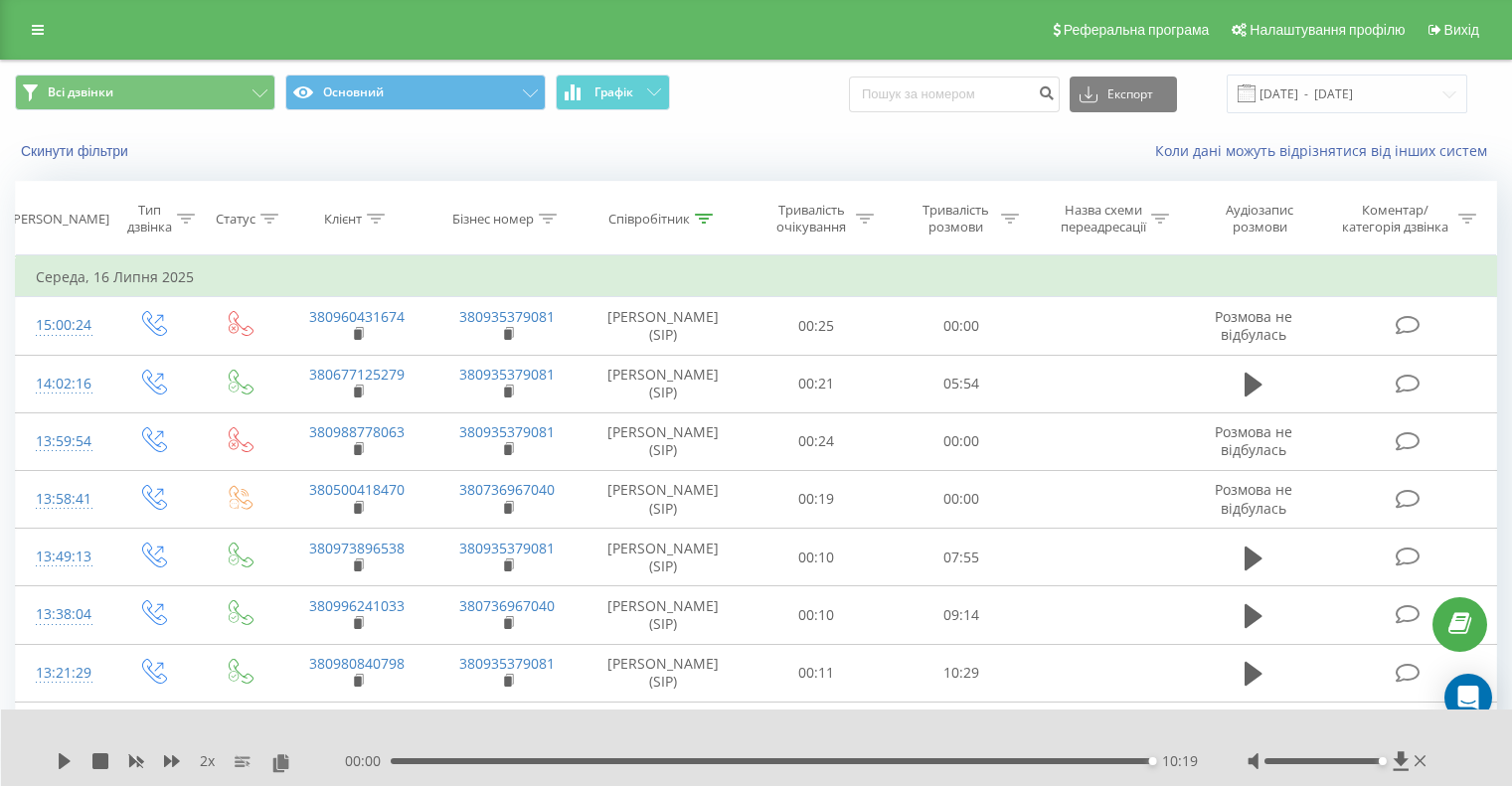 scroll, scrollTop: 184, scrollLeft: 0, axis: vertical 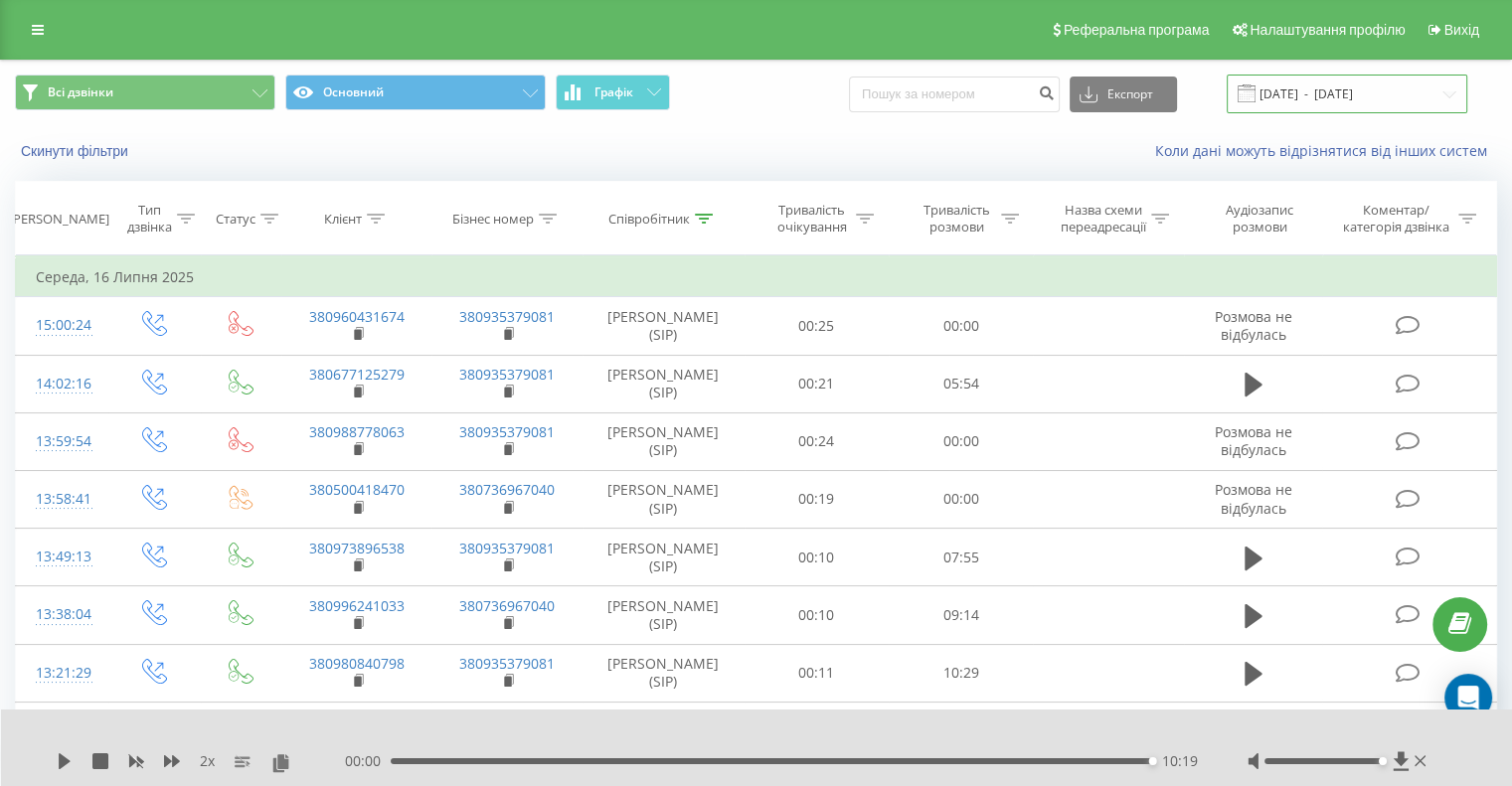 click on "[DATE]  -  [DATE]" at bounding box center (1347, 93) 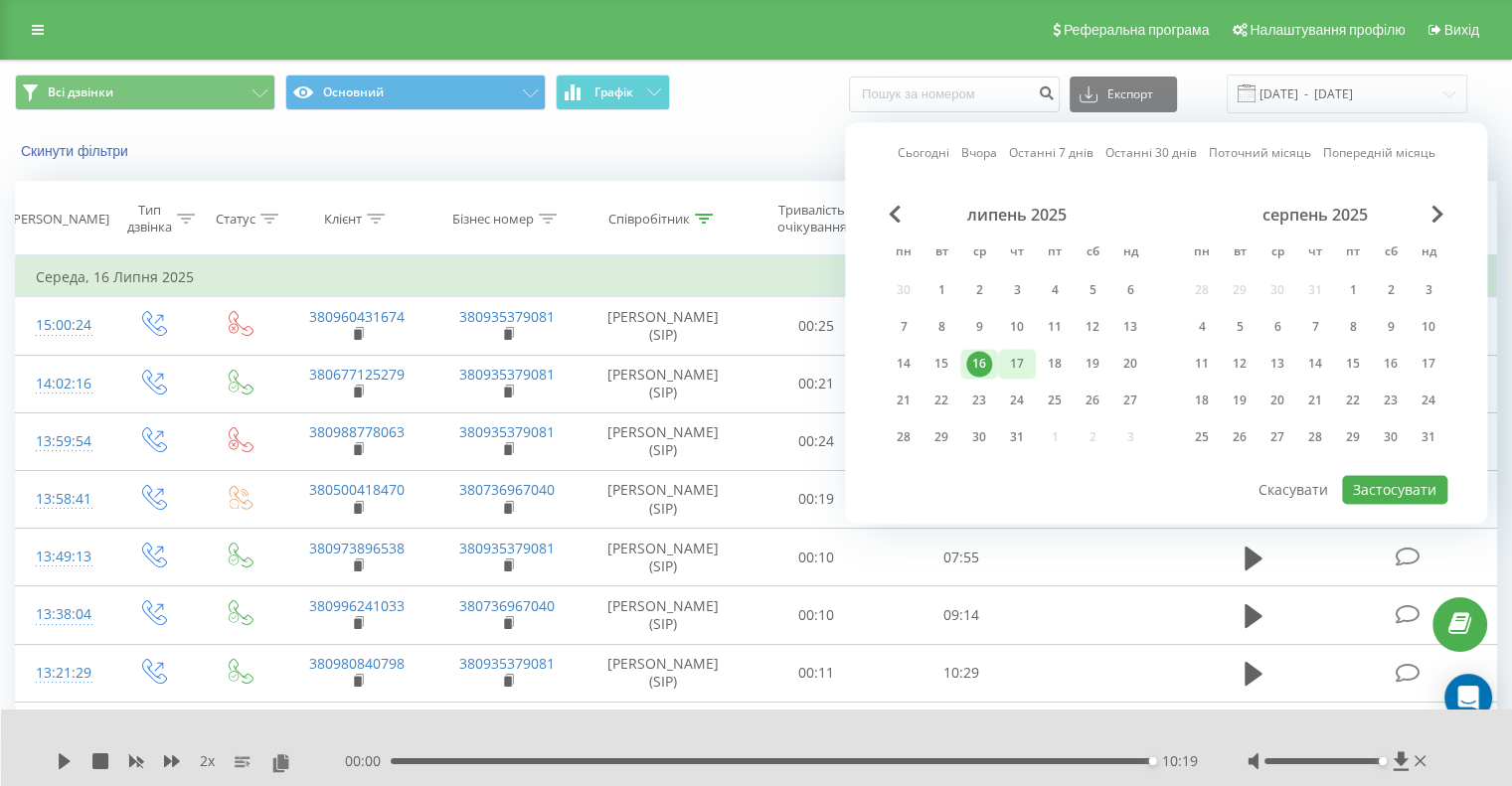 click on "17" at bounding box center [1017, 364] 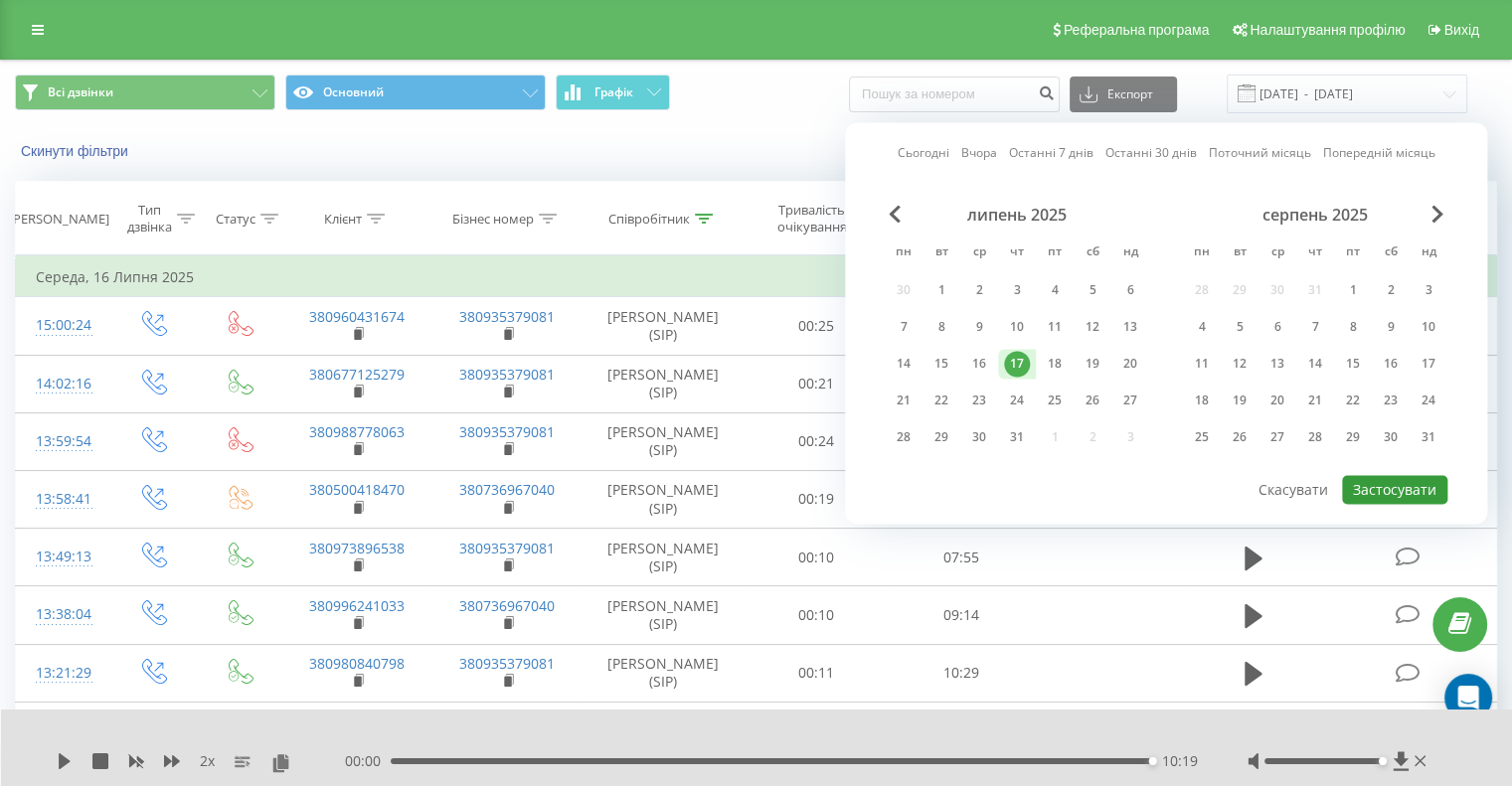 click on "Застосувати" at bounding box center (1395, 489) 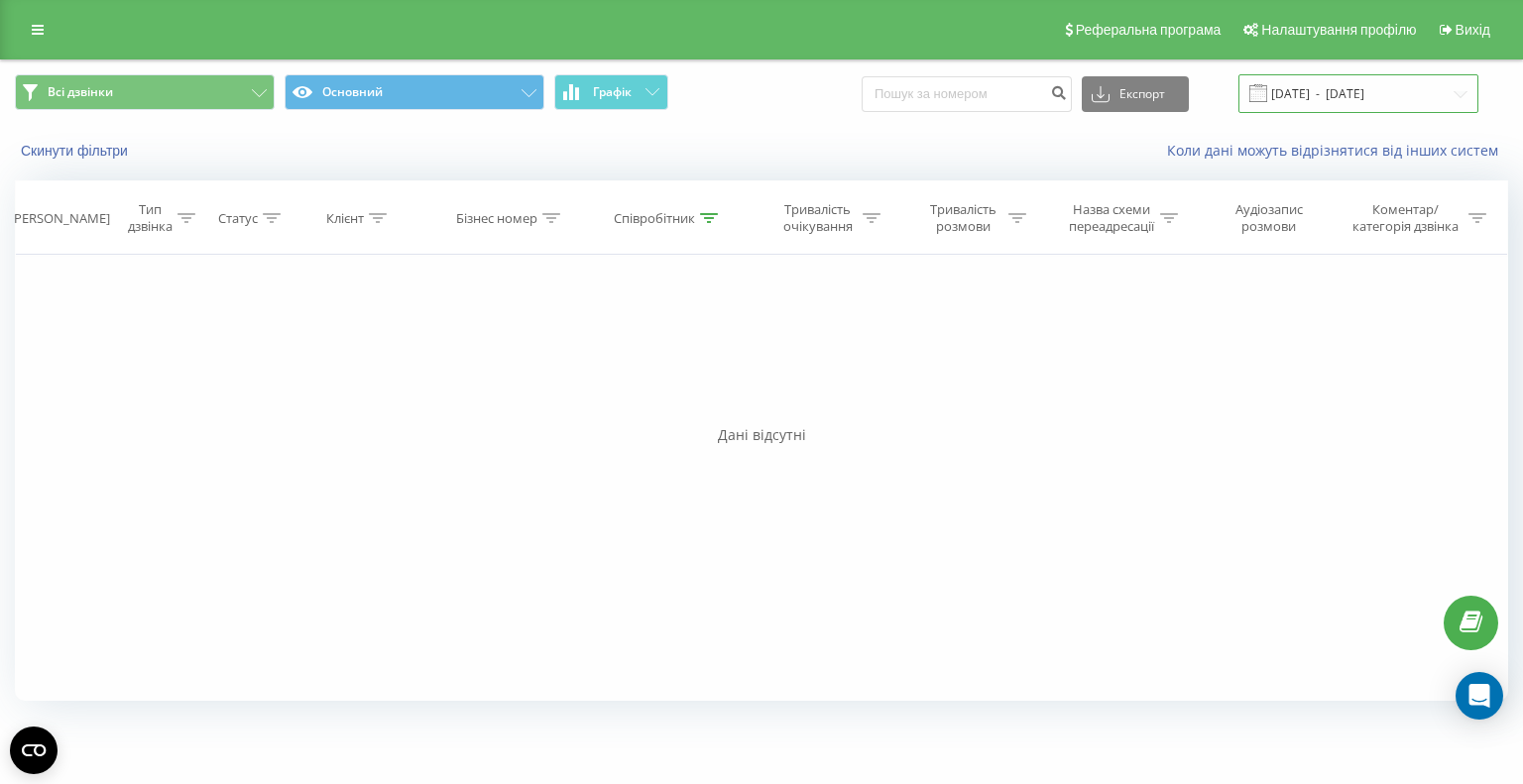 click on "[DATE]  -  [DATE]" at bounding box center (1358, 93) 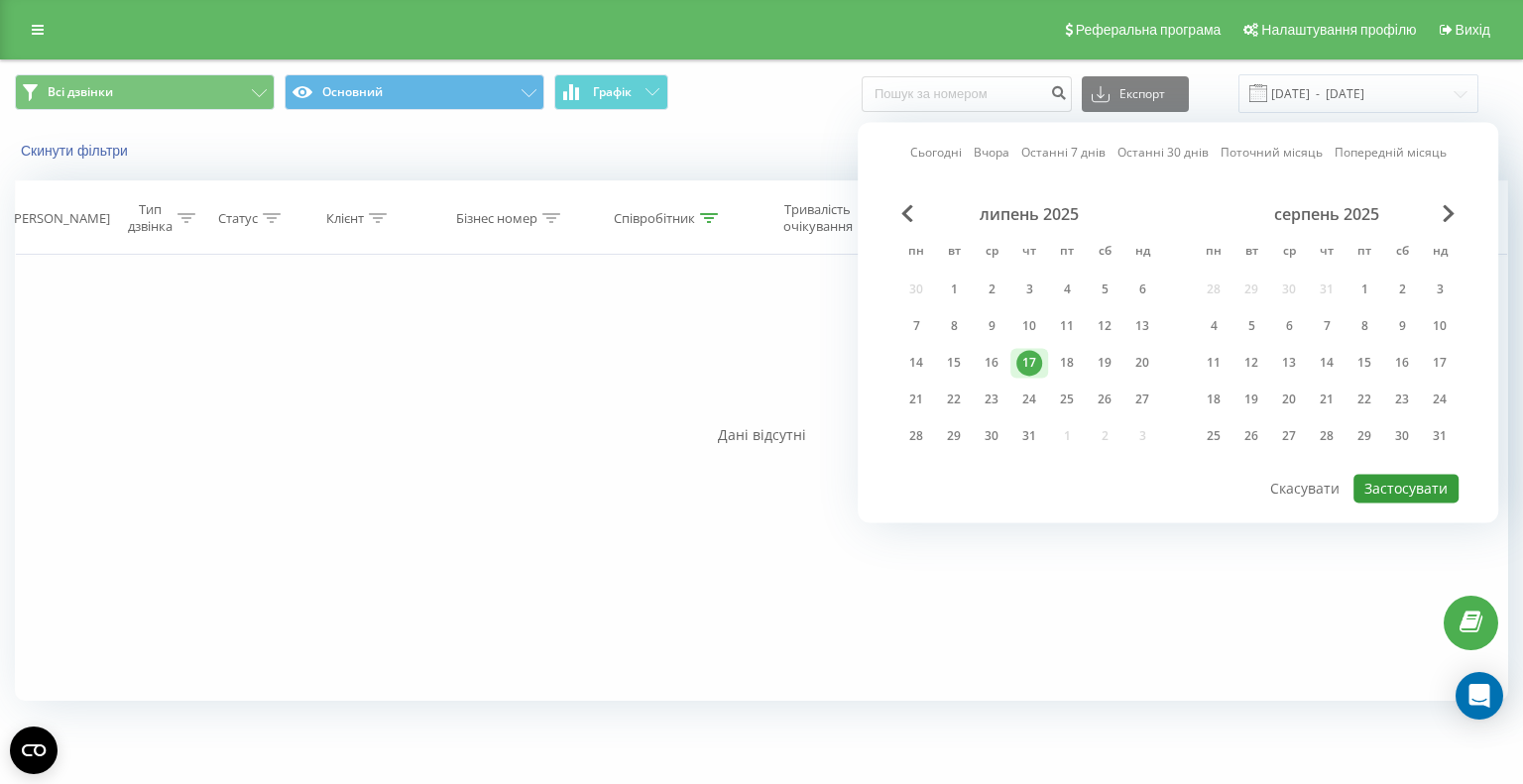 click on "Застосувати" at bounding box center [1406, 488] 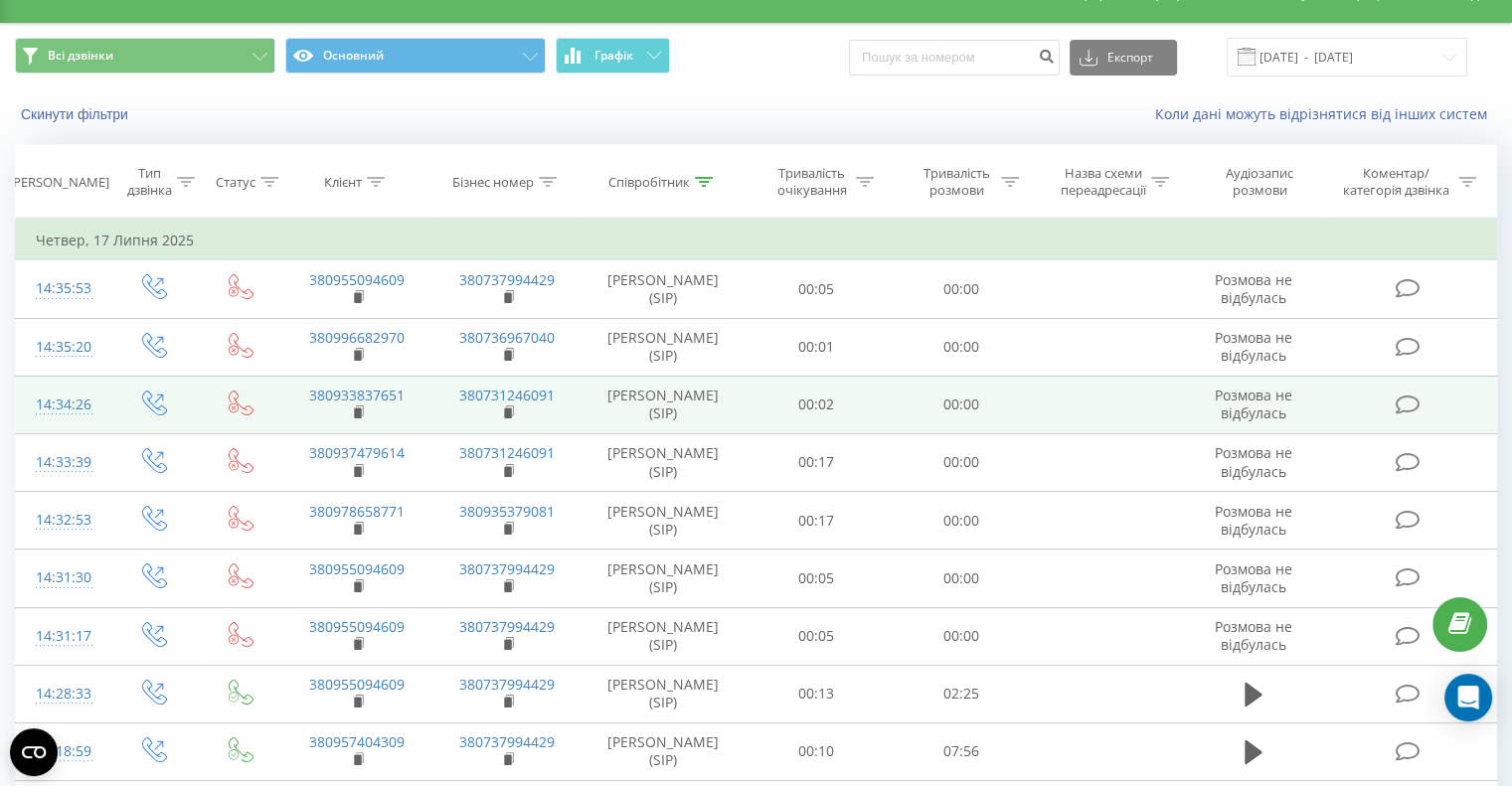 scroll, scrollTop: 160, scrollLeft: 0, axis: vertical 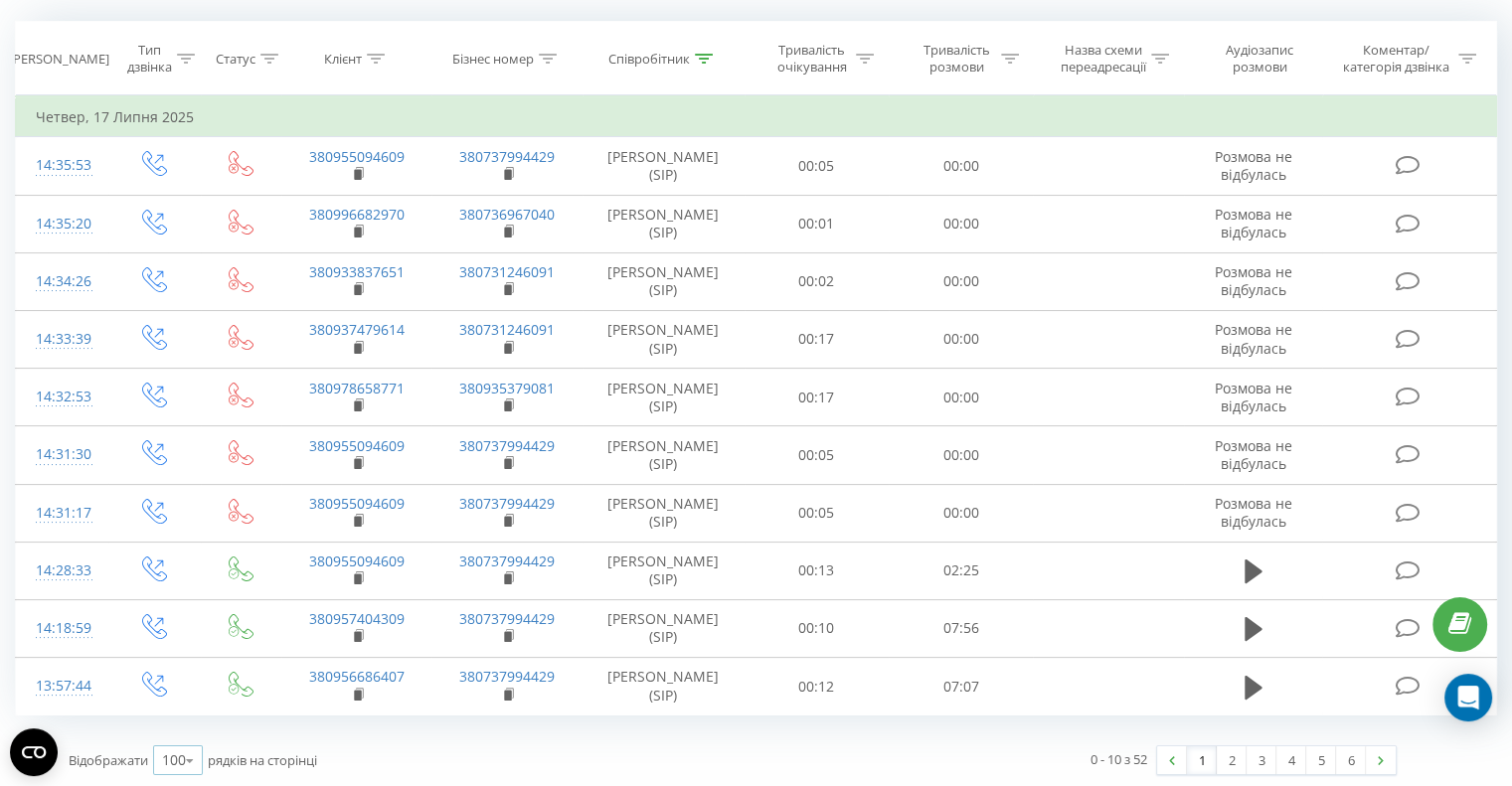 click at bounding box center [190, 760] 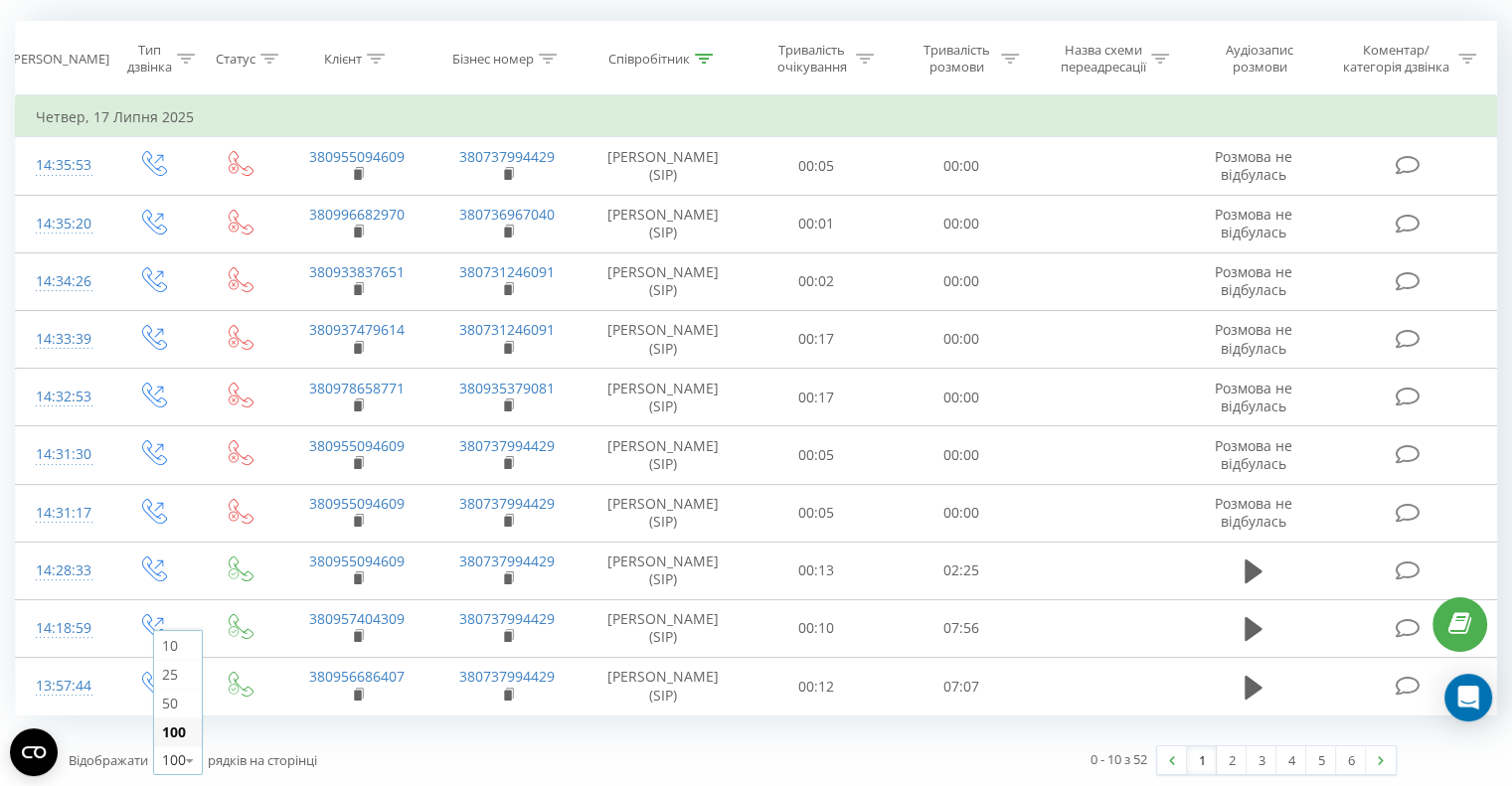 click on "100" at bounding box center [178, 731] 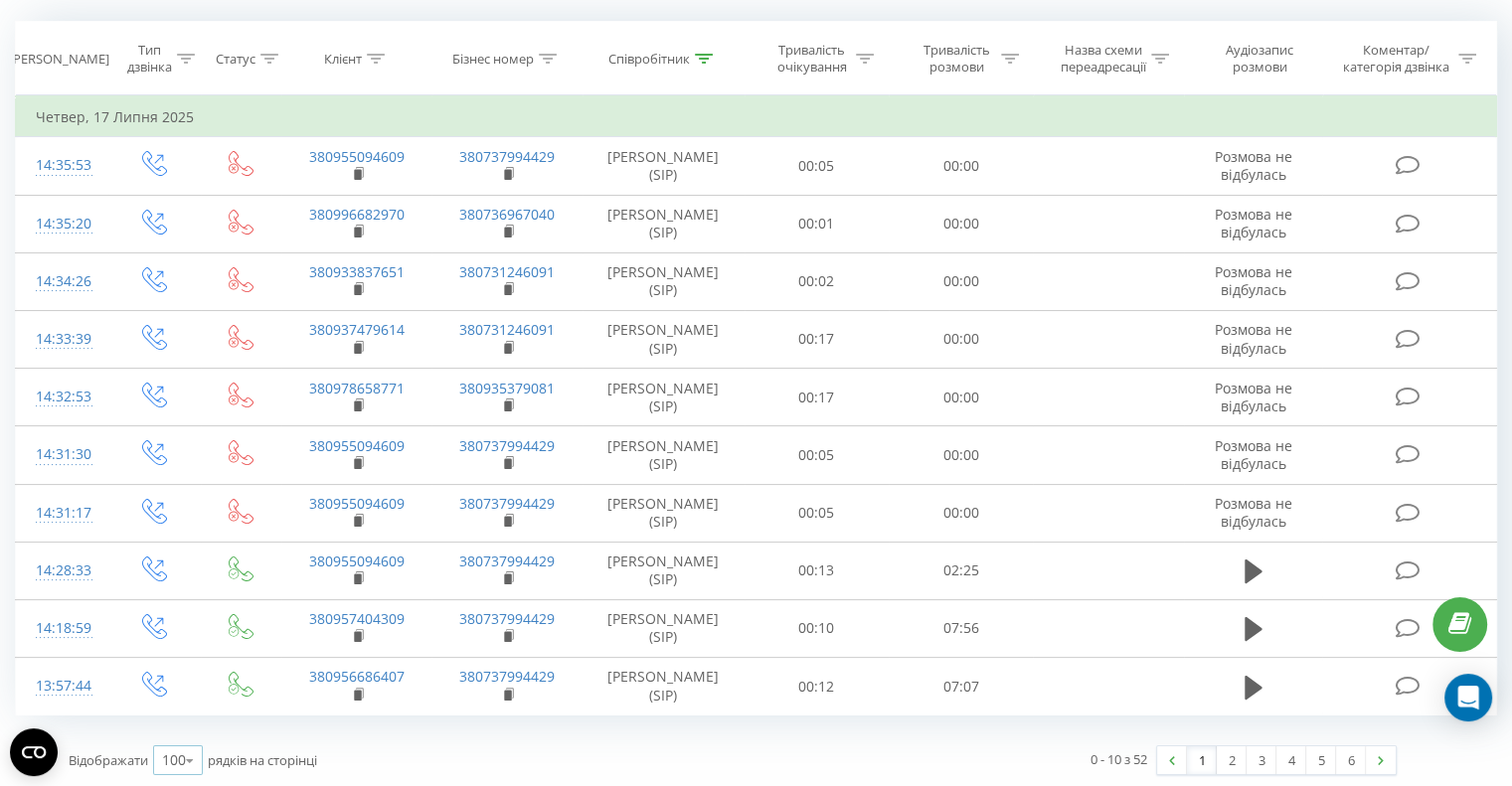 click at bounding box center [190, 760] 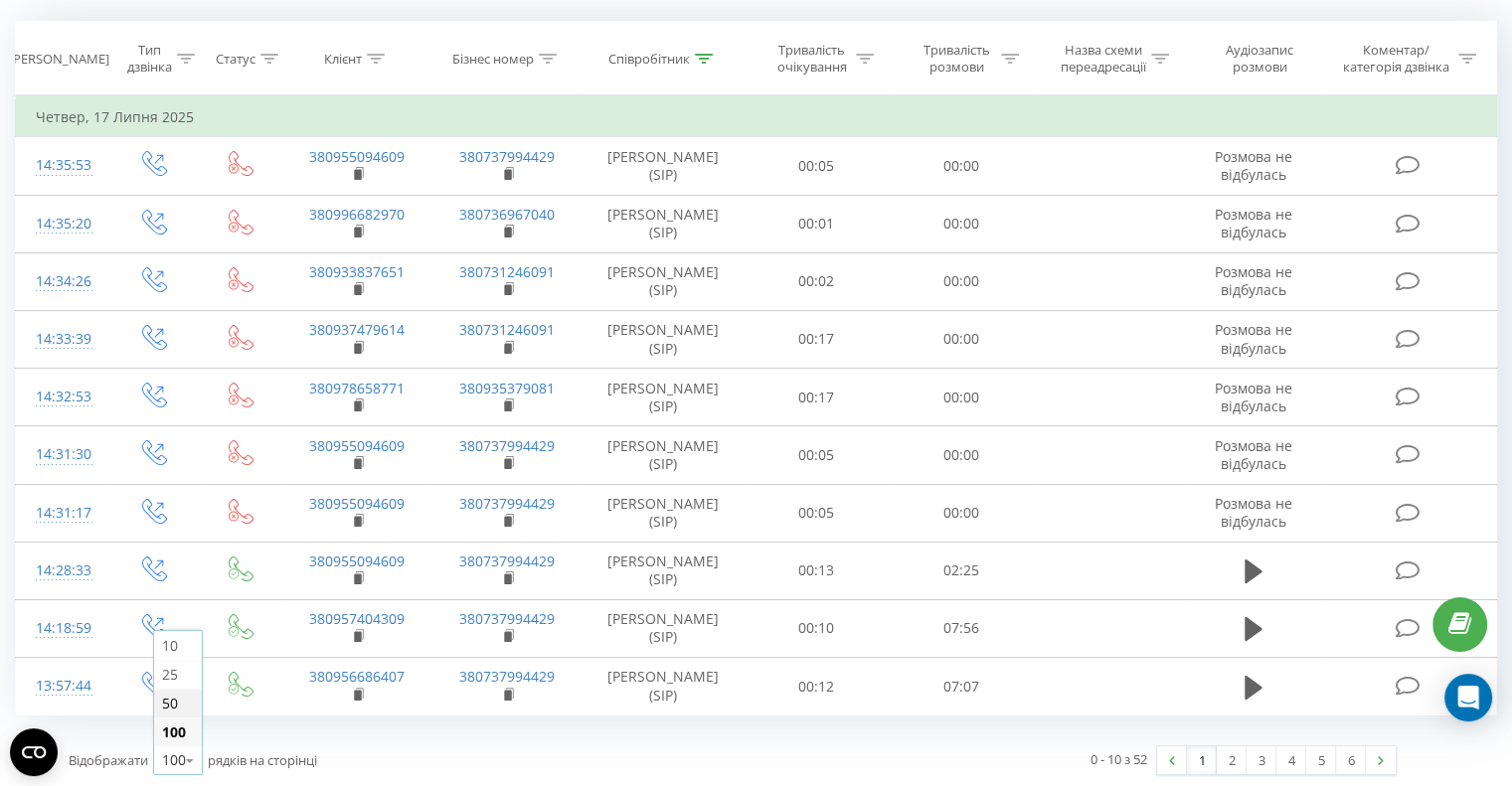 click on "50" at bounding box center [178, 703] 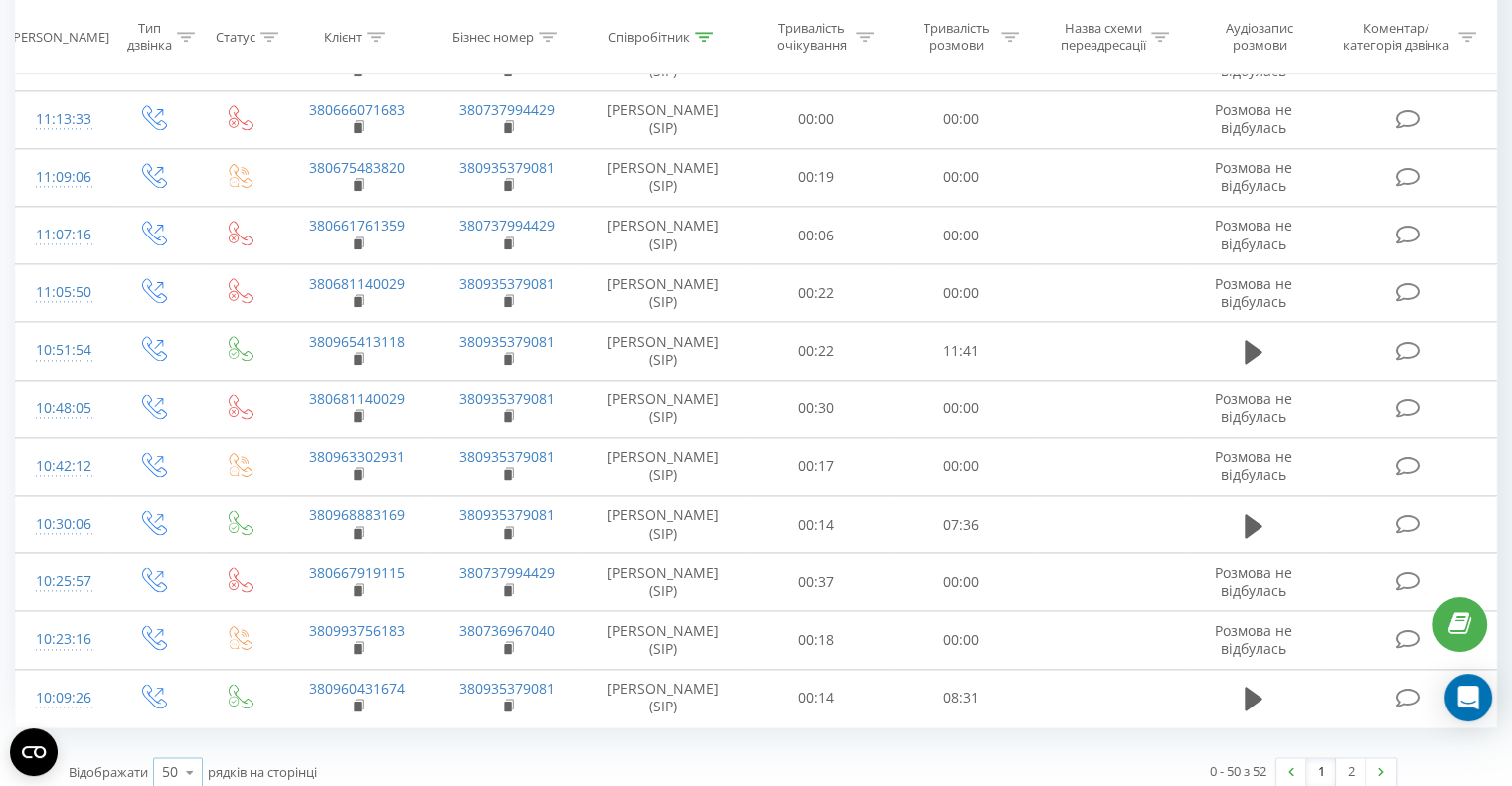 scroll, scrollTop: 2465, scrollLeft: 0, axis: vertical 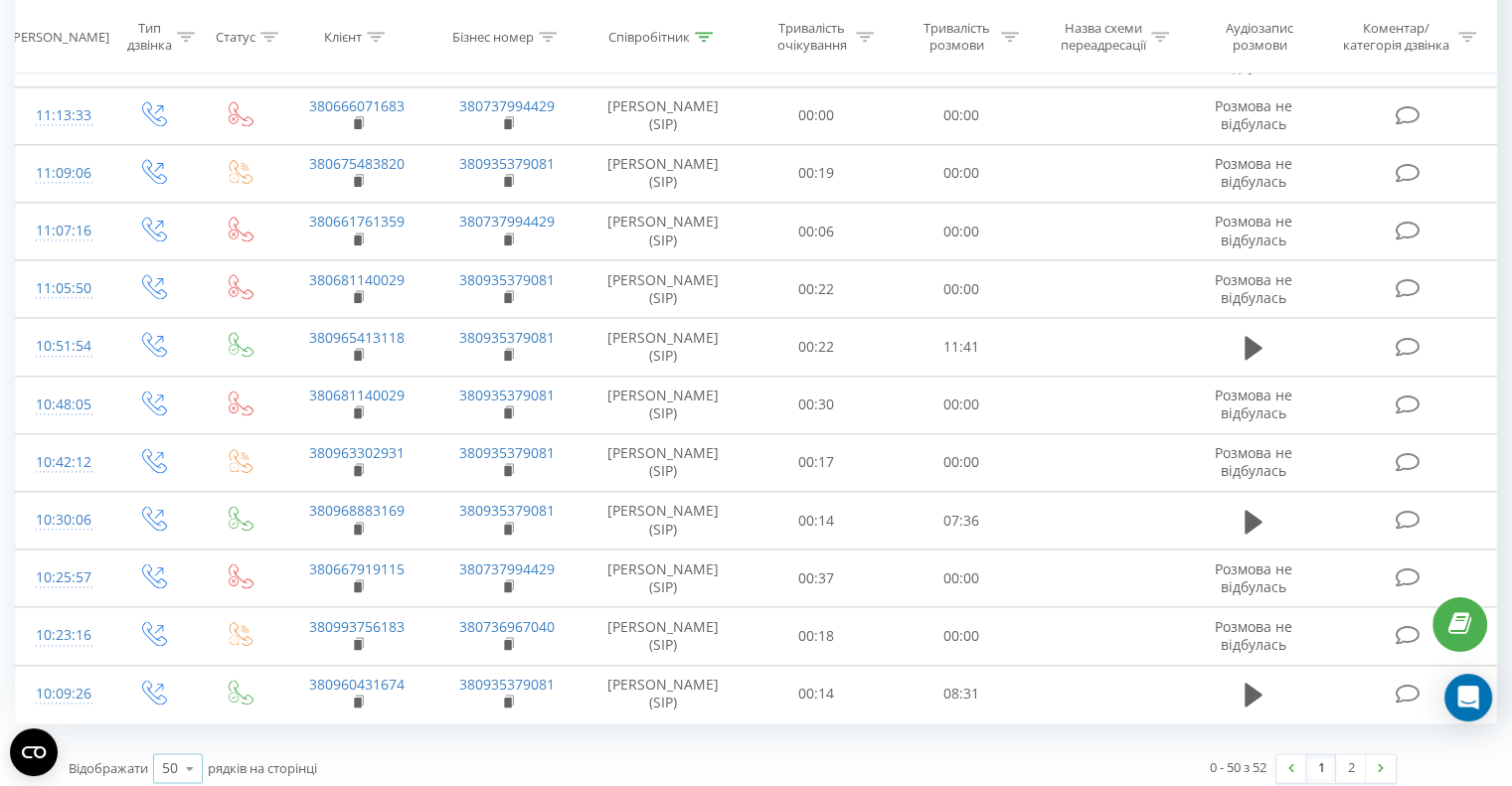 click at bounding box center [190, 768] 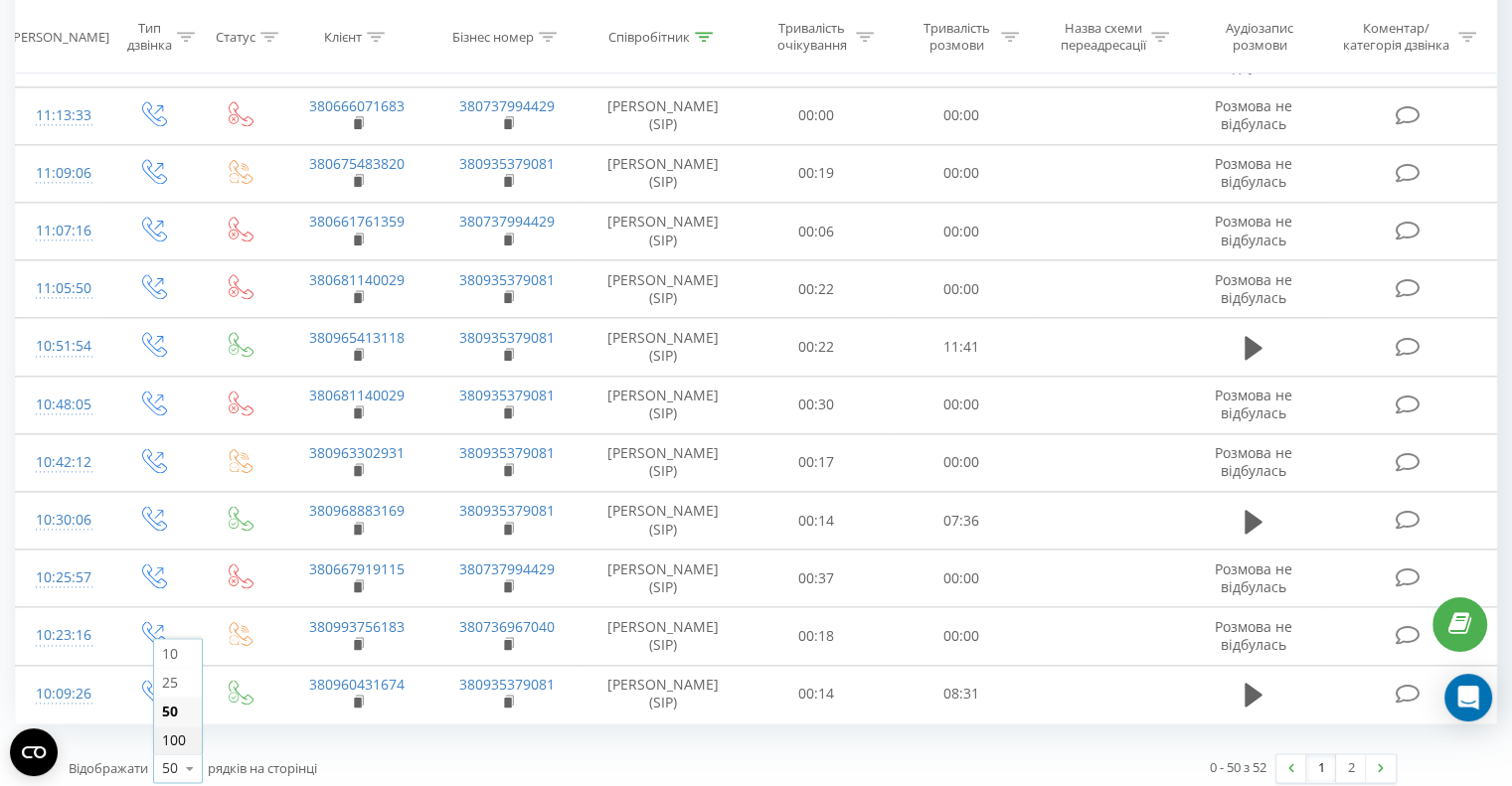 click on "100" at bounding box center [174, 739] 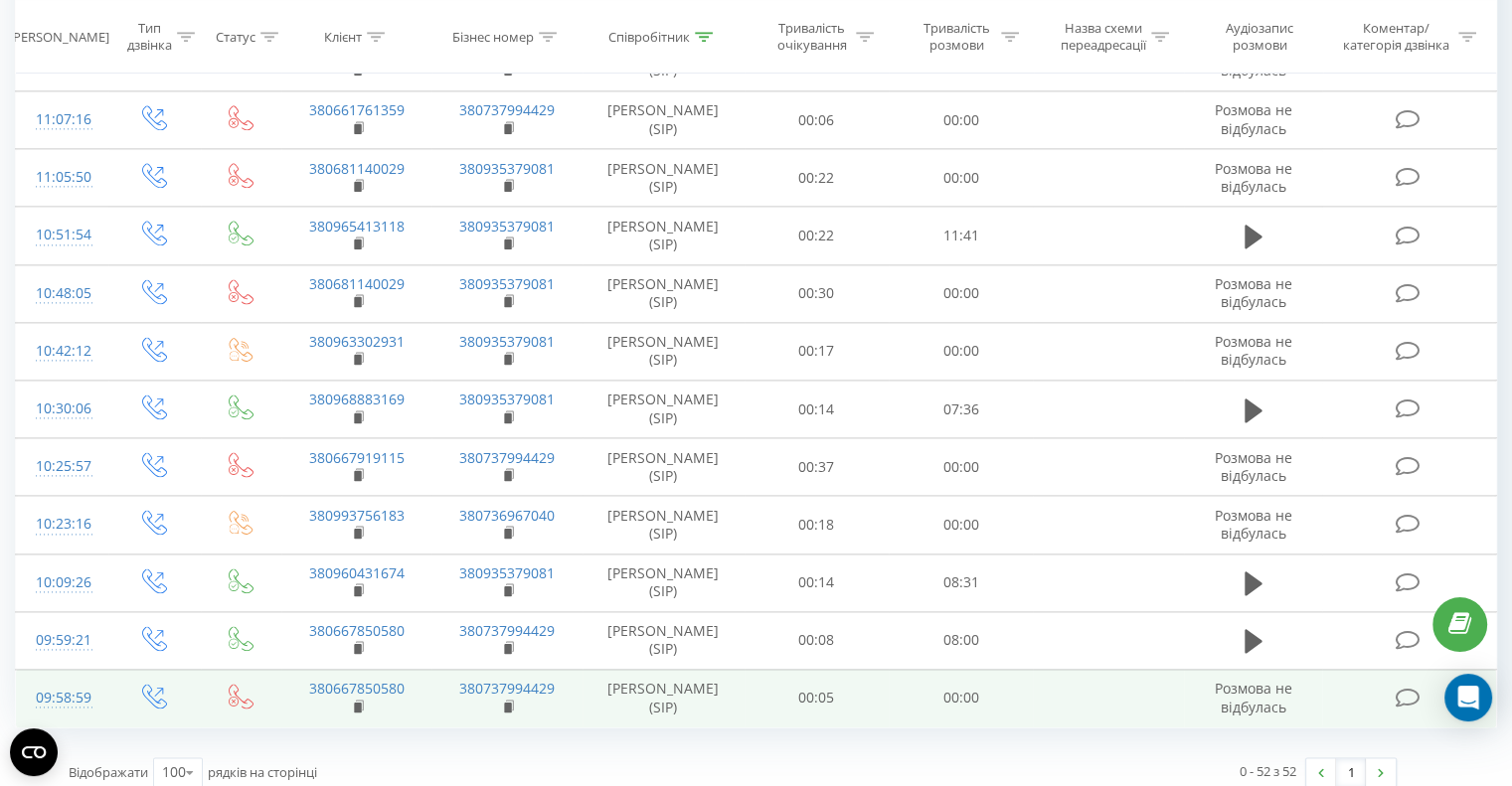 scroll, scrollTop: 2581, scrollLeft: 0, axis: vertical 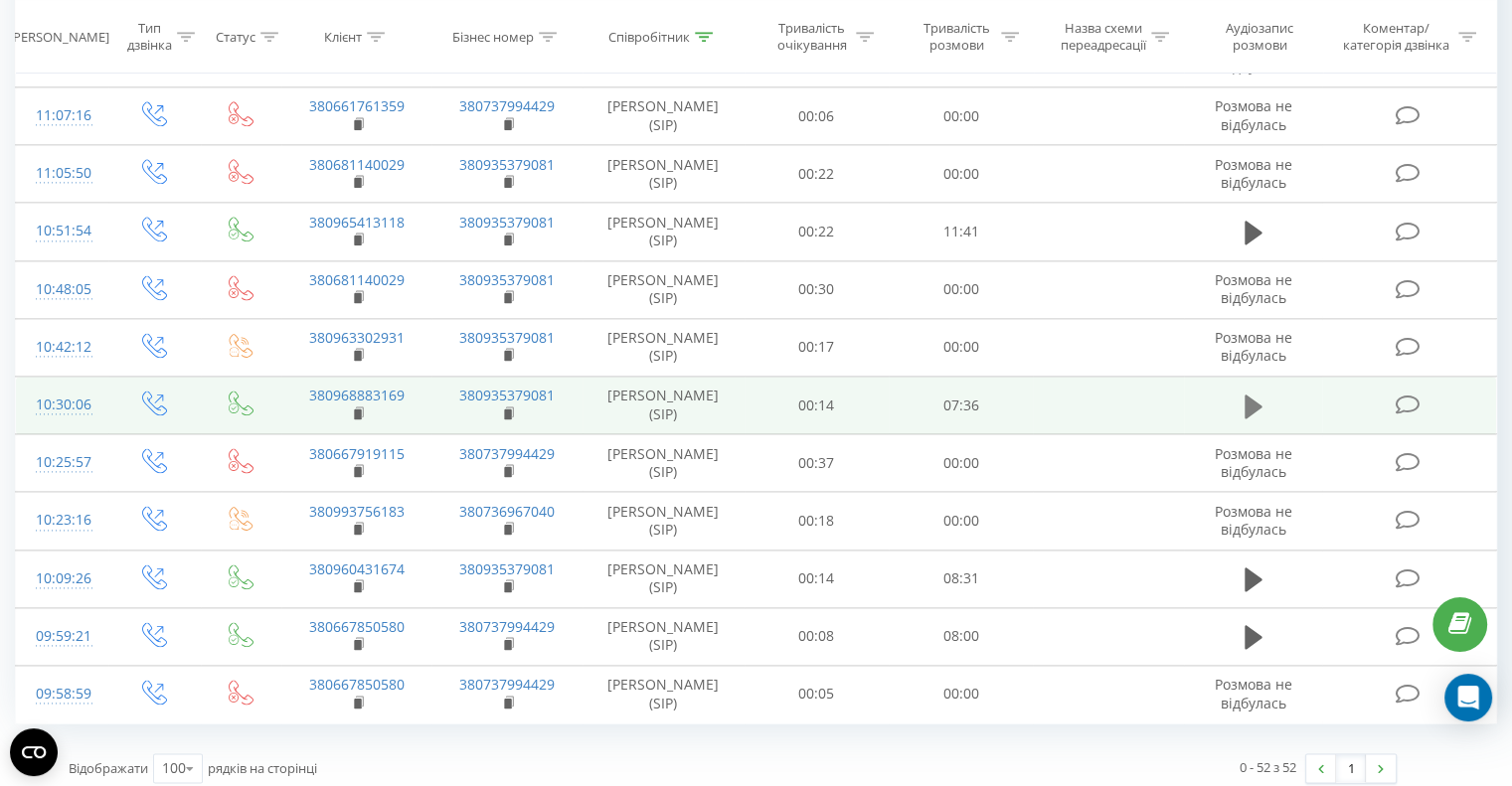 click 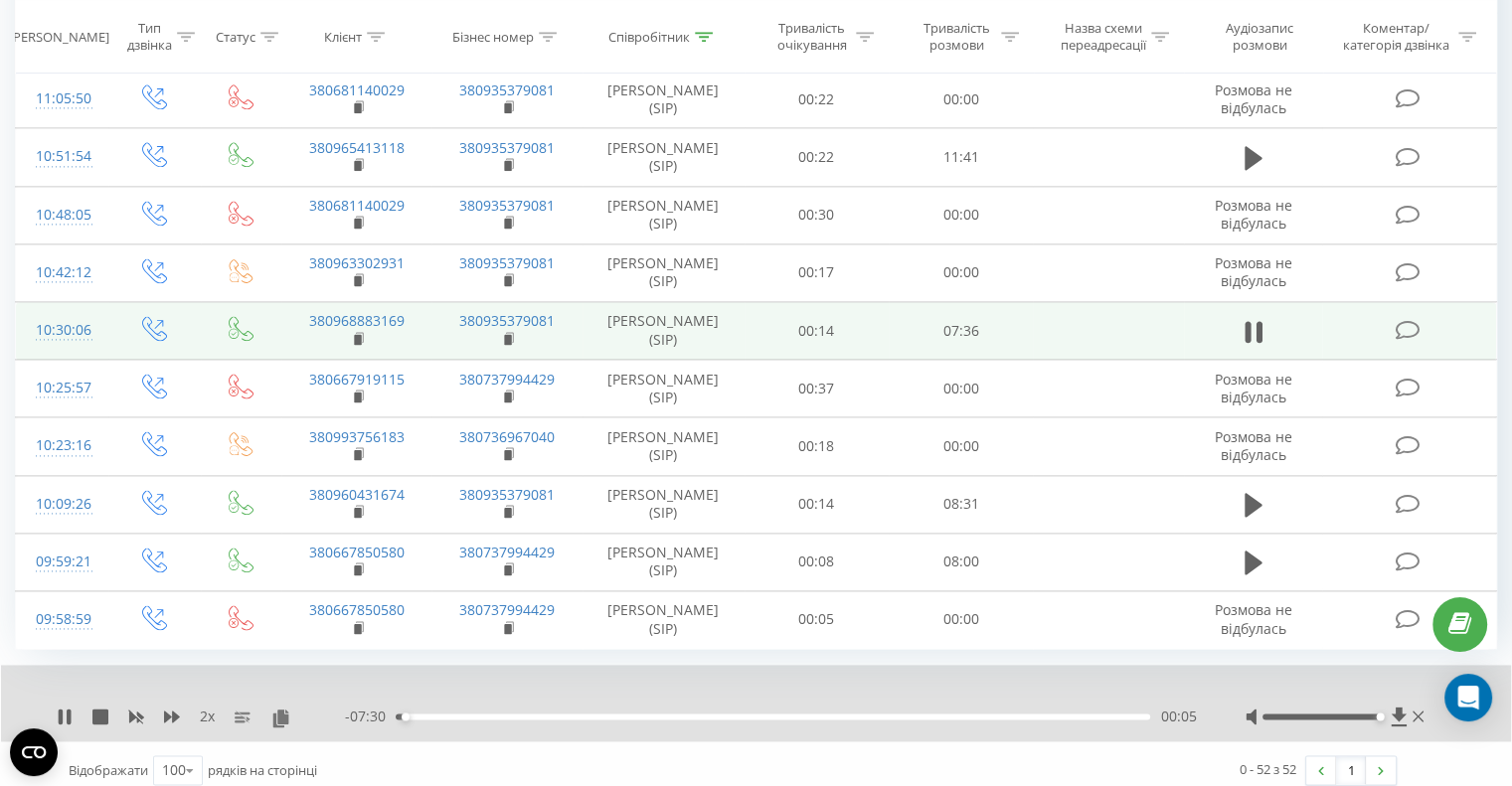 scroll, scrollTop: 2658, scrollLeft: 0, axis: vertical 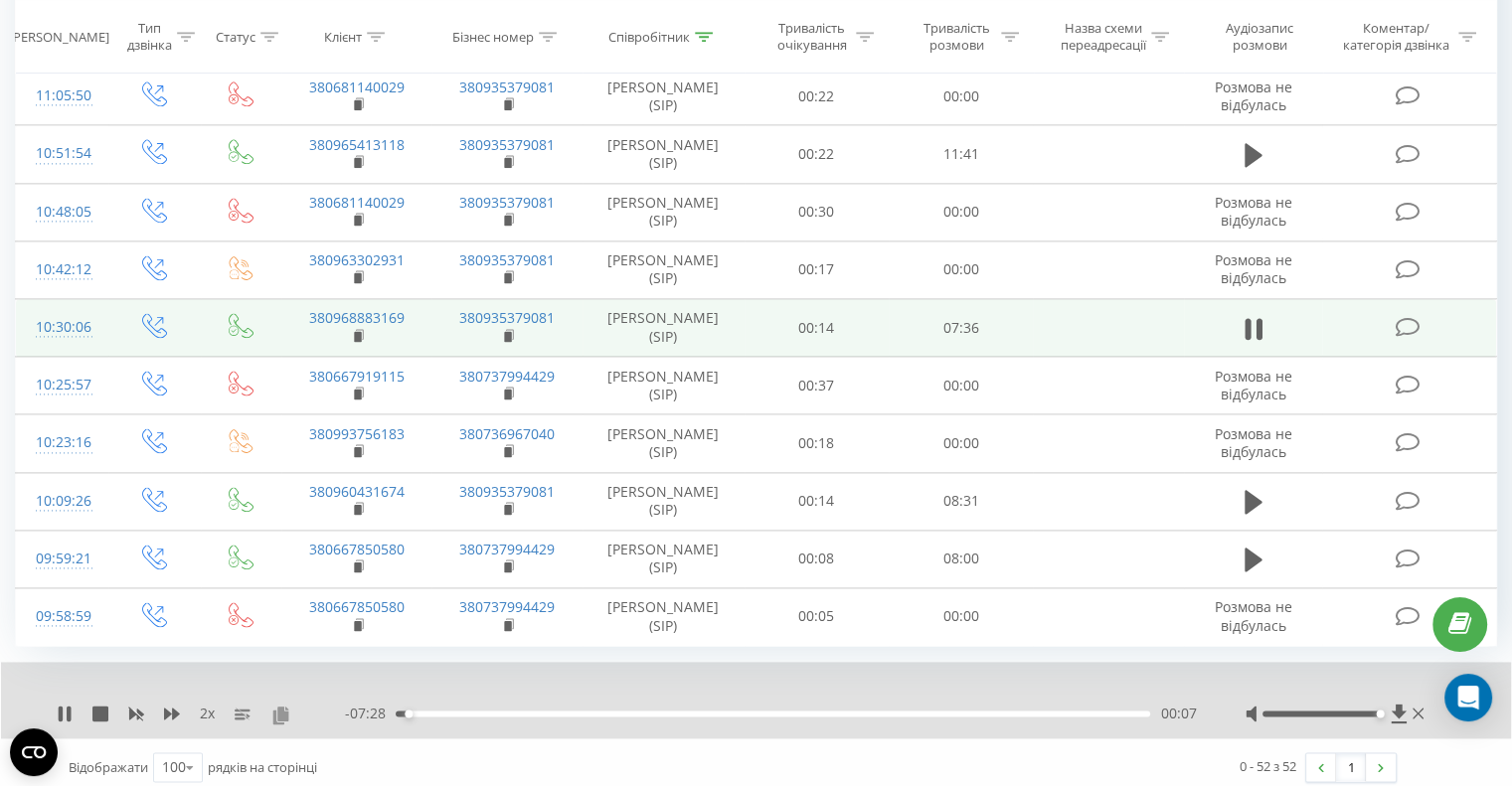 click at bounding box center (280, 714) 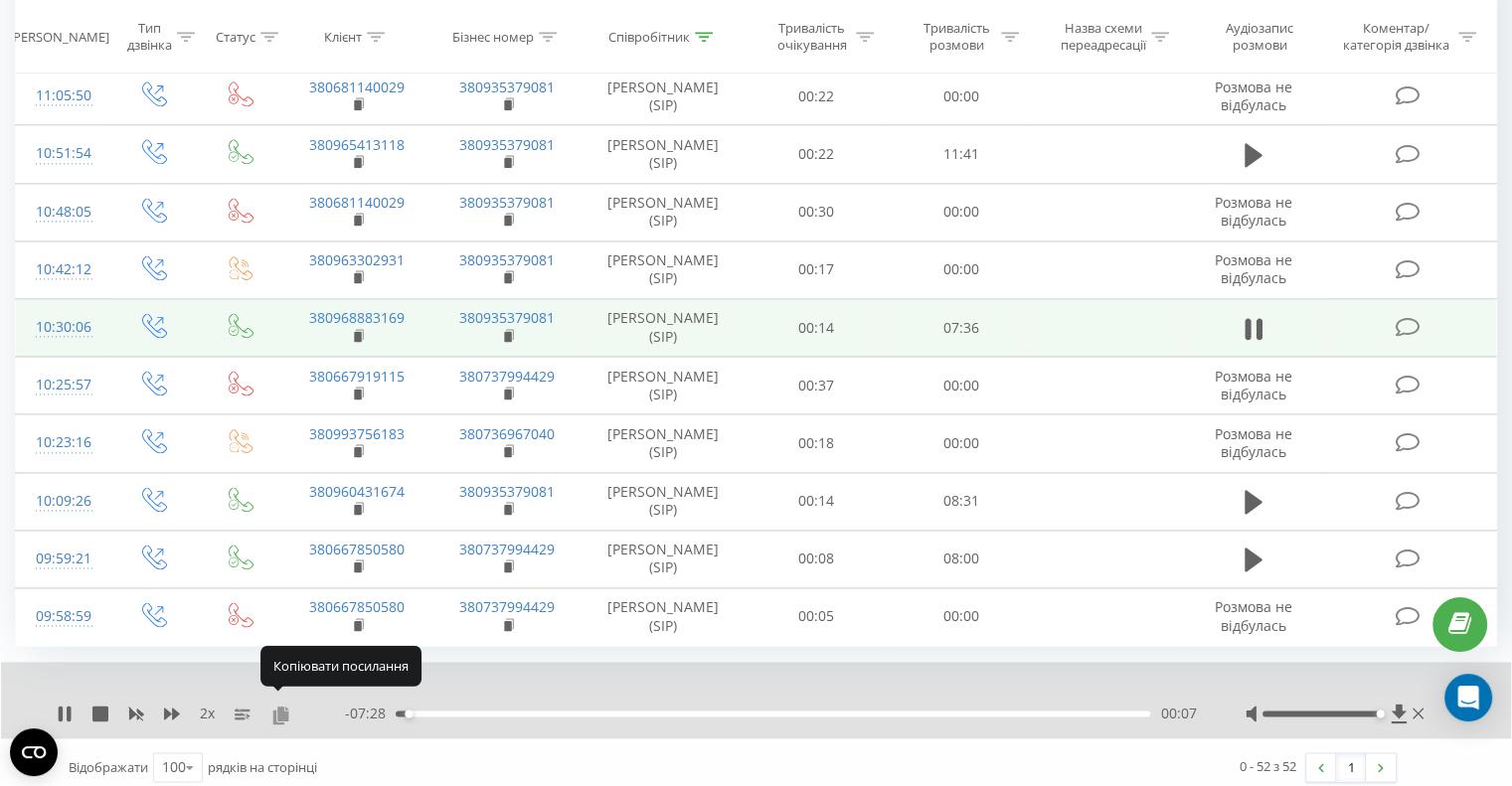 click at bounding box center [280, 714] 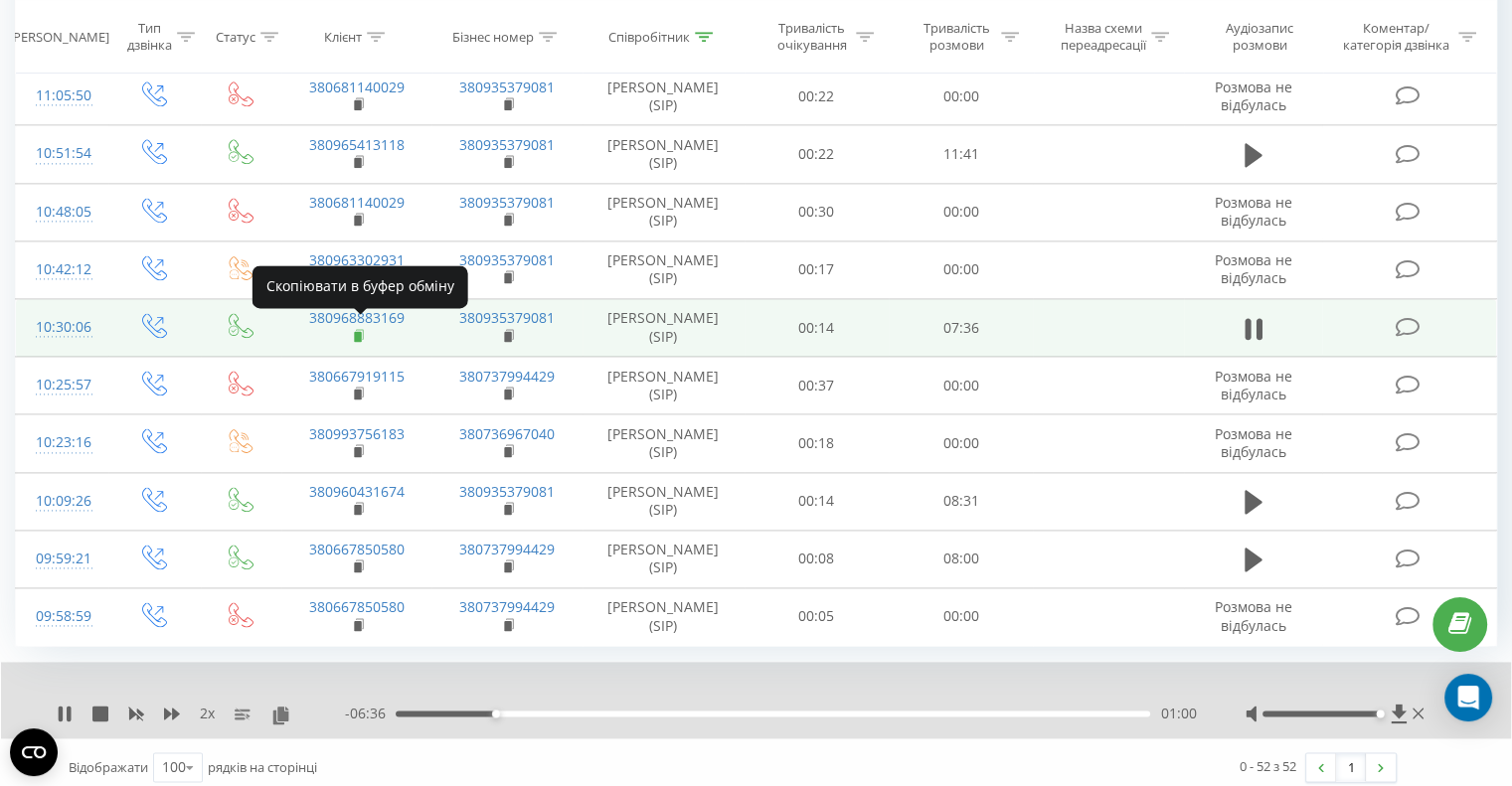 click 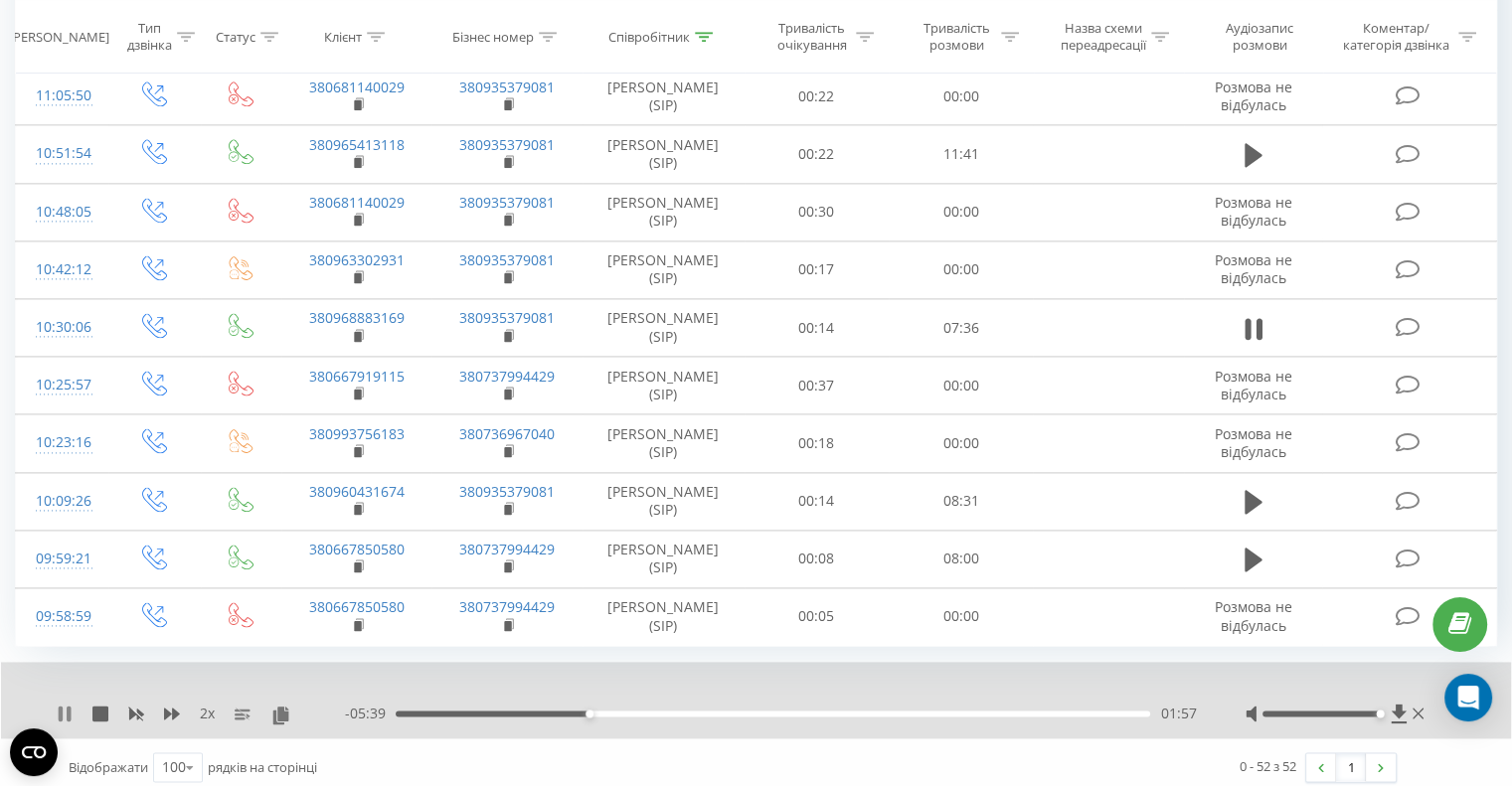 click 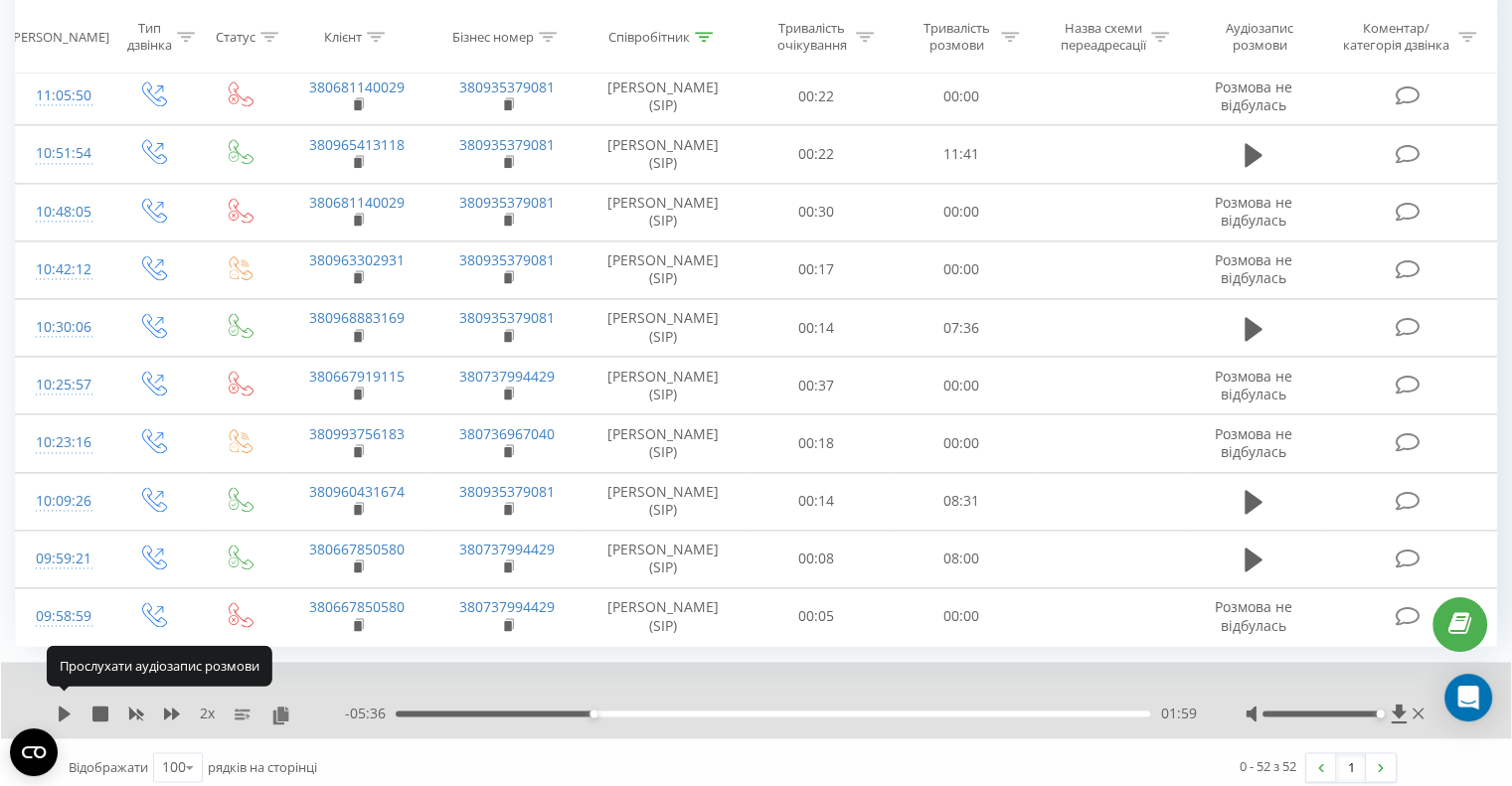 click 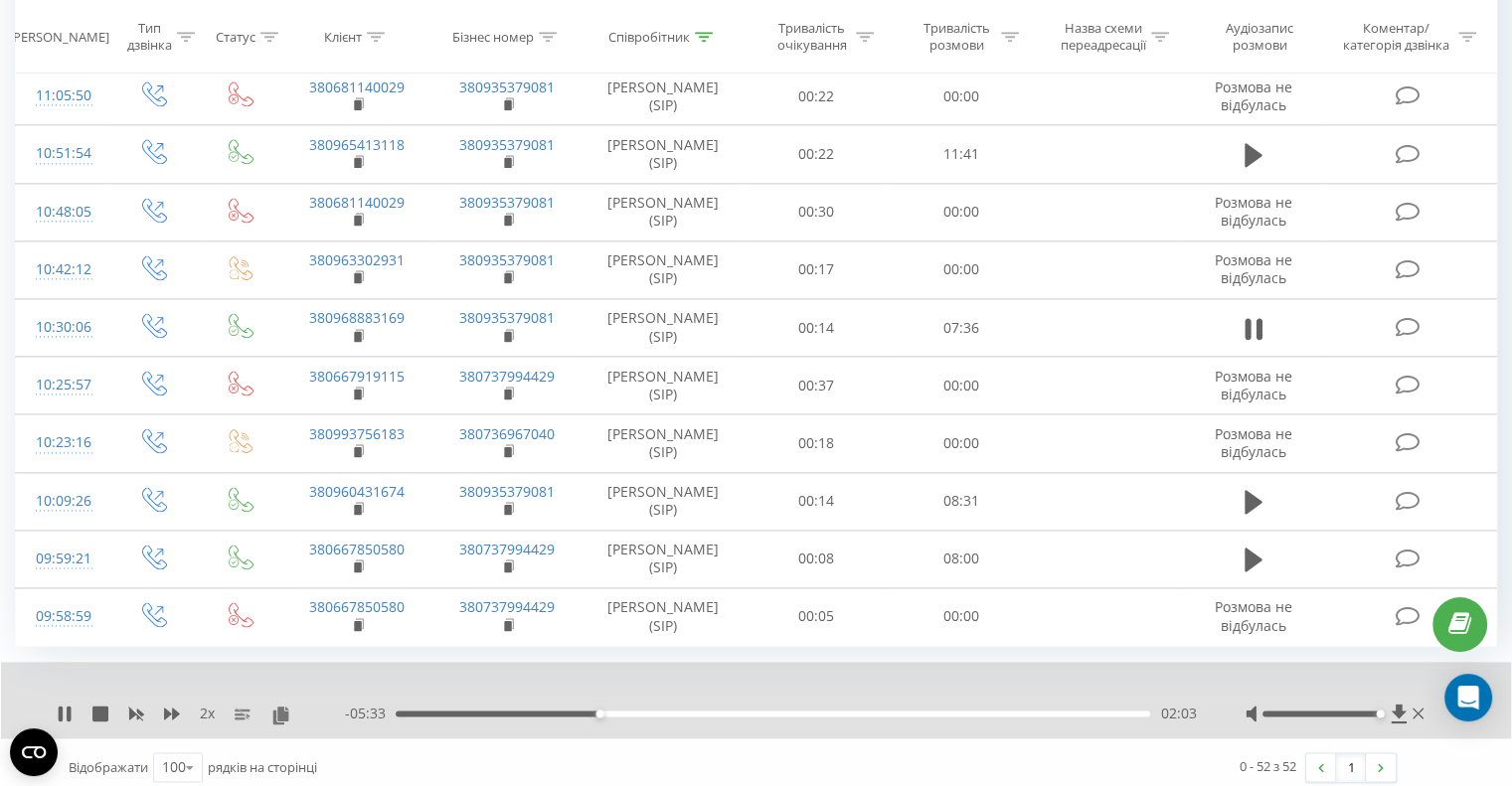 click on "02:03" at bounding box center [772, 713] 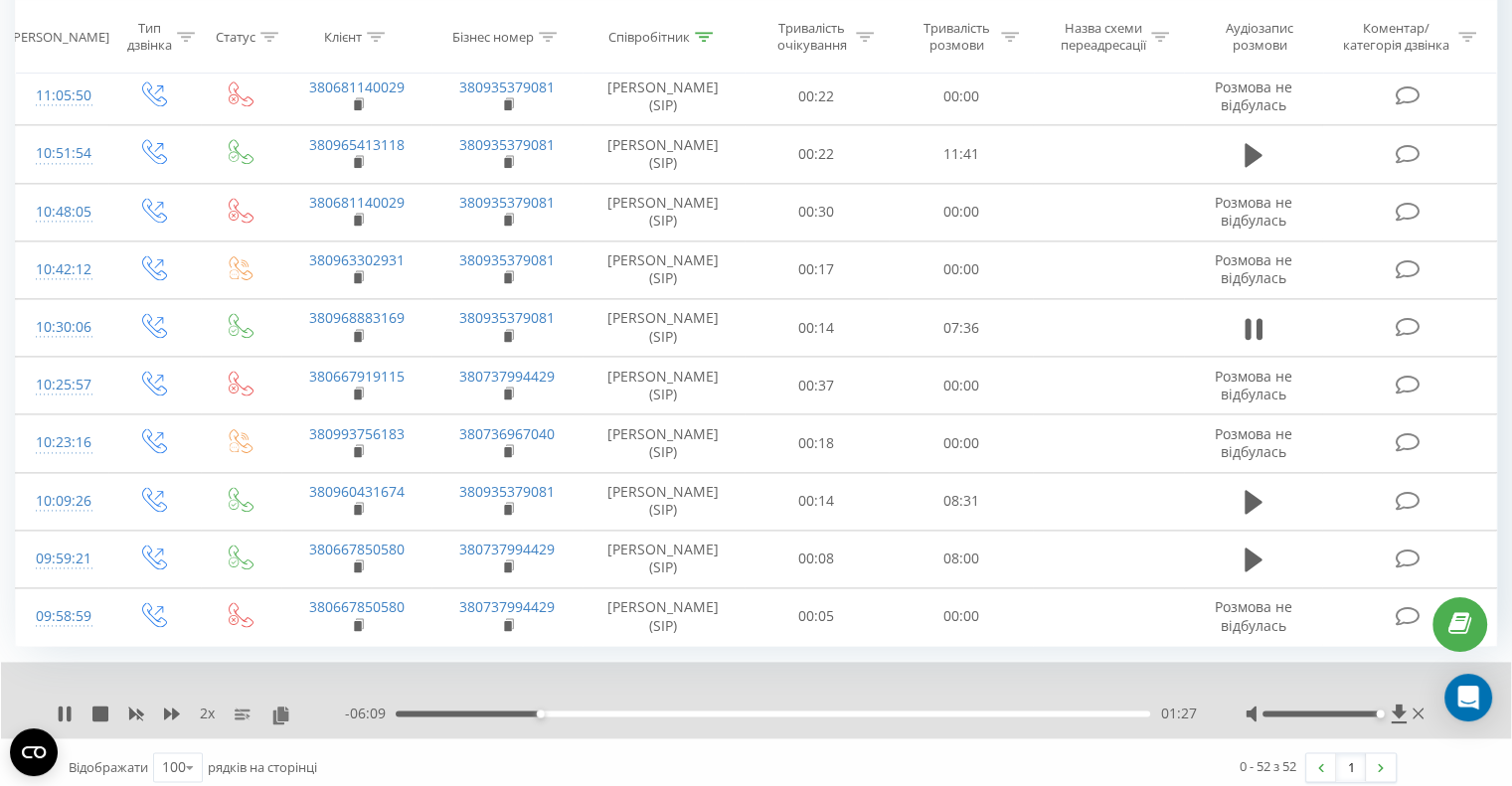 click on "01:27" at bounding box center (772, 713) 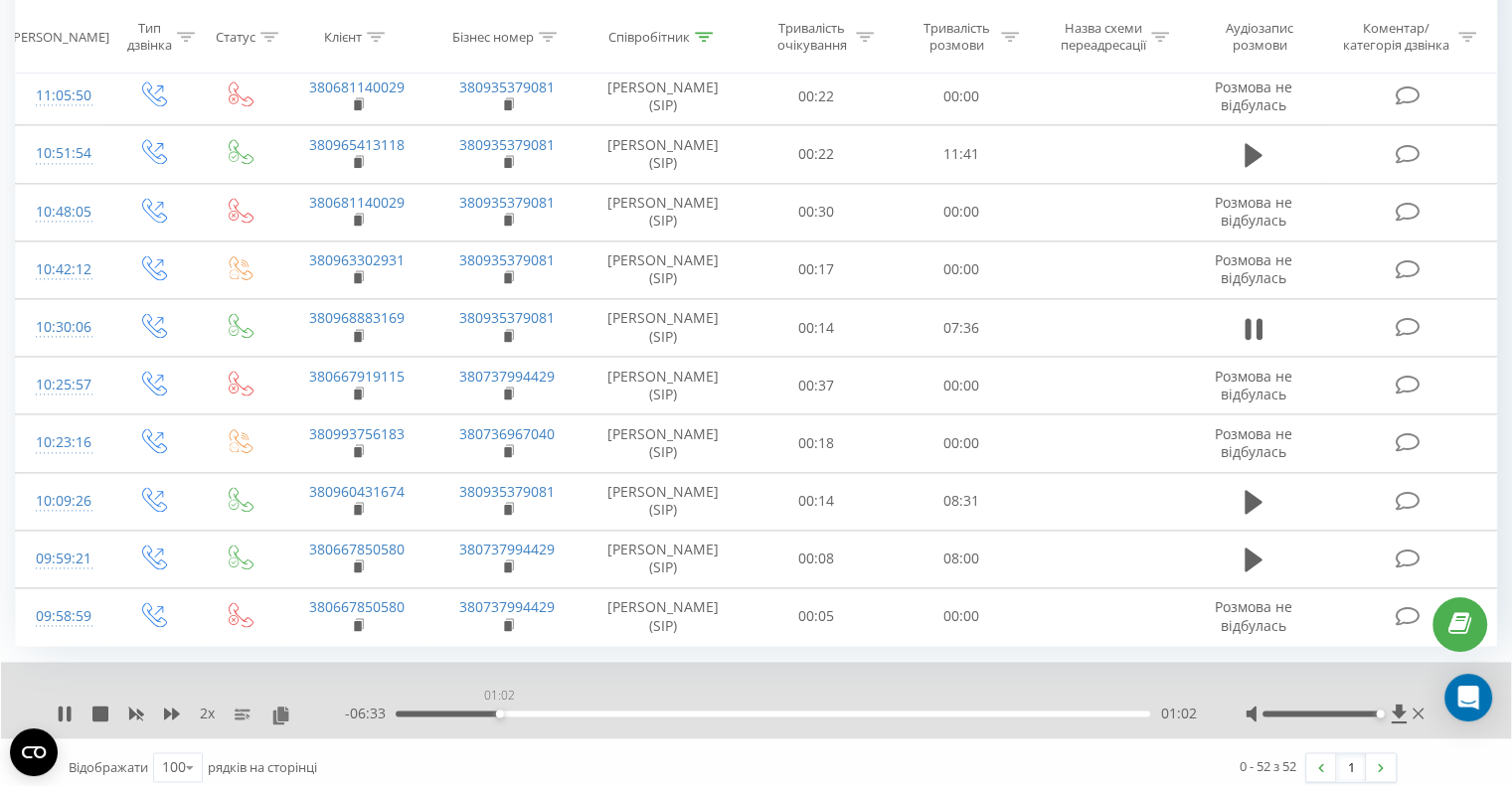 click on "01:02" at bounding box center (772, 713) 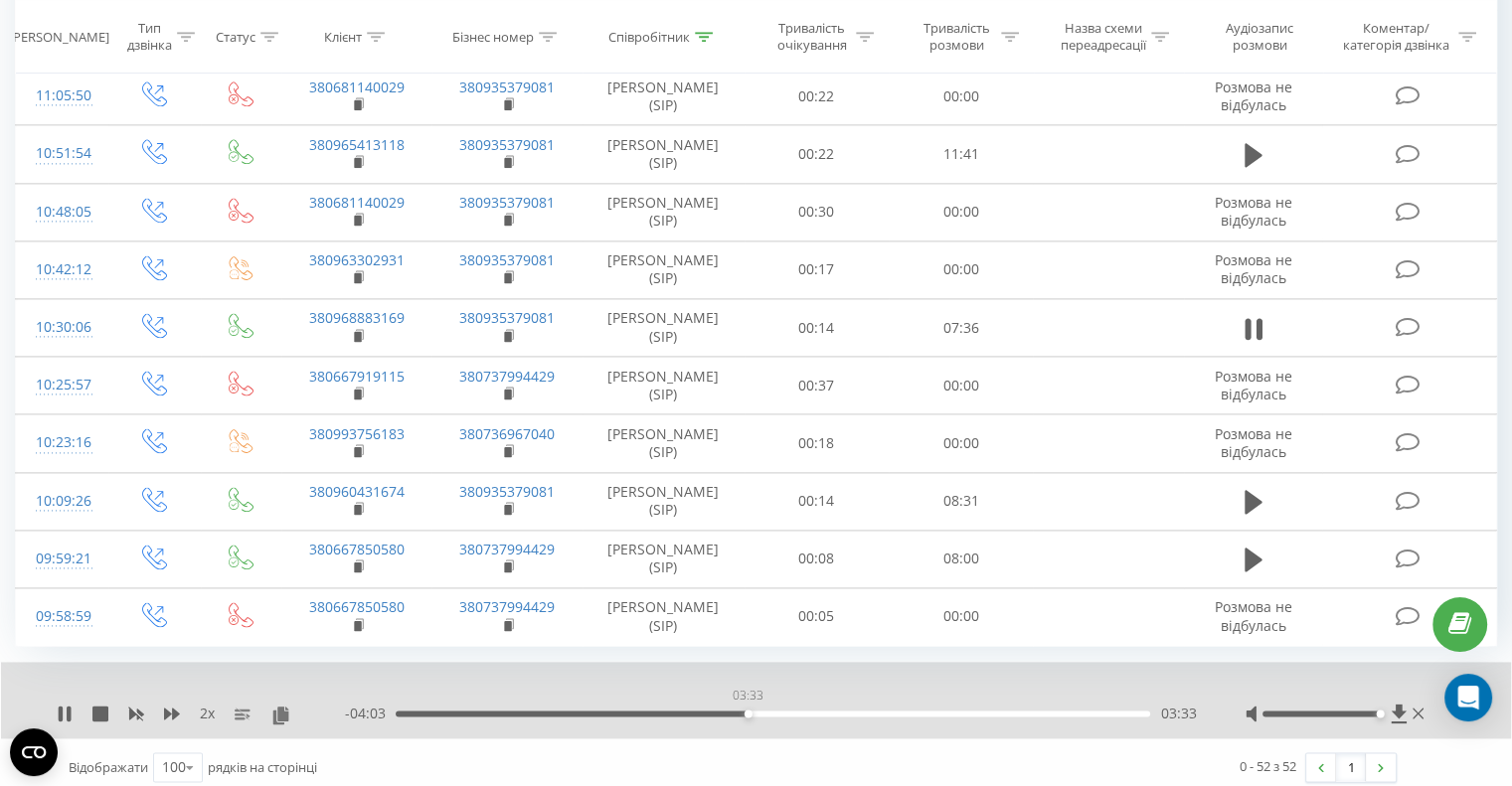 click on "03:33" at bounding box center (772, 713) 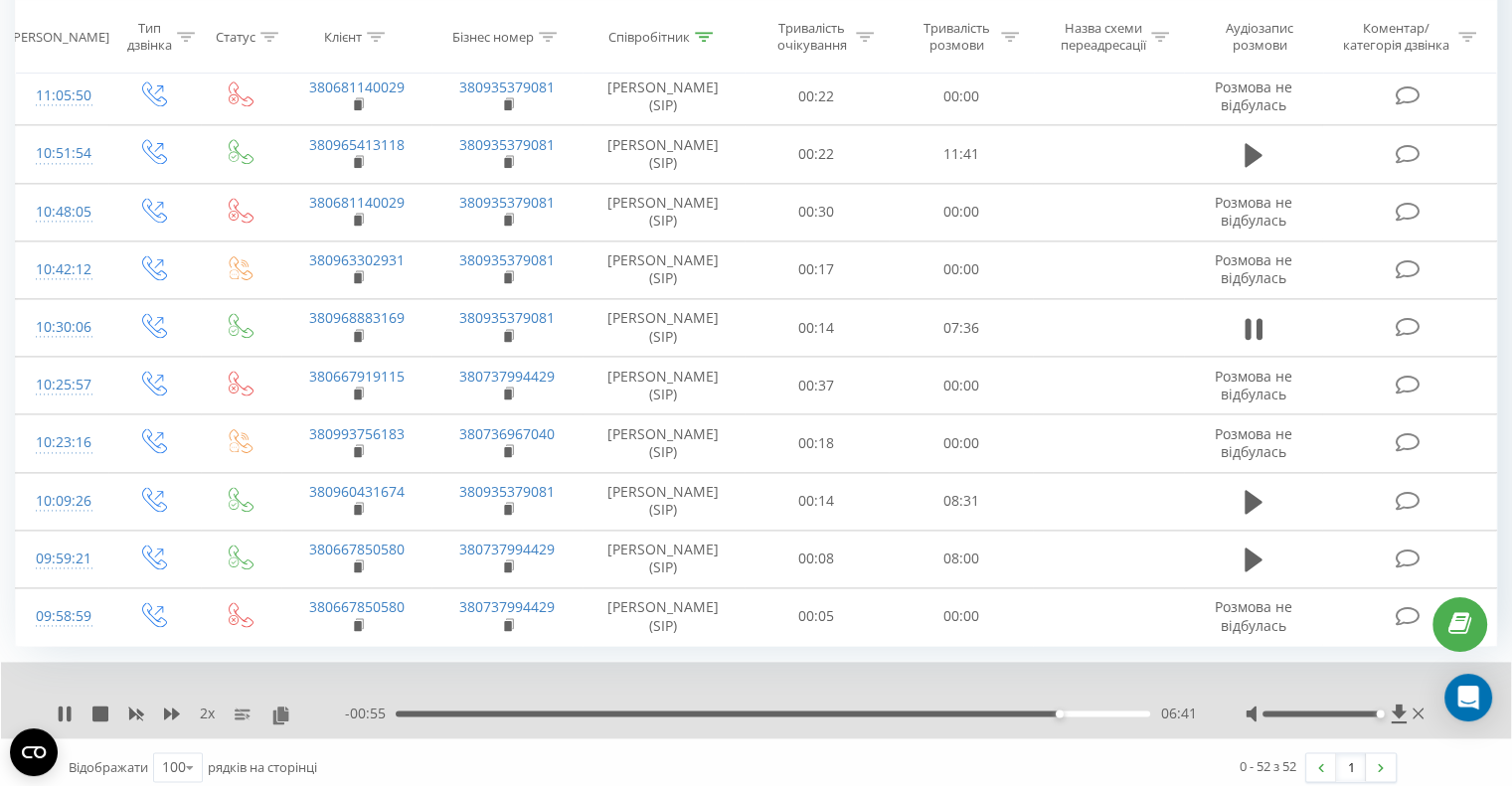 click on "06:41" at bounding box center [772, 713] 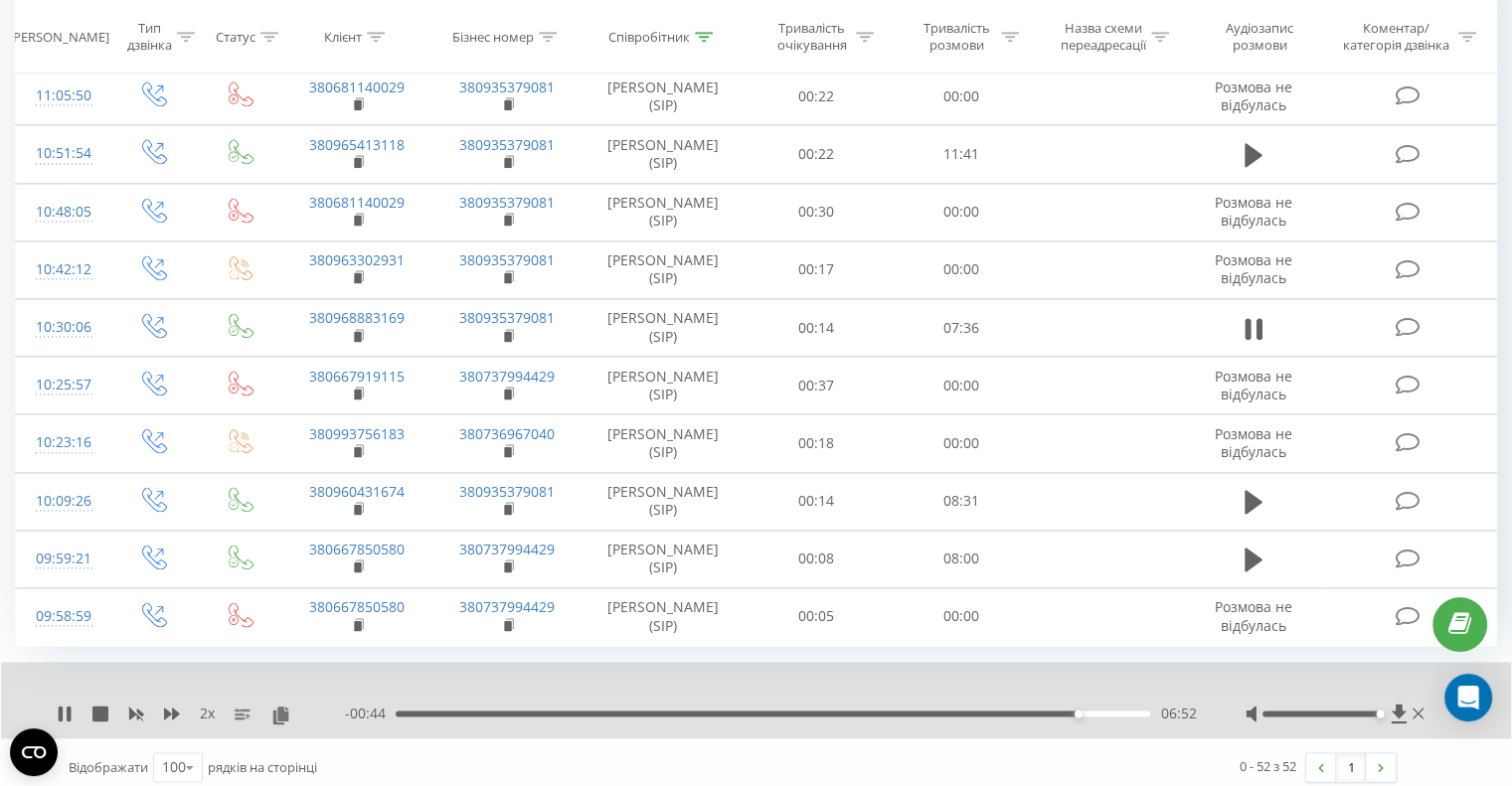 click on "06:52" at bounding box center [772, 713] 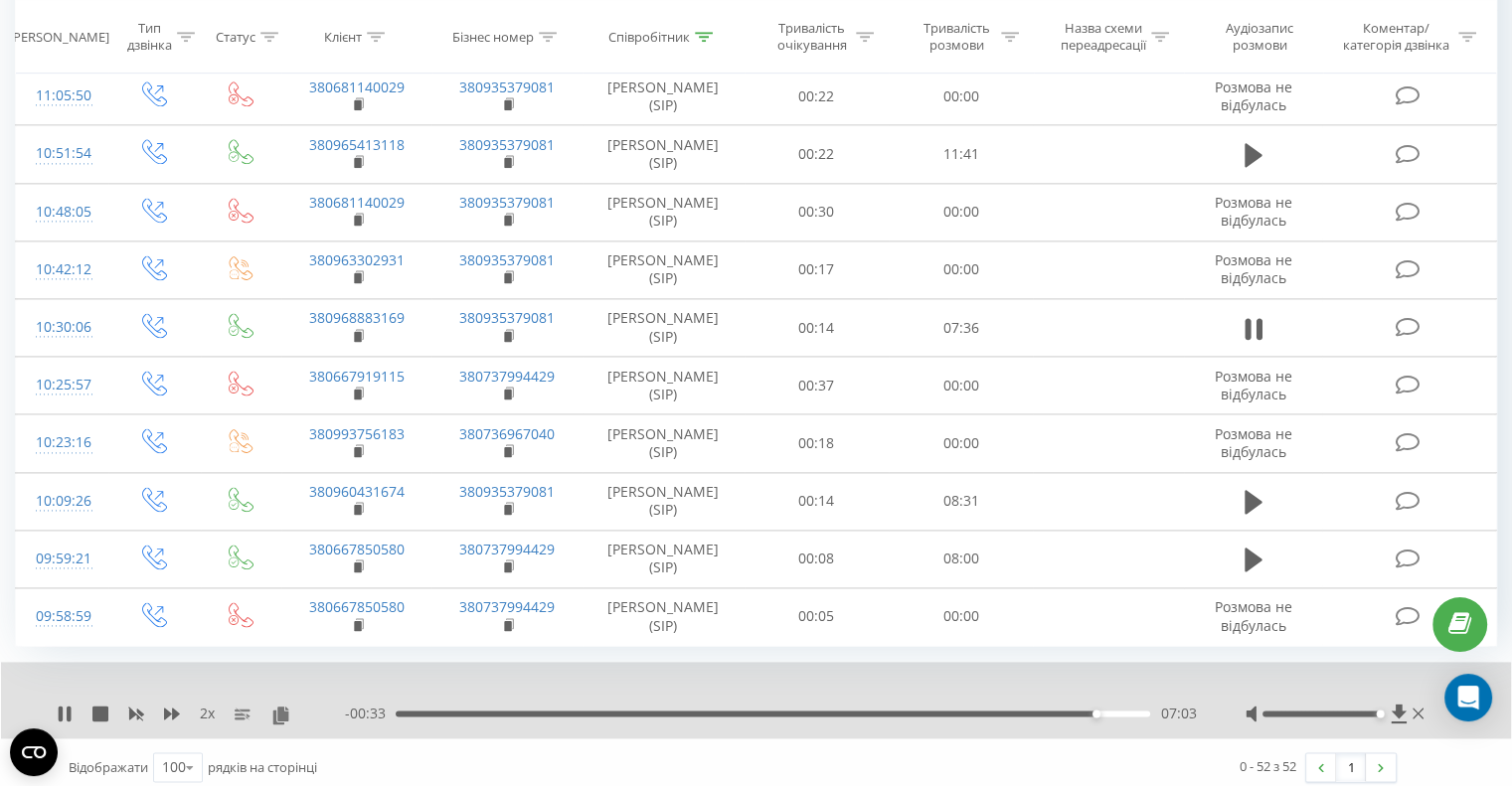 click on "07:03" at bounding box center [772, 713] 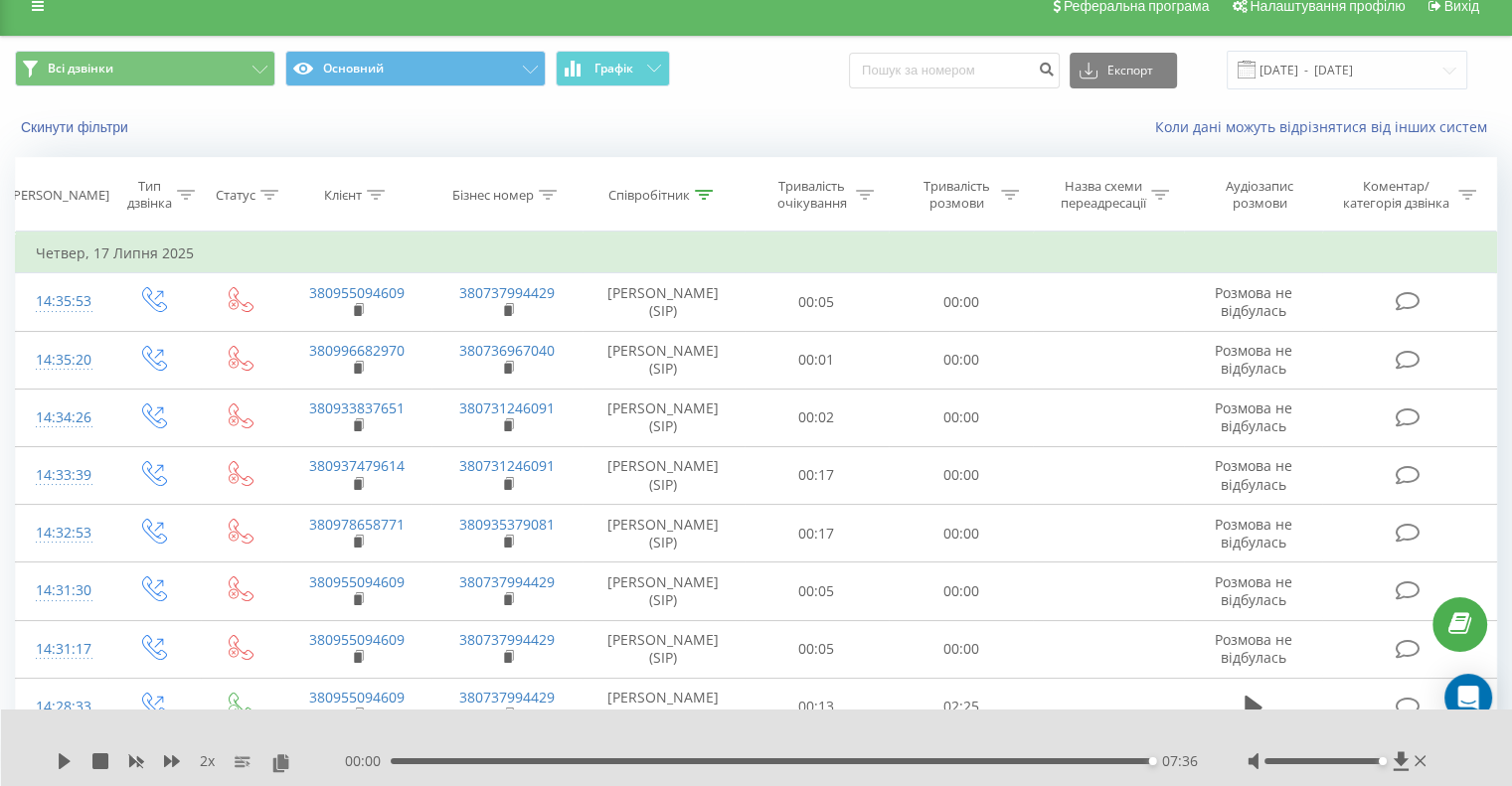 scroll, scrollTop: 0, scrollLeft: 0, axis: both 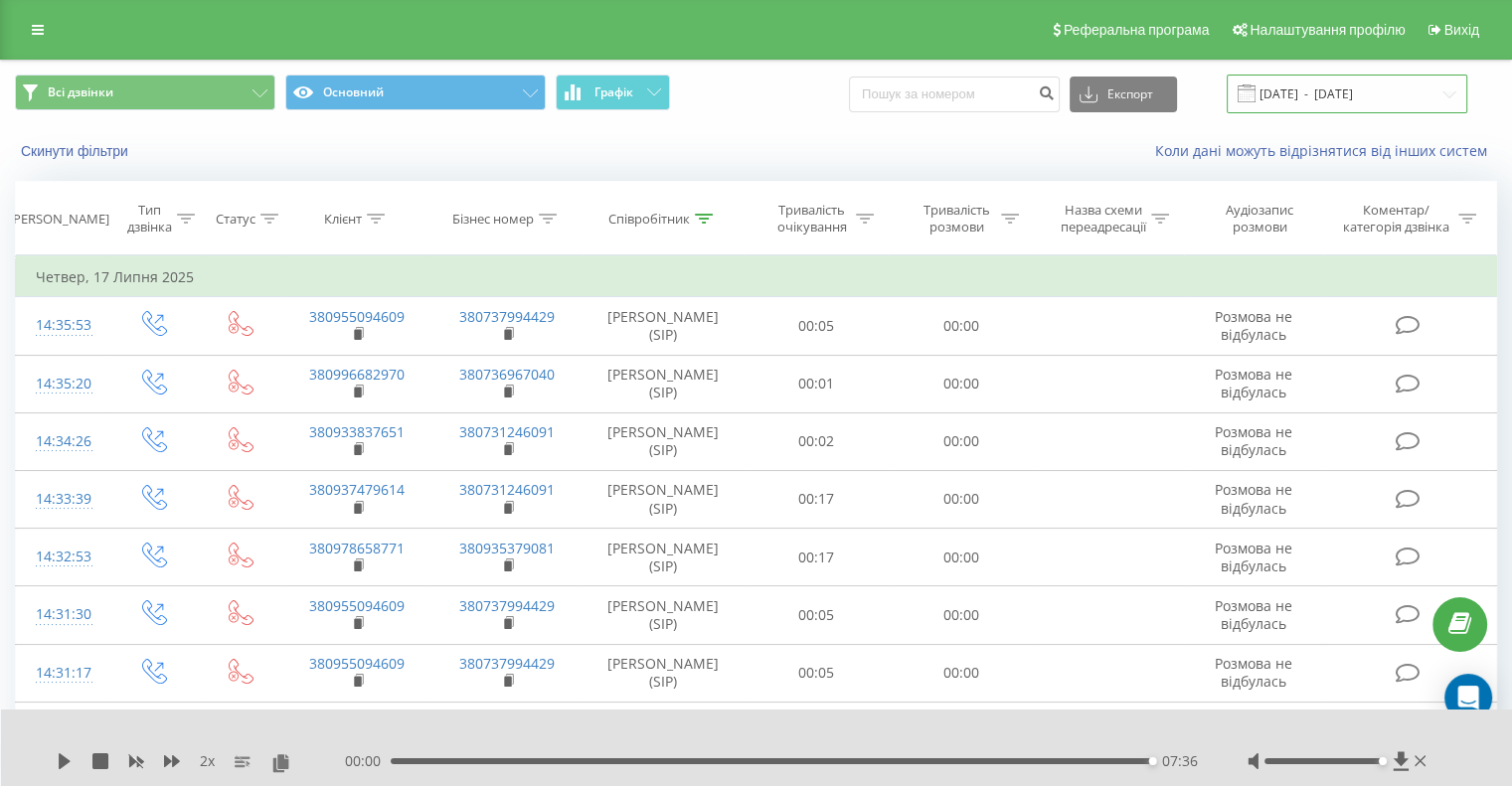 click on "[DATE]  -  [DATE]" at bounding box center [1347, 93] 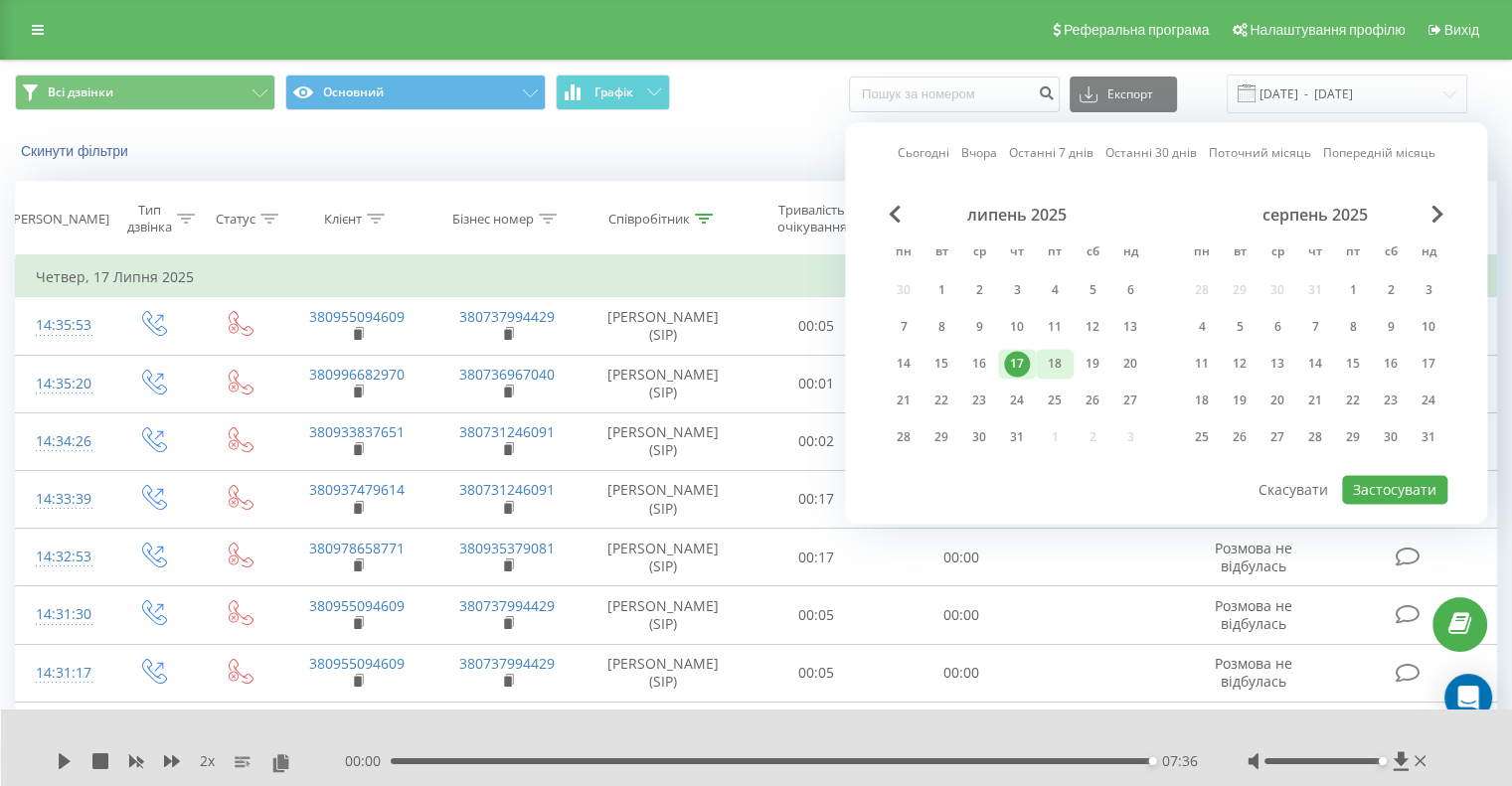 click on "18" at bounding box center (1055, 364) 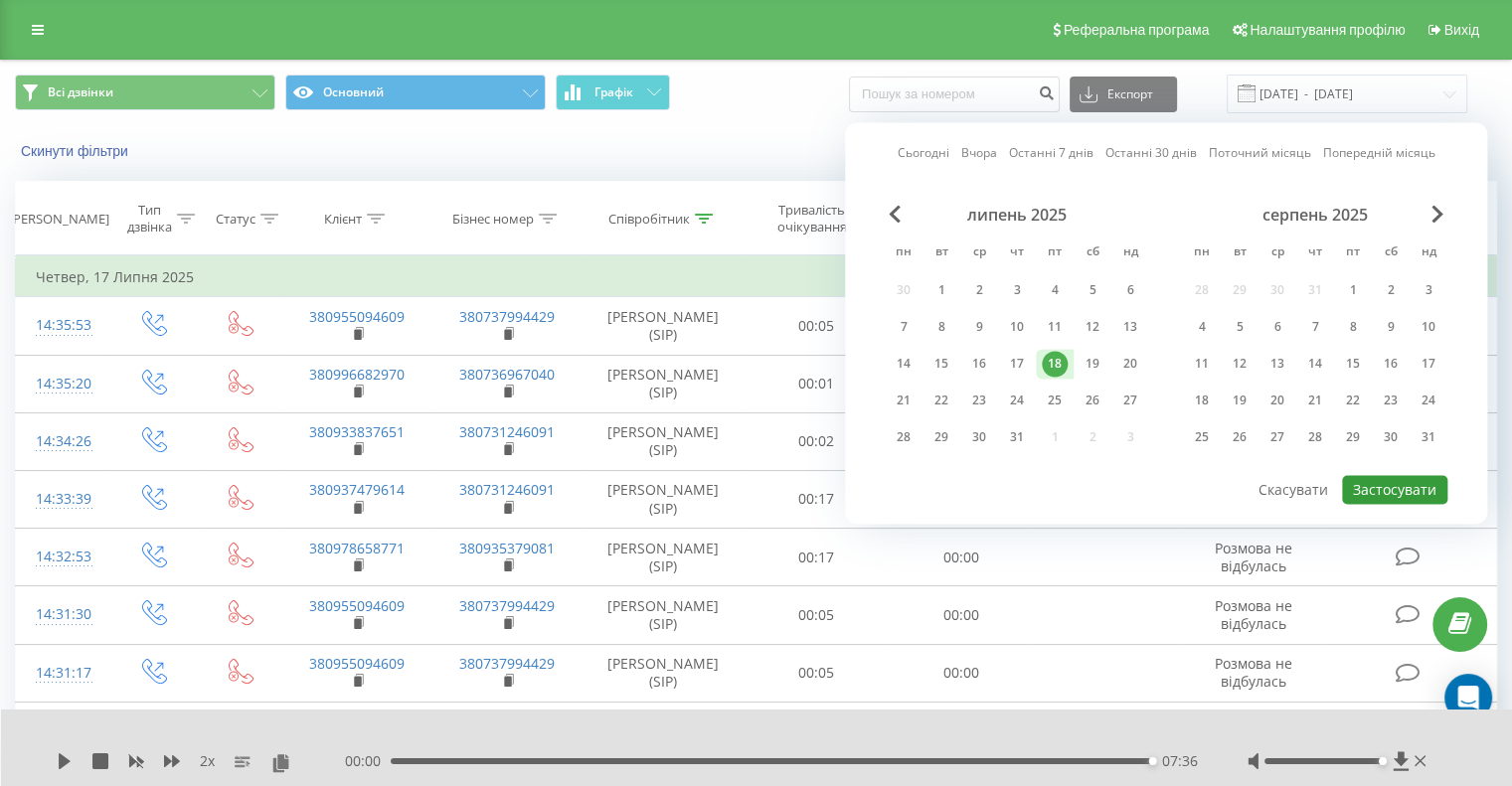 click on "Застосувати" at bounding box center [1395, 489] 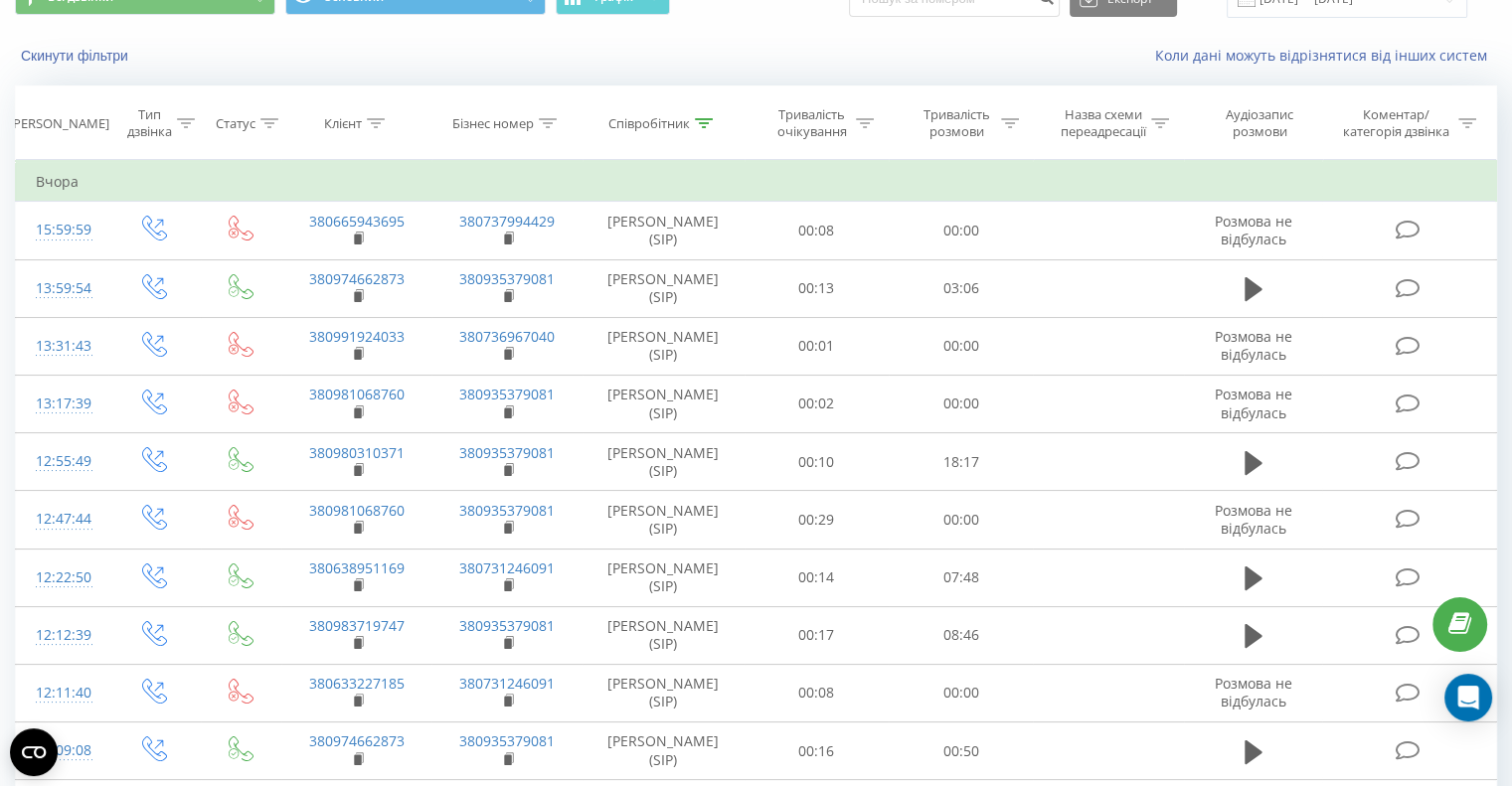 scroll, scrollTop: 136, scrollLeft: 0, axis: vertical 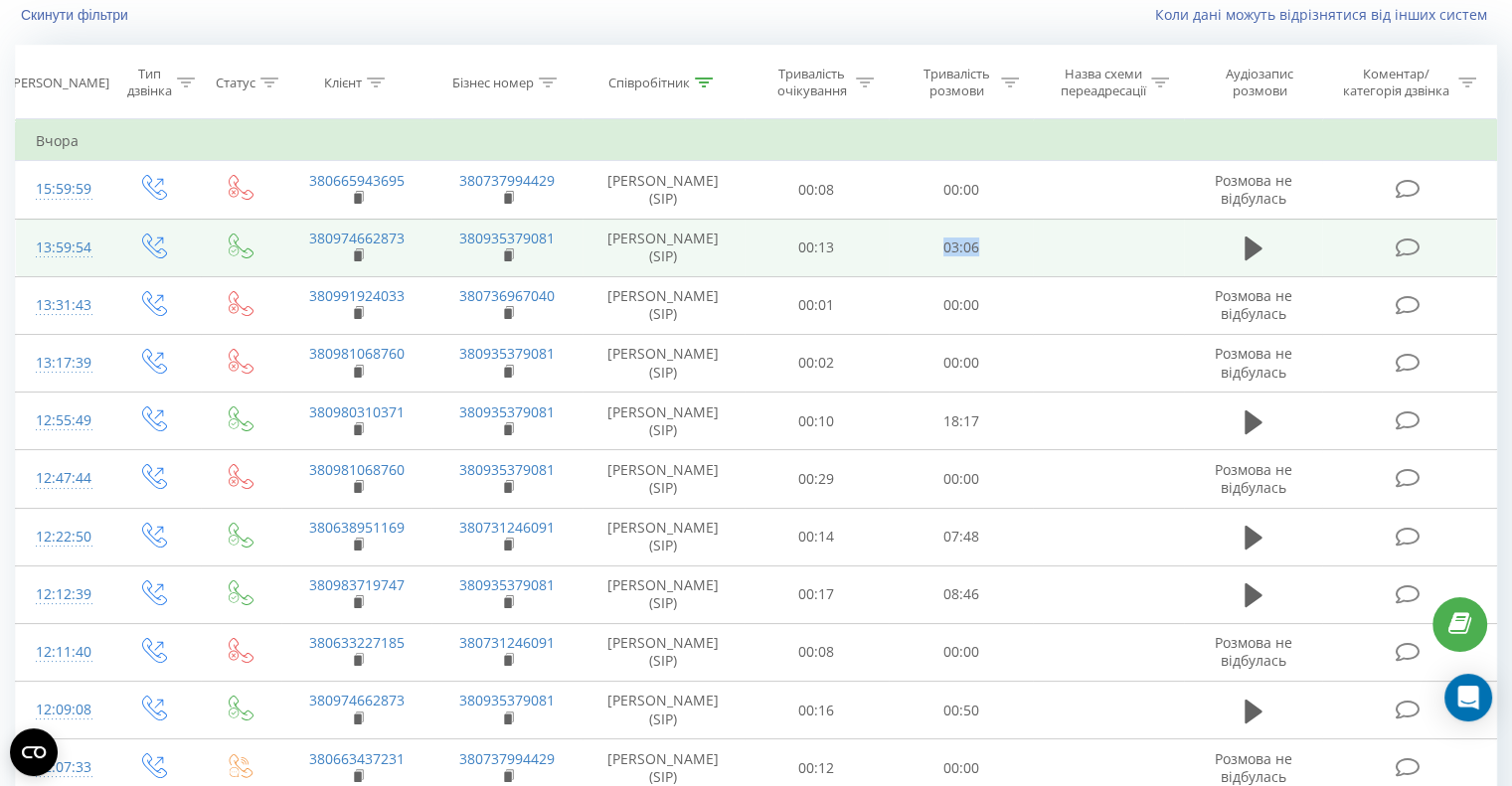 drag, startPoint x: 931, startPoint y: 235, endPoint x: 990, endPoint y: 235, distance: 59 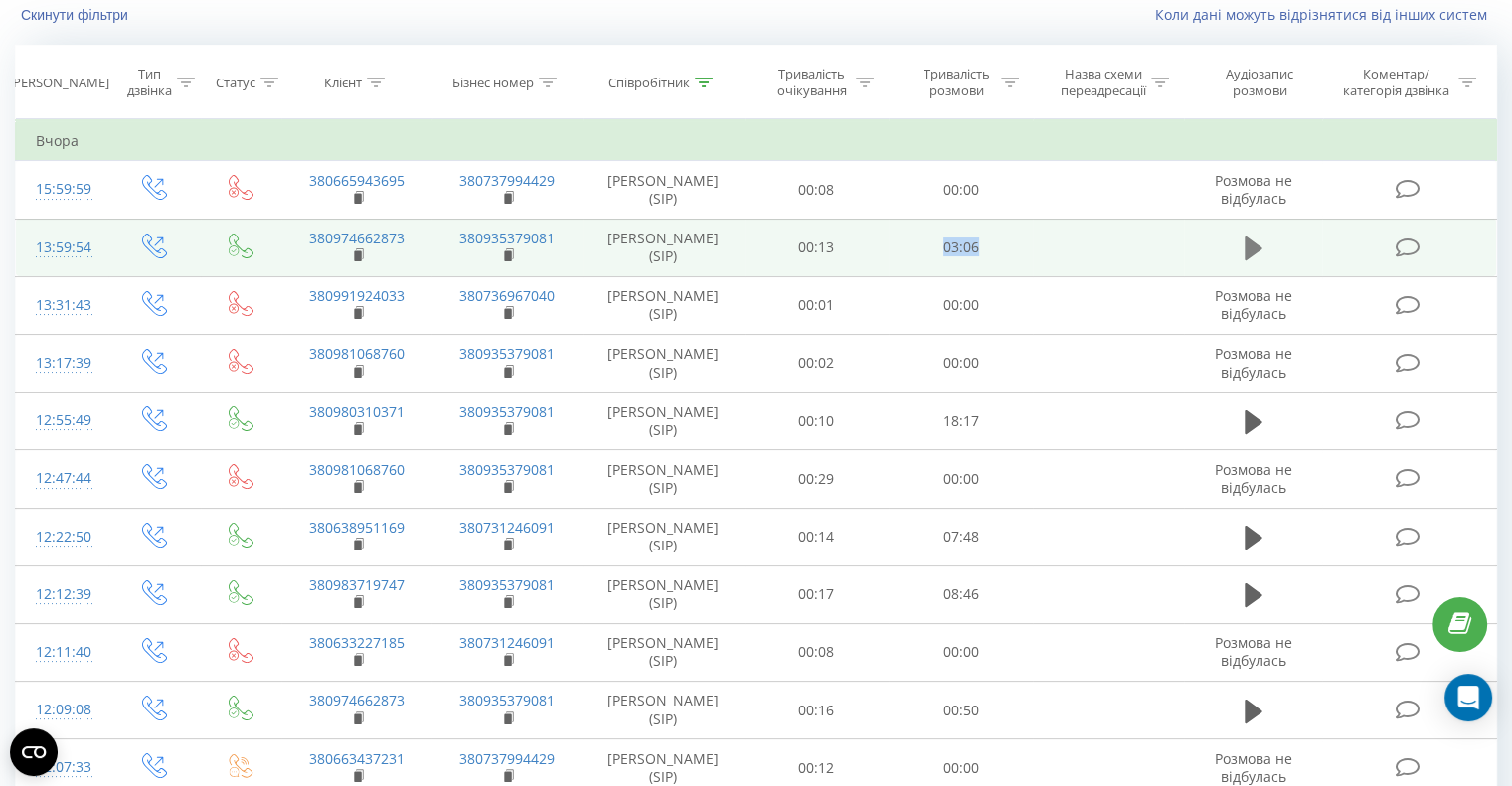 click 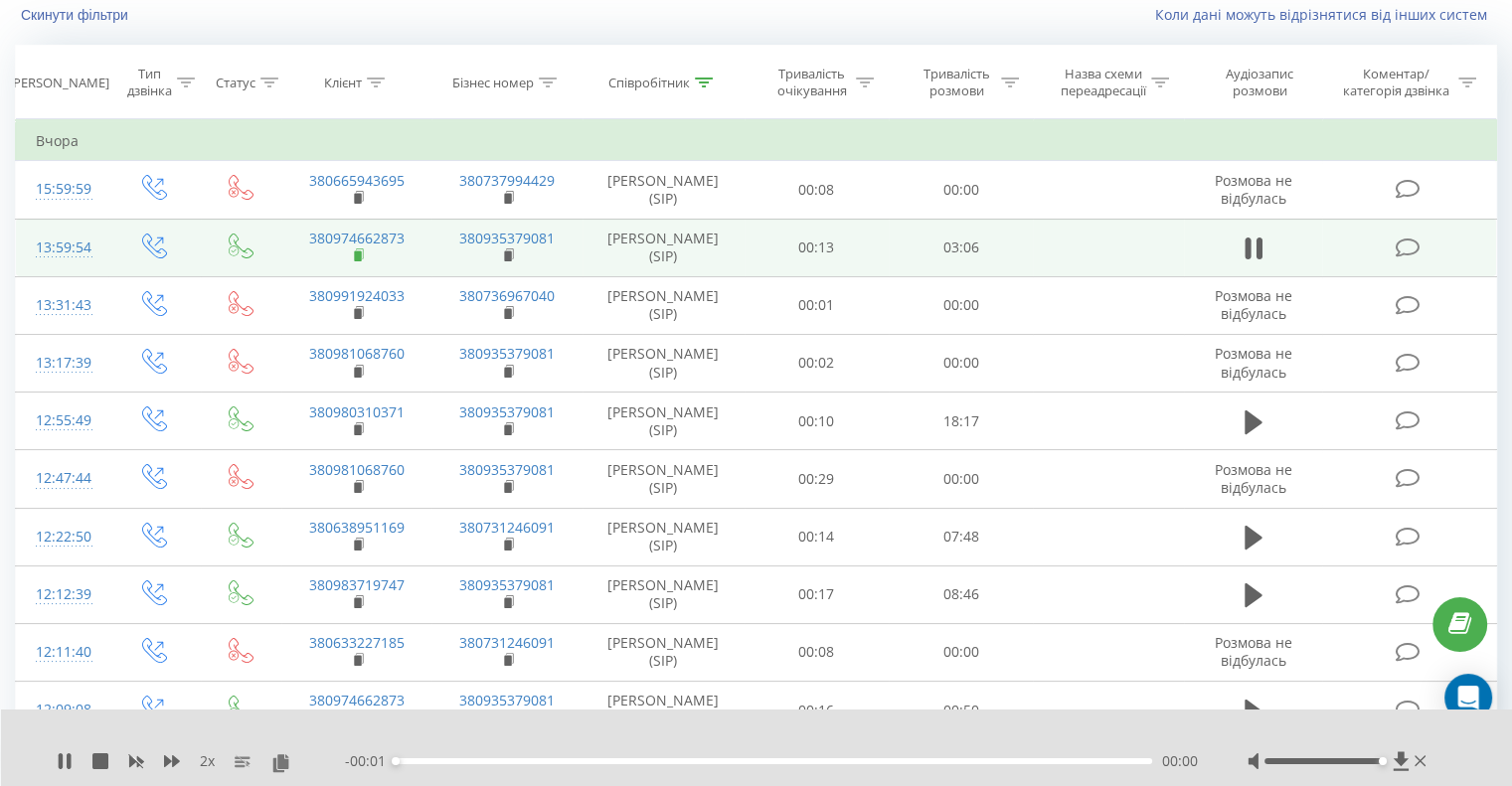 click 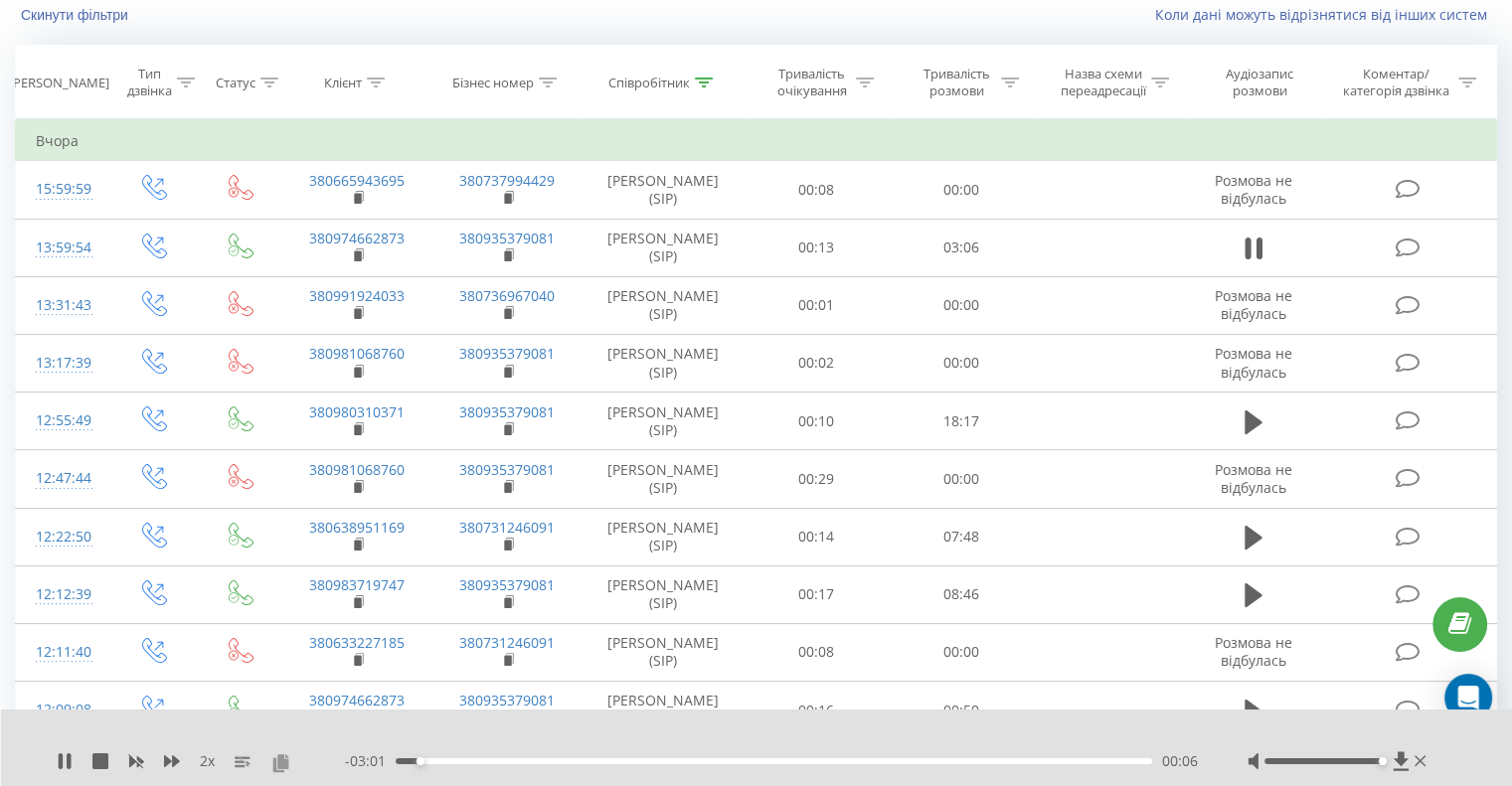 click at bounding box center (280, 762) 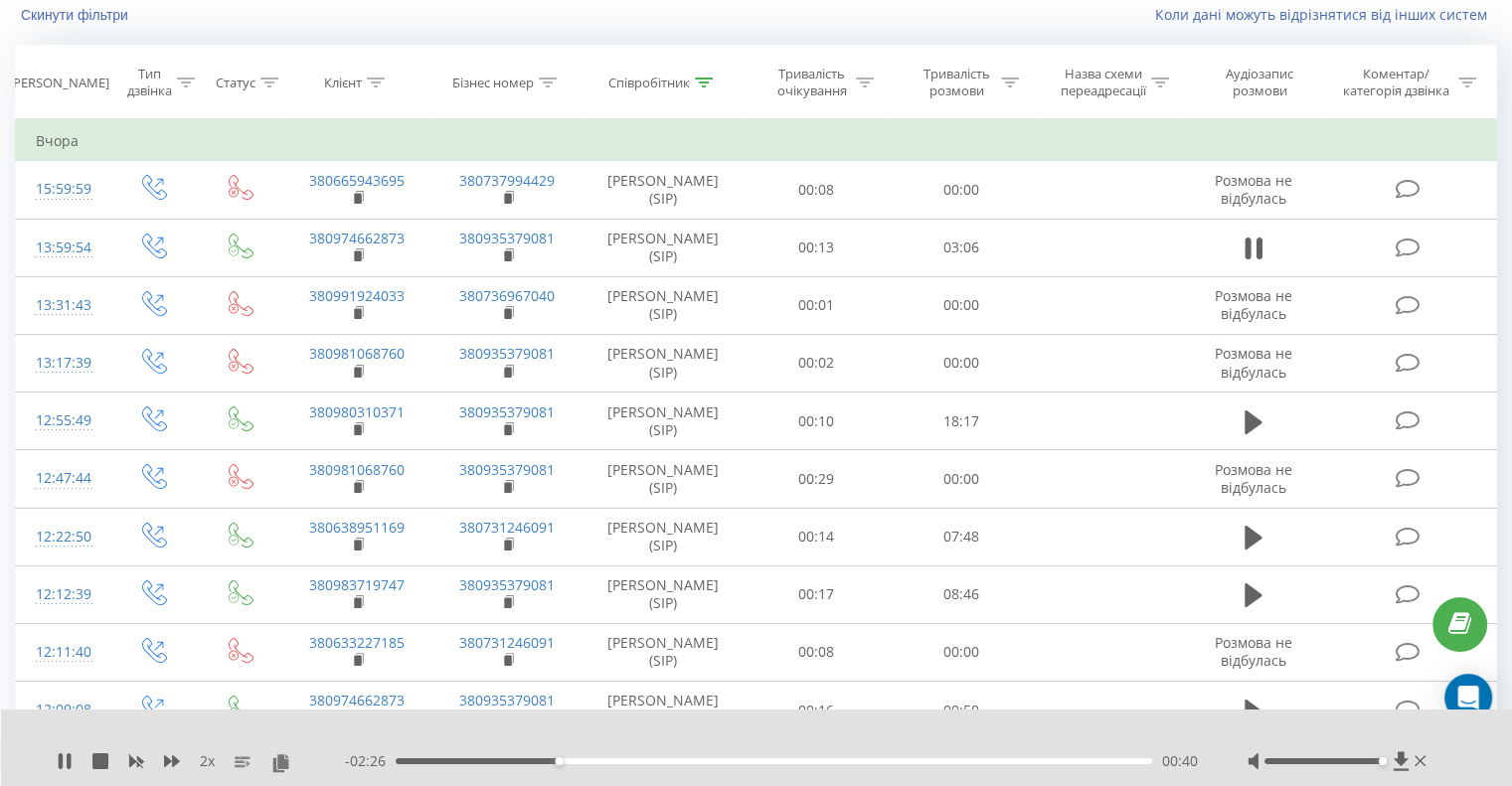 click on "00:40" at bounding box center [773, 761] 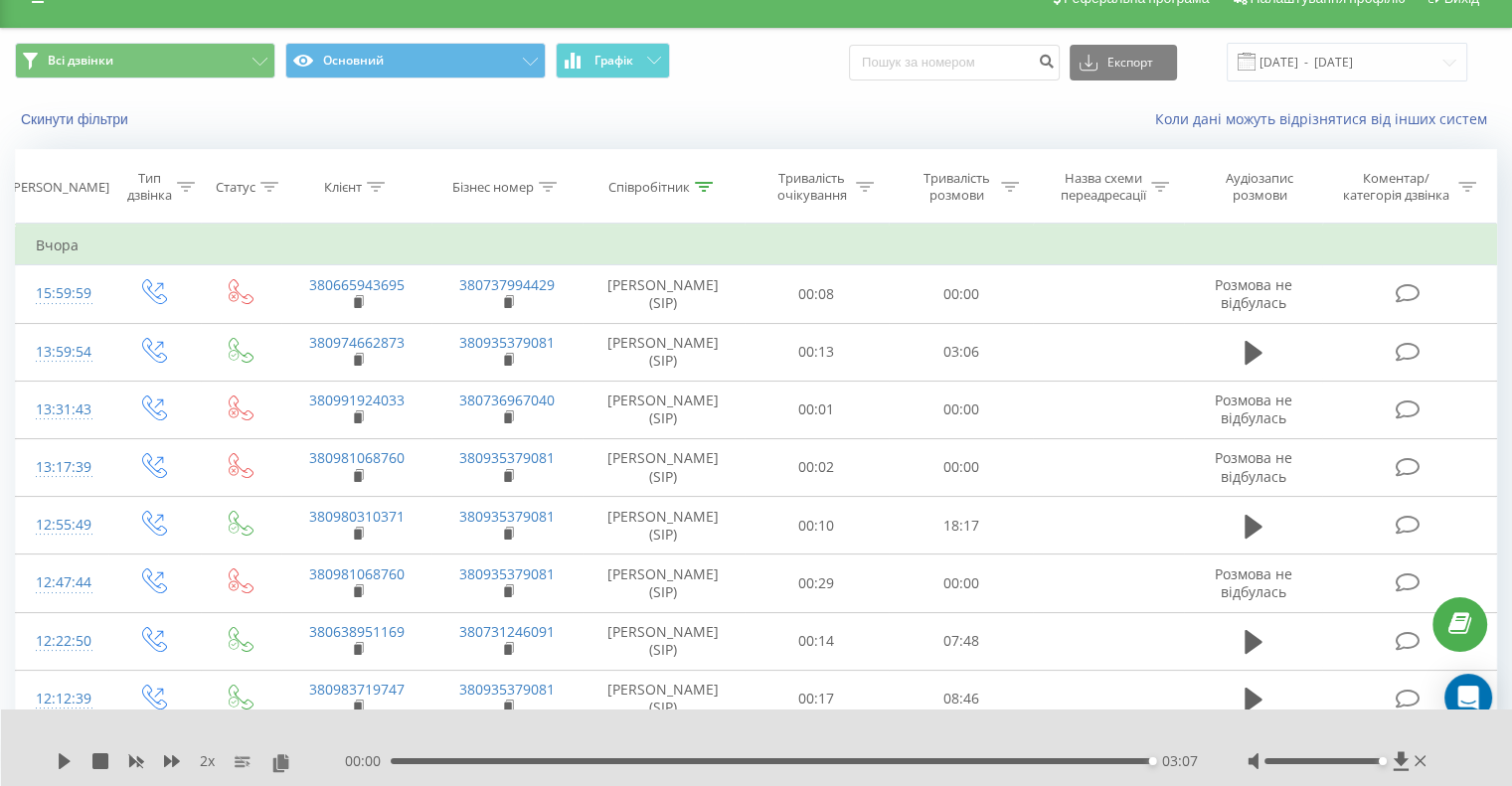 scroll, scrollTop: 0, scrollLeft: 0, axis: both 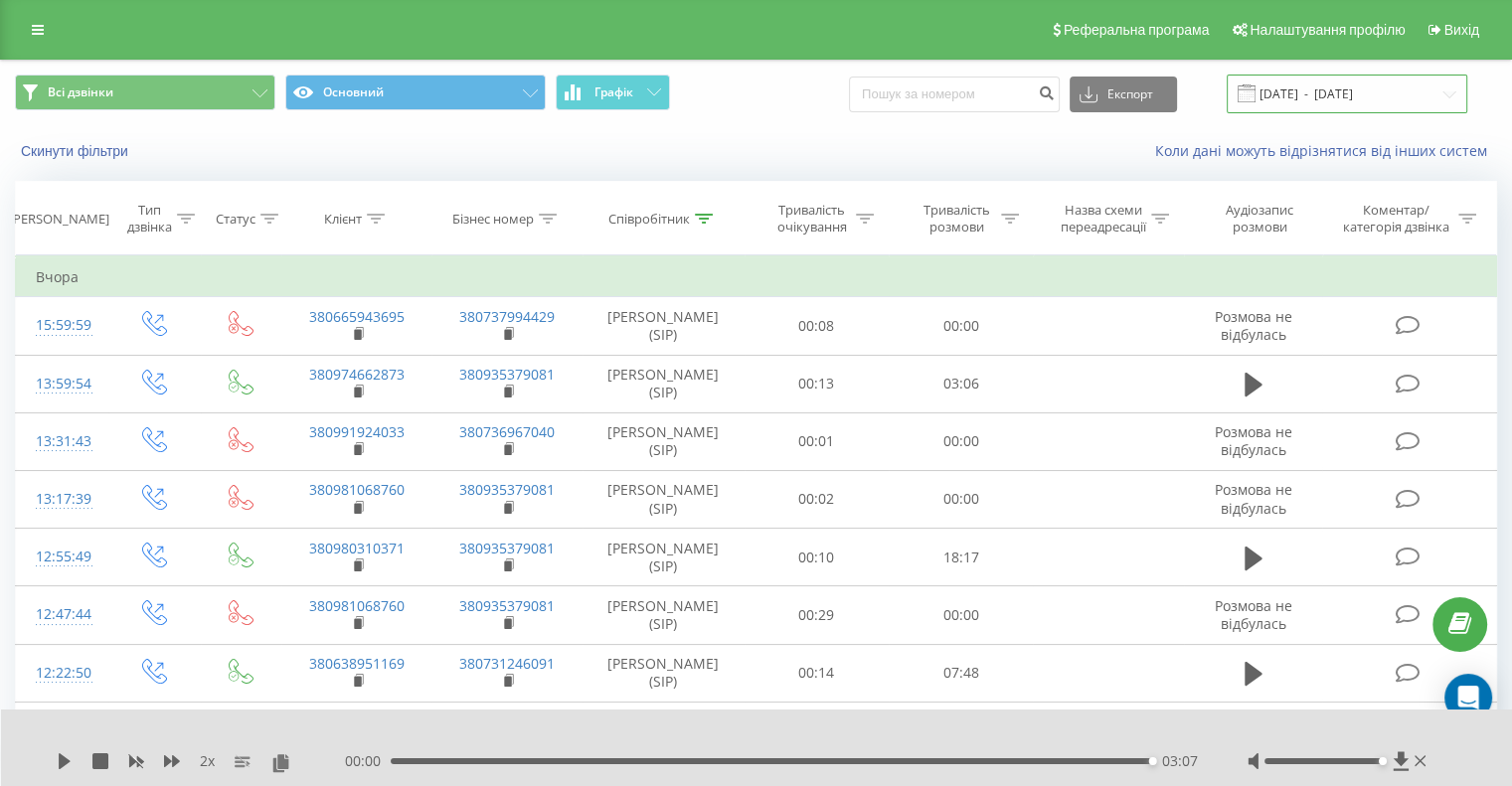 click on "[DATE]  -  [DATE]" at bounding box center (1347, 93) 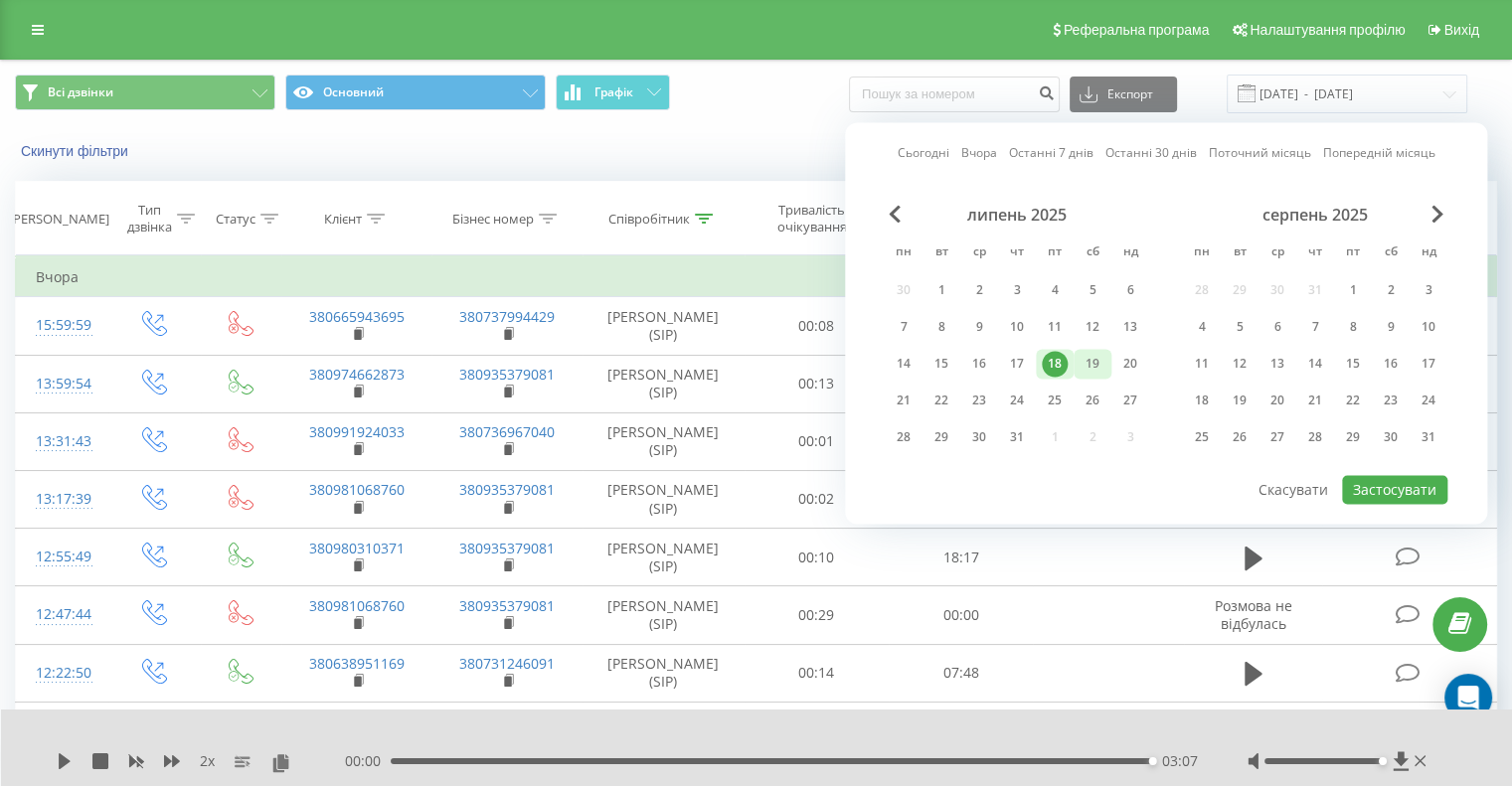 click on "19" at bounding box center [1092, 364] 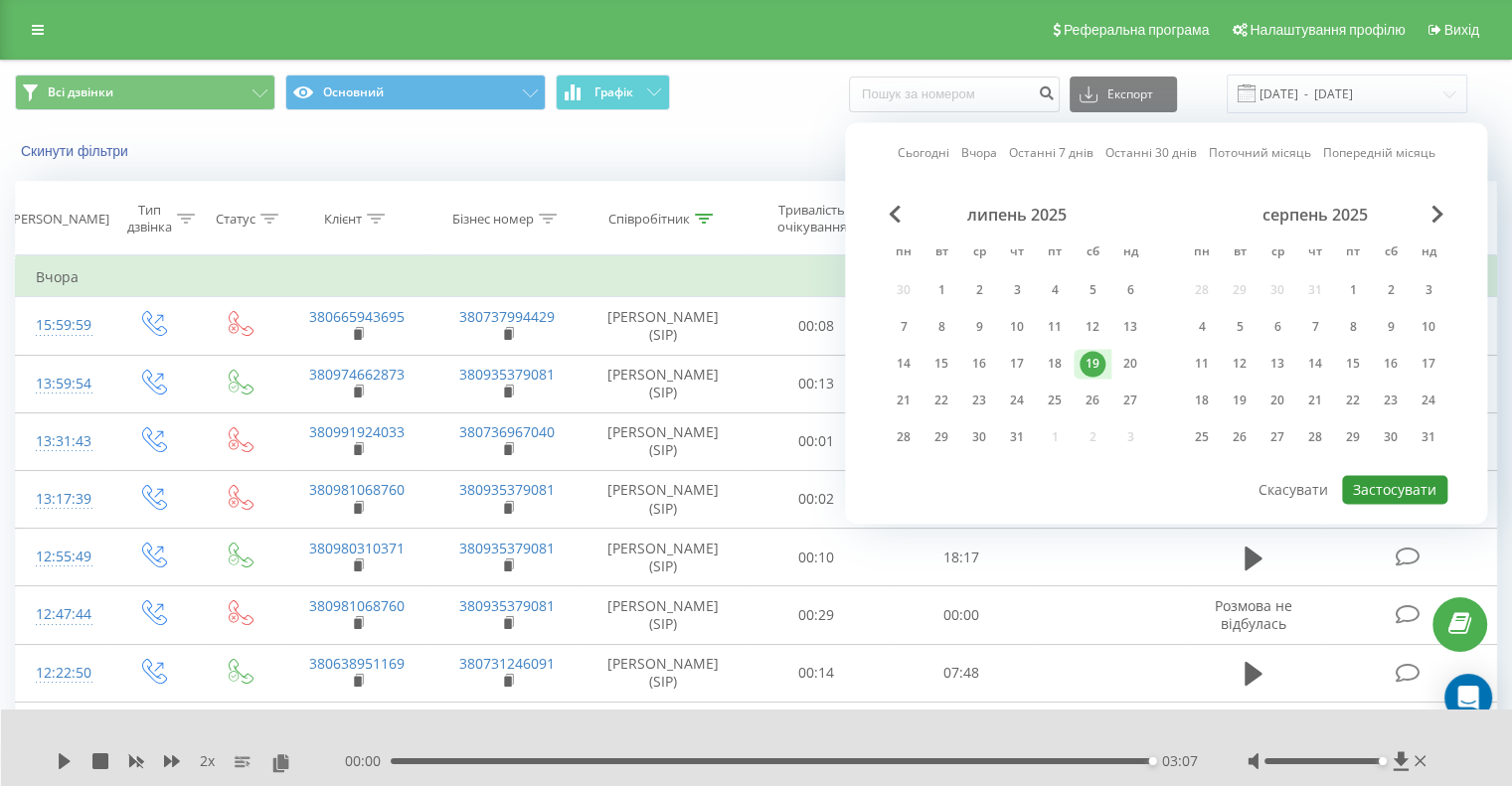 click on "Застосувати" at bounding box center (1395, 489) 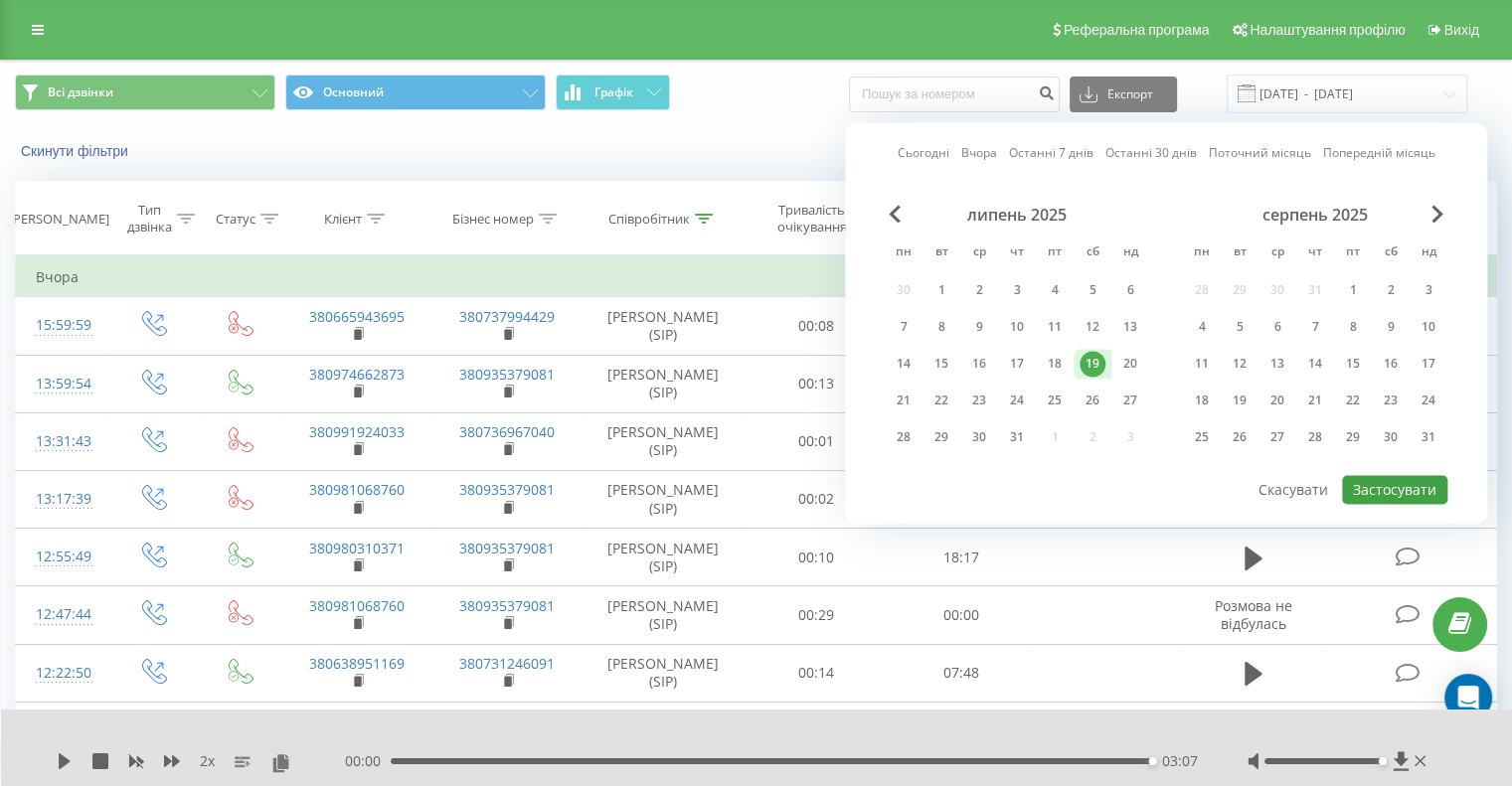 type on "[DATE]  -  [DATE]" 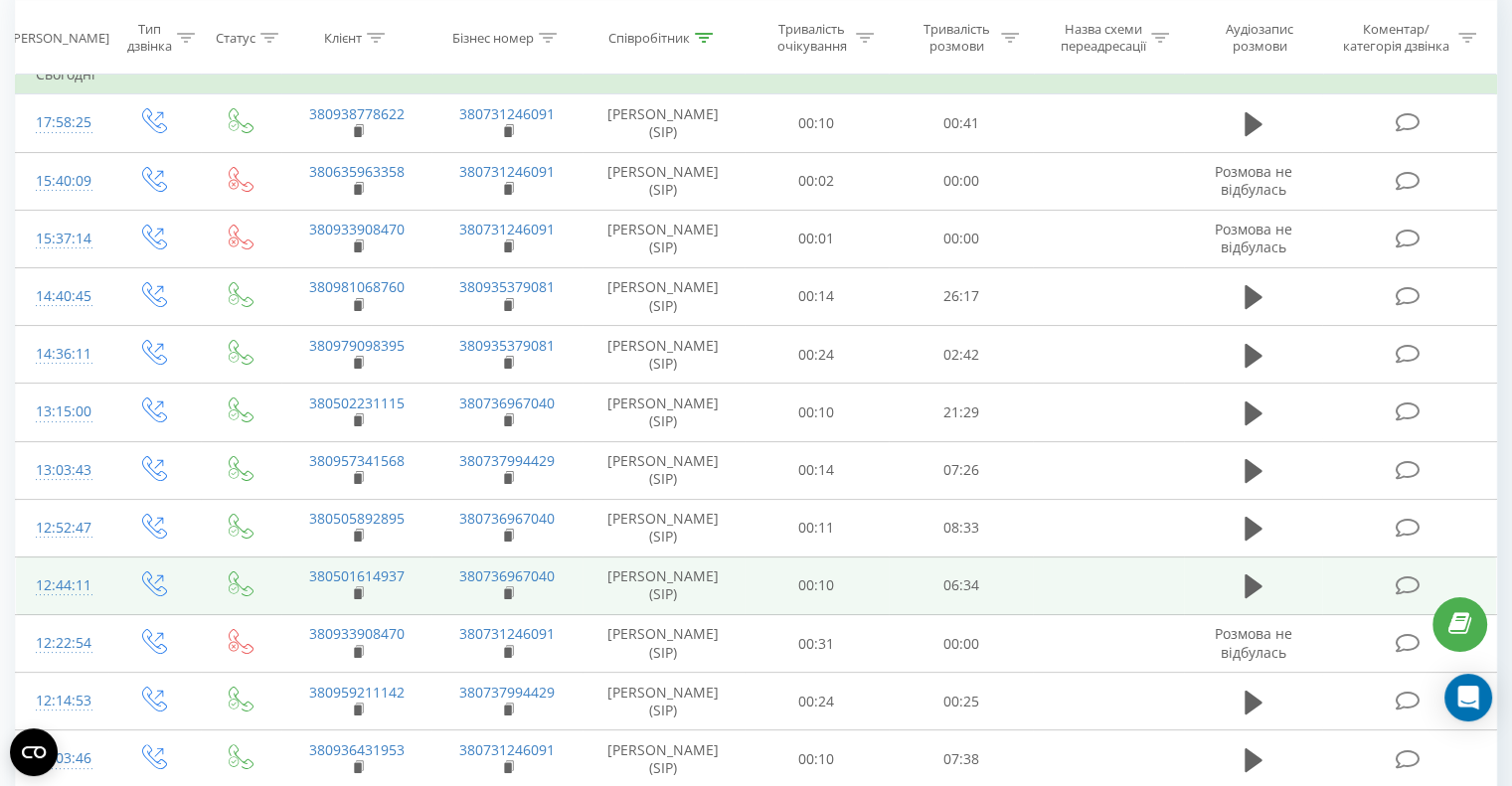 scroll, scrollTop: 232, scrollLeft: 0, axis: vertical 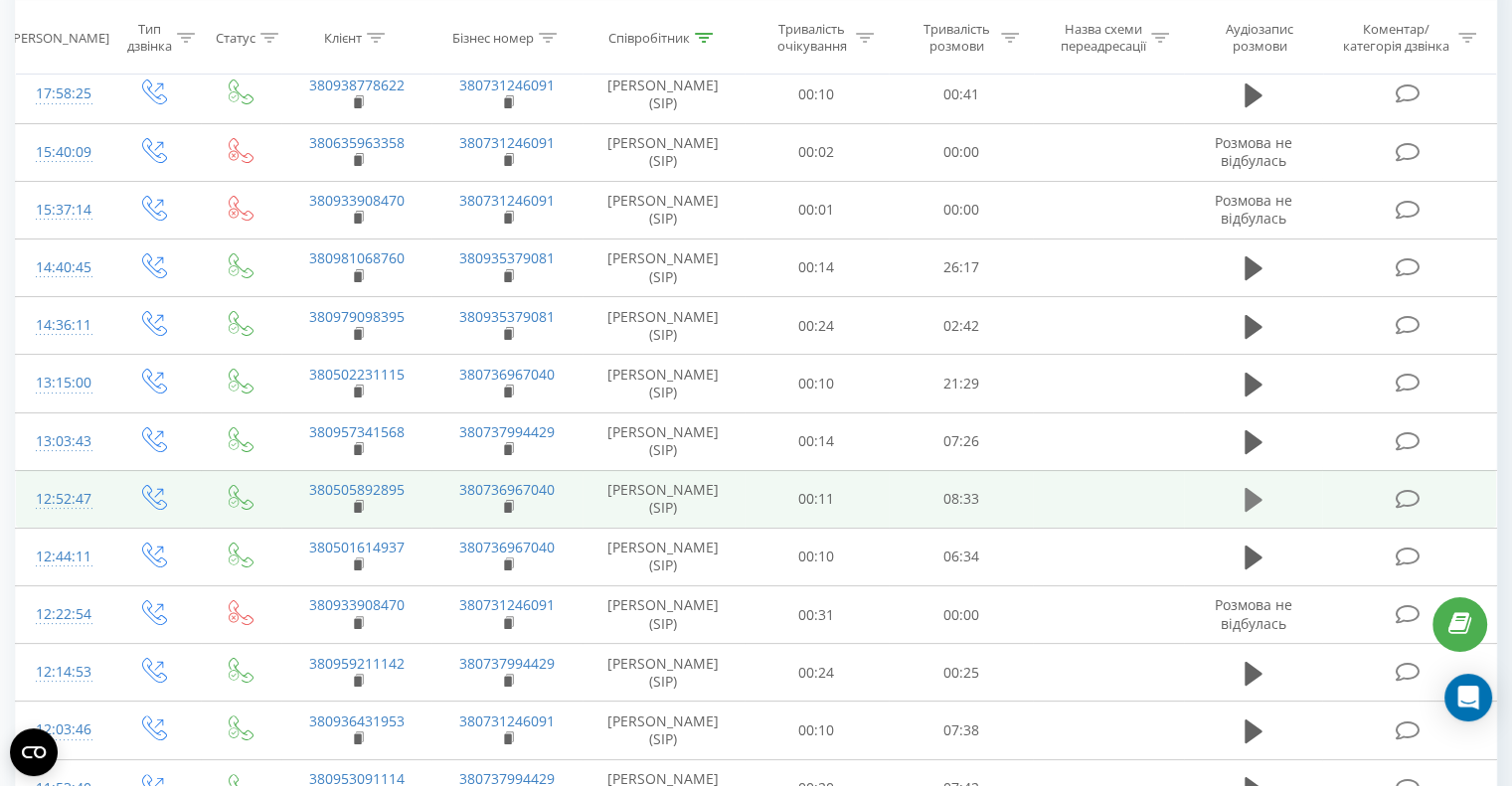 click at bounding box center (1254, 500) 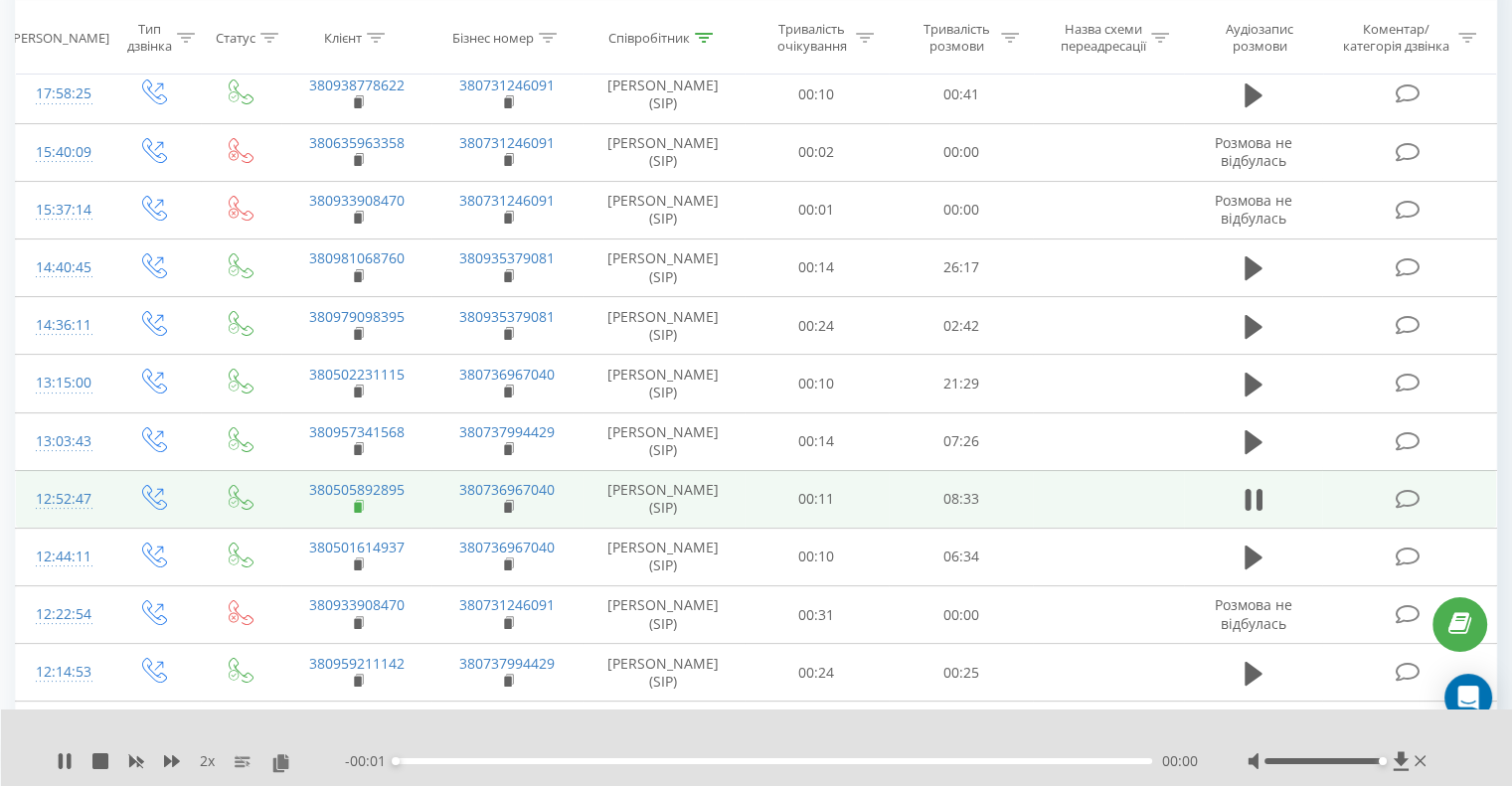 click 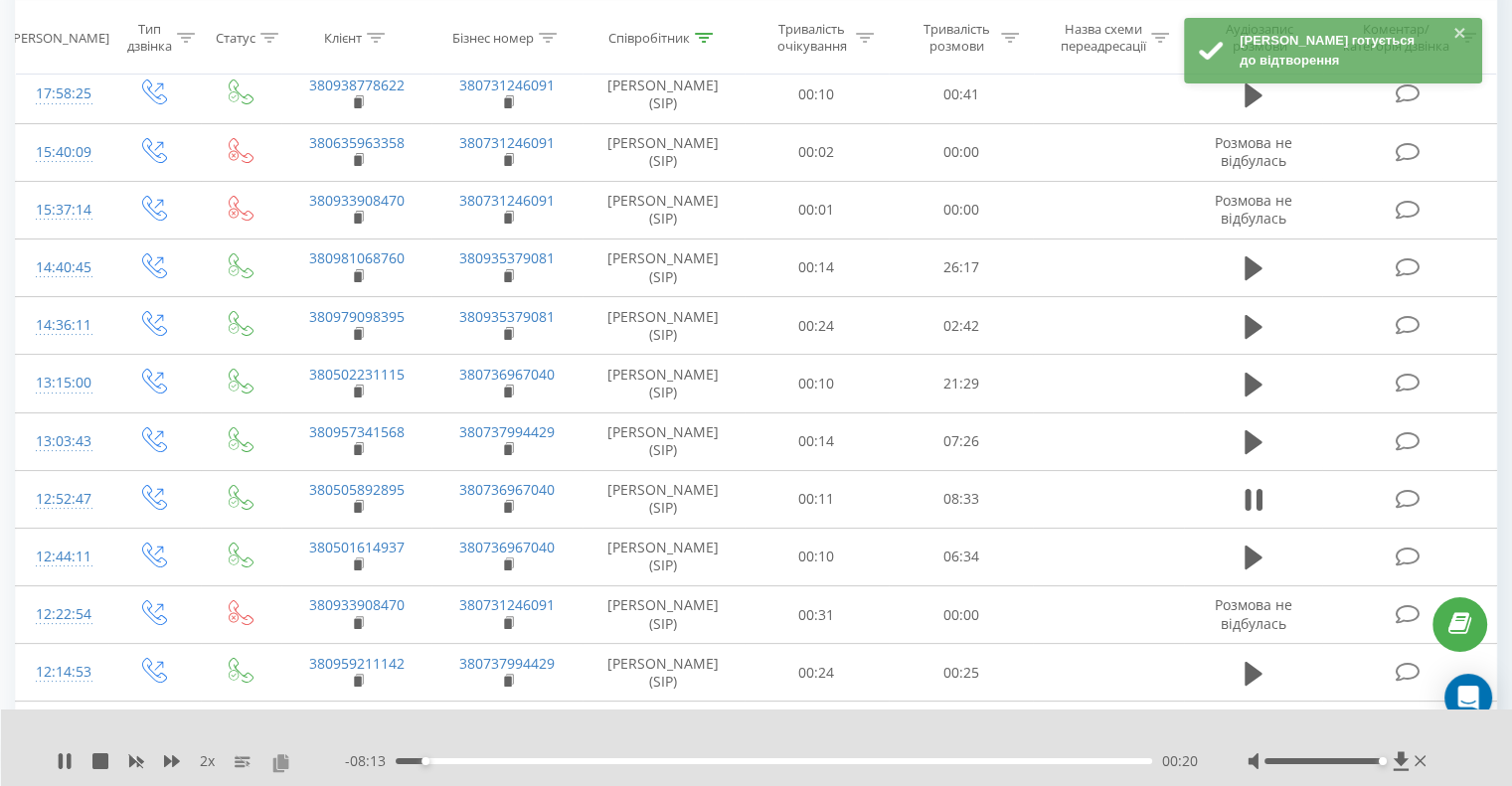 click at bounding box center (280, 762) 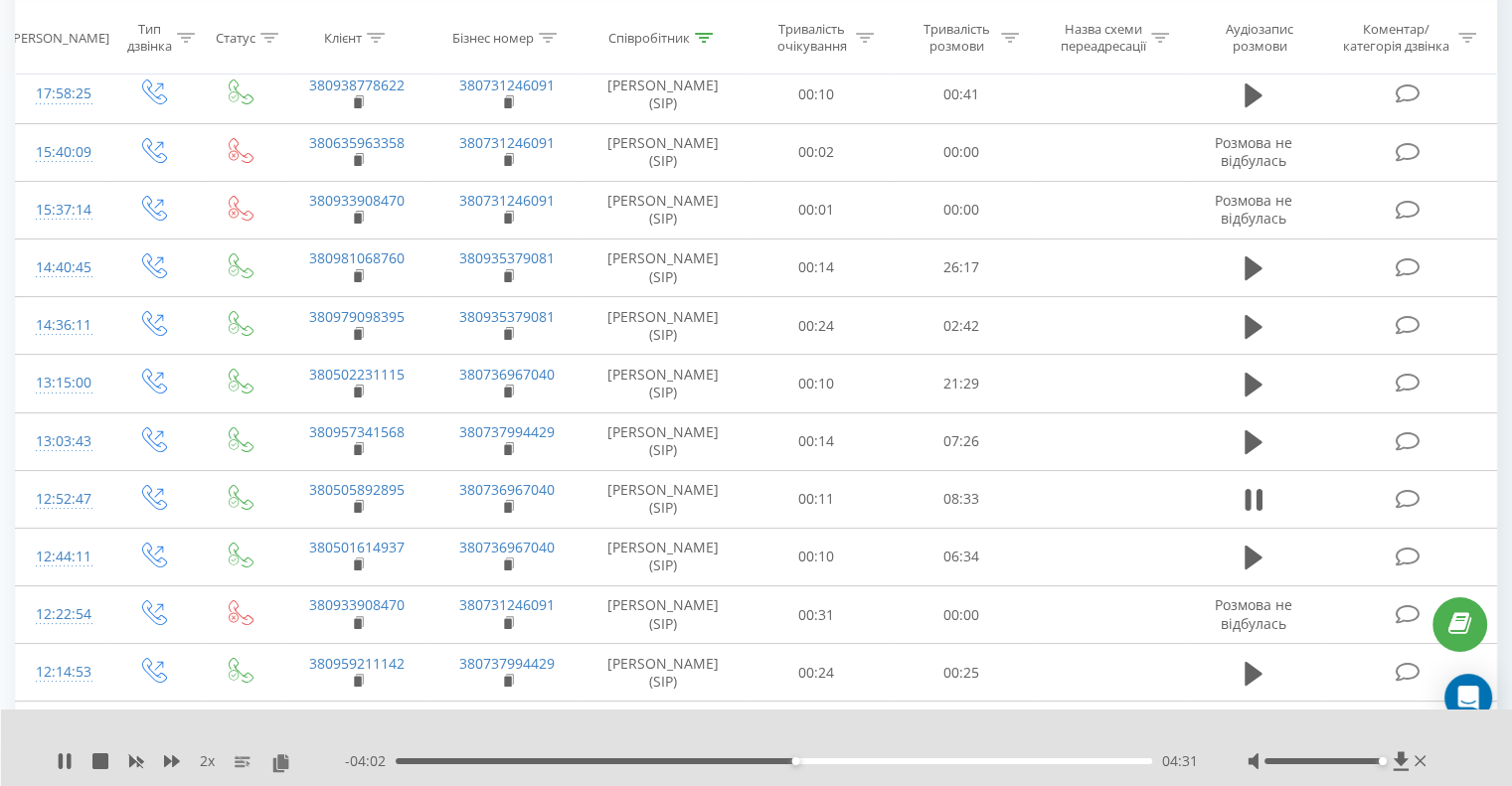 click on "04:31" at bounding box center (773, 761) 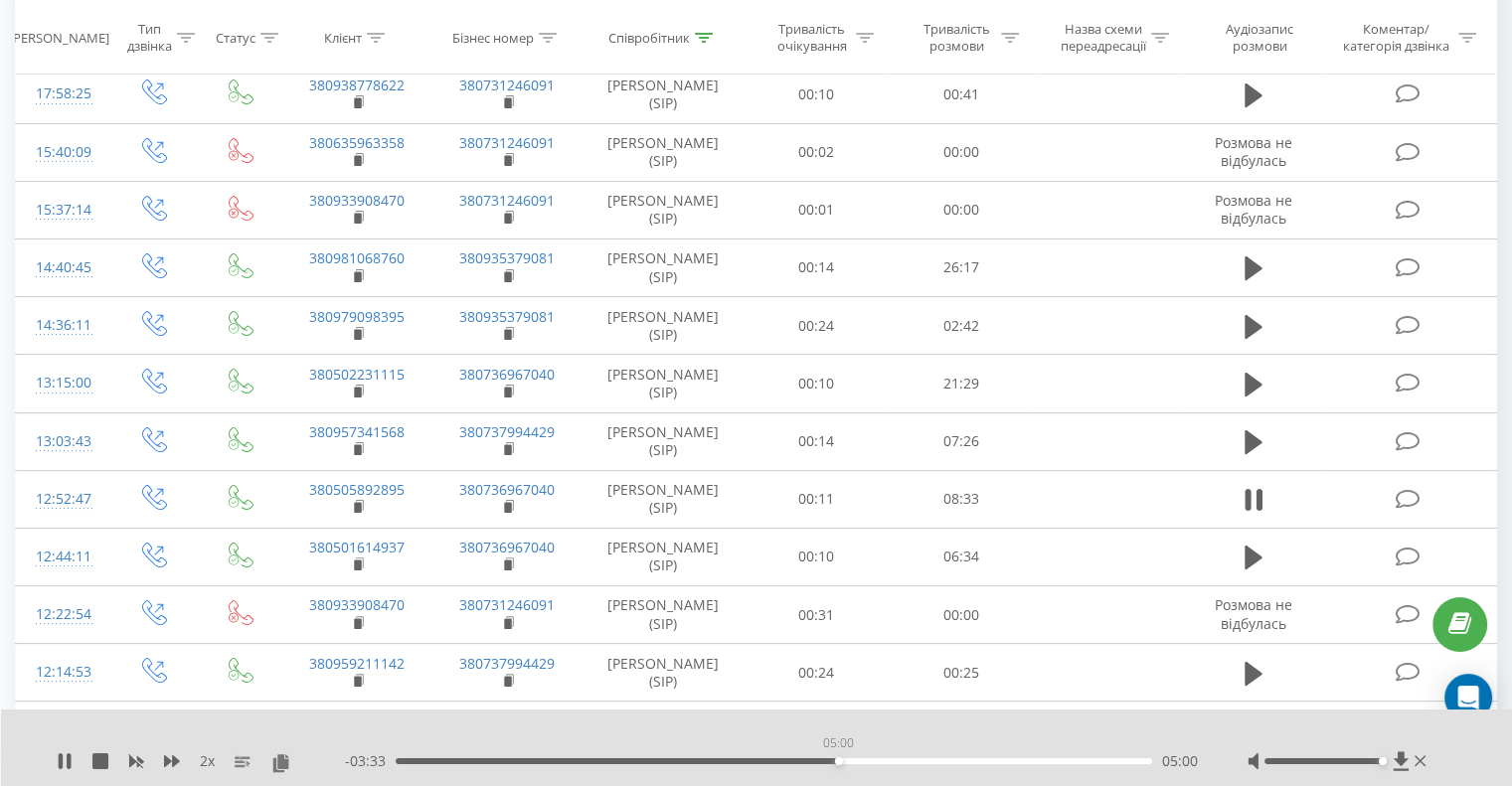 click on "05:00" at bounding box center (773, 761) 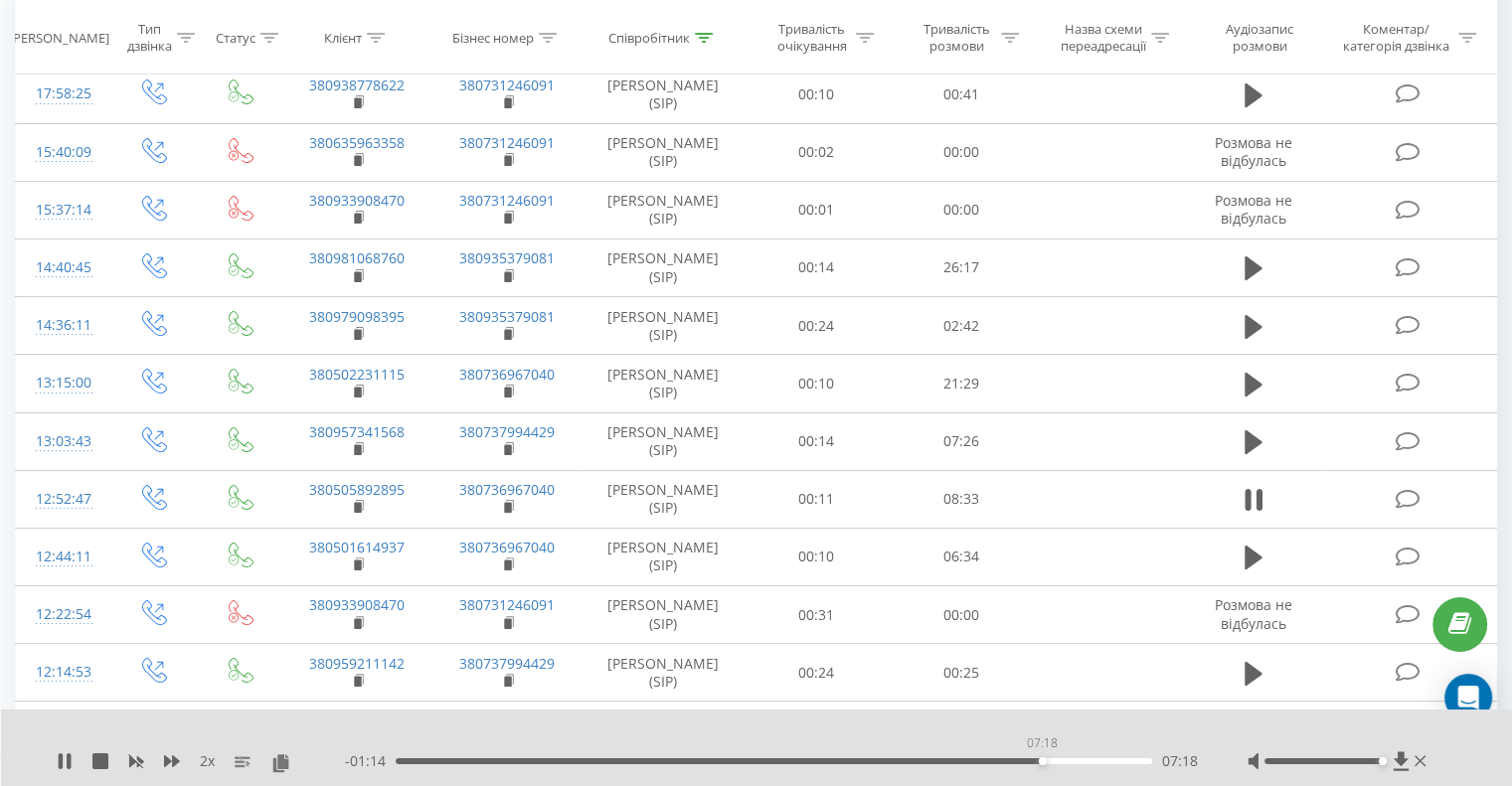 click on "07:18" at bounding box center [773, 761] 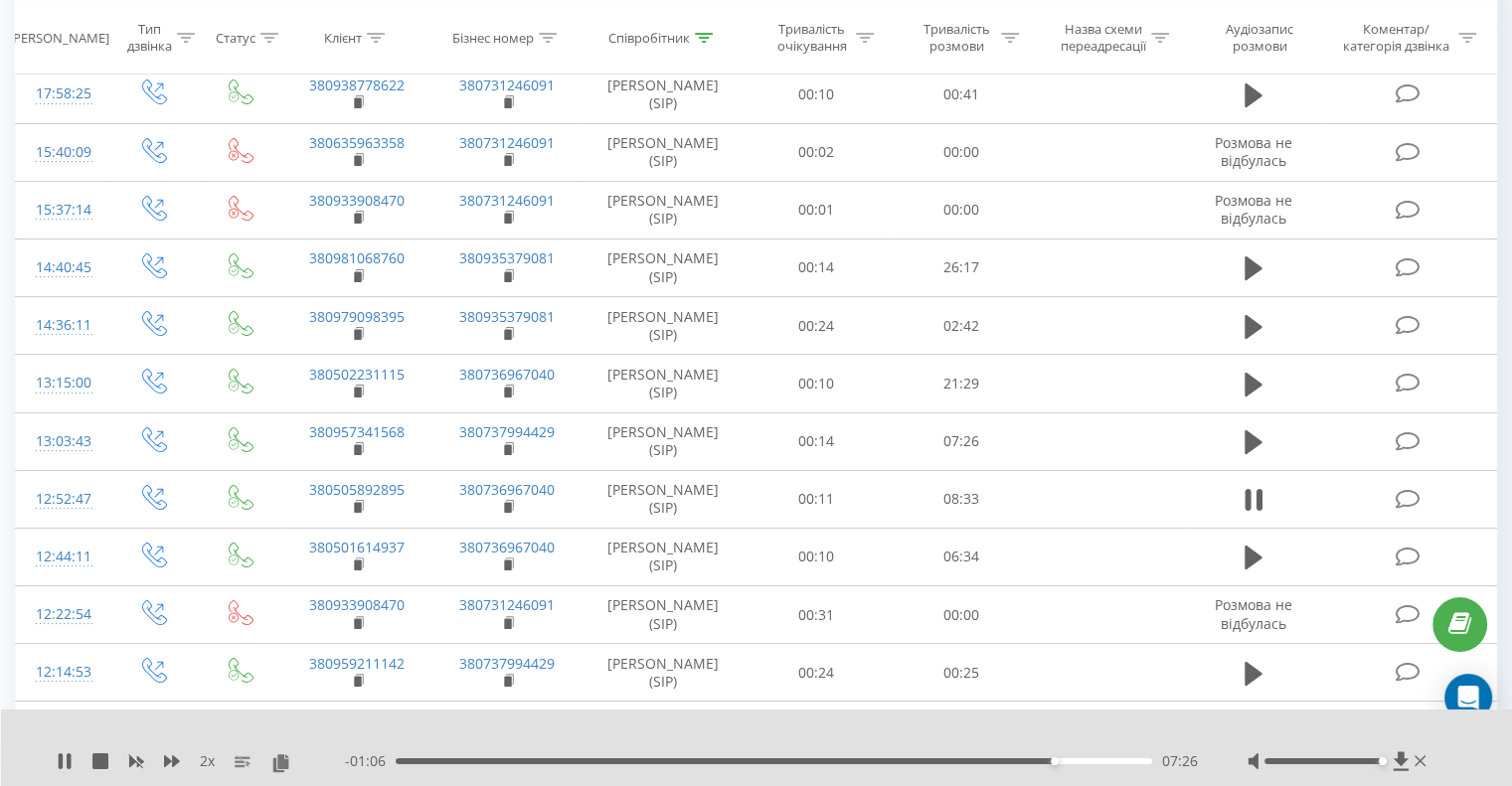 click on "07:26" at bounding box center [773, 761] 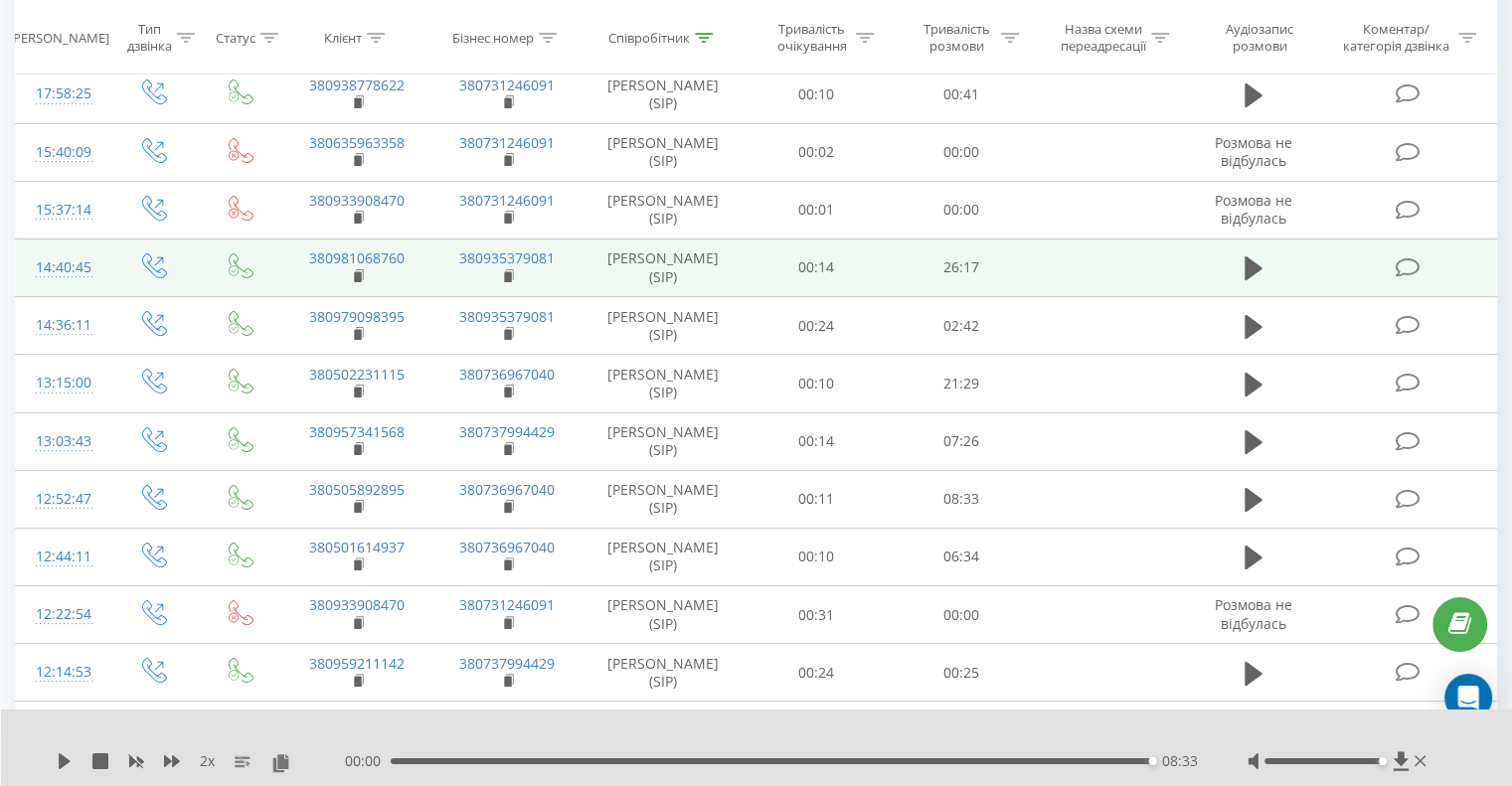 scroll, scrollTop: 0, scrollLeft: 0, axis: both 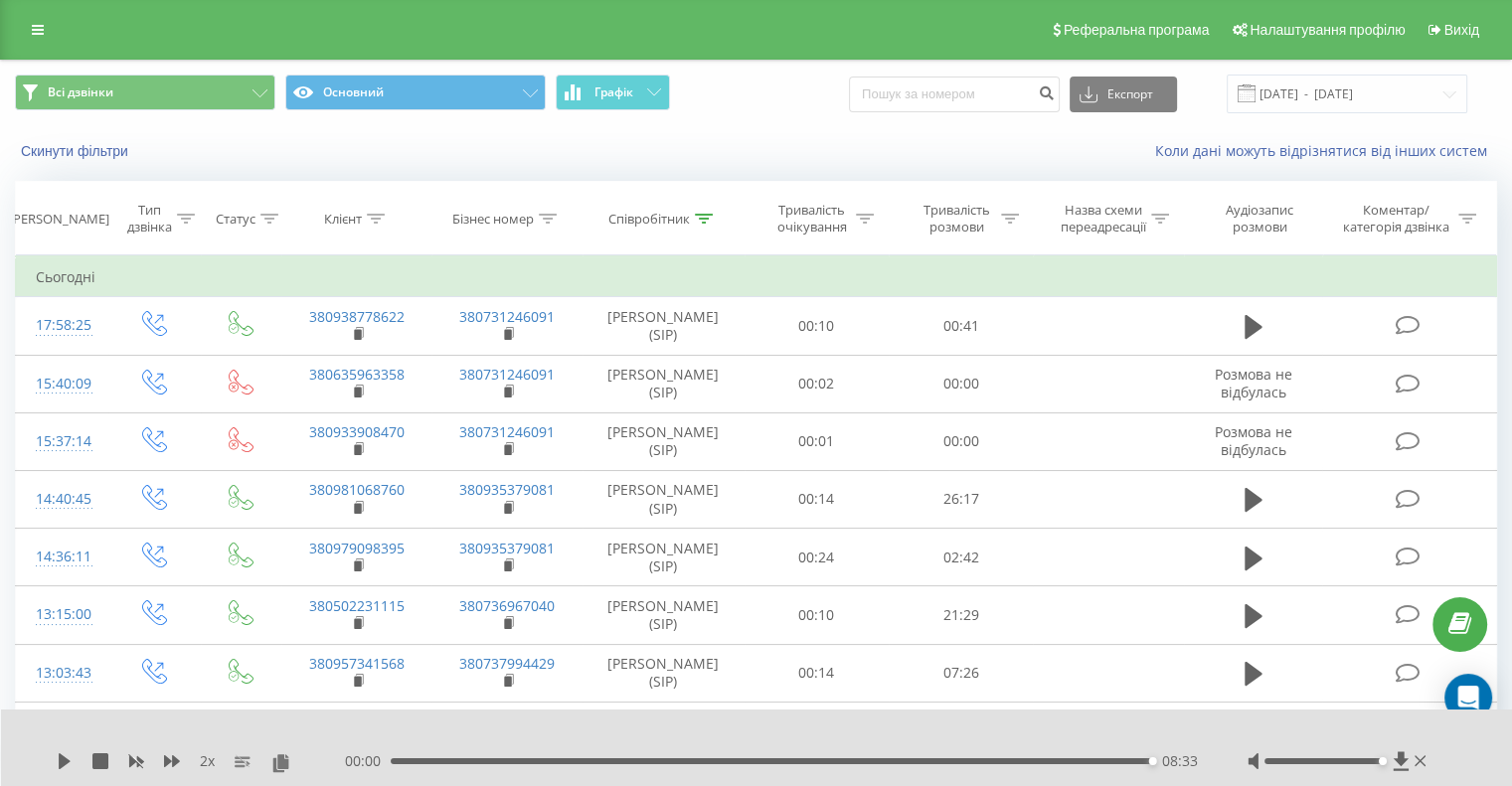 click 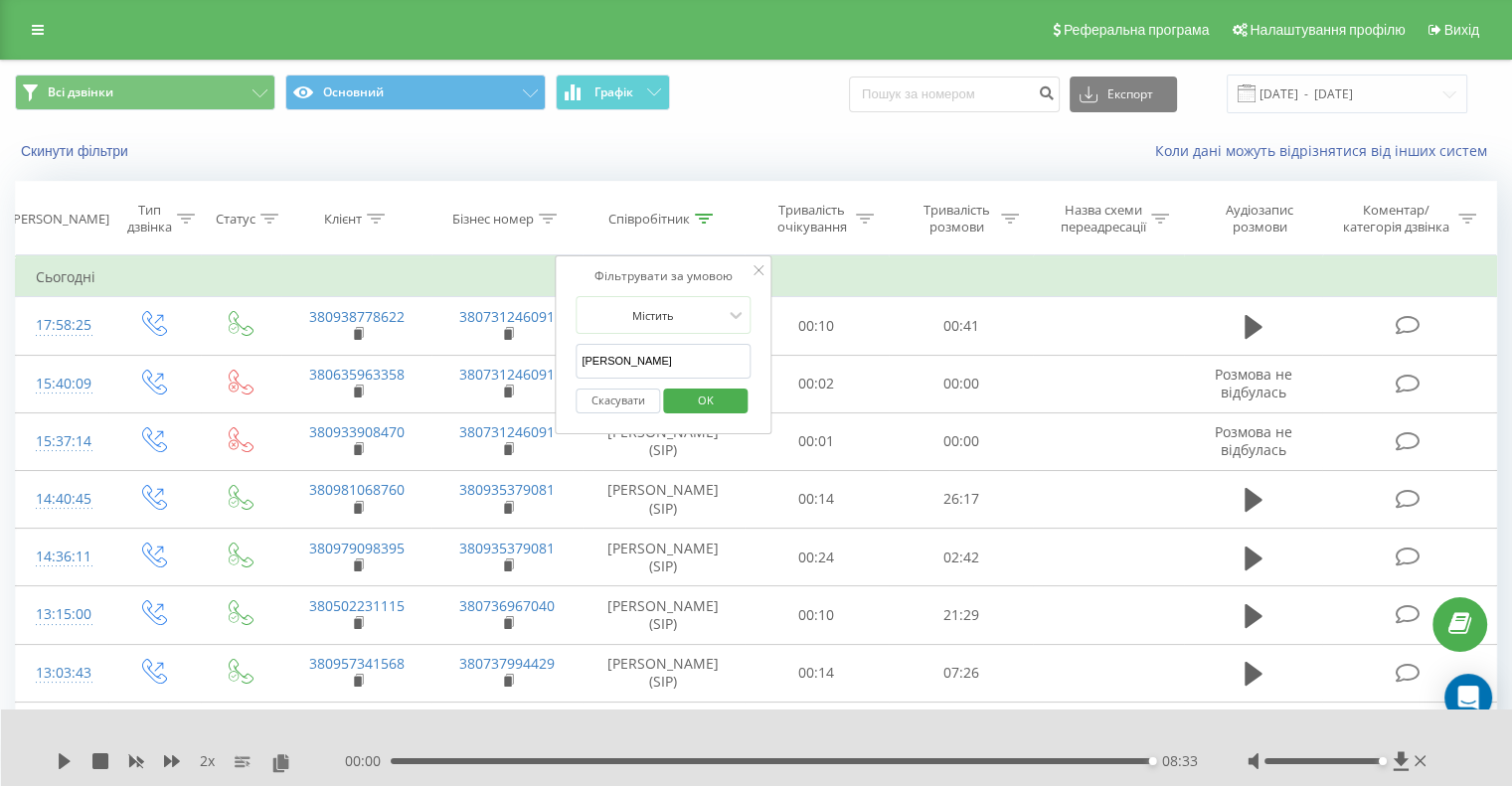 drag, startPoint x: 622, startPoint y: 353, endPoint x: 586, endPoint y: 349, distance: 36.221541 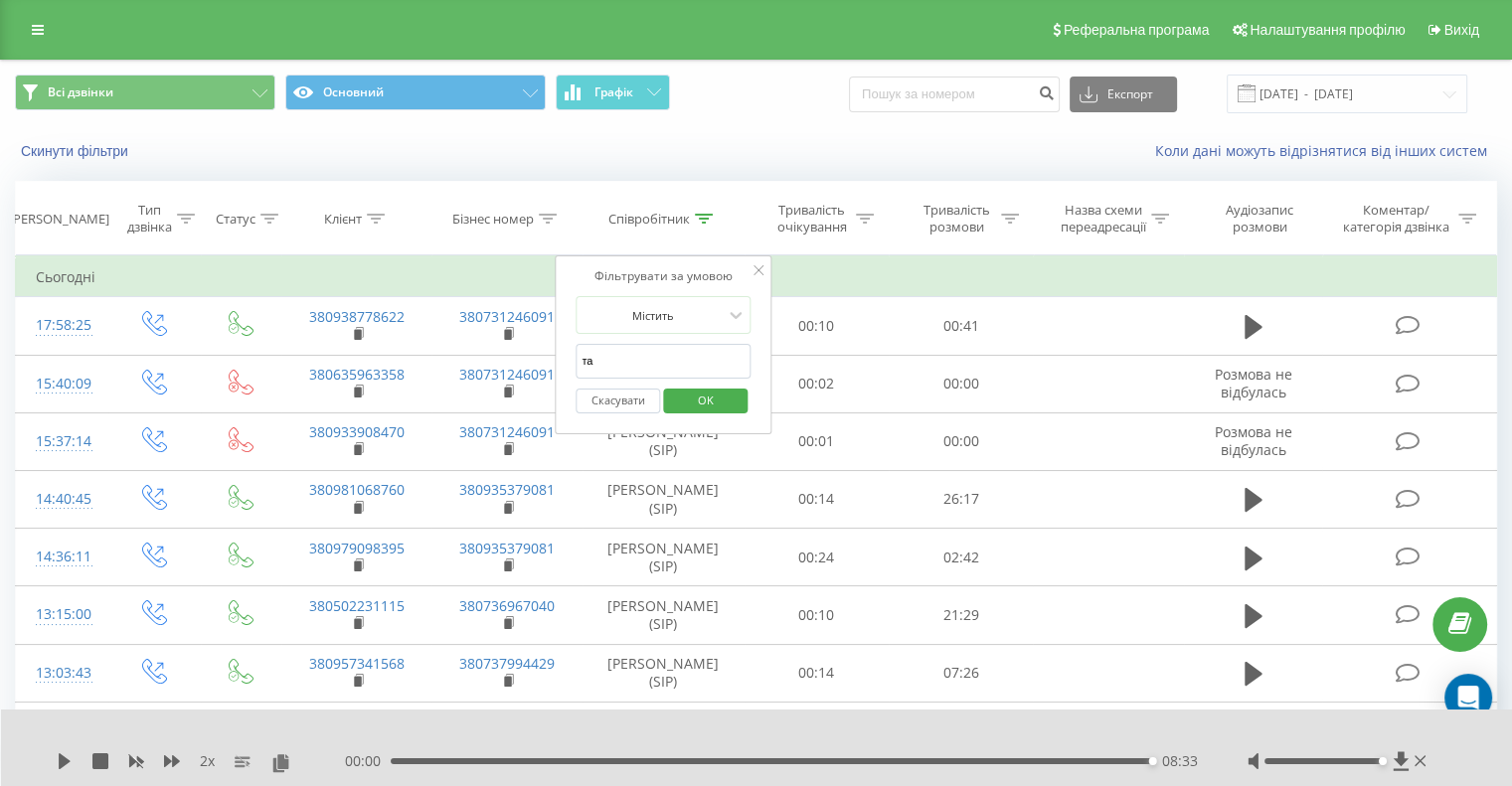 type on "[PERSON_NAME]" 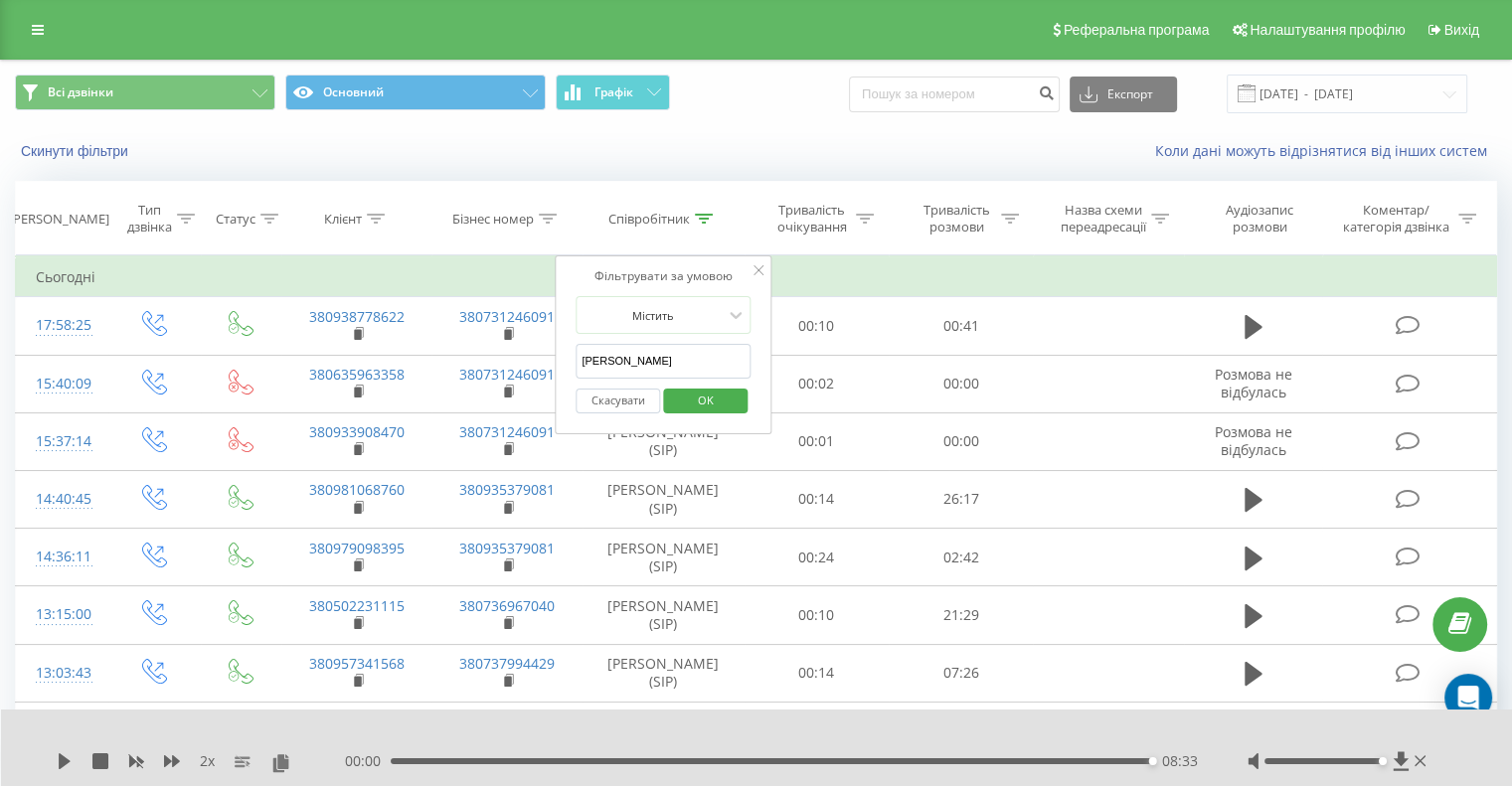 click on "OK" at bounding box center (706, 399) 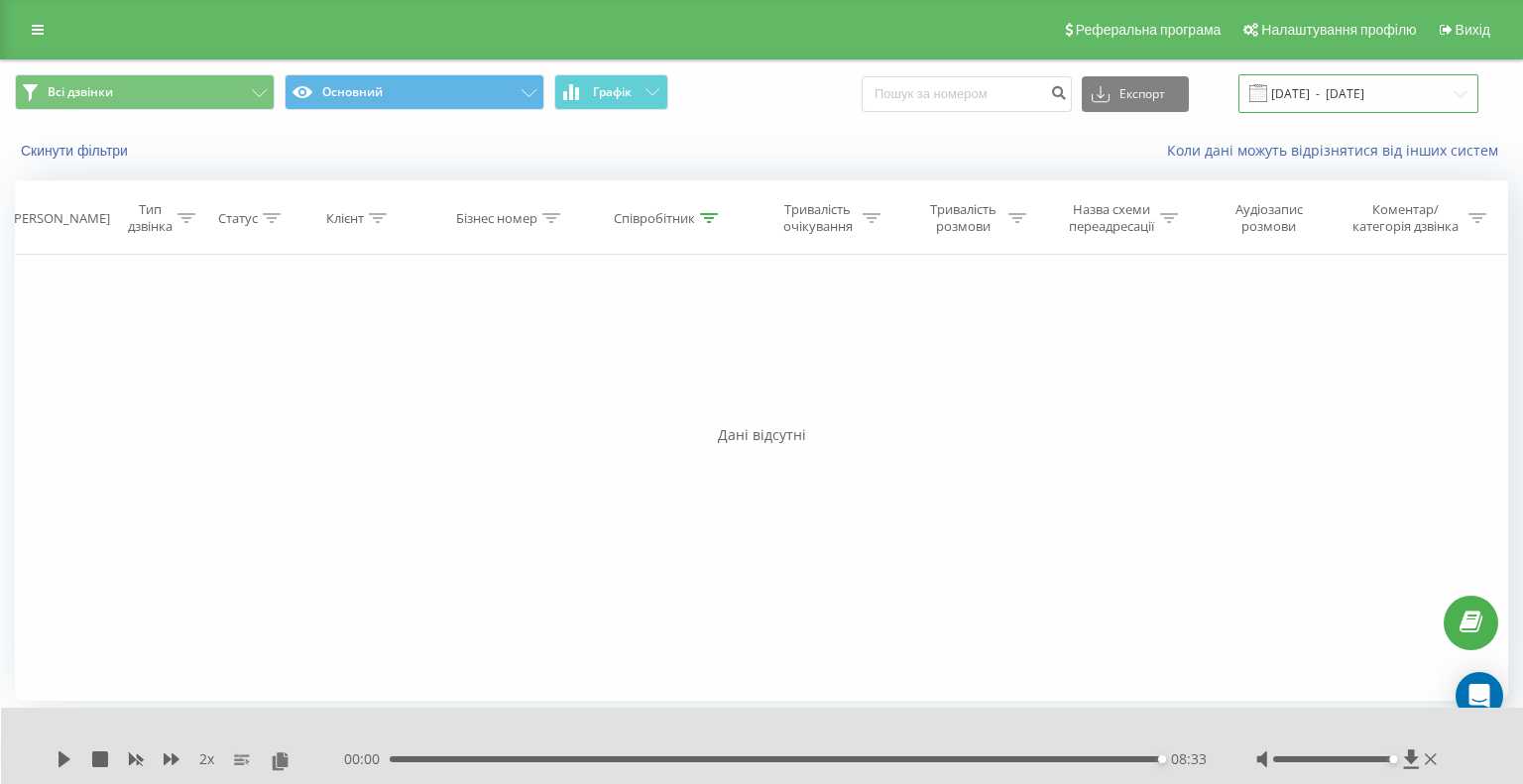 click on "[DATE]  -  [DATE]" at bounding box center (1358, 93) 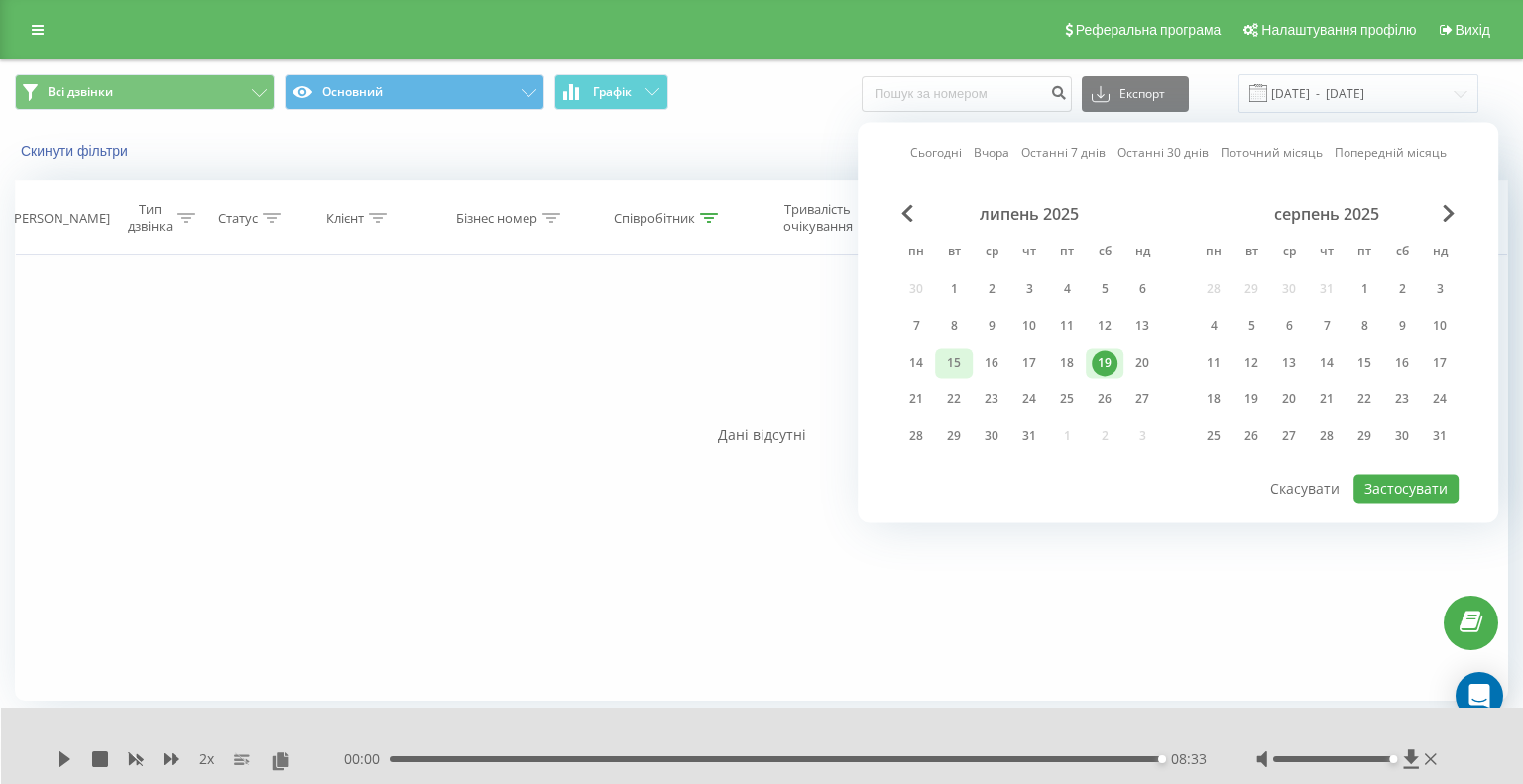 click on "15" at bounding box center [954, 363] 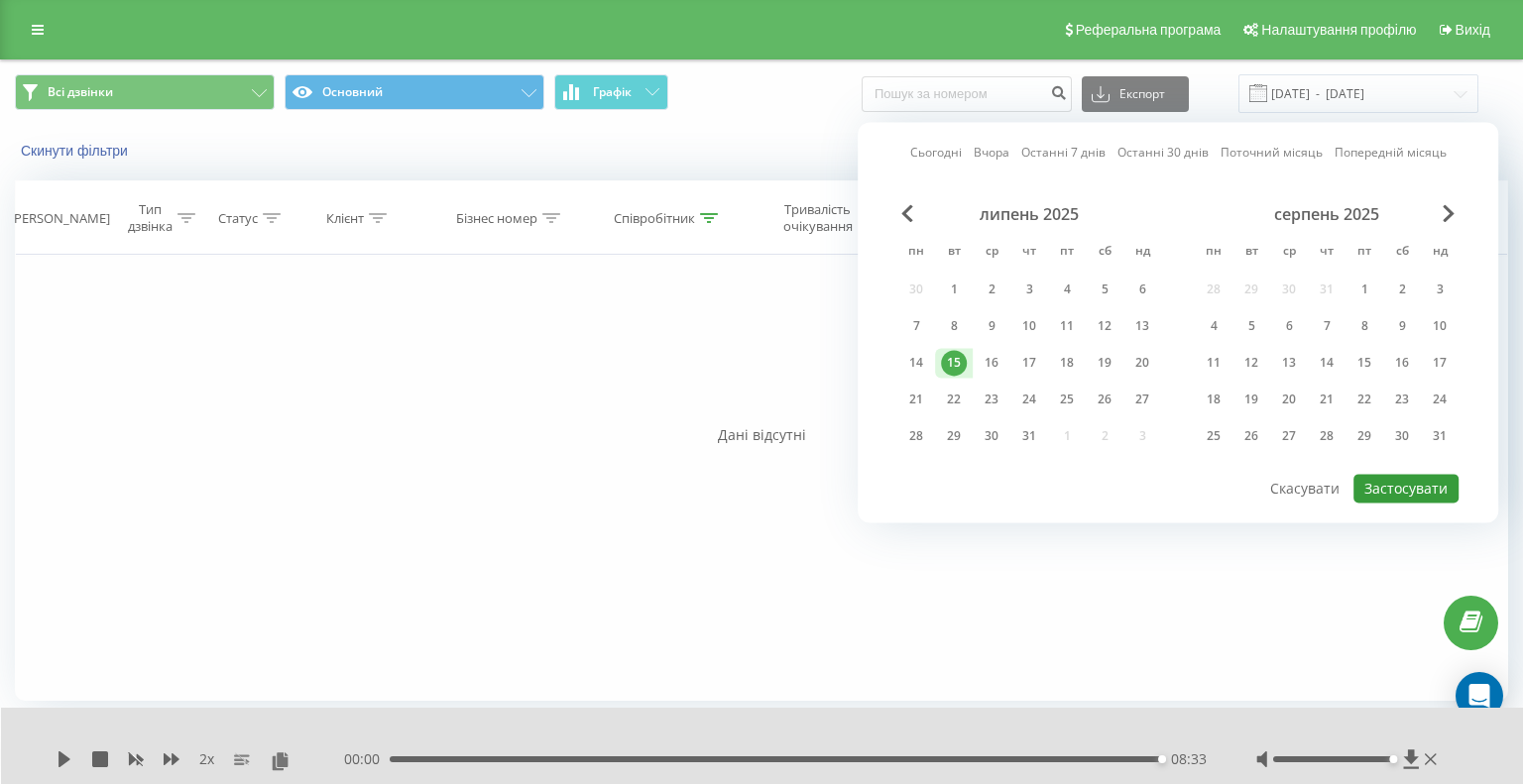 click on "Застосувати" at bounding box center [1406, 488] 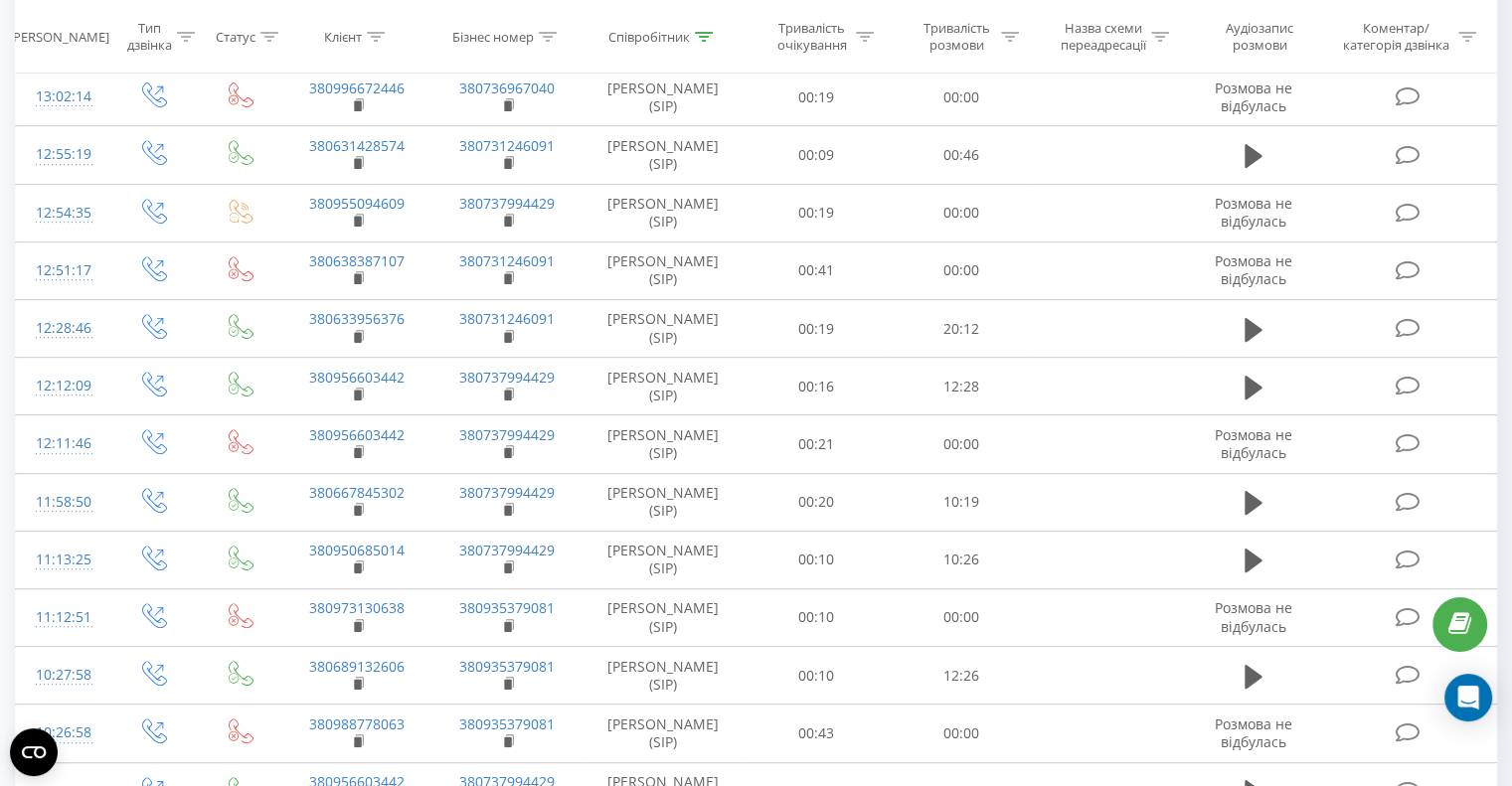 scroll, scrollTop: 910, scrollLeft: 0, axis: vertical 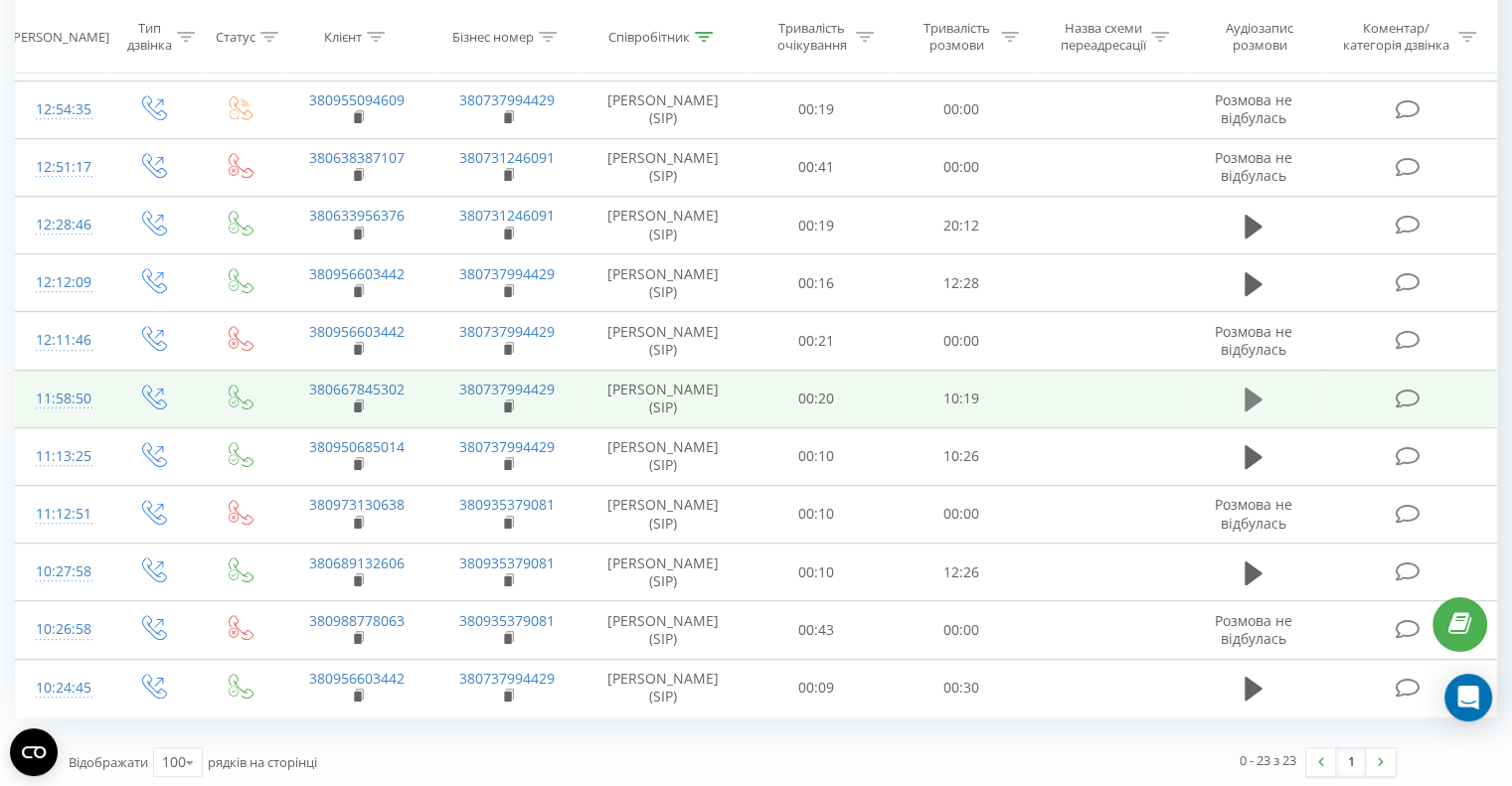 click 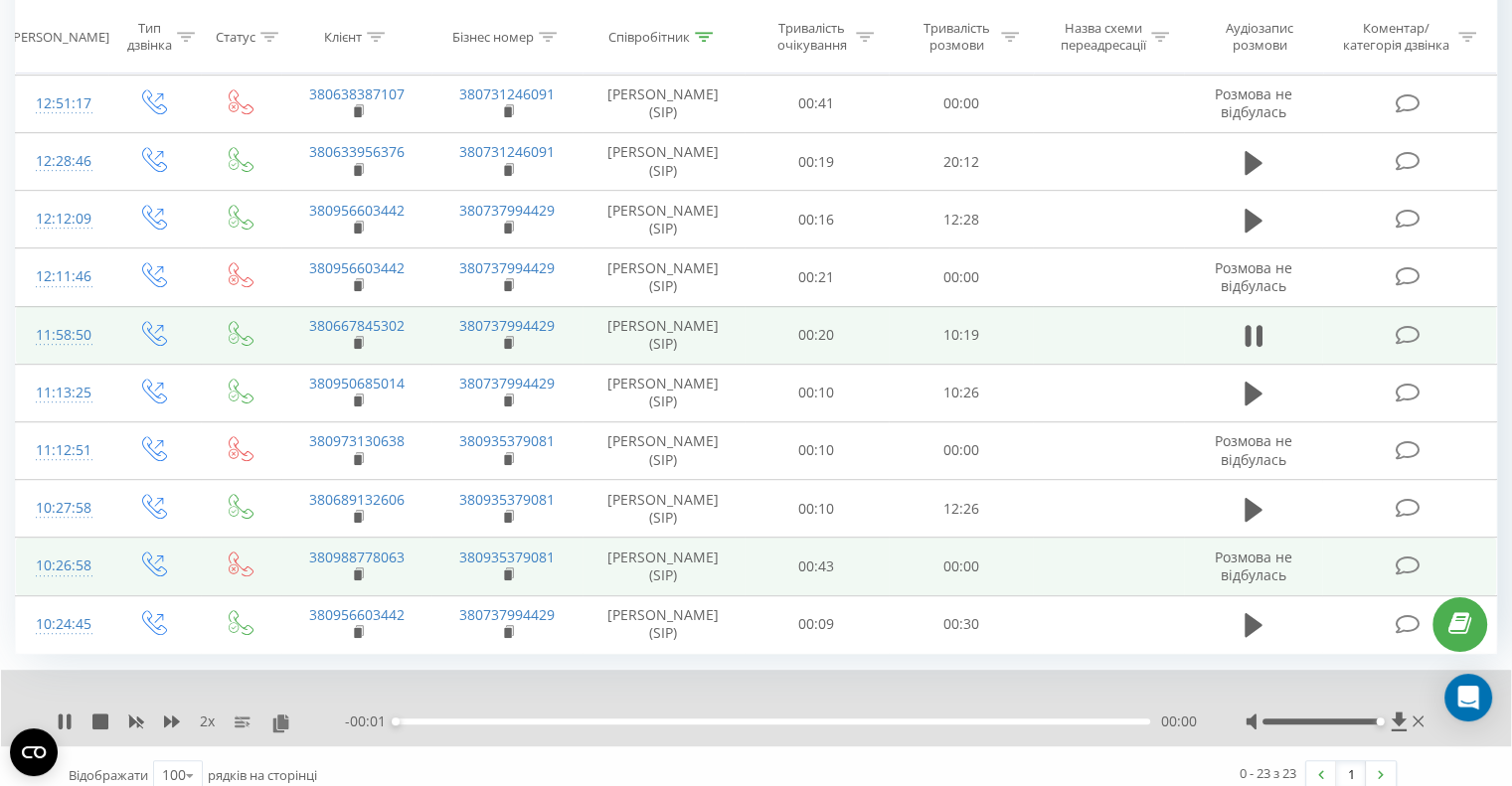 scroll, scrollTop: 986, scrollLeft: 0, axis: vertical 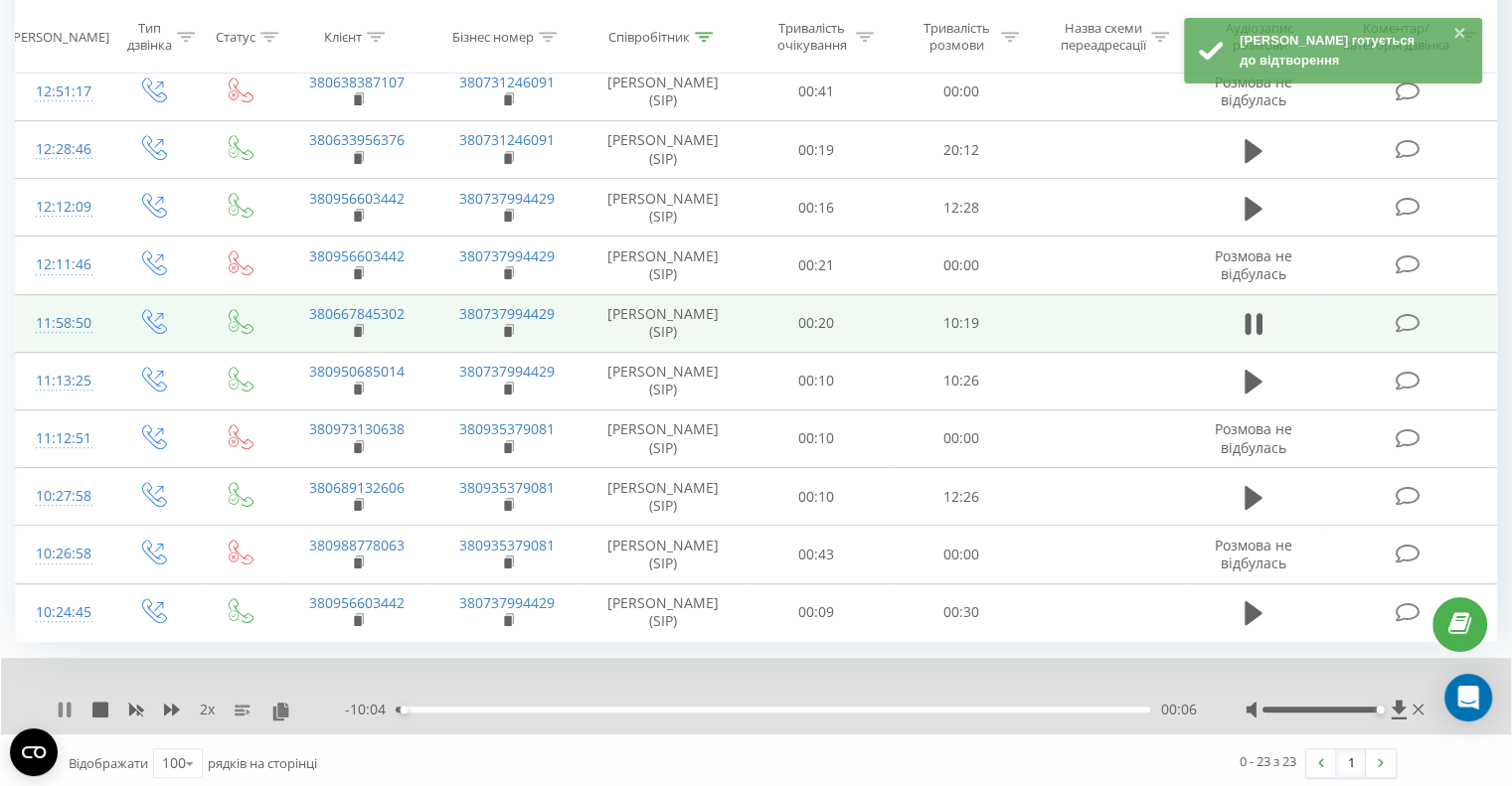 click 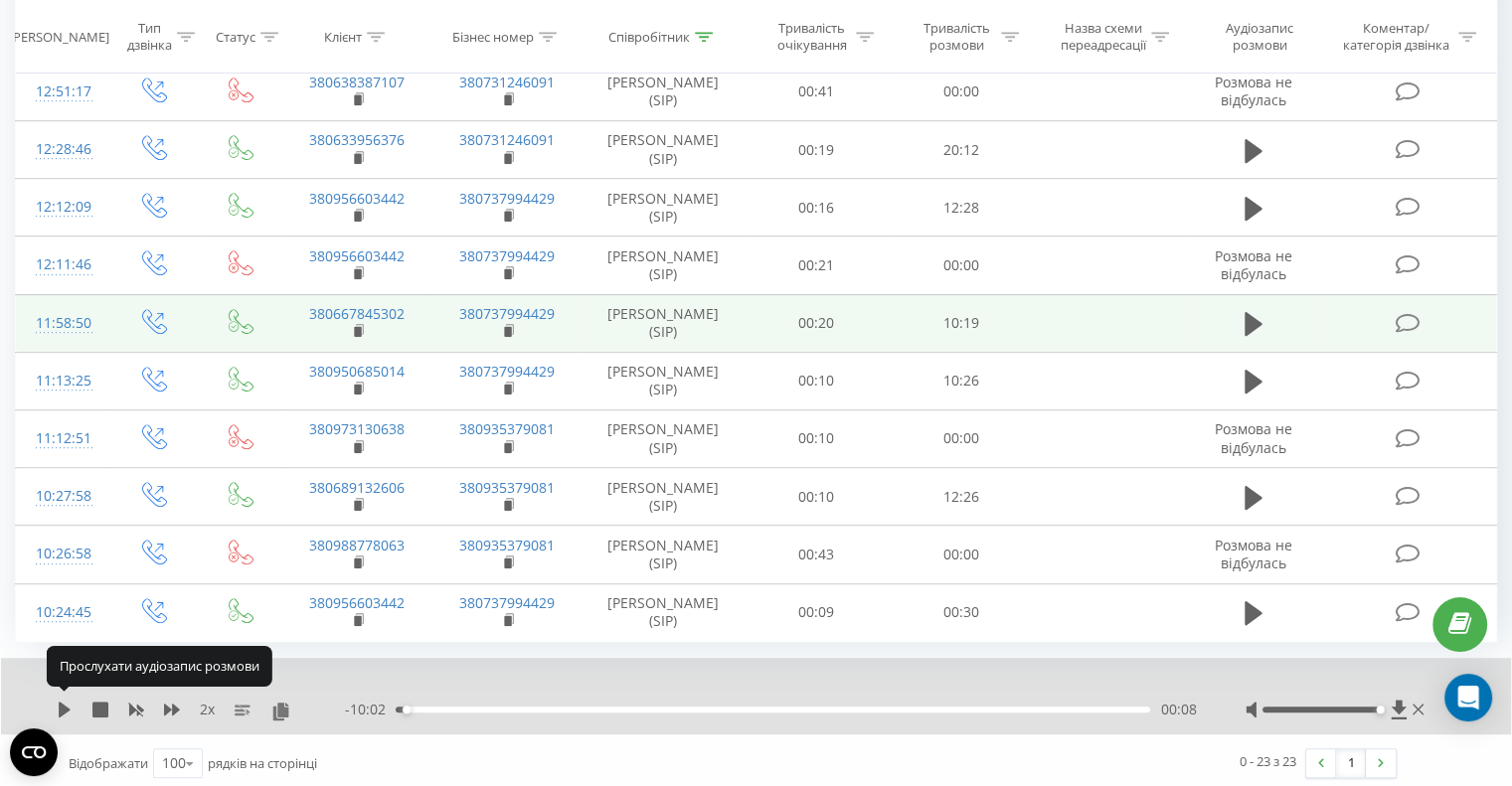 click 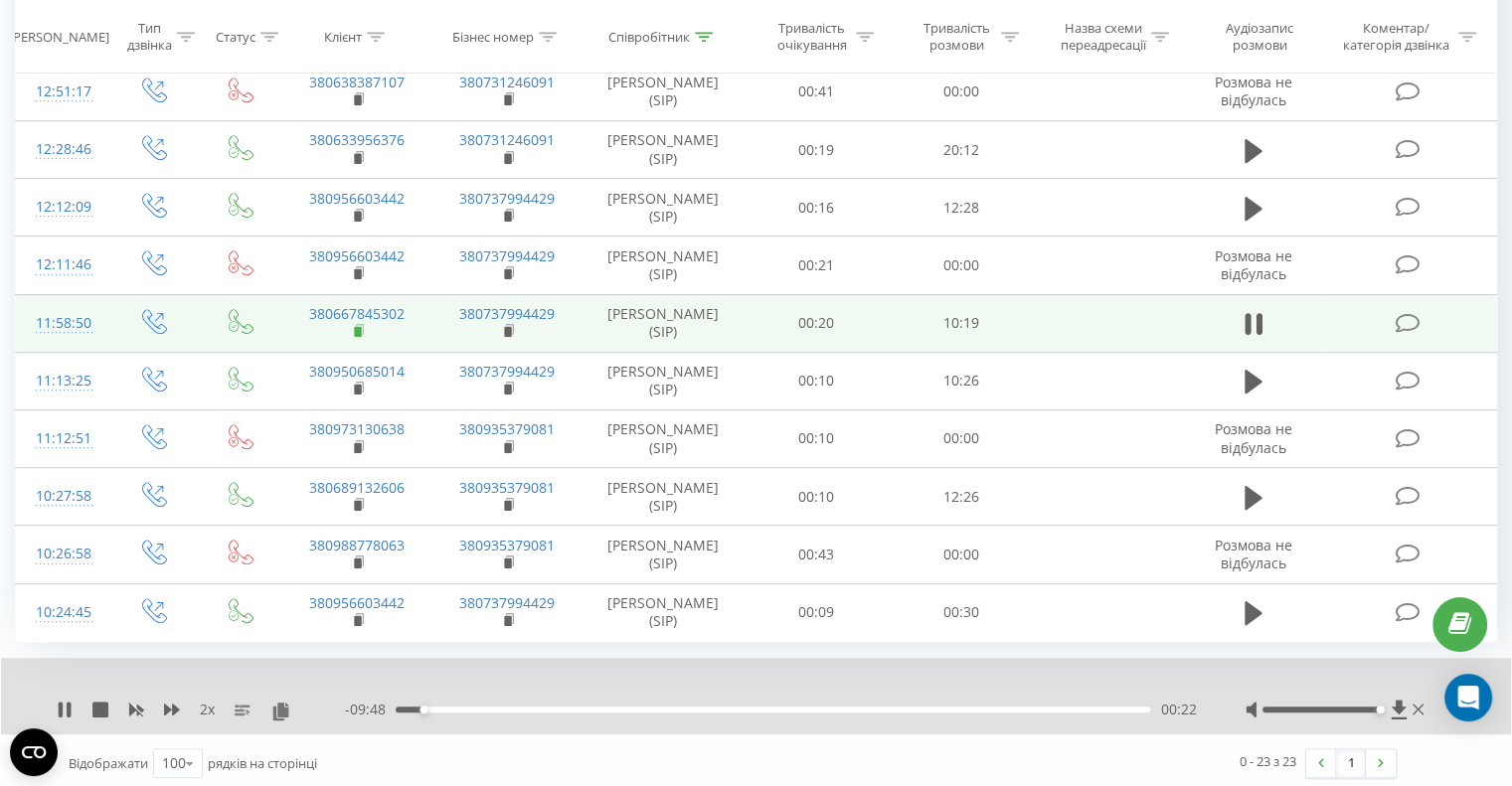 click 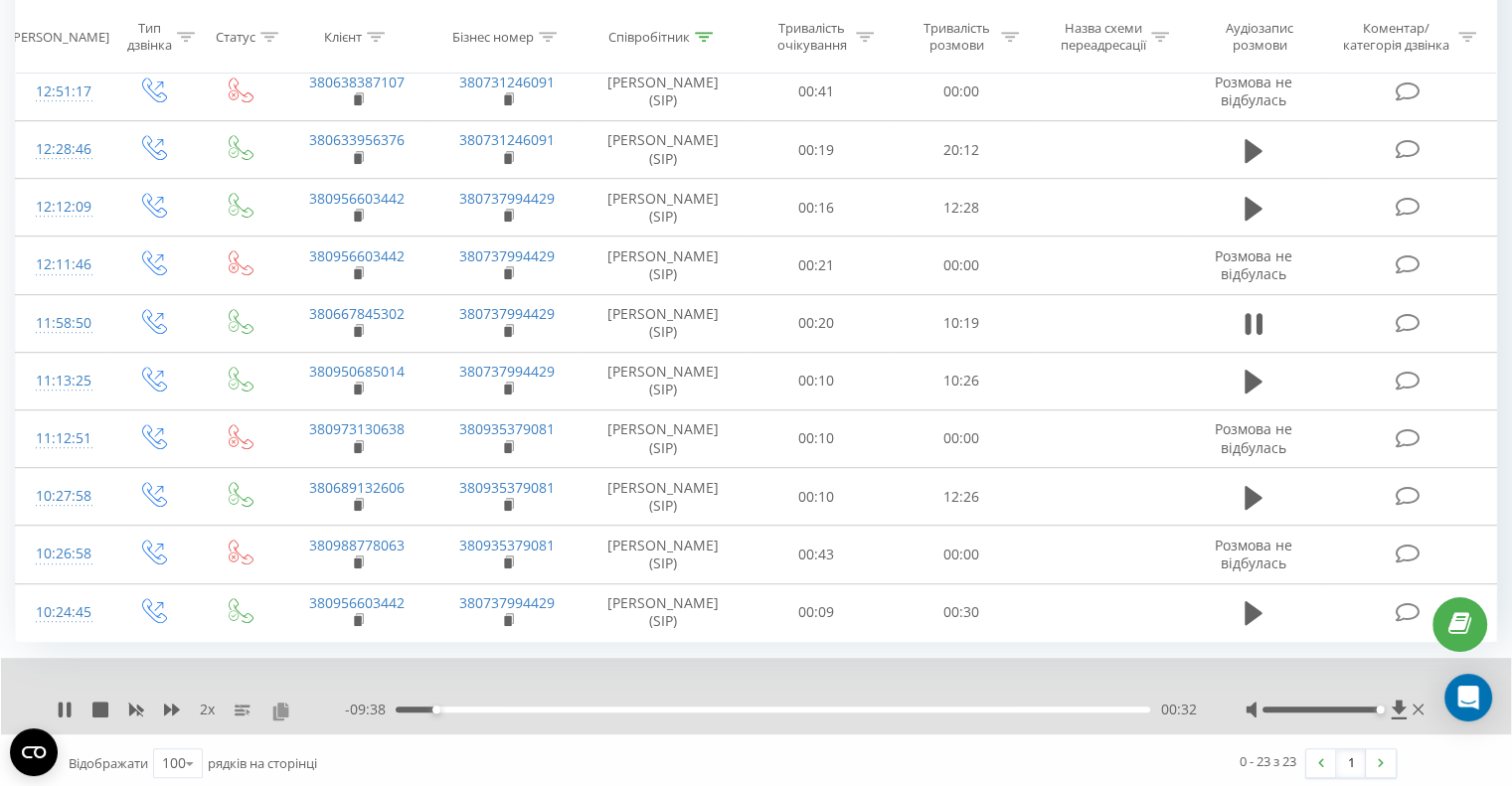 click at bounding box center [280, 710] 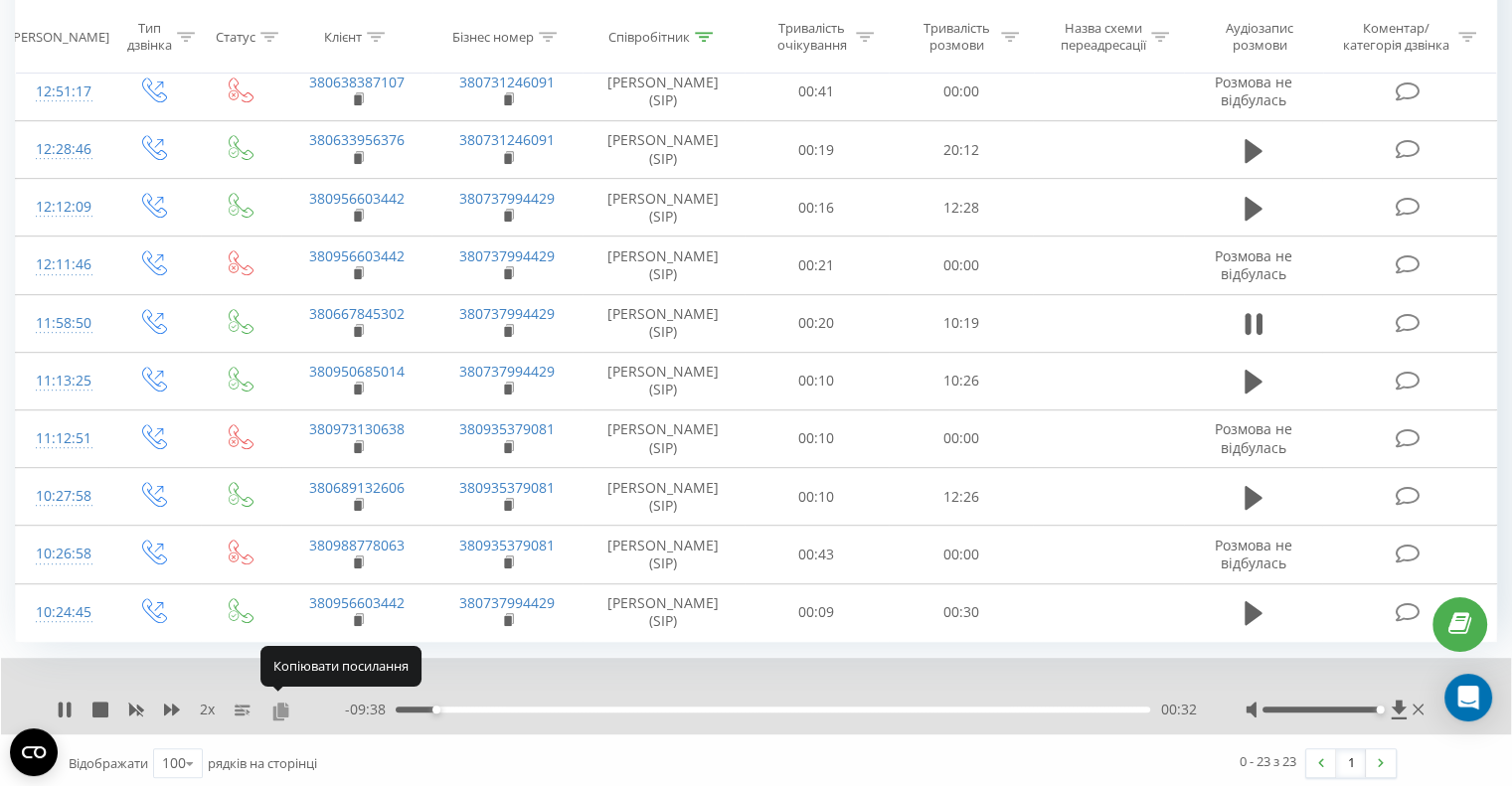 click at bounding box center [280, 710] 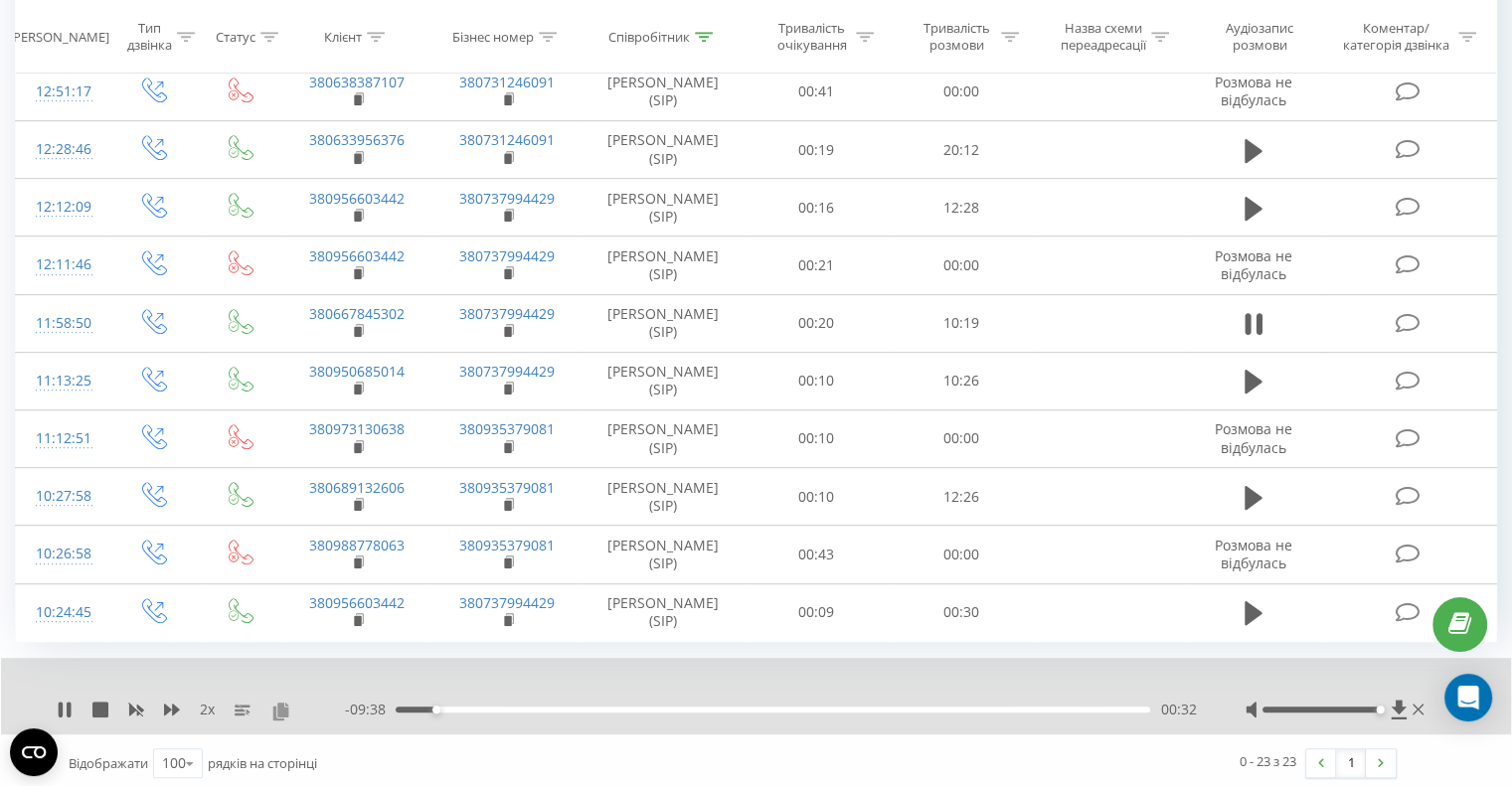 click at bounding box center [280, 710] 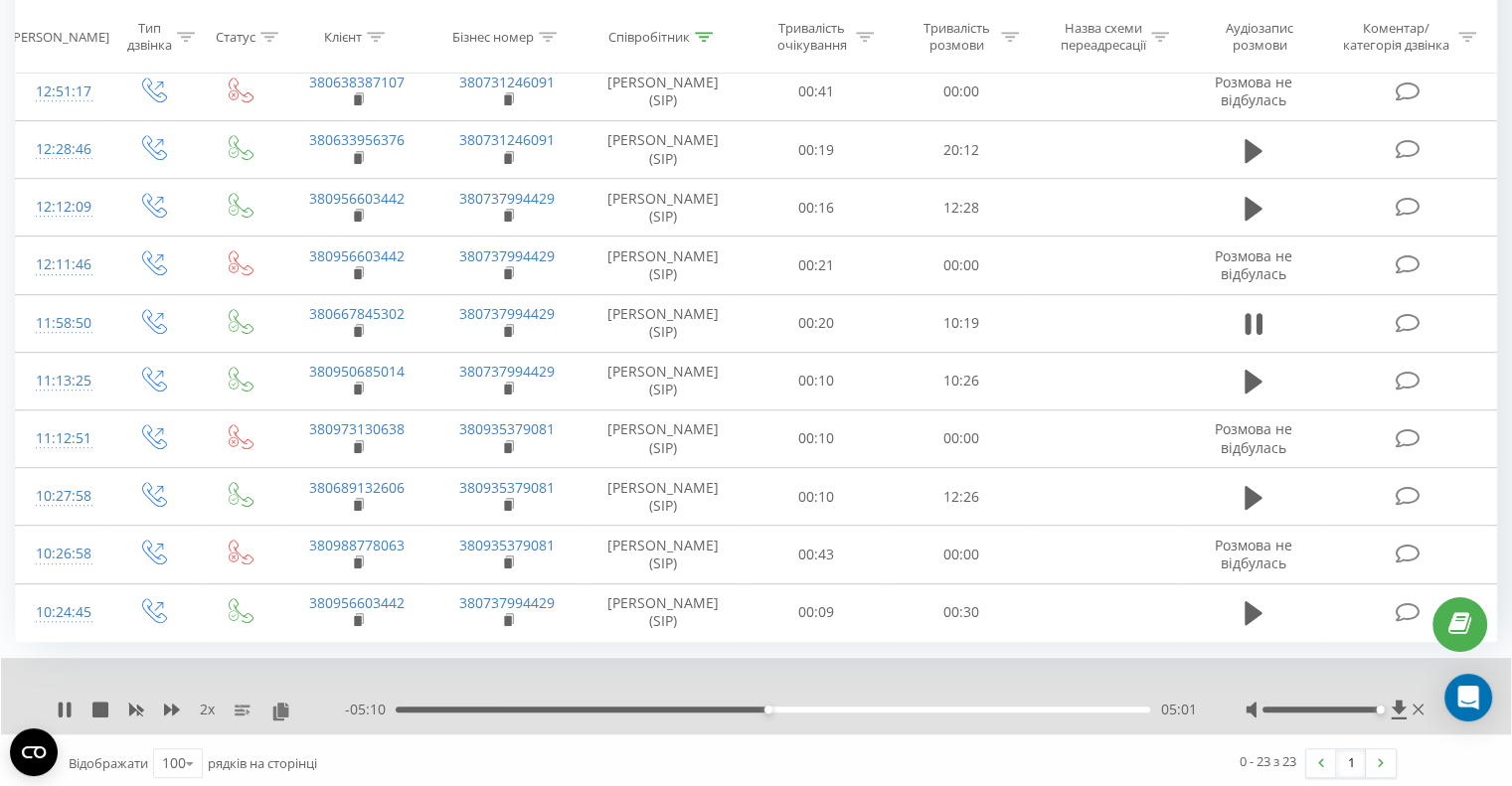 click on "05:01" at bounding box center (772, 709) 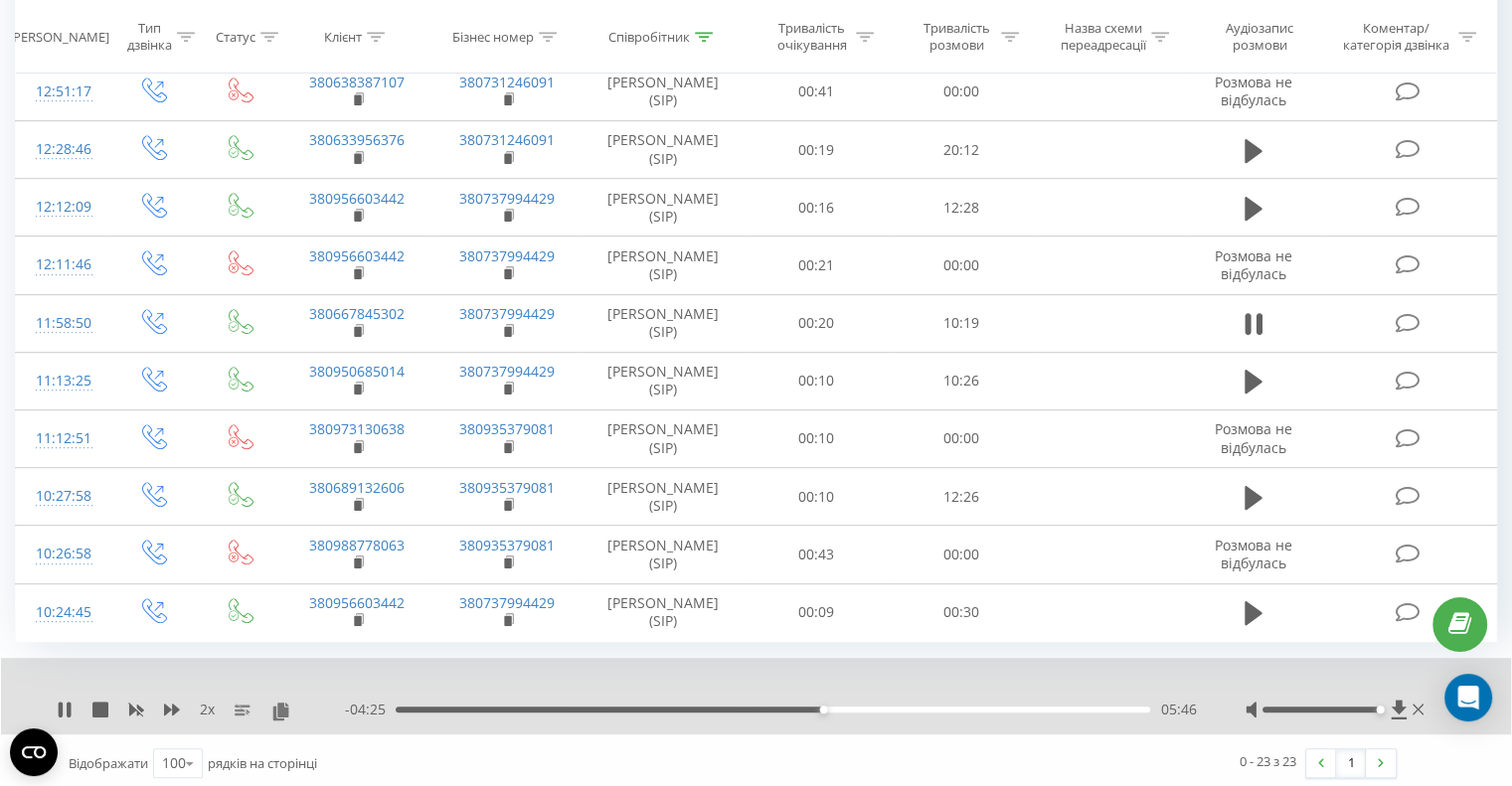click on "05:46" at bounding box center (772, 709) 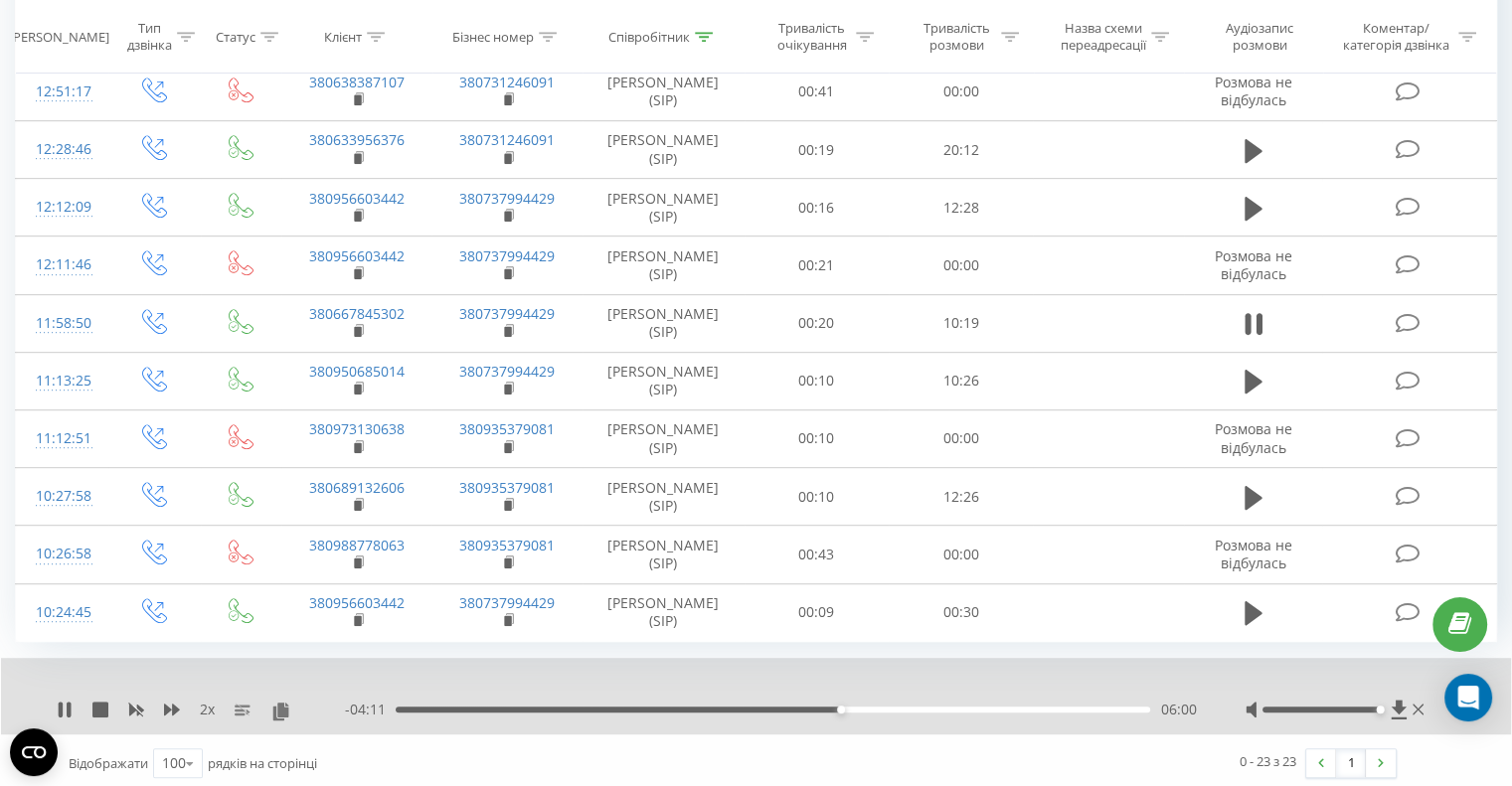click on "06:00" at bounding box center [772, 709] 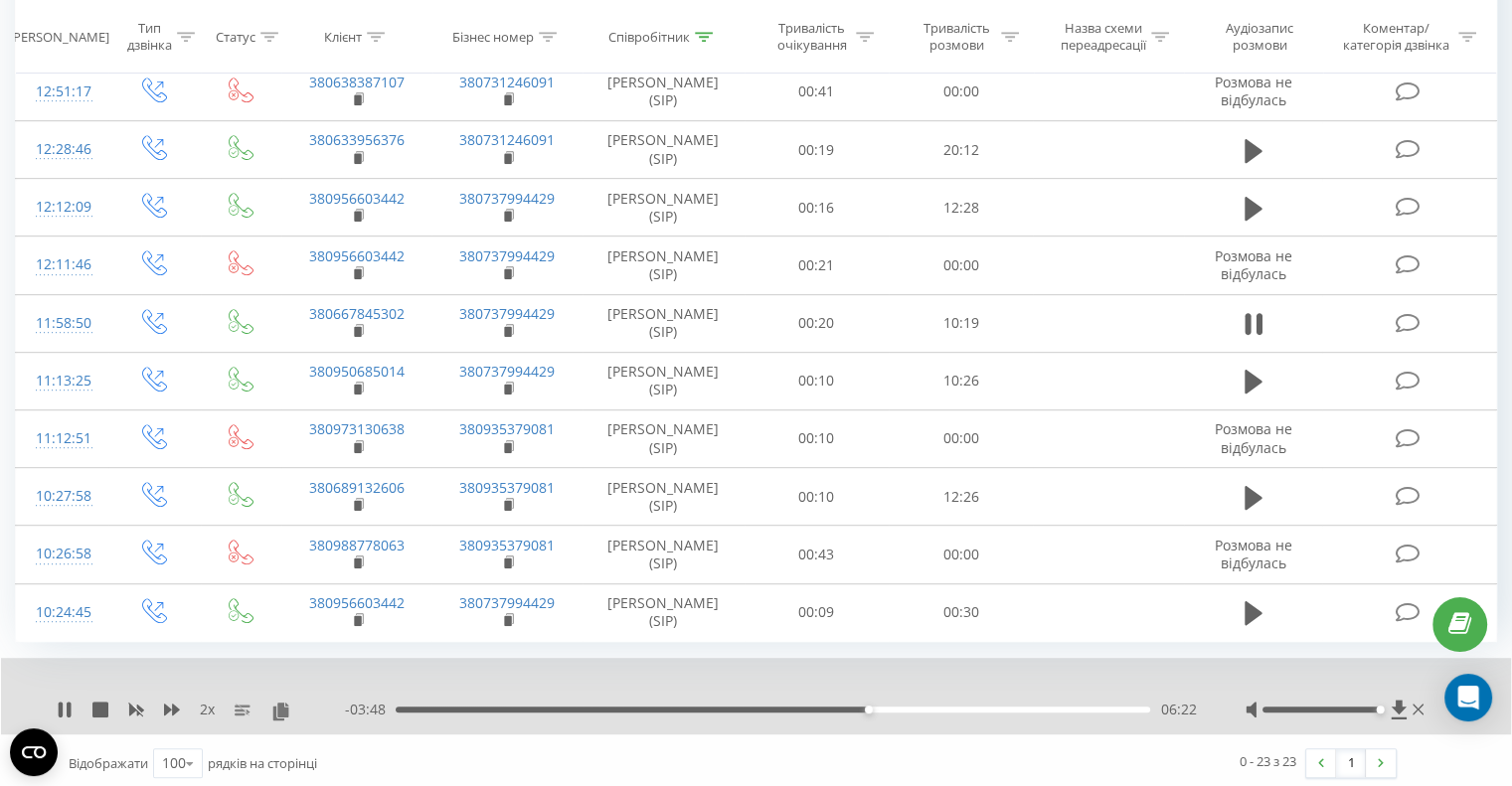 click on "06:22" at bounding box center [772, 709] 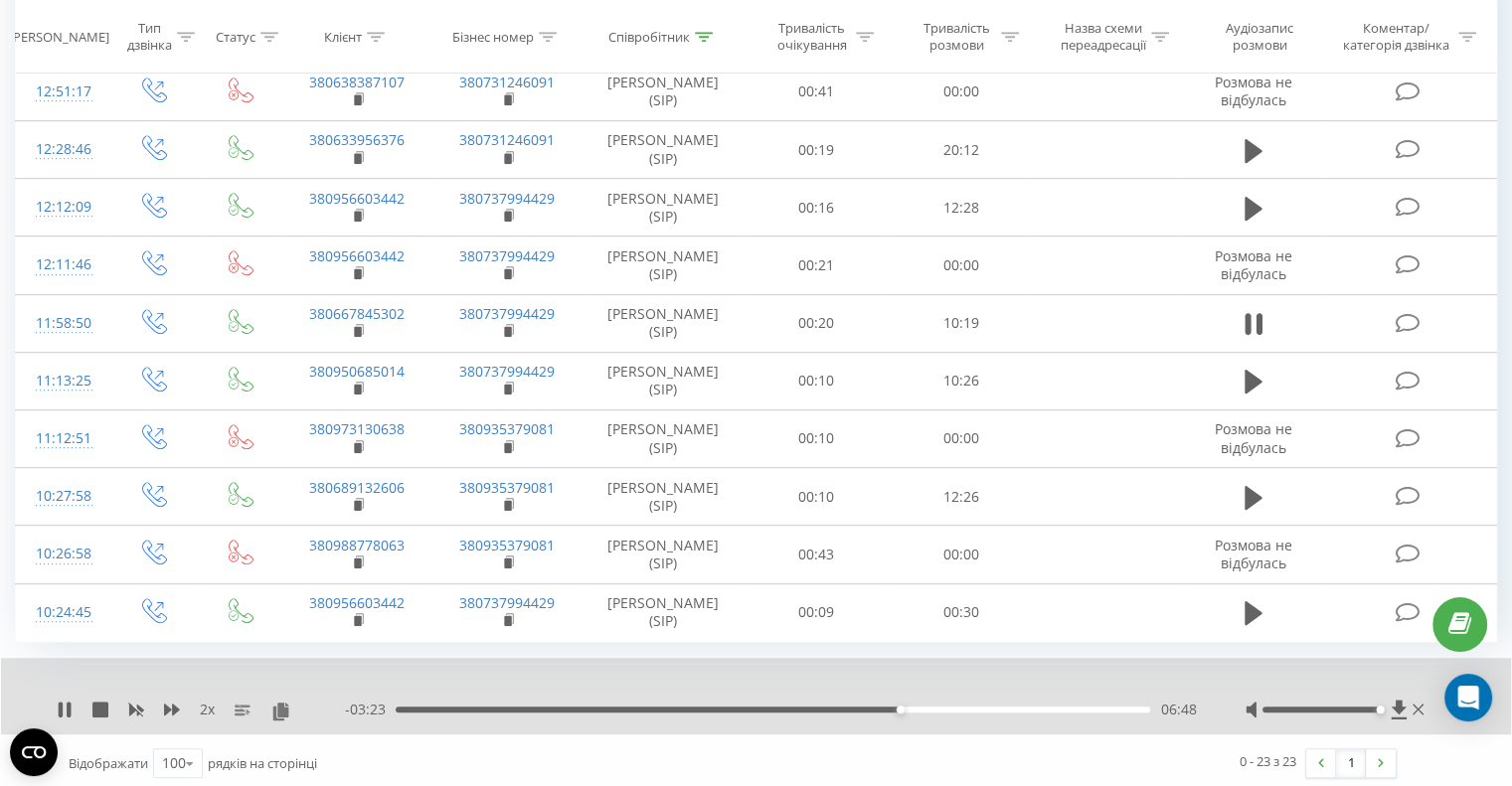 click on "06:48" at bounding box center (772, 709) 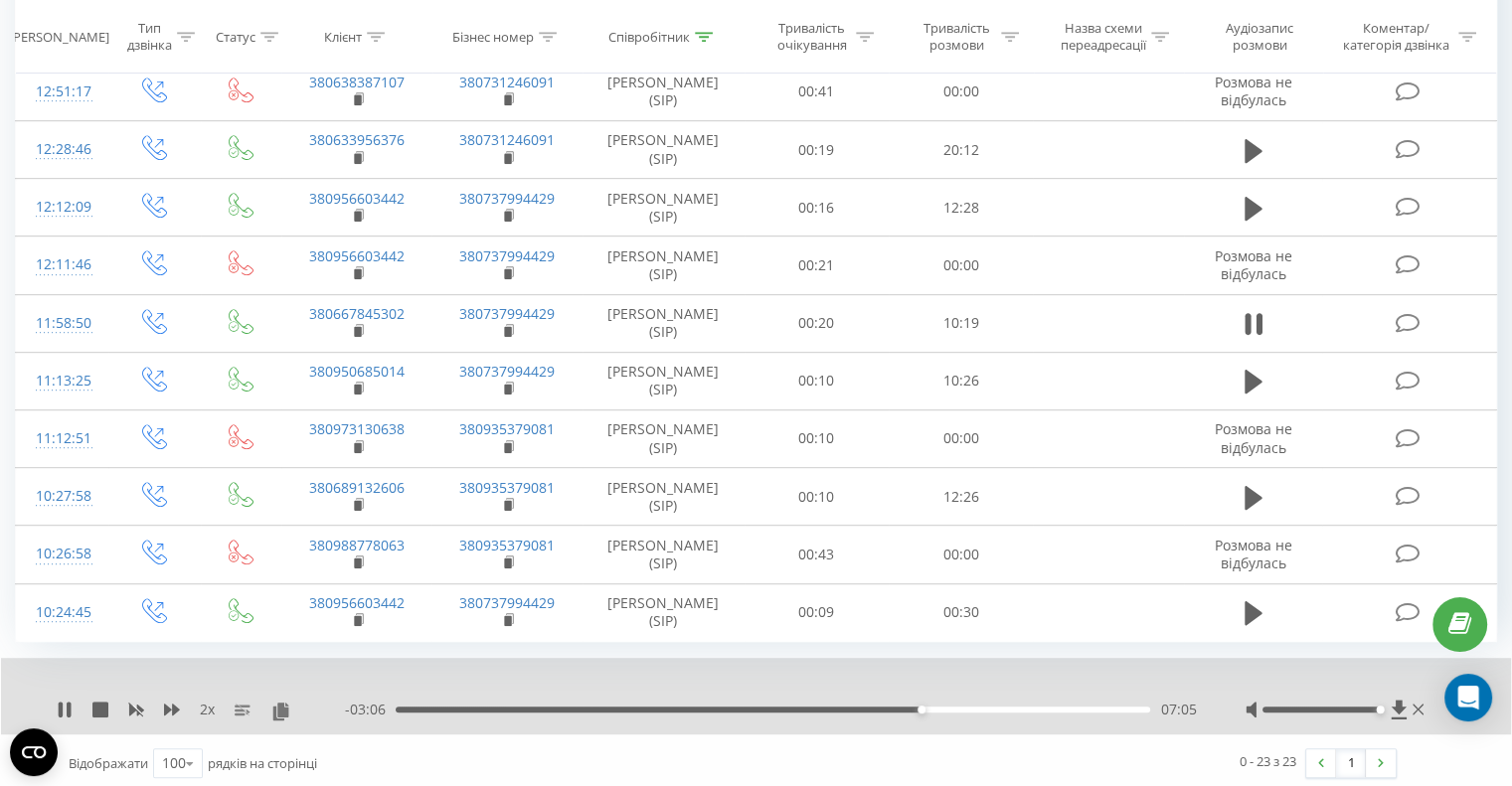 click on "07:05" at bounding box center [772, 709] 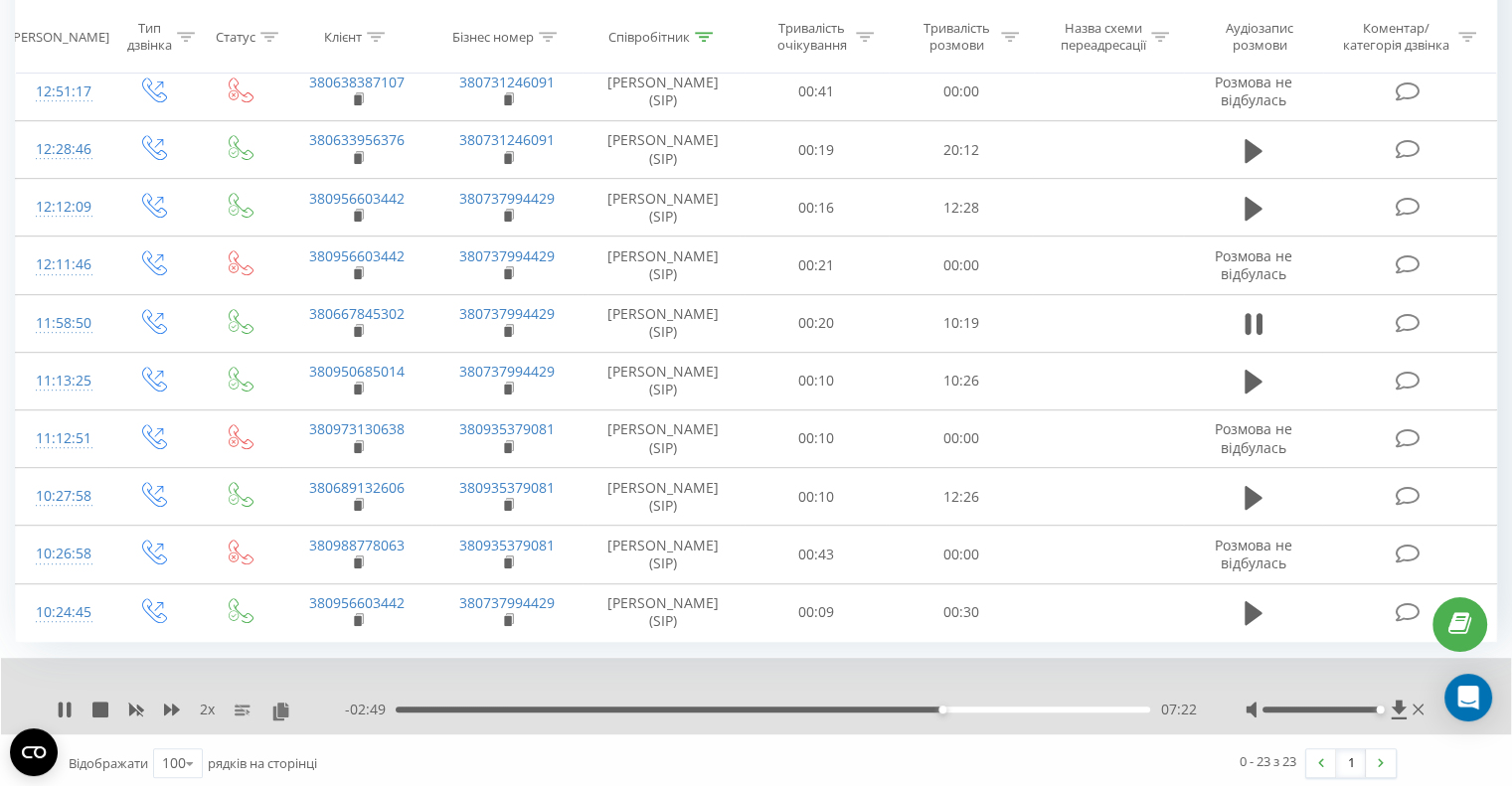 click on "07:22" at bounding box center (772, 709) 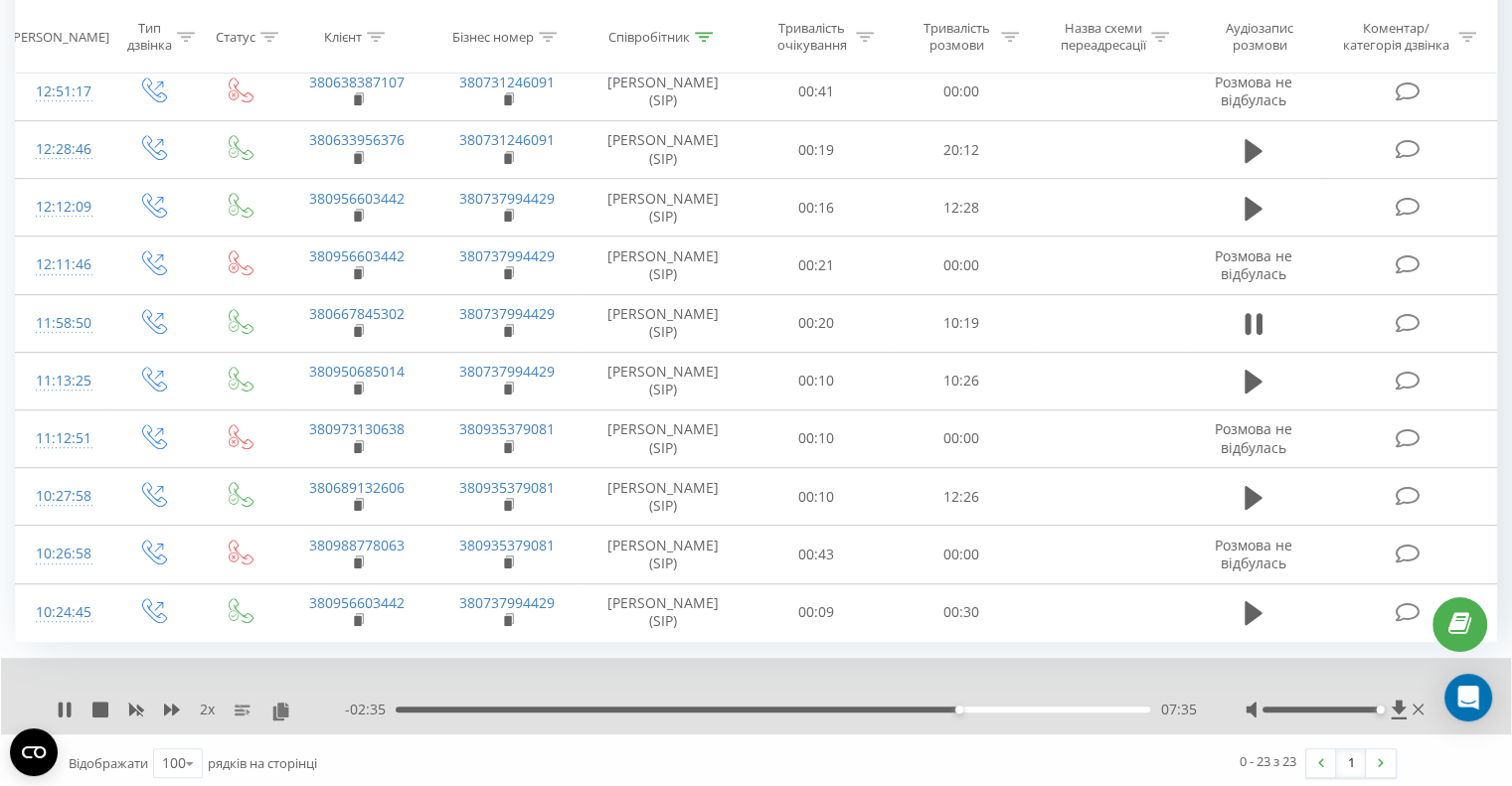 click on "07:35" at bounding box center (772, 709) 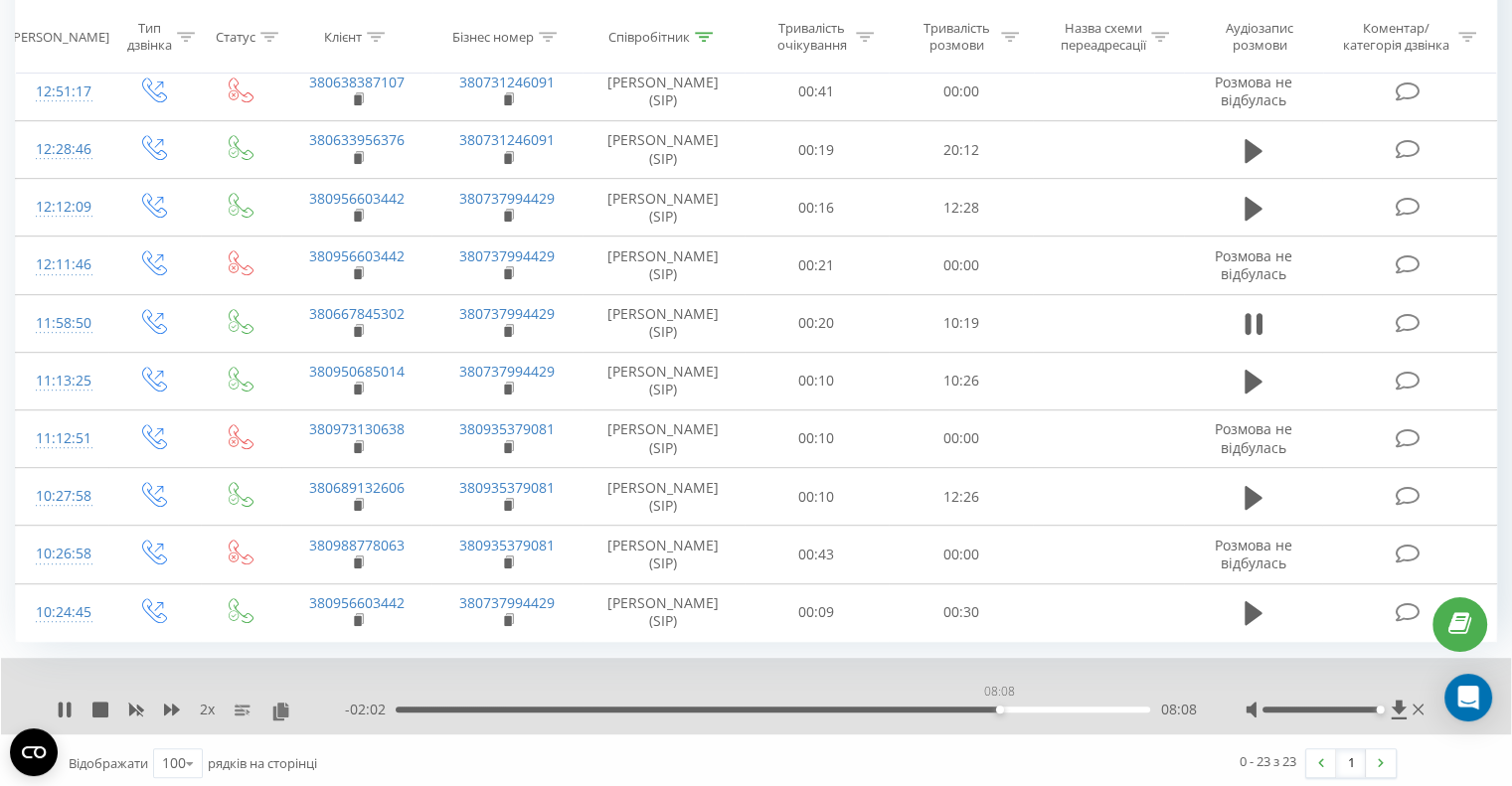 click on "08:08" at bounding box center [772, 709] 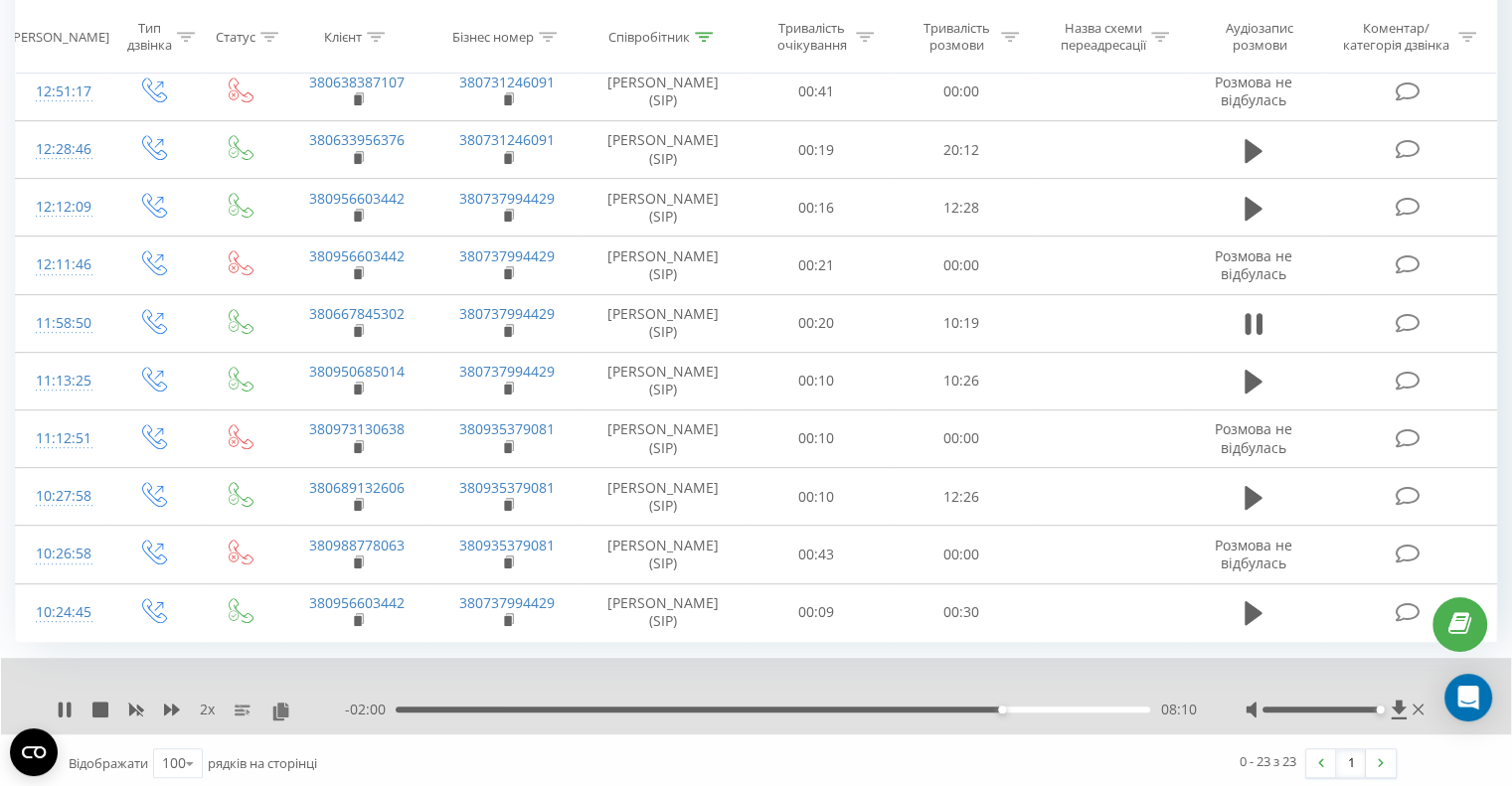 click on "08:10" at bounding box center (772, 709) 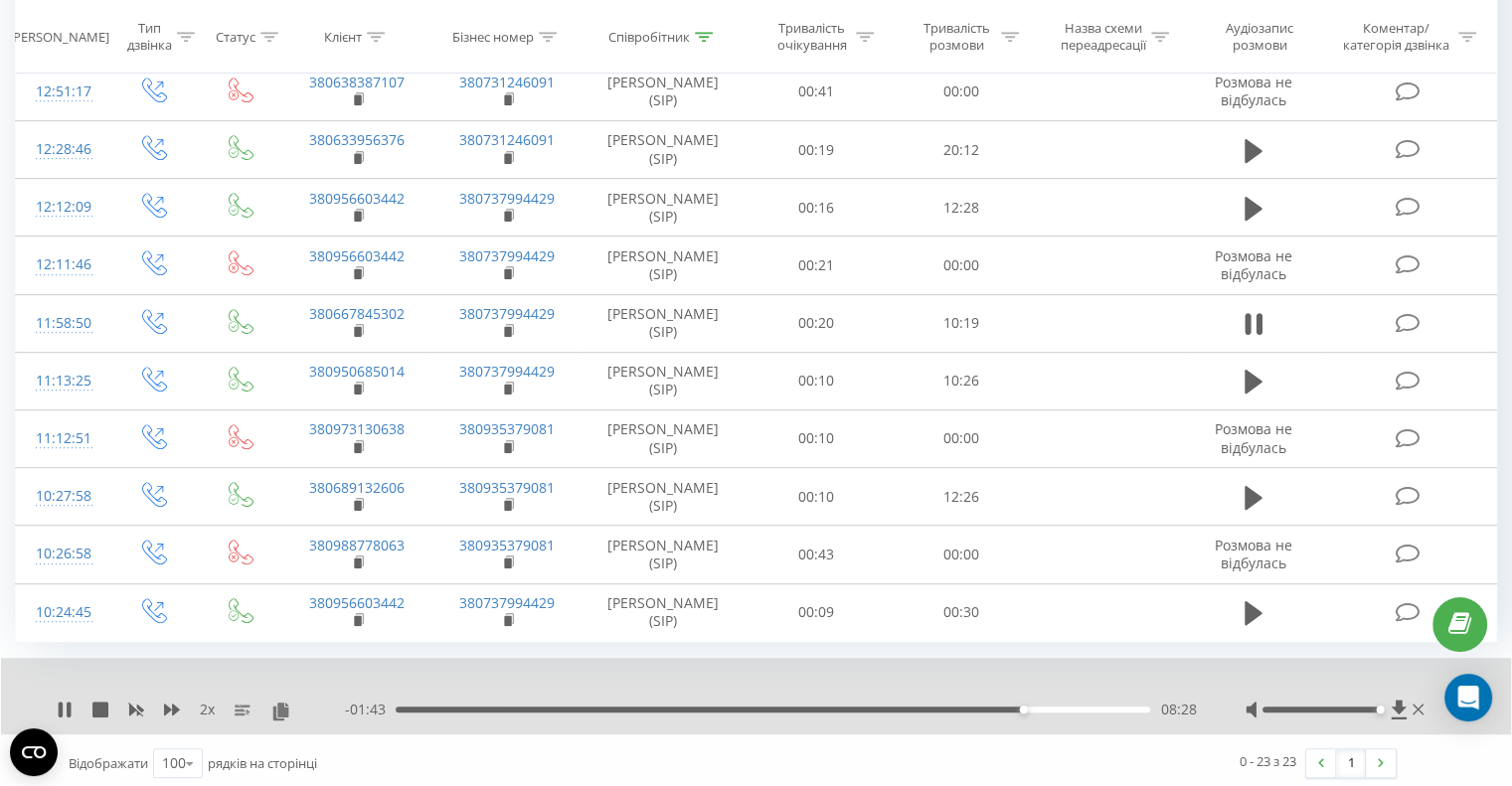 click on "08:28" at bounding box center (772, 709) 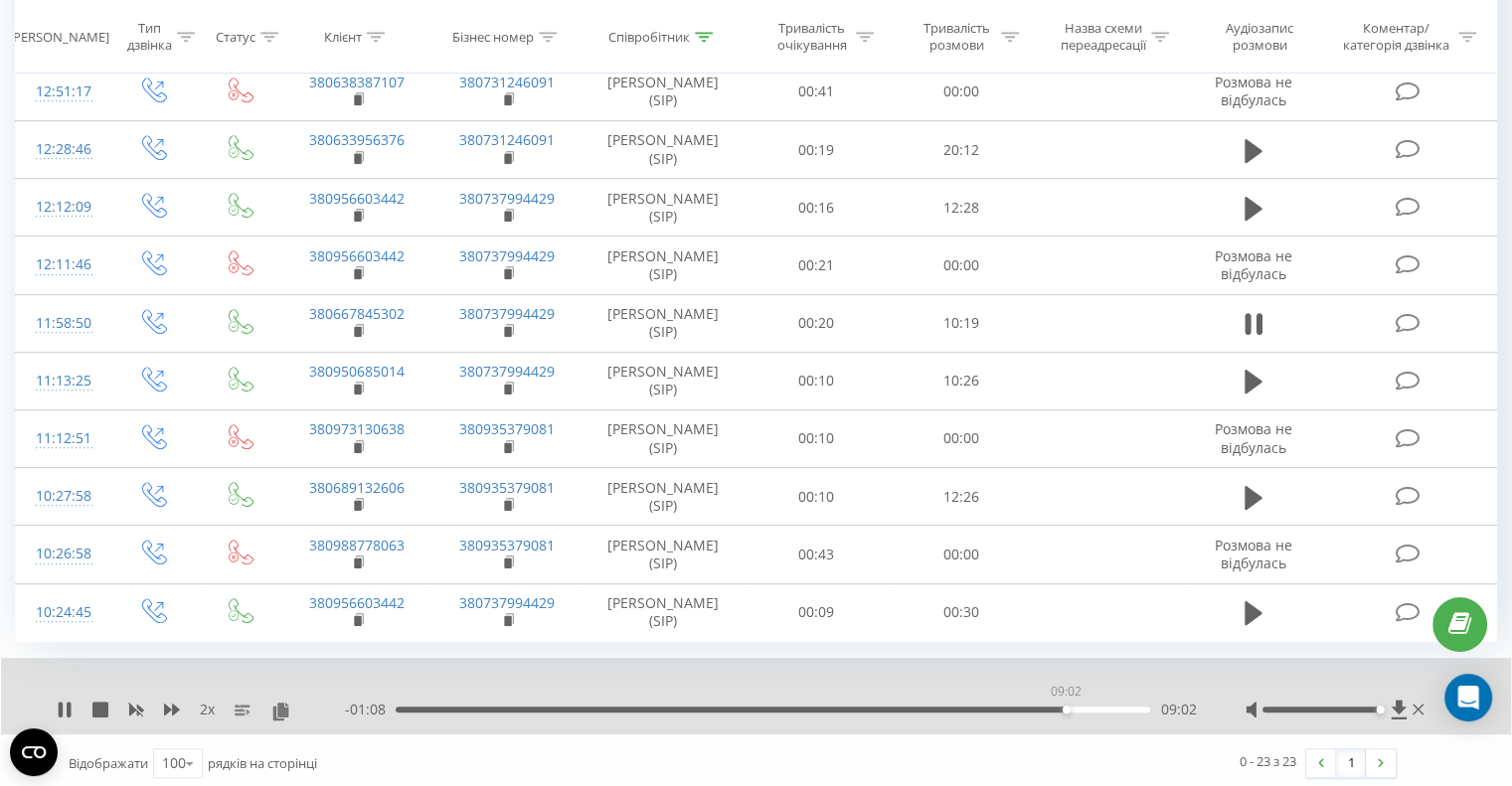 click on "09:02" at bounding box center (772, 709) 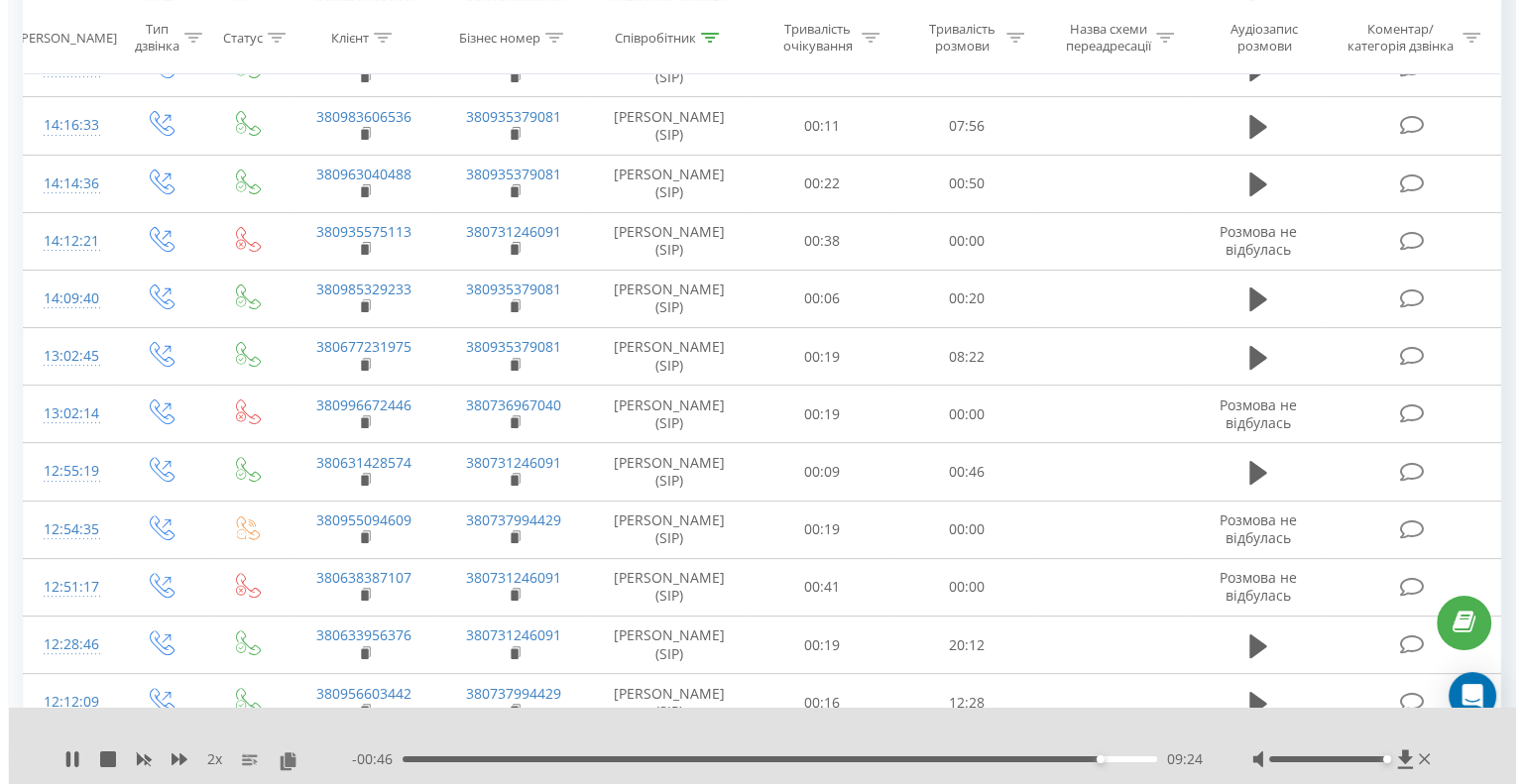 scroll, scrollTop: 0, scrollLeft: 0, axis: both 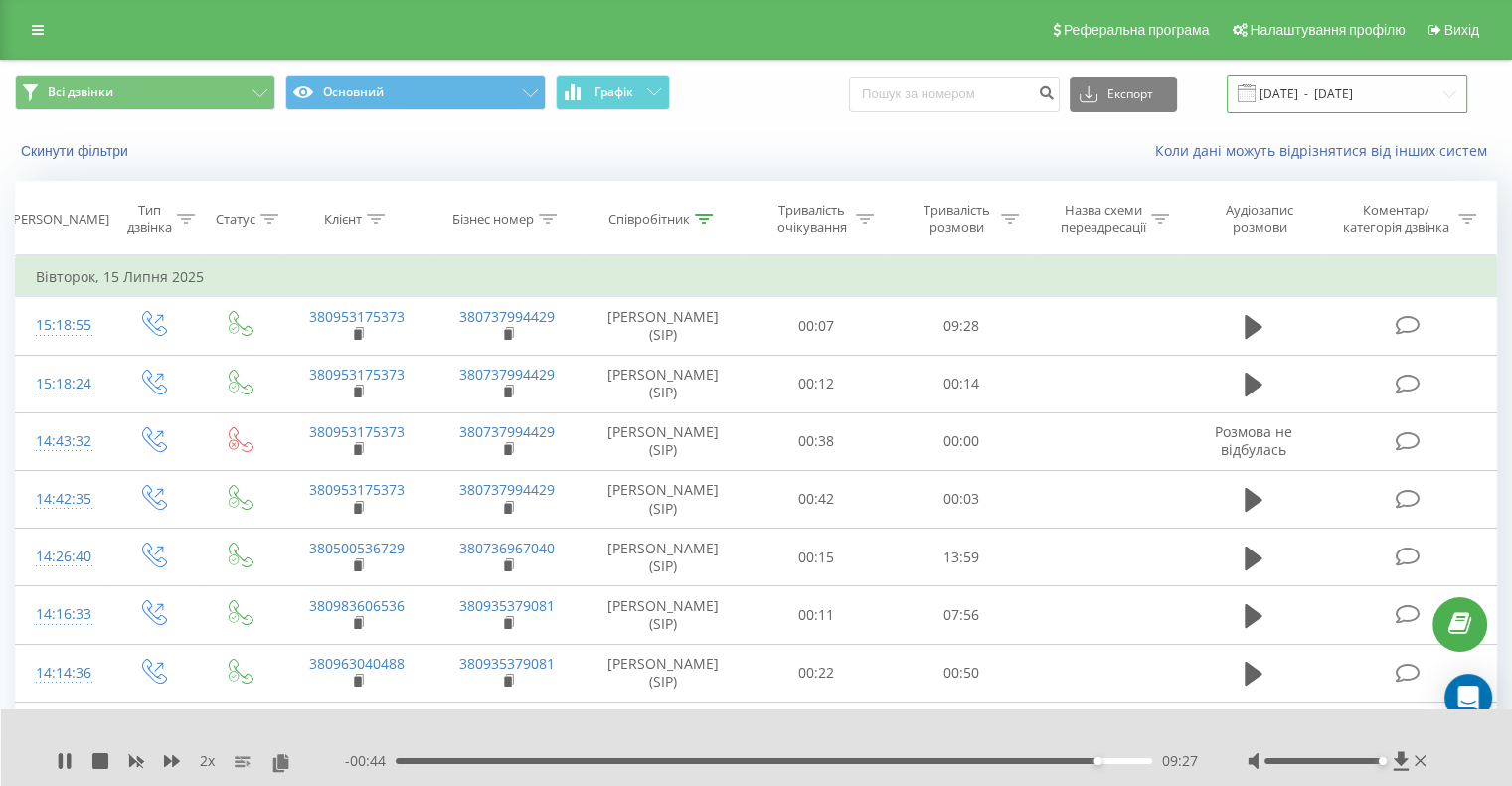 click on "[DATE]  -  [DATE]" at bounding box center (1347, 93) 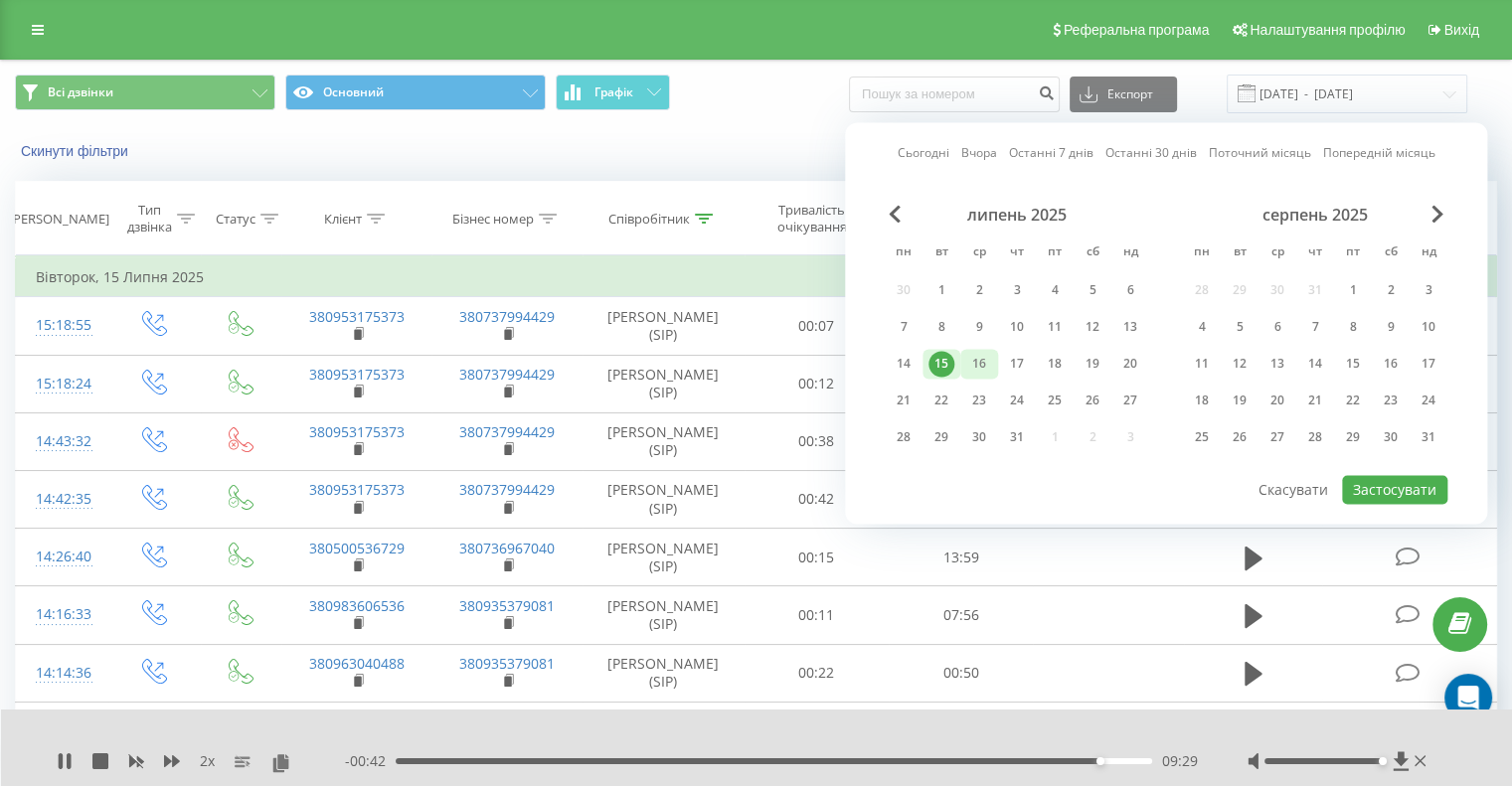 click on "16" at bounding box center (979, 364) 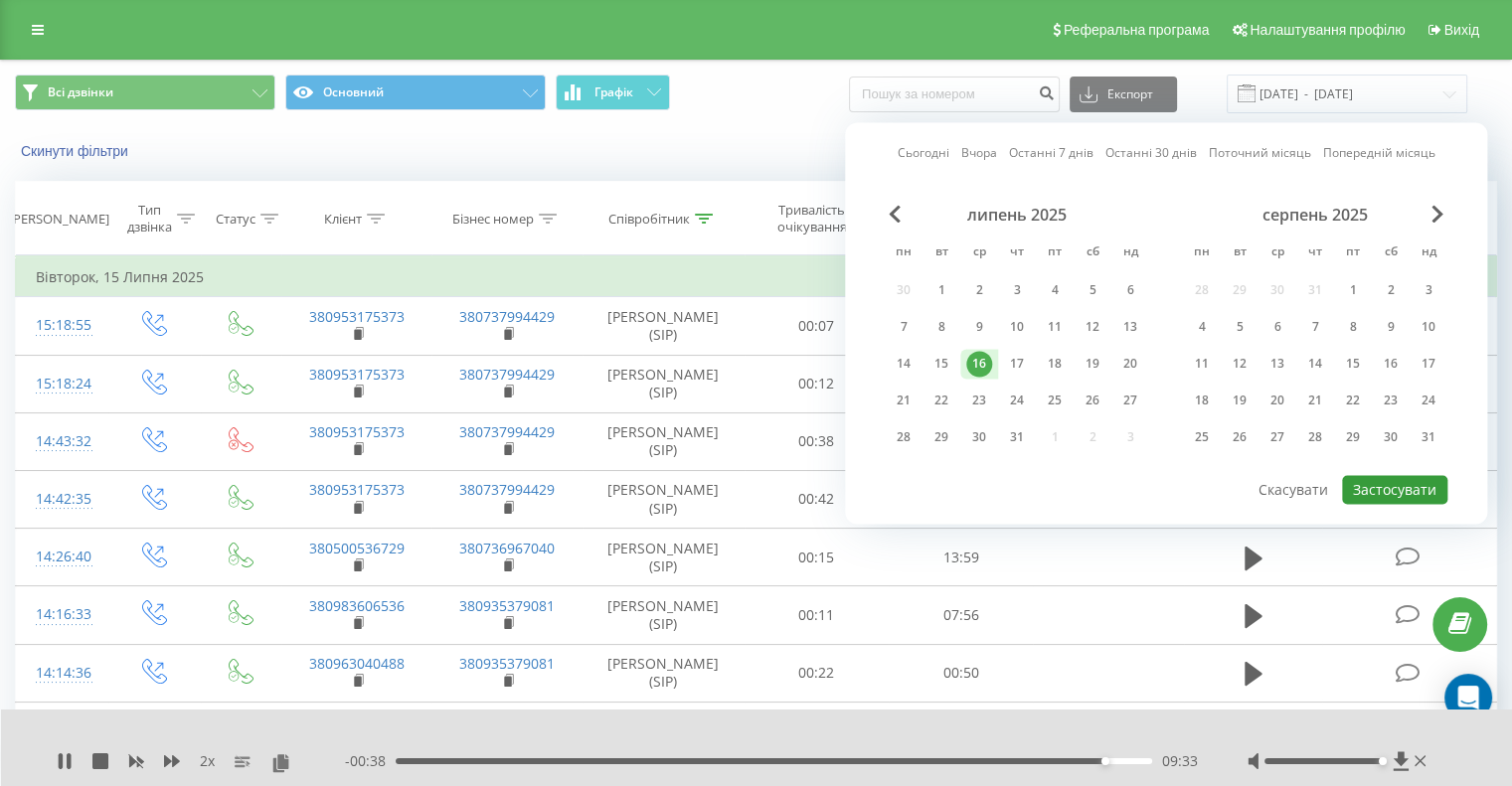 click on "Застосувати" at bounding box center (1395, 489) 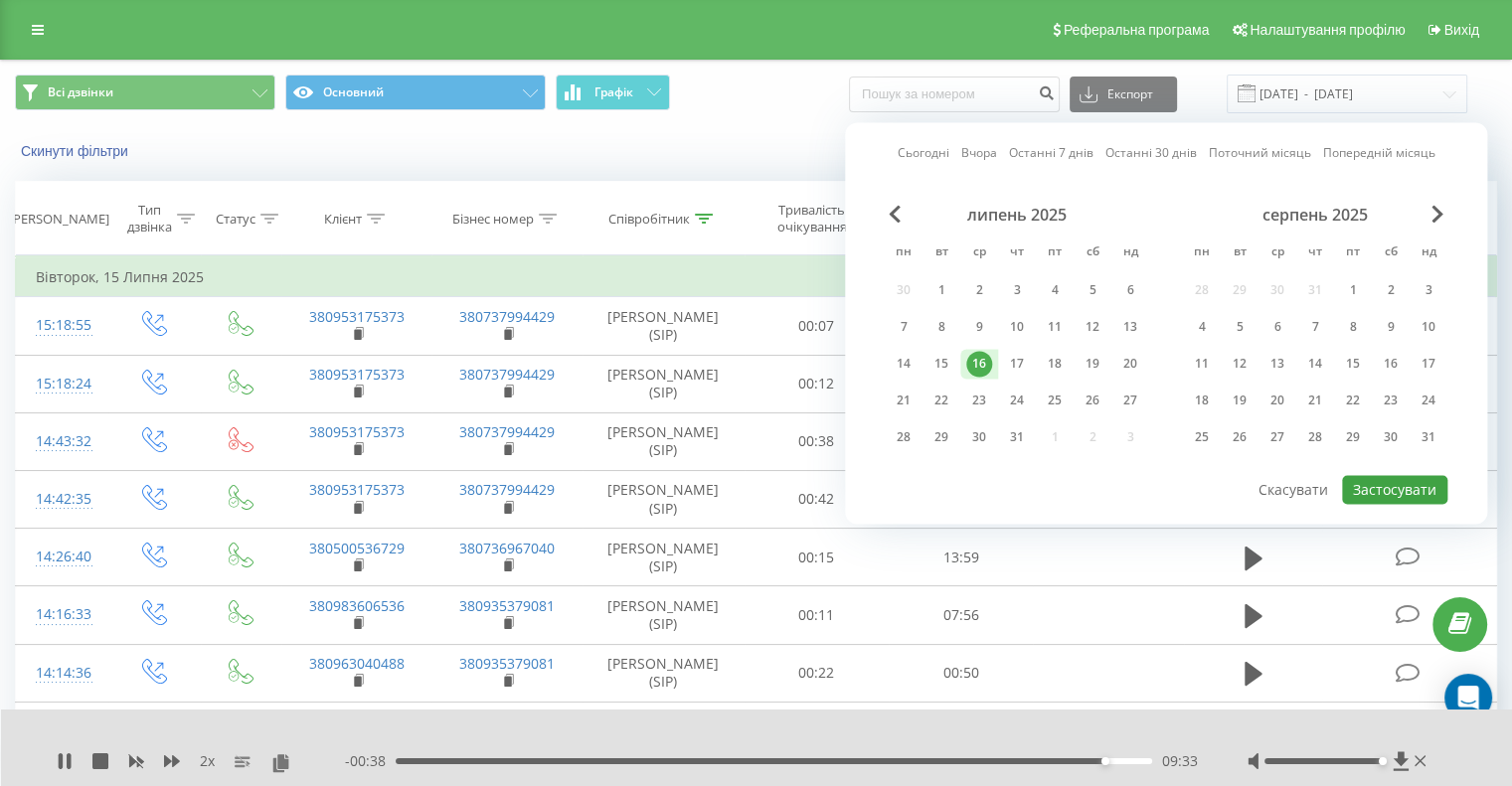 type on "[DATE]  -  [DATE]" 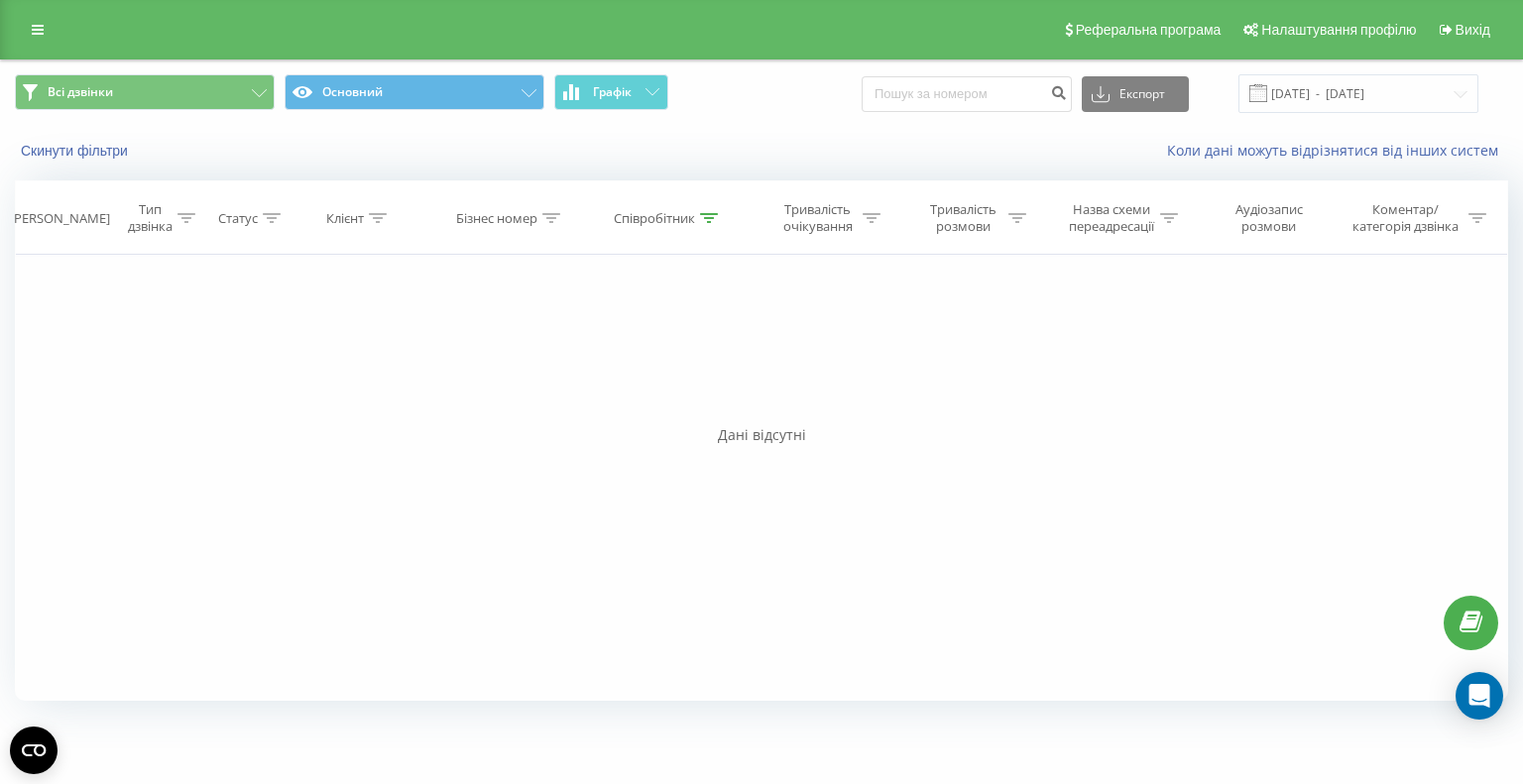 click on "Фільтрувати за умовою Дорівнює Введіть значення Скасувати OK Фільтрувати за умовою Дорівнює Введіть значення Скасувати OK Фільтрувати за умовою Містить Скасувати OK Фільтрувати за умовою Містить Скасувати OK Фільтрувати за умовою Містить Тарасова Скасувати OK Фільтрувати за умовою Дорівнює Скасувати OK Фільтрувати за умовою Дорівнює Скасувати OK Фільтрувати за умовою Містить Скасувати OK Фільтрувати за умовою Дорівнює Введіть значення Скасувати OK" at bounding box center [762, 478] 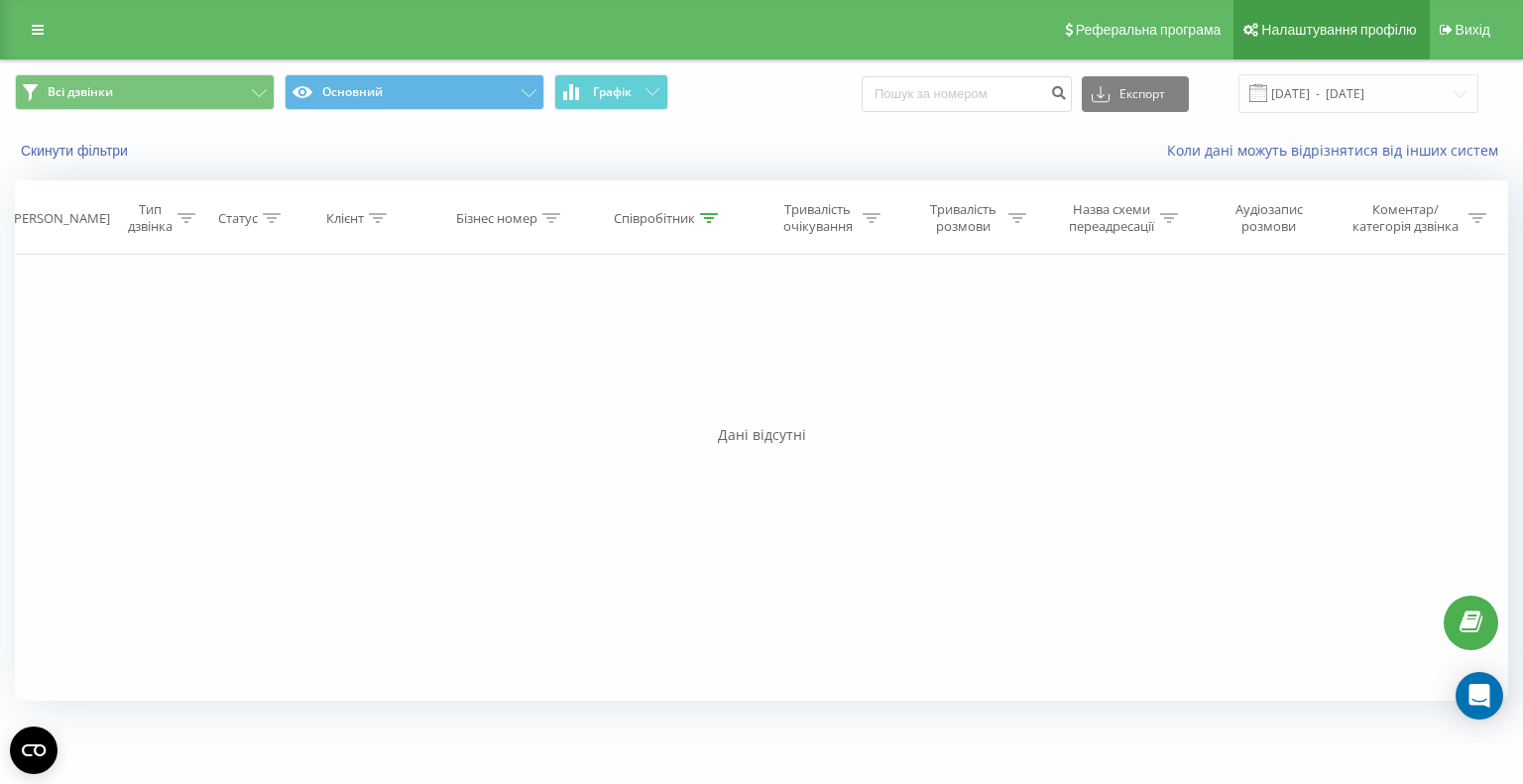 click on "Налаштування профілю" at bounding box center (1331, 30) 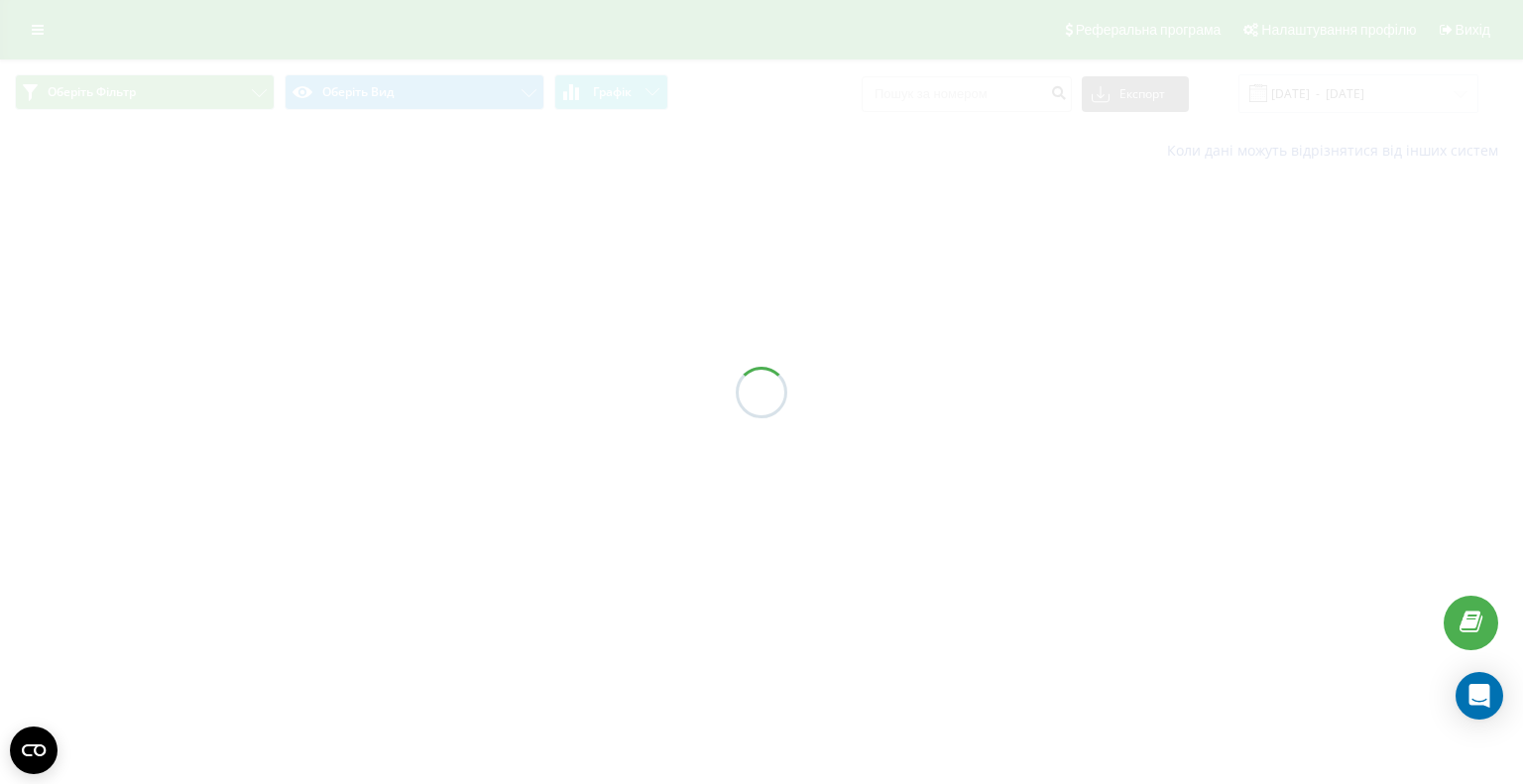 scroll, scrollTop: 0, scrollLeft: 0, axis: both 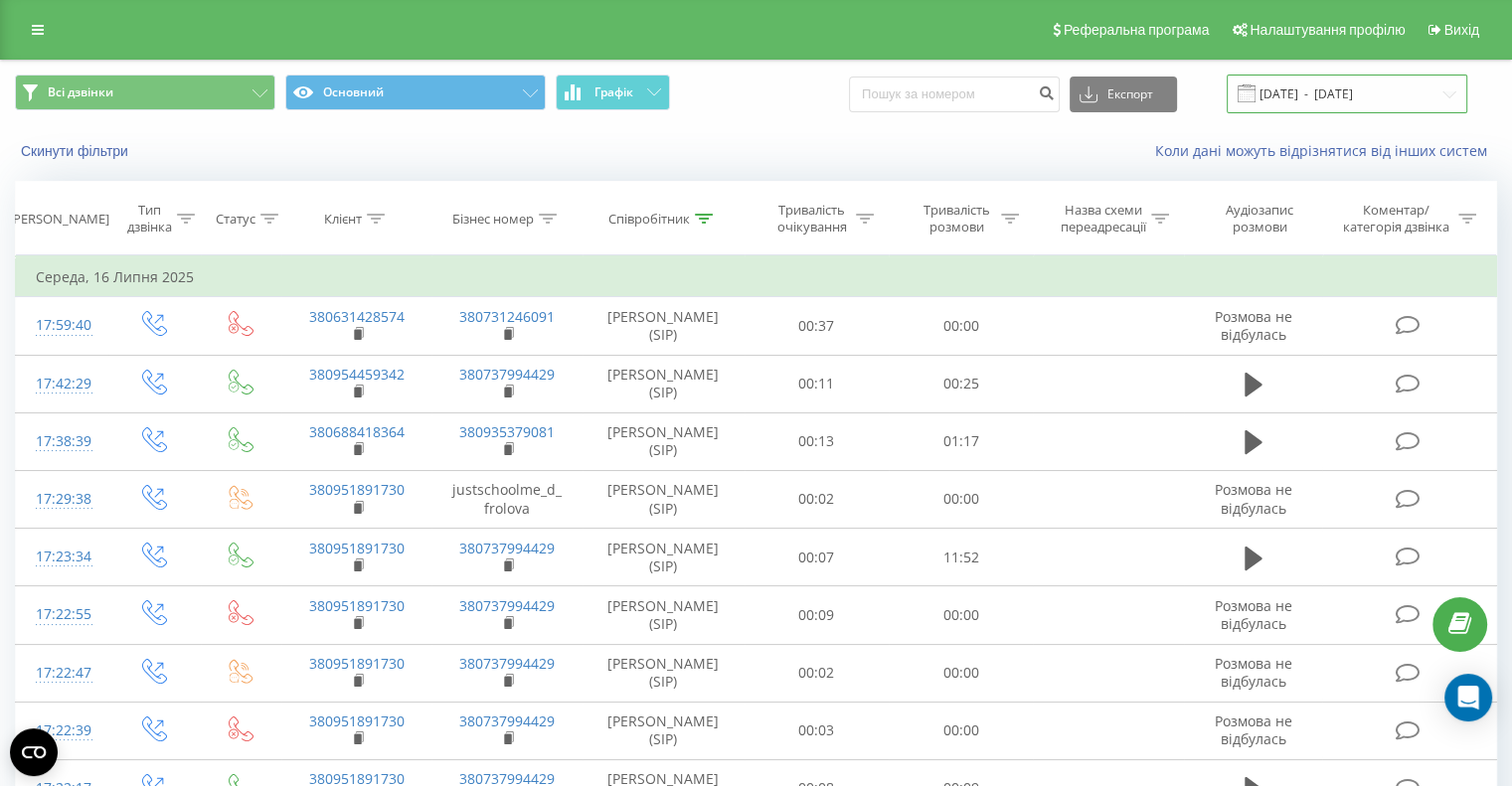 click on "[DATE]  -  [DATE]" at bounding box center (1347, 93) 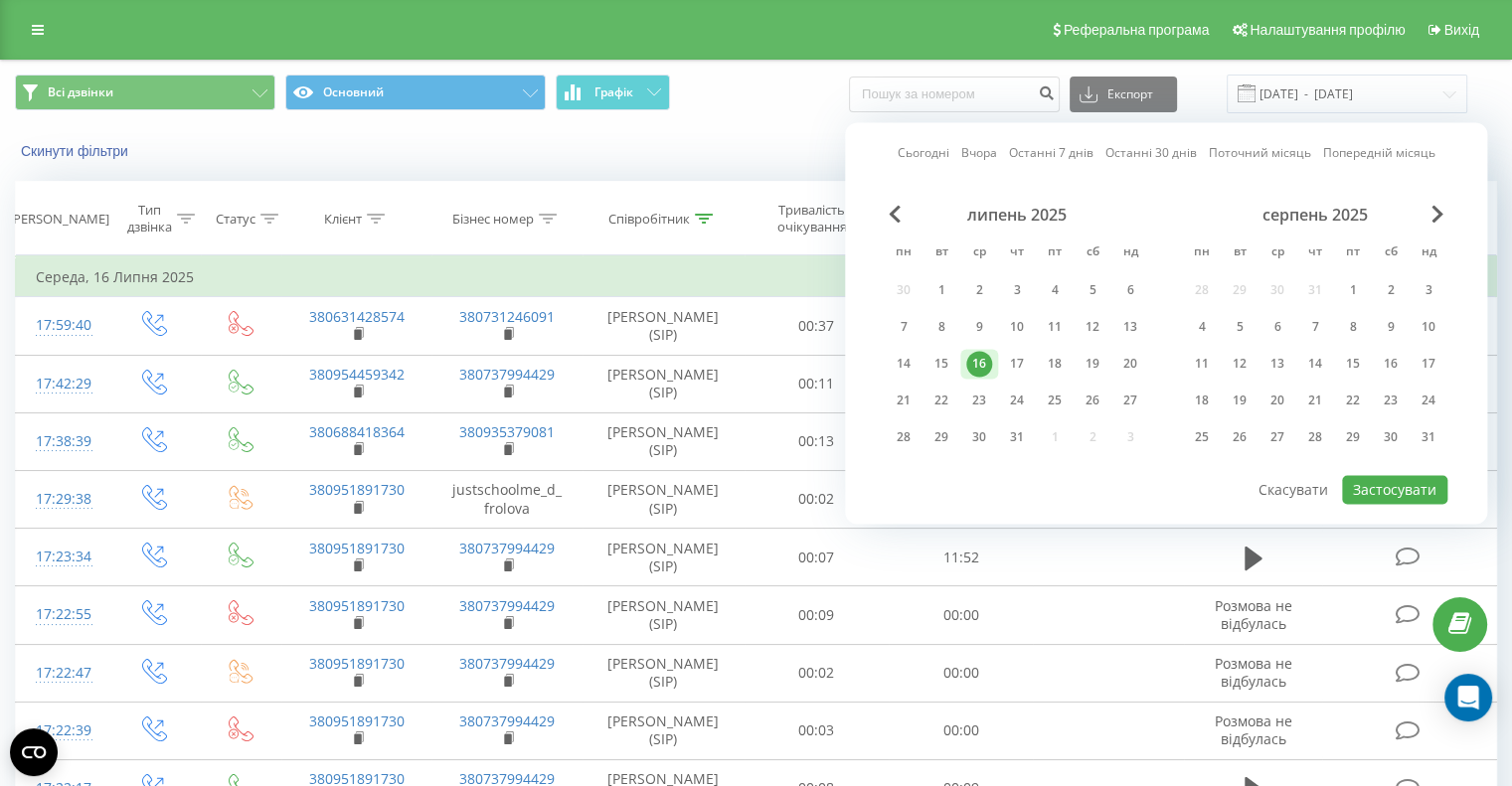 click on "Скинути фільтри Коли дані можуть відрізнятися вiд інших систем" at bounding box center [756, 151] 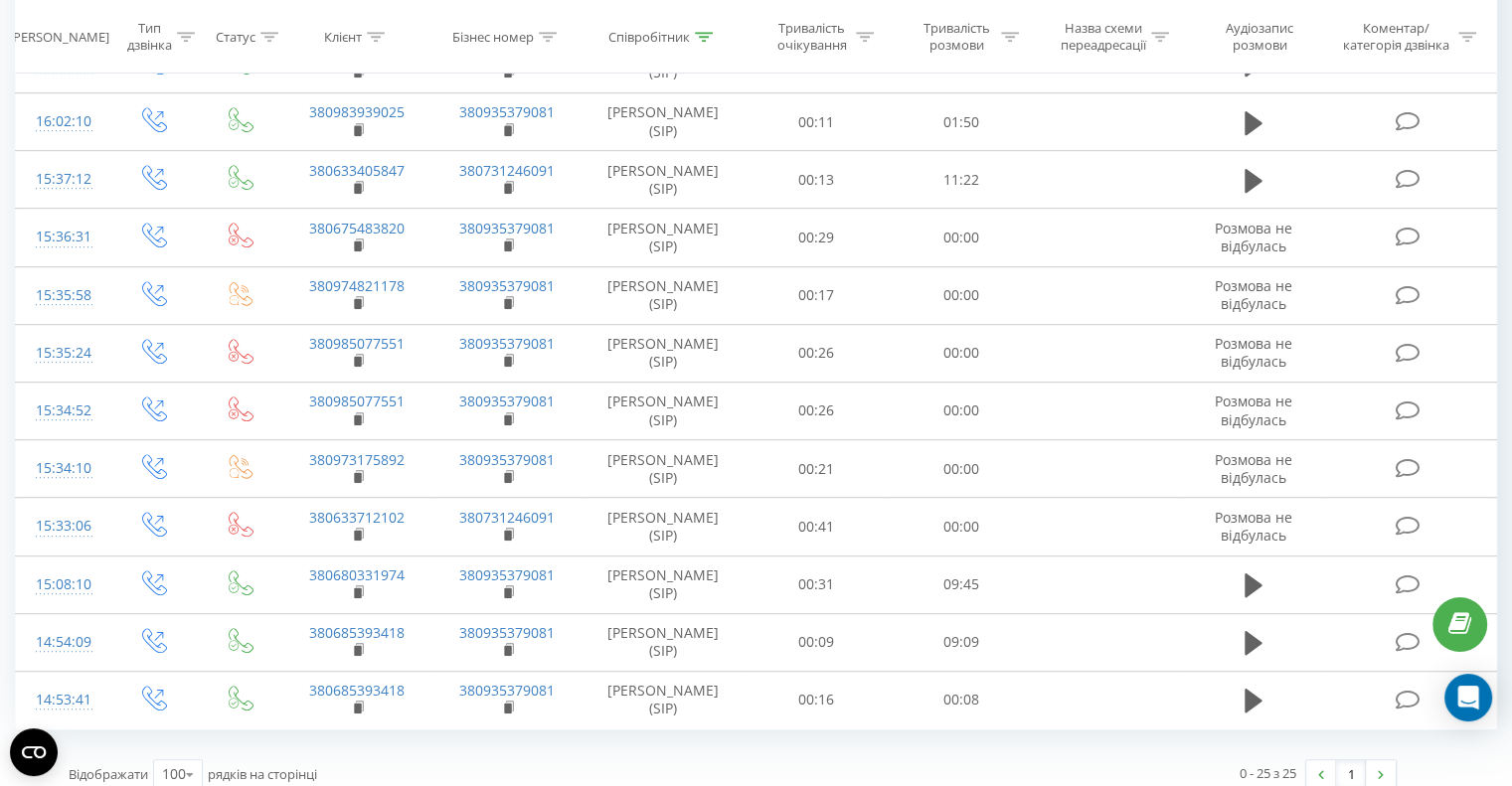 scroll, scrollTop: 1025, scrollLeft: 0, axis: vertical 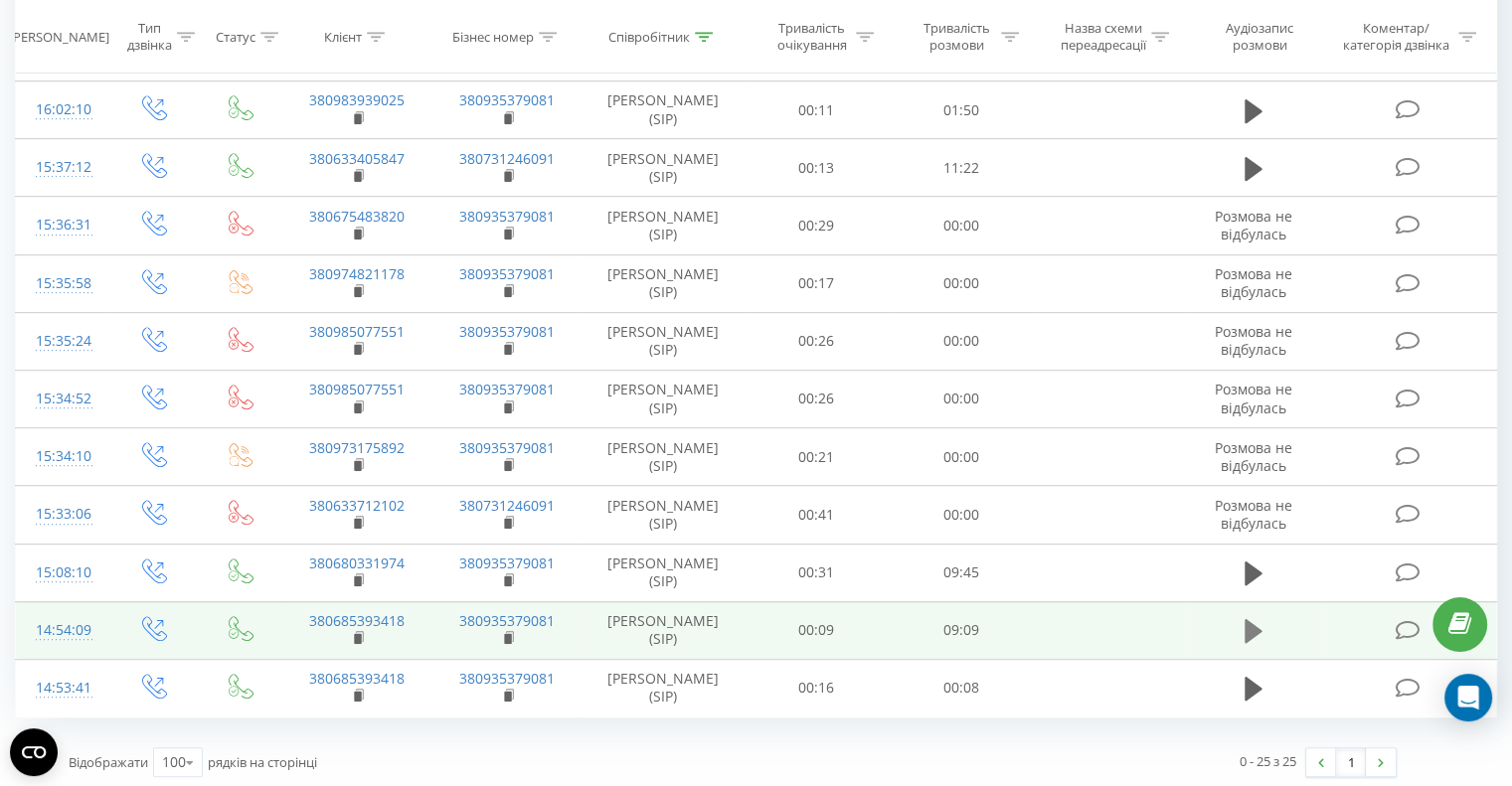click 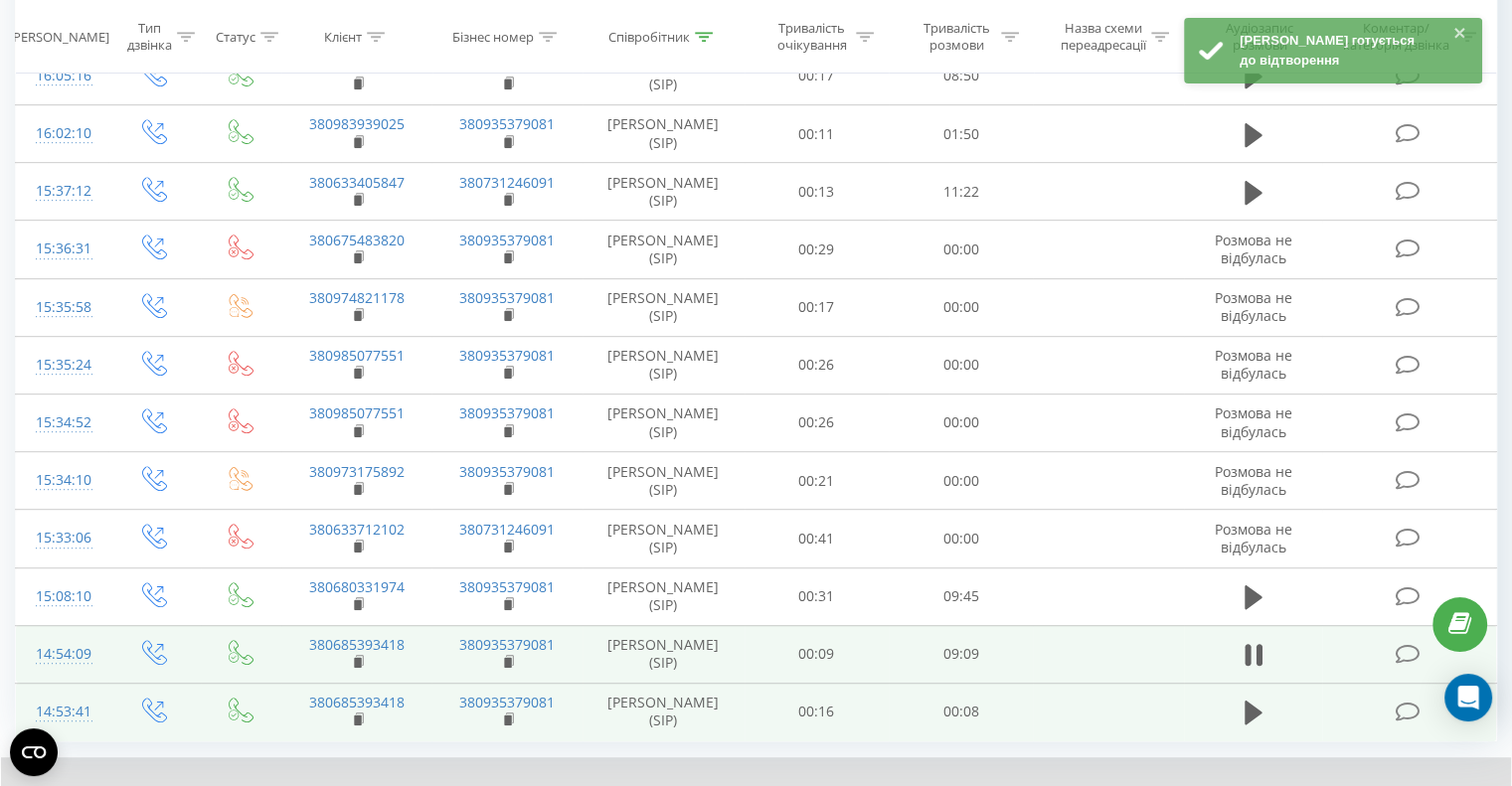 scroll, scrollTop: 1101, scrollLeft: 0, axis: vertical 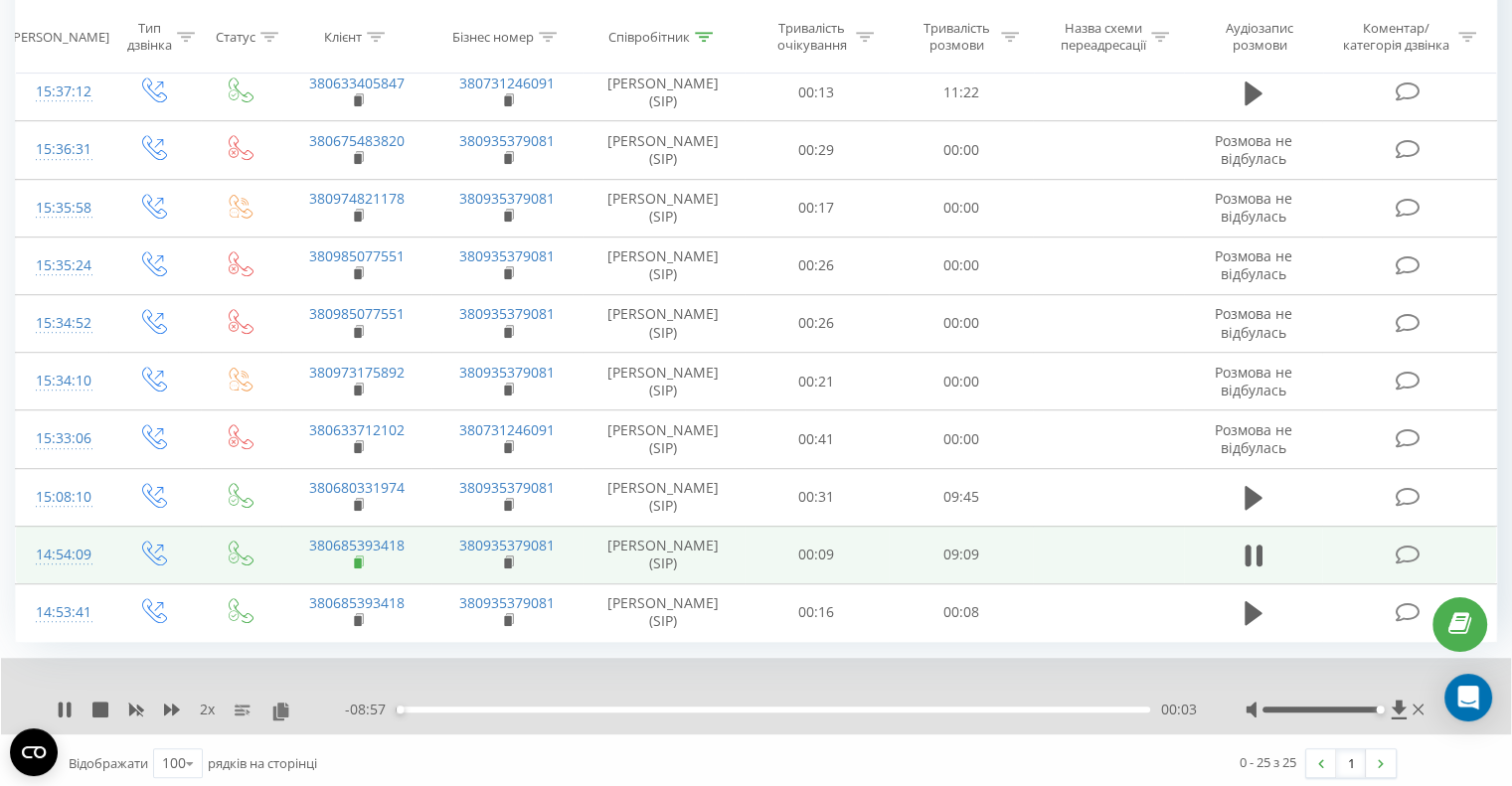click 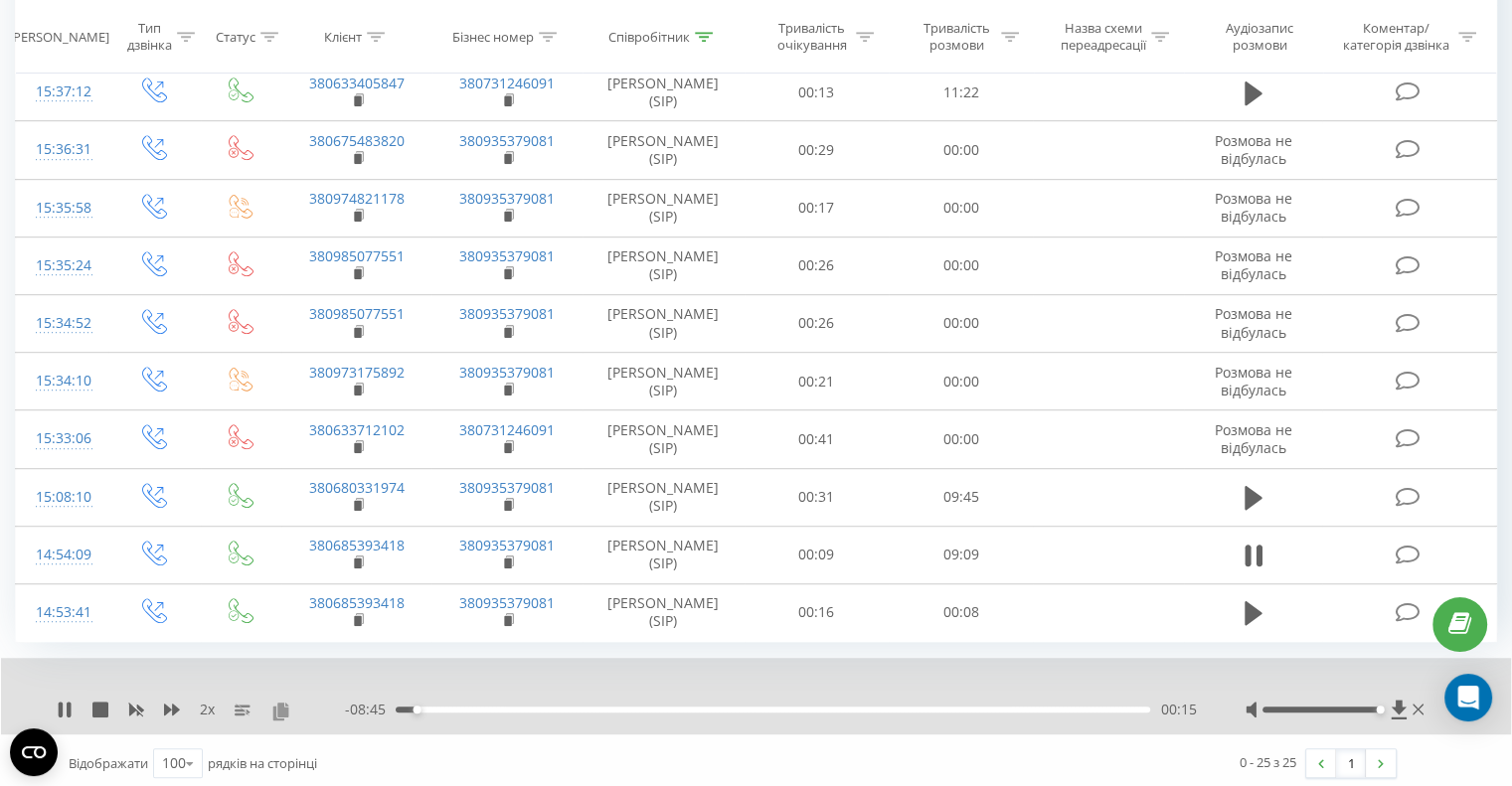 click at bounding box center (280, 710) 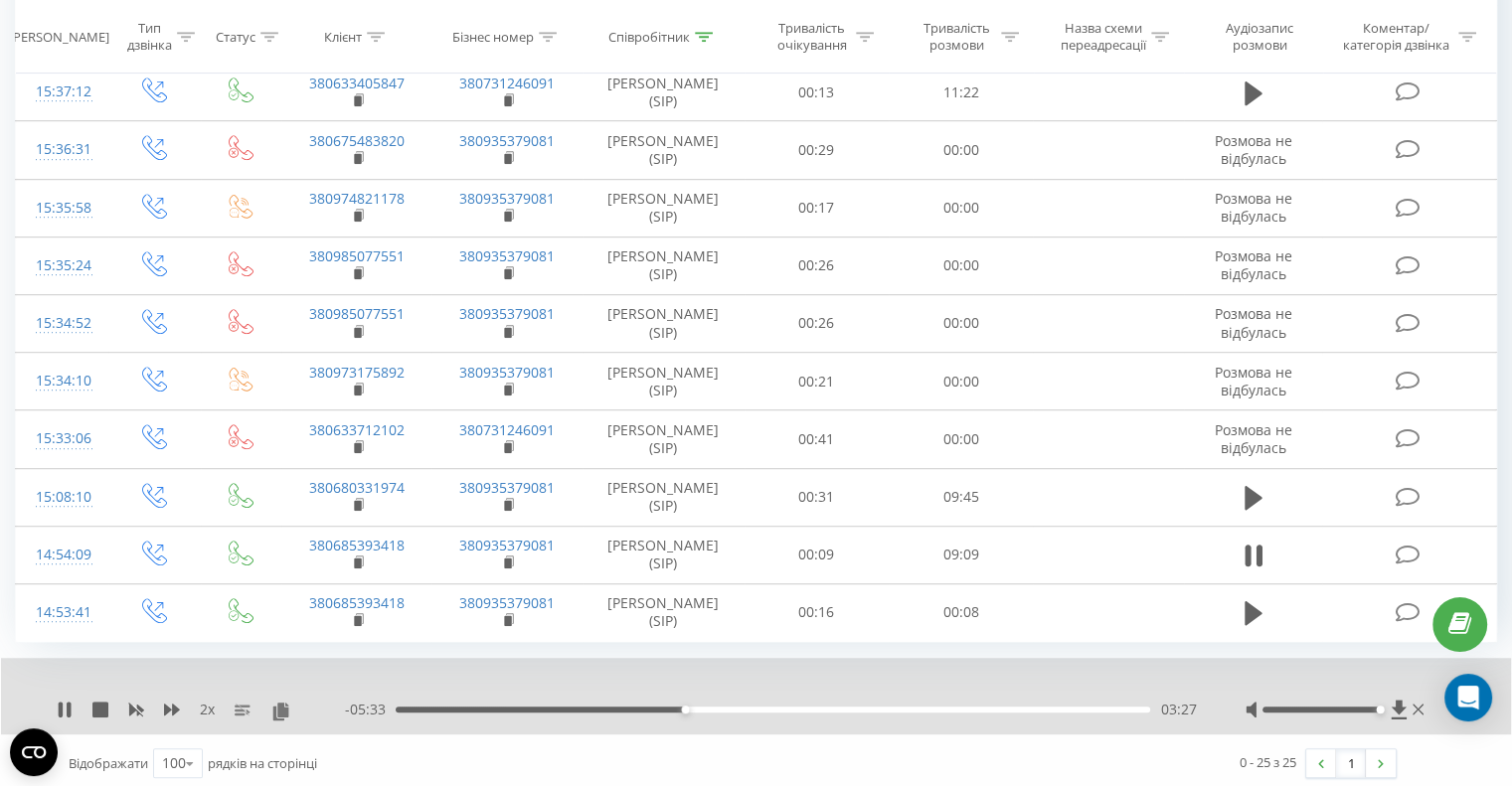 click on "03:27" at bounding box center [772, 709] 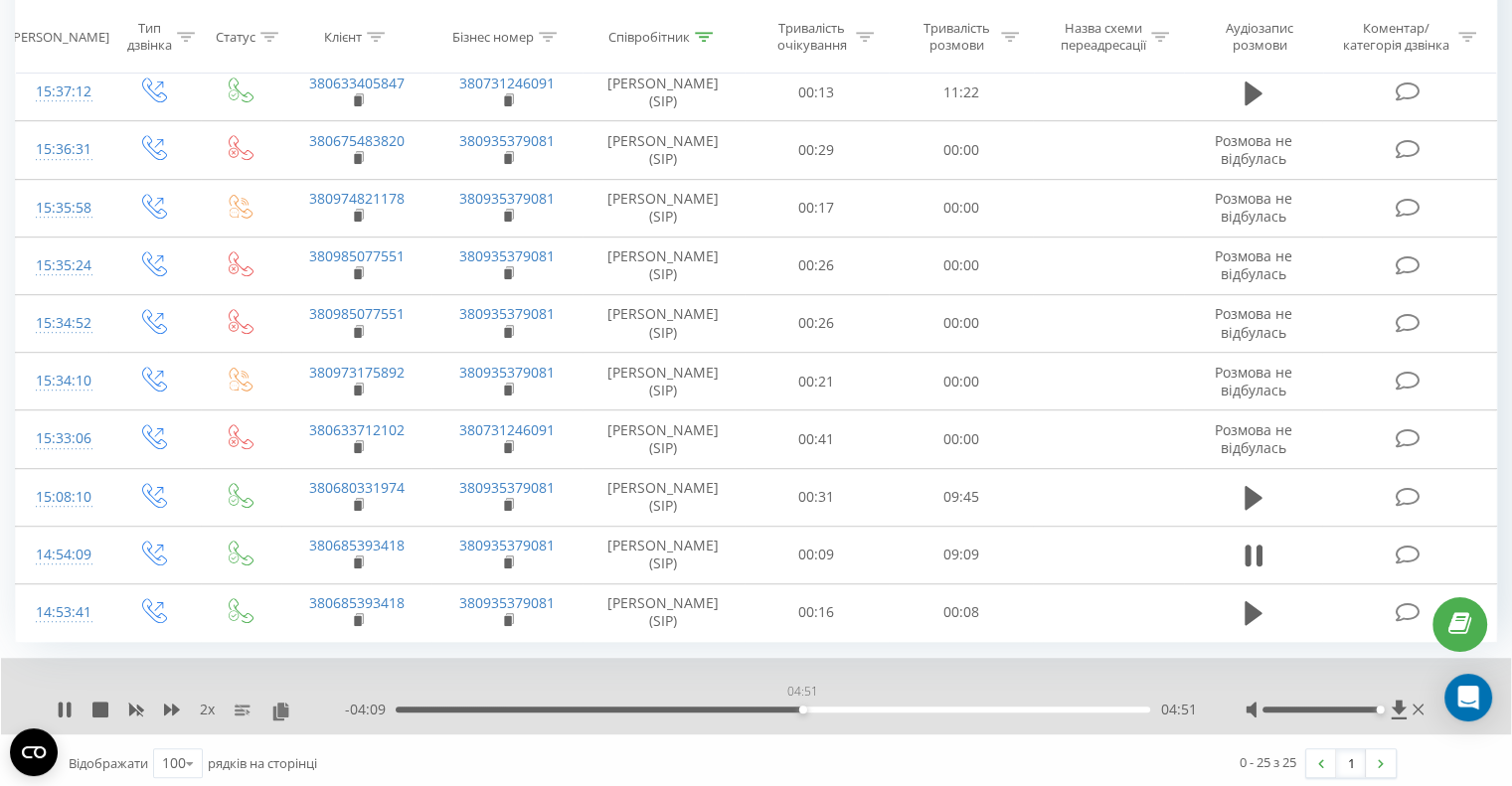click on "04:51" at bounding box center [772, 709] 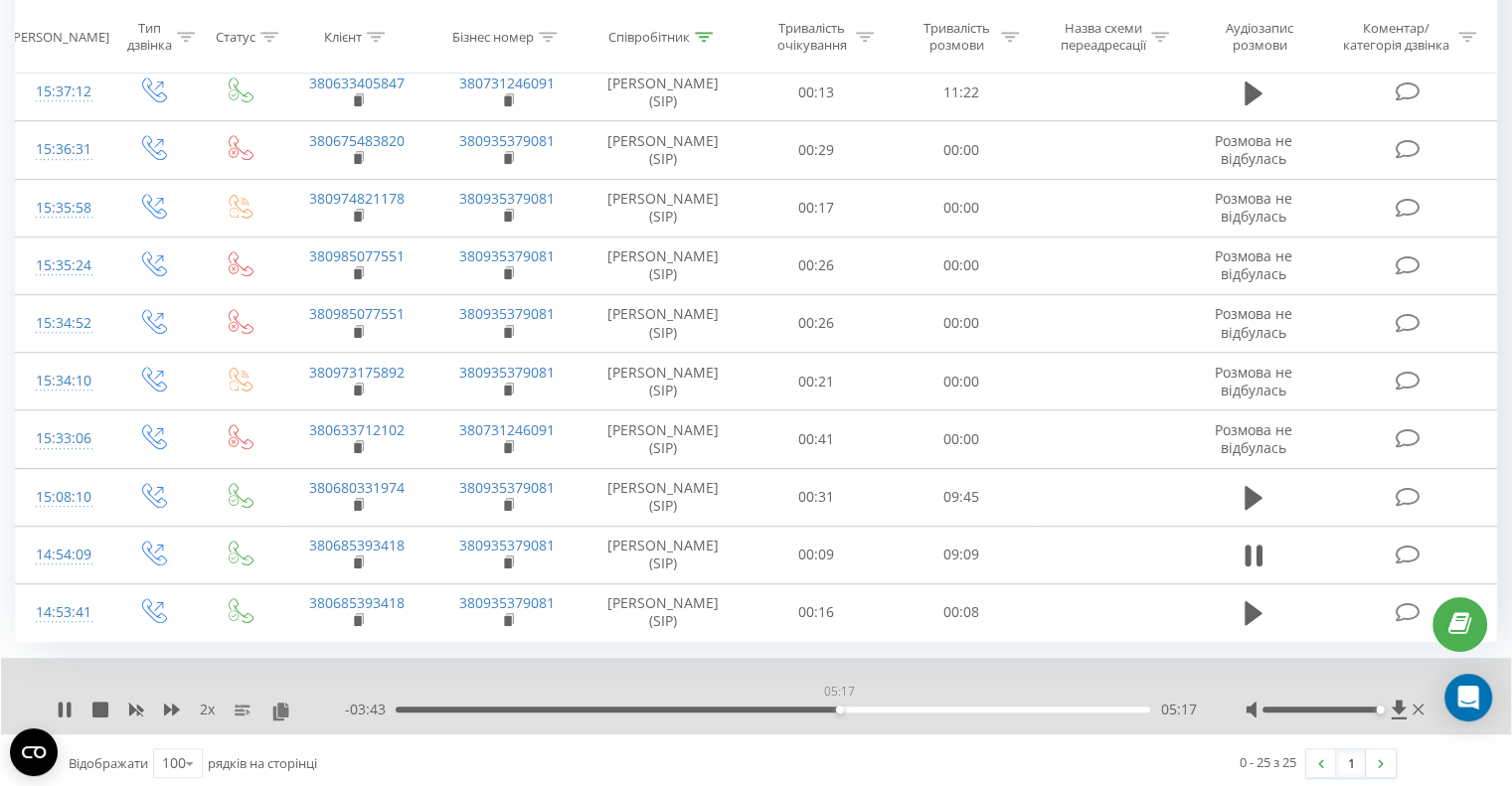 click on "05:17" at bounding box center [772, 709] 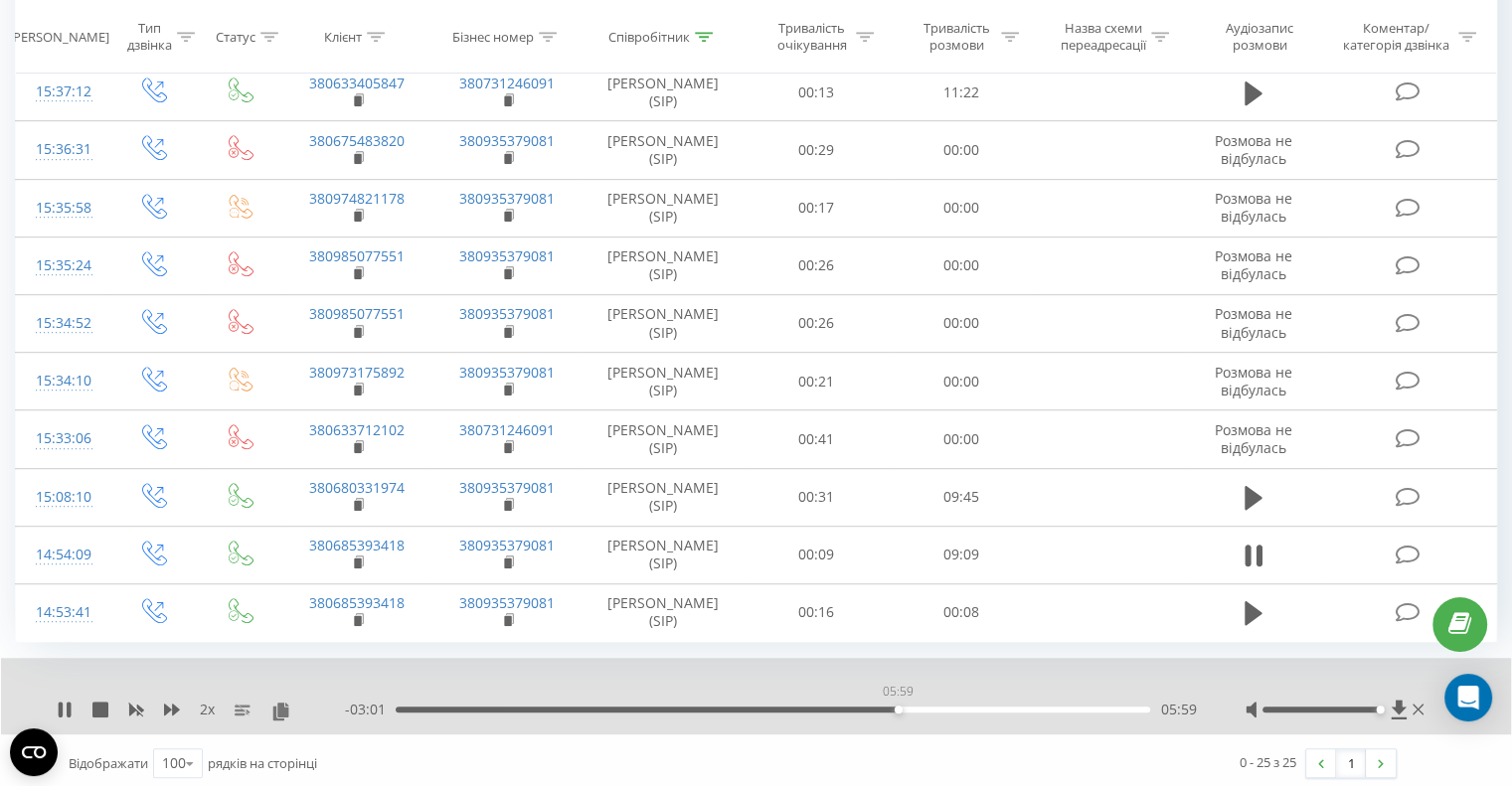 click on "05:59" at bounding box center [772, 709] 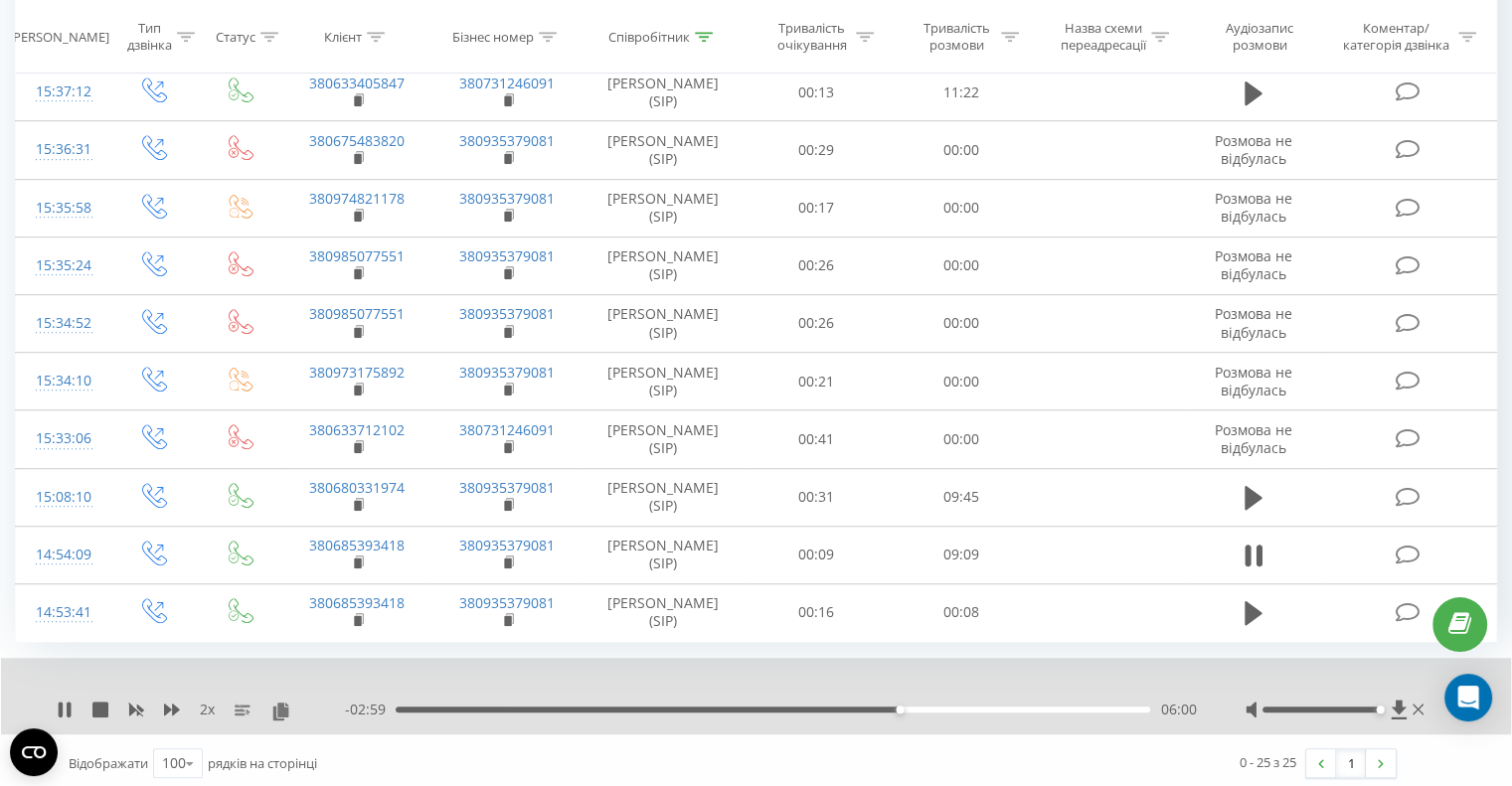 click on "06:00" at bounding box center (772, 709) 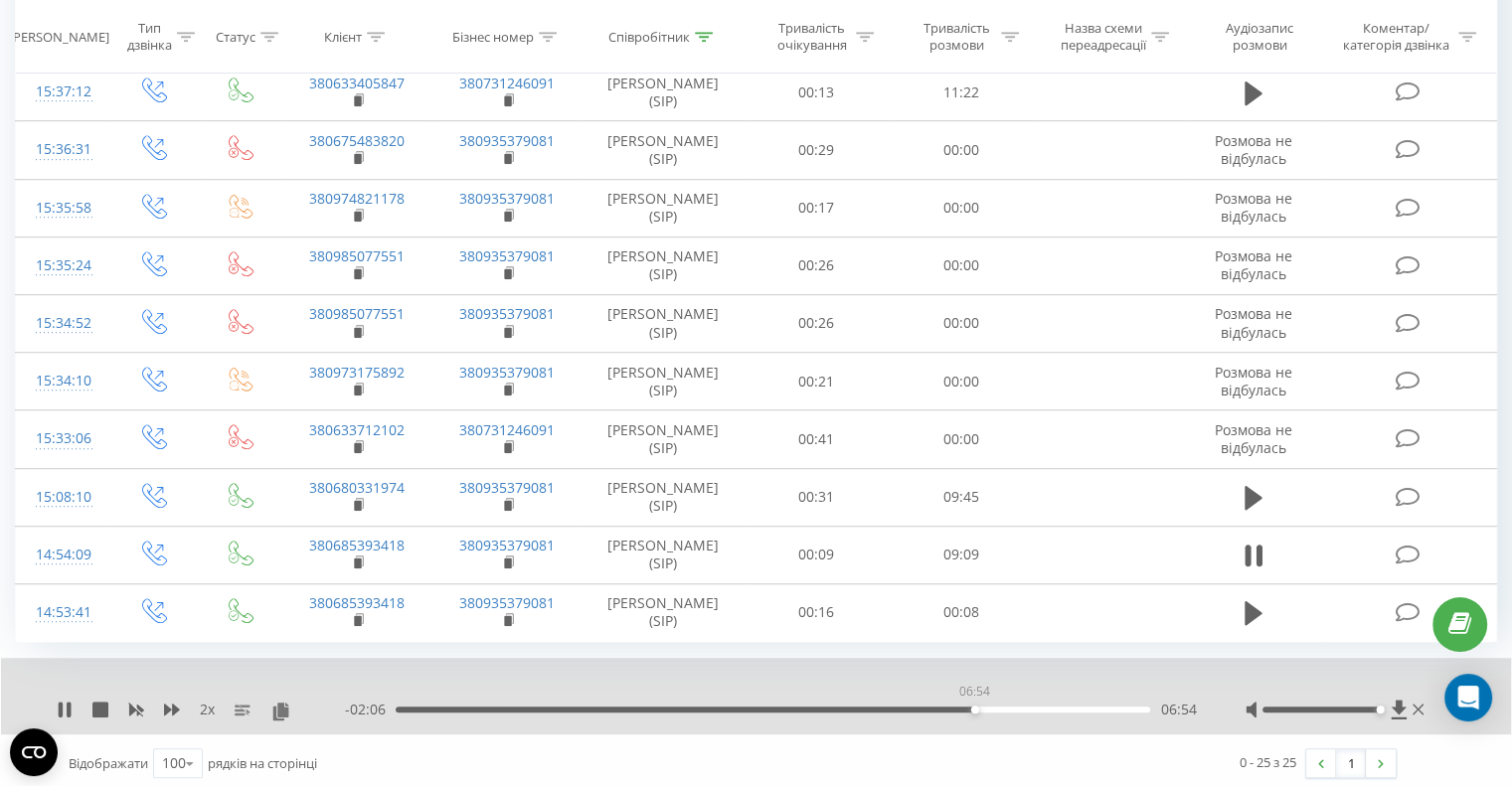click on "06:54" at bounding box center (772, 709) 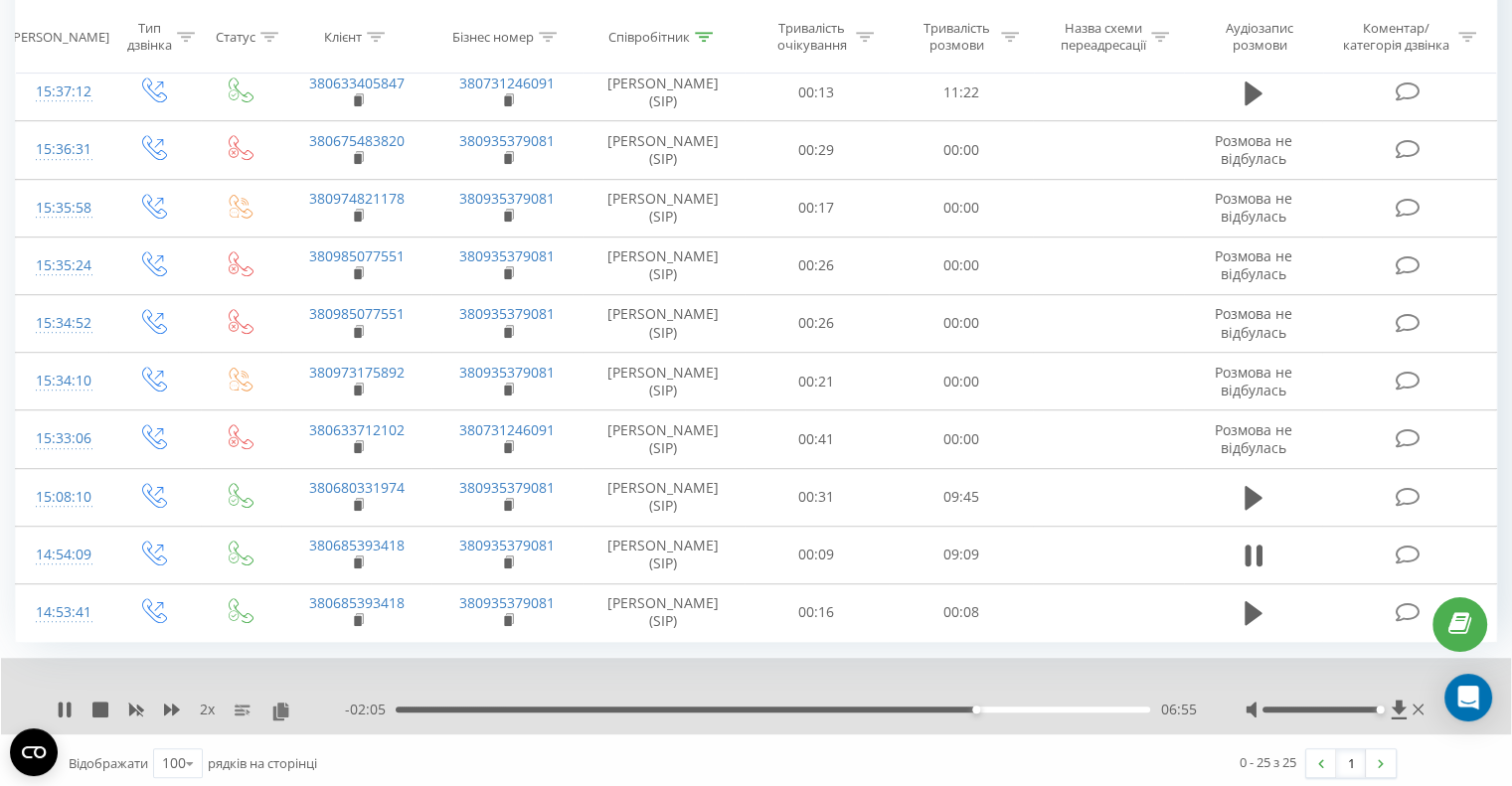 click on "06:55" at bounding box center (772, 709) 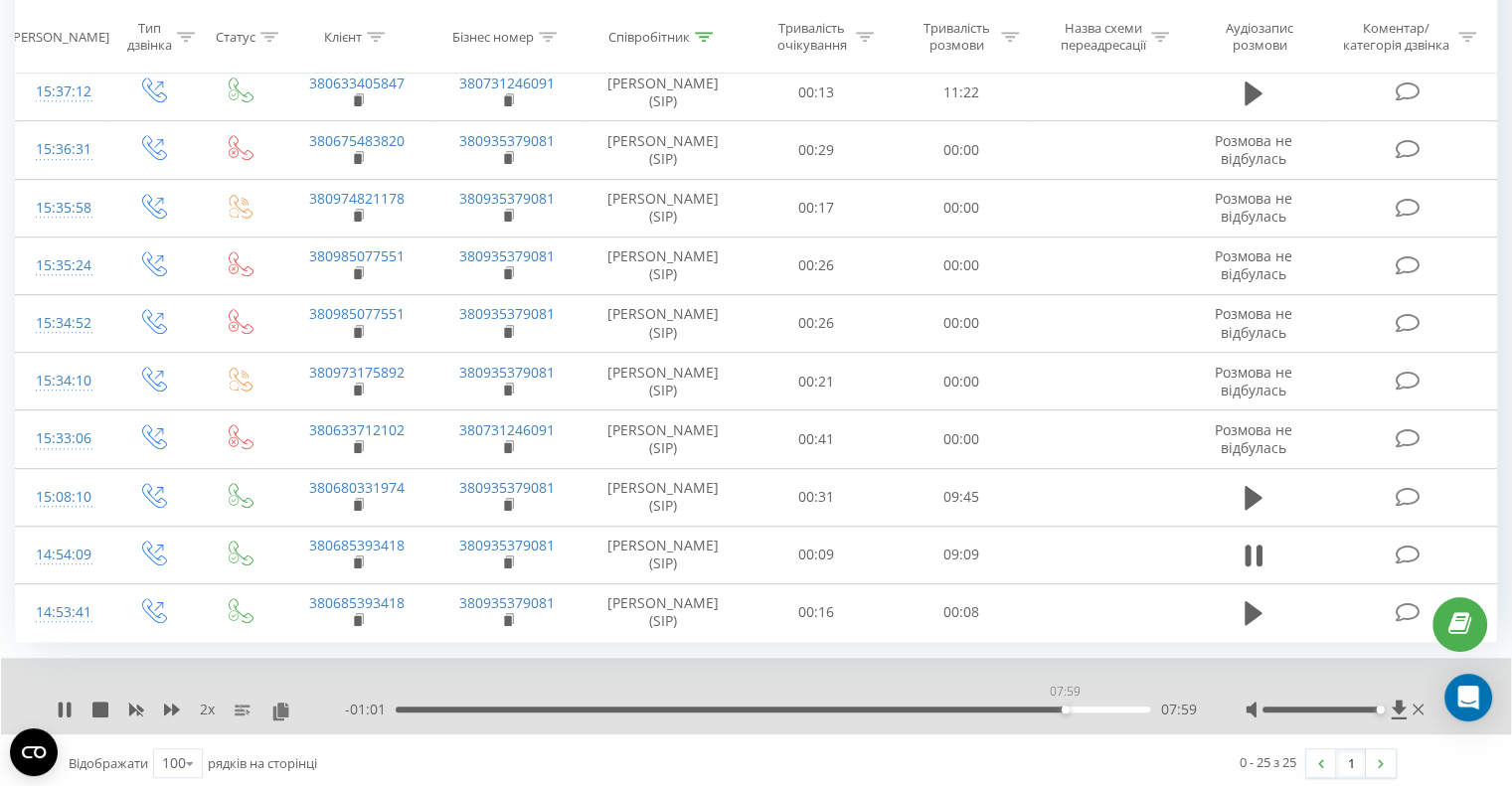 click on "07:59" at bounding box center (772, 709) 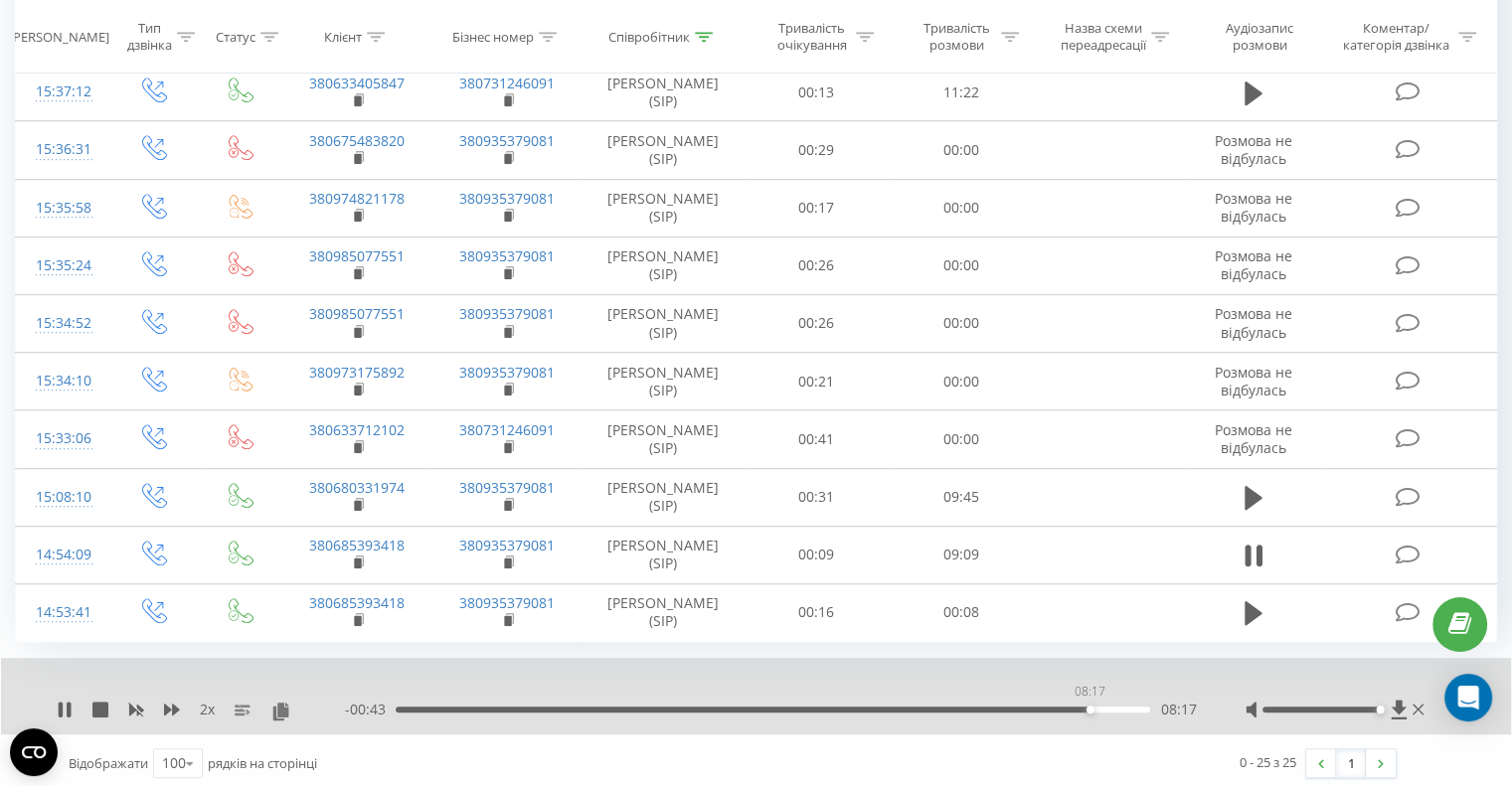 click on "08:17" at bounding box center [772, 709] 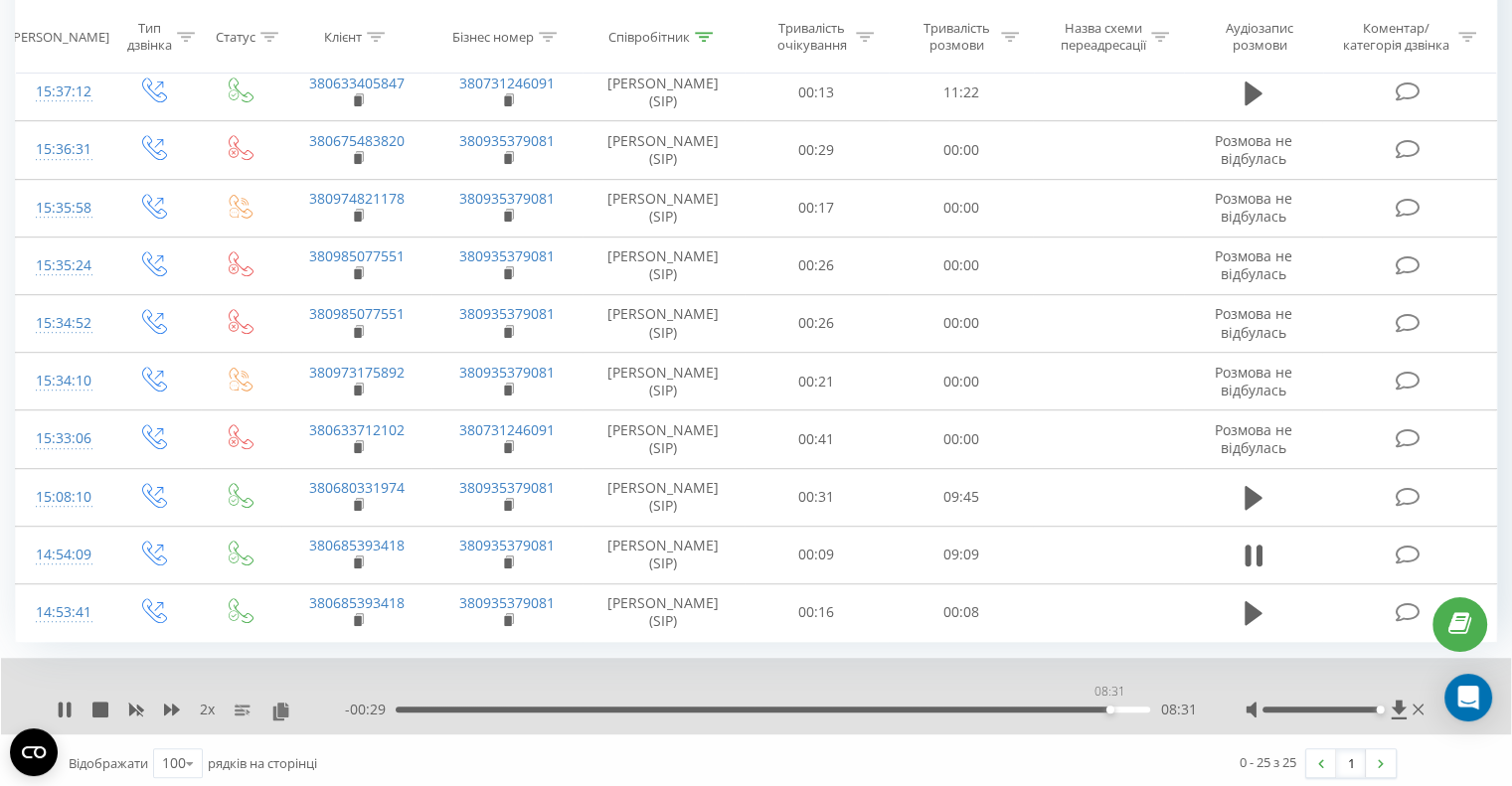 click on "08:31" at bounding box center [772, 709] 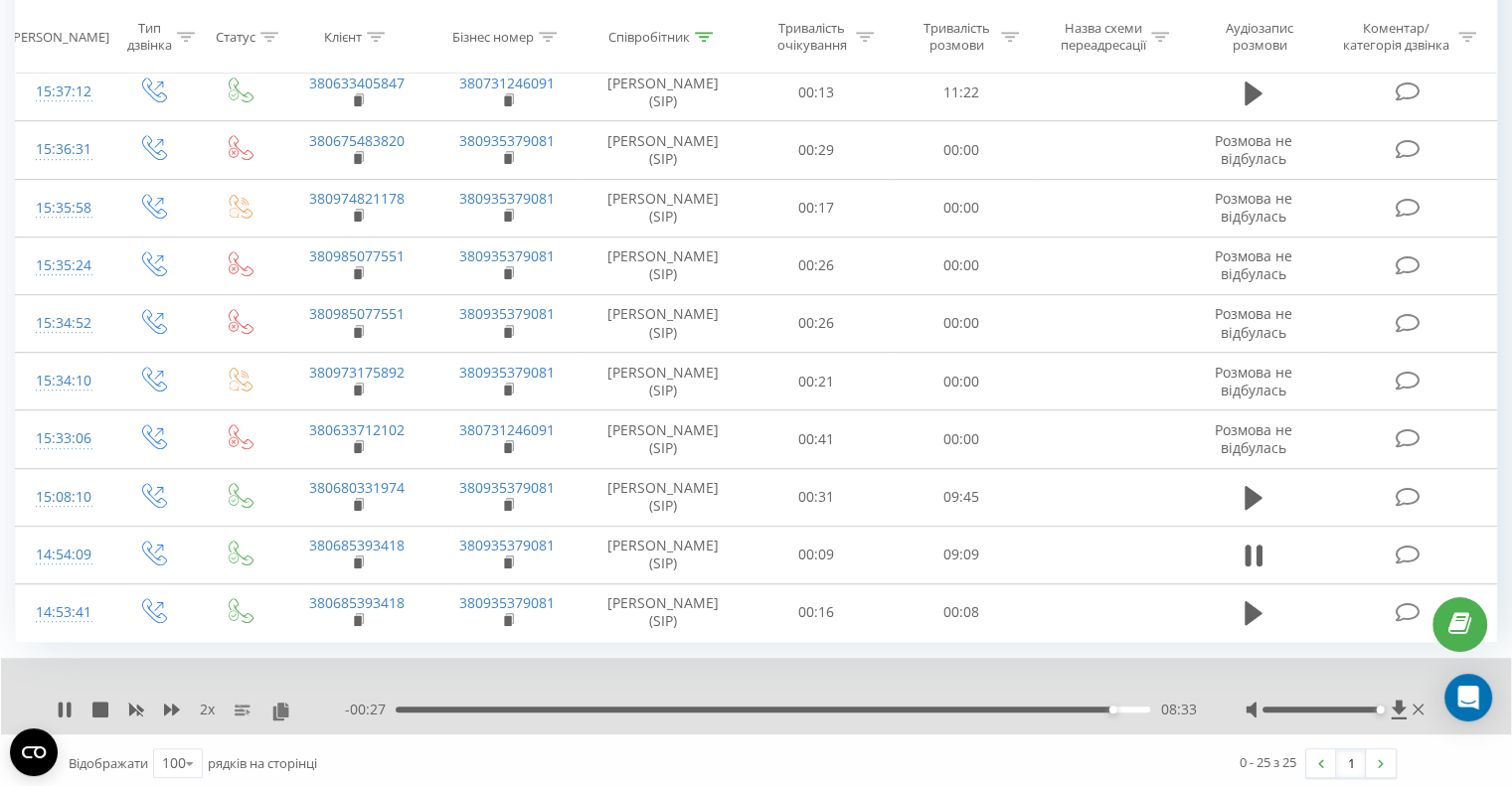 click on "08:33" at bounding box center [772, 709] 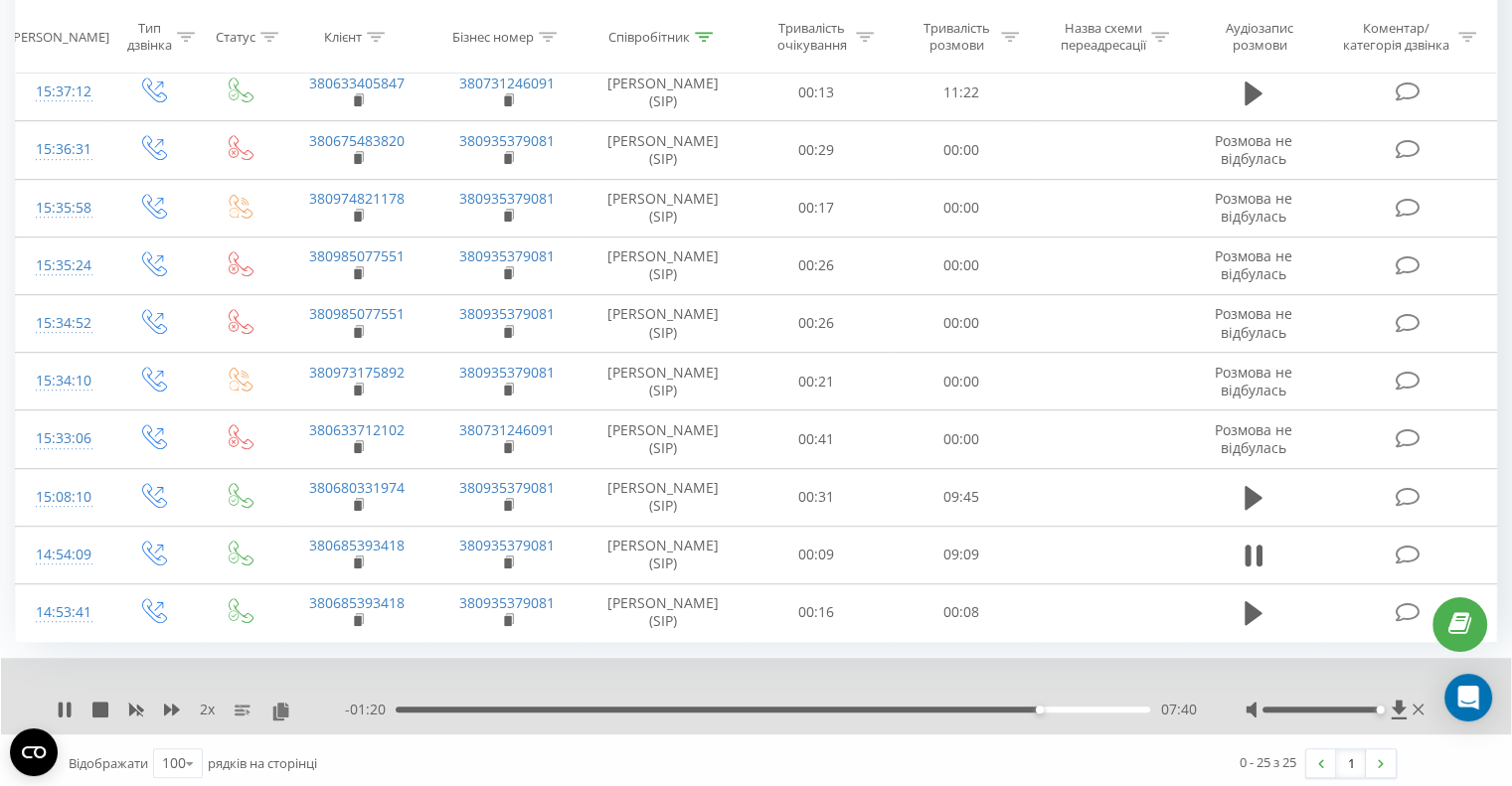 click on "07:40" at bounding box center [772, 709] 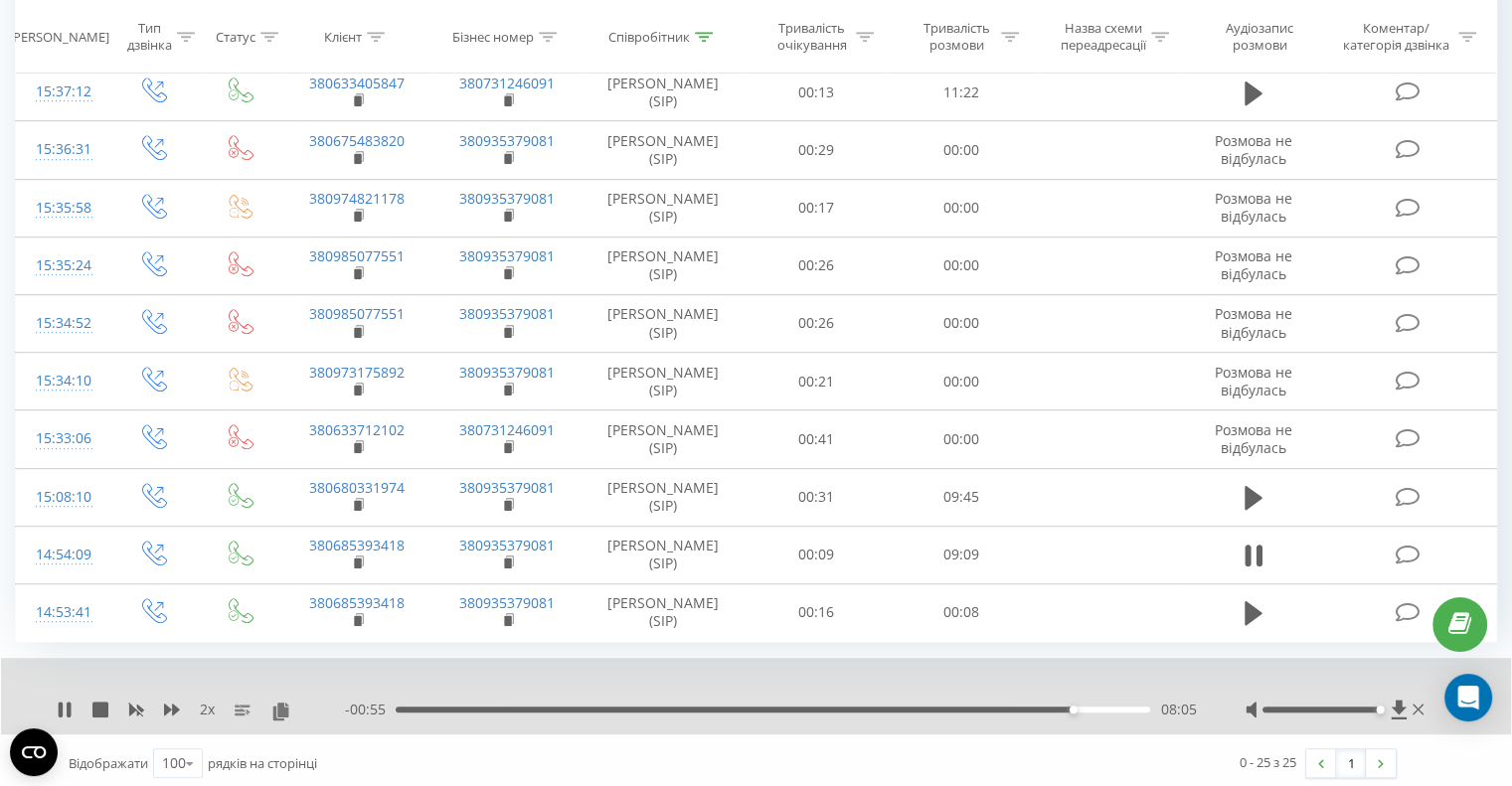 click on "08:05" at bounding box center (772, 709) 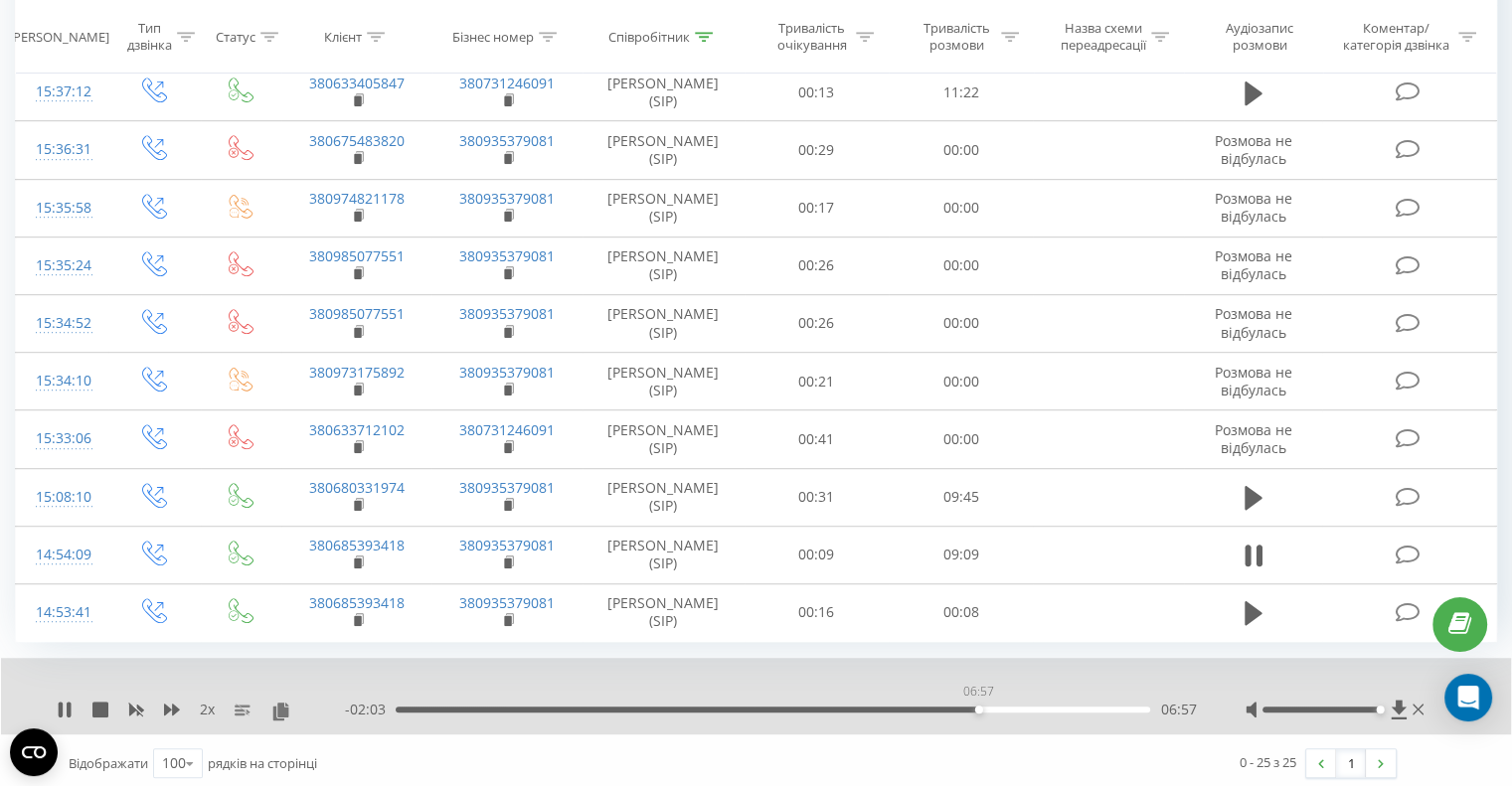 click on "06:57" at bounding box center (772, 709) 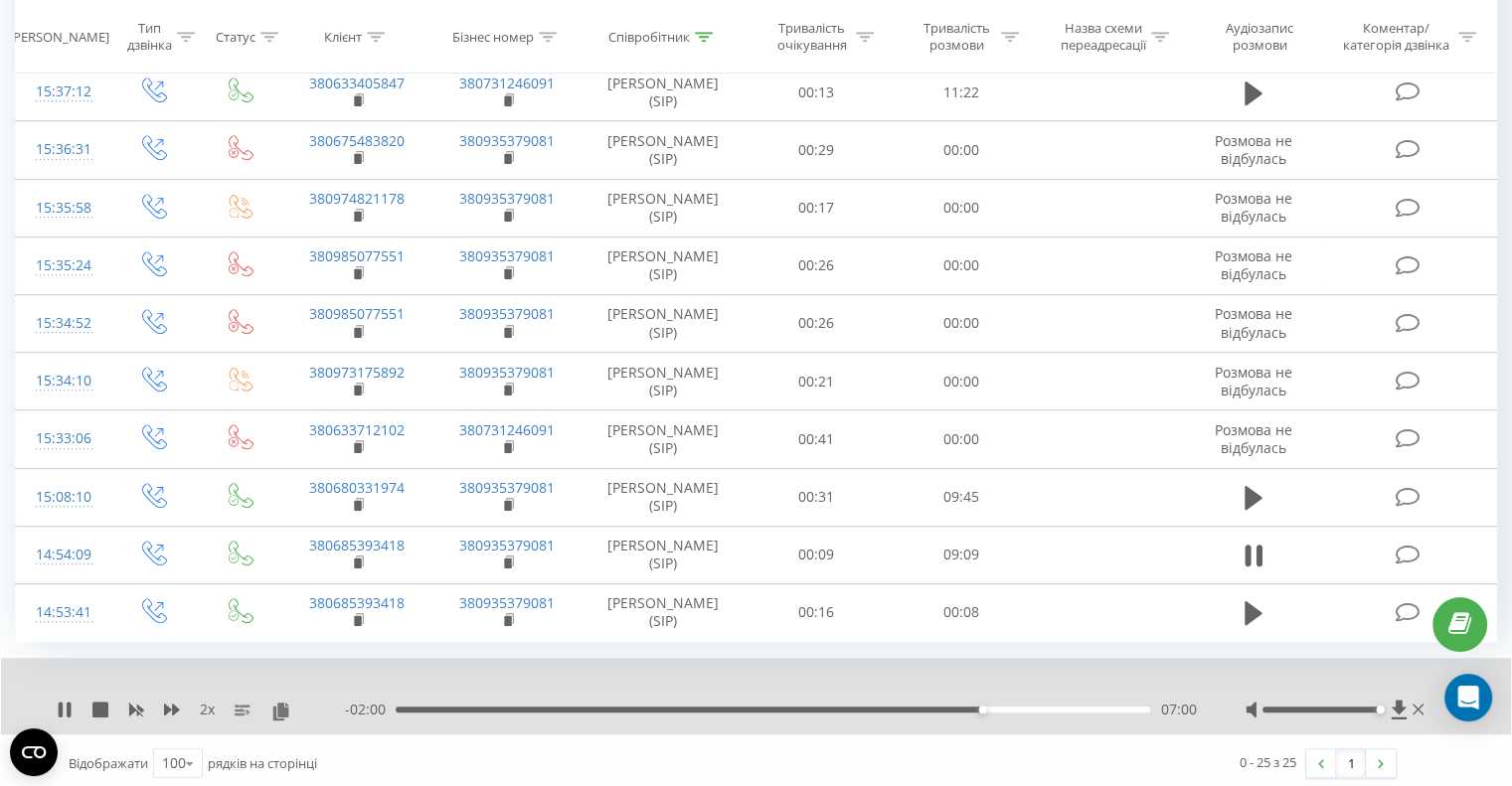 click on "07:00" at bounding box center (772, 709) 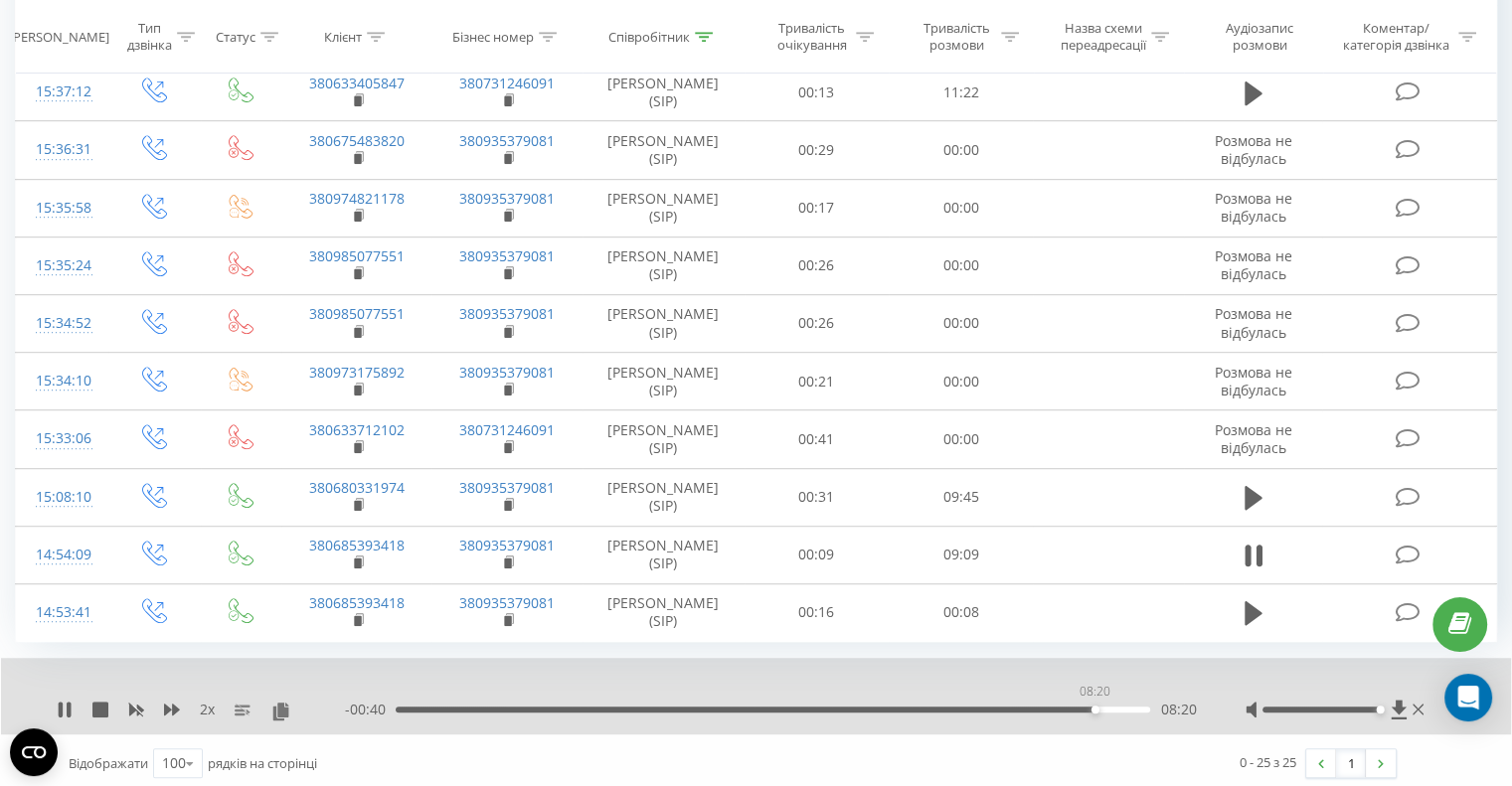 click on "08:20" at bounding box center (772, 709) 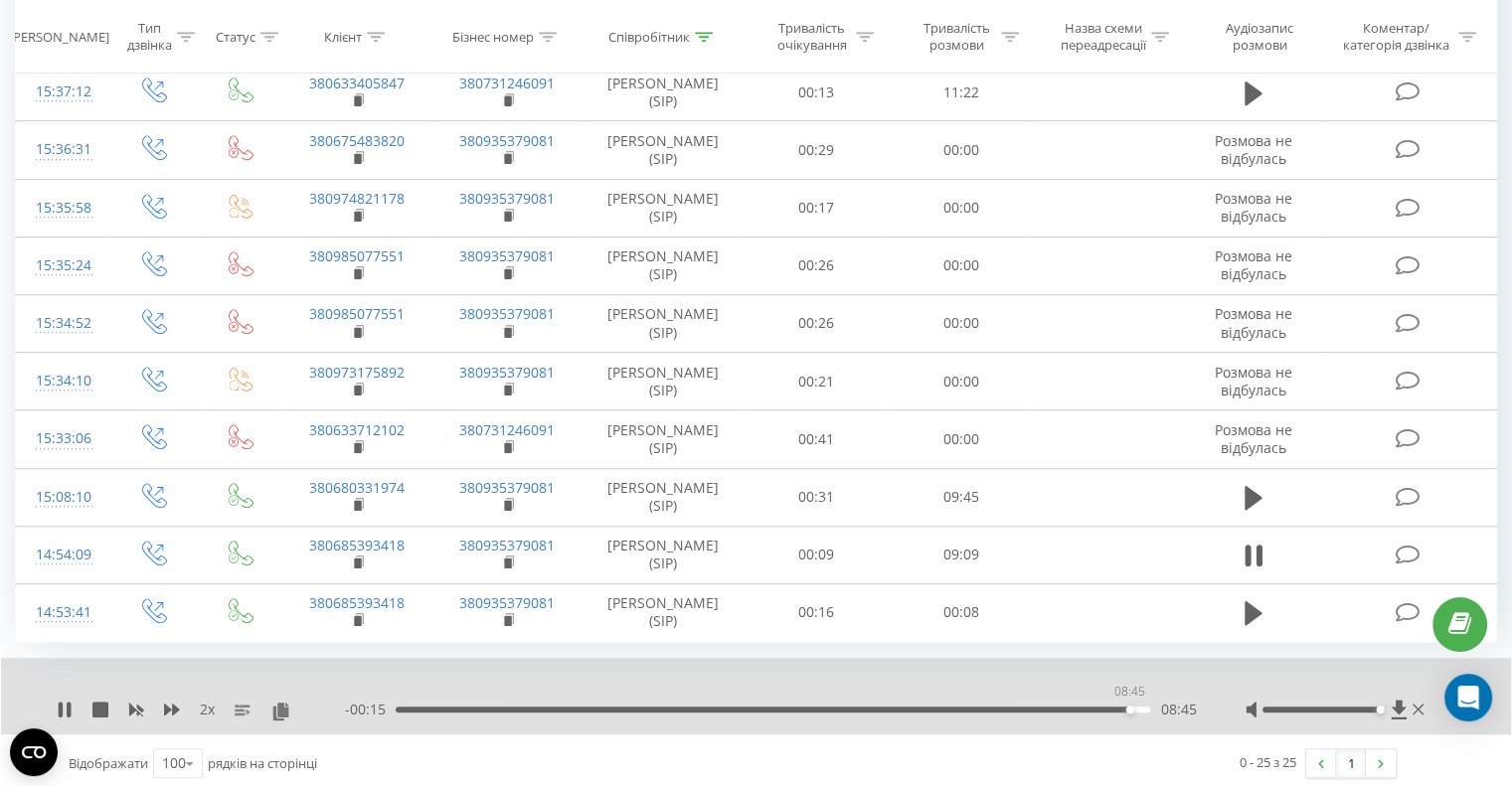 click on "08:45" at bounding box center (772, 709) 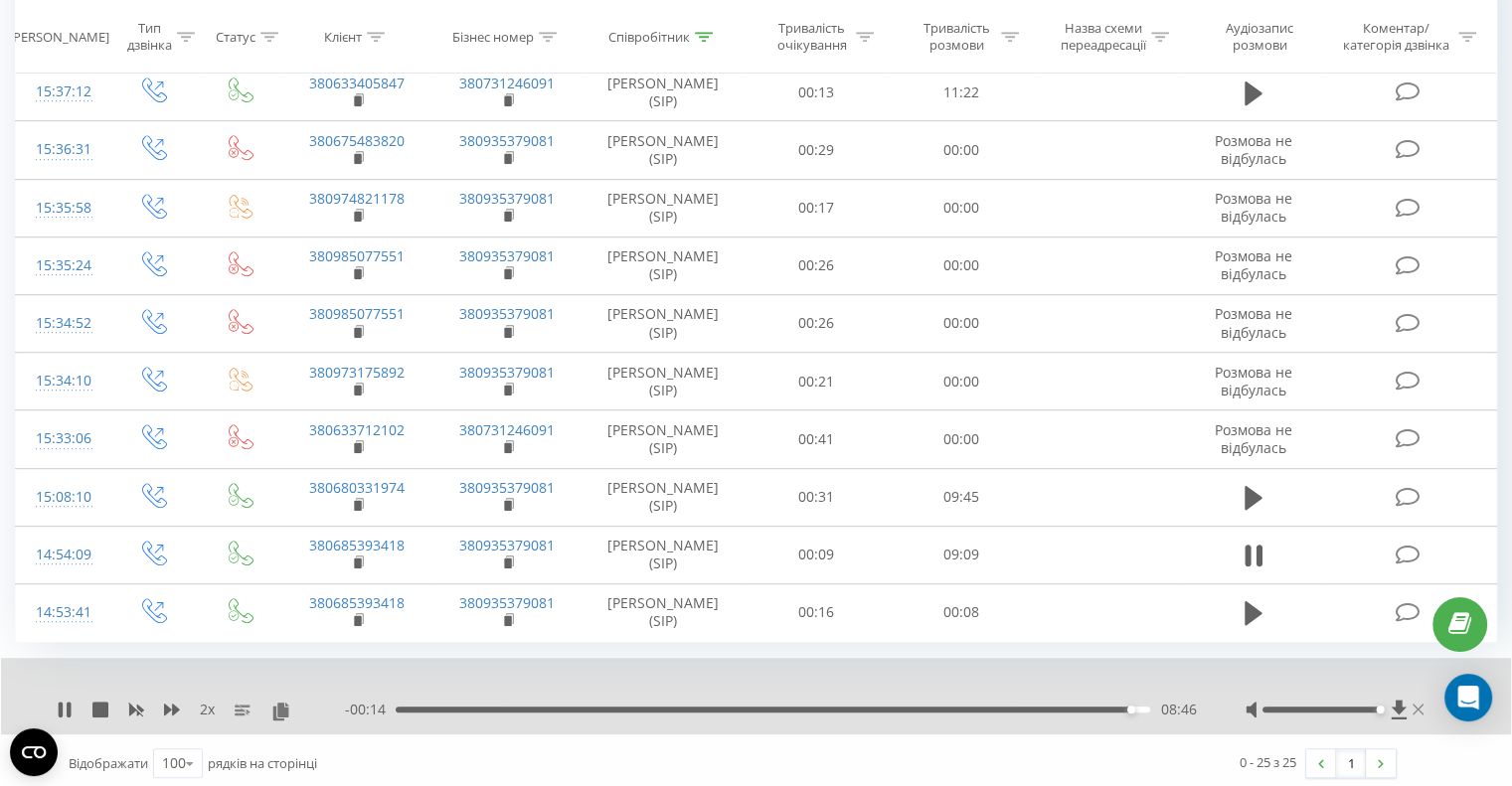 click 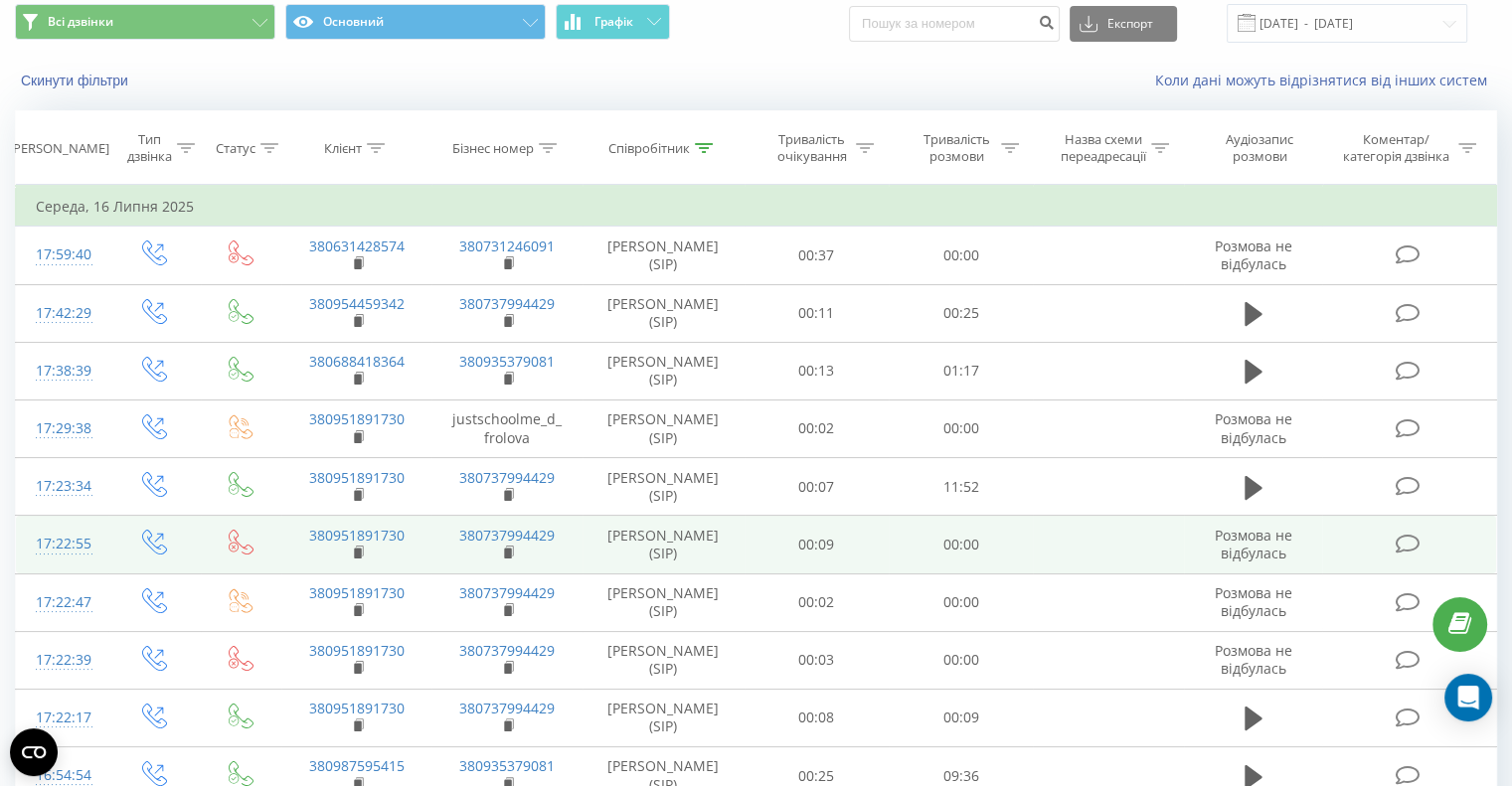 scroll, scrollTop: 0, scrollLeft: 0, axis: both 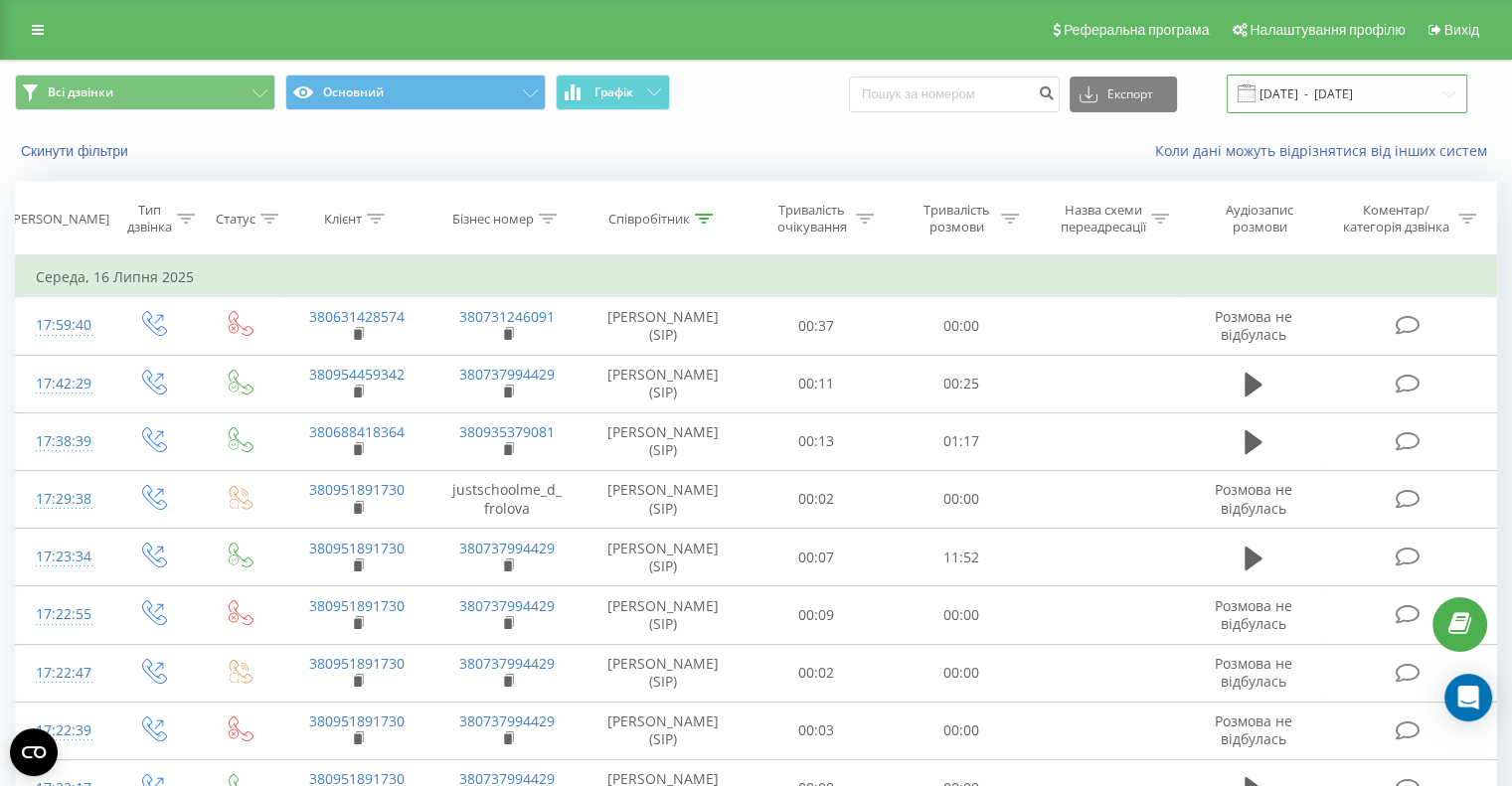click on "[DATE]  -  [DATE]" at bounding box center [1347, 93] 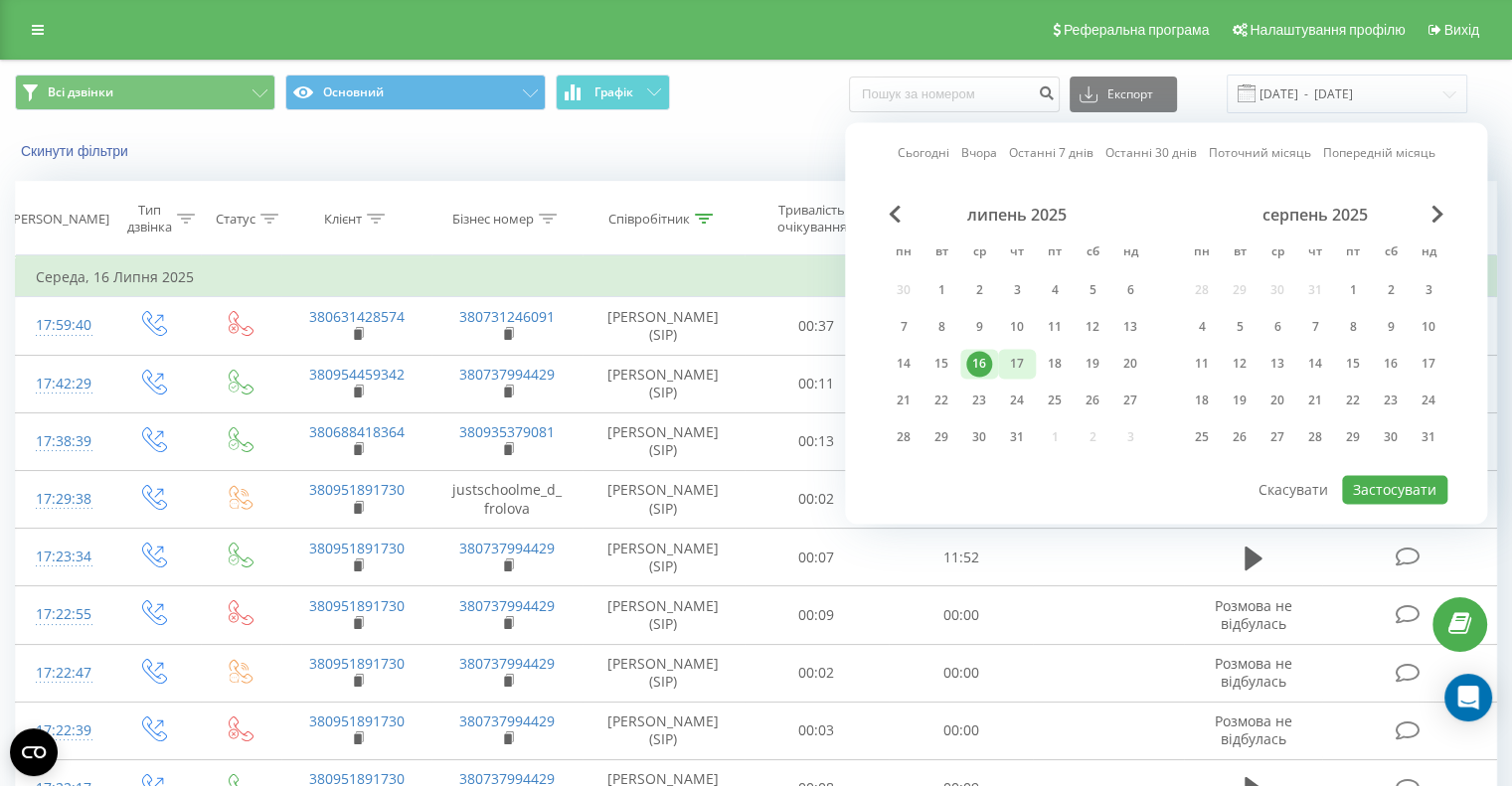 click on "17" at bounding box center [1017, 364] 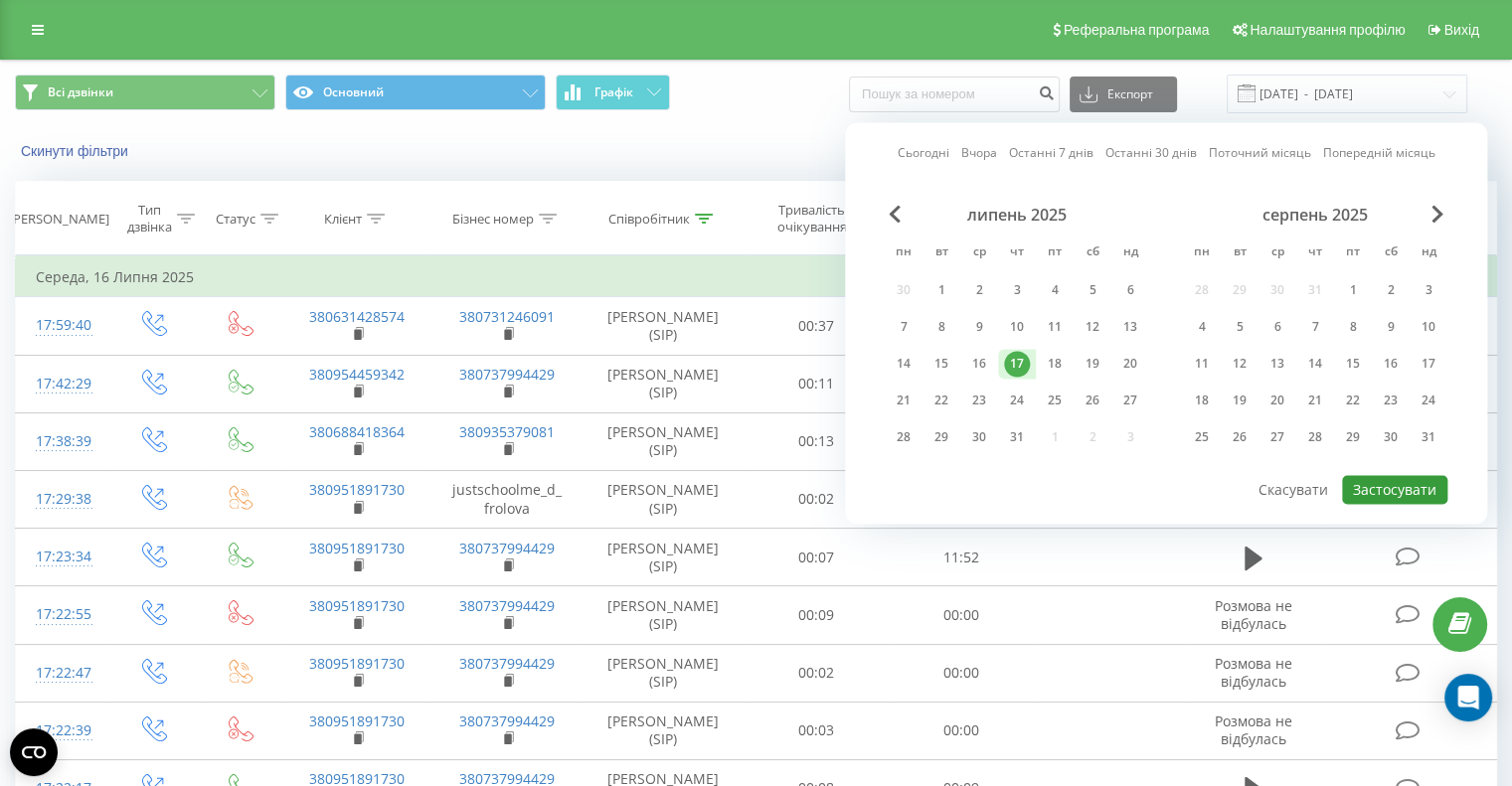 click on "Застосувати" at bounding box center (1395, 489) 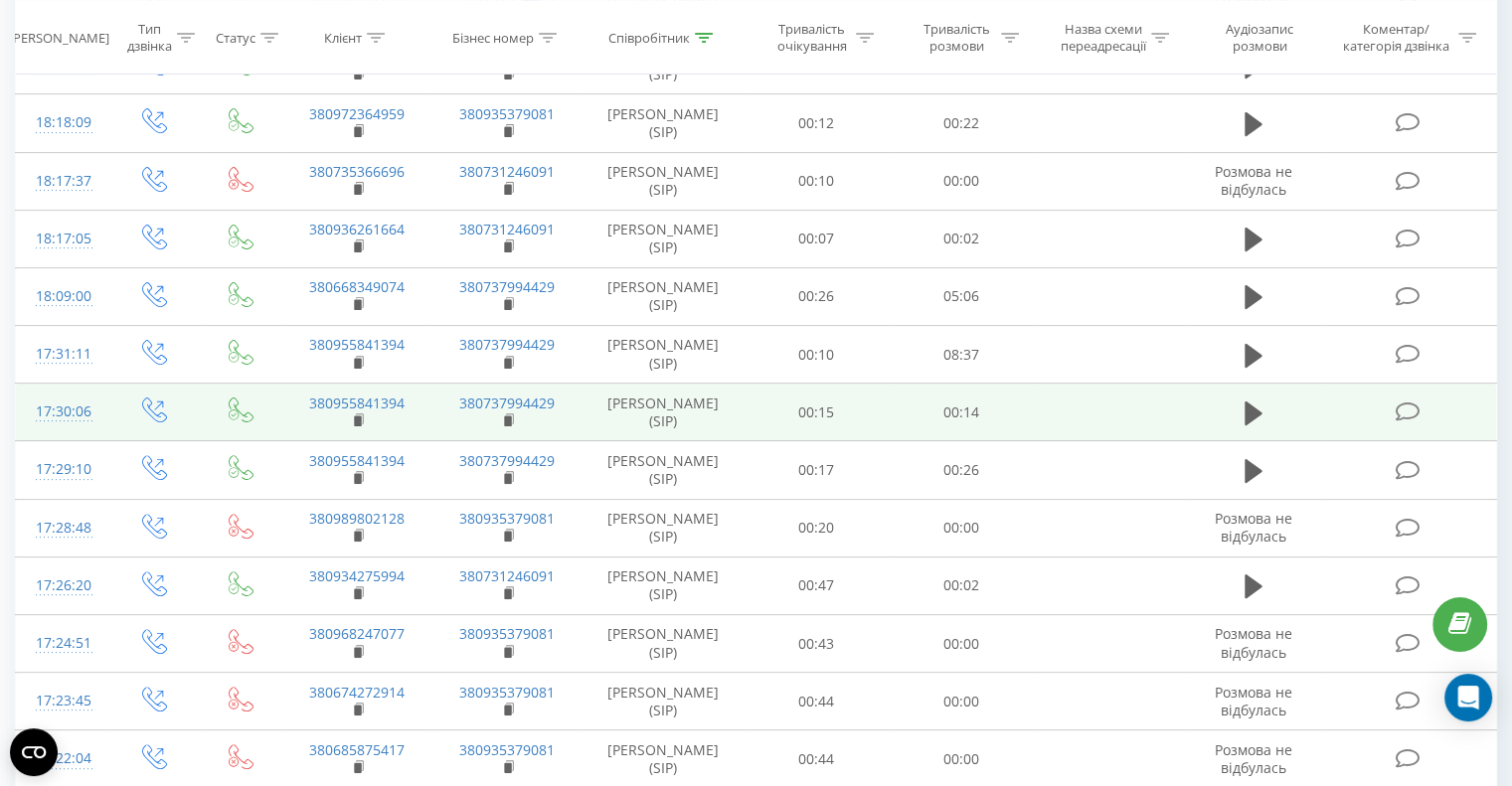 scroll, scrollTop: 489, scrollLeft: 0, axis: vertical 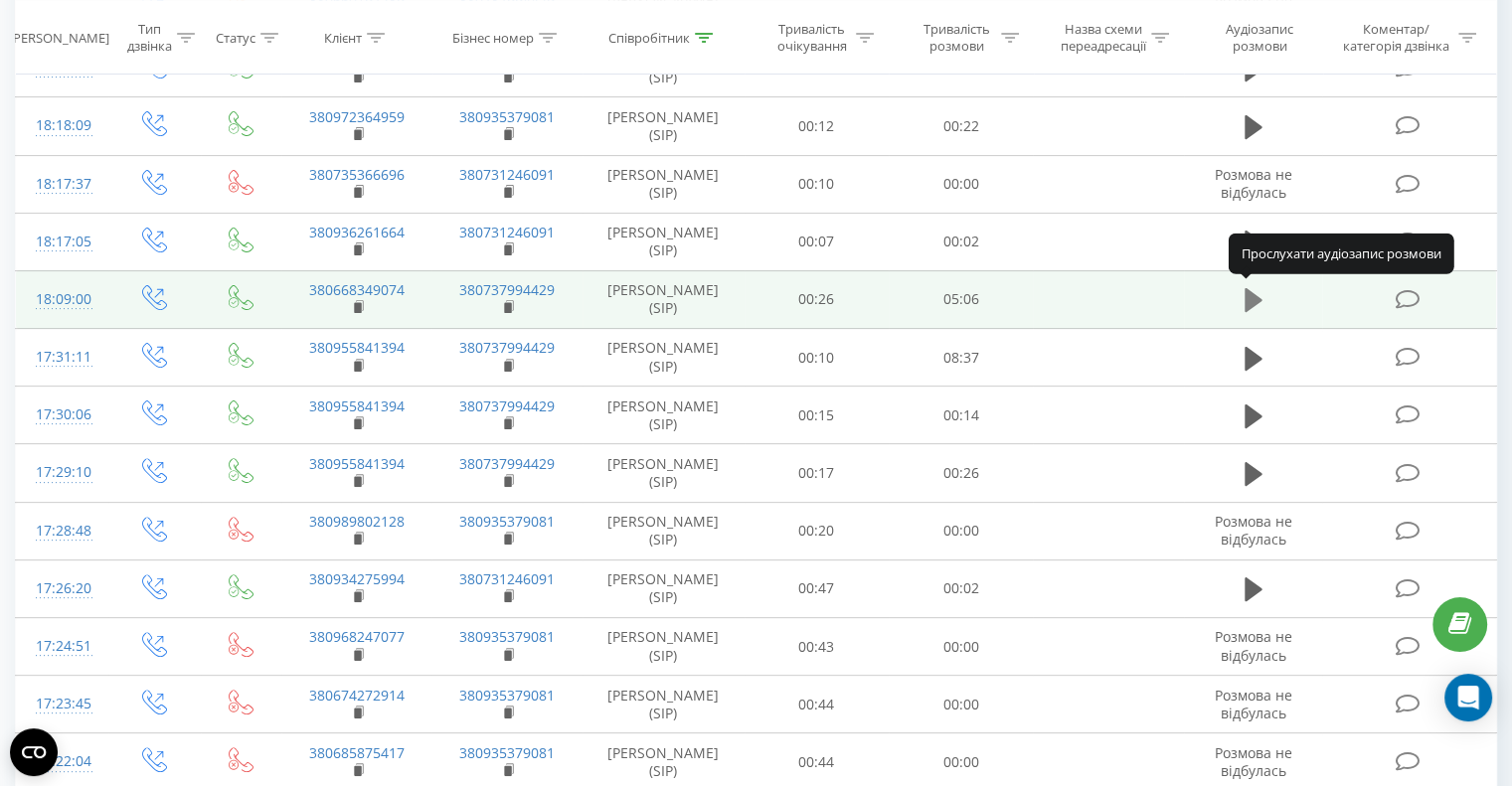 click at bounding box center [1254, 300] 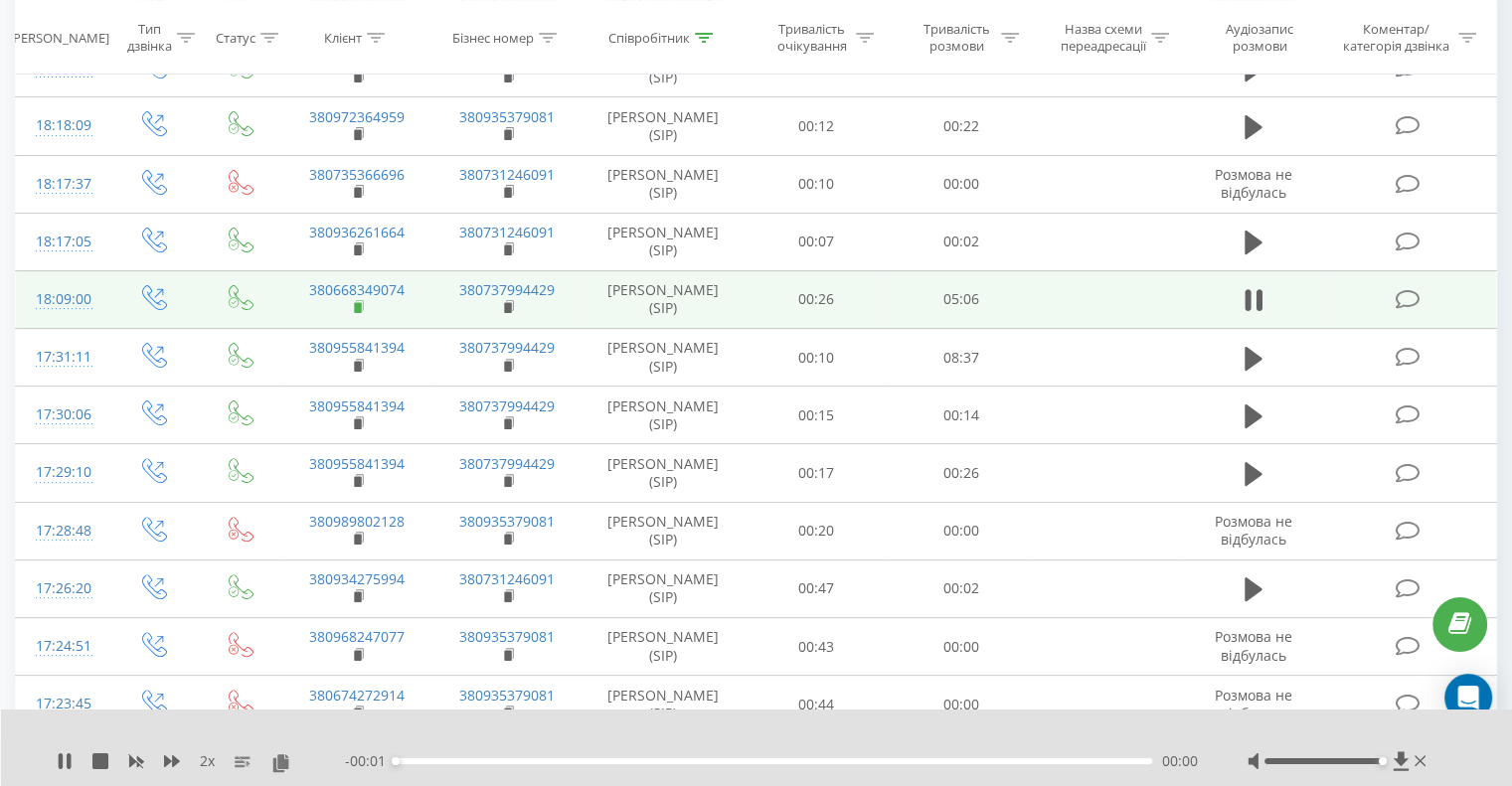 click 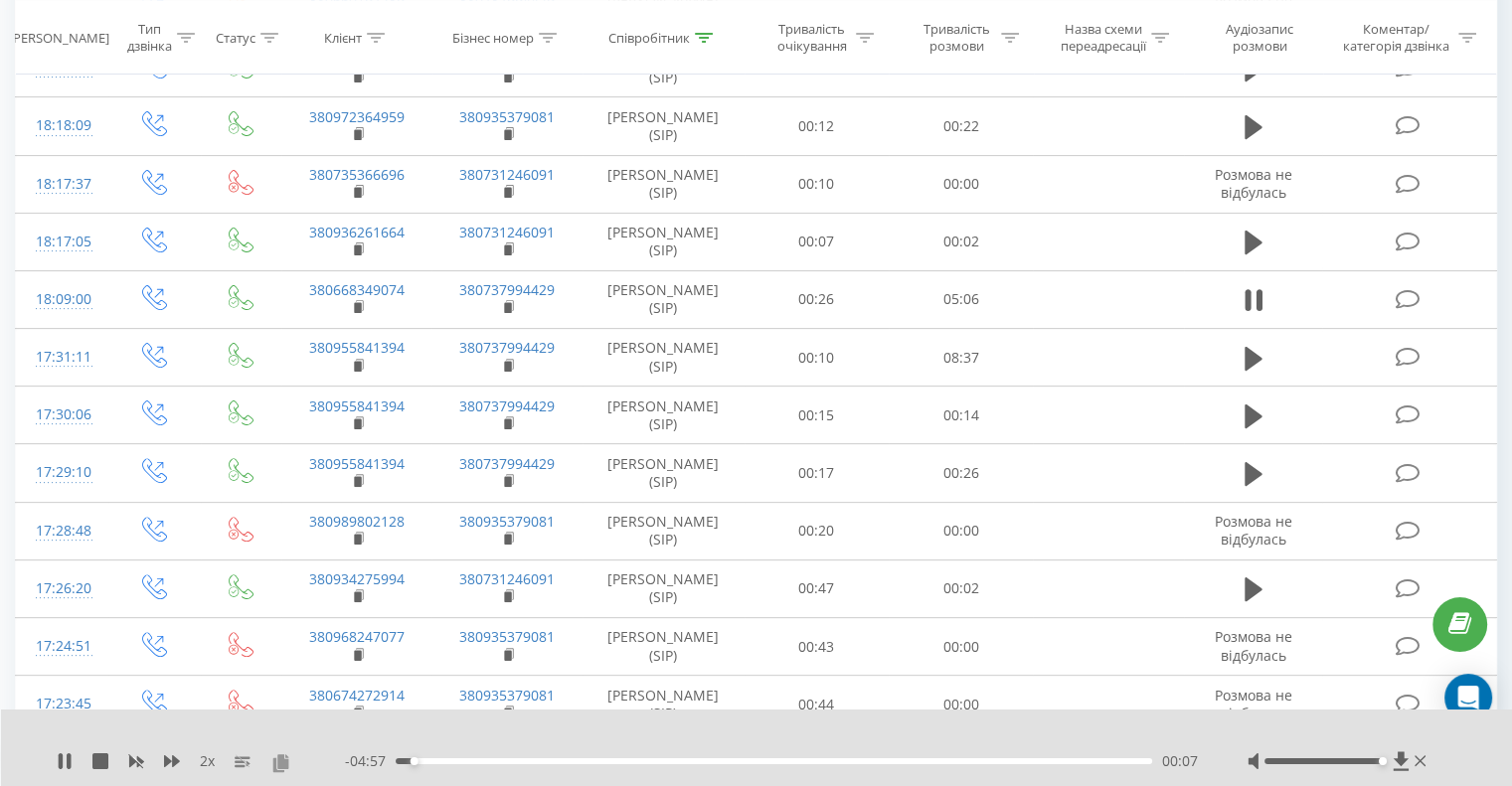 click at bounding box center [280, 762] 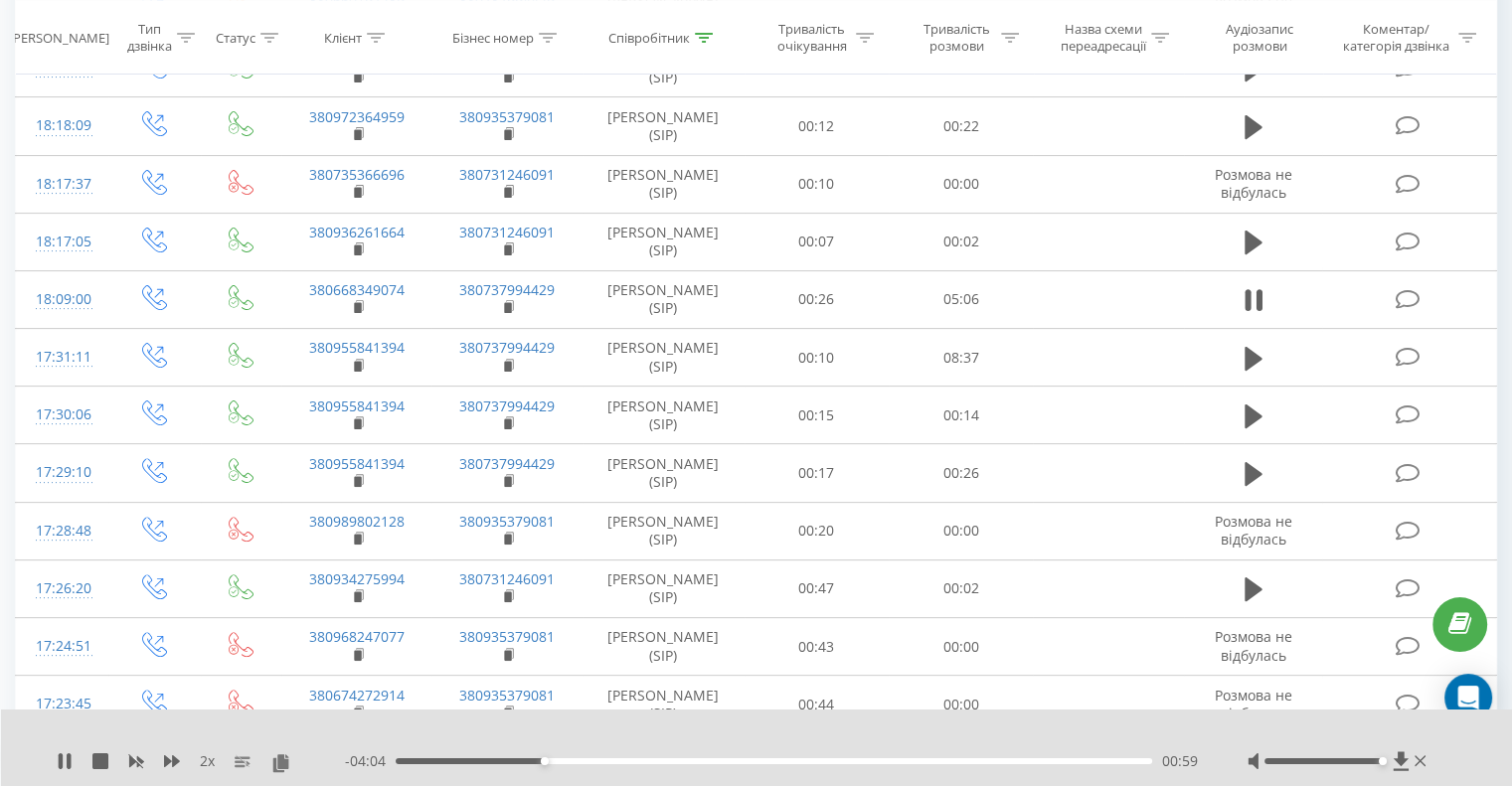 click on "00:59" at bounding box center [773, 761] 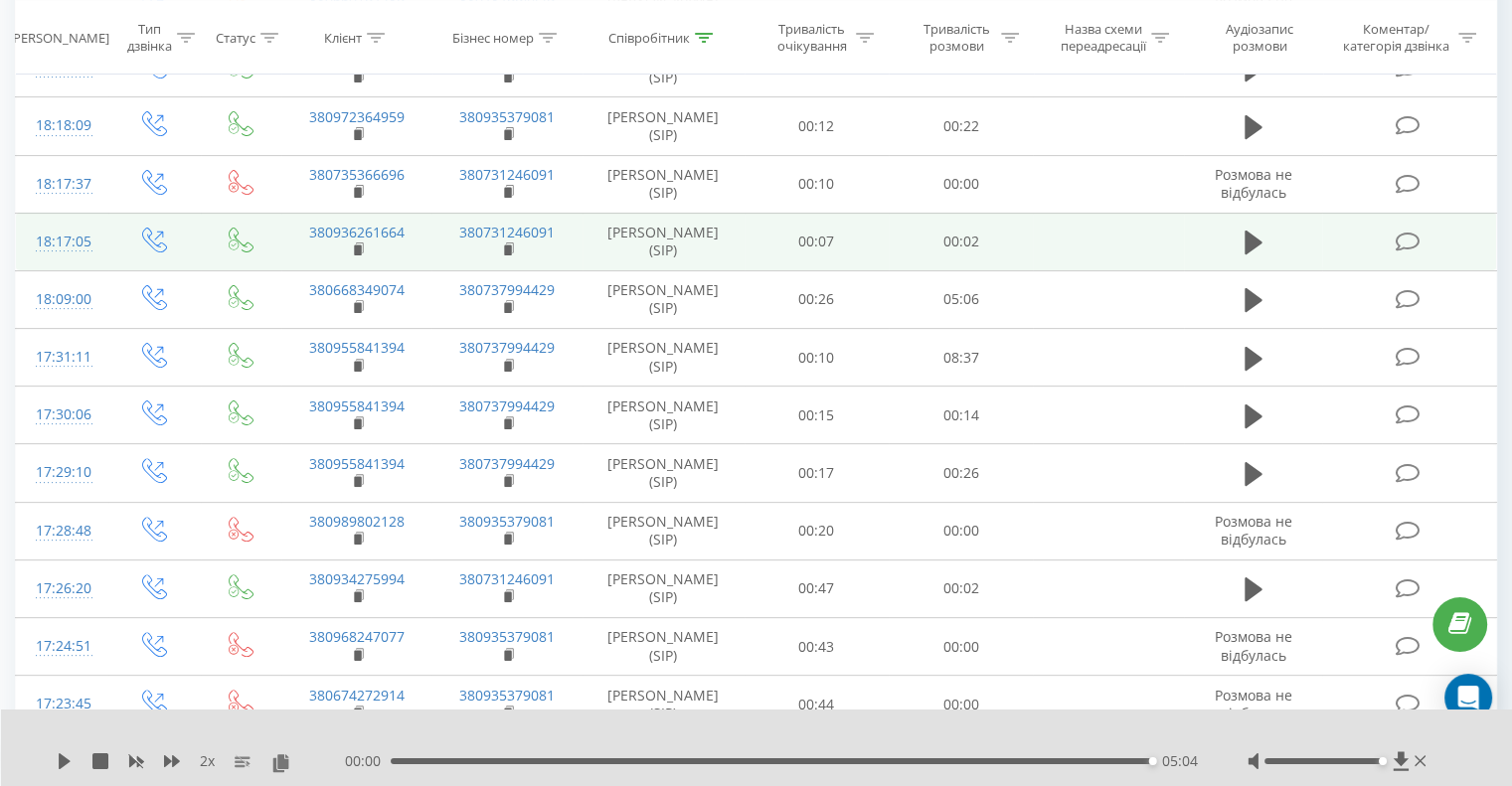 scroll, scrollTop: 0, scrollLeft: 0, axis: both 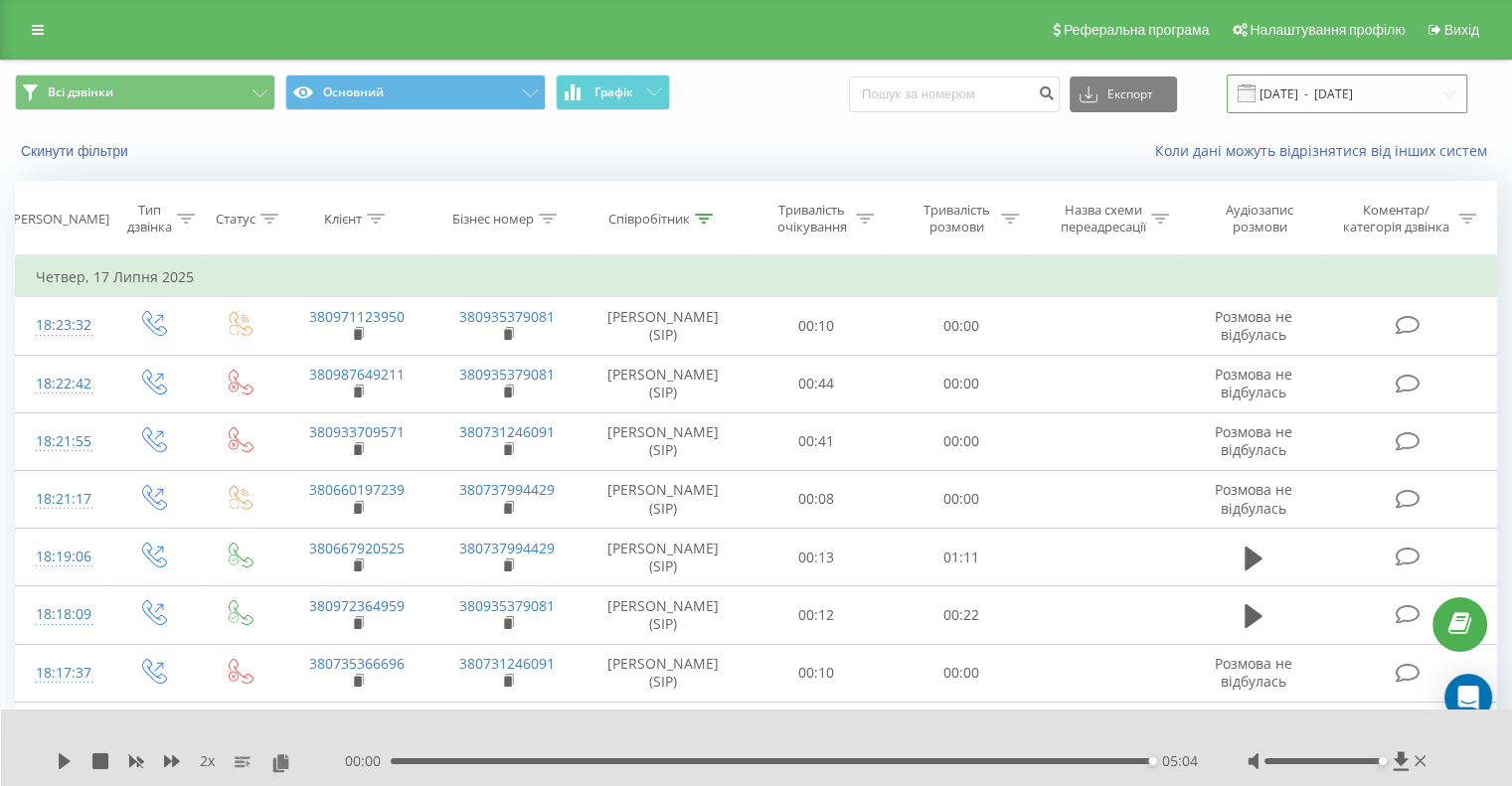 click on "[DATE]  -  [DATE]" at bounding box center [1347, 93] 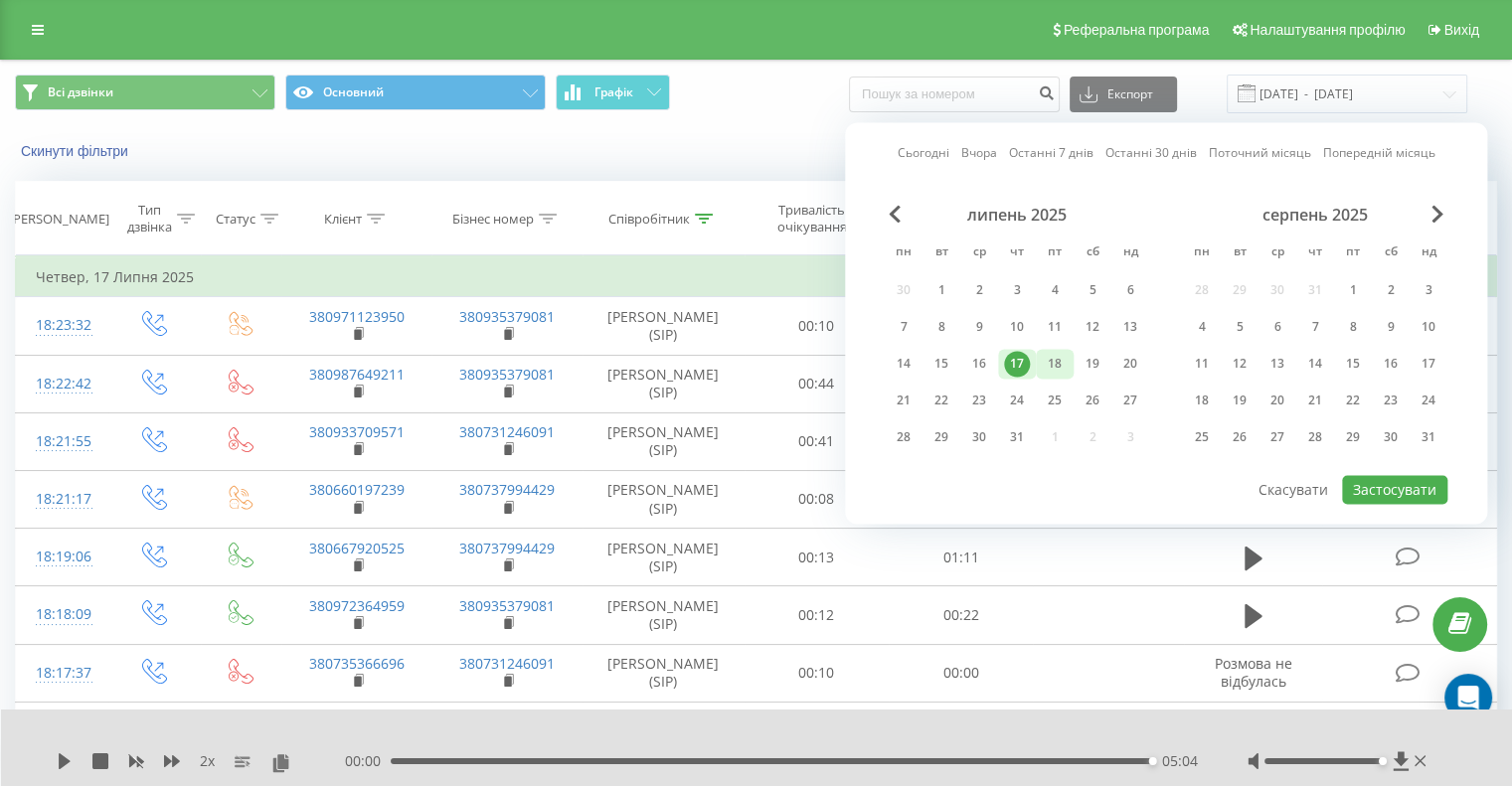 click on "18" at bounding box center [1055, 364] 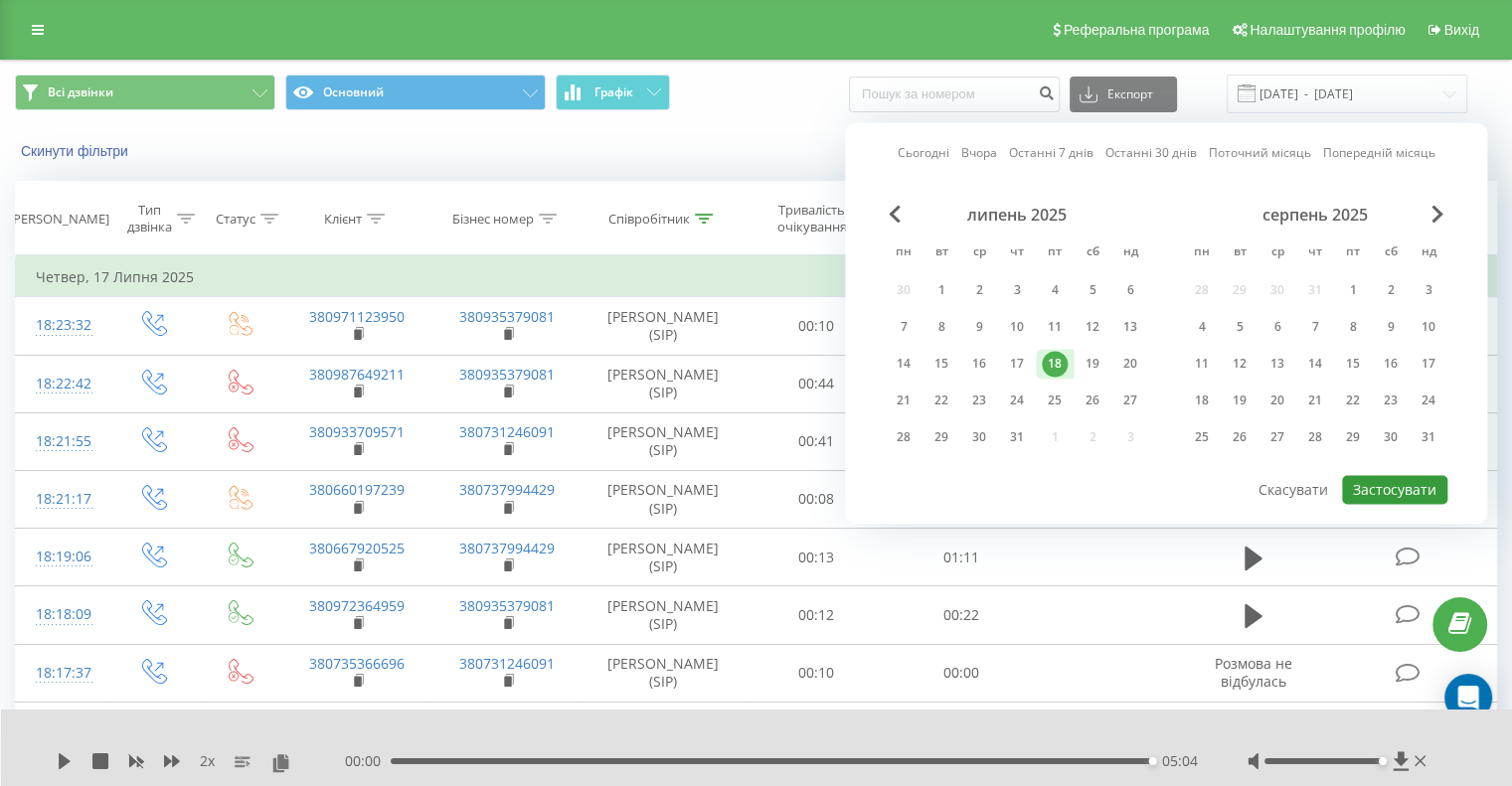 click on "Застосувати" at bounding box center (1395, 489) 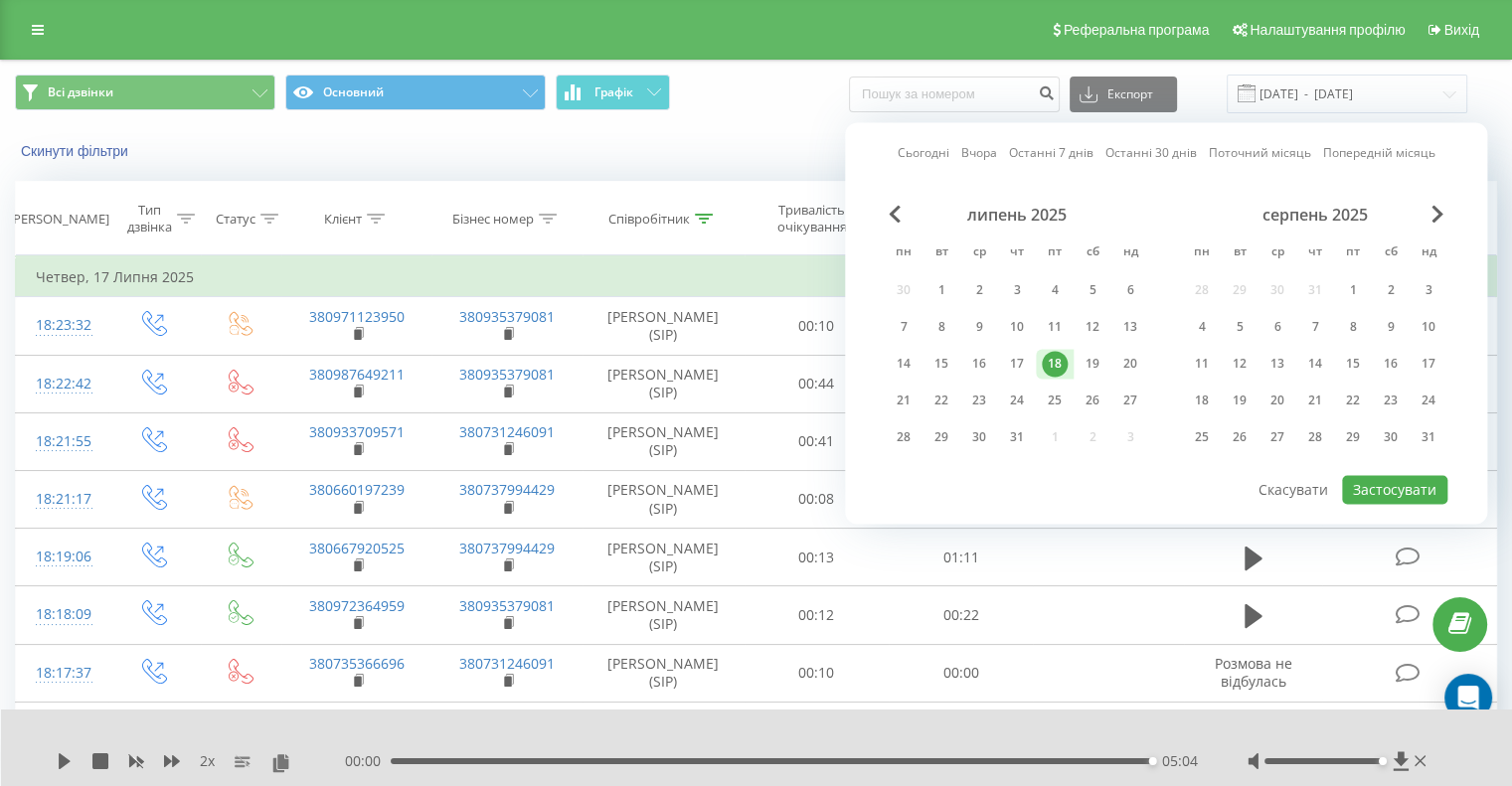 type on "[DATE]  -  [DATE]" 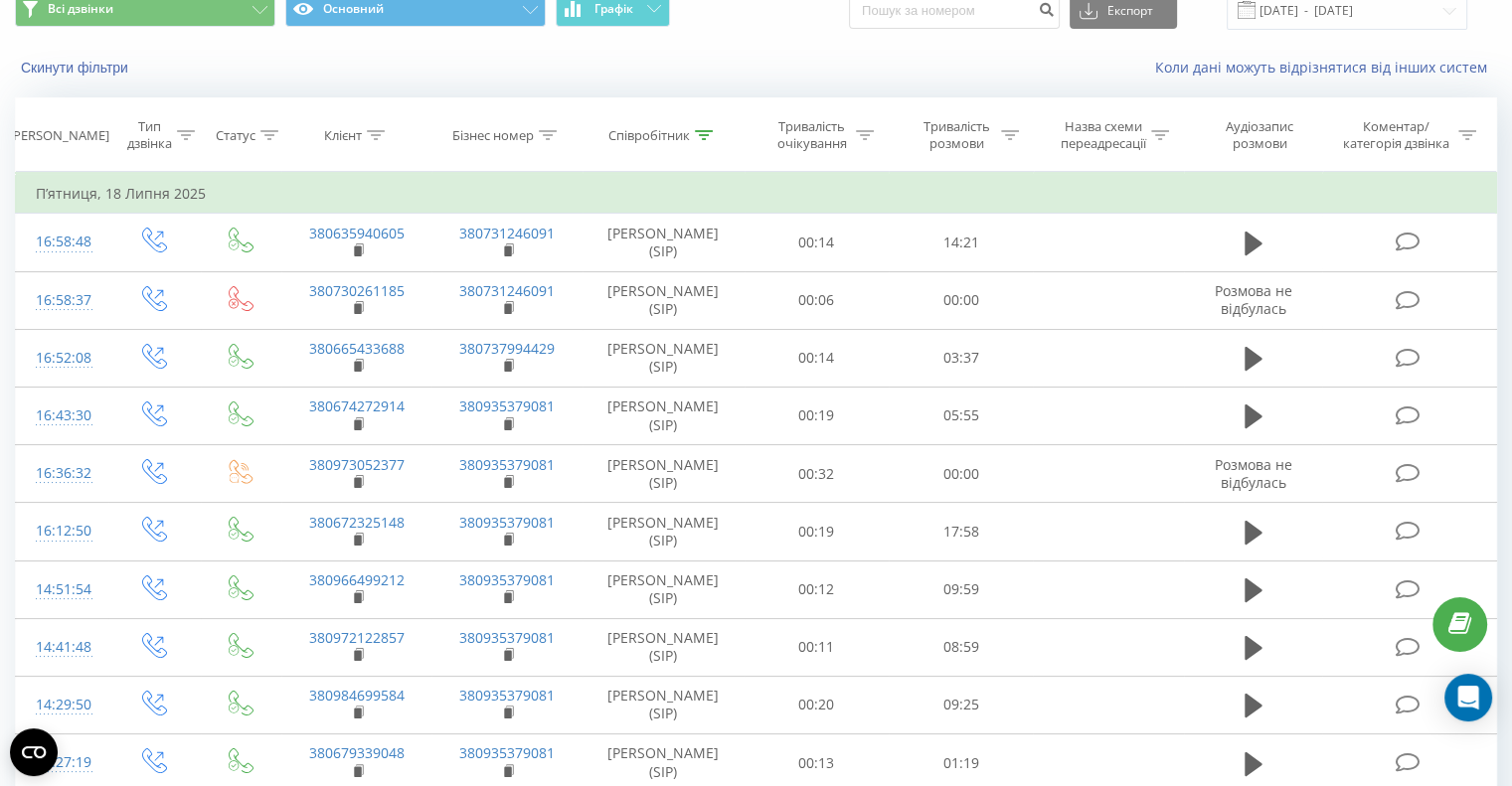 scroll, scrollTop: 282, scrollLeft: 0, axis: vertical 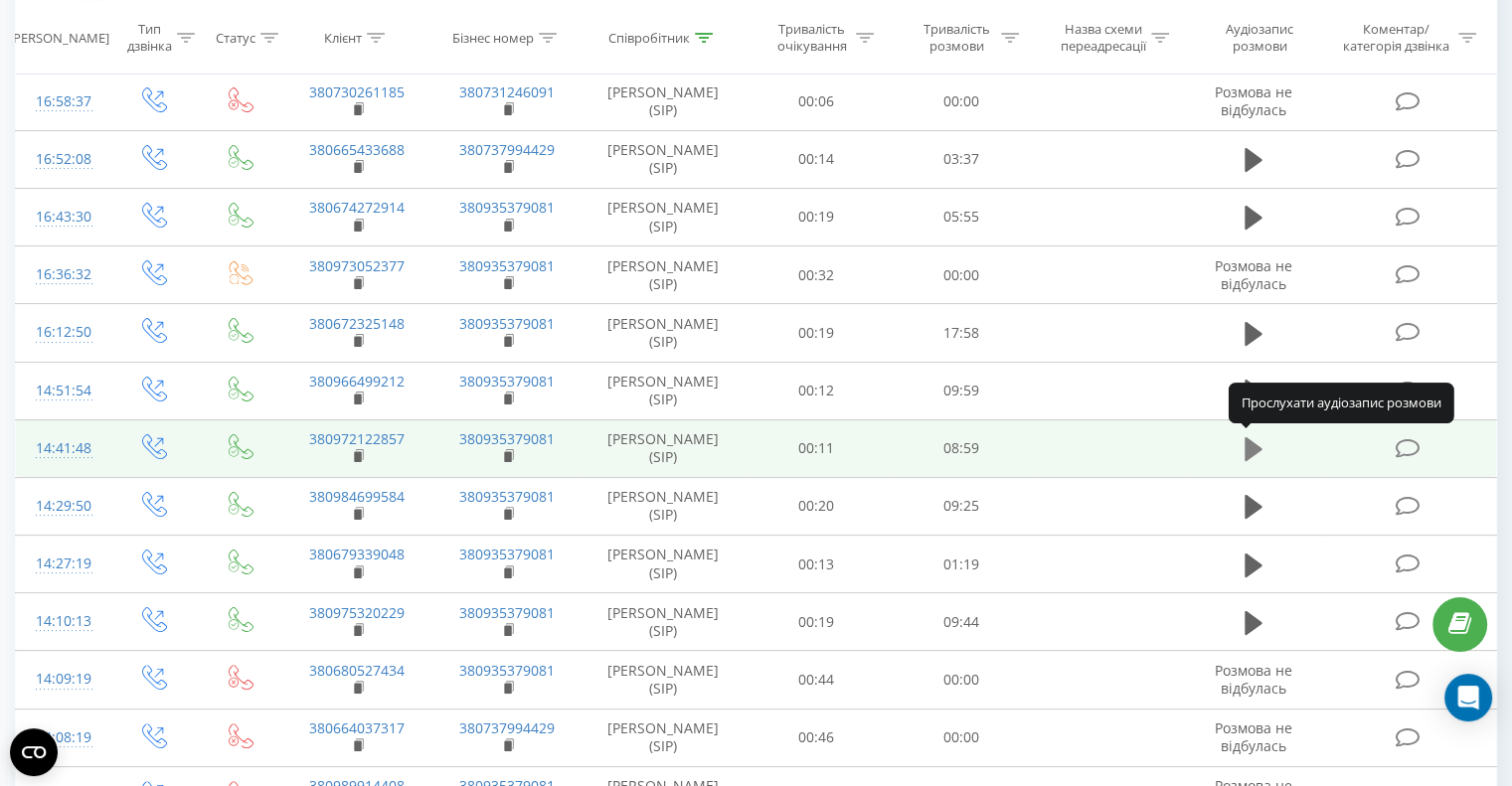 click 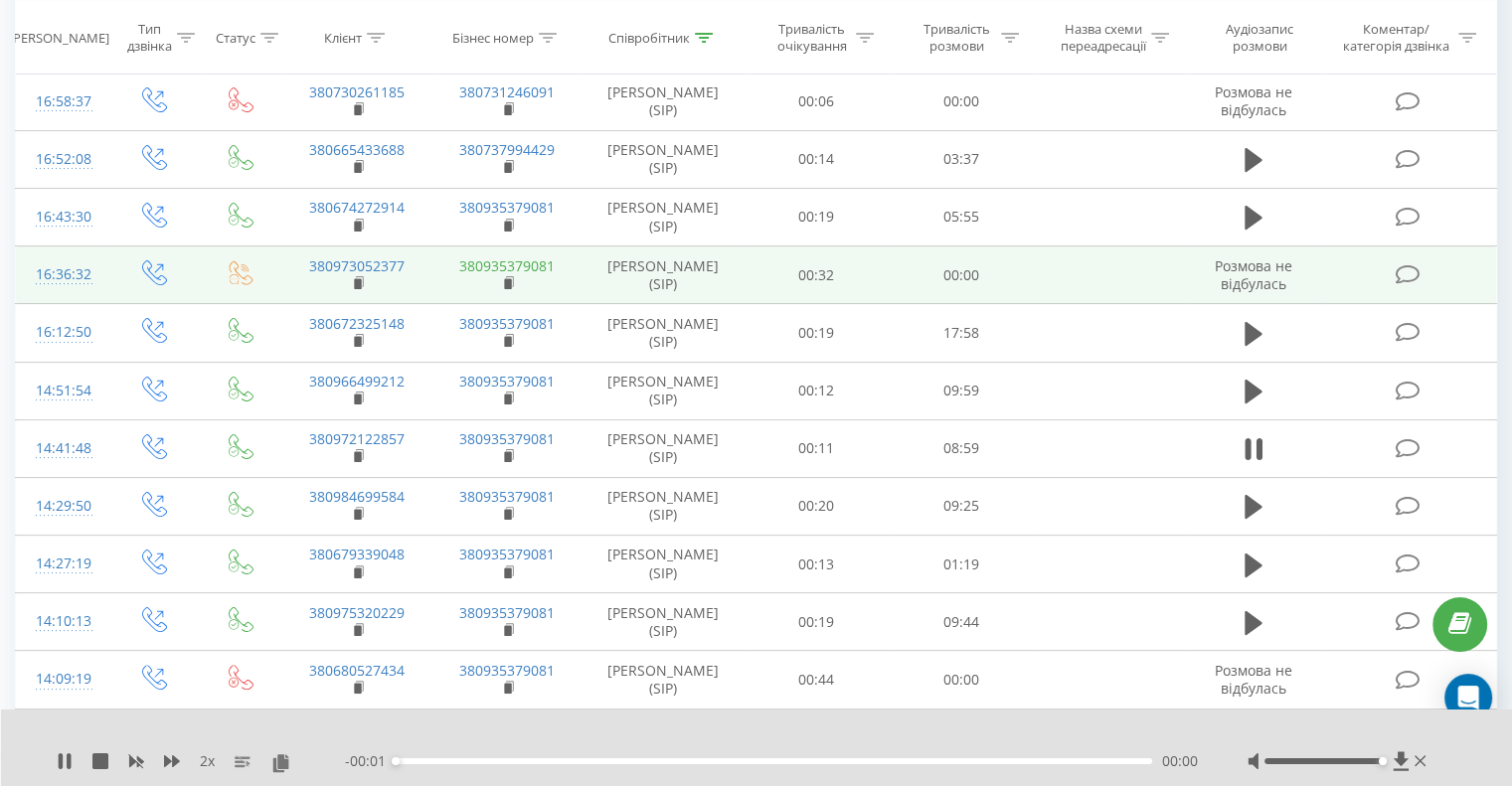 drag, startPoint x: 358, startPoint y: 449, endPoint x: 479, endPoint y: 266, distance: 219.38551 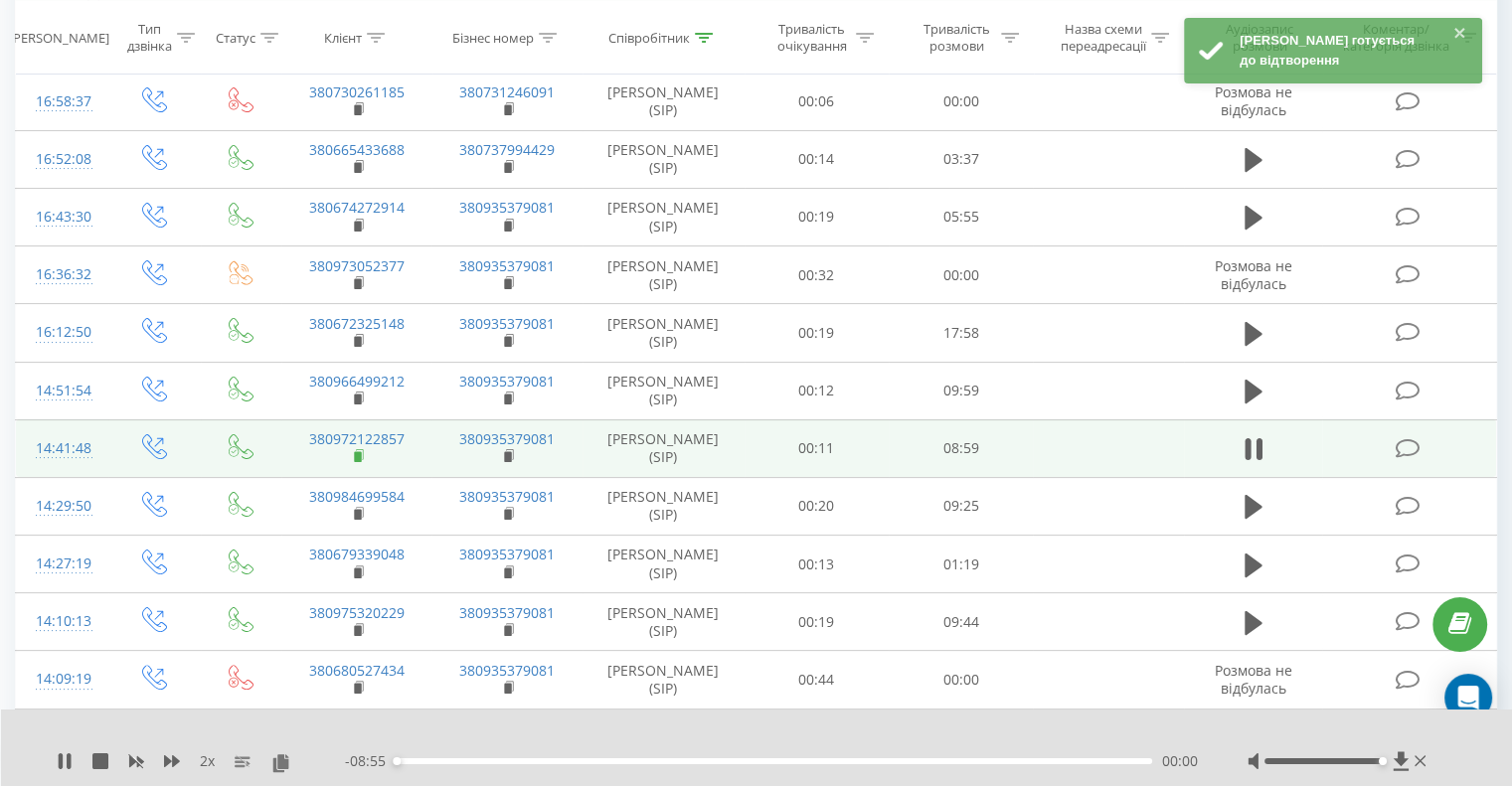 click 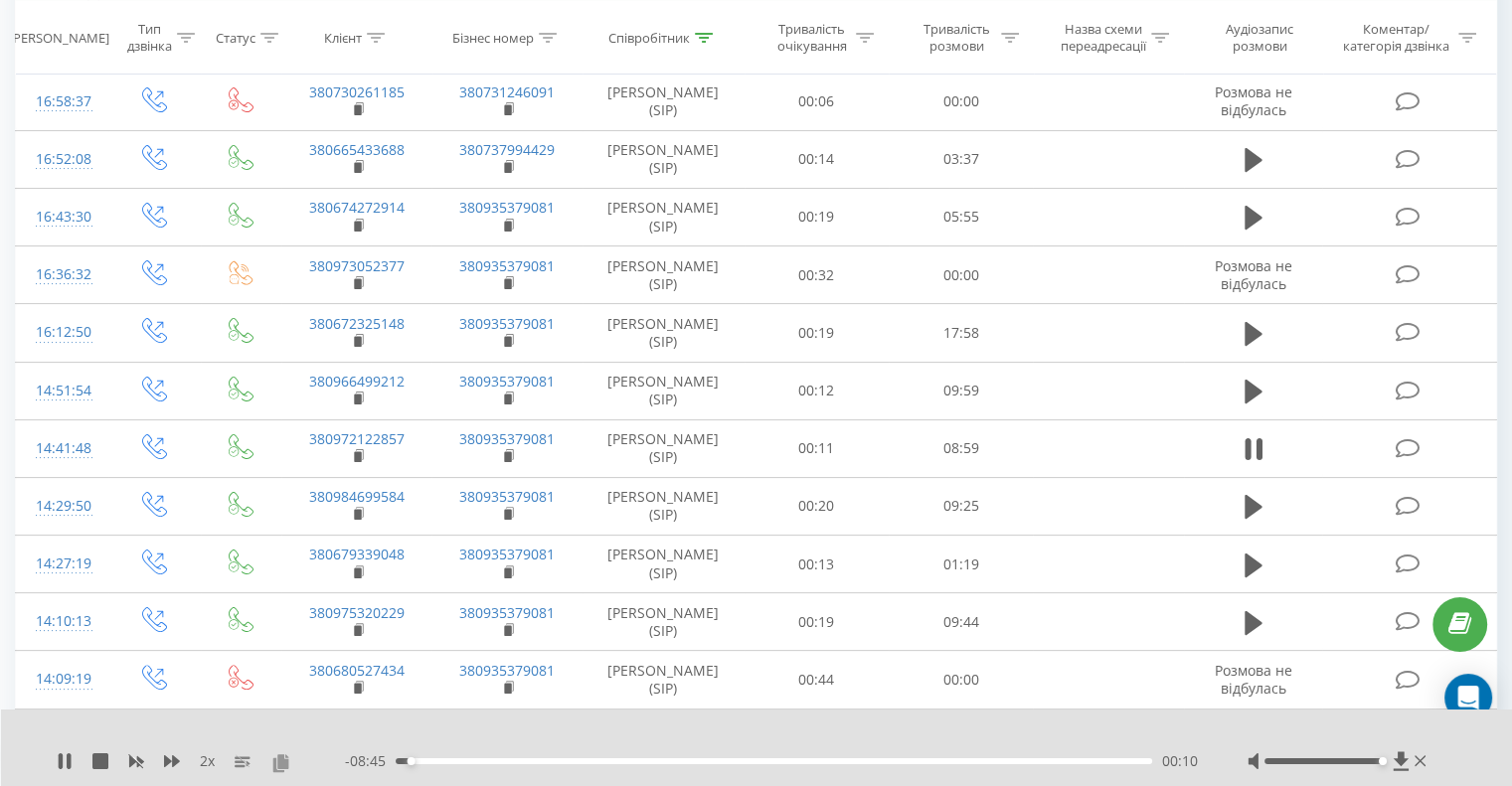 click at bounding box center [280, 762] 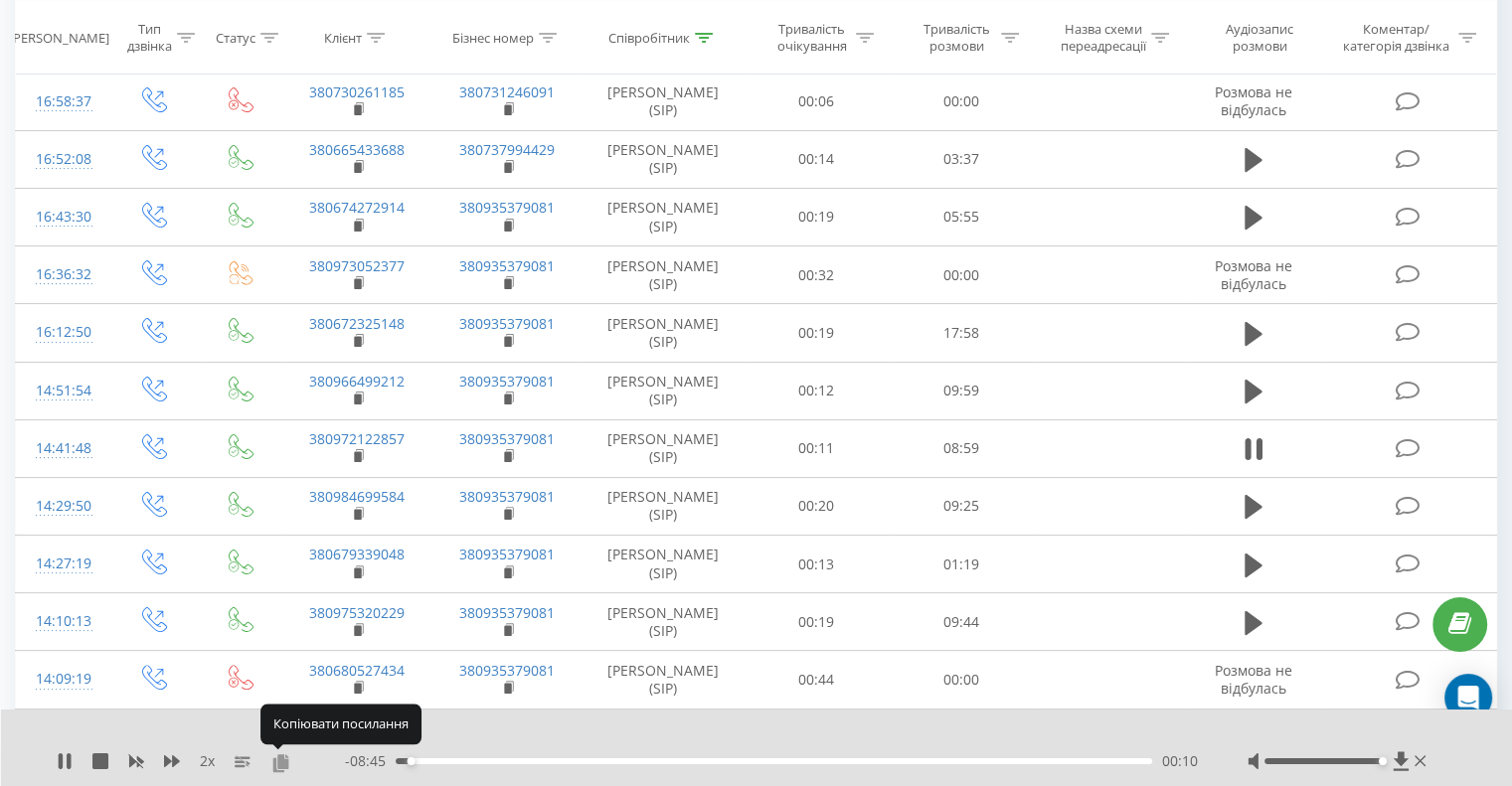 click at bounding box center (280, 762) 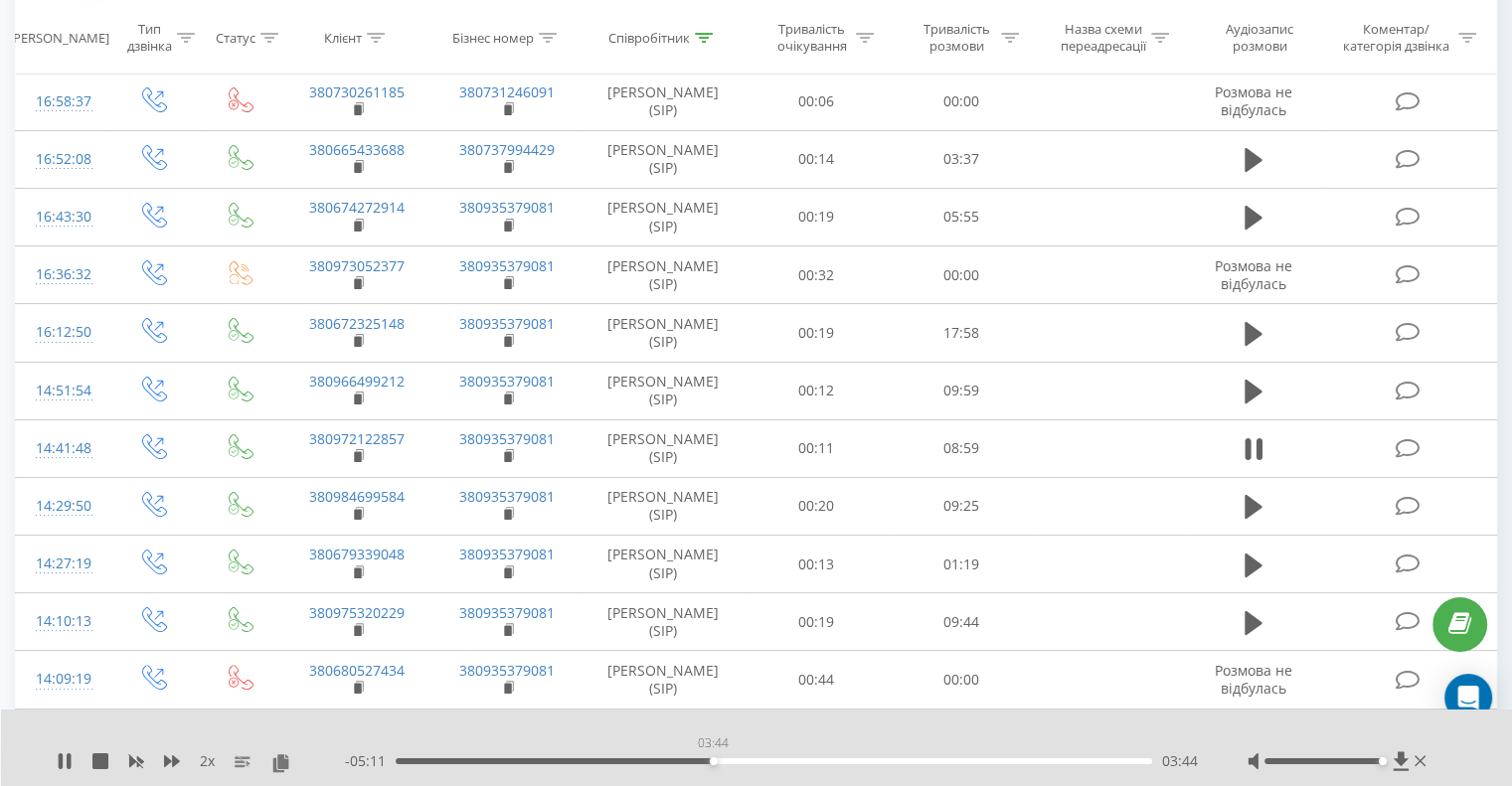click on "03:44" at bounding box center (773, 761) 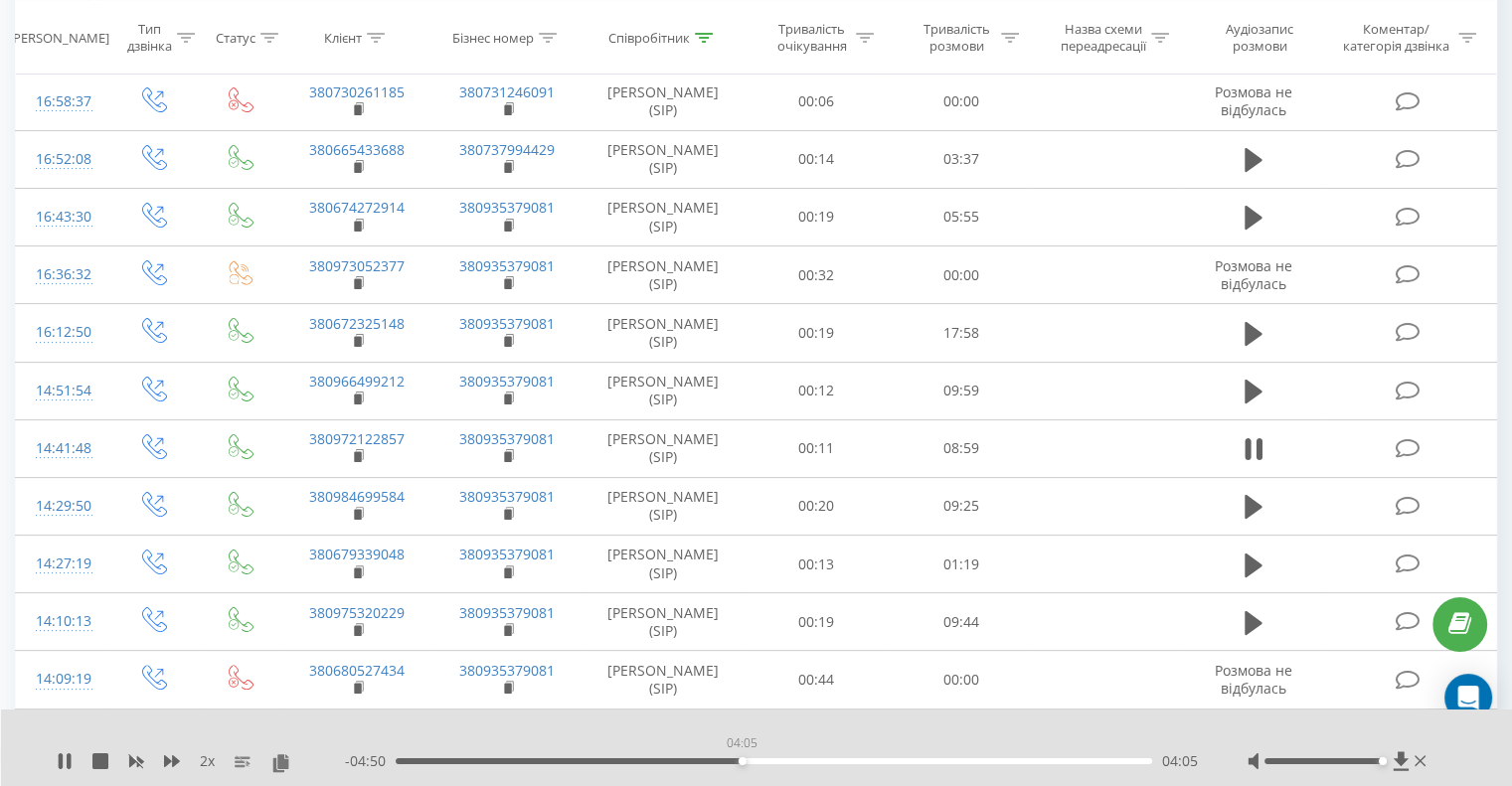 click on "04:05" at bounding box center (773, 761) 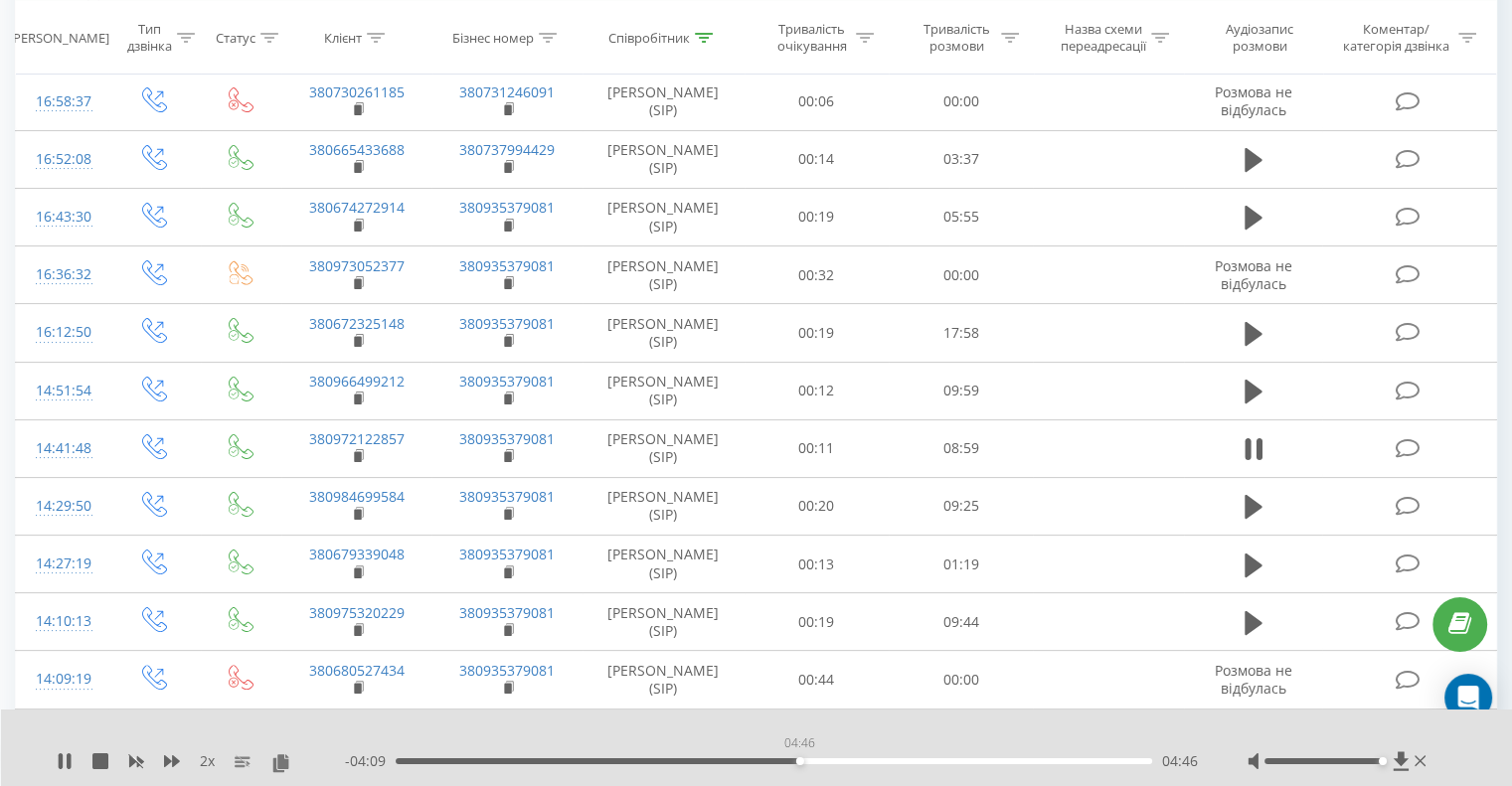 click on "04:46" at bounding box center (773, 761) 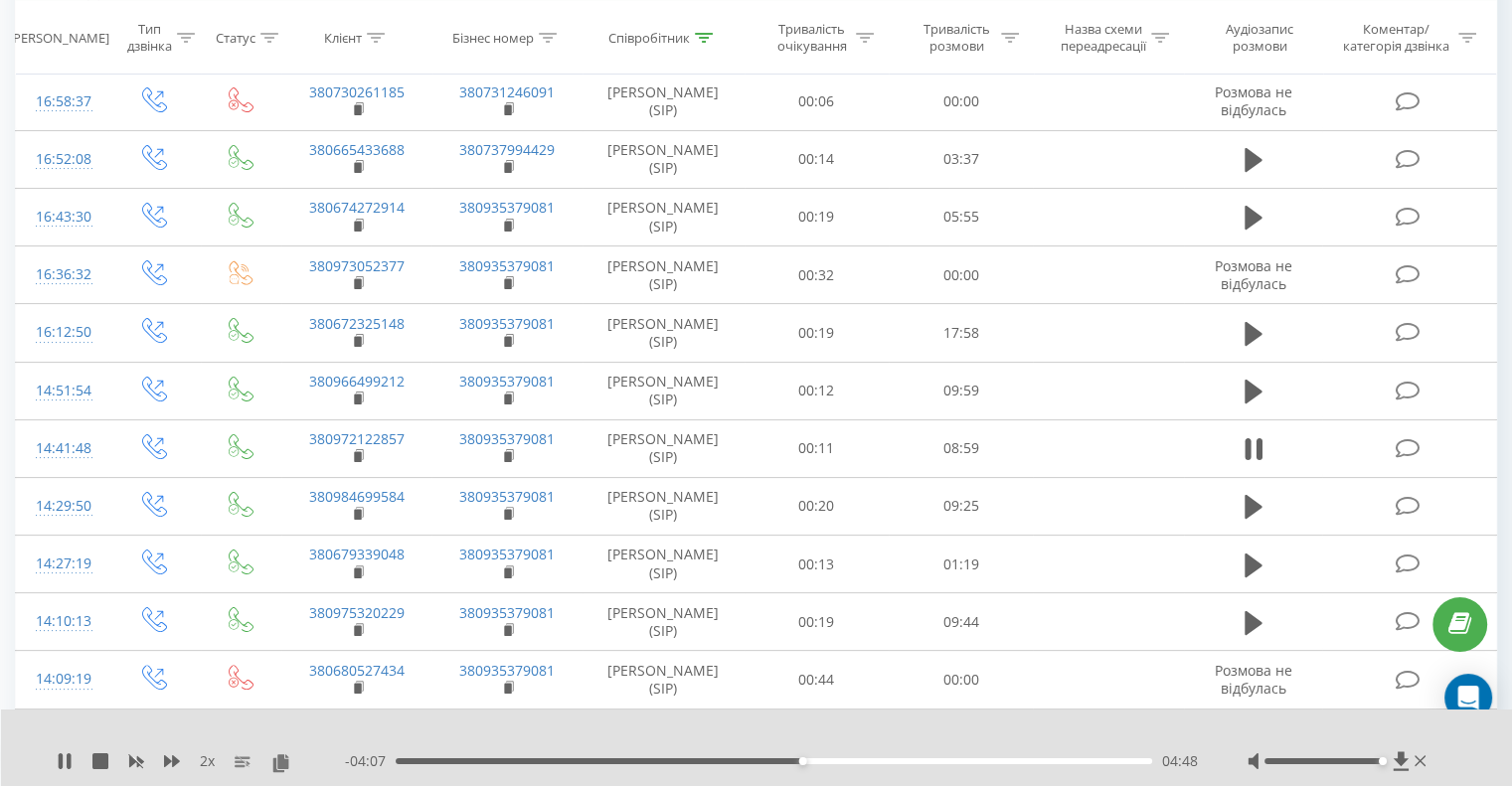 click on "04:48" at bounding box center [773, 761] 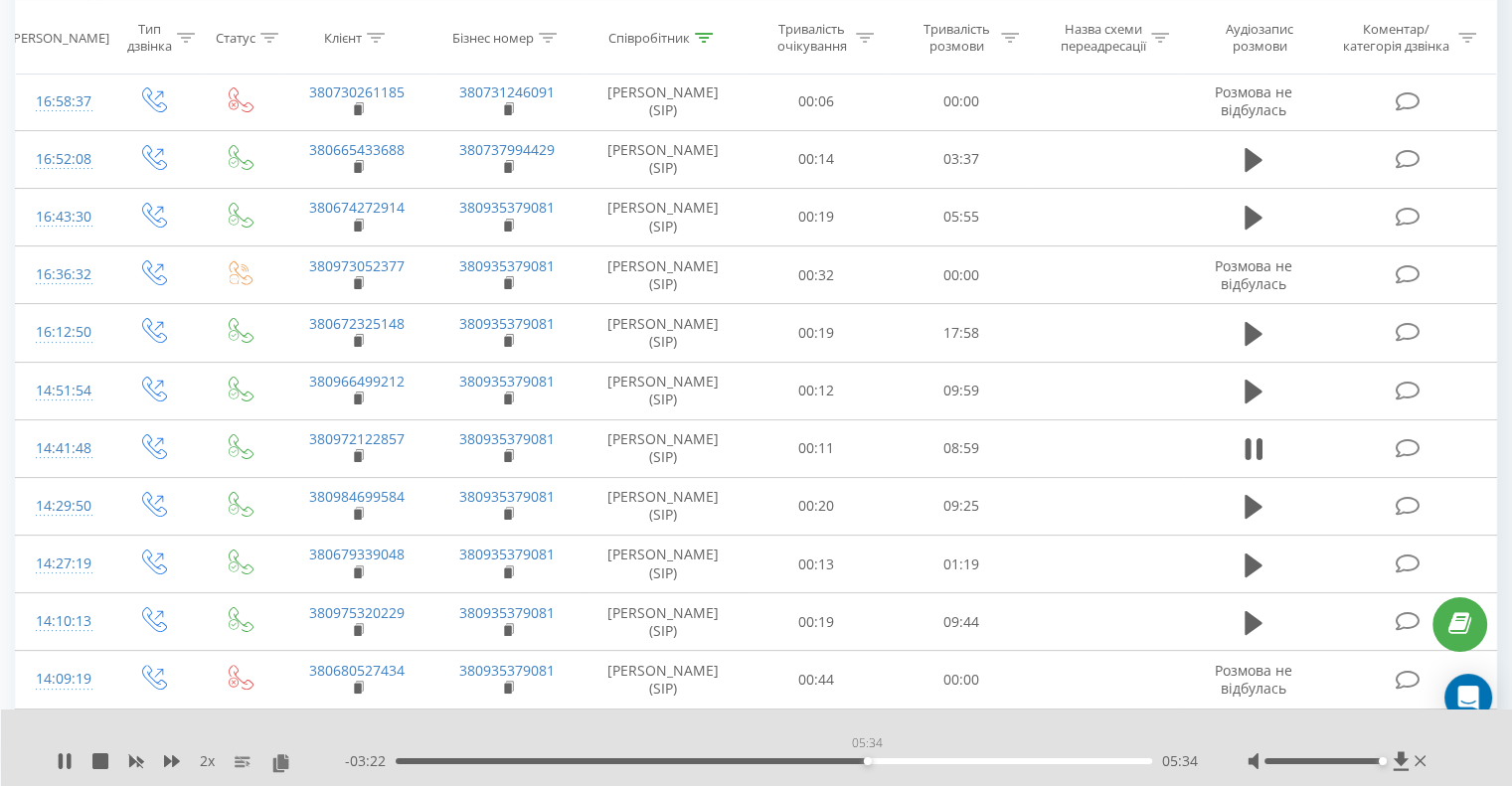 click on "05:34" at bounding box center [773, 761] 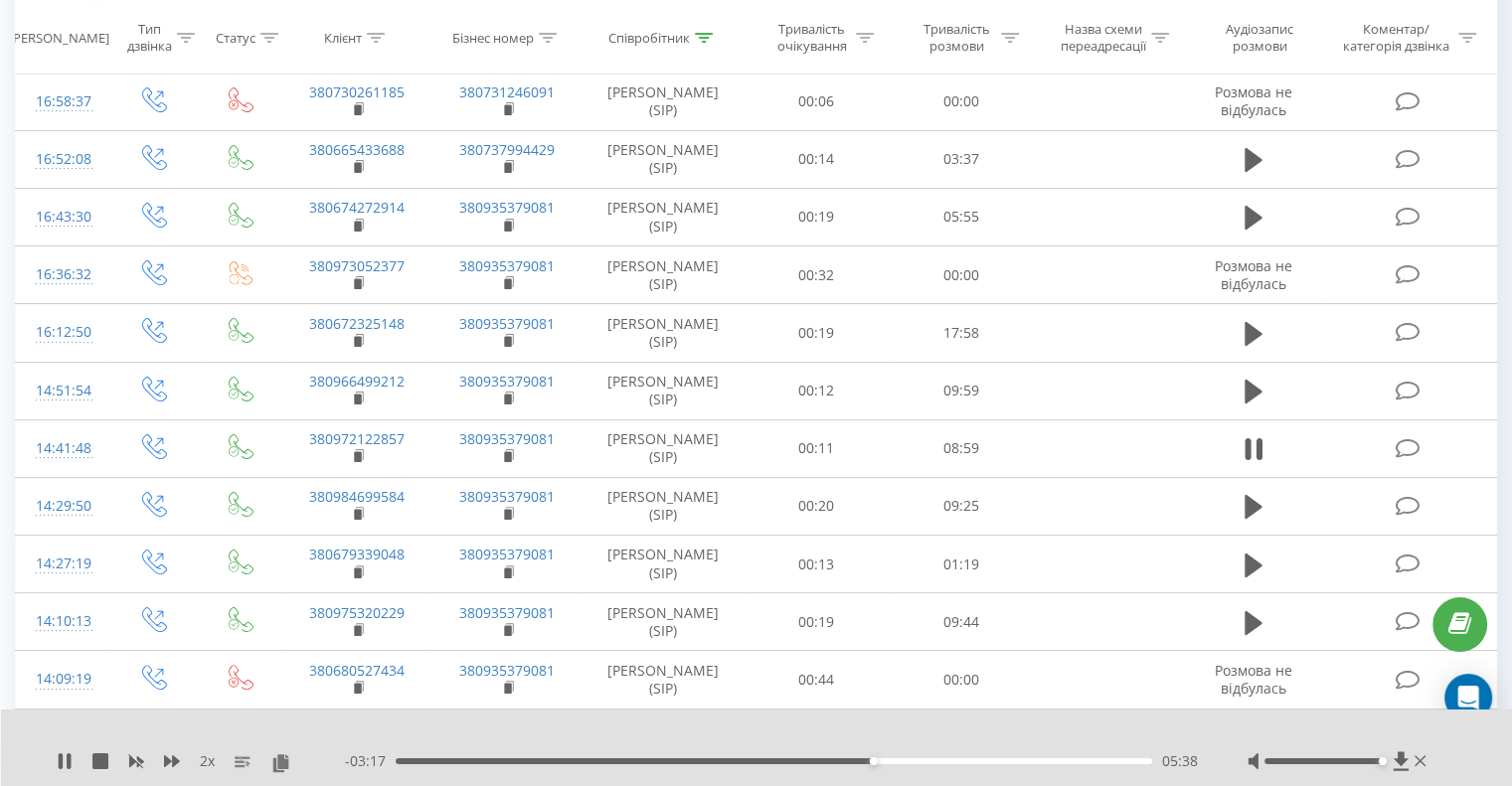 click on "05:38" at bounding box center [773, 761] 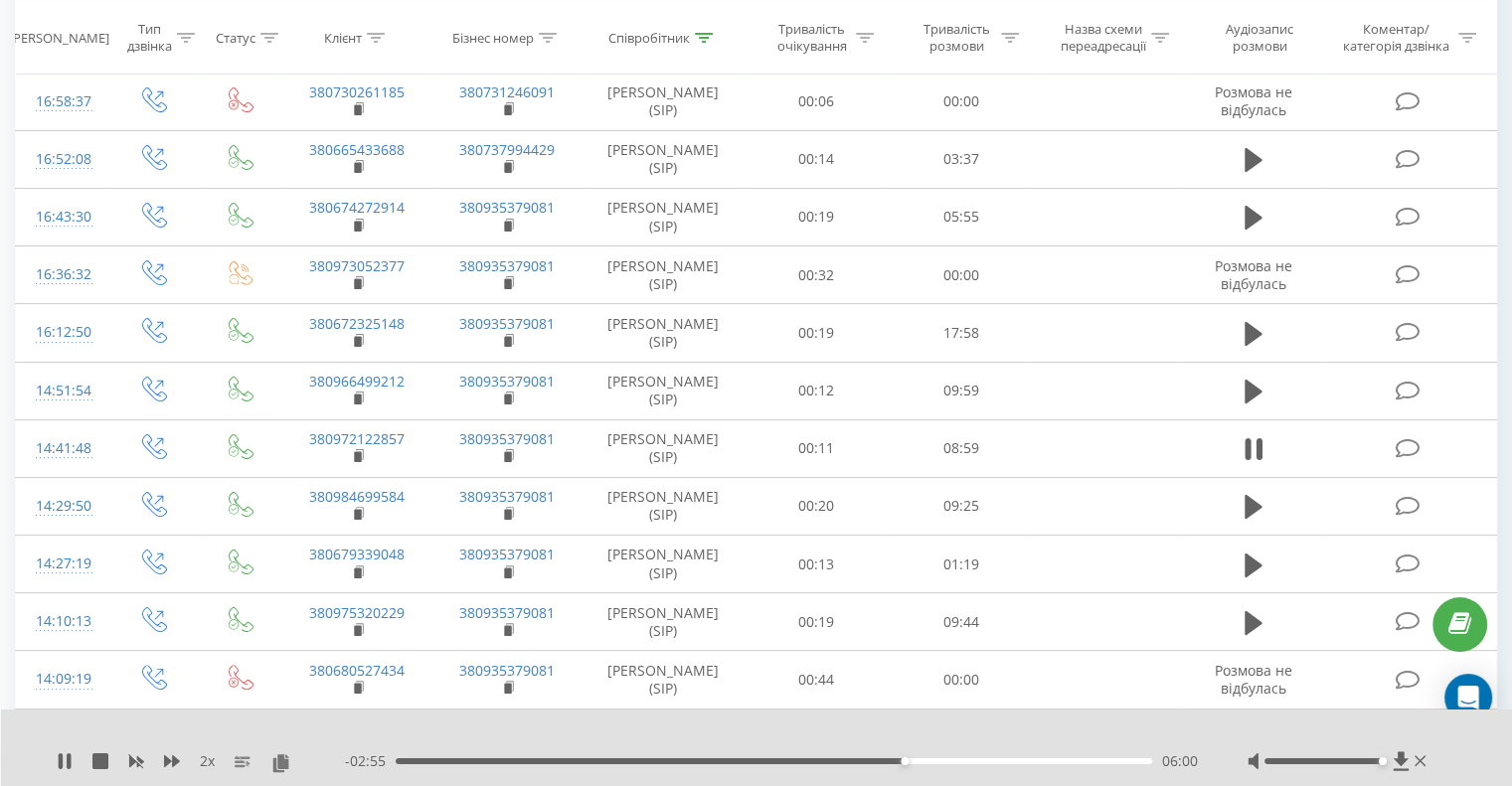 click on "06:00" at bounding box center [773, 761] 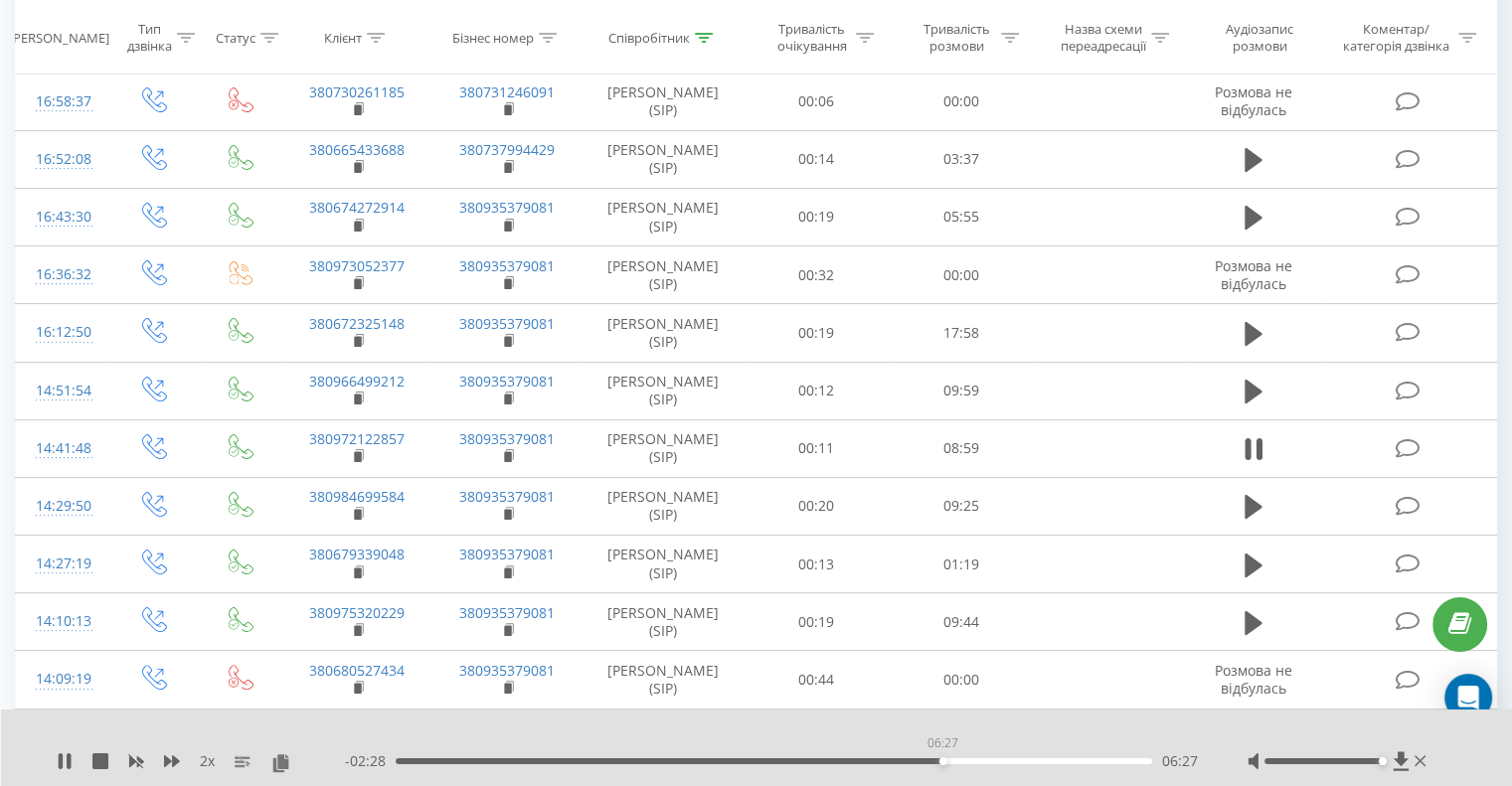 click on "06:27" at bounding box center (773, 761) 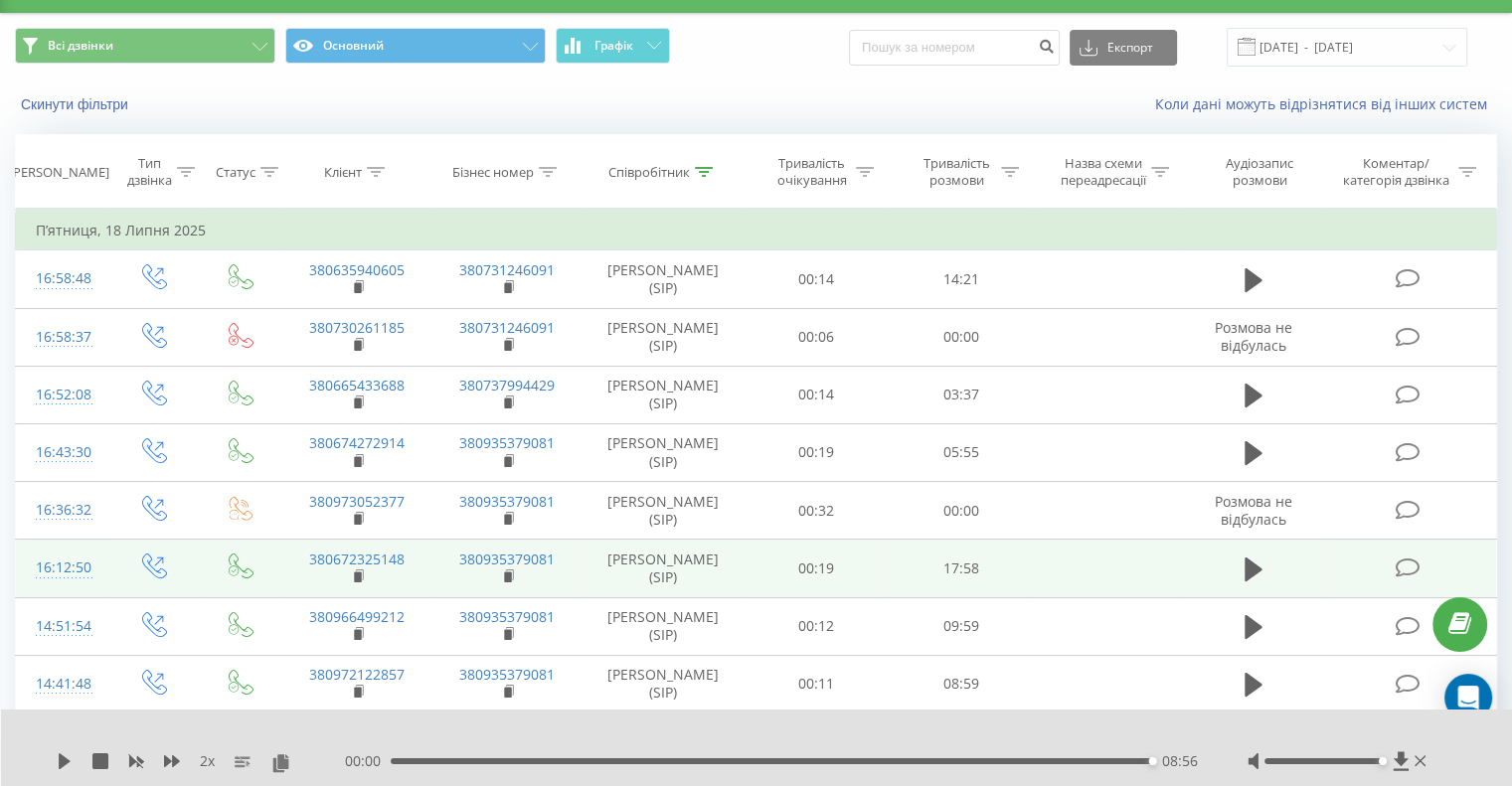 scroll, scrollTop: 0, scrollLeft: 0, axis: both 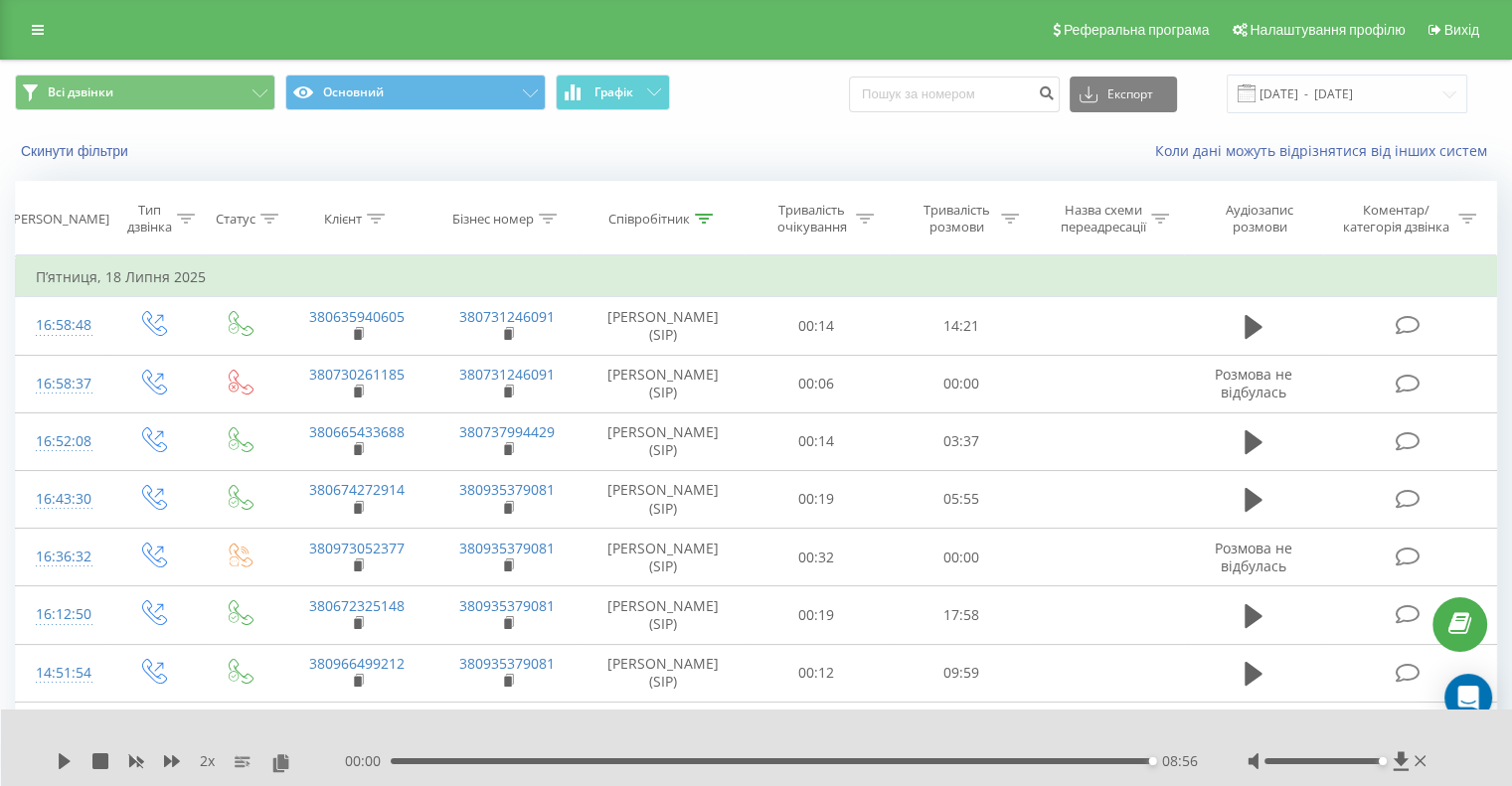 click 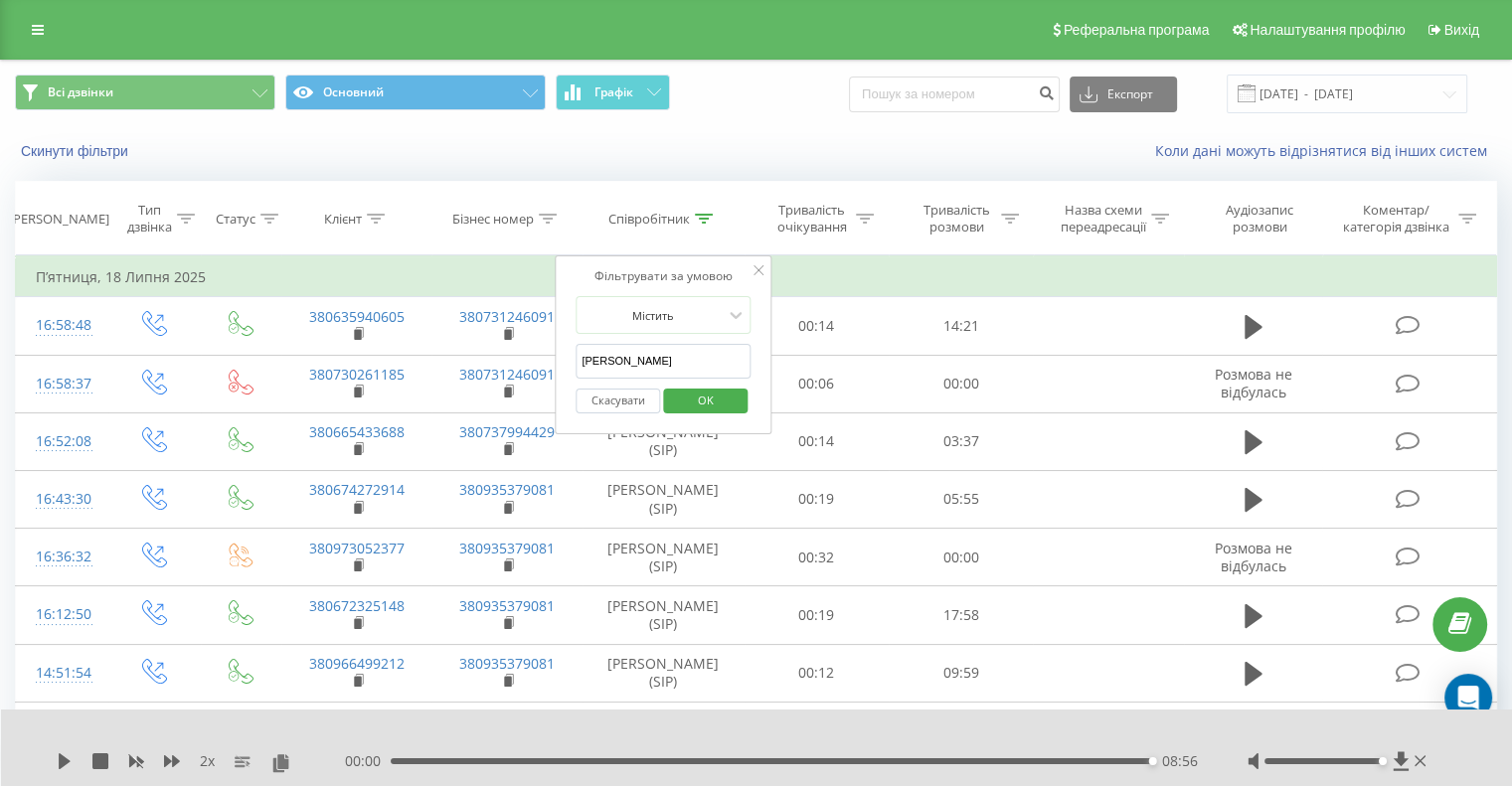 drag, startPoint x: 611, startPoint y: 352, endPoint x: 575, endPoint y: 343, distance: 37.107951 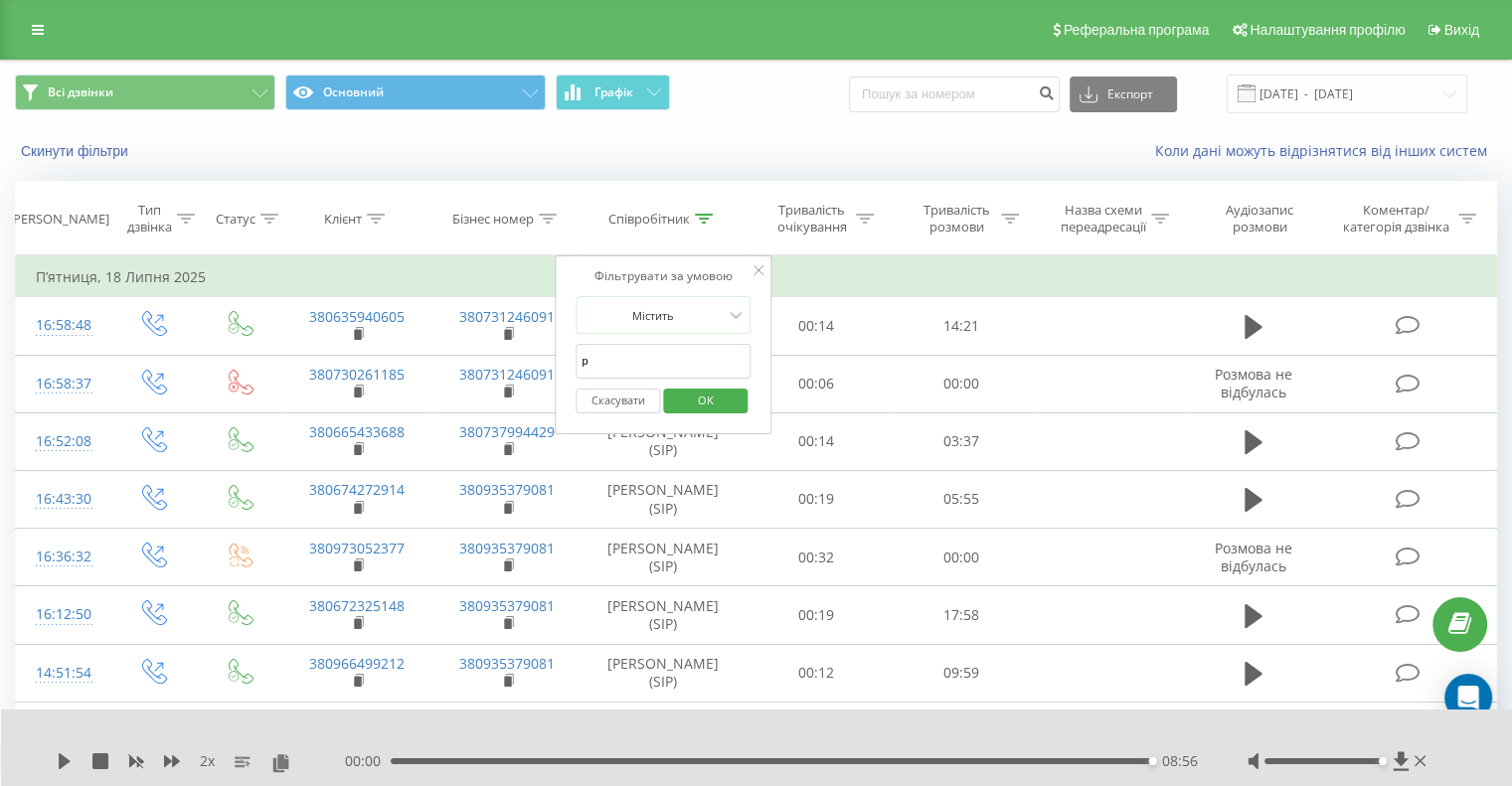 type on "Рудська Олена" 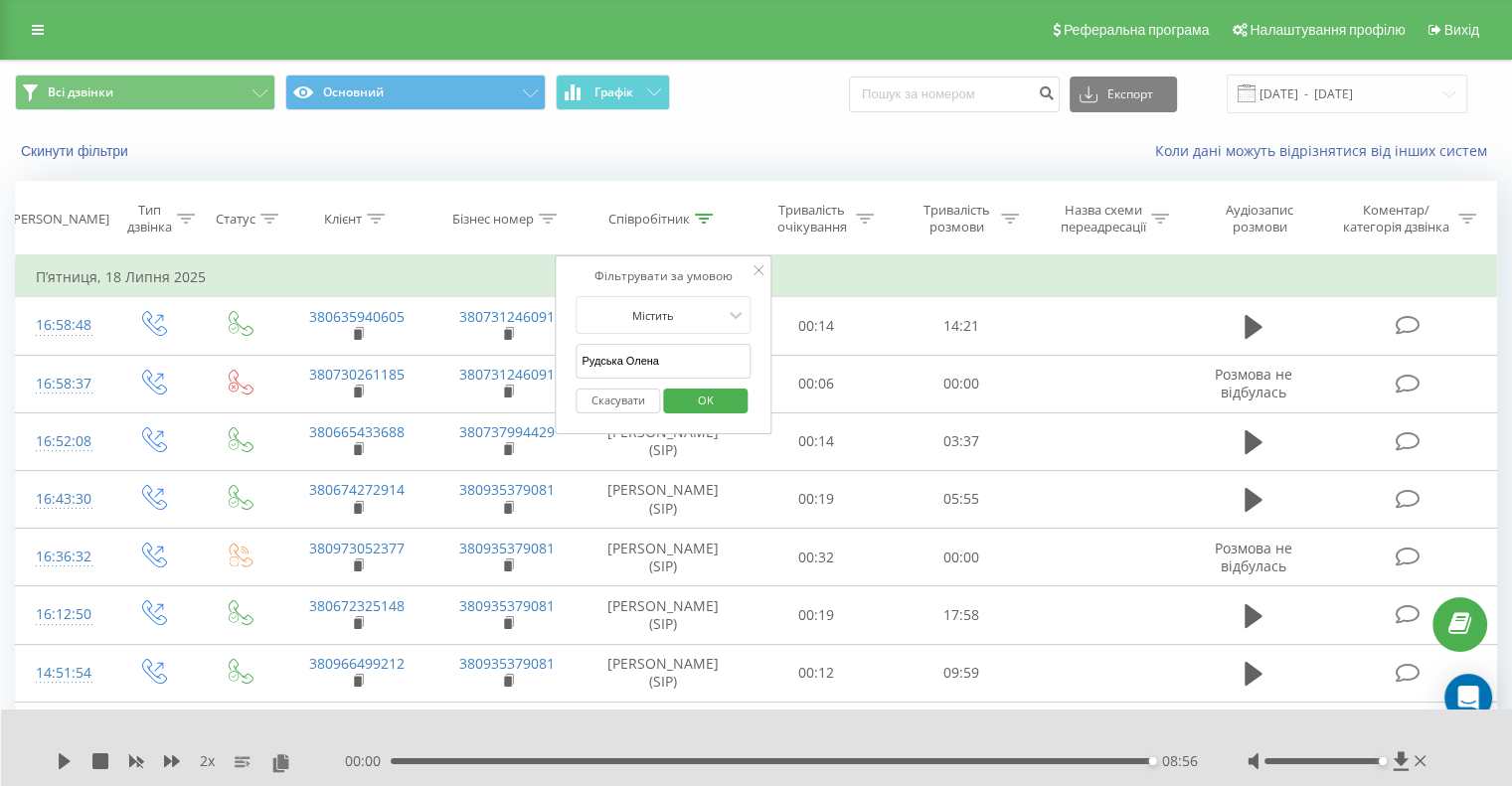 click on "OK" at bounding box center (706, 399) 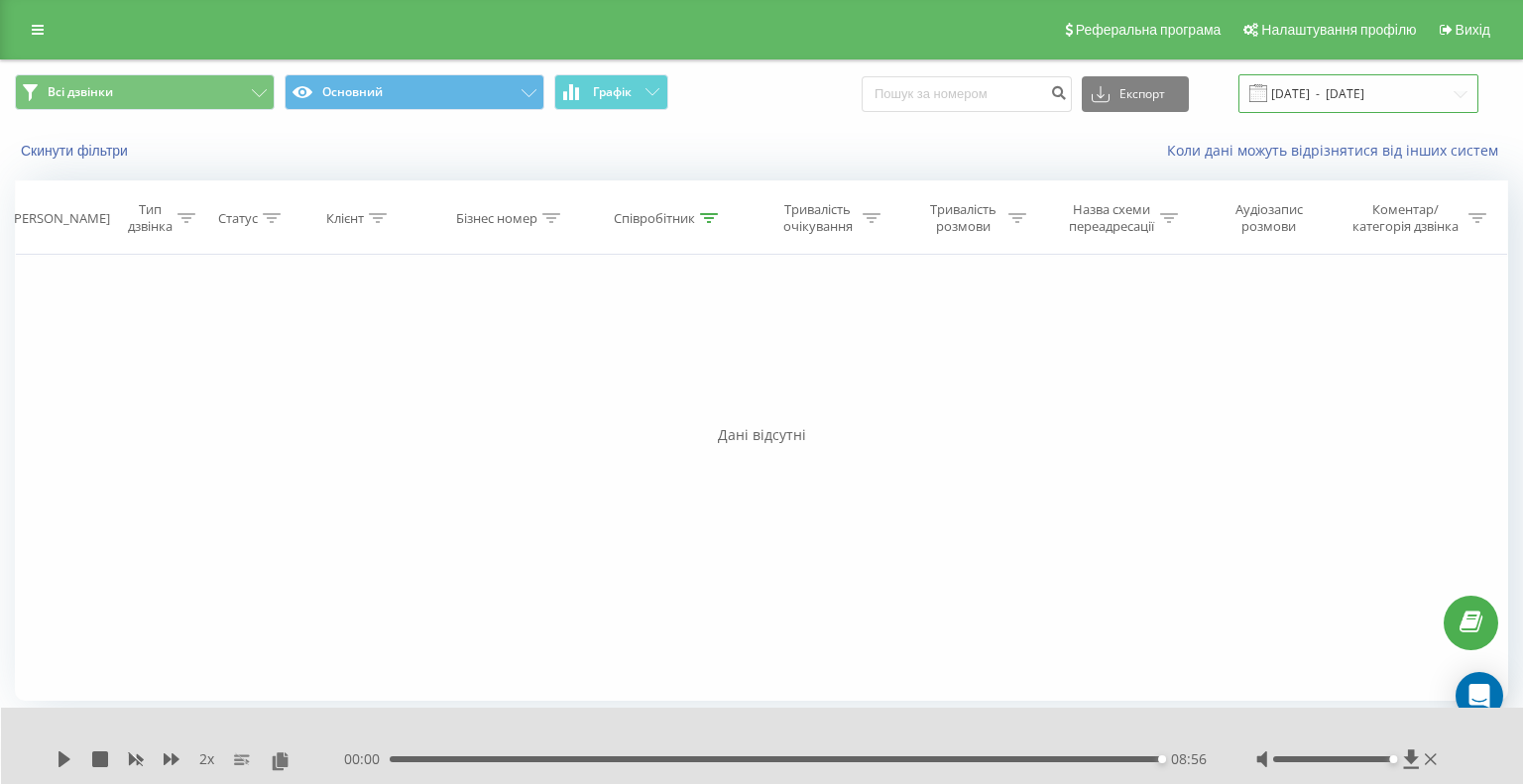 click on "[DATE]  -  [DATE]" at bounding box center [1358, 93] 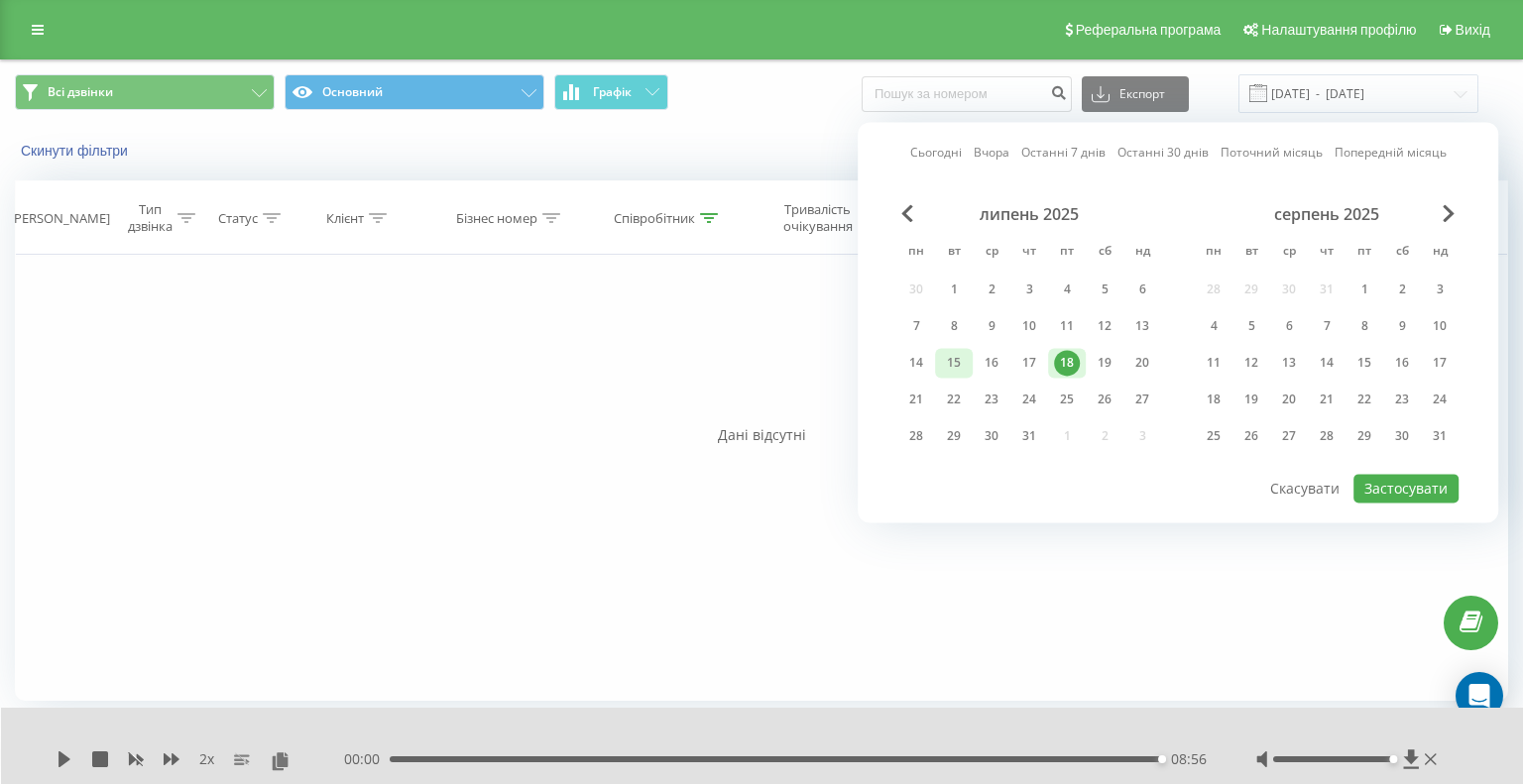 click on "15" at bounding box center (954, 363) 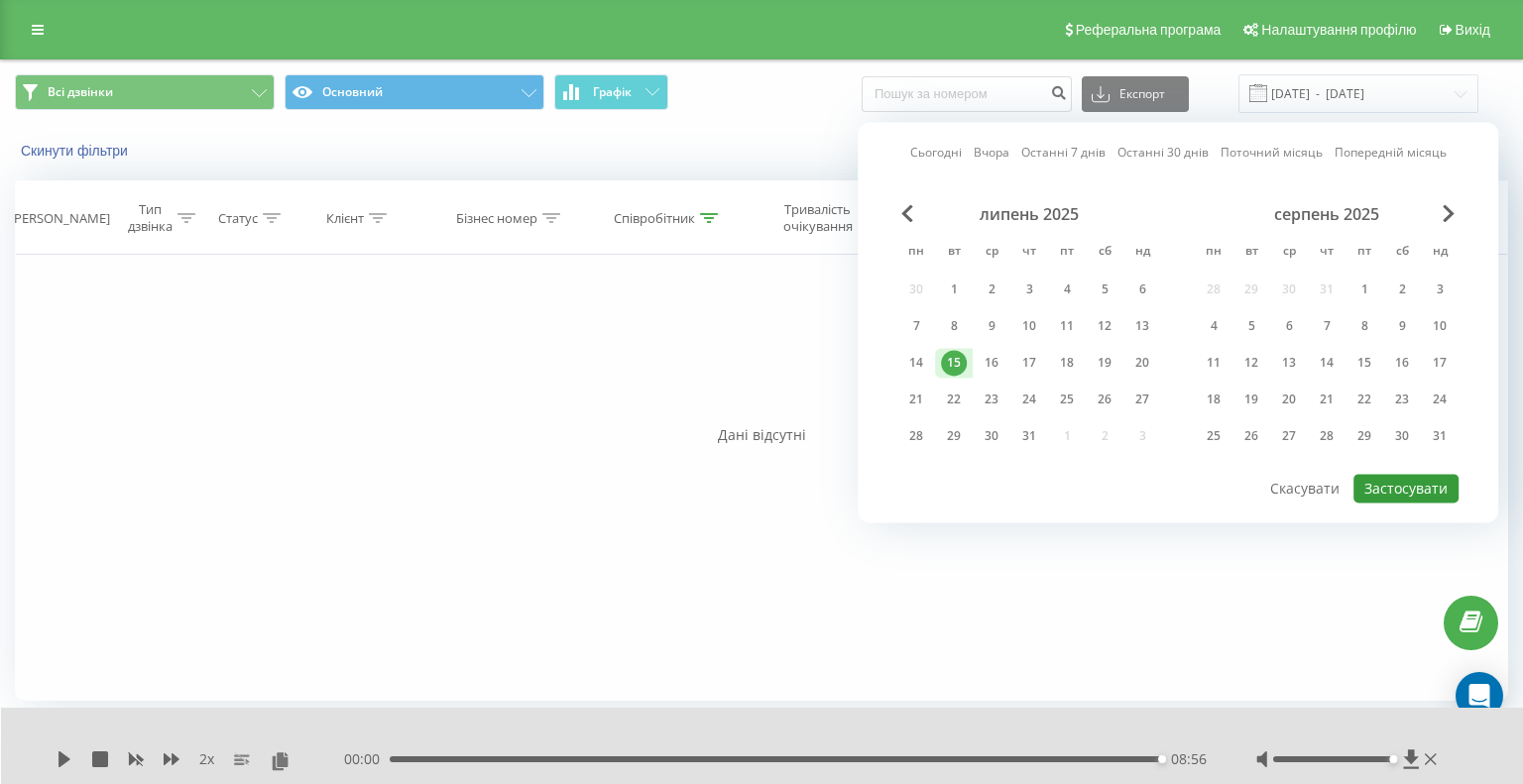 click on "Застосувати" at bounding box center [1406, 488] 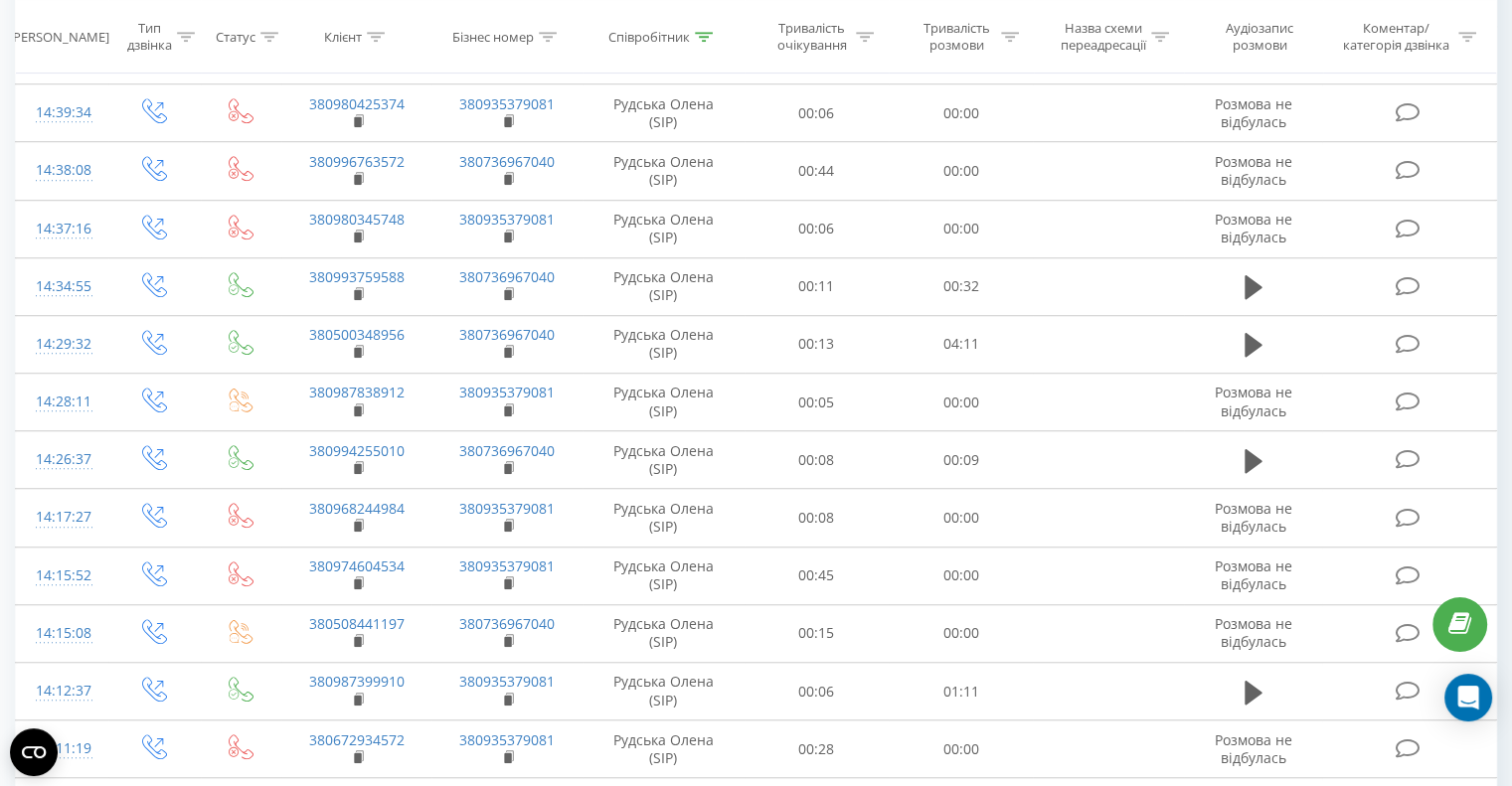 scroll, scrollTop: 1329, scrollLeft: 0, axis: vertical 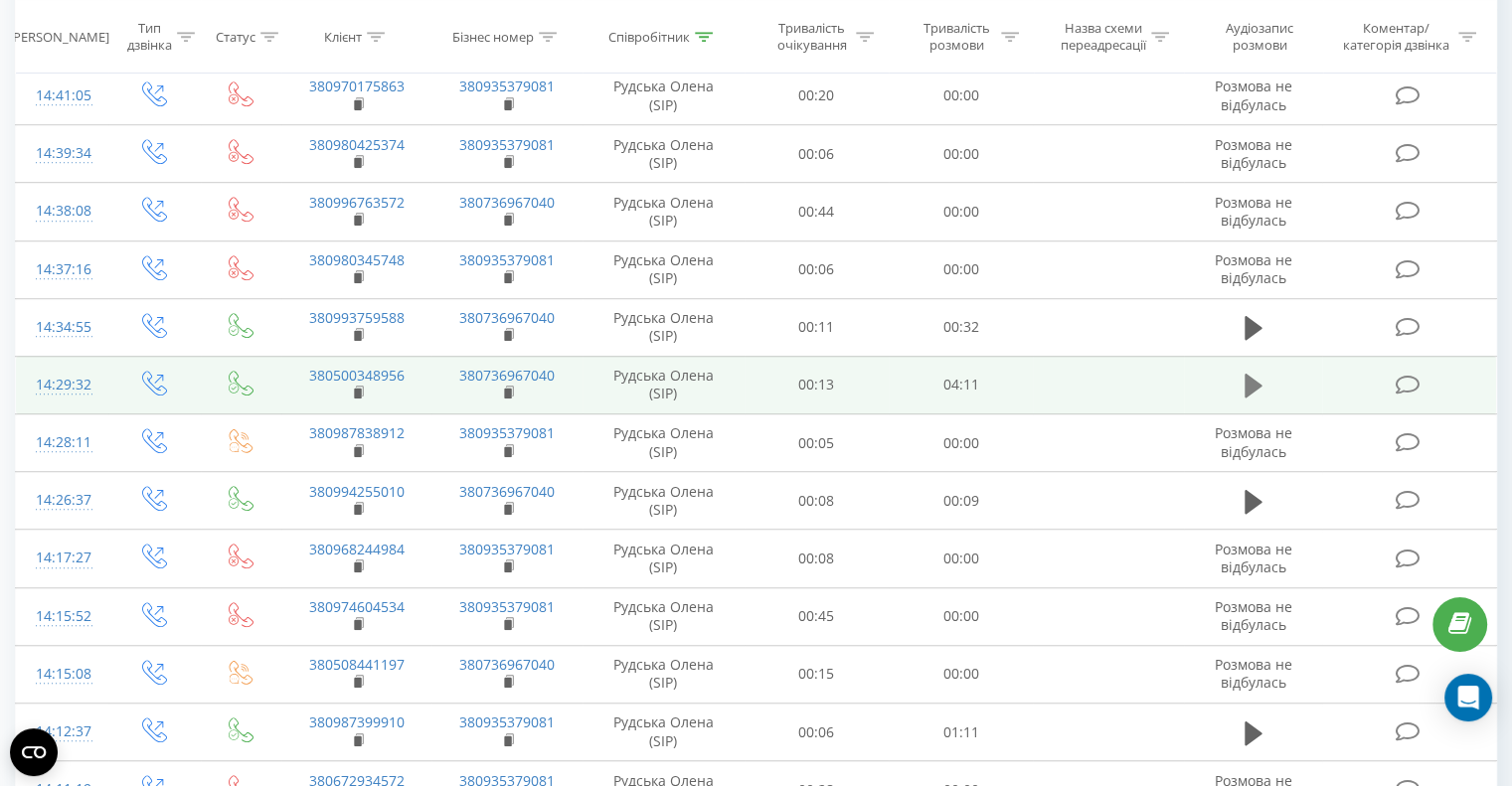 click 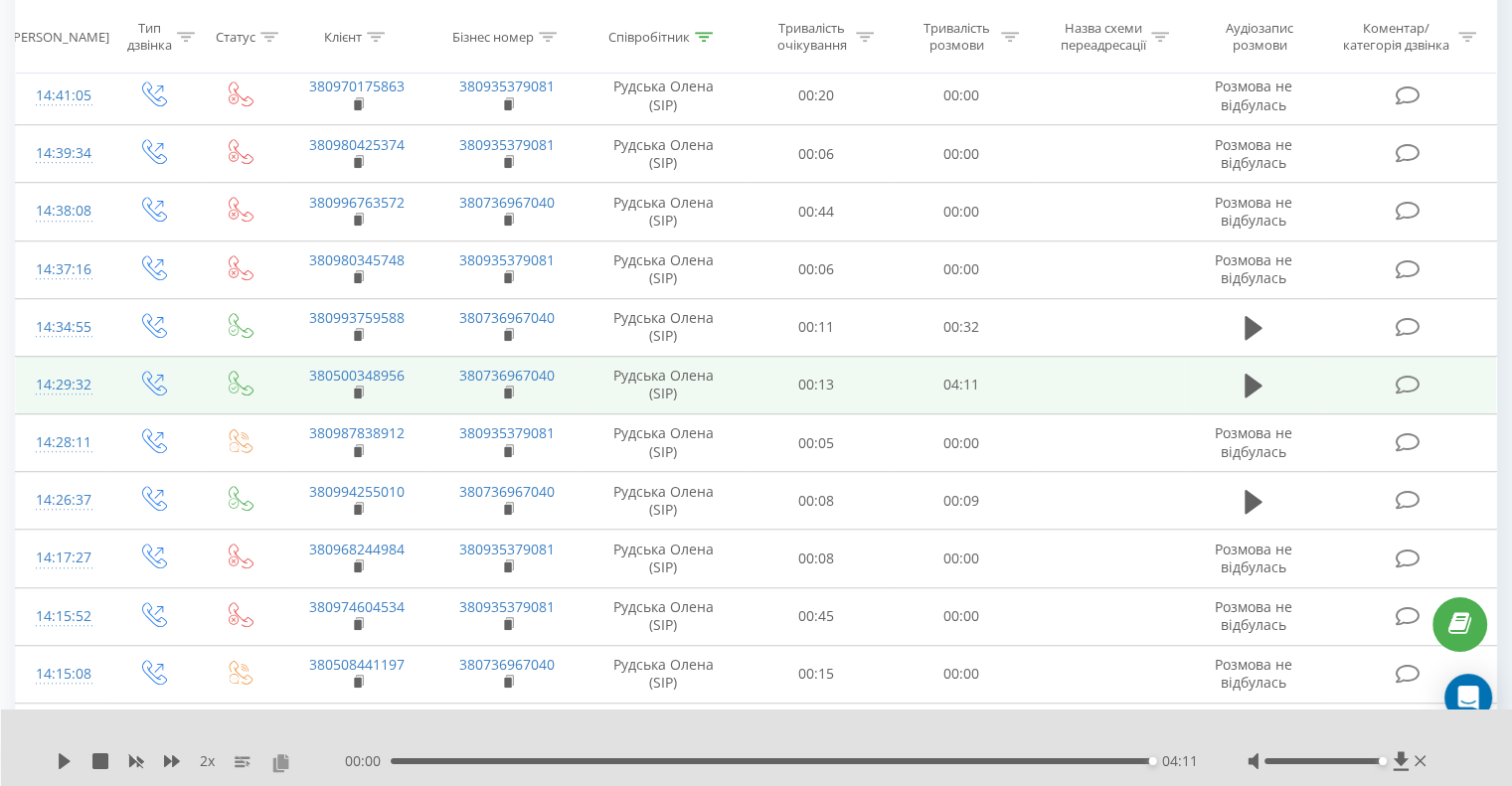 click at bounding box center (280, 762) 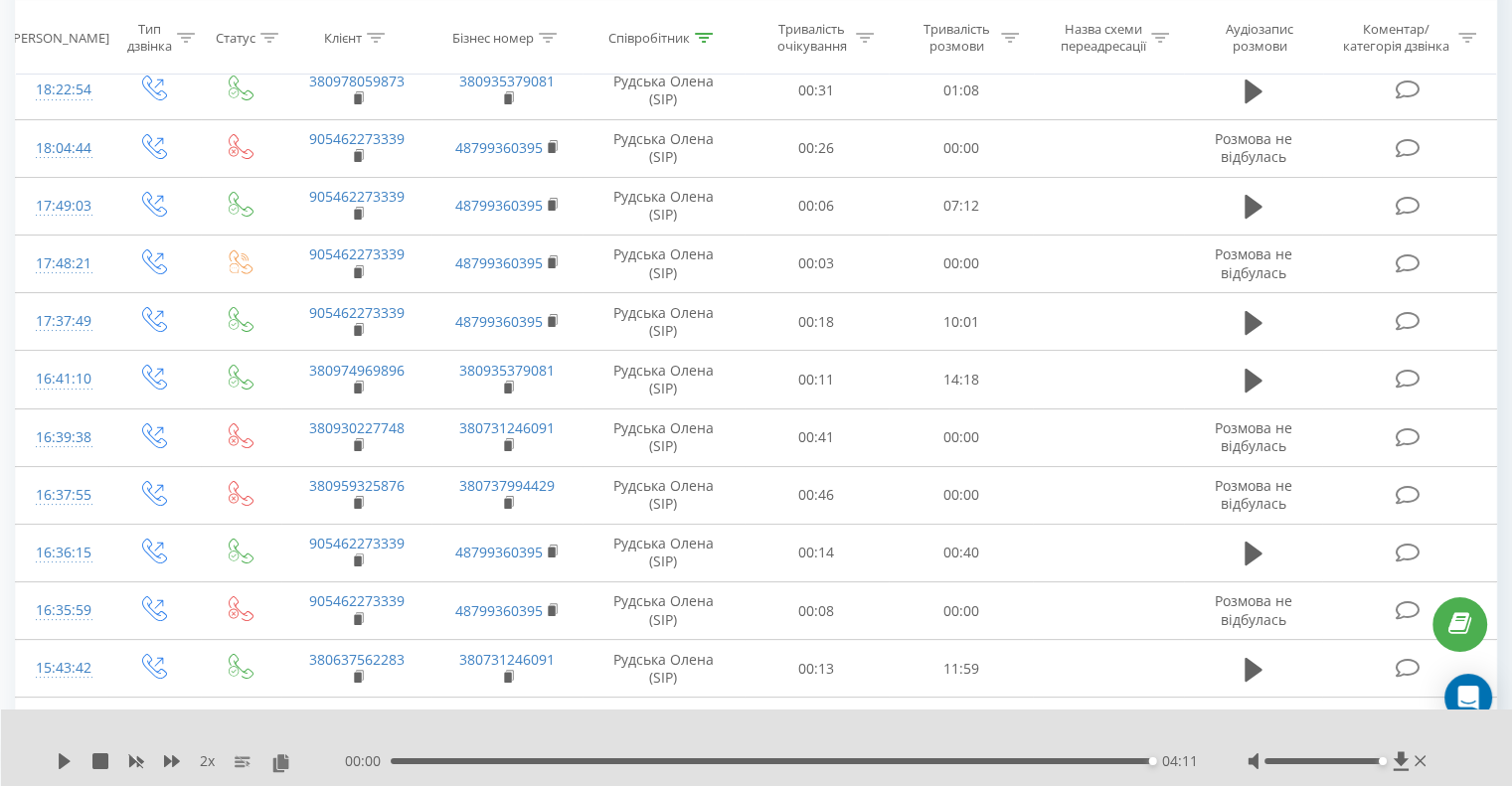 scroll, scrollTop: 0, scrollLeft: 0, axis: both 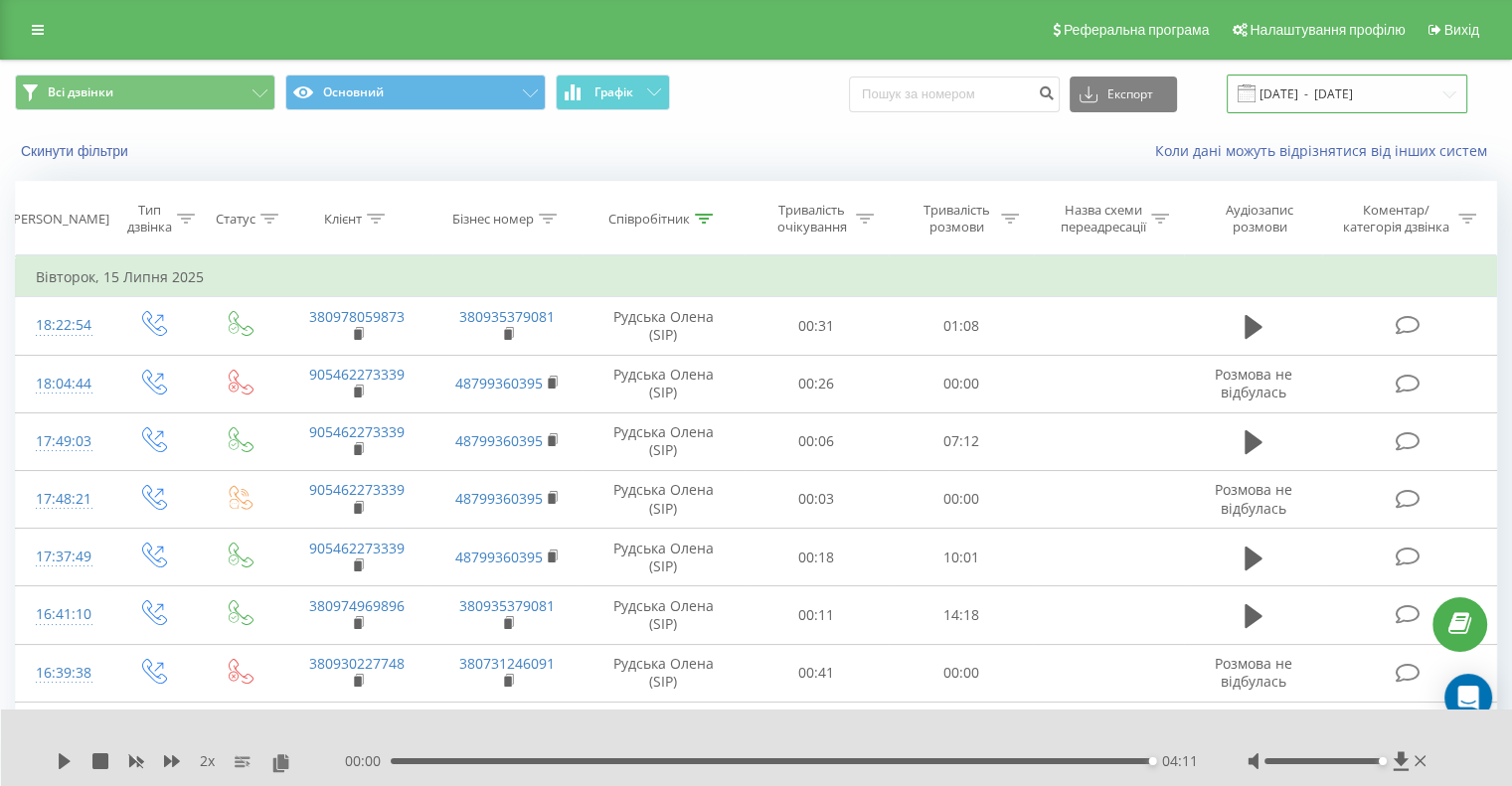 click on "[DATE]  -  [DATE]" at bounding box center (1347, 93) 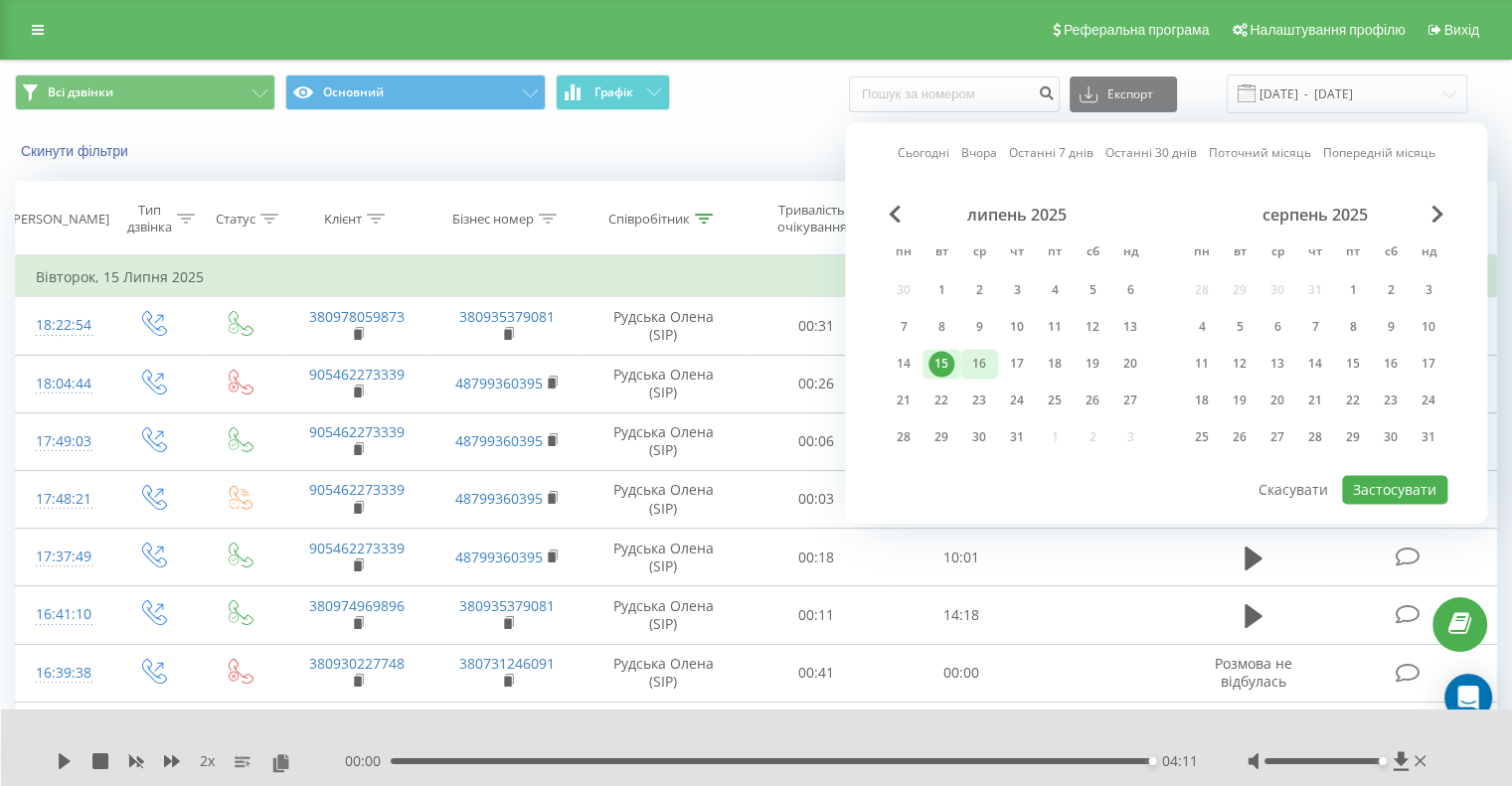 click on "16" at bounding box center (979, 364) 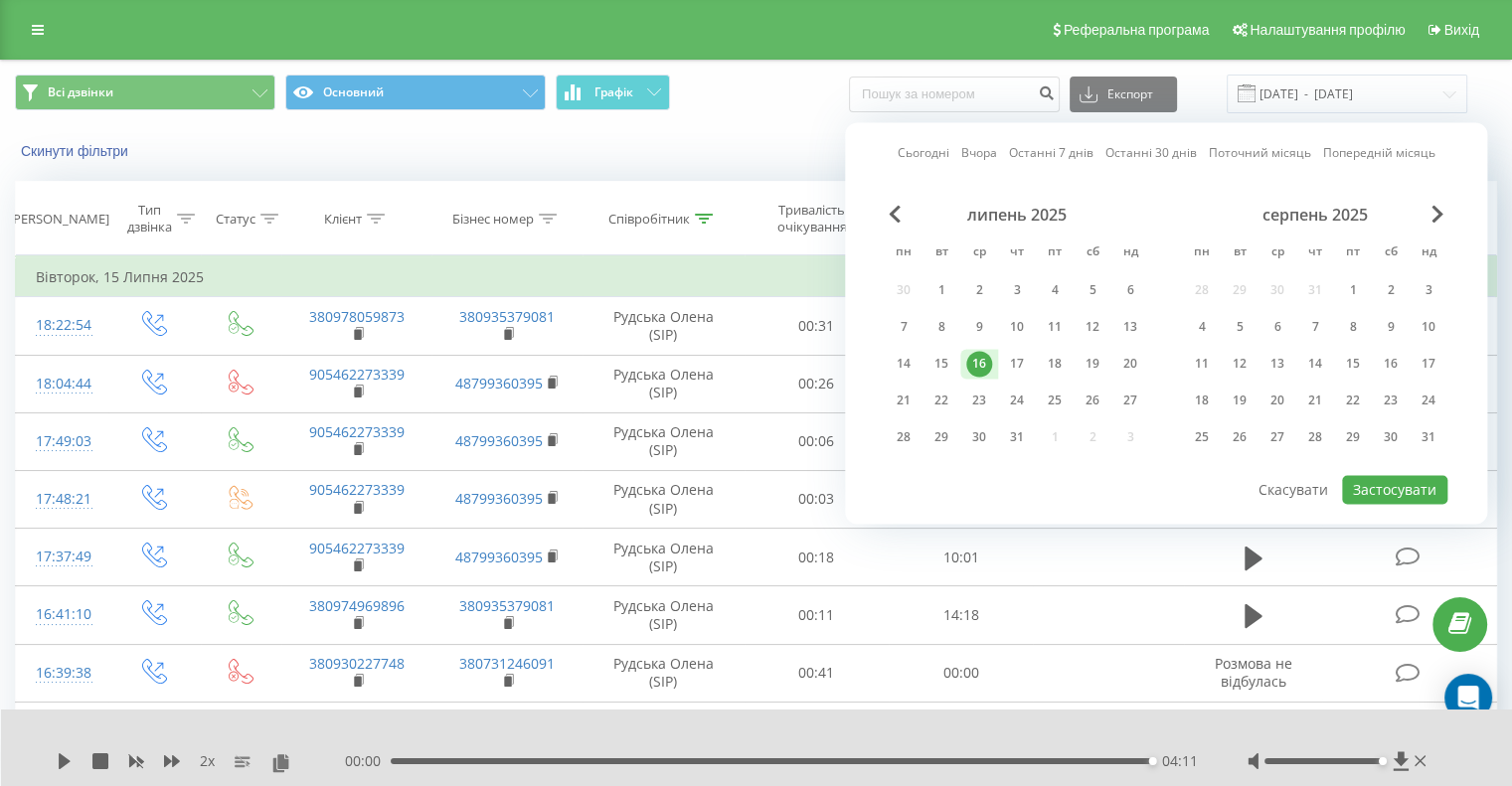 click on "Сьогодні Вчора Останні 7 днів Останні 30 днів Поточний місяць Попередній місяць липень 2025 пн вт ср чт пт сб нд 30 1 2 3 4 5 6 7 8 9 10 11 12 13 14 15 16 17 18 19 20 21 22 23 24 25 26 27 28 29 30 31 1 2 3 серпень 2025 пн вт ср чт пт сб нд 28 29 30 31 1 2 3 4 5 6 7 8 9 10 11 12 13 14 15 16 17 18 19 20 21 22 23 24 25 26 27 28 29 30 31 Застосувати Скасувати" at bounding box center (1166, 323) 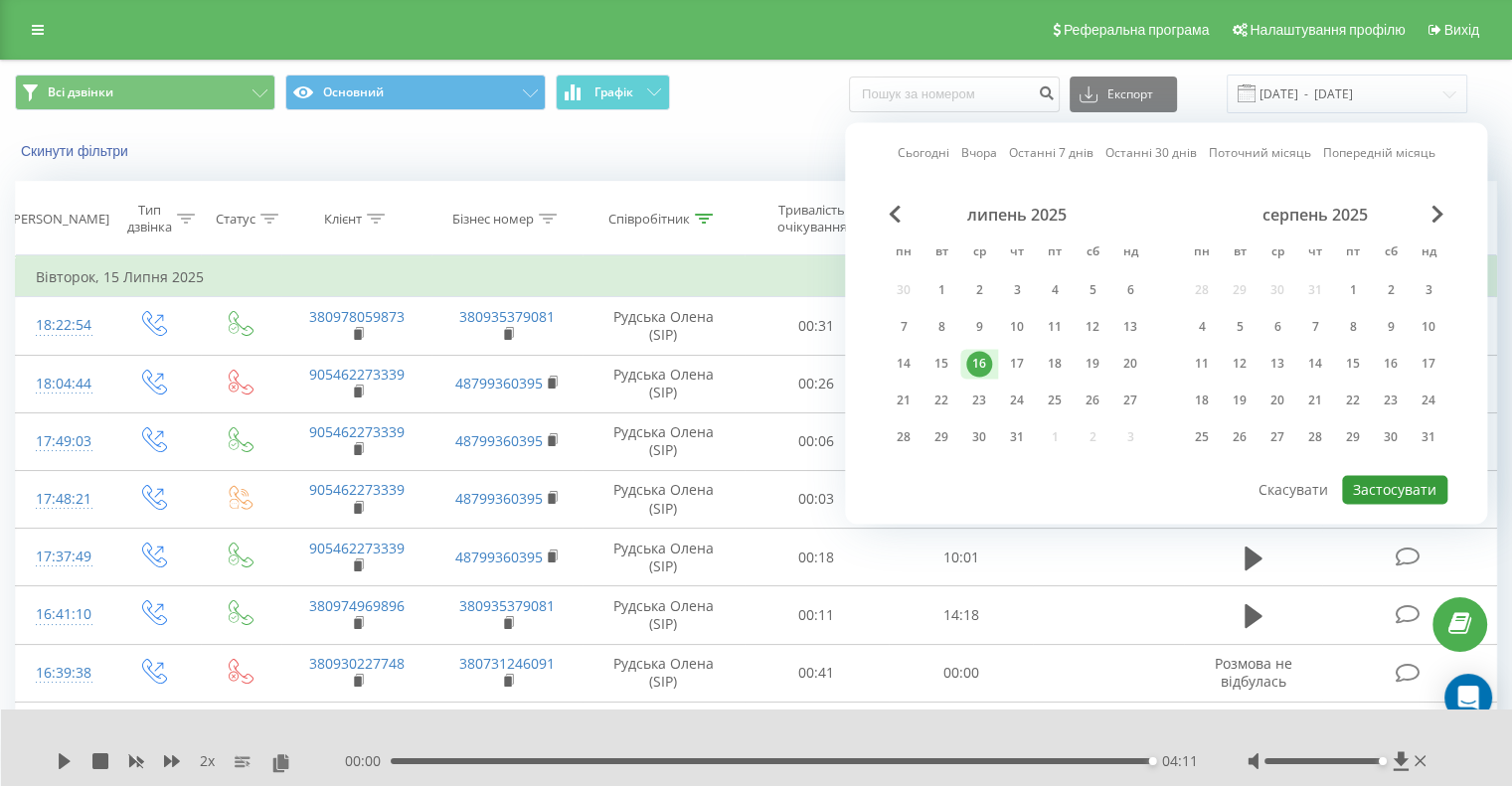 click on "Застосувати" at bounding box center [1395, 489] 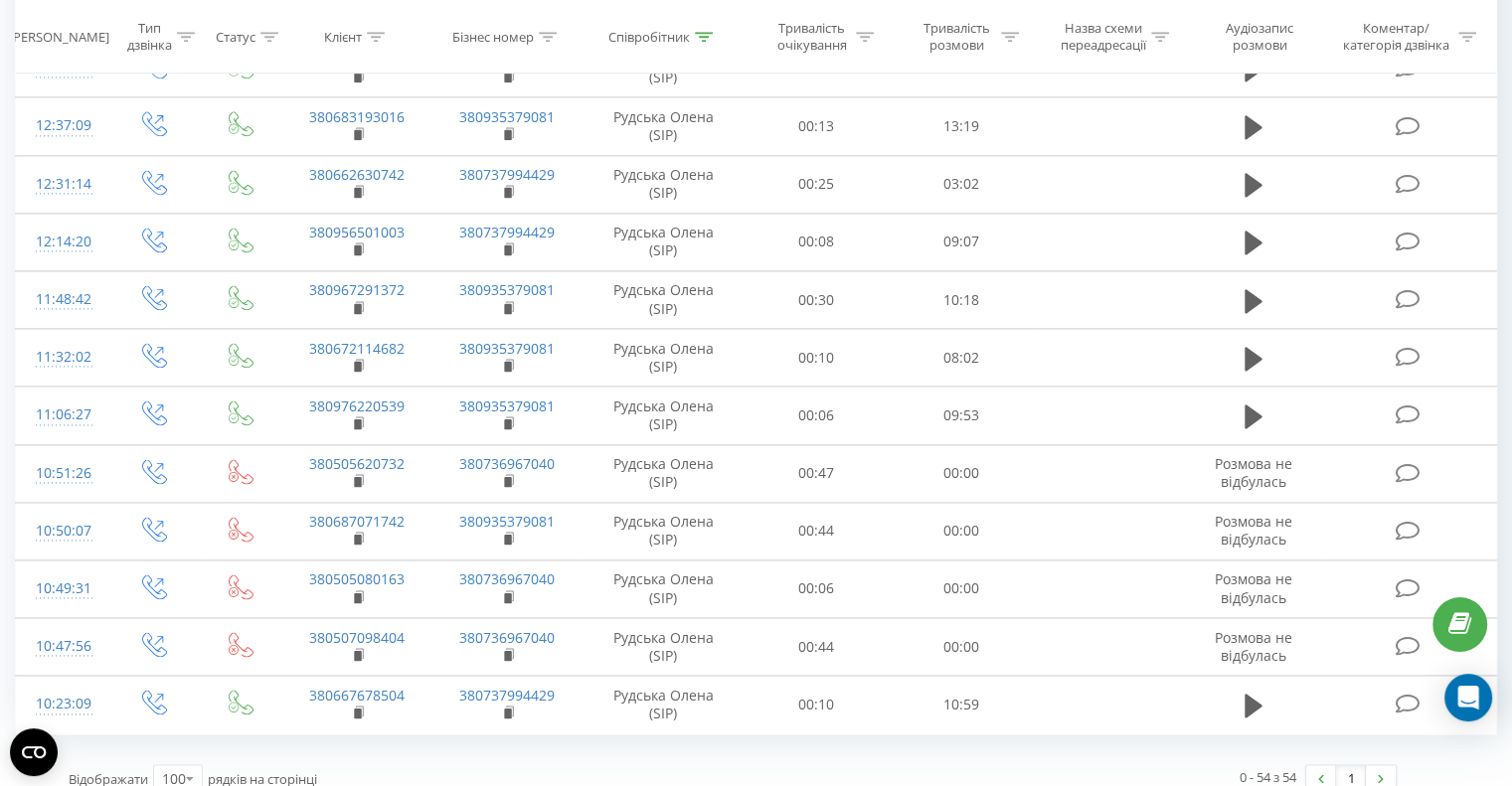 scroll, scrollTop: 2696, scrollLeft: 0, axis: vertical 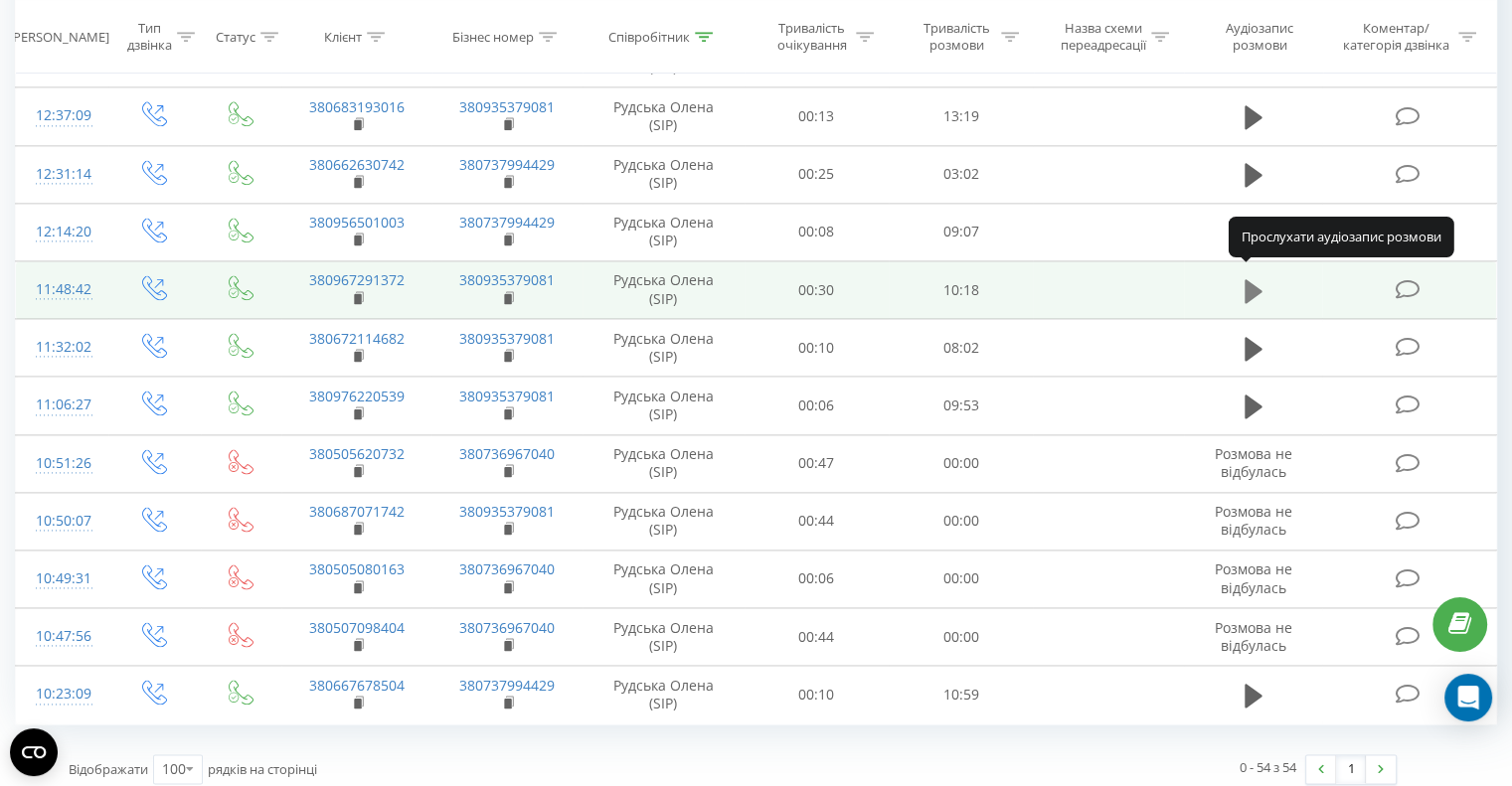 click 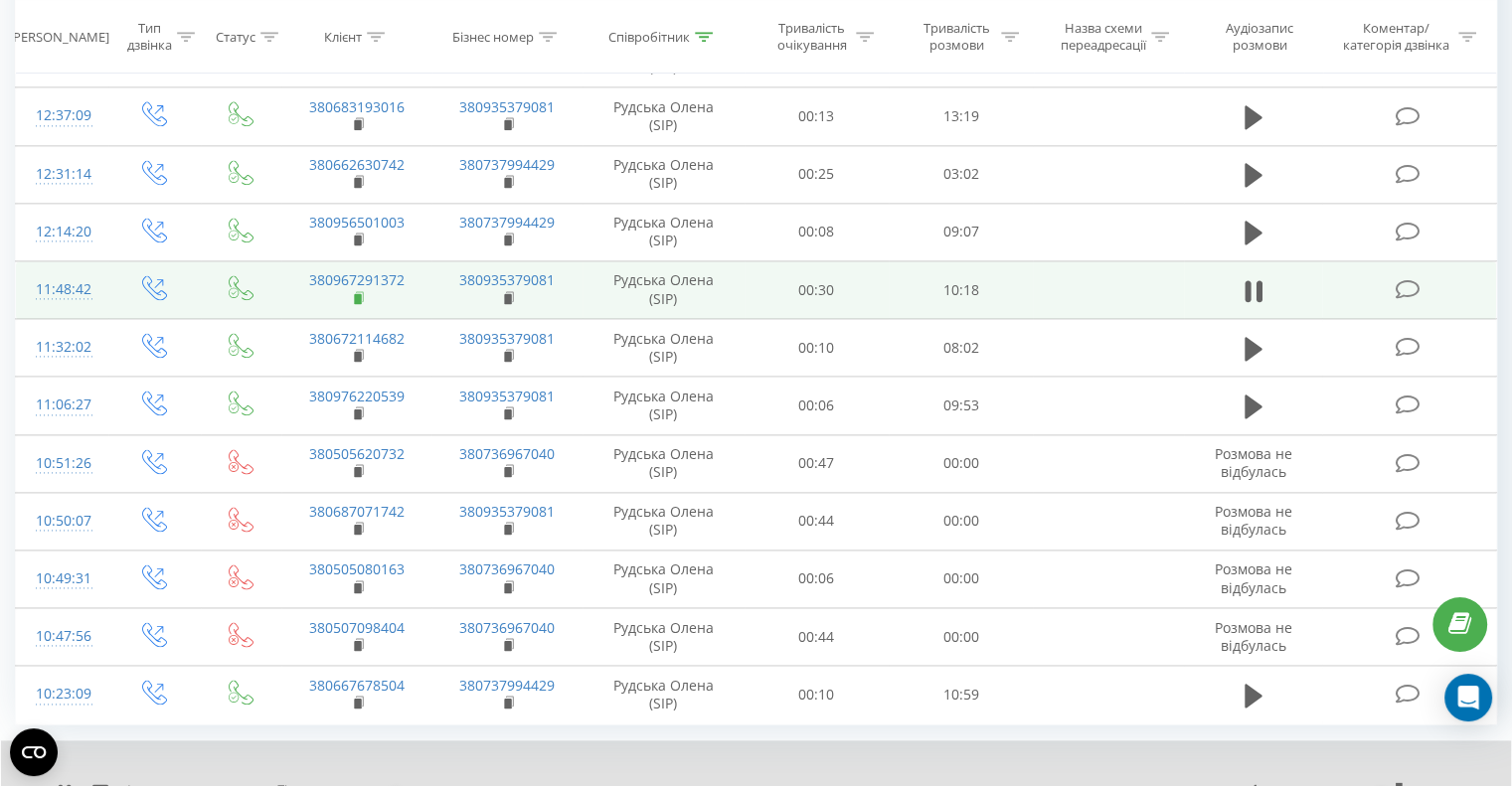 click 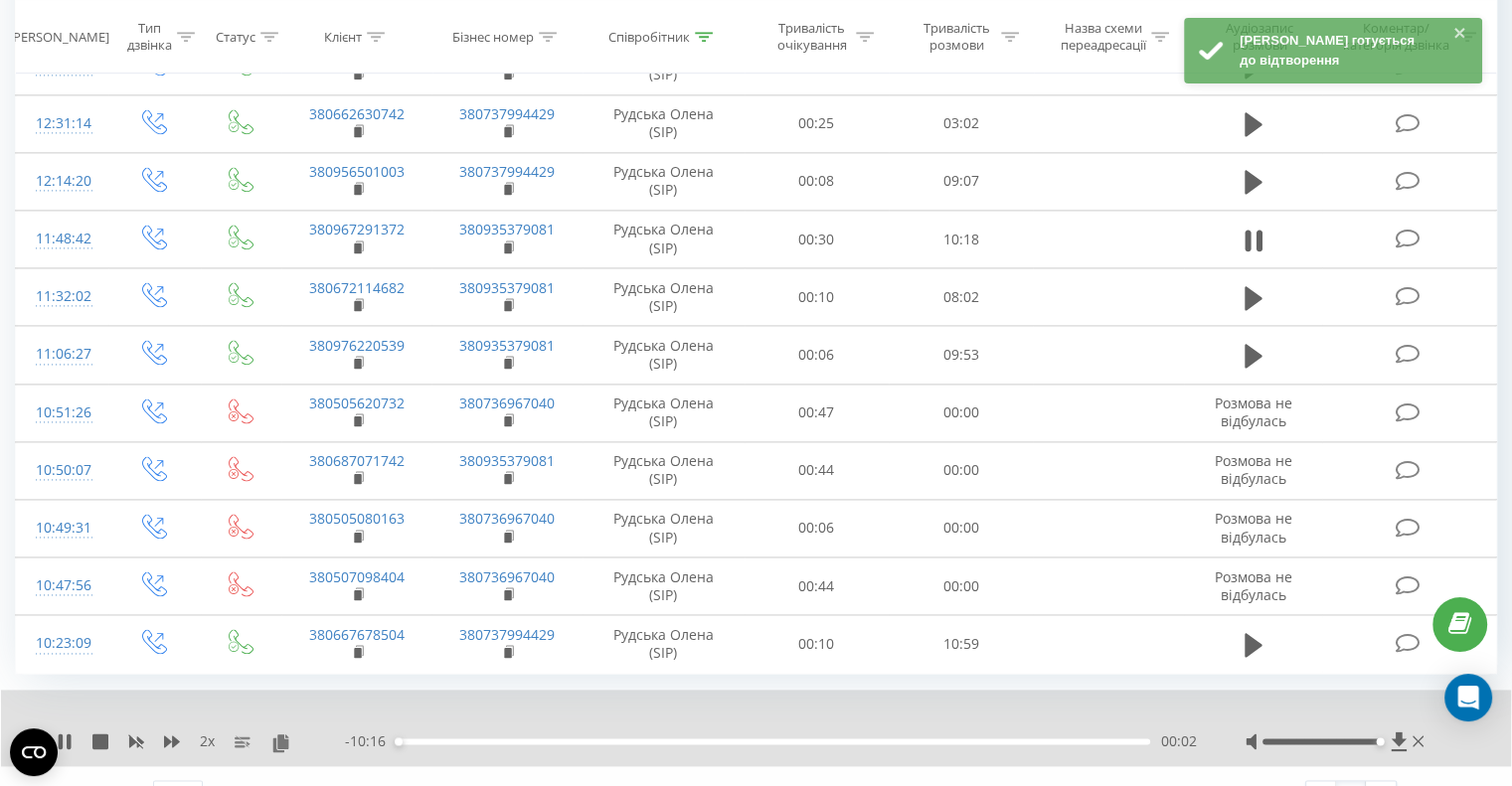 scroll, scrollTop: 2773, scrollLeft: 0, axis: vertical 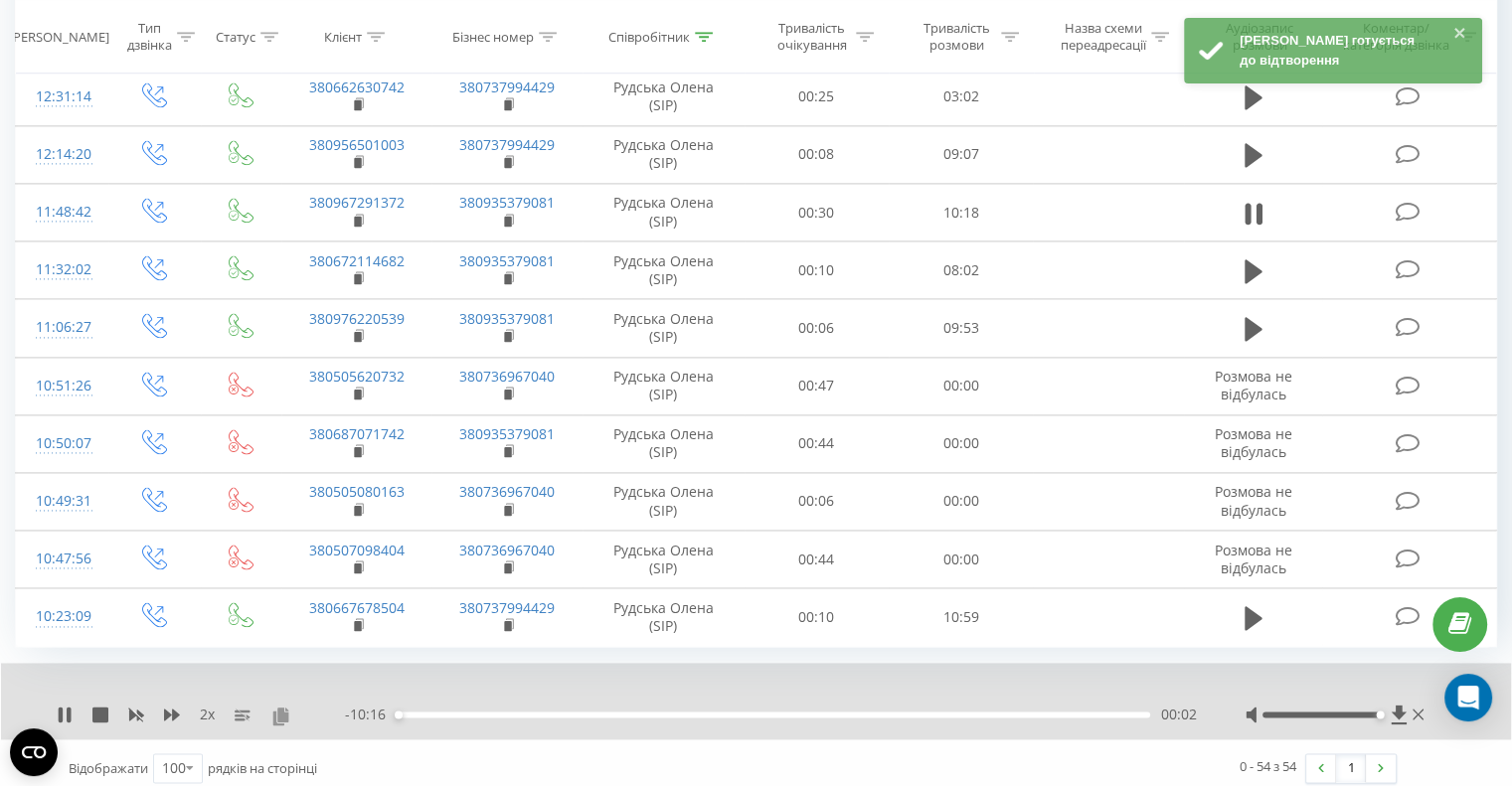 click at bounding box center [280, 715] 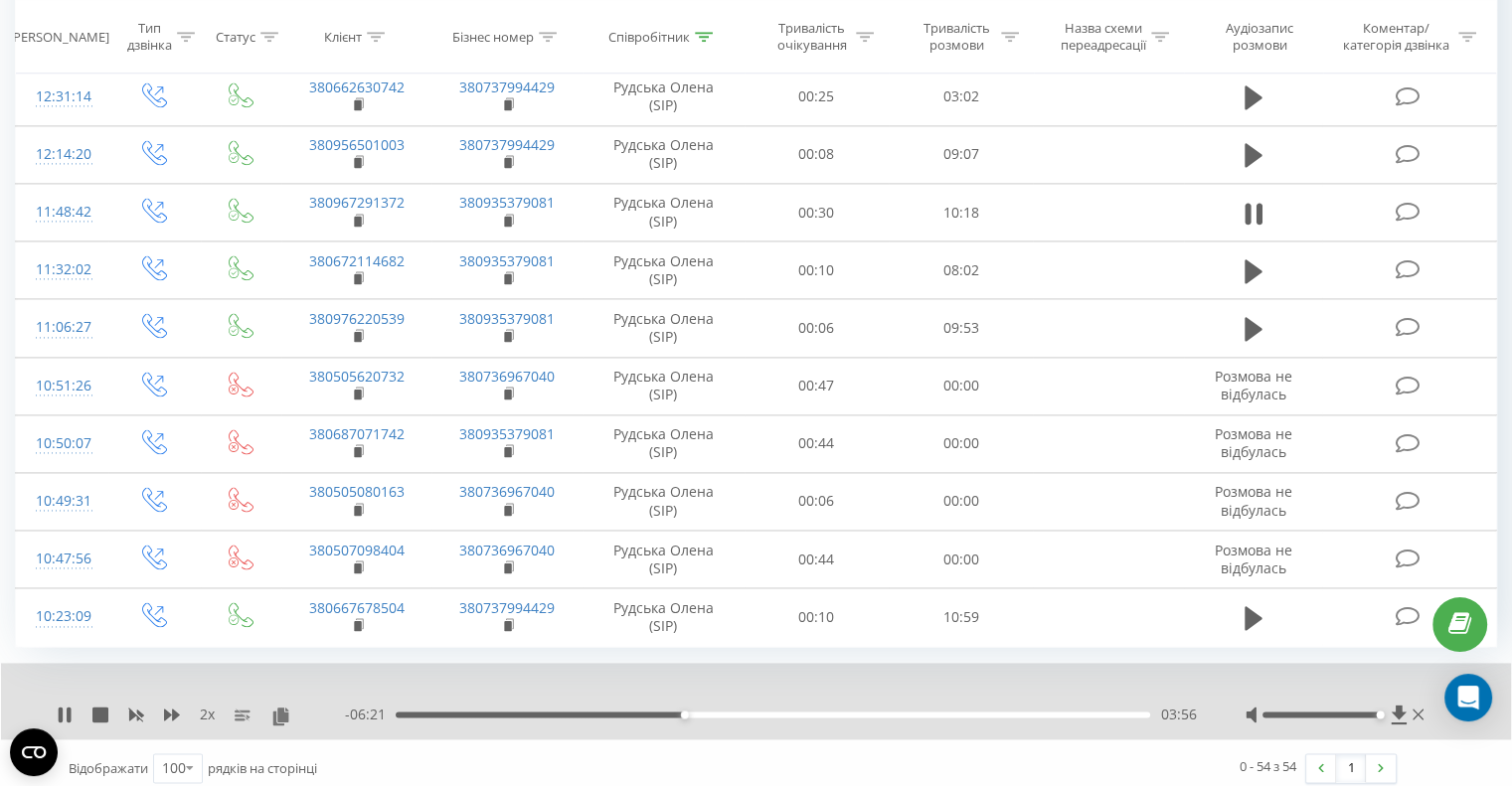 drag, startPoint x: 716, startPoint y: 710, endPoint x: 689, endPoint y: 722, distance: 29.546573 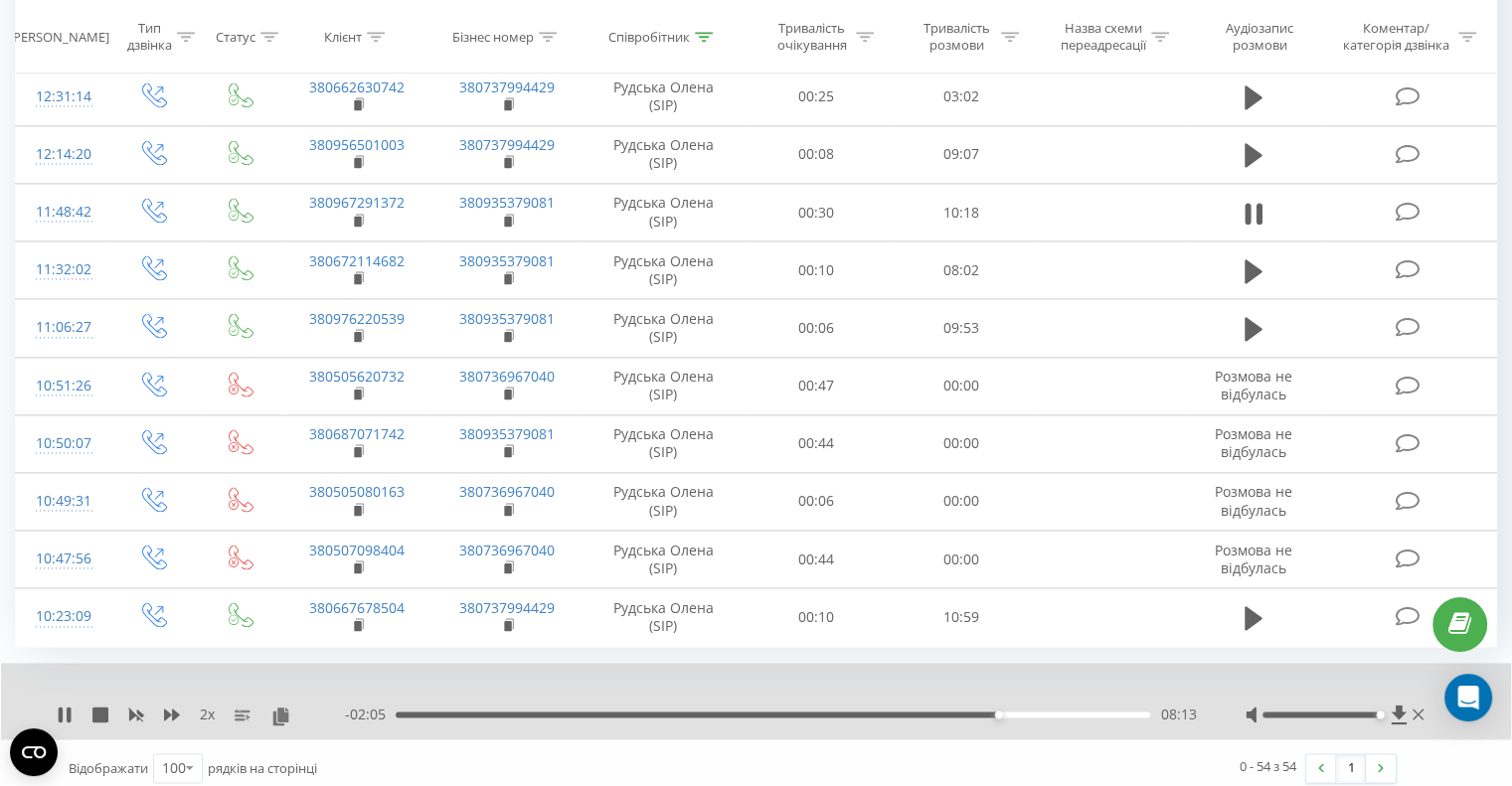click on "08:13" at bounding box center (772, 714) 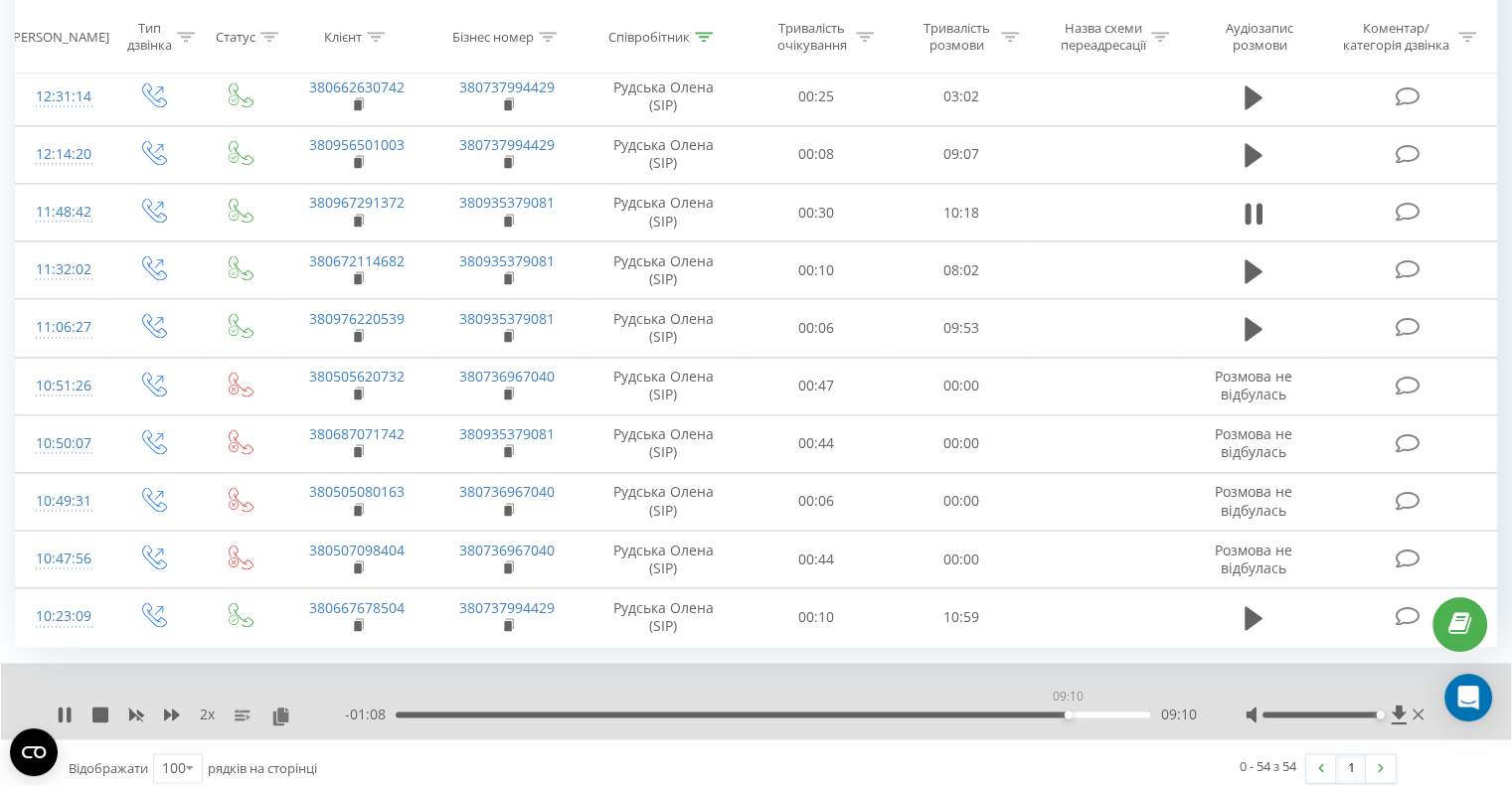click on "09:10" at bounding box center [772, 714] 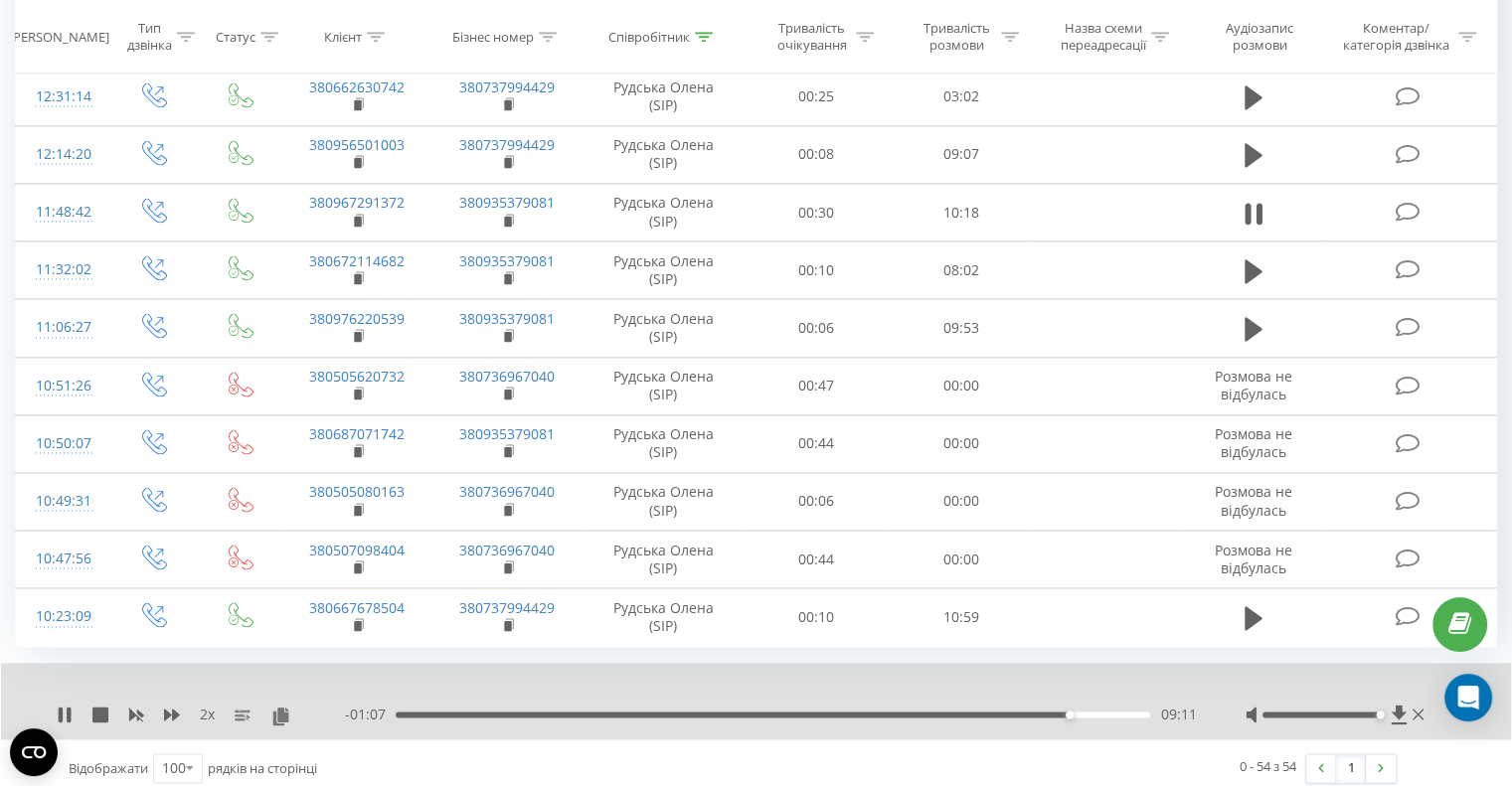click on "09:11" at bounding box center [772, 714] 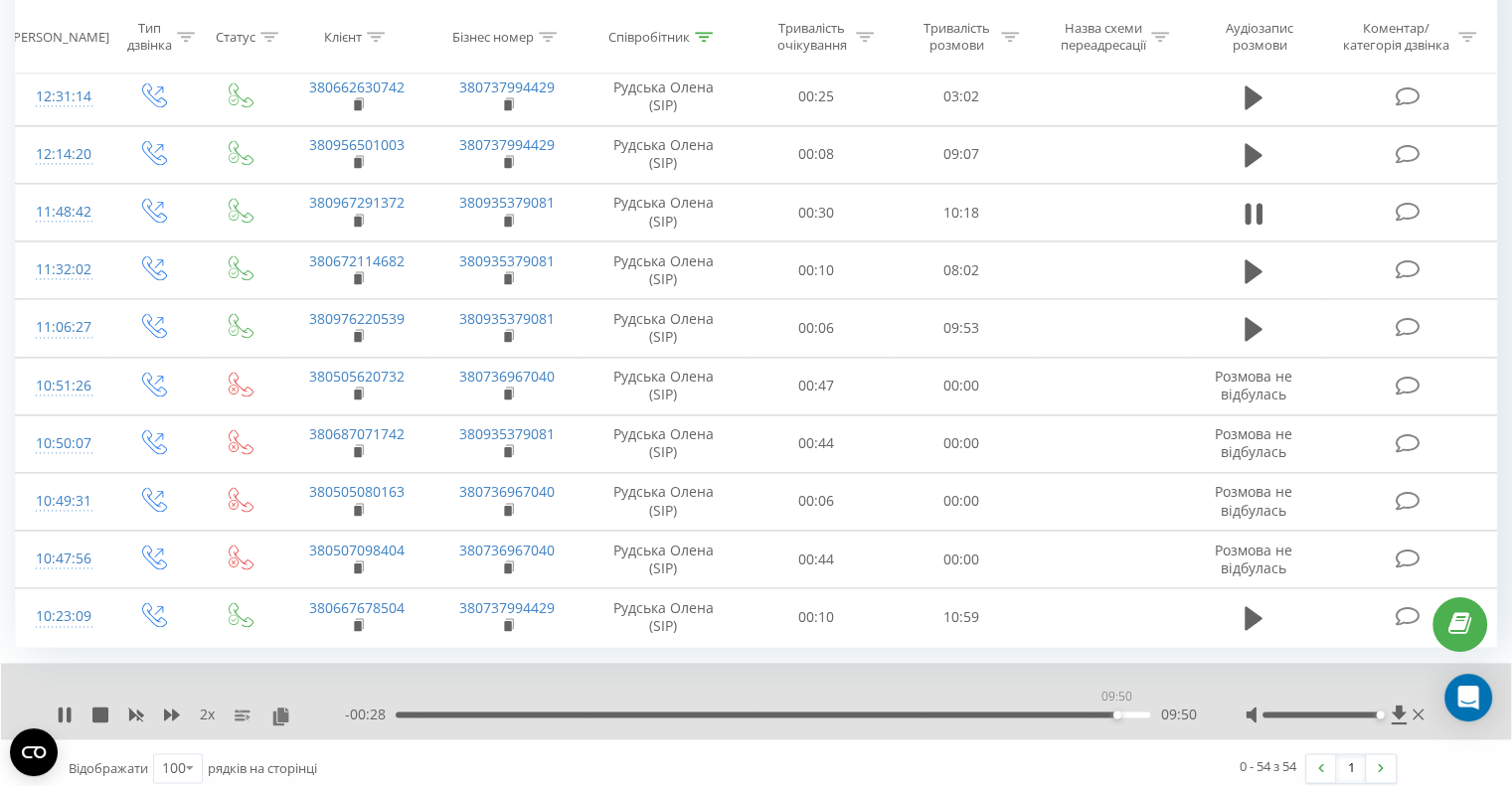 click on "09:50" at bounding box center [772, 714] 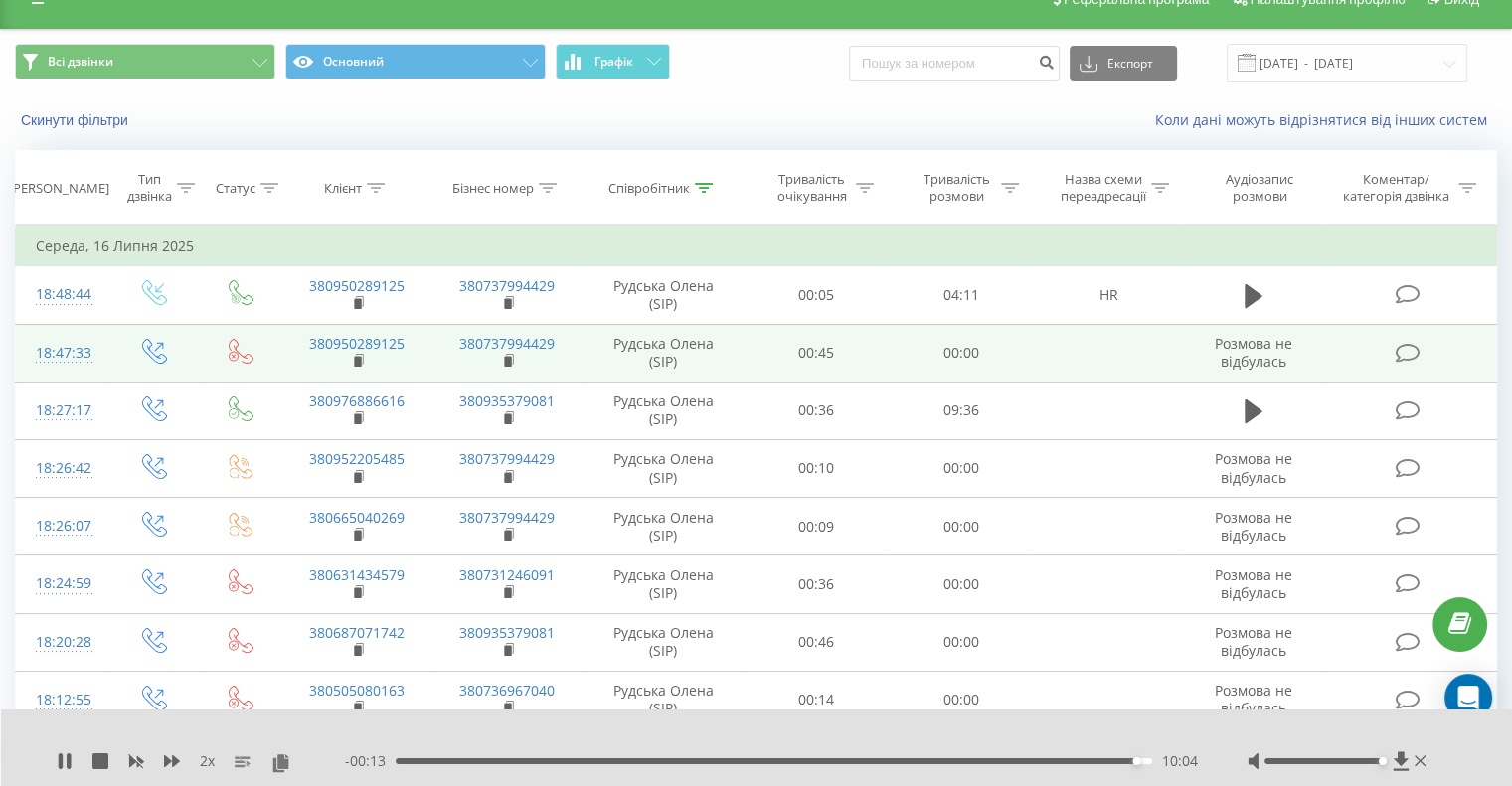 scroll, scrollTop: 0, scrollLeft: 0, axis: both 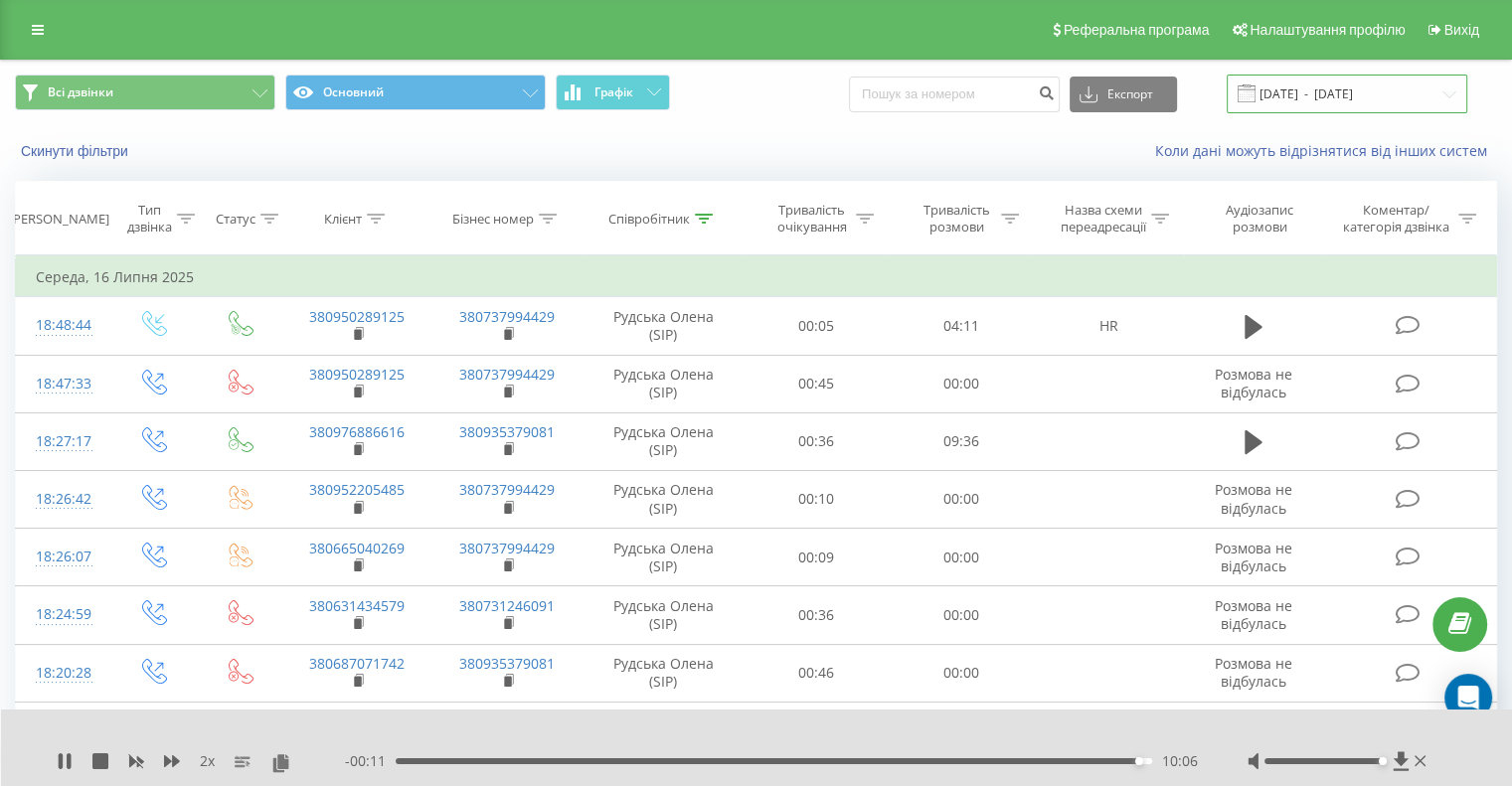 click on "[DATE]  -  [DATE]" at bounding box center [1347, 93] 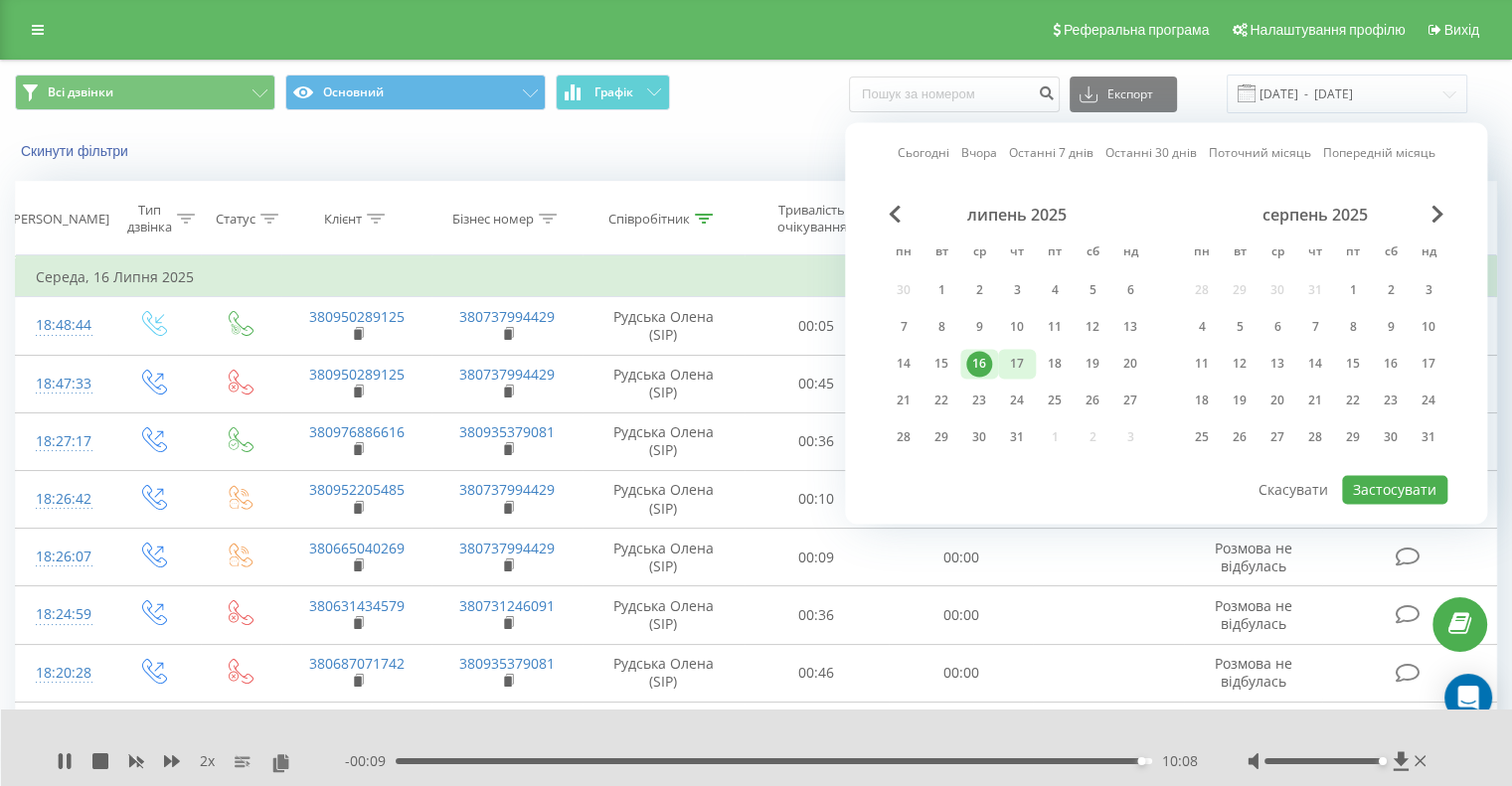 click on "17" at bounding box center [1017, 364] 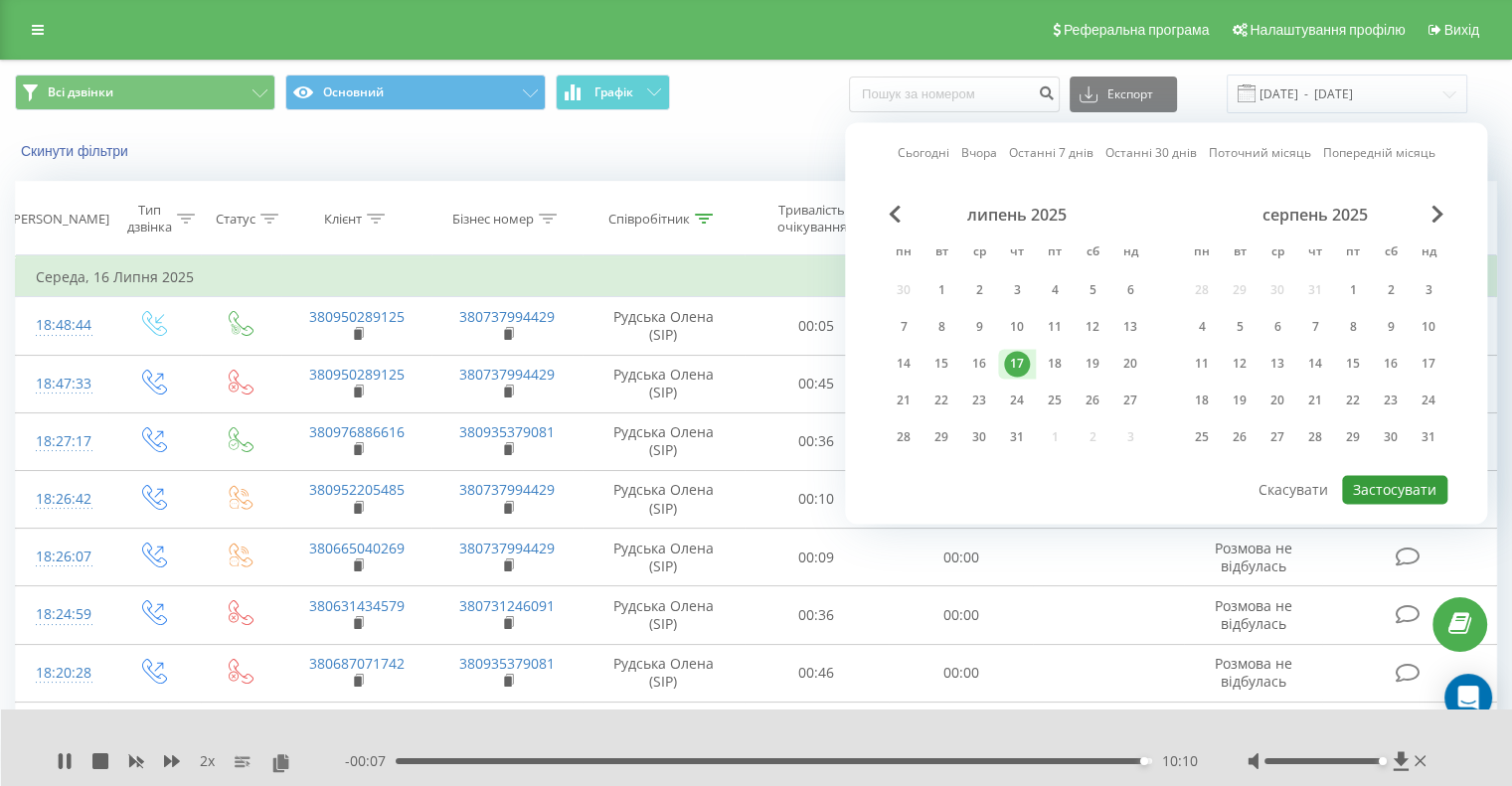 click on "Застосувати" at bounding box center (1395, 489) 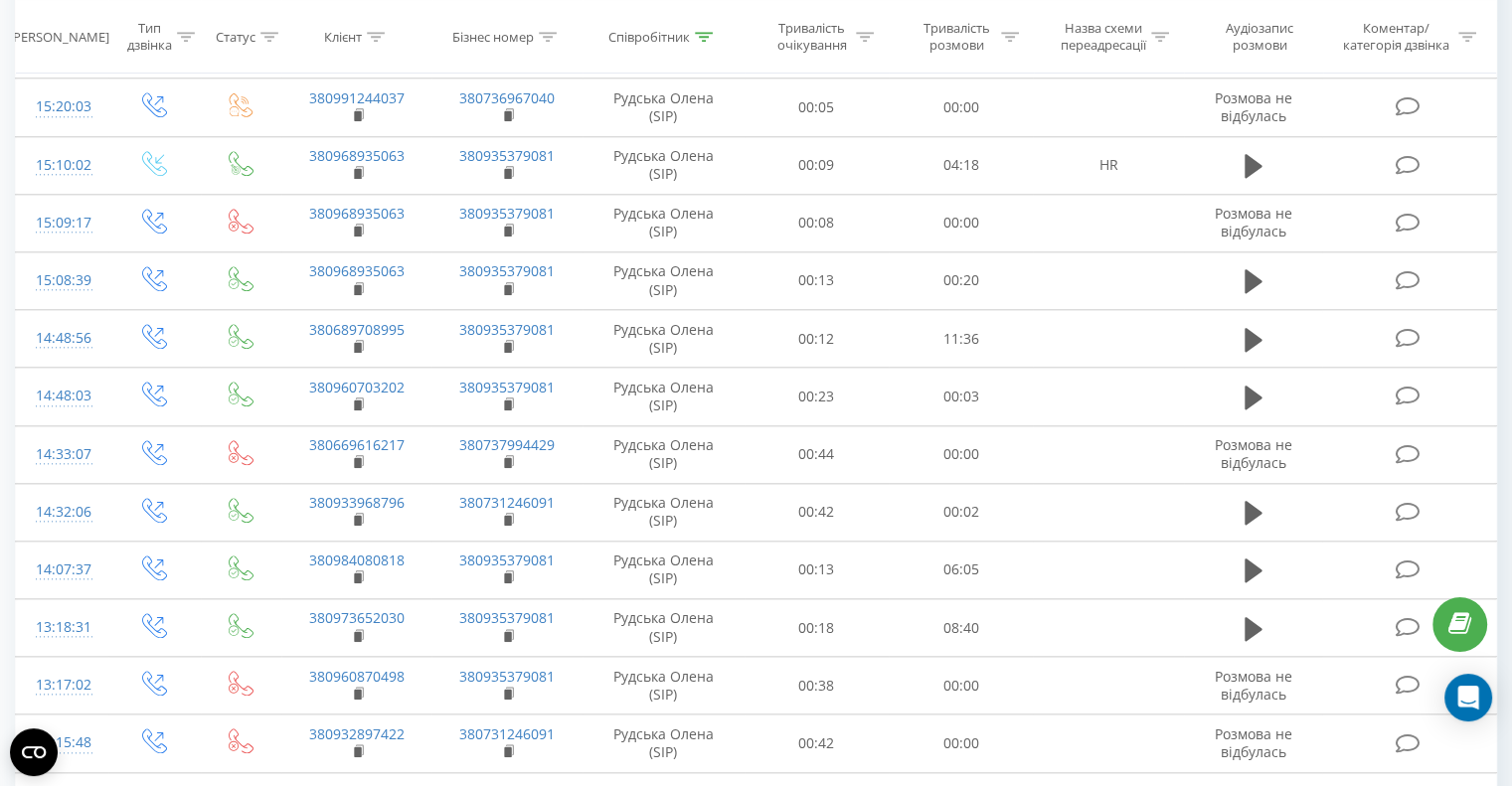 scroll, scrollTop: 2068, scrollLeft: 0, axis: vertical 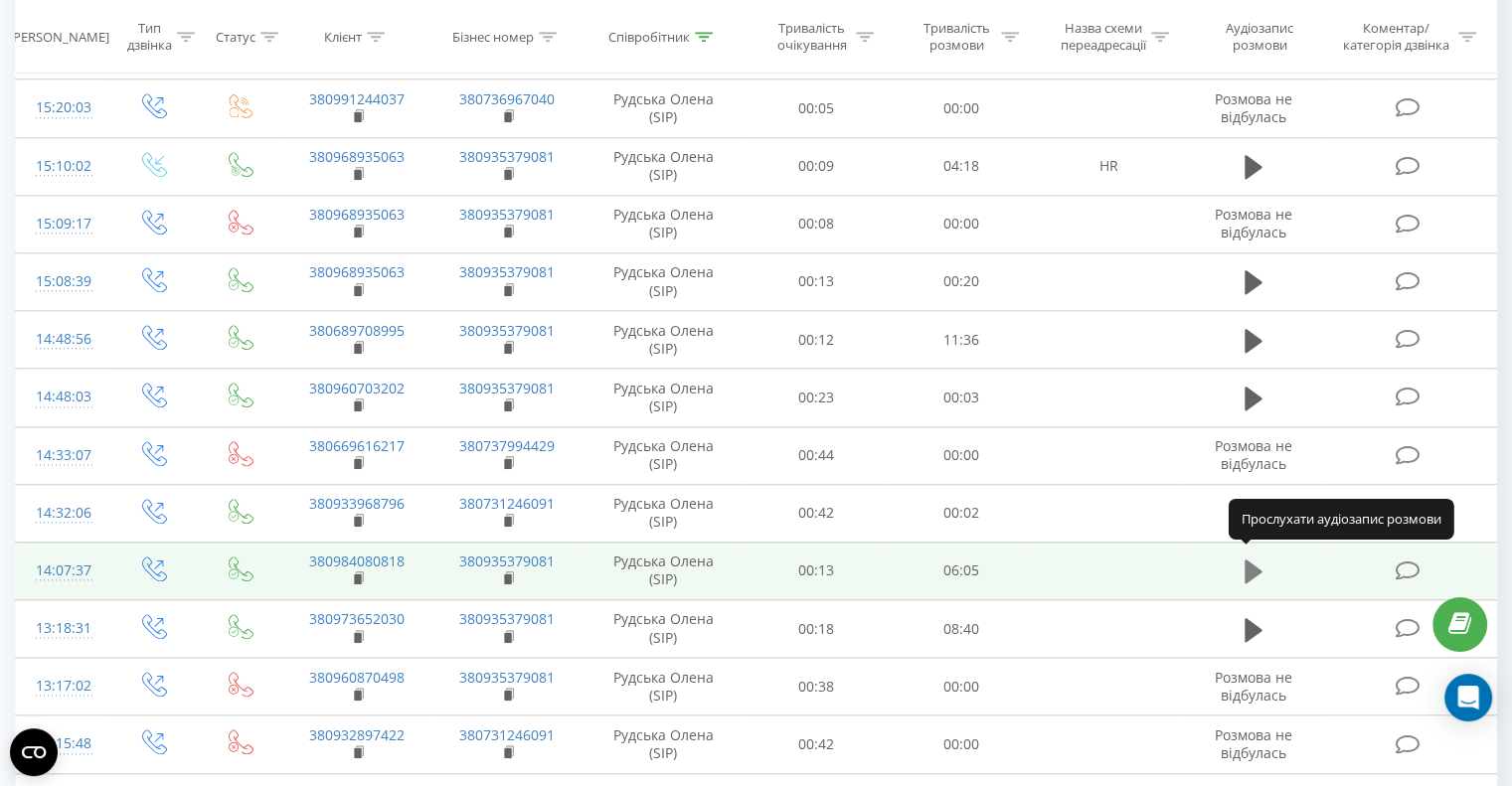 click at bounding box center [1254, 571] 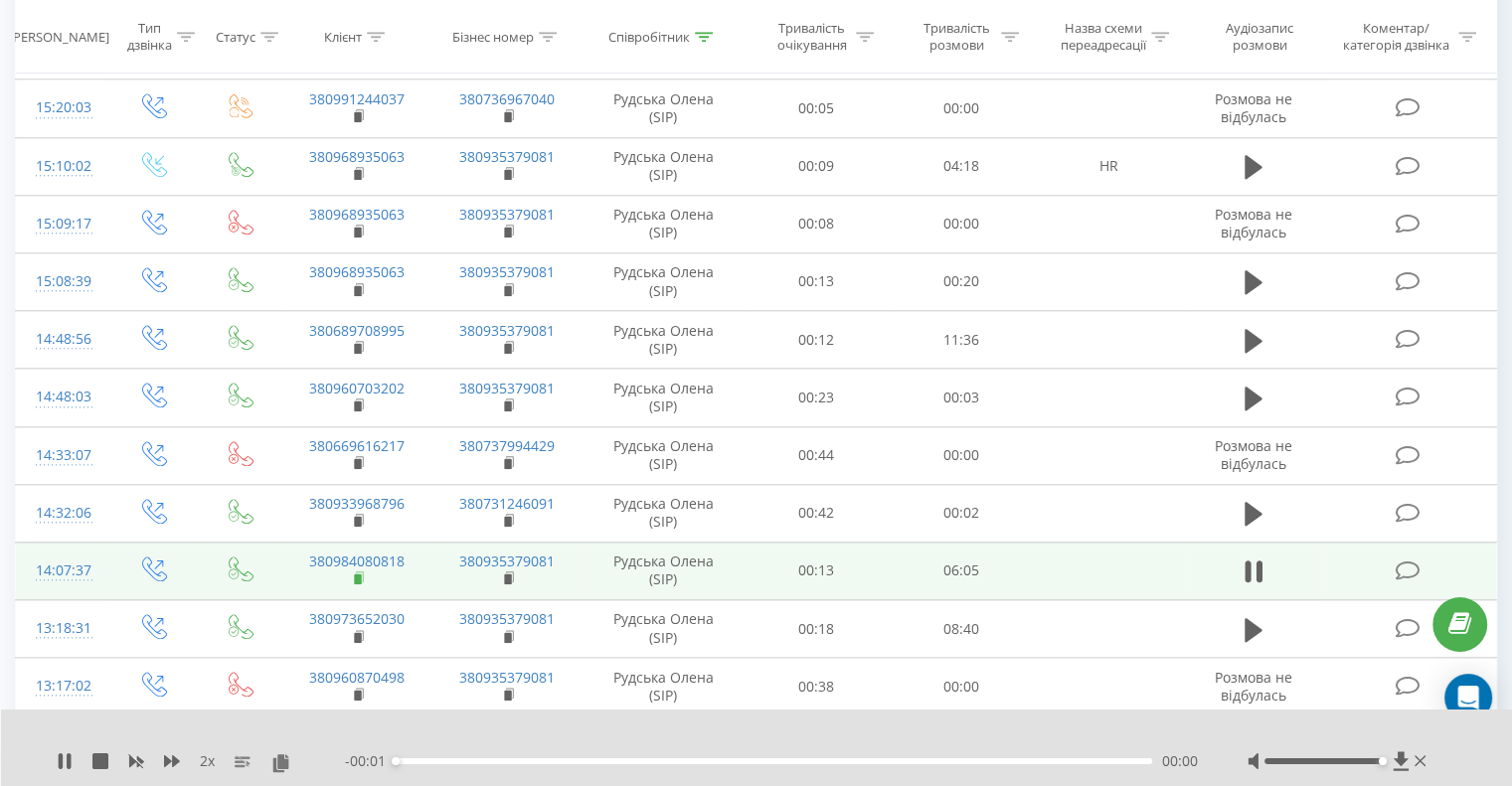 click 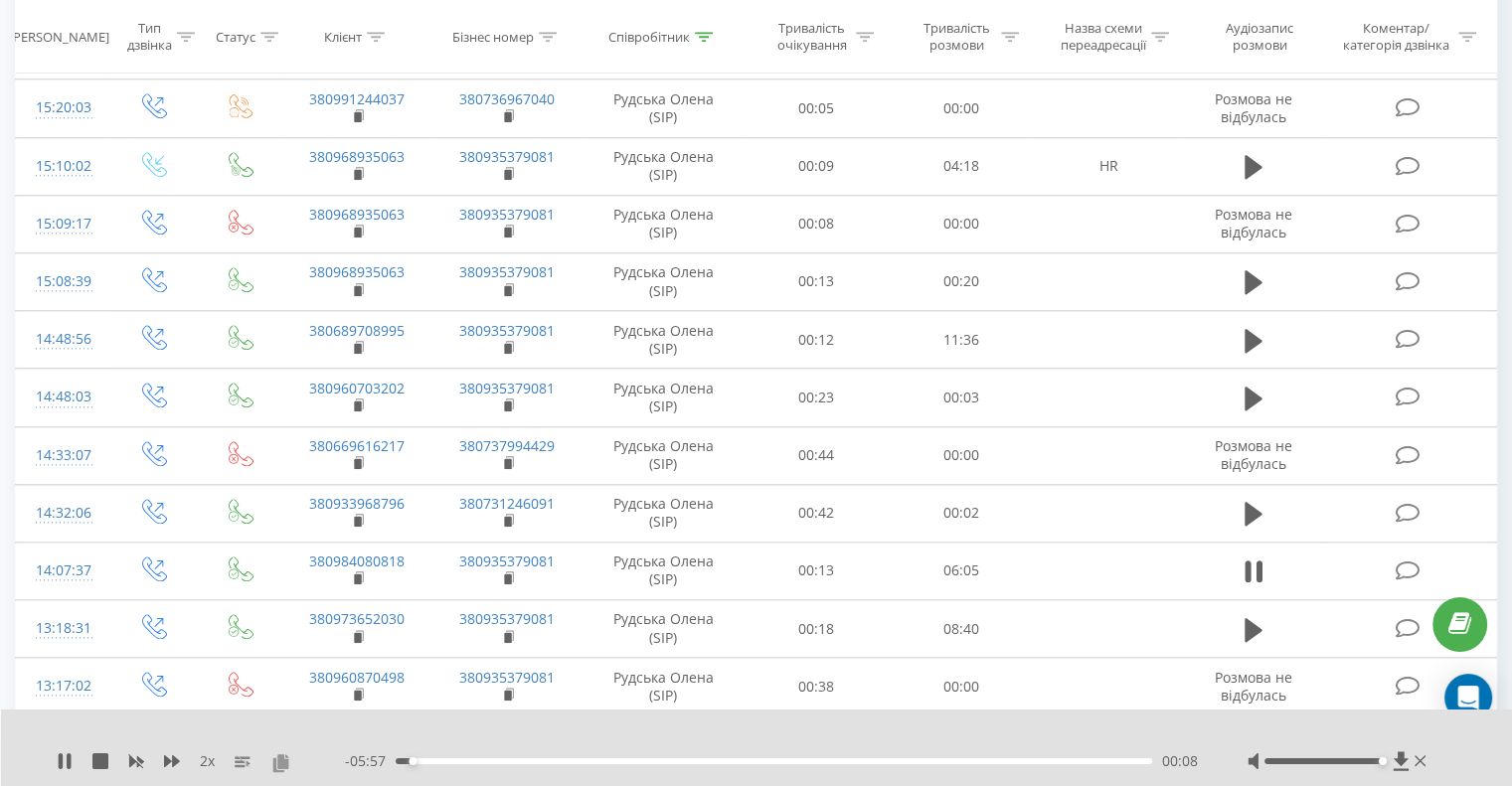click at bounding box center (280, 762) 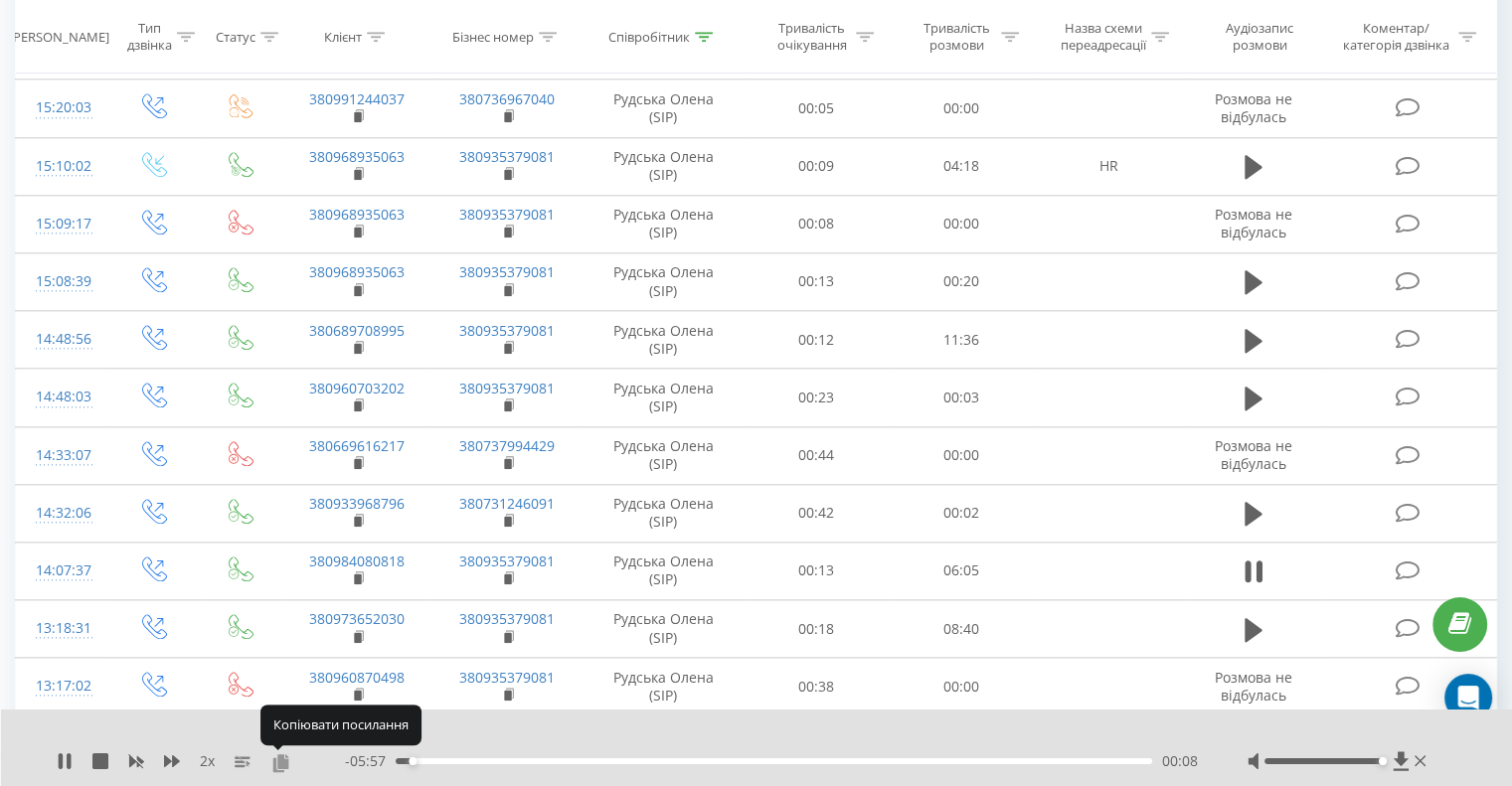 click at bounding box center (280, 762) 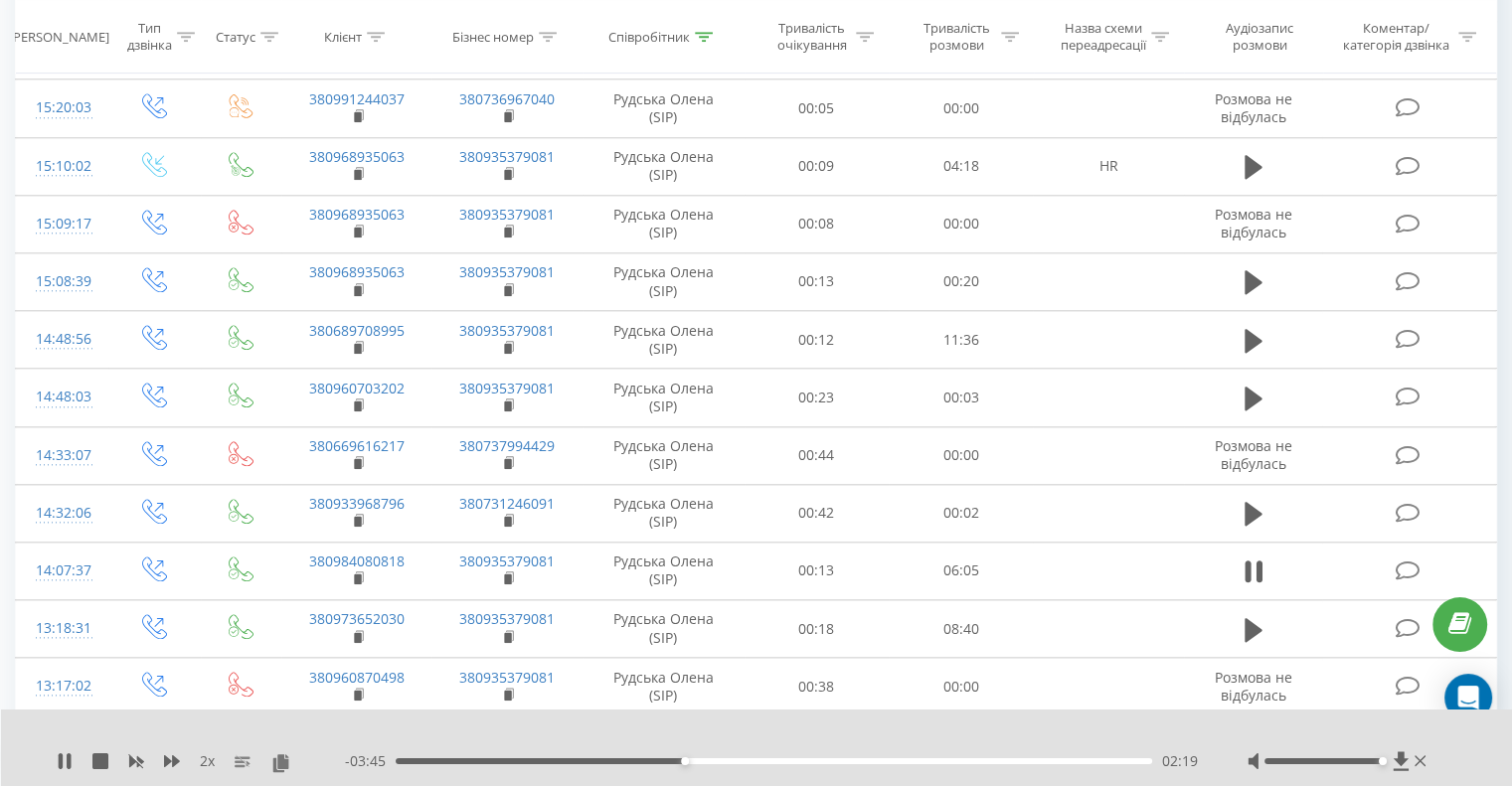 click on "02:19" at bounding box center (773, 761) 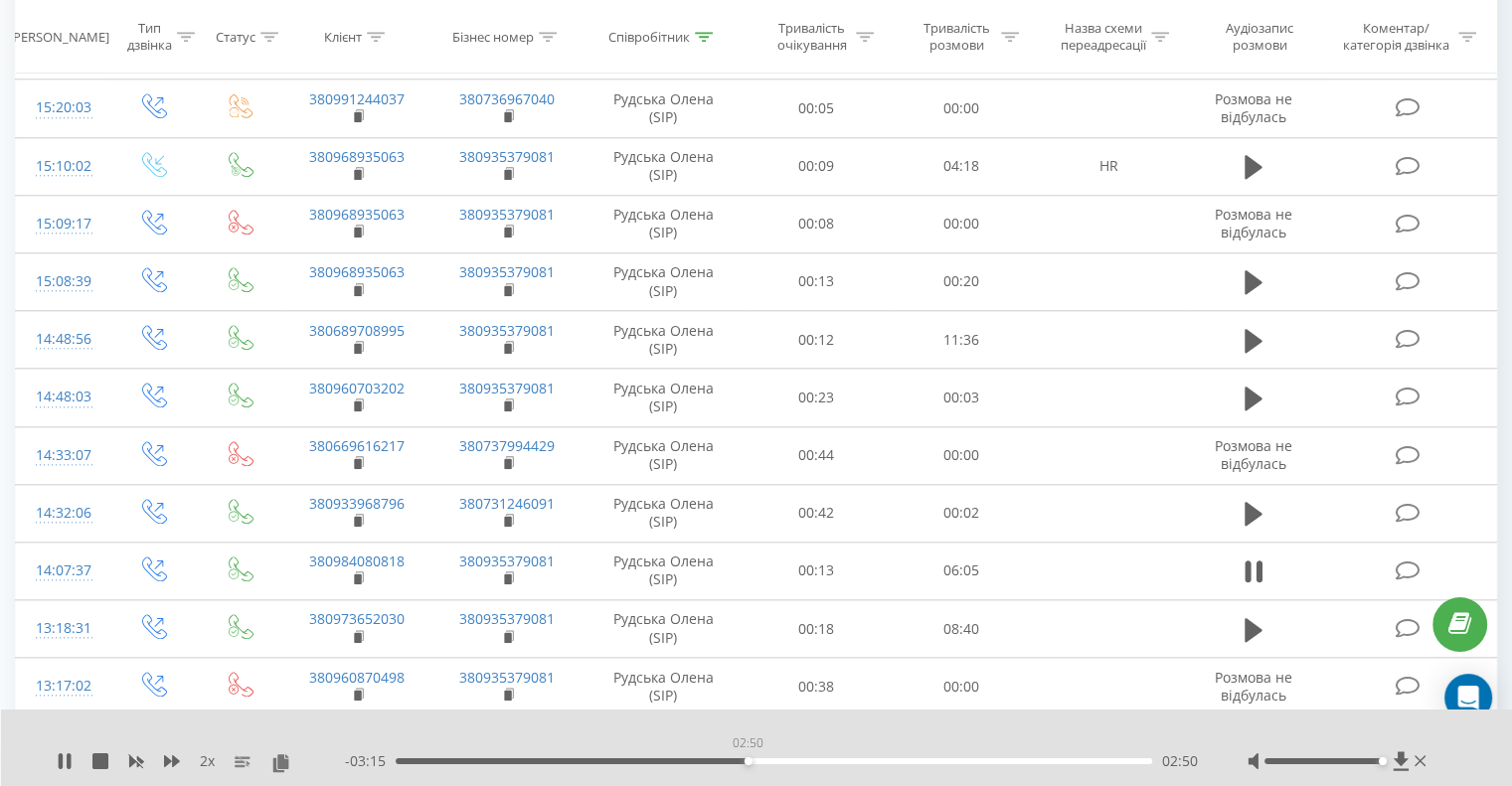 click on "02:50" at bounding box center (773, 761) 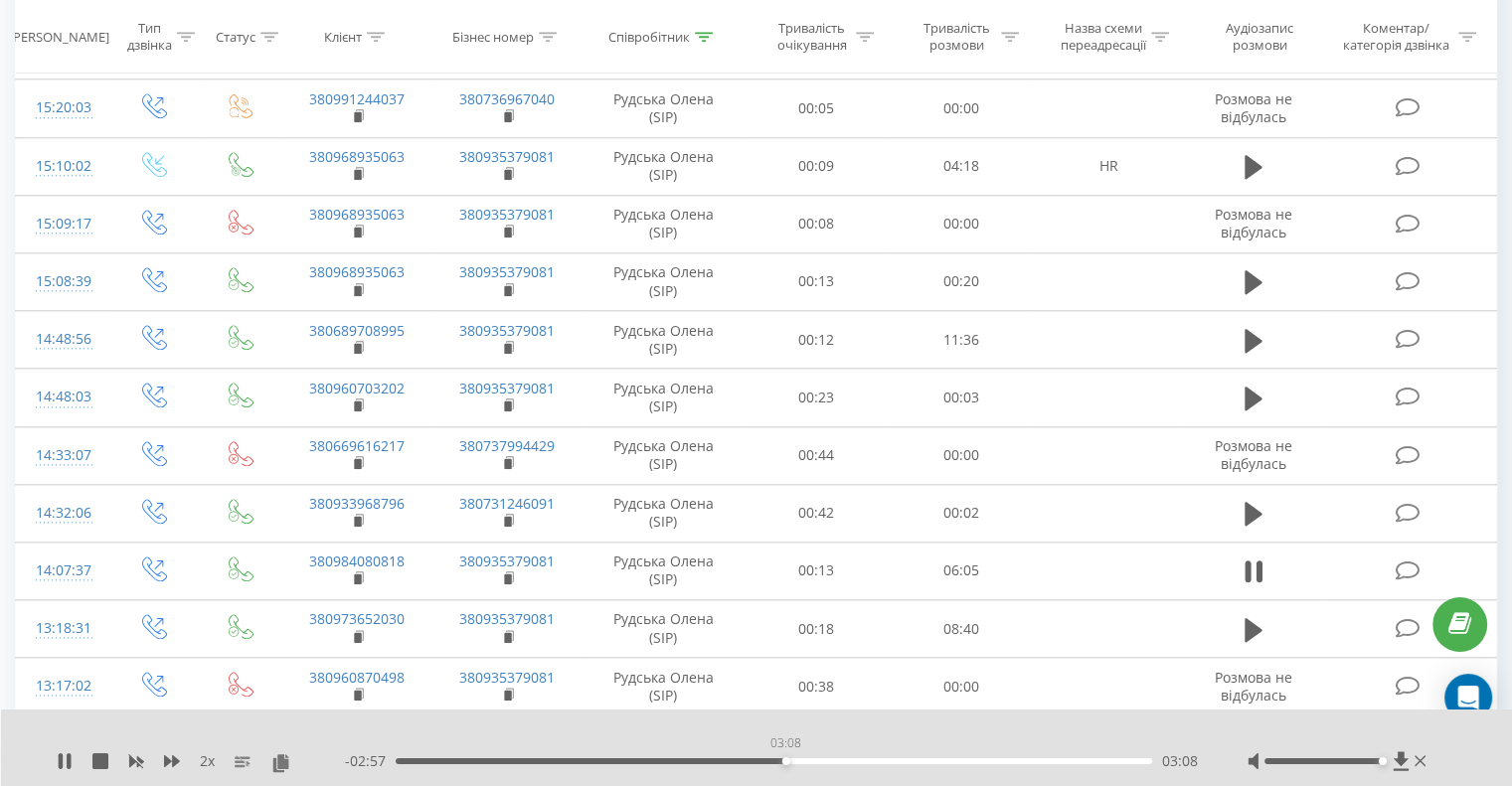 click on "03:08" at bounding box center (773, 761) 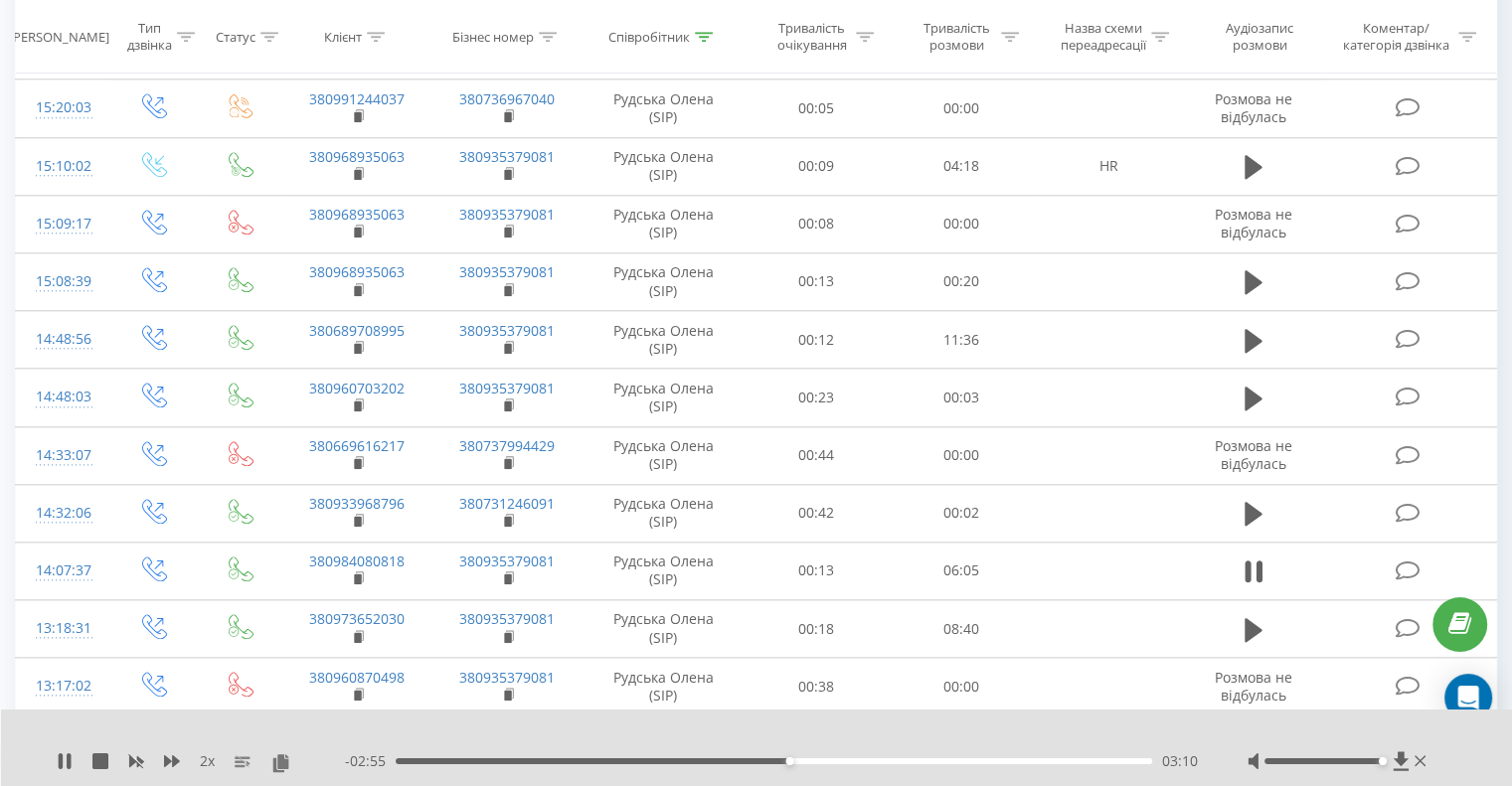 click on "03:10" at bounding box center [773, 761] 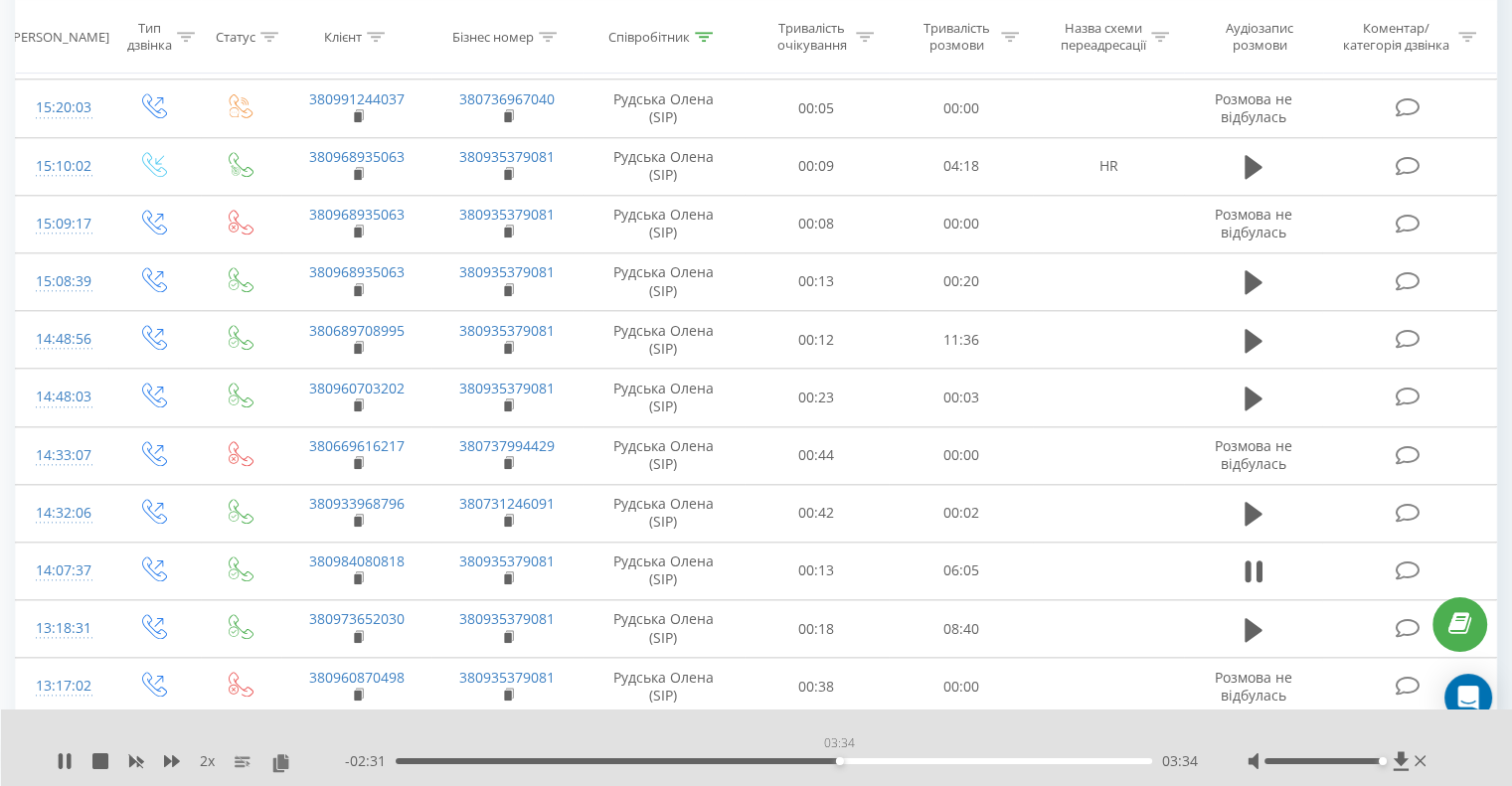 click on "03:34" at bounding box center (773, 761) 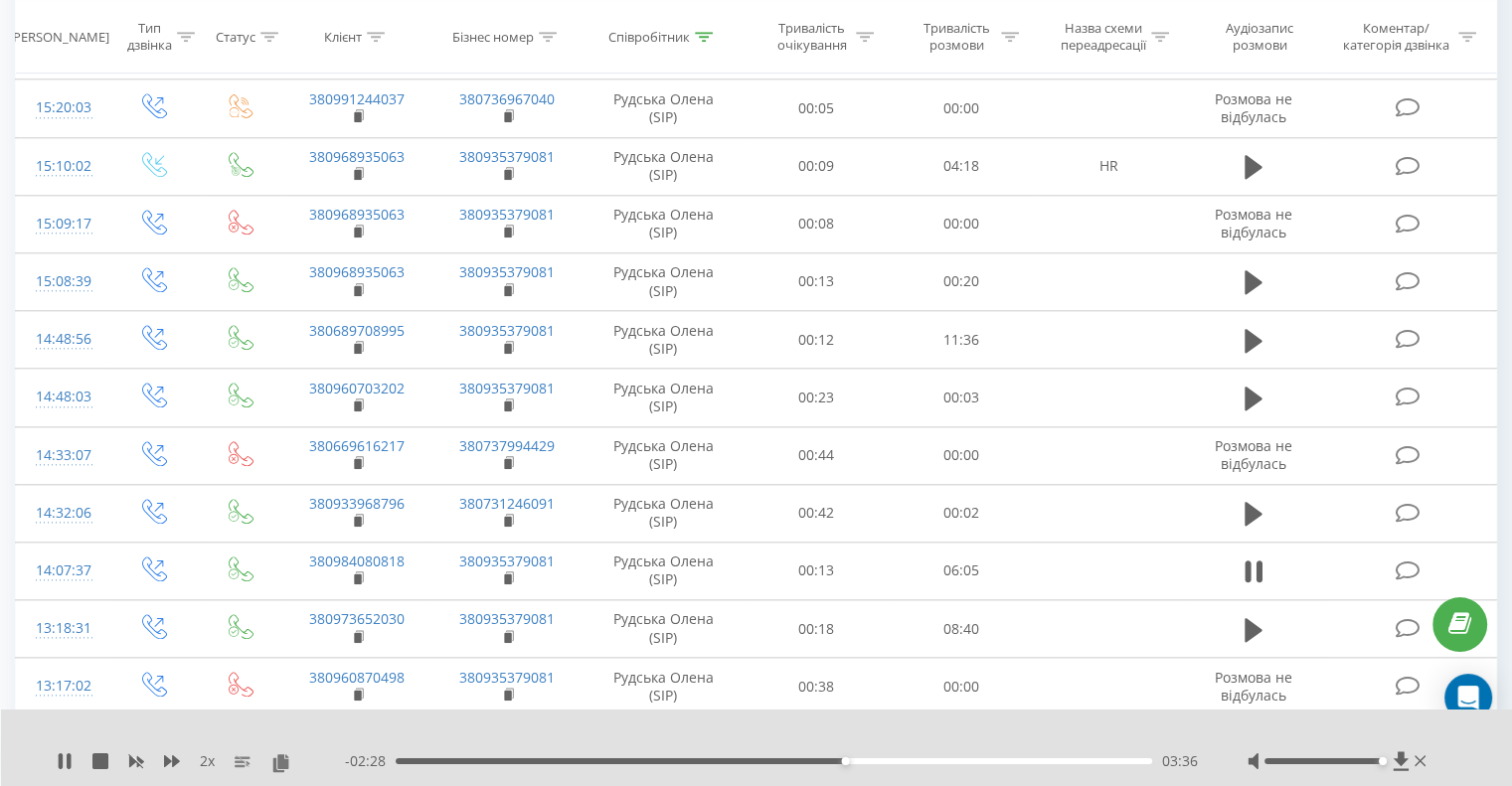 click on "03:36" at bounding box center [773, 761] 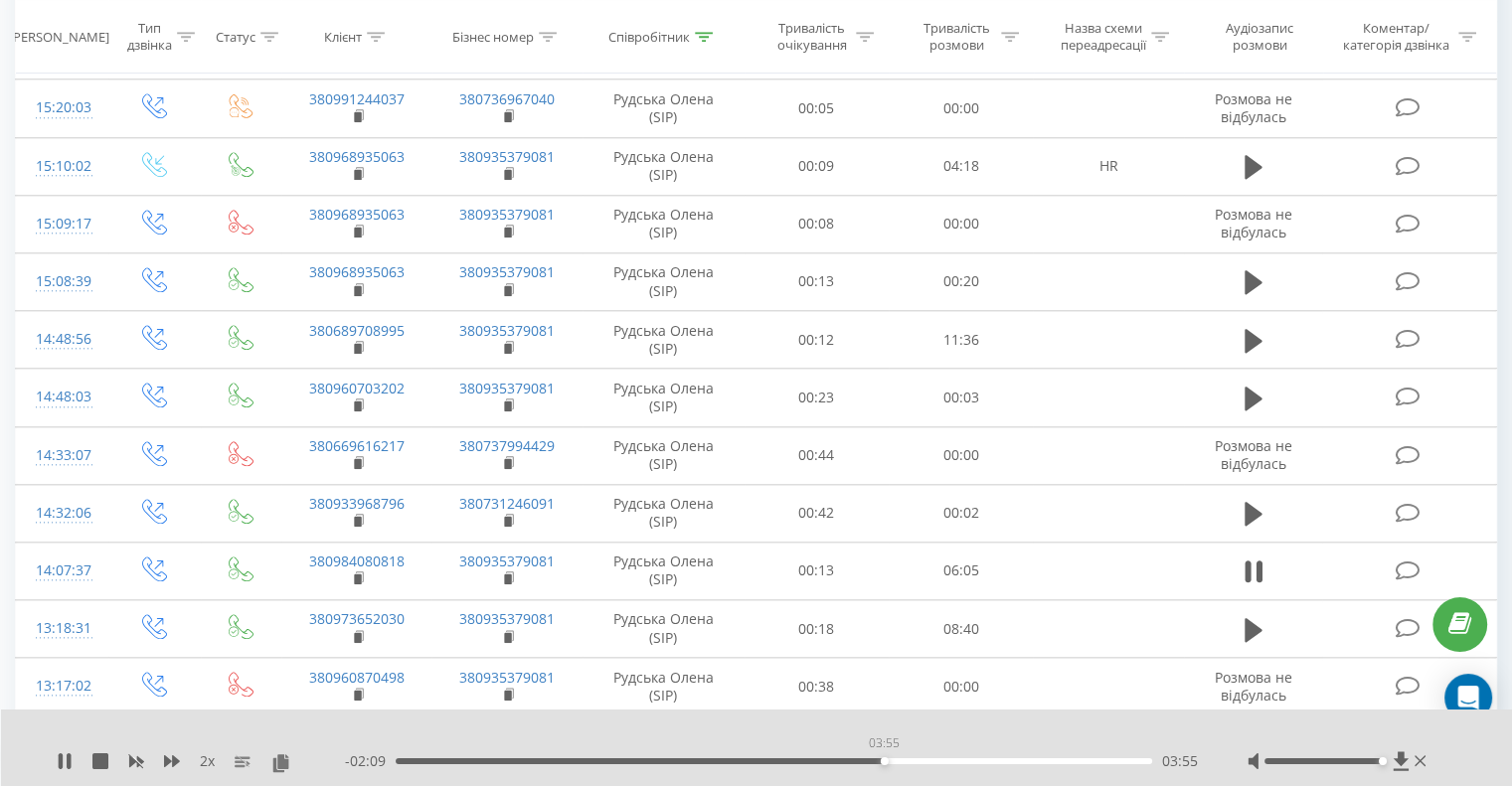 click on "03:55" at bounding box center [773, 761] 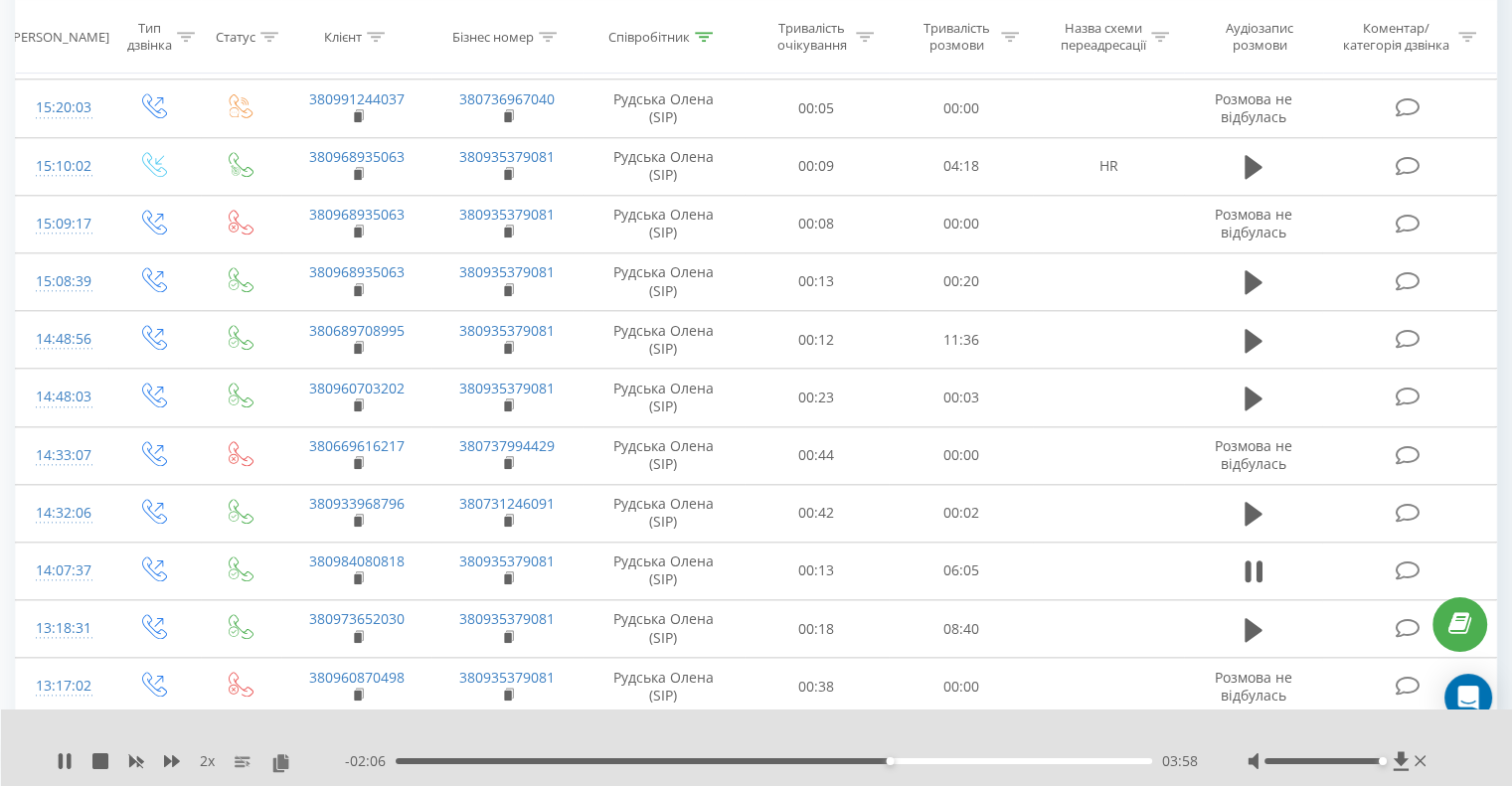 click on "03:58" at bounding box center [773, 761] 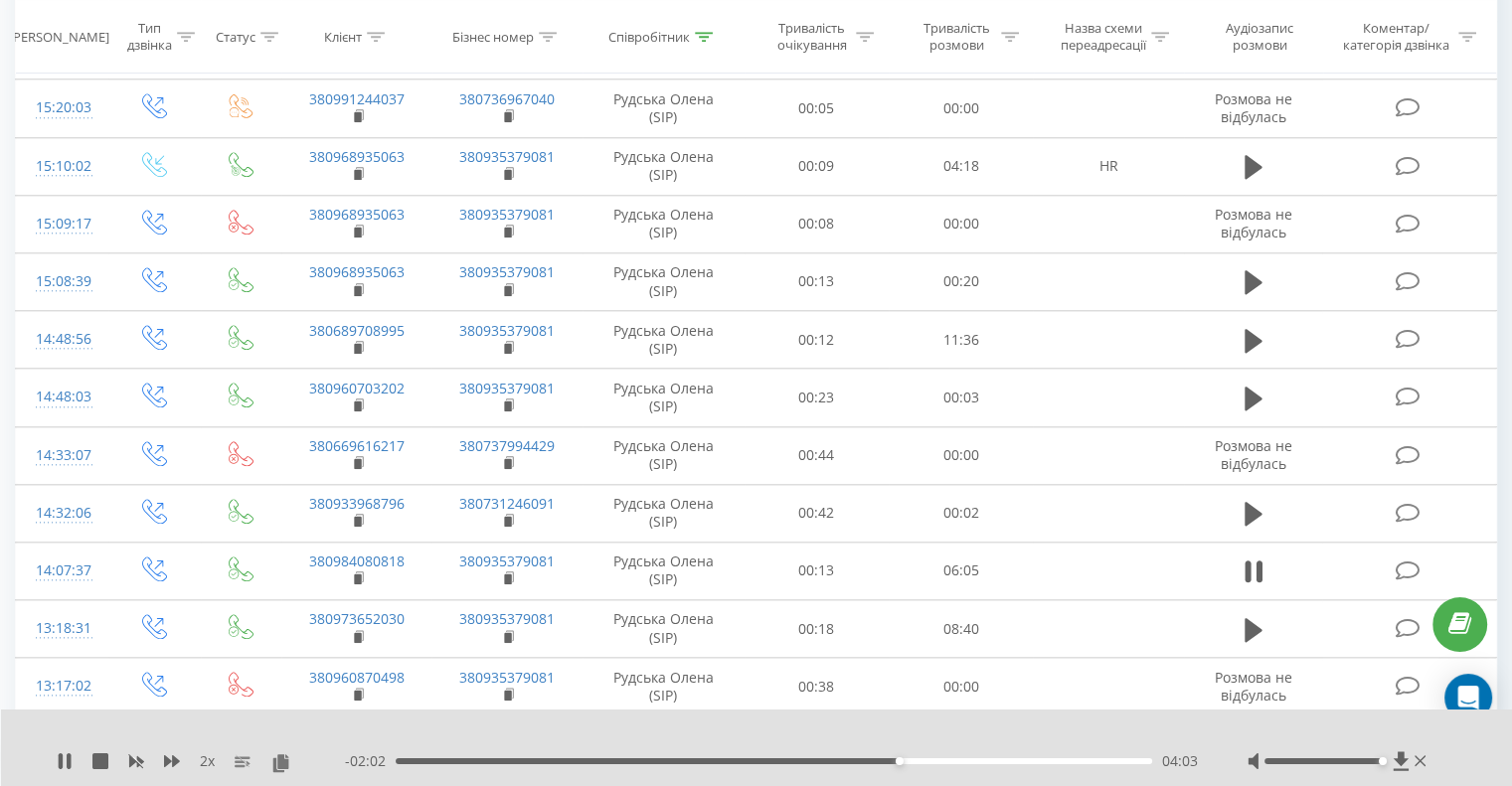 click on "04:03" at bounding box center (773, 761) 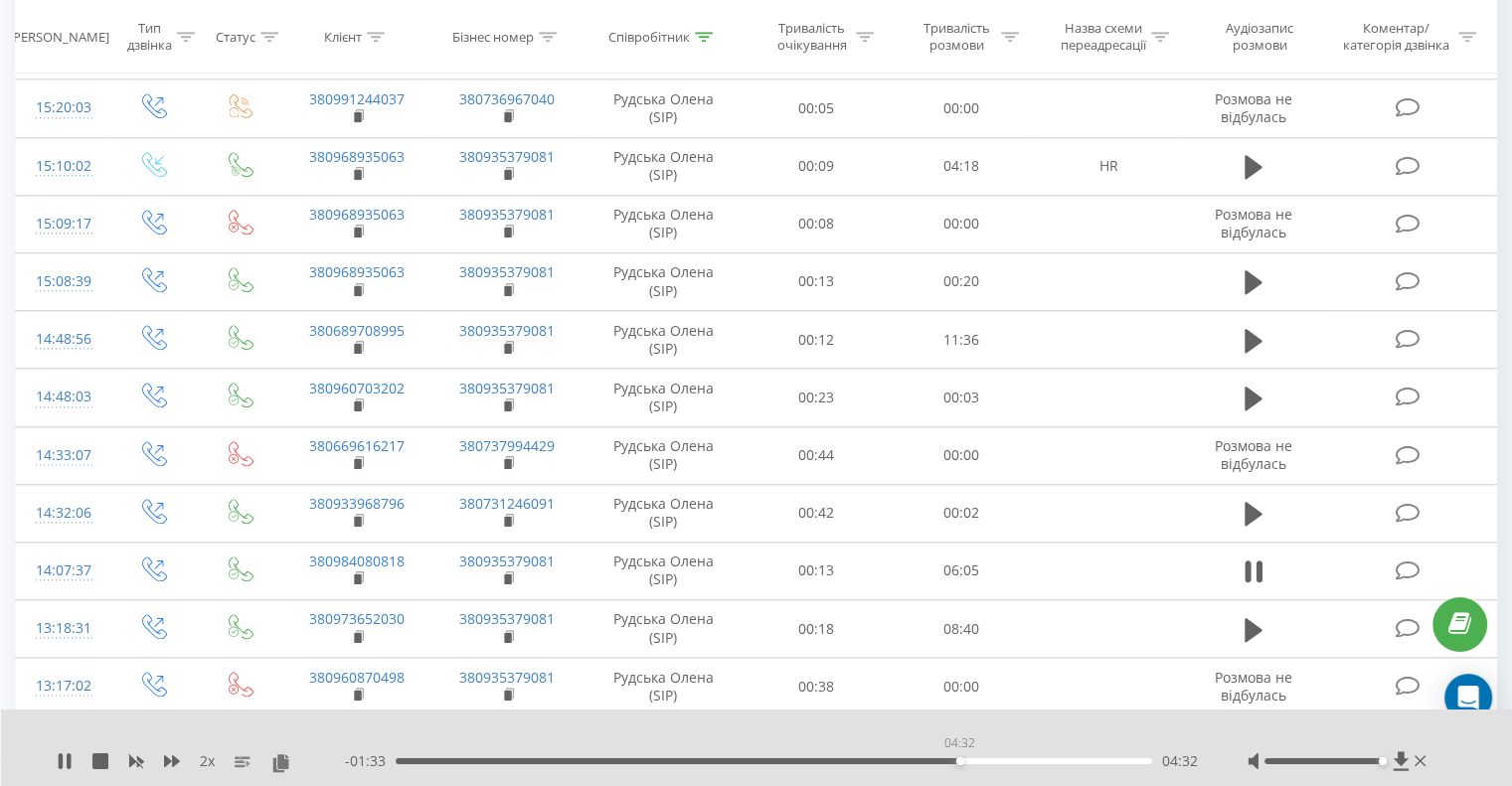 click on "04:32" at bounding box center (773, 761) 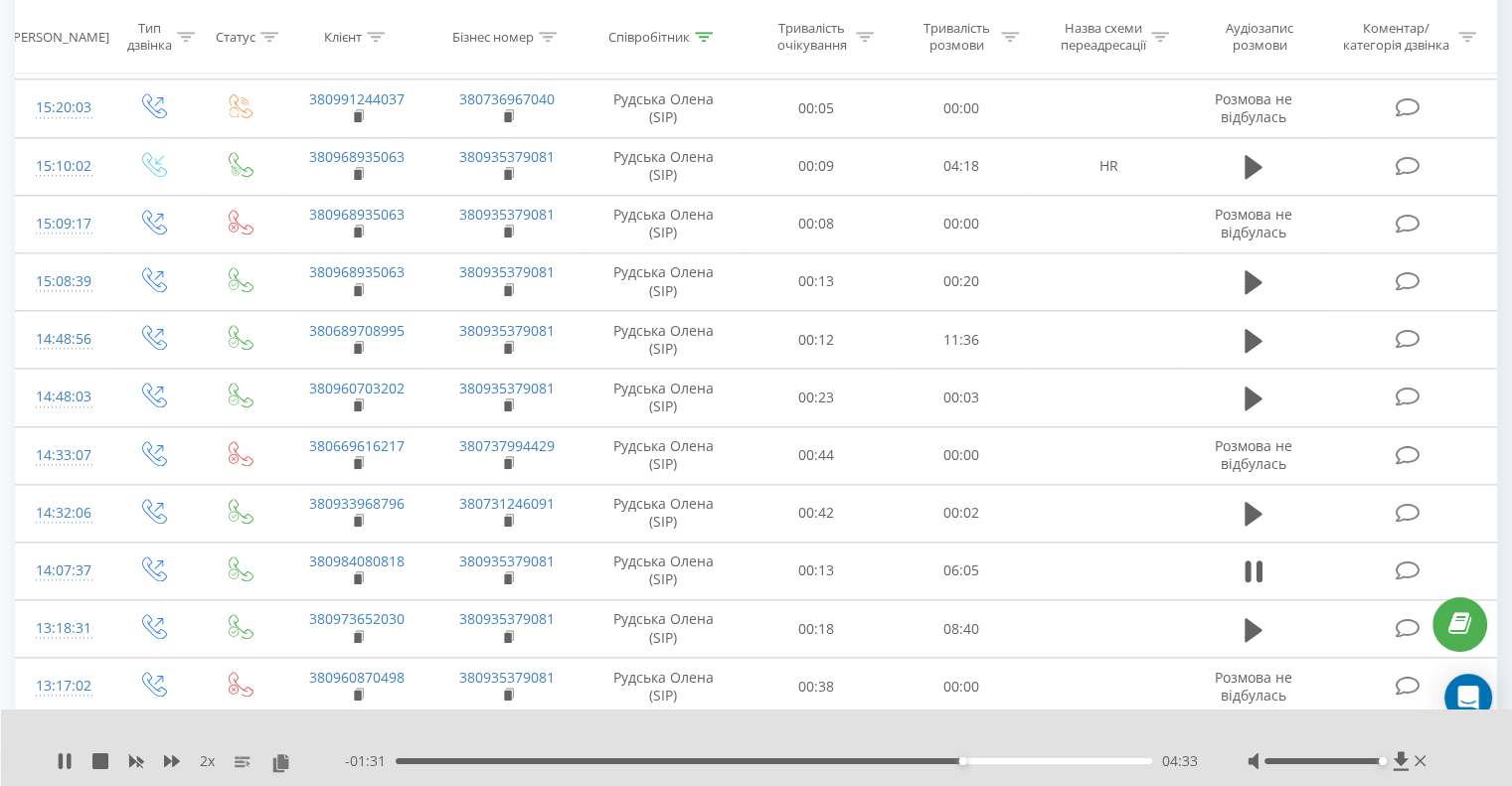 click on "04:33" at bounding box center (773, 761) 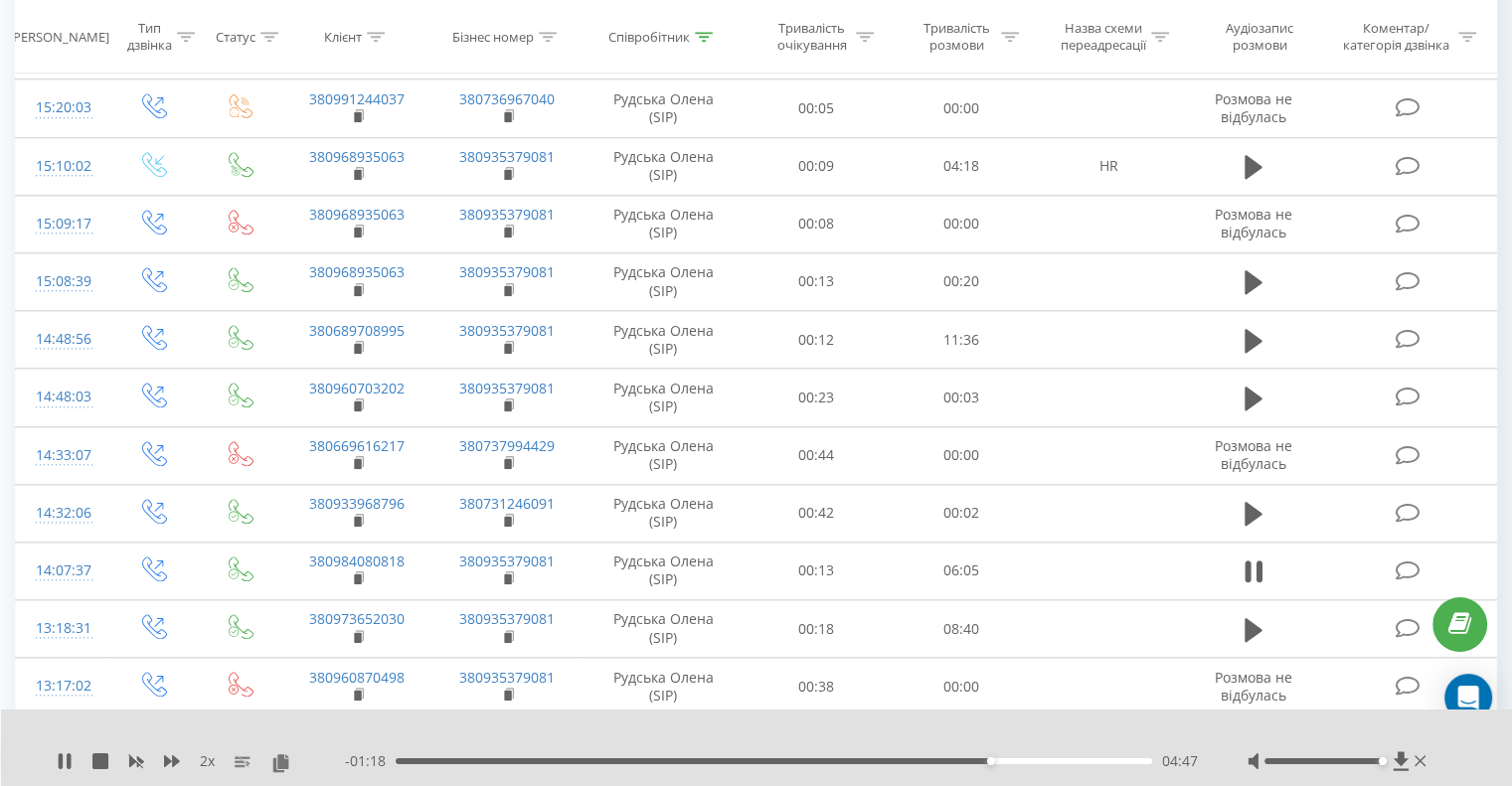 click on "04:47" at bounding box center (773, 761) 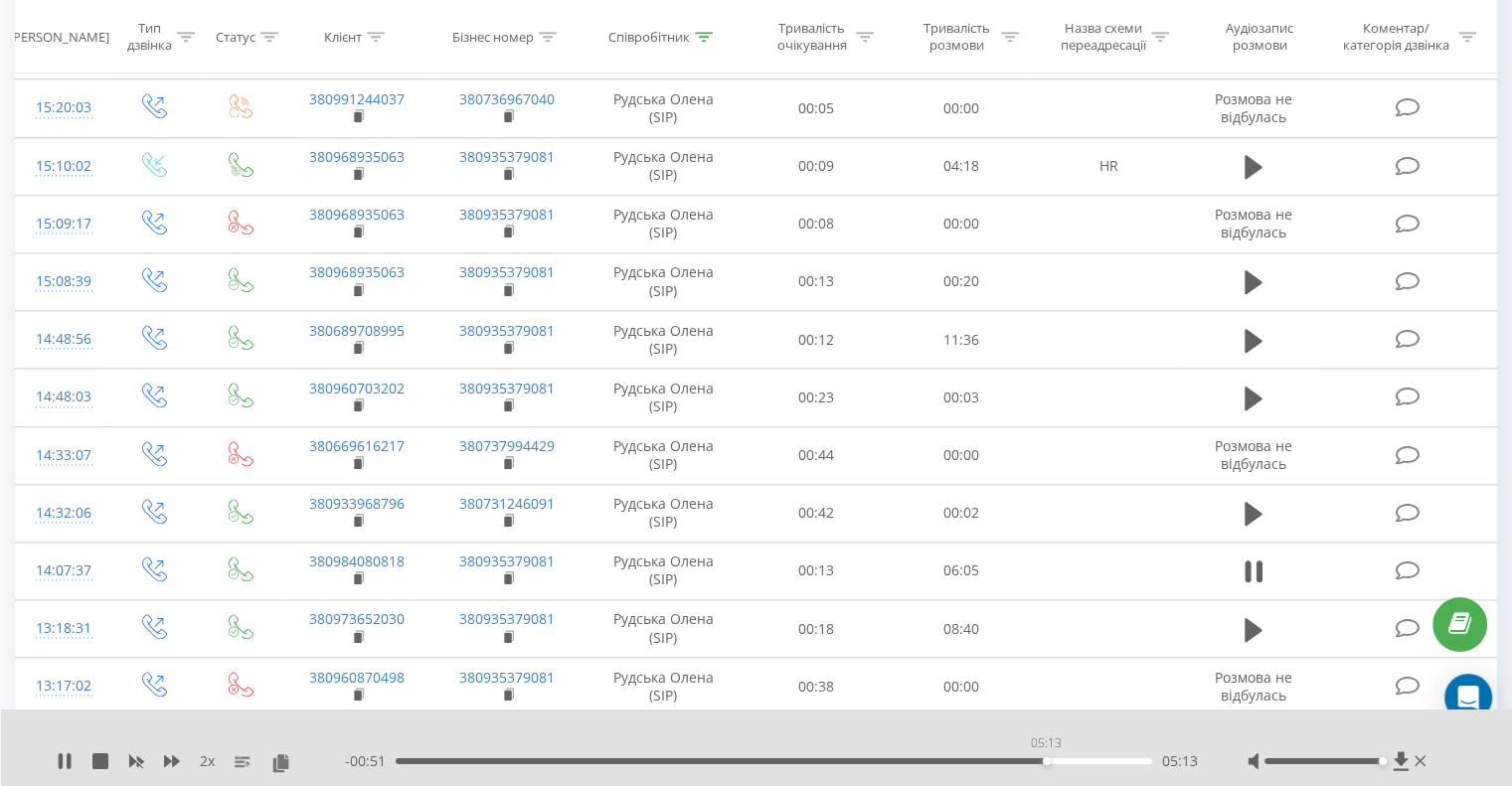 click on "05:13" at bounding box center [773, 761] 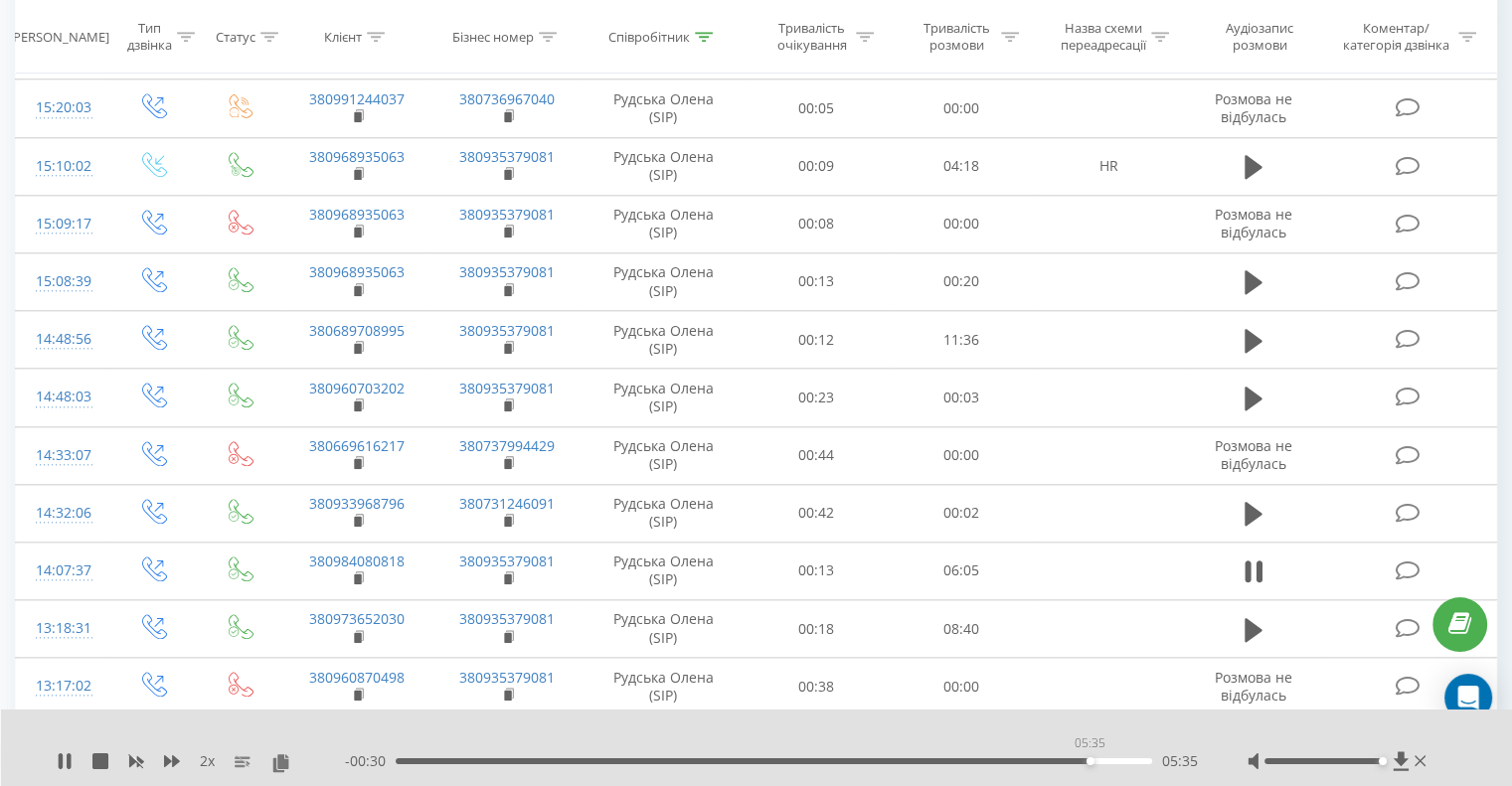 click on "05:35" at bounding box center [773, 761] 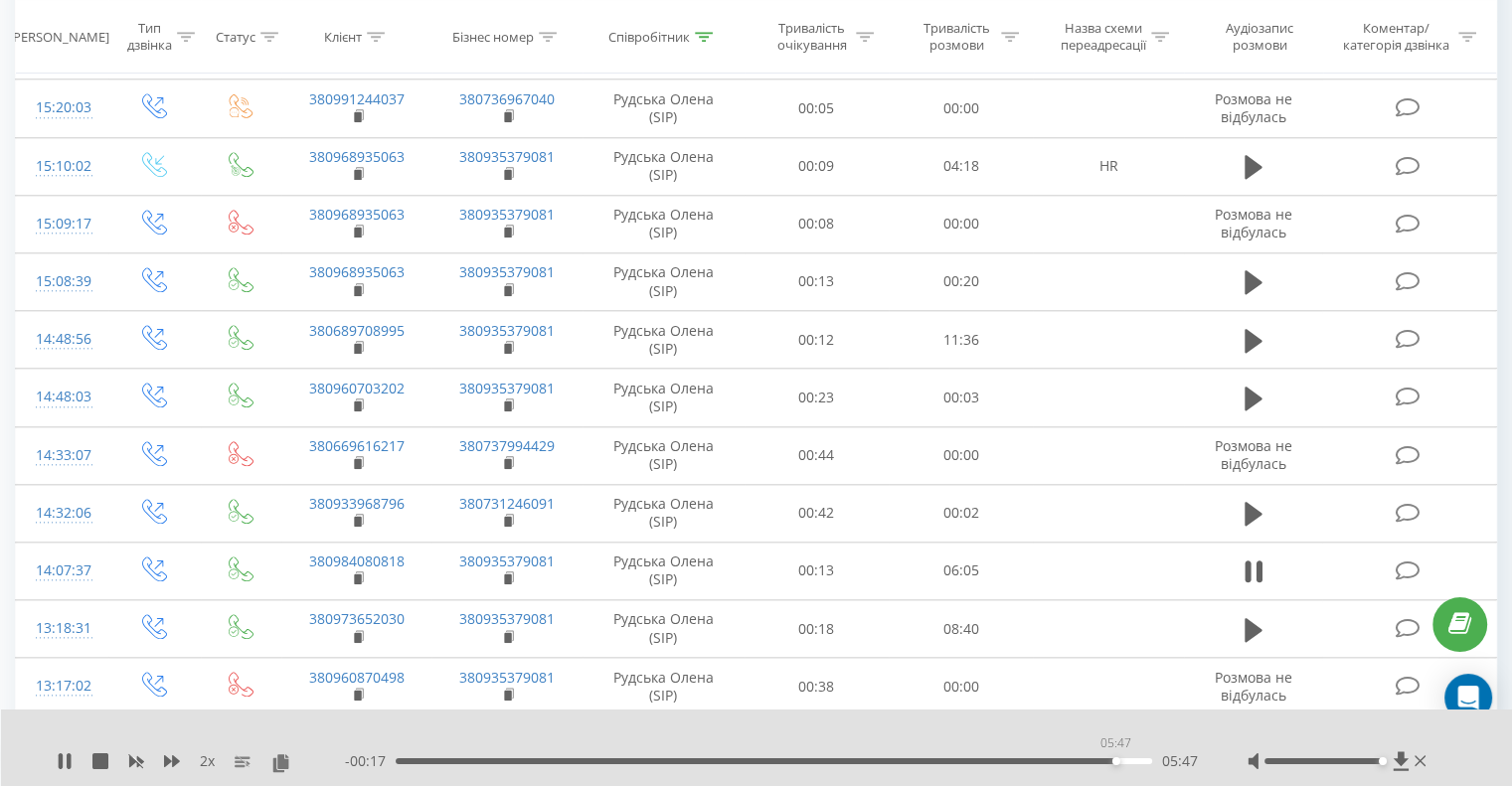 click on "05:47" at bounding box center [773, 761] 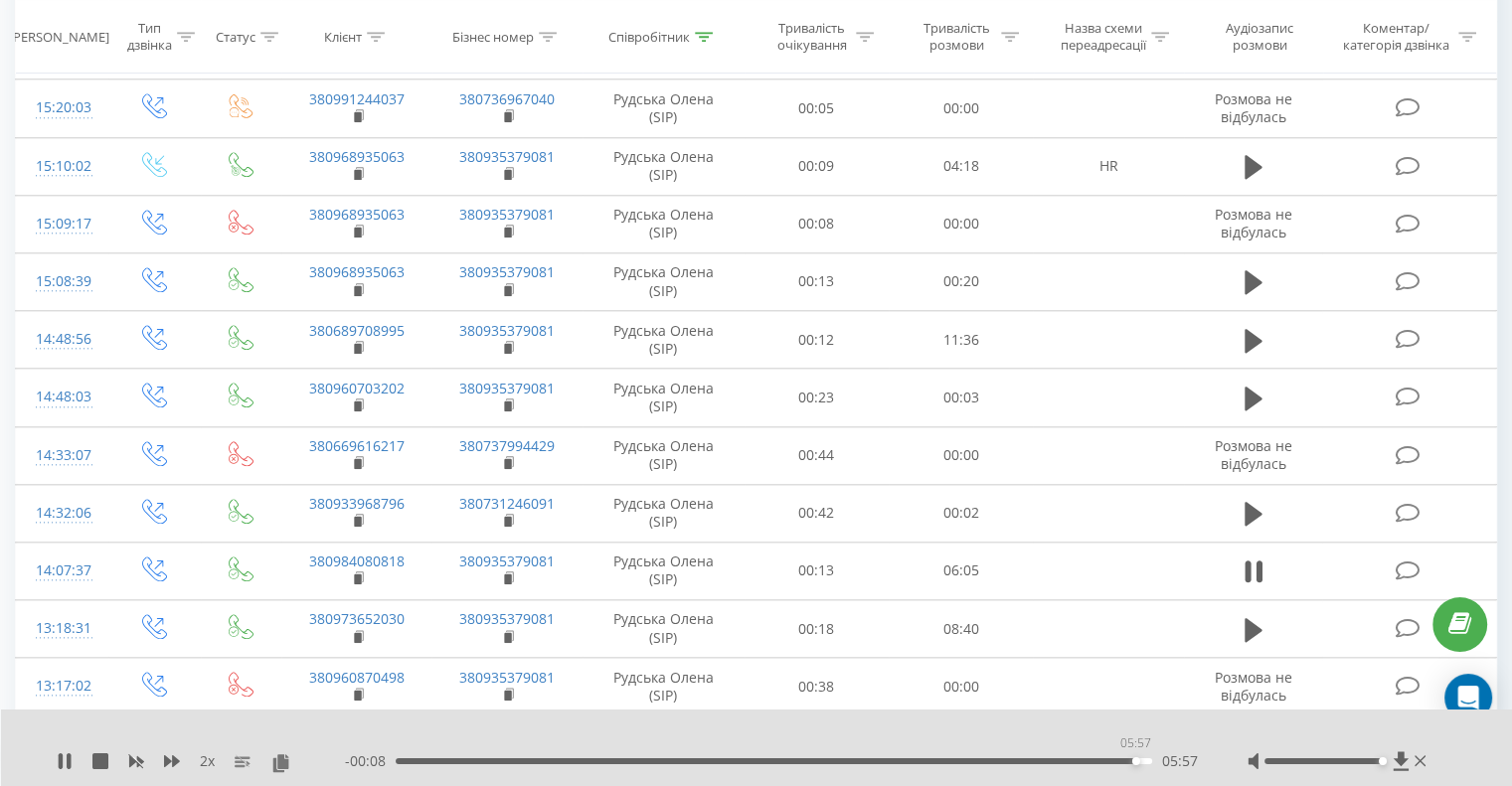 click on "05:57" at bounding box center (773, 761) 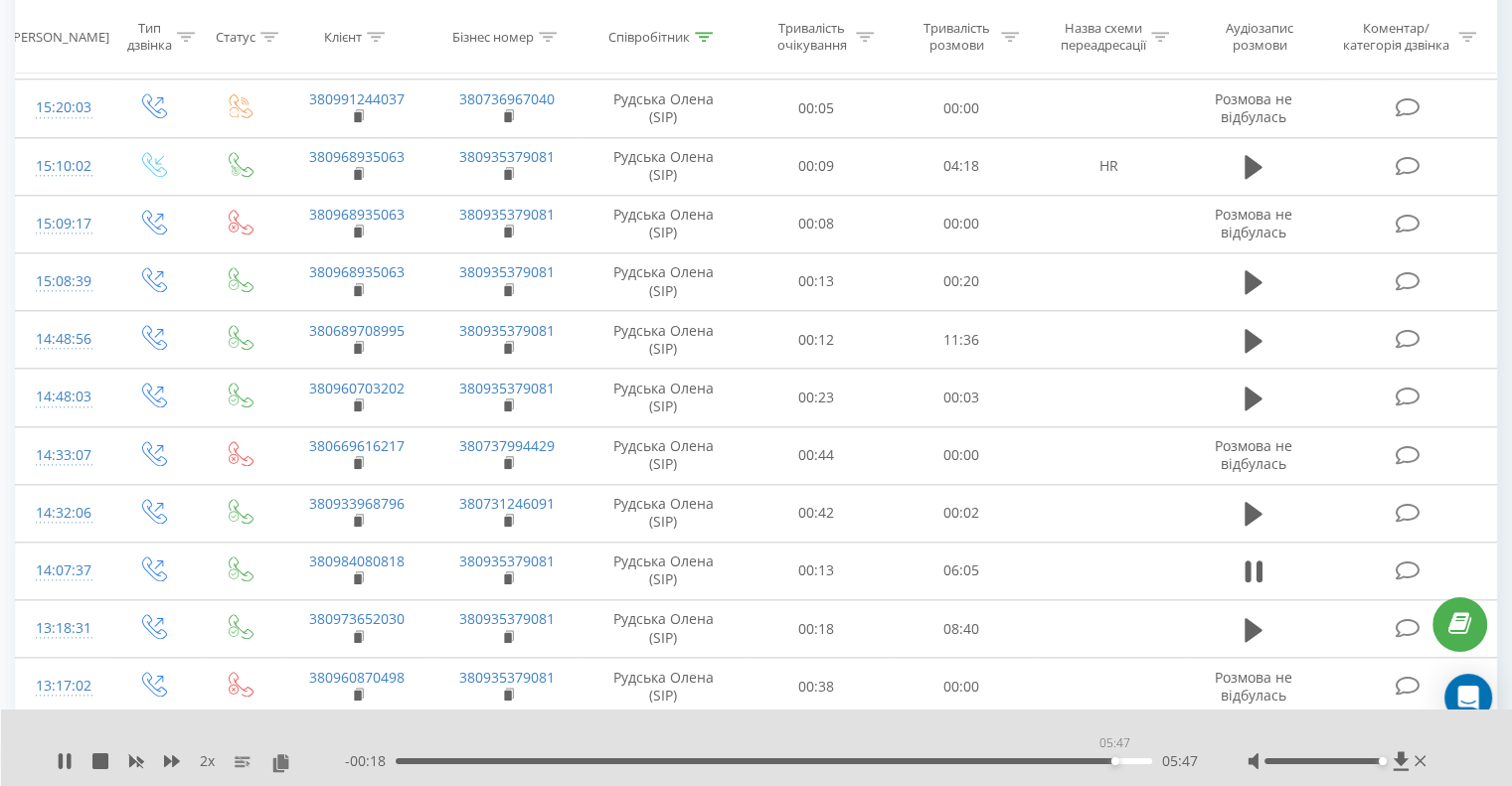 click on "05:47" at bounding box center (773, 761) 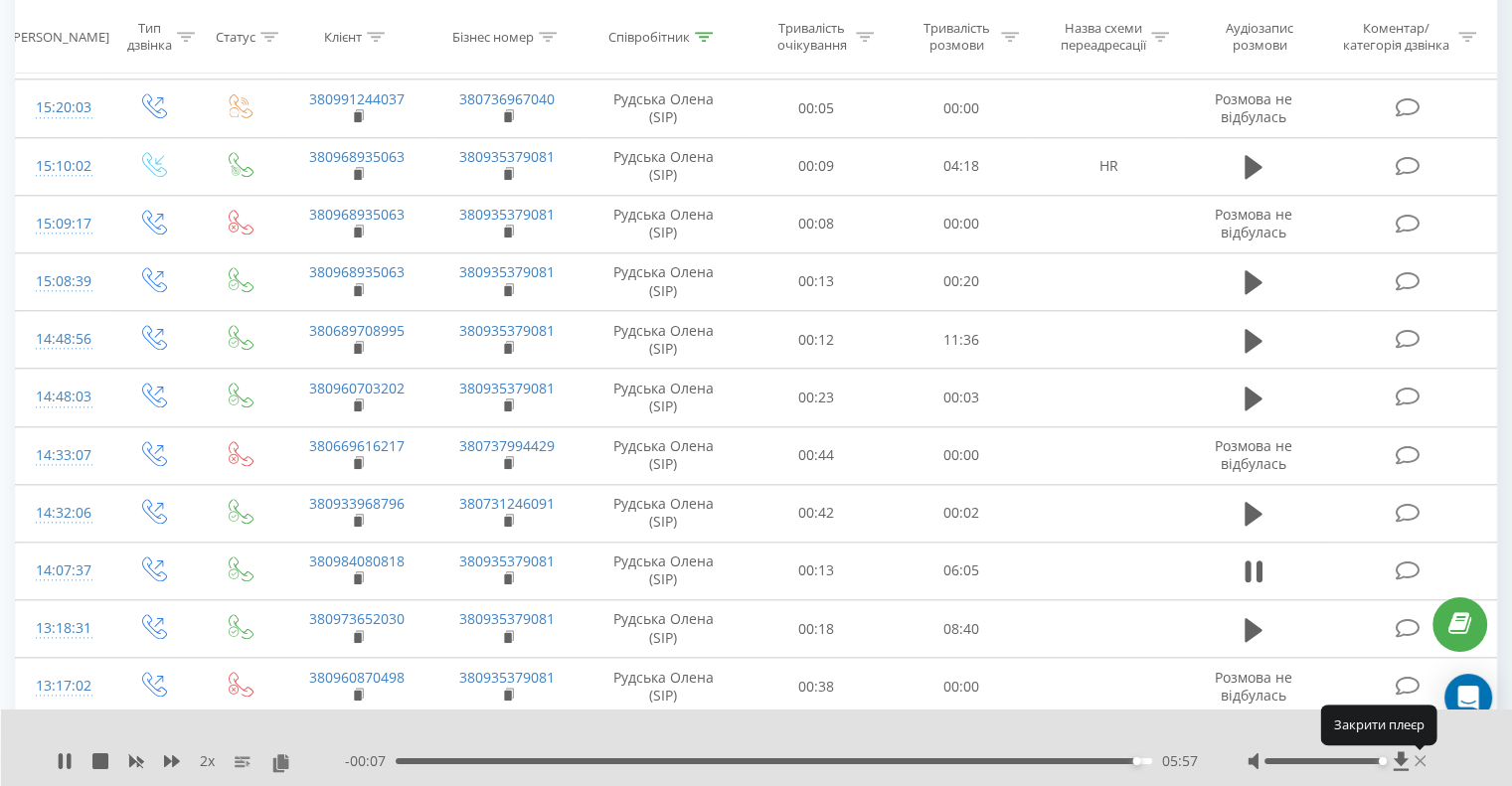 click 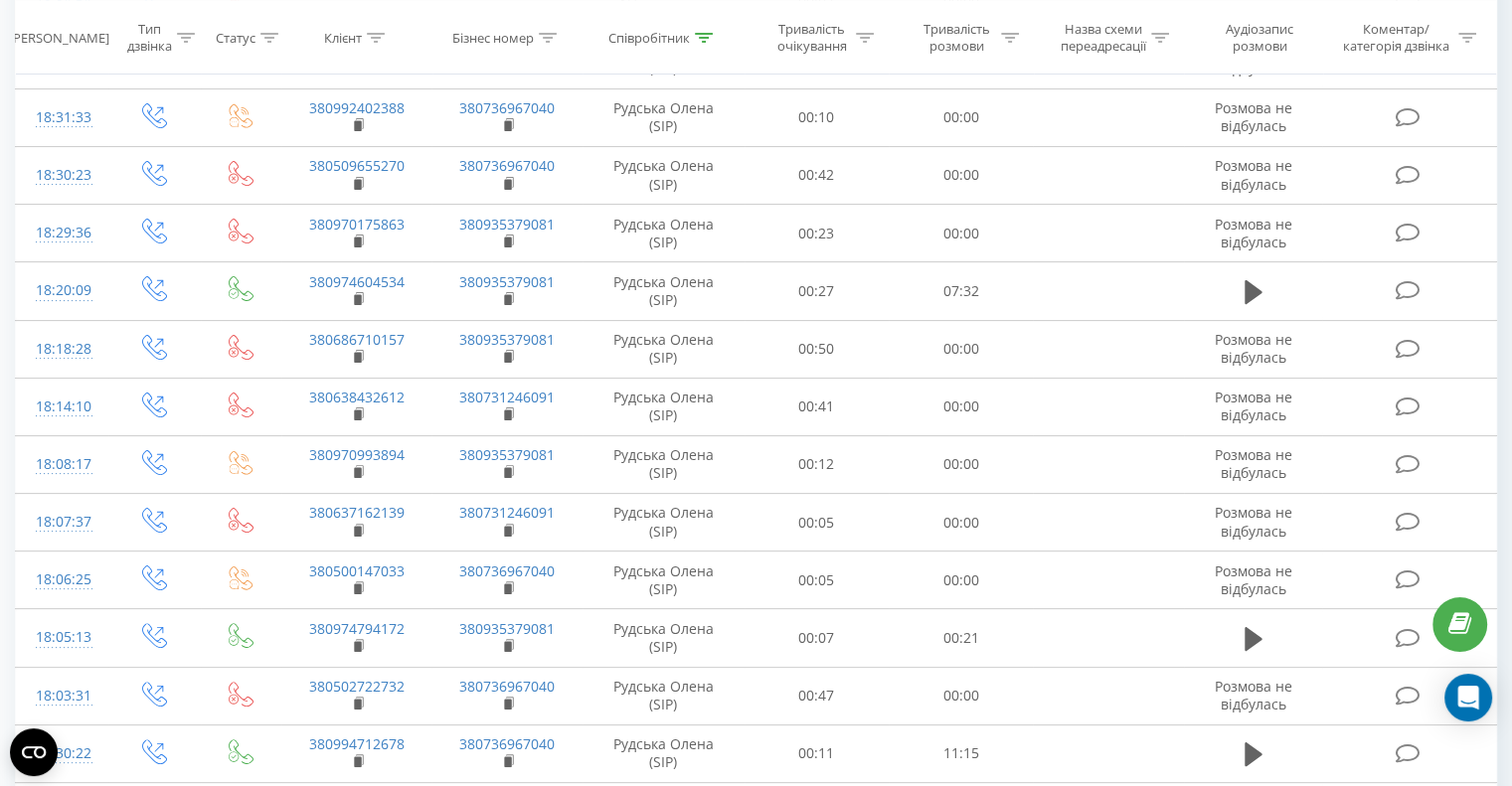scroll, scrollTop: 0, scrollLeft: 0, axis: both 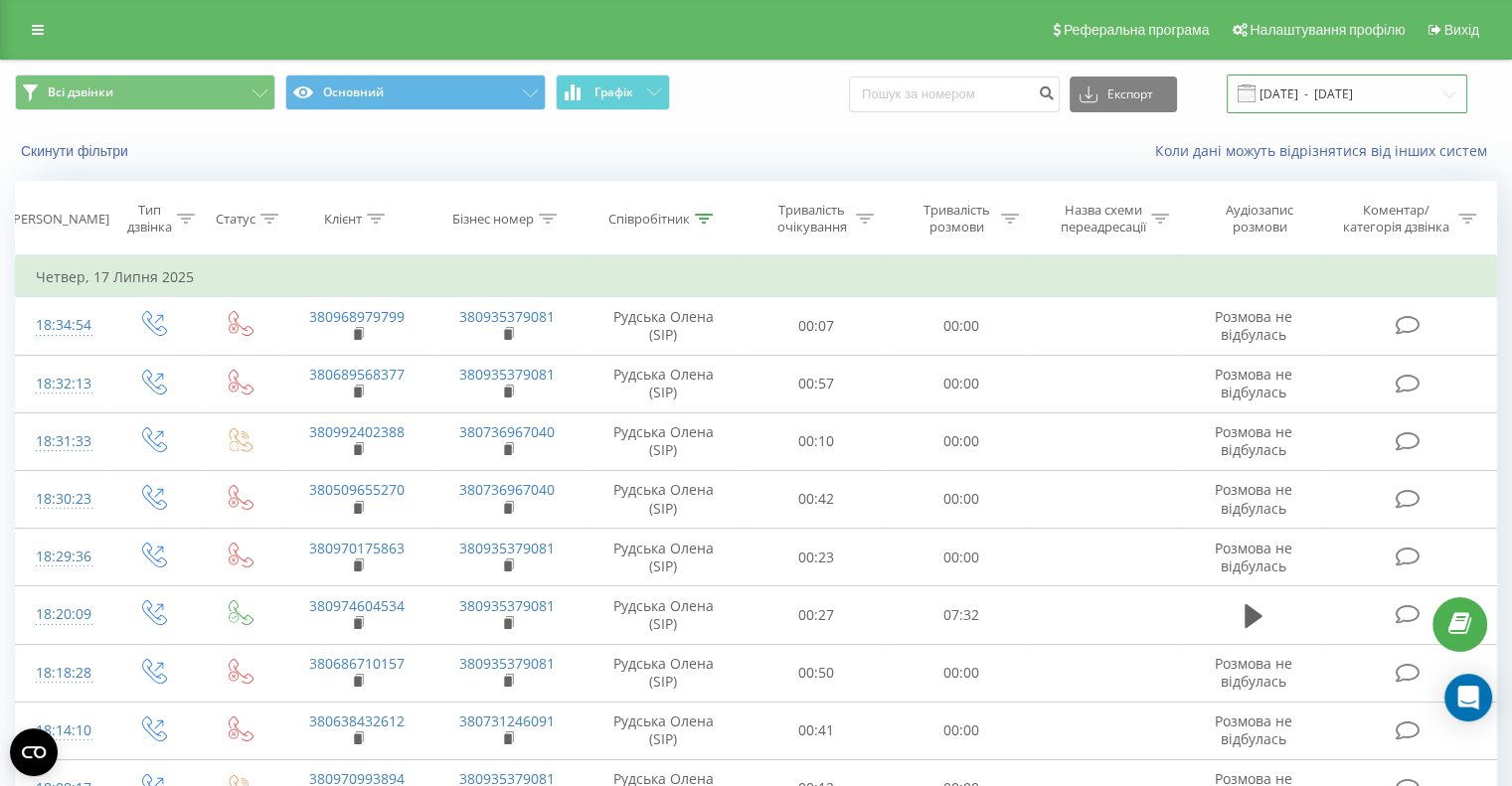 click on "[DATE]  -  [DATE]" at bounding box center [1347, 93] 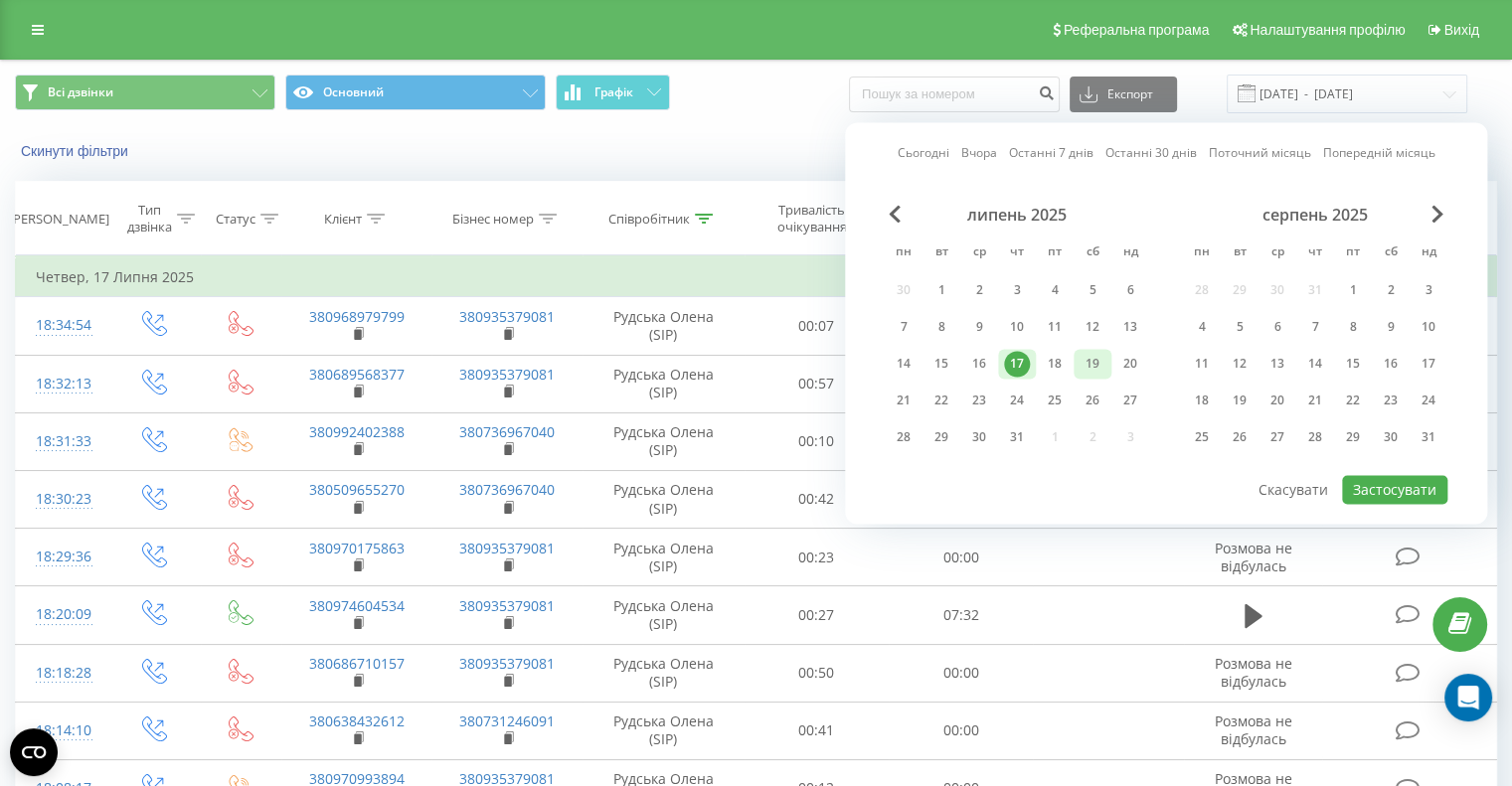 click on "19" at bounding box center (1092, 364) 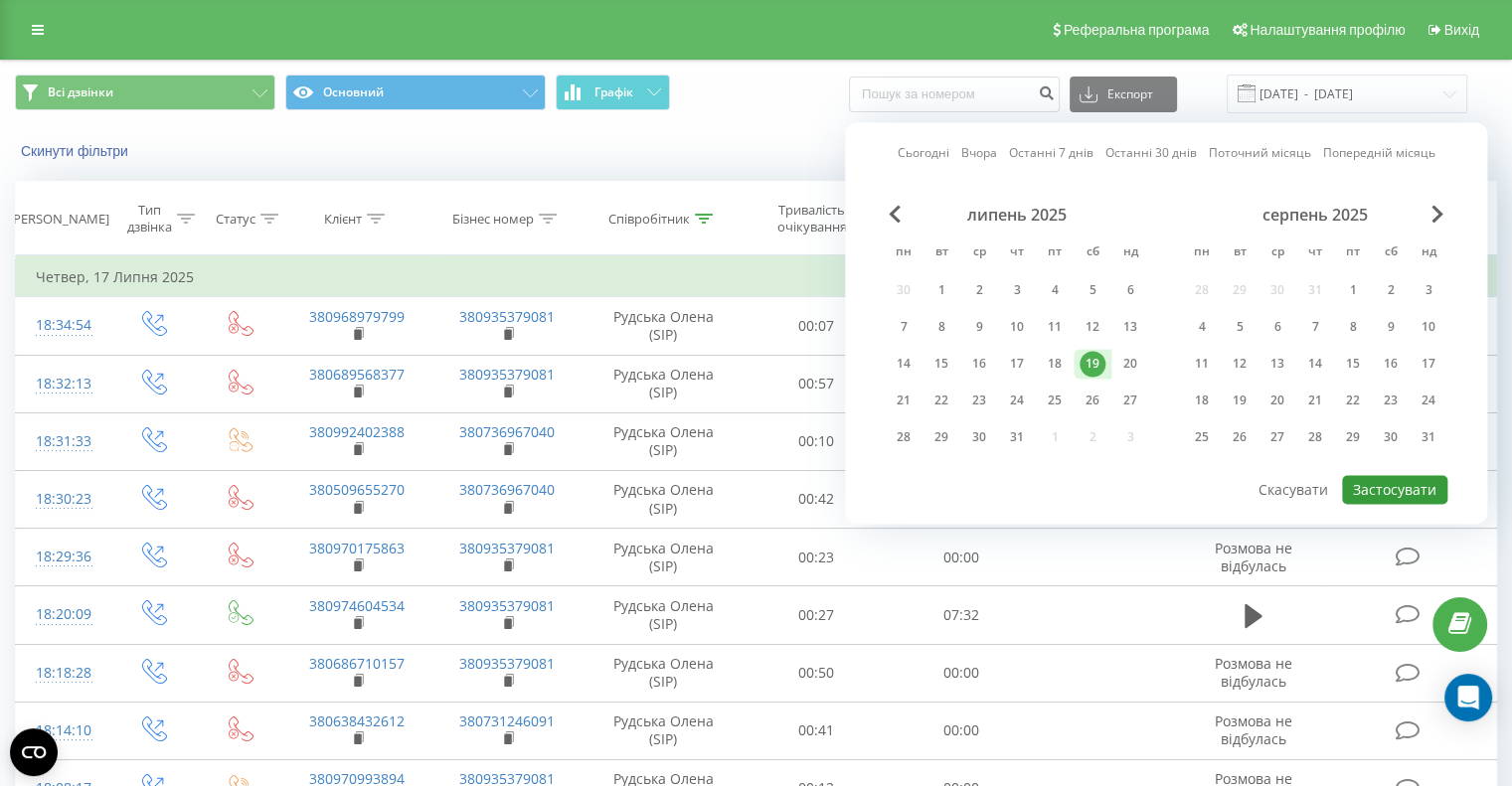 click on "Застосувати" at bounding box center (1395, 489) 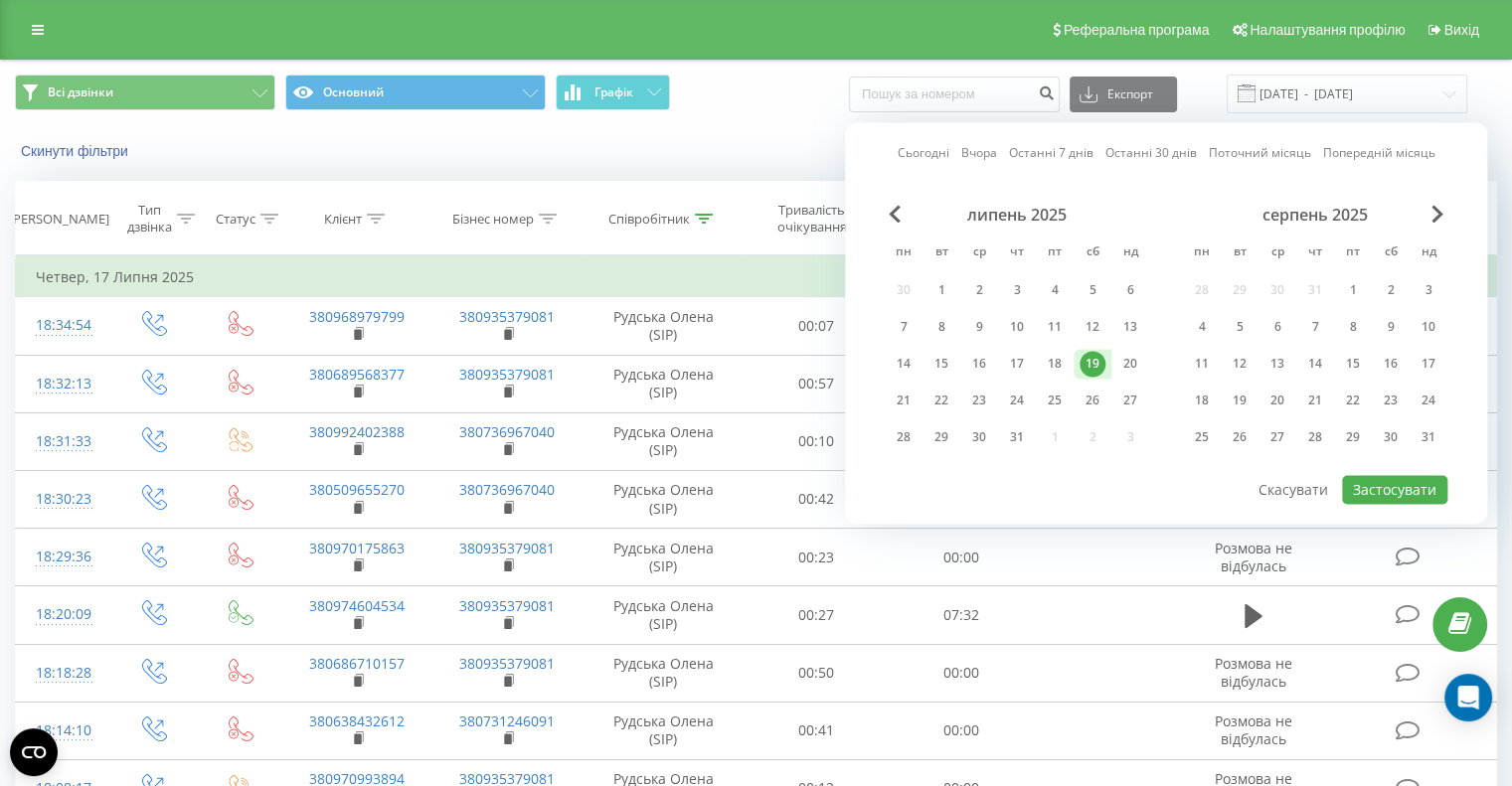 type on "[DATE]  -  [DATE]" 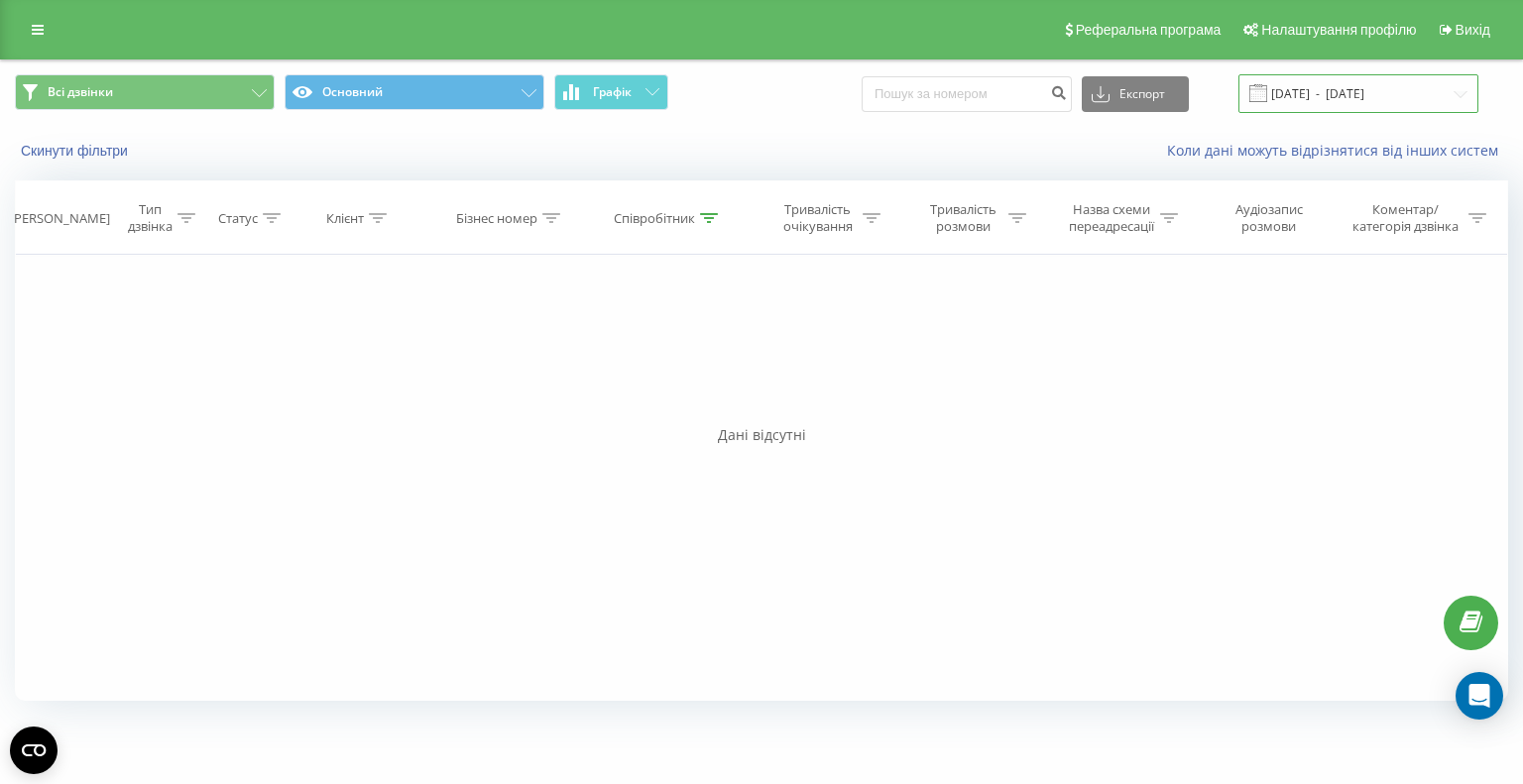 click on "[DATE]  -  [DATE]" at bounding box center [1358, 93] 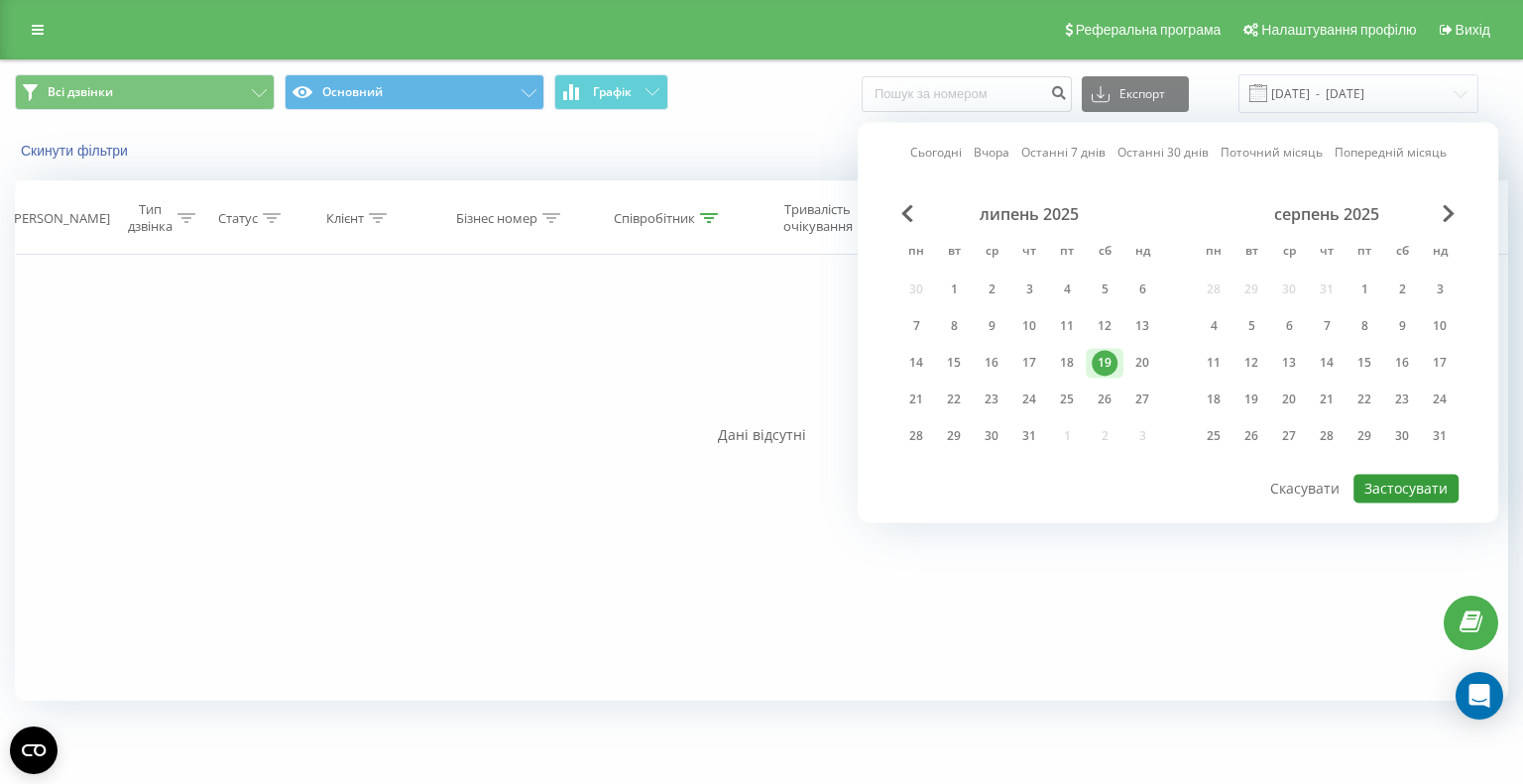 click on "Застосувати" at bounding box center [1406, 488] 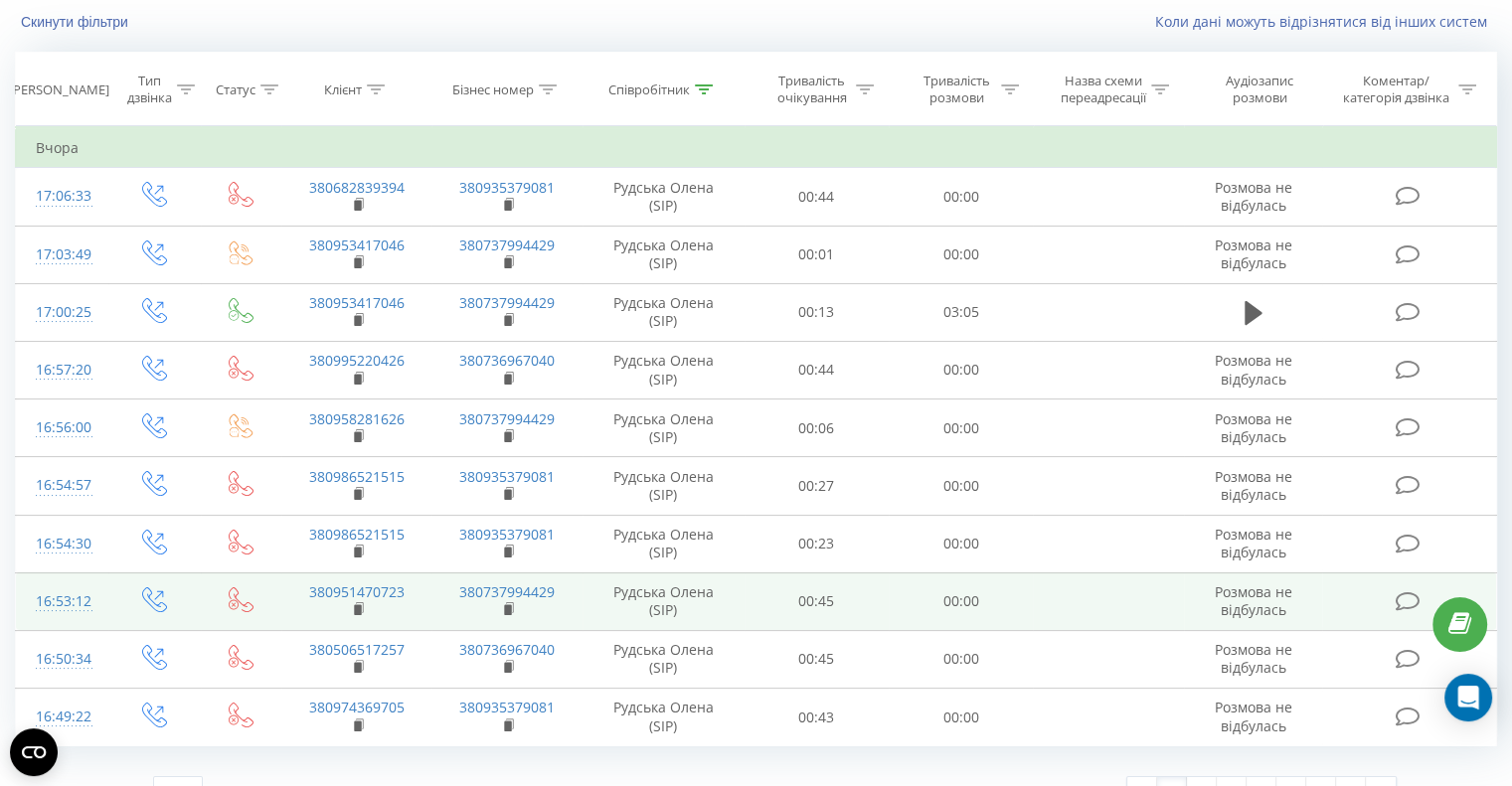 scroll, scrollTop: 160, scrollLeft: 0, axis: vertical 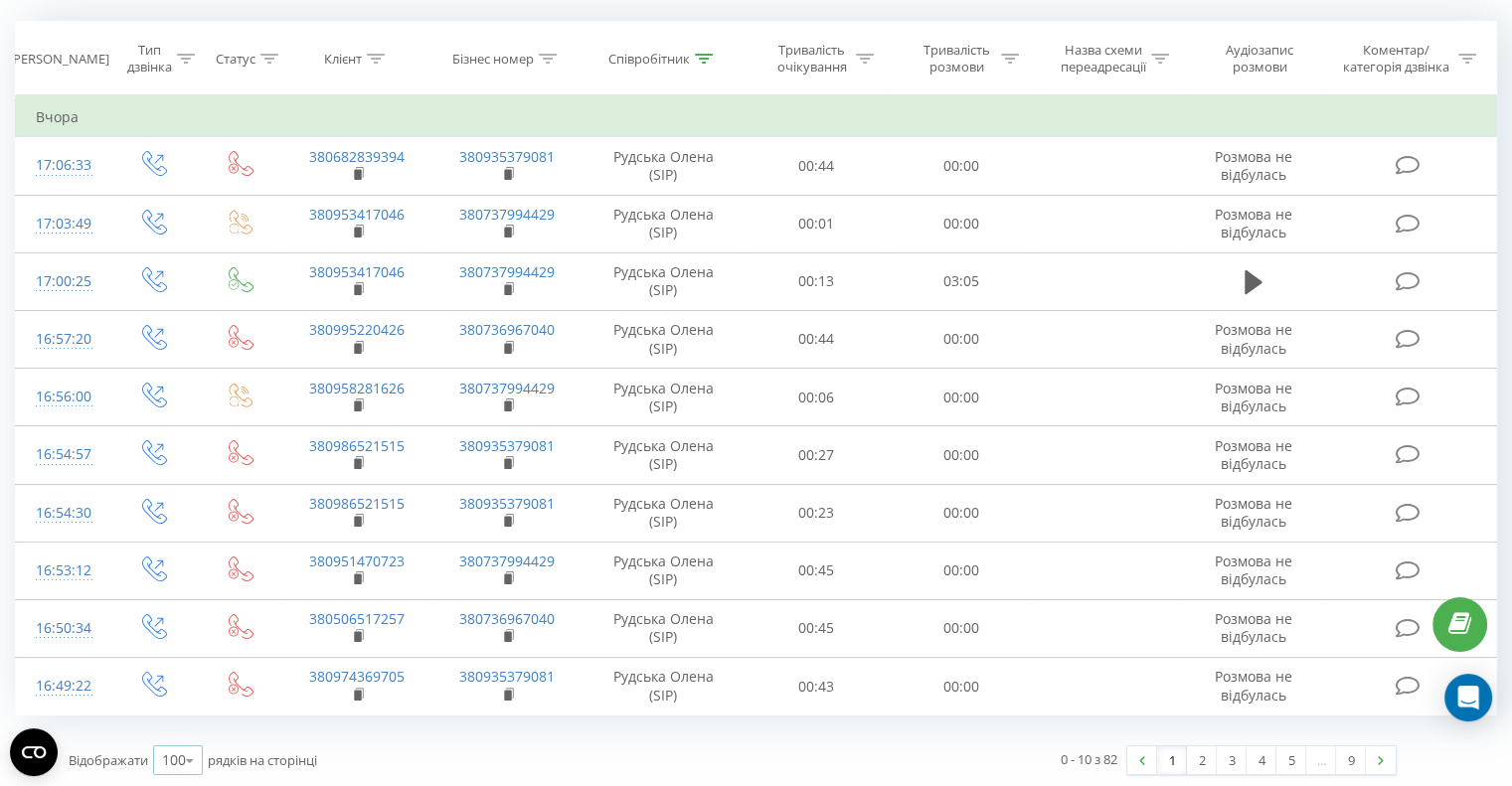 click at bounding box center [190, 760] 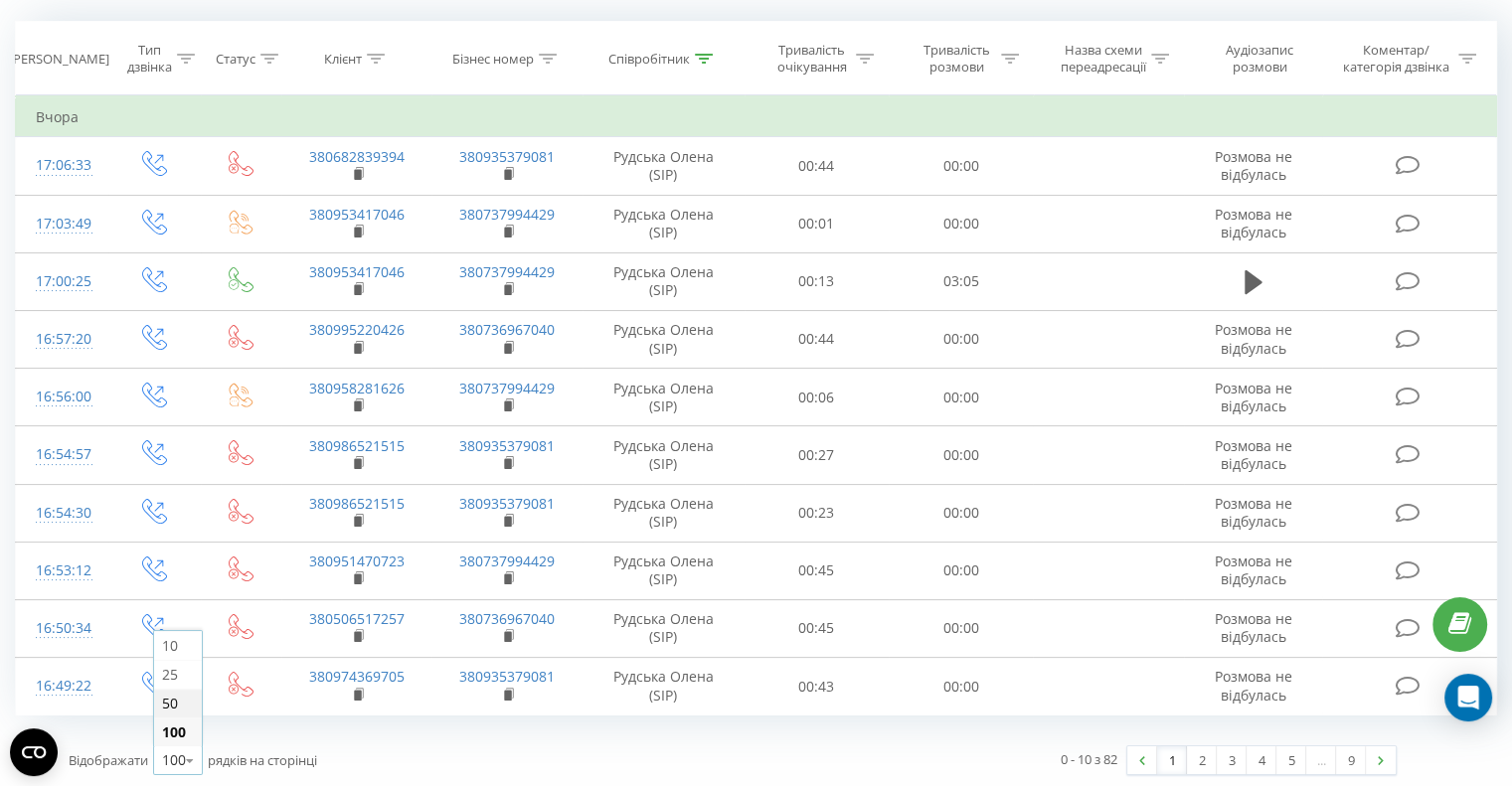 click on "50" at bounding box center [178, 703] 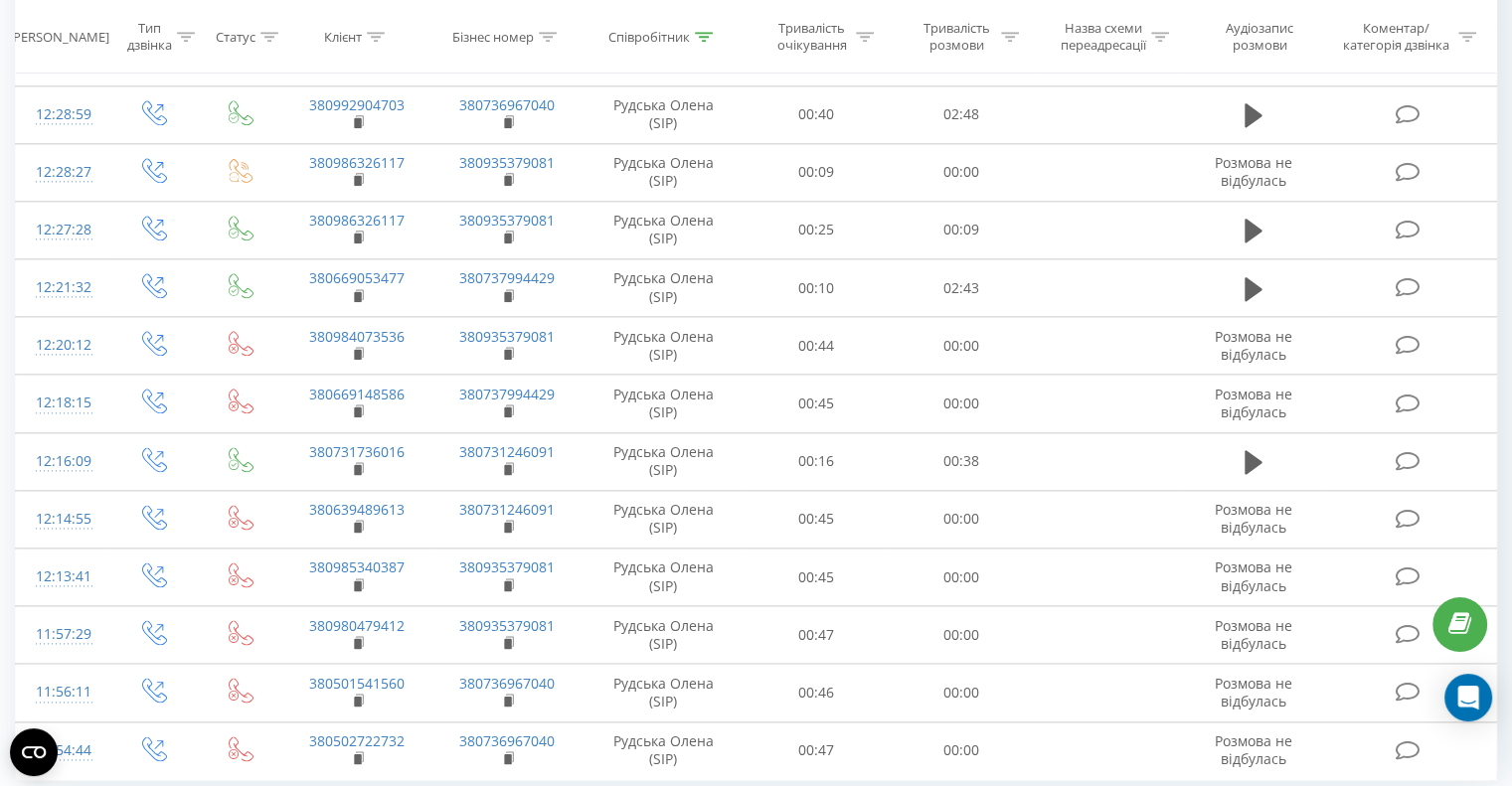 scroll, scrollTop: 2465, scrollLeft: 0, axis: vertical 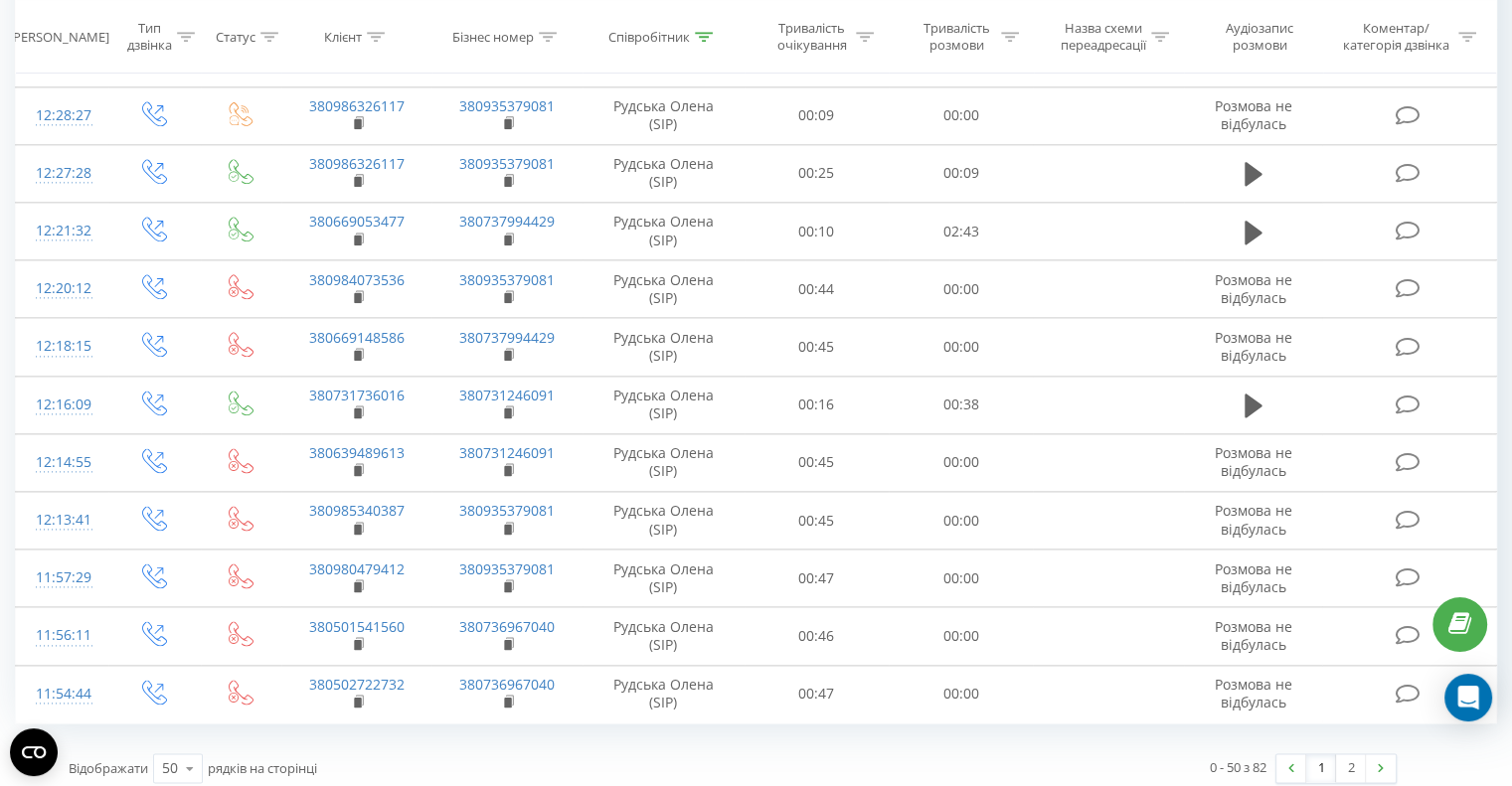 click on "Відображати 50 10 25 50 100 рядків на сторінці" at bounding box center (394, 768) 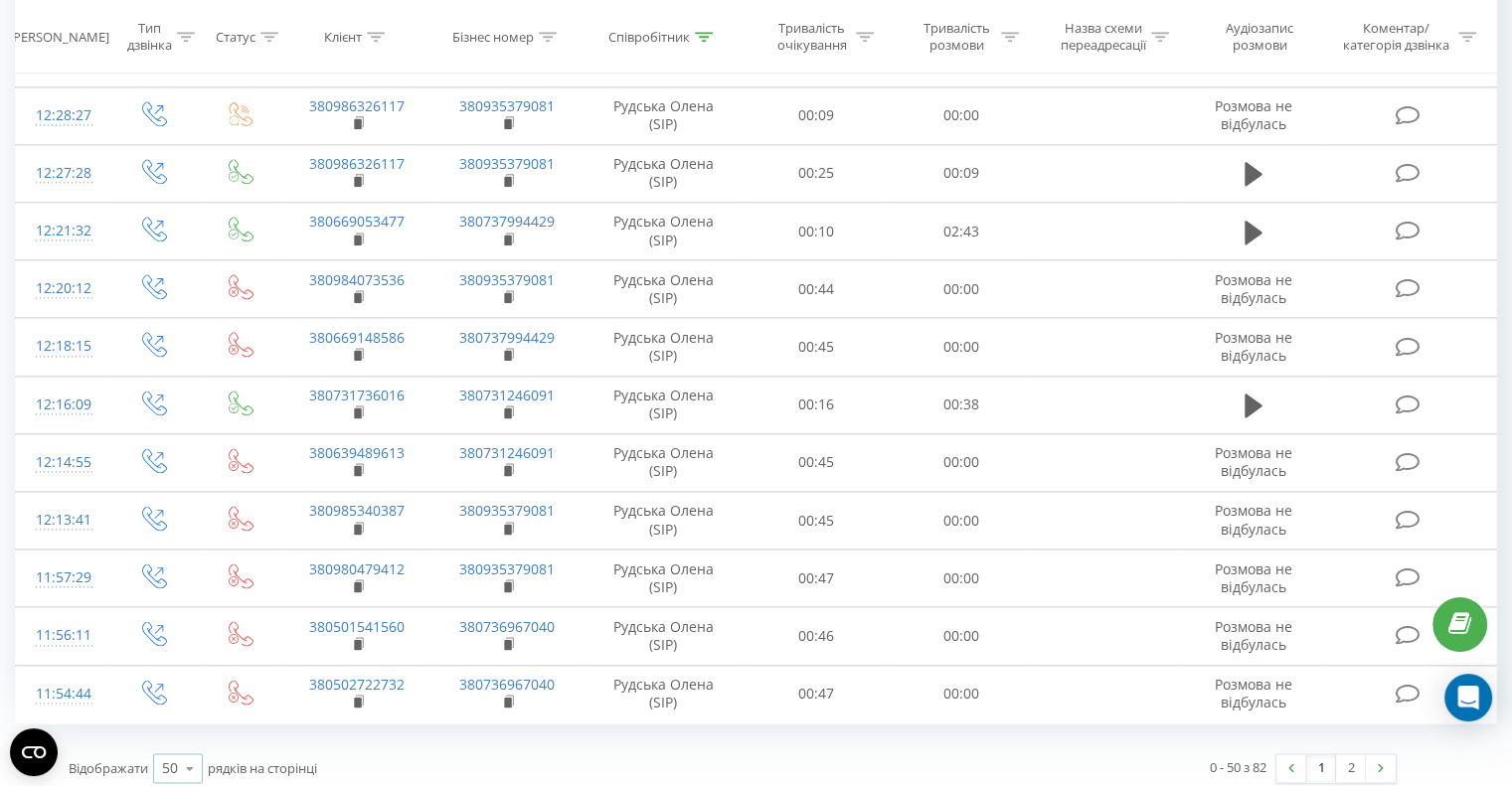 click on "50" at bounding box center (170, 768) 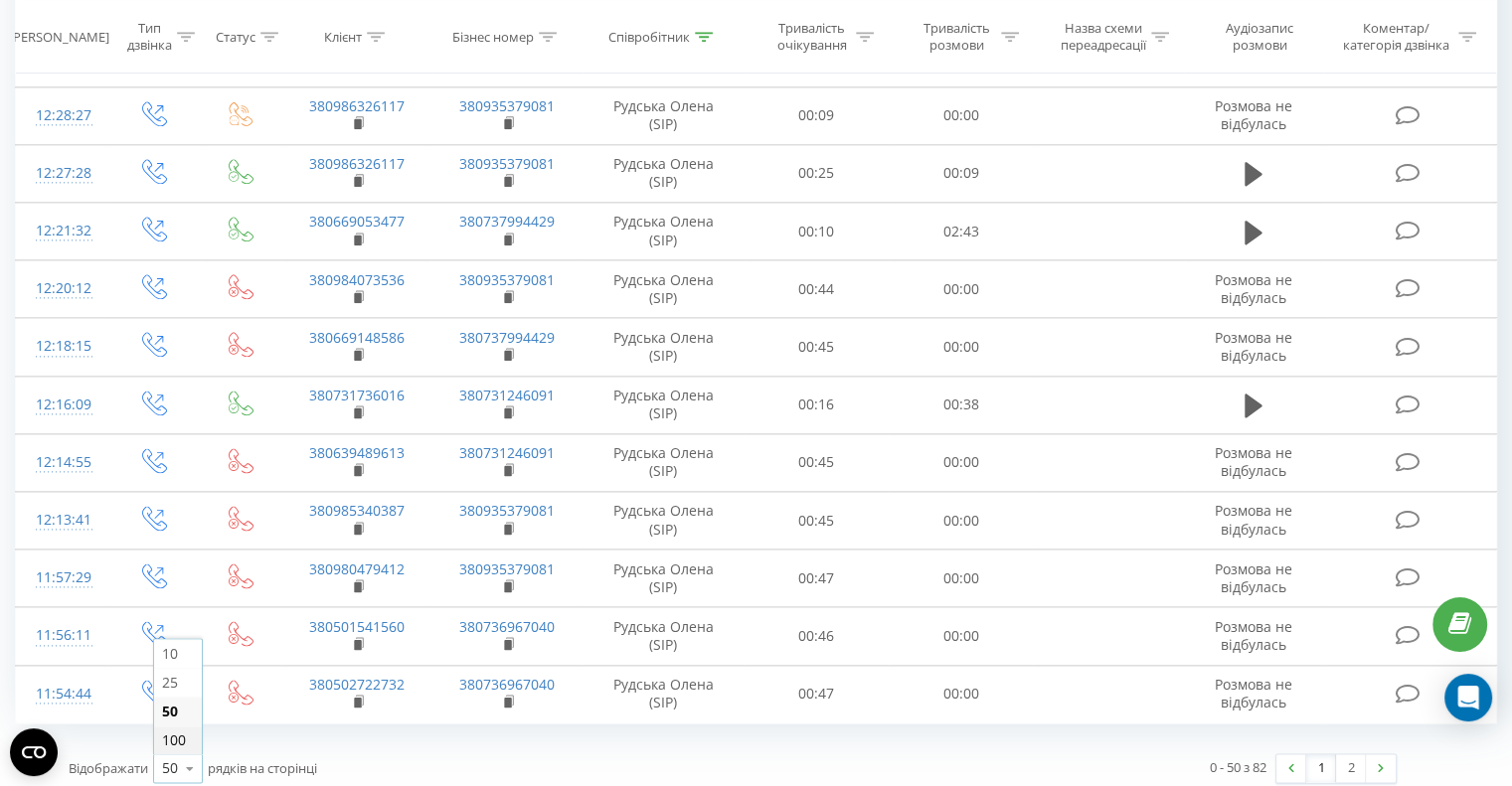 click on "100" at bounding box center (174, 739) 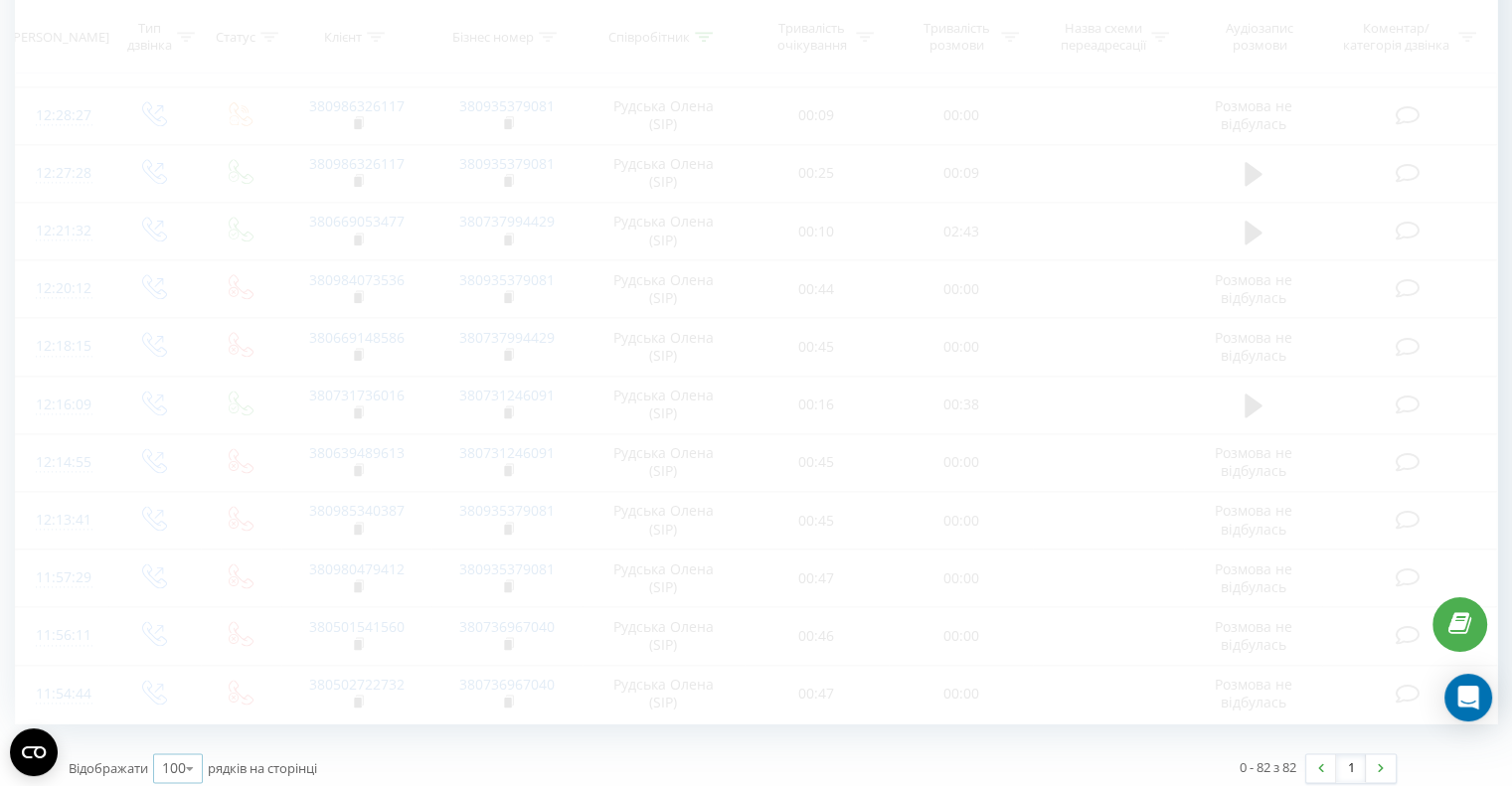 click on "Всі дзвінки Основний Графік Експорт .csv .xls .xlsx [DATE]  -  [DATE] Скинути фільтри Коли дані можуть відрізнятися вiд інших систем Дата дзвінка Тип дзвінка Статус Клієнт Бізнес номер Співробітник Тривалість очікування Тривалість розмови Назва схеми переадресації Аудіозапис розмови Коментар/категорія дзвінка Фільтрувати за умовою Дорівнює Введіть значення Скасувати OK Фільтрувати за умовою Дорівнює Введіть значення Скасувати OK Фільтрувати за умовою Містить Скасувати OK Фільтрувати за умовою Містить Скасувати OK Фільтрувати за умовою Містить Рудська Олена OK" at bounding box center (756, -804) 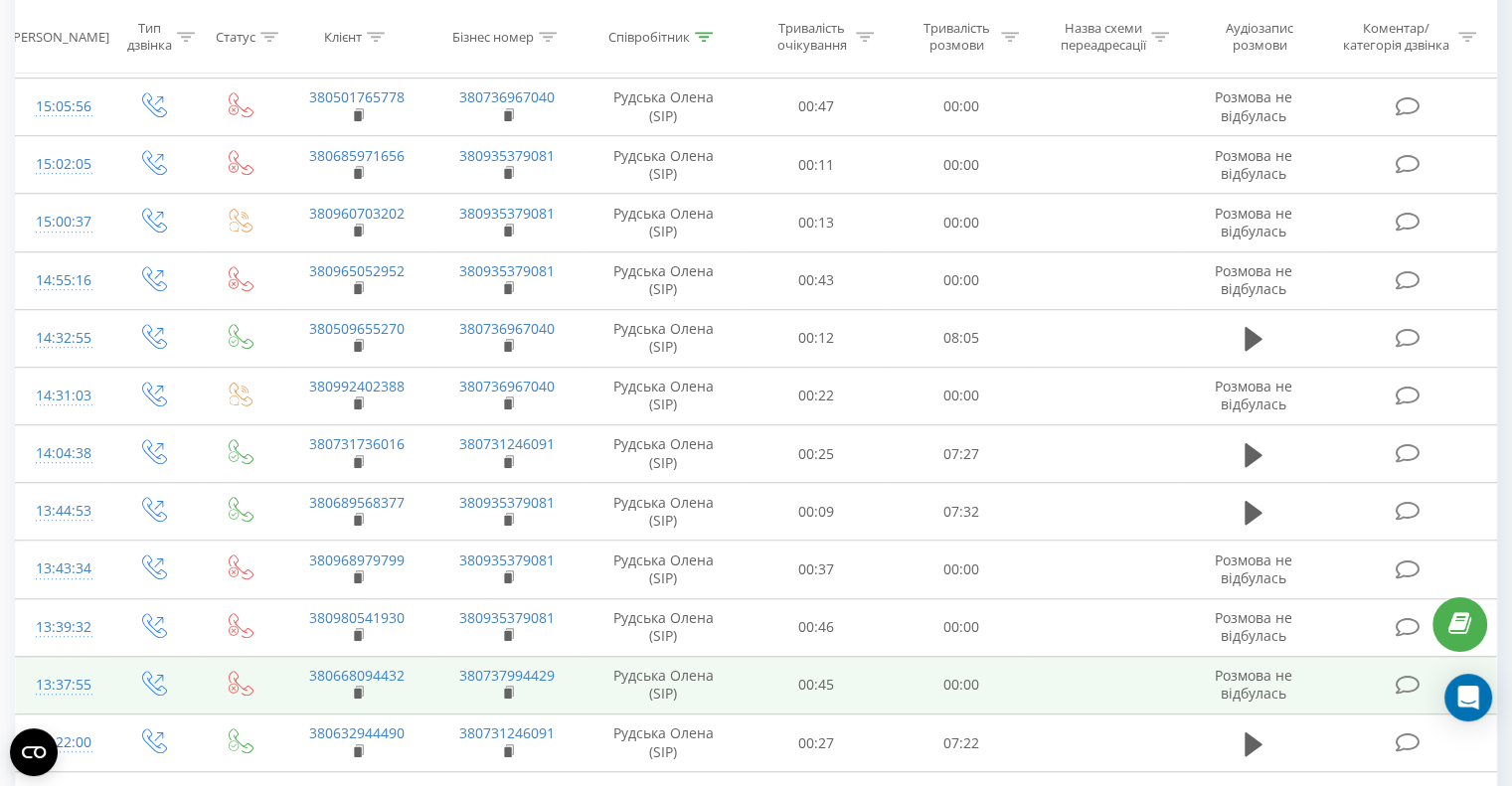 scroll, scrollTop: 1391, scrollLeft: 0, axis: vertical 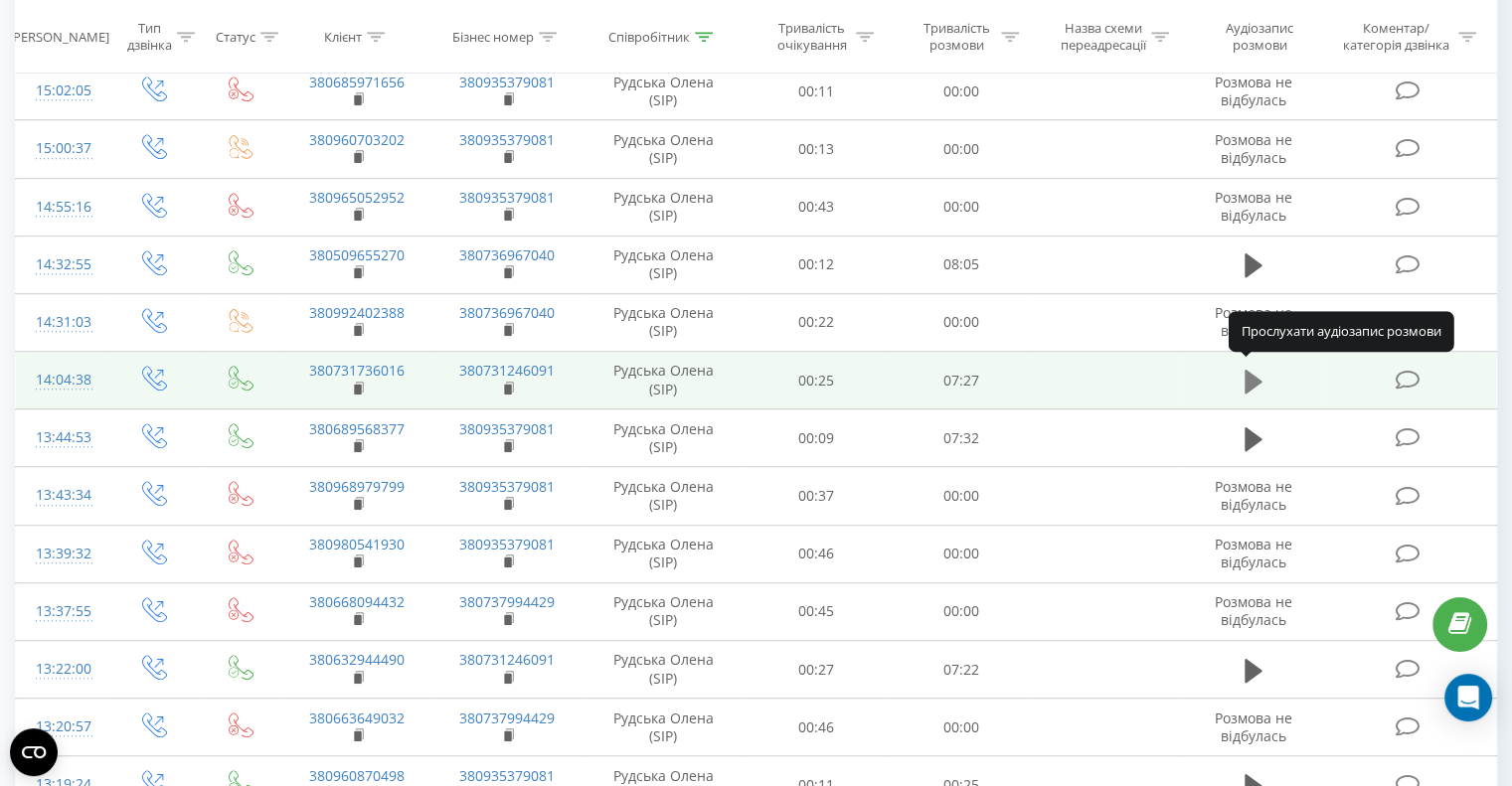 click 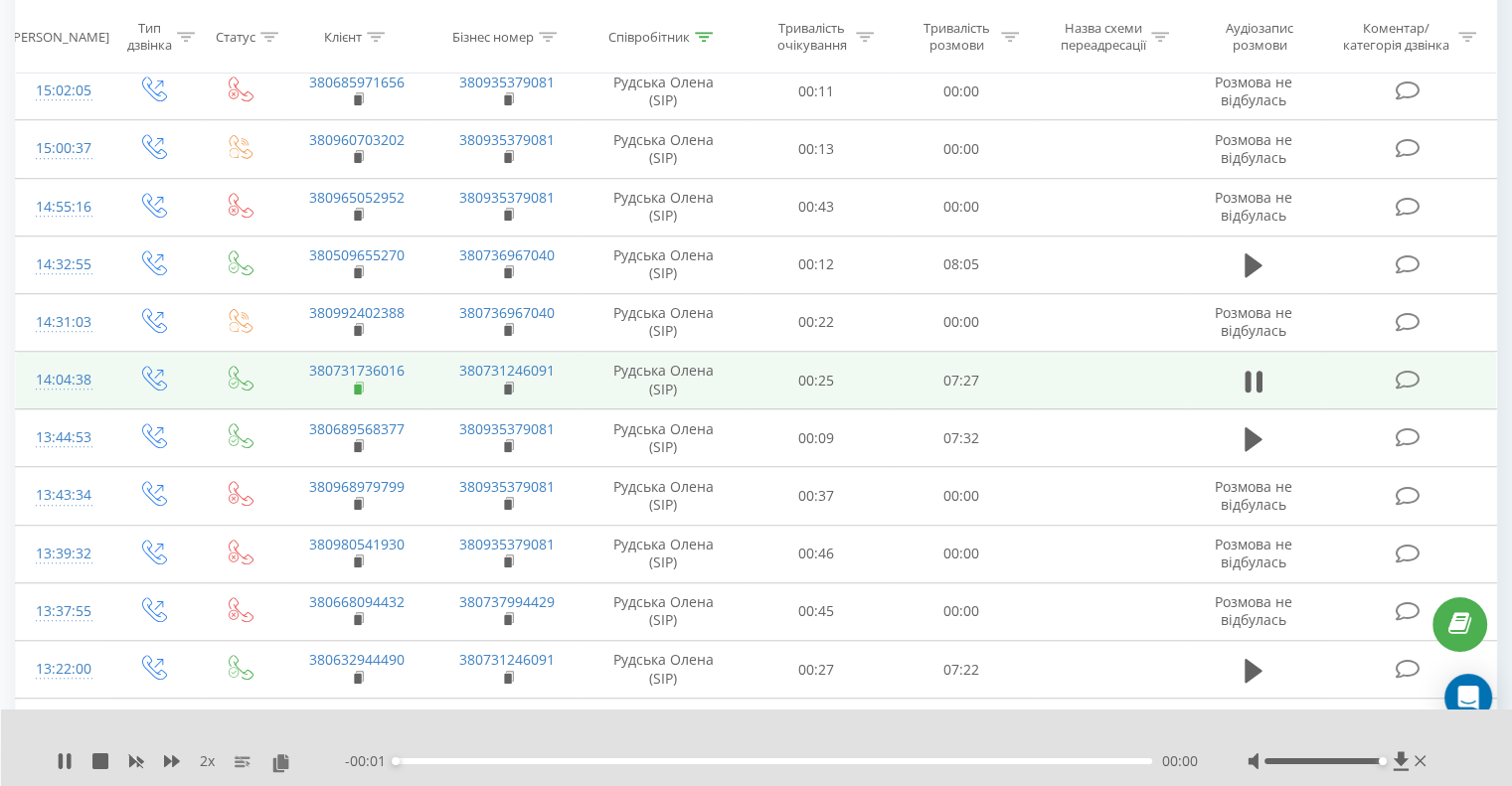 click 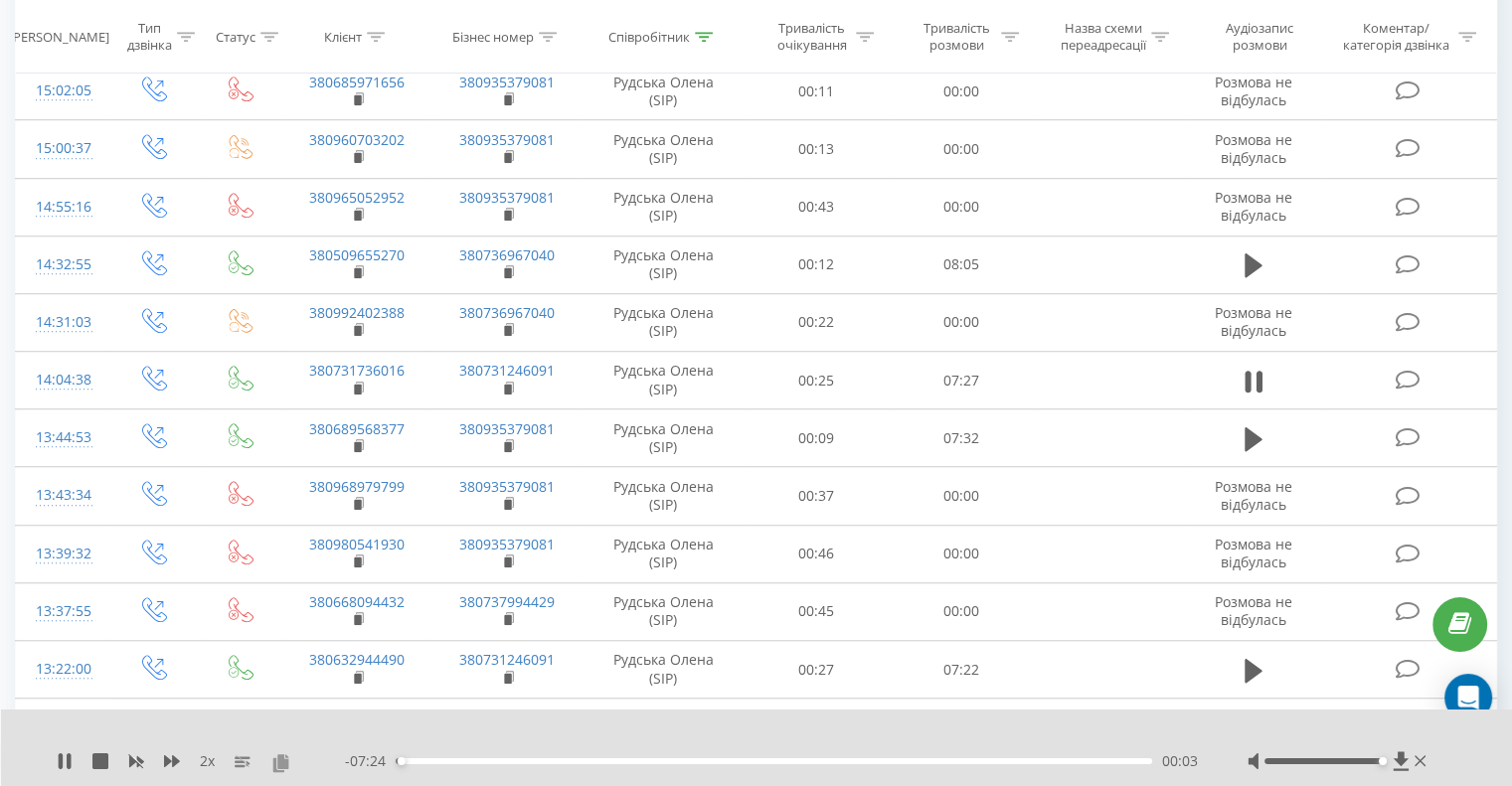 click at bounding box center (280, 762) 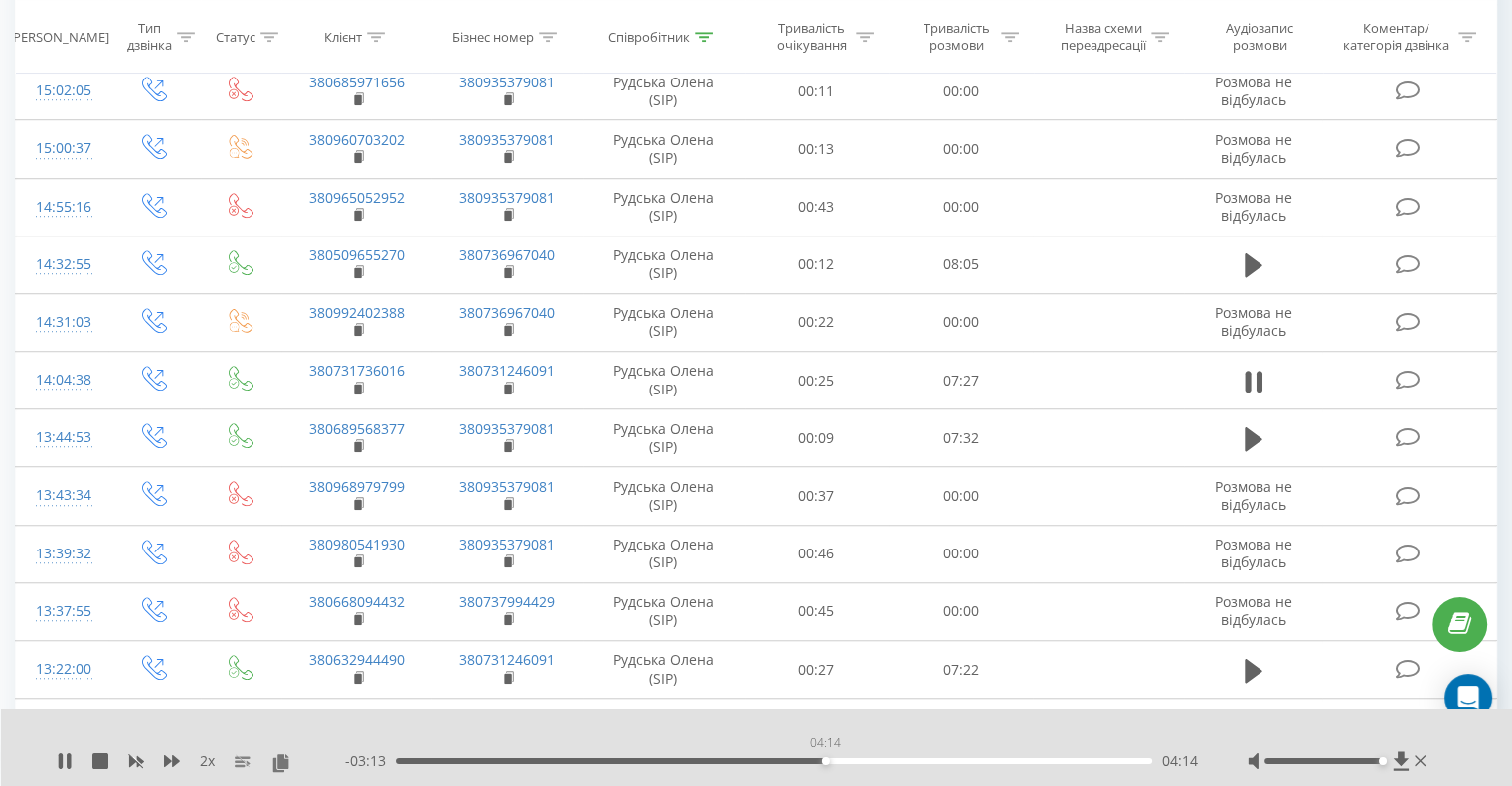 click on "04:14" at bounding box center (773, 761) 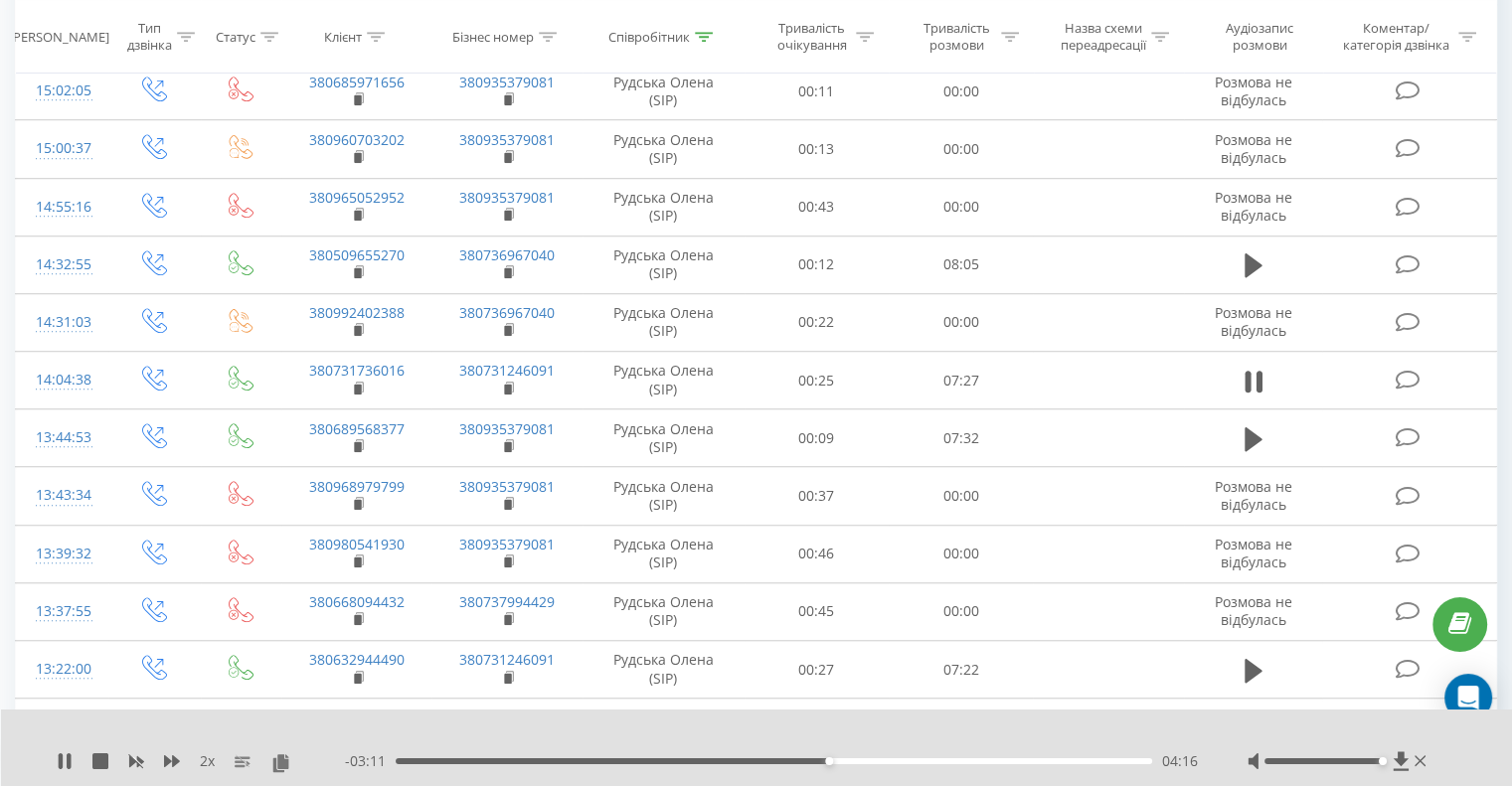 click on "04:16" at bounding box center [773, 761] 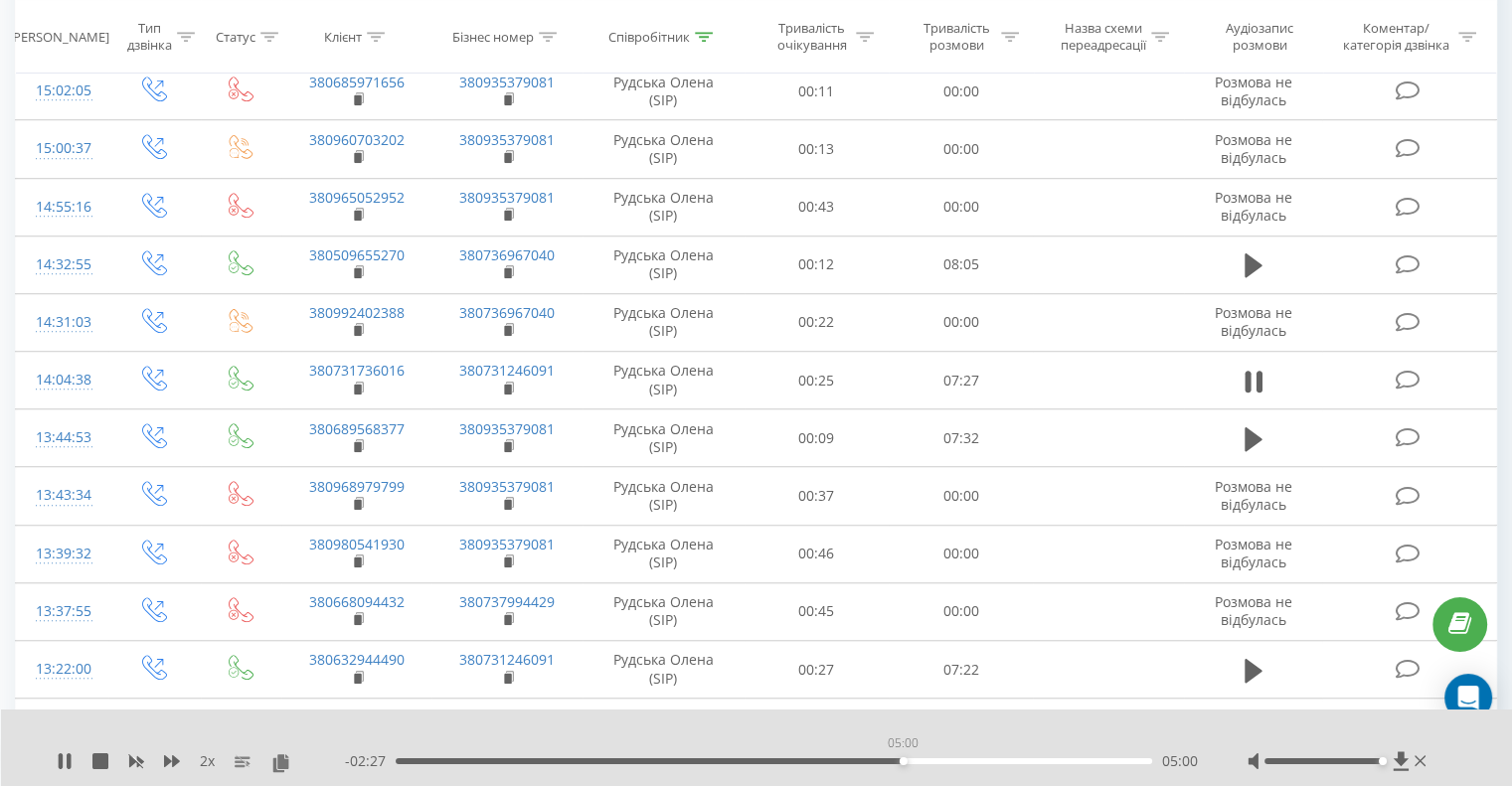 click on "05:00" at bounding box center [773, 761] 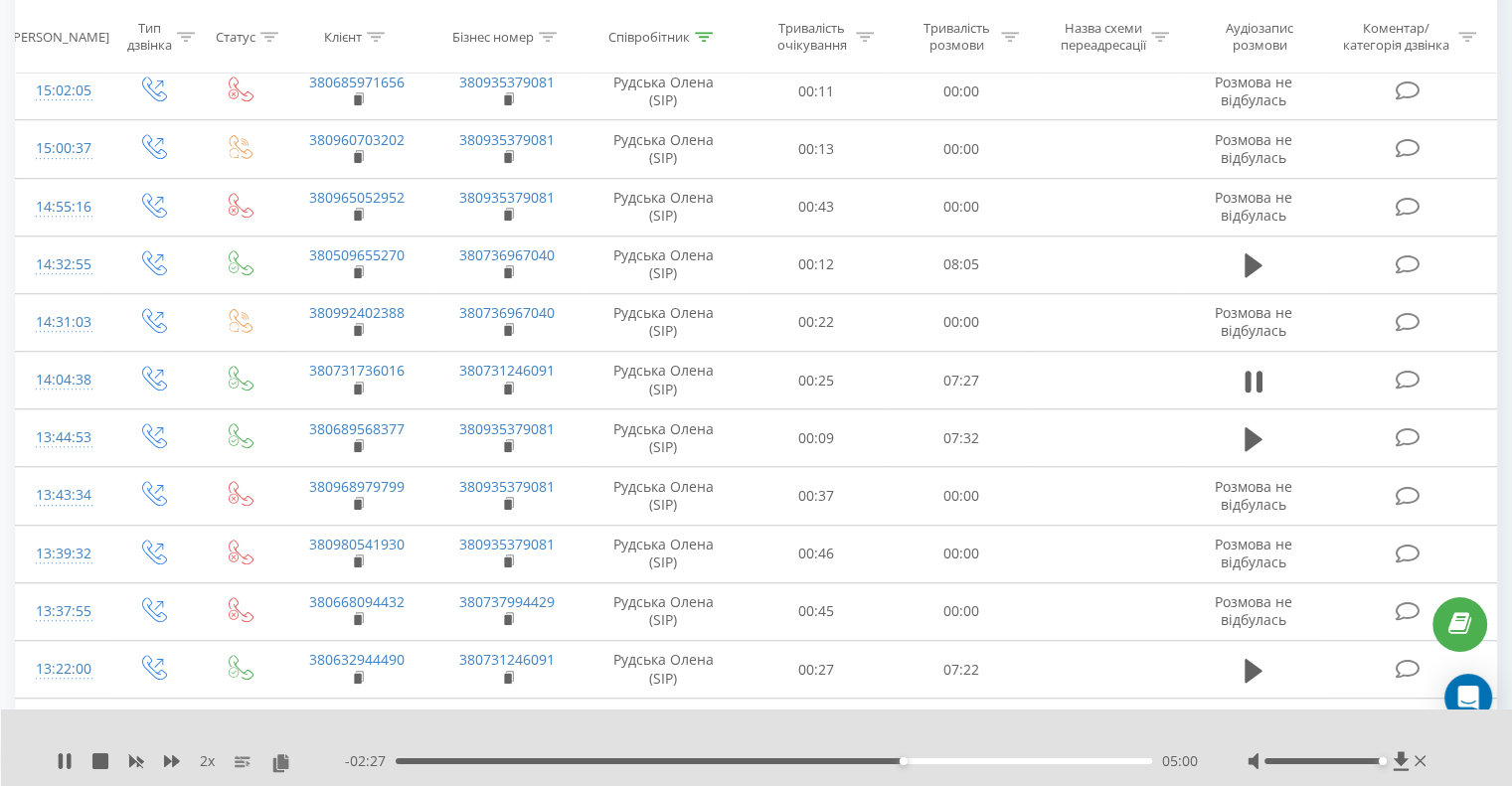 click on "- 02:27 05:00   05:00" at bounding box center [771, 761] 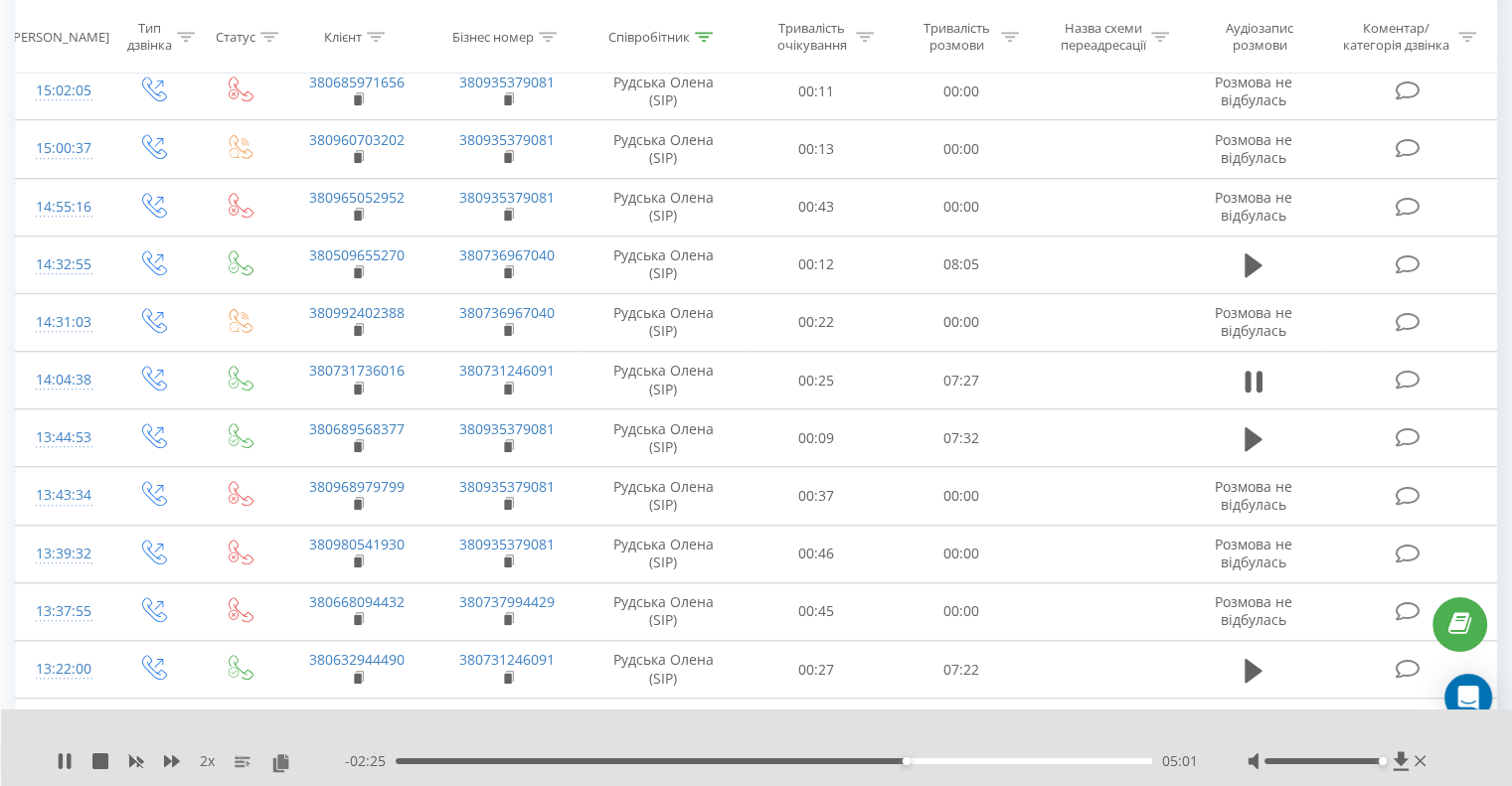 click on "05:01" at bounding box center (773, 761) 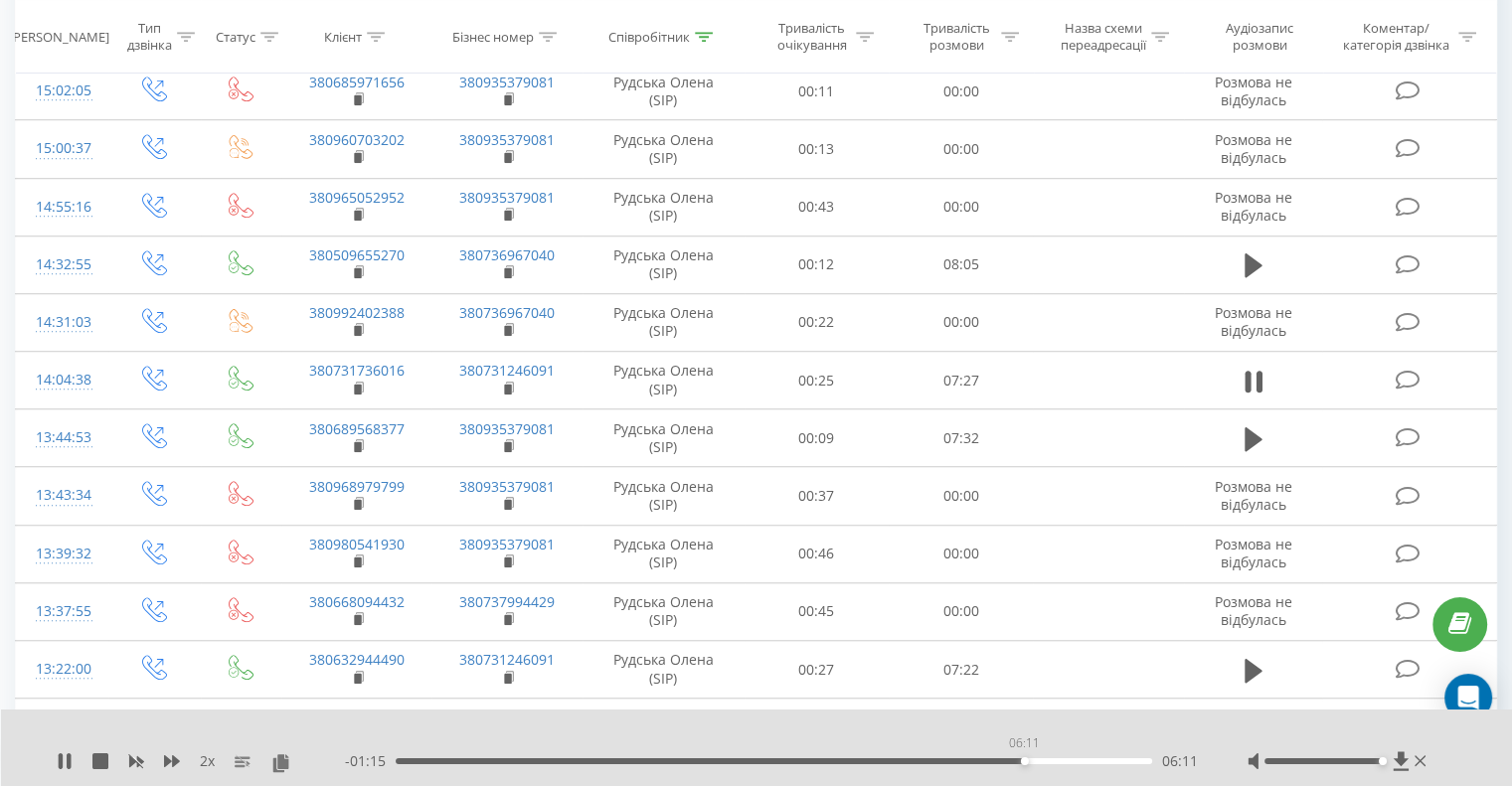 click on "06:11" at bounding box center [773, 761] 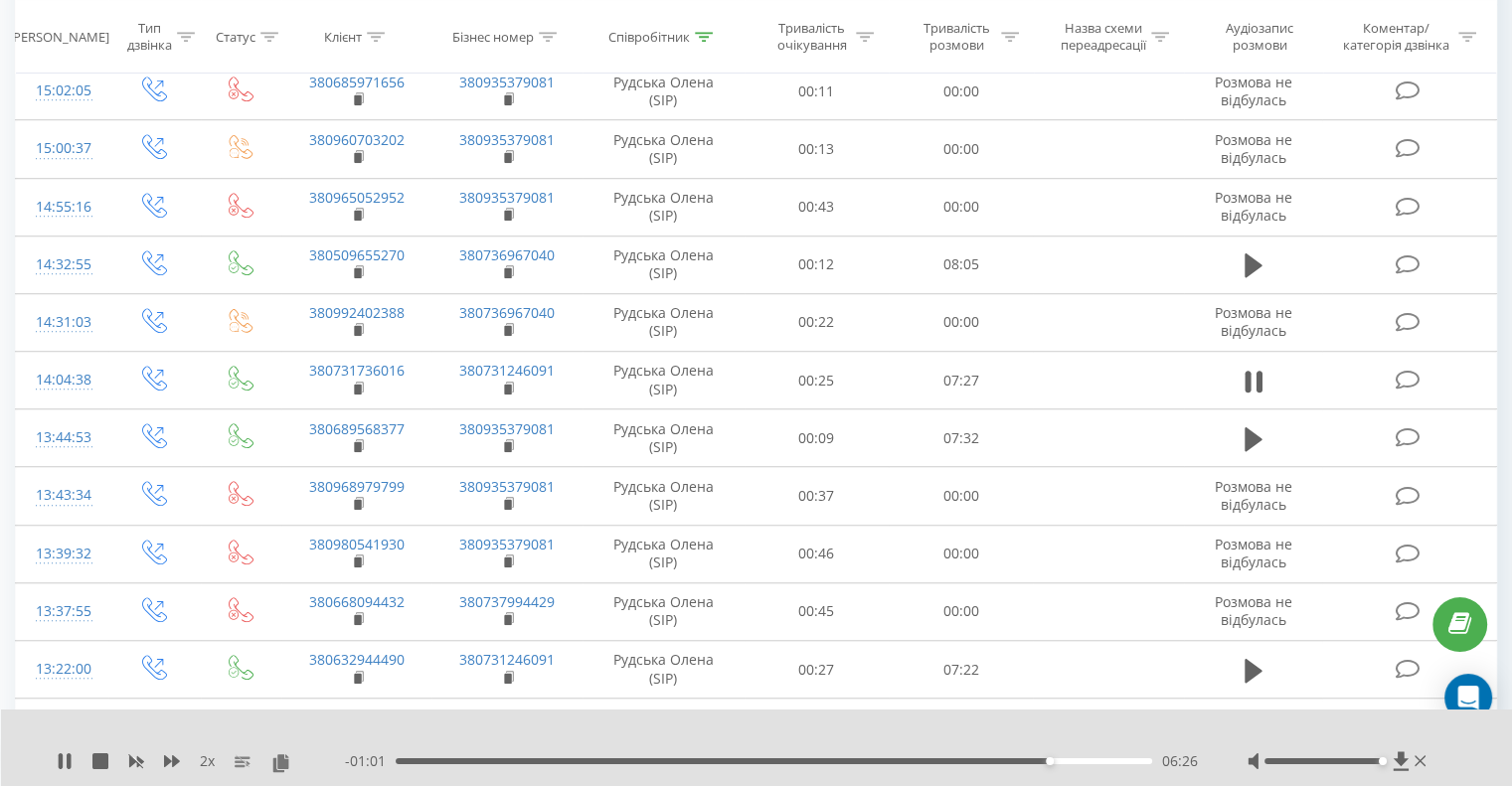 click on "06:26" at bounding box center [773, 761] 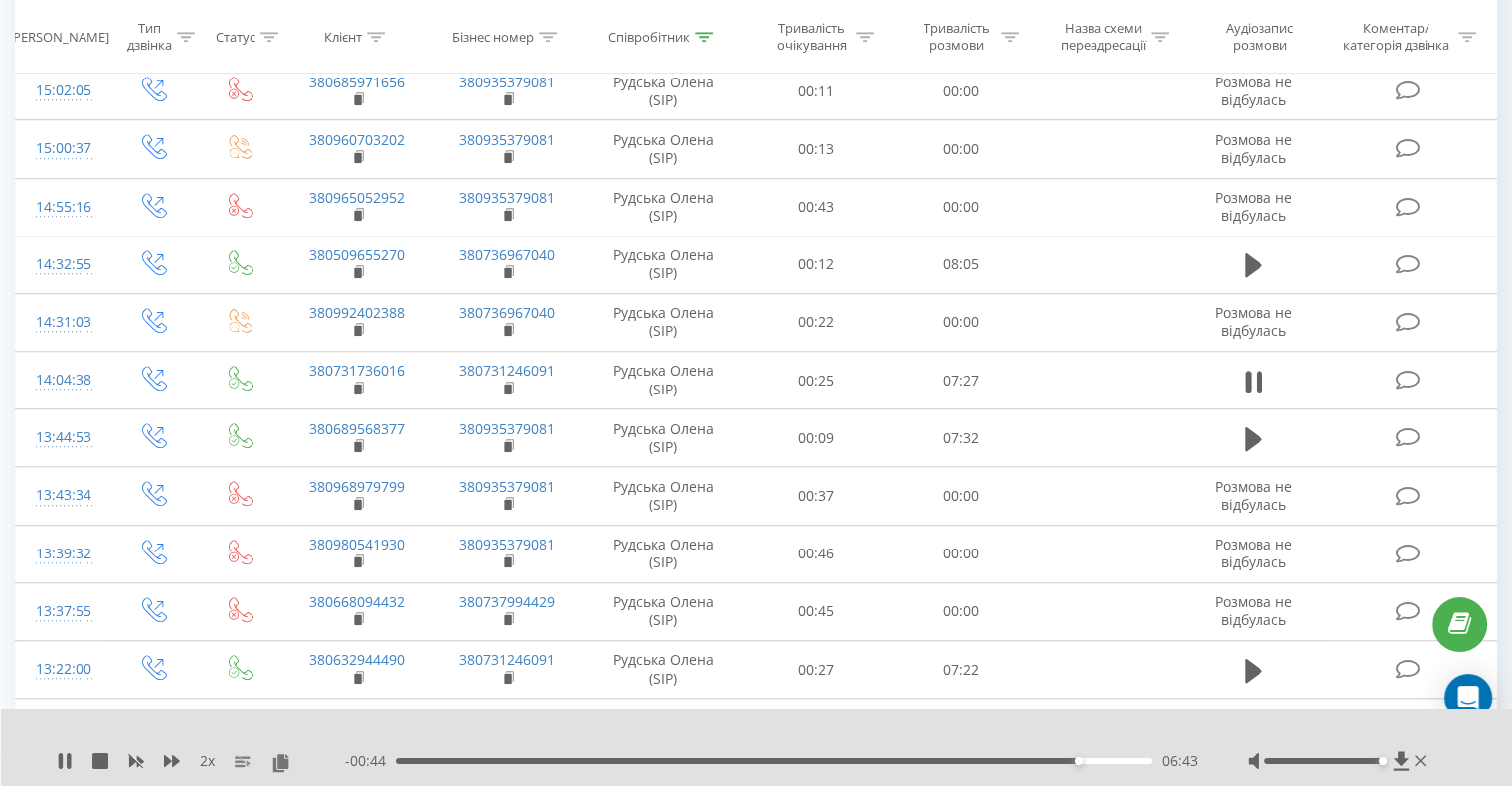 click on "06:43" at bounding box center [773, 761] 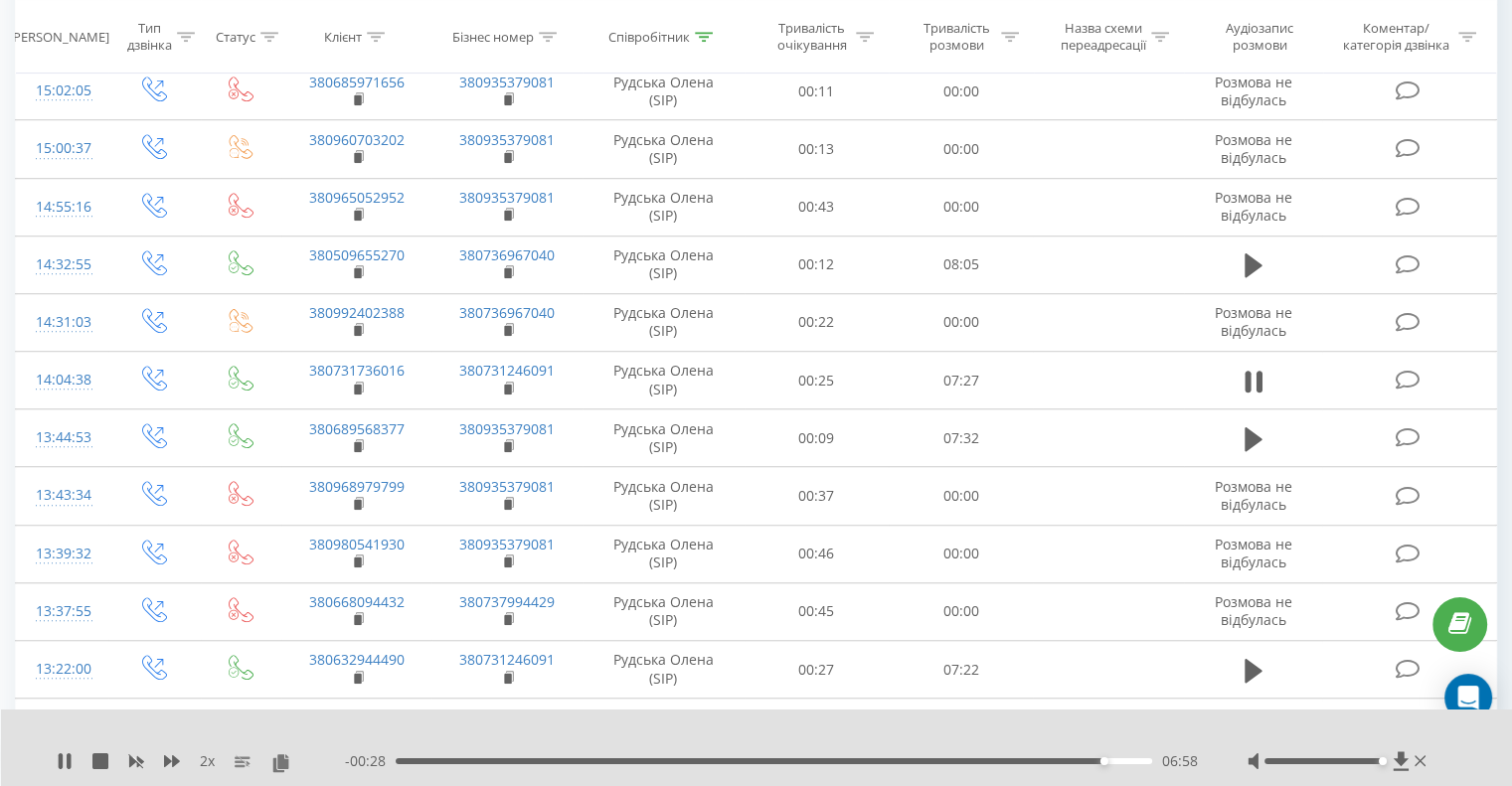 click on "06:58" at bounding box center (773, 761) 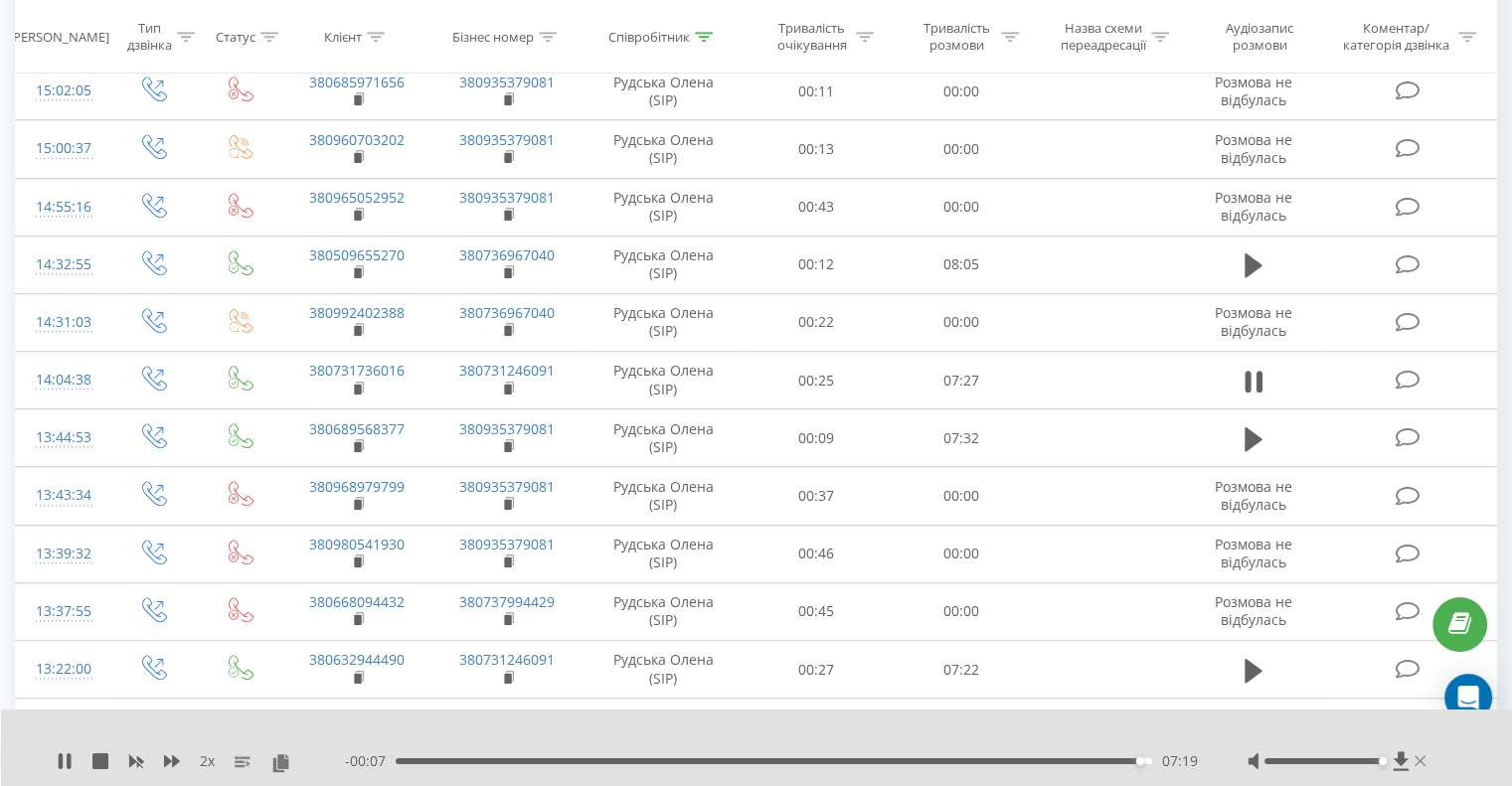 click 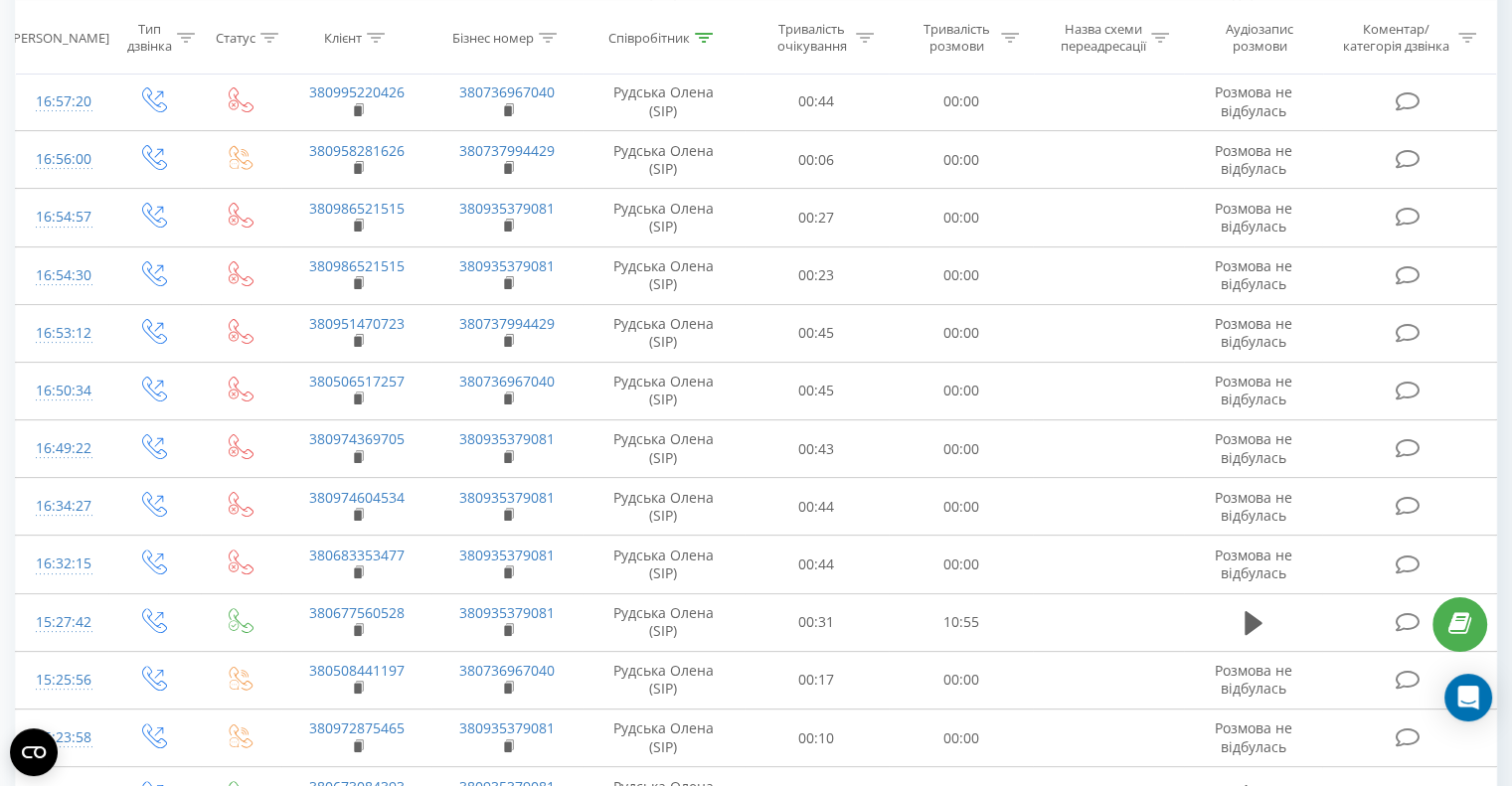 scroll, scrollTop: 0, scrollLeft: 0, axis: both 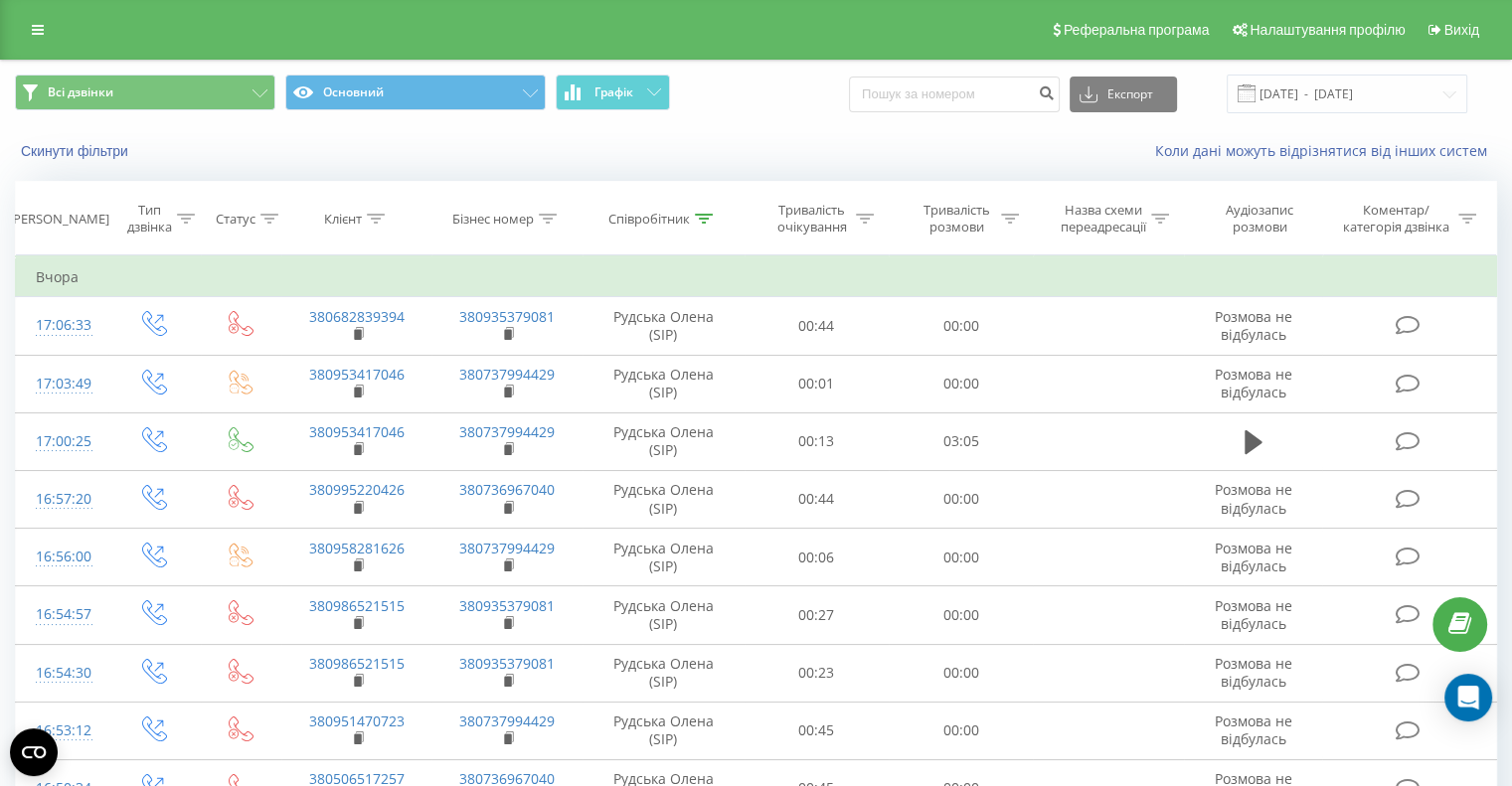 click 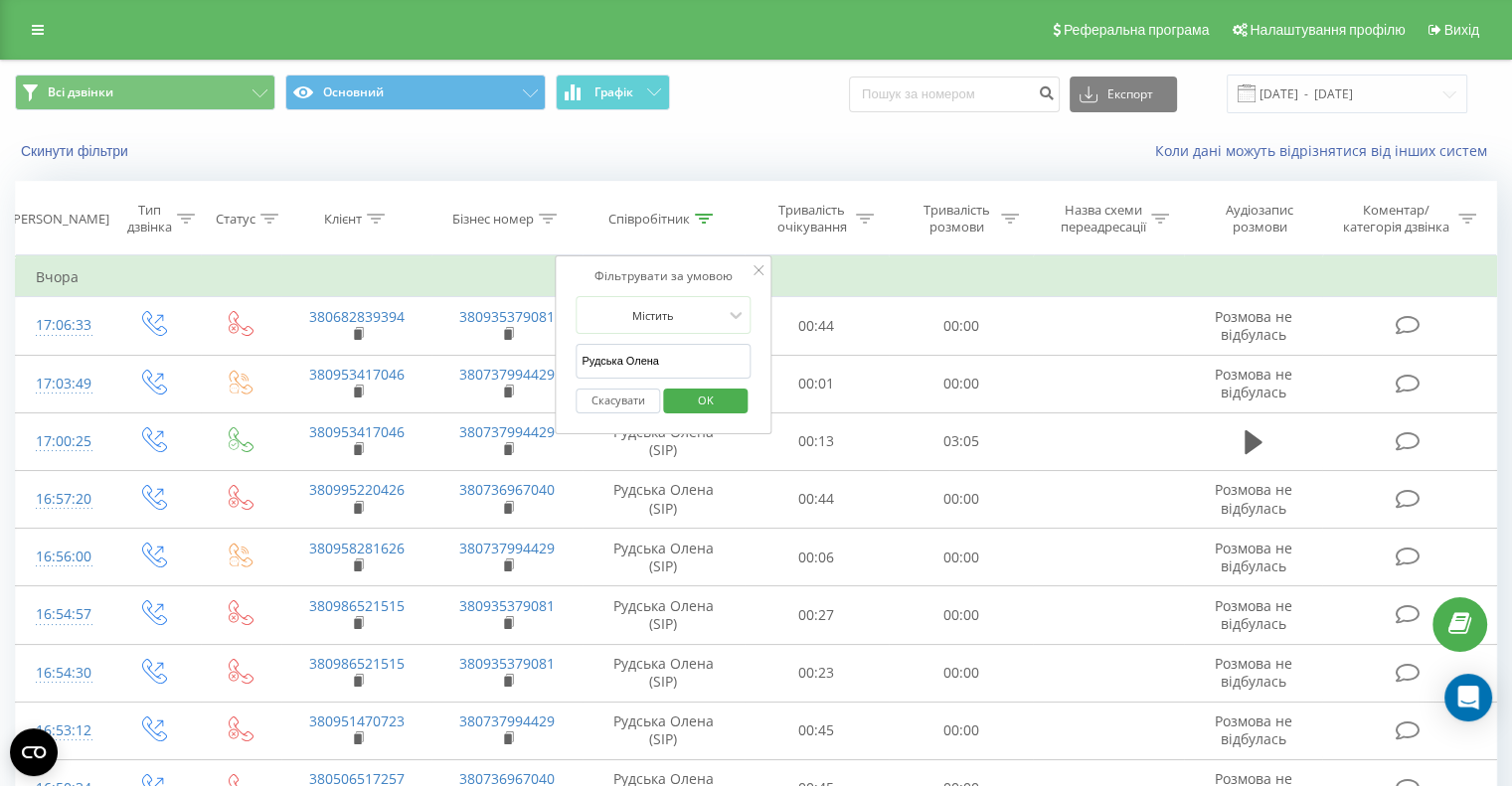 drag, startPoint x: 672, startPoint y: 366, endPoint x: 558, endPoint y: 356, distance: 114.43776 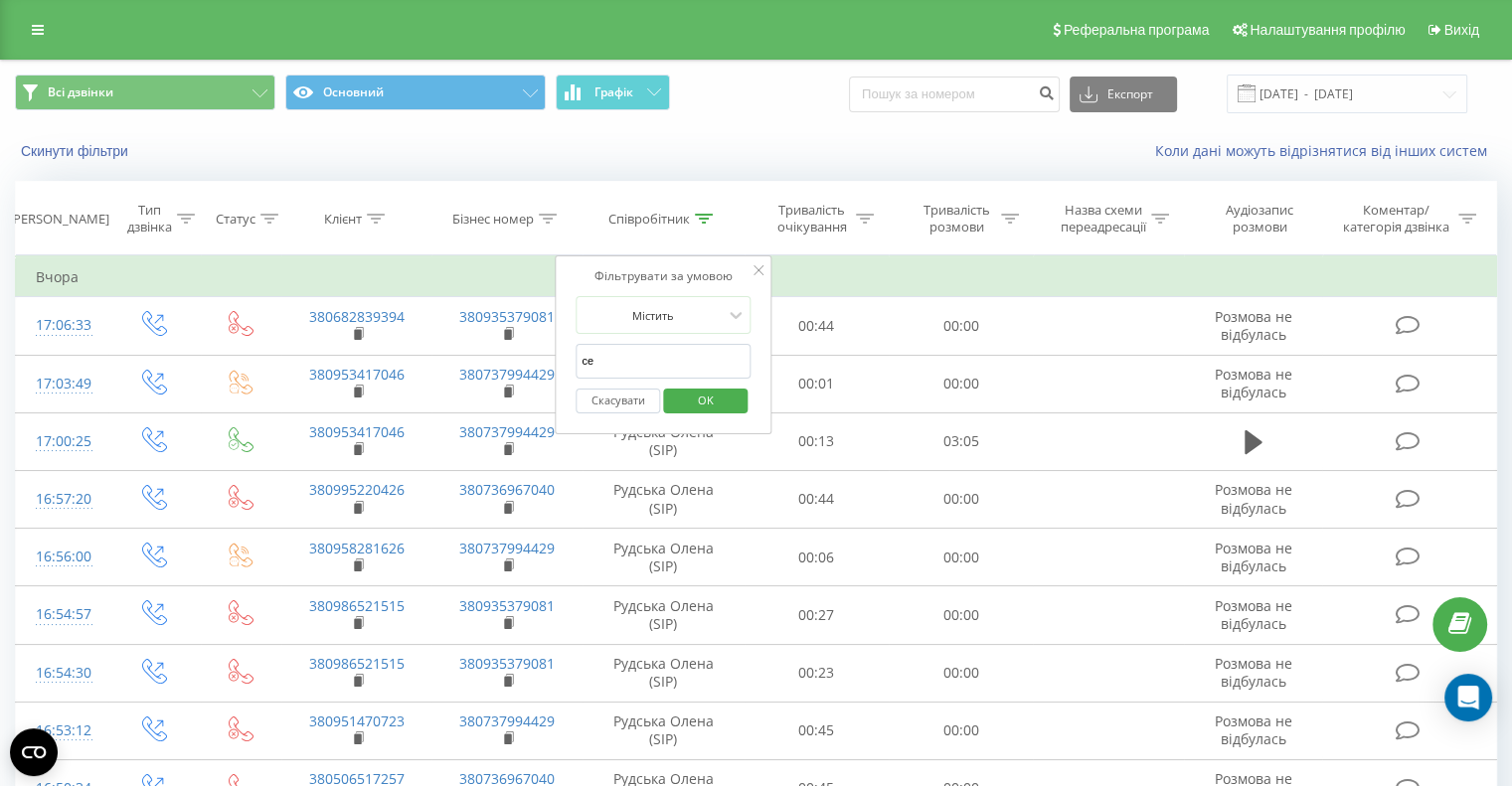 type on "Семеряга" 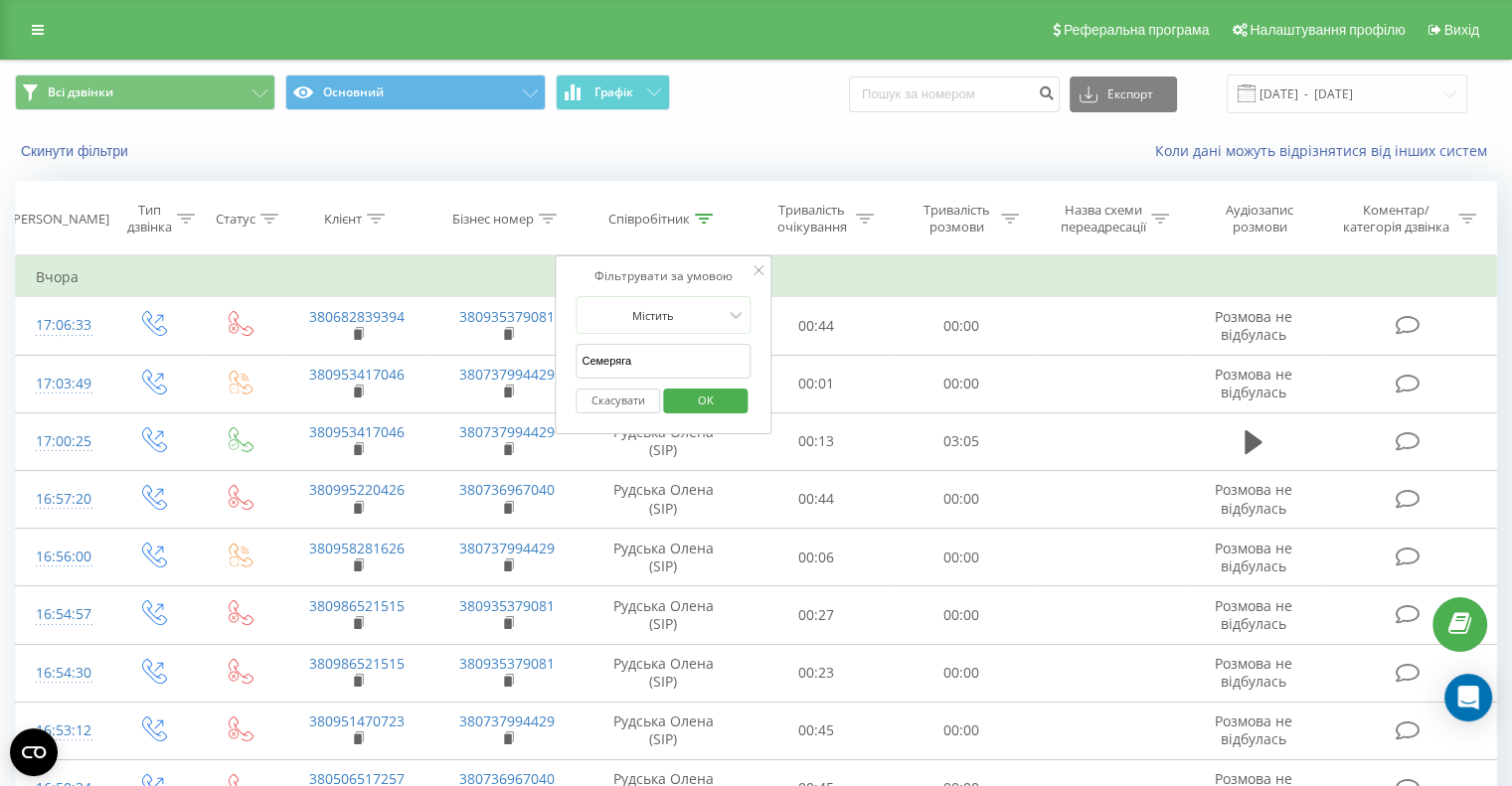 click on "OK" at bounding box center (706, 399) 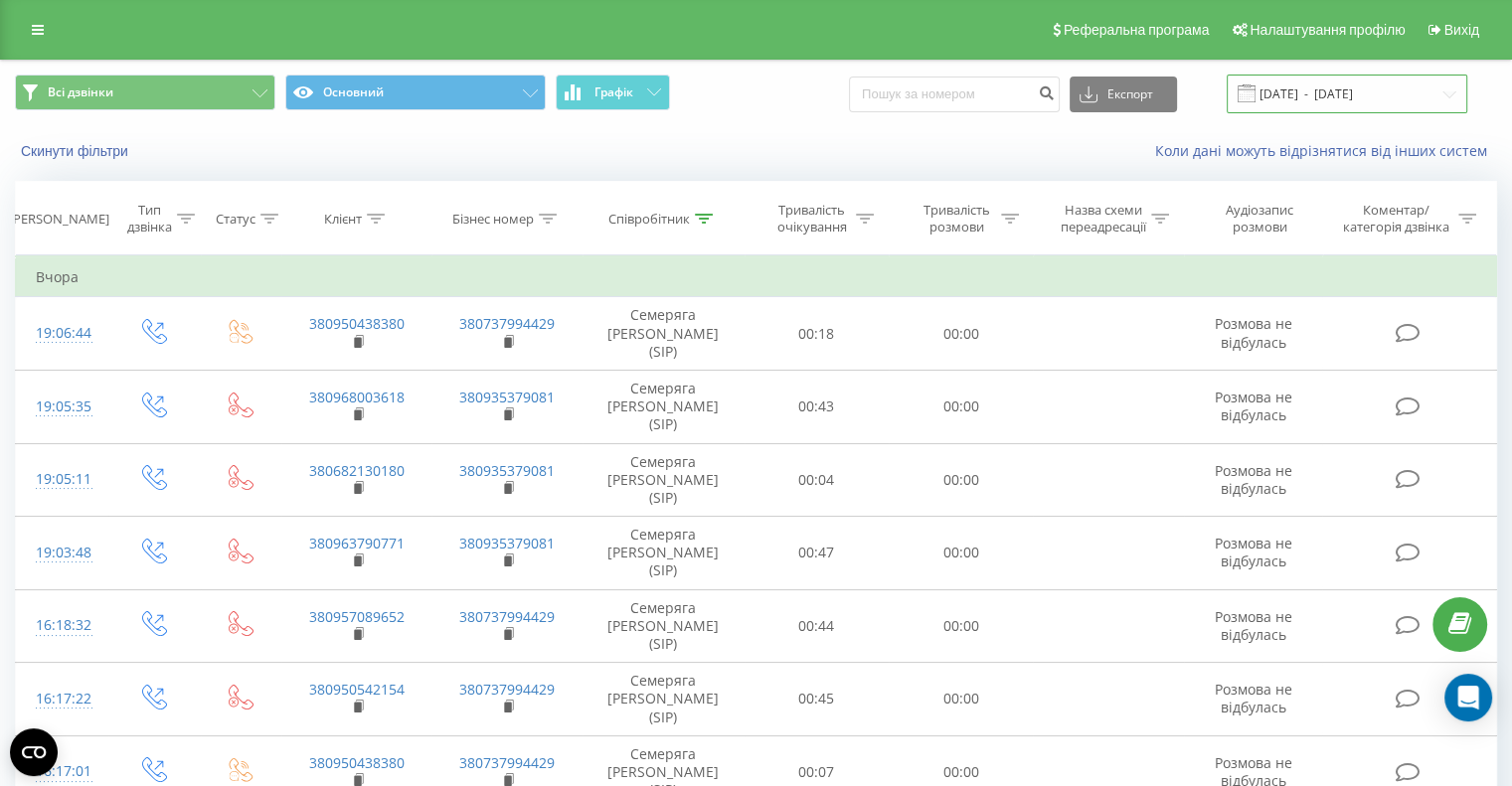 click on "[DATE]  -  [DATE]" at bounding box center (1347, 93) 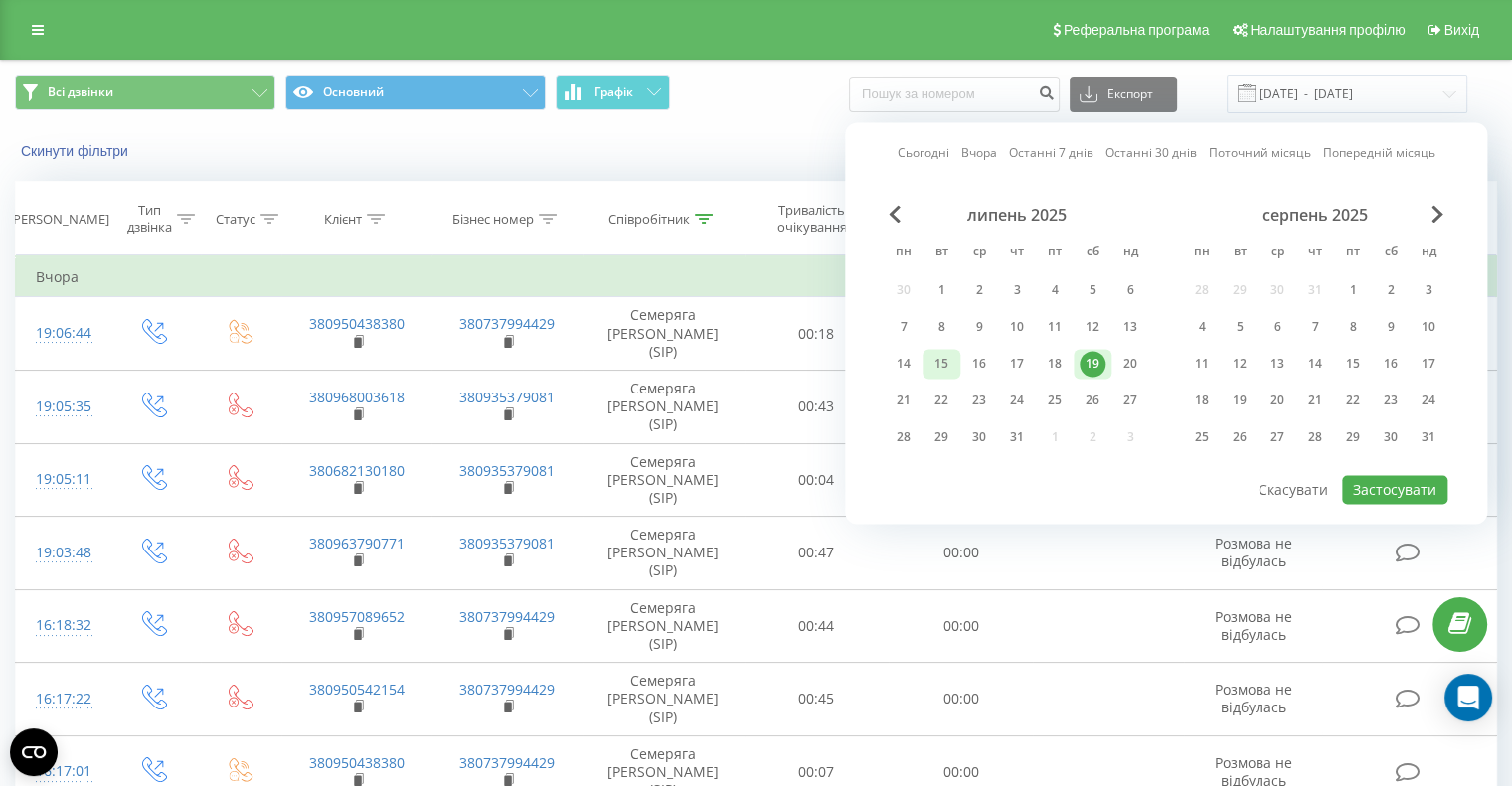 click on "15" at bounding box center [941, 364] 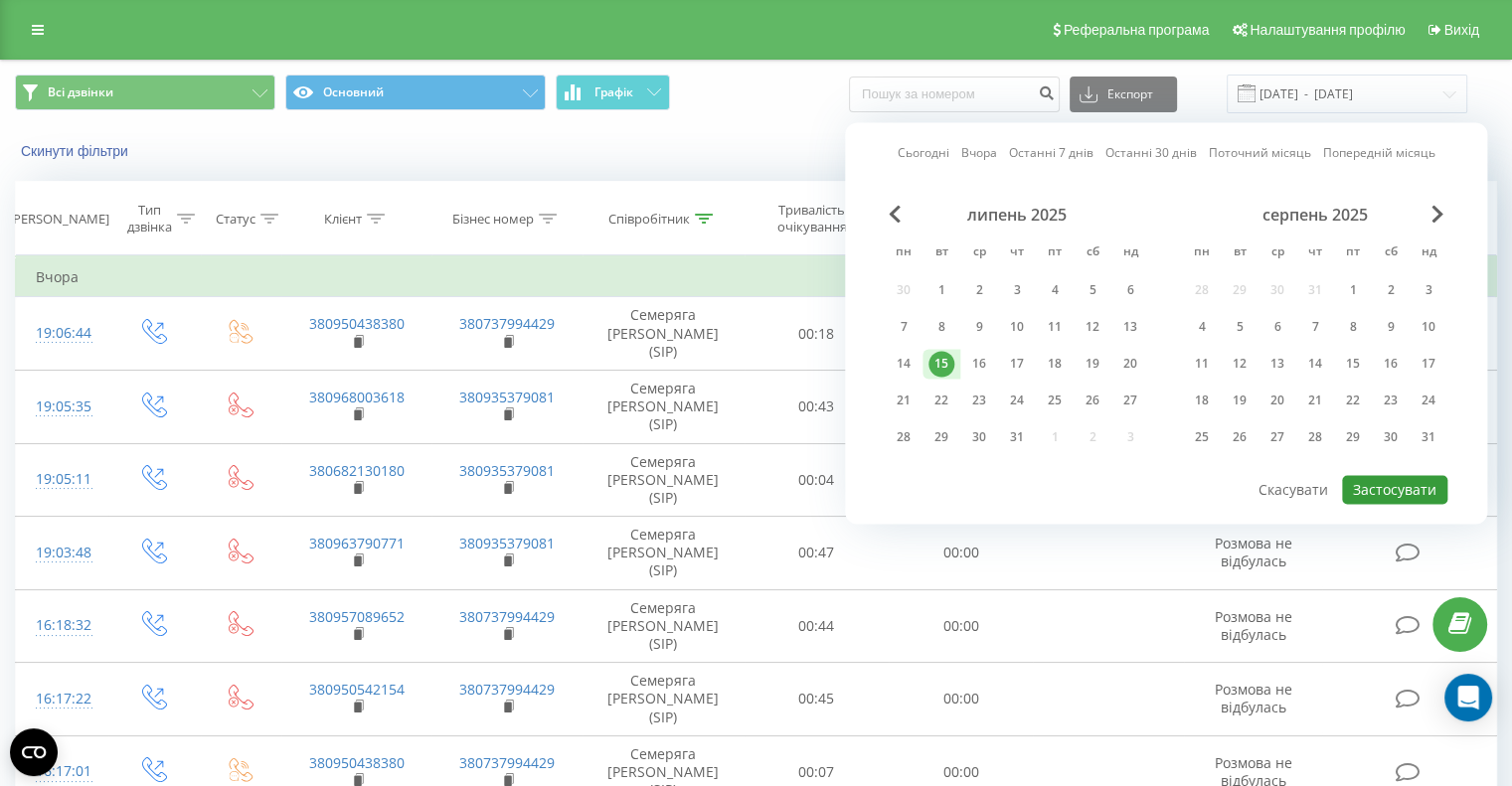 click on "Застосувати" at bounding box center (1395, 489) 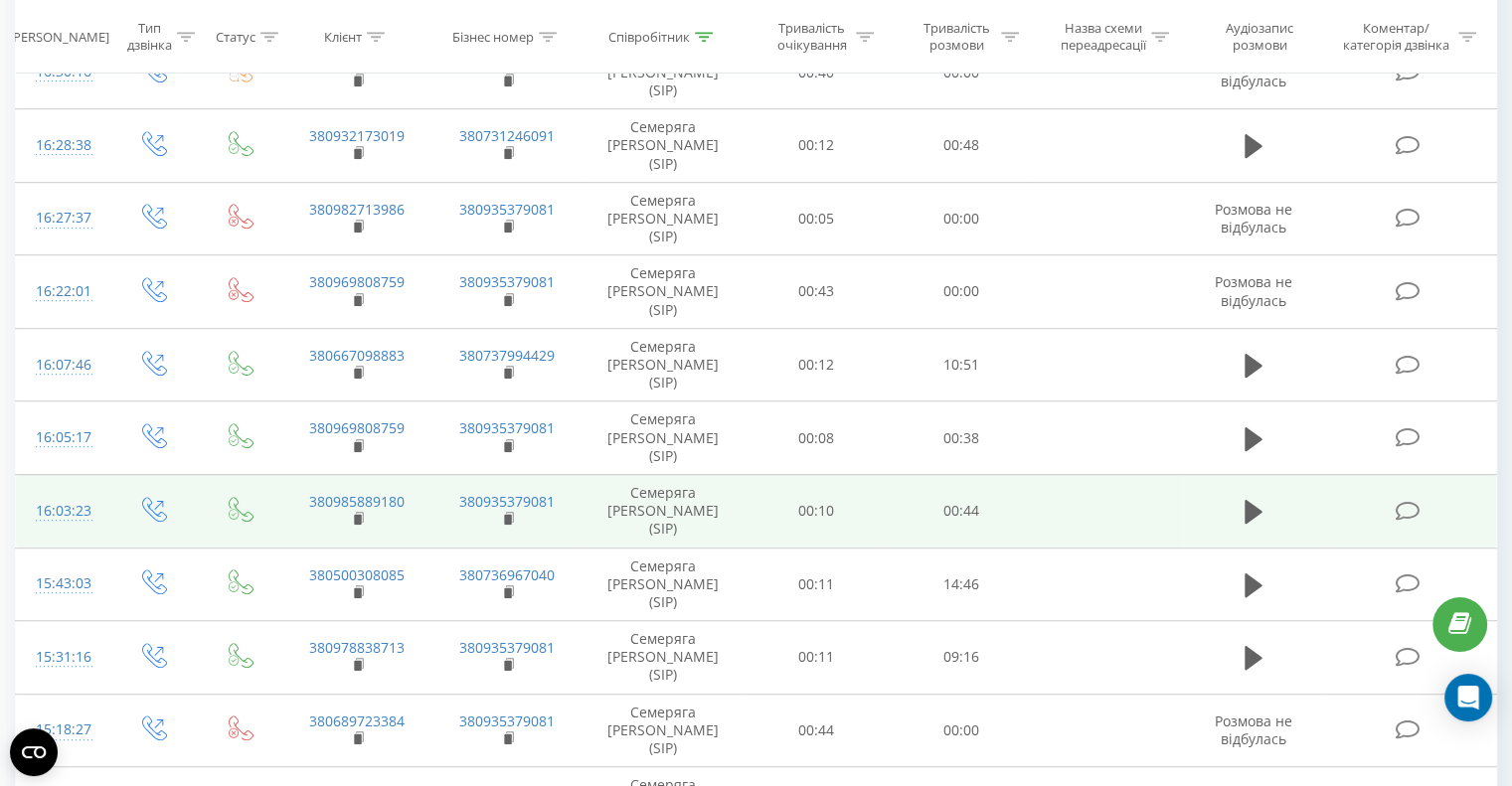 scroll, scrollTop: 1093, scrollLeft: 0, axis: vertical 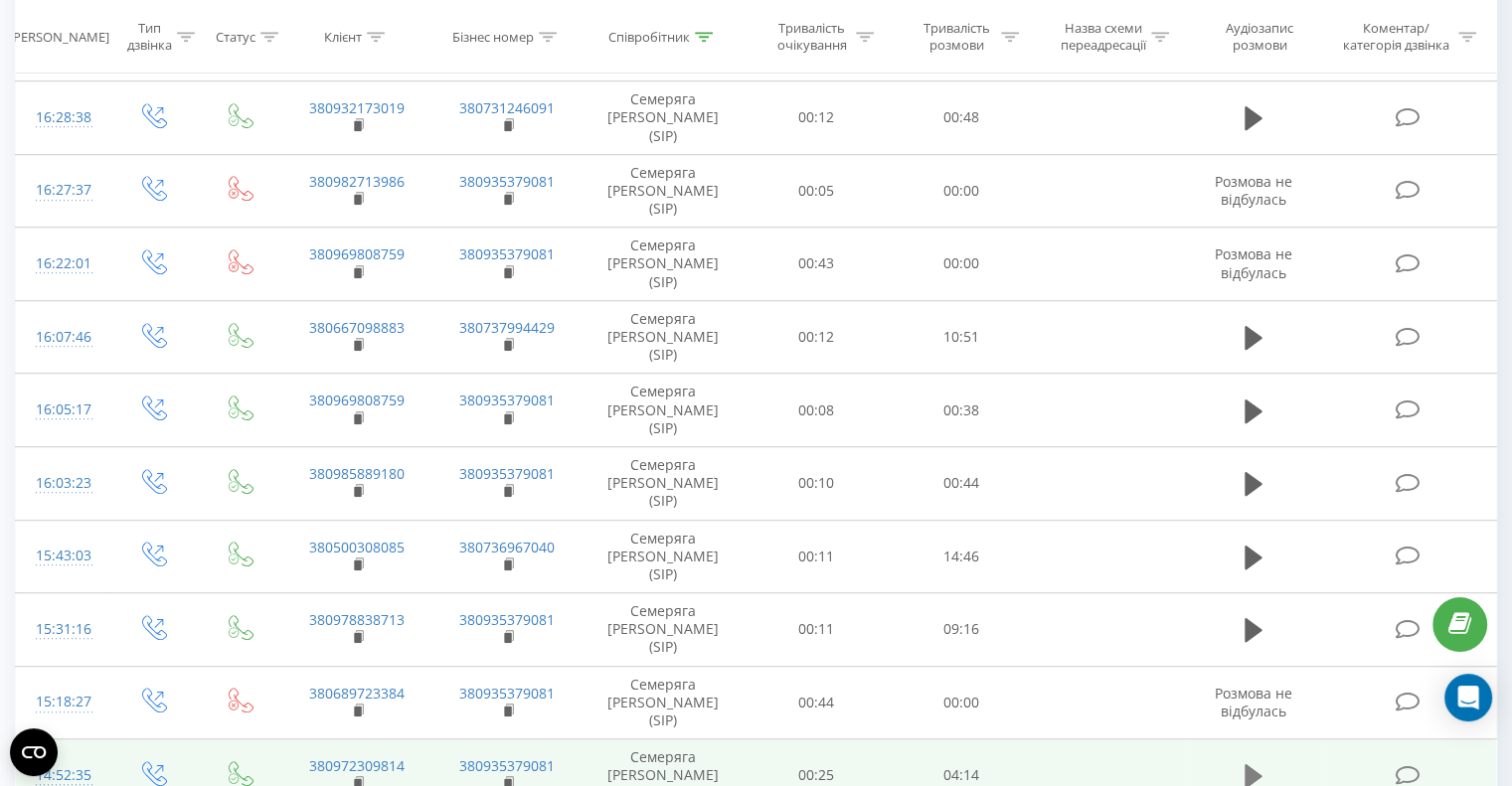 click at bounding box center [1254, 776] 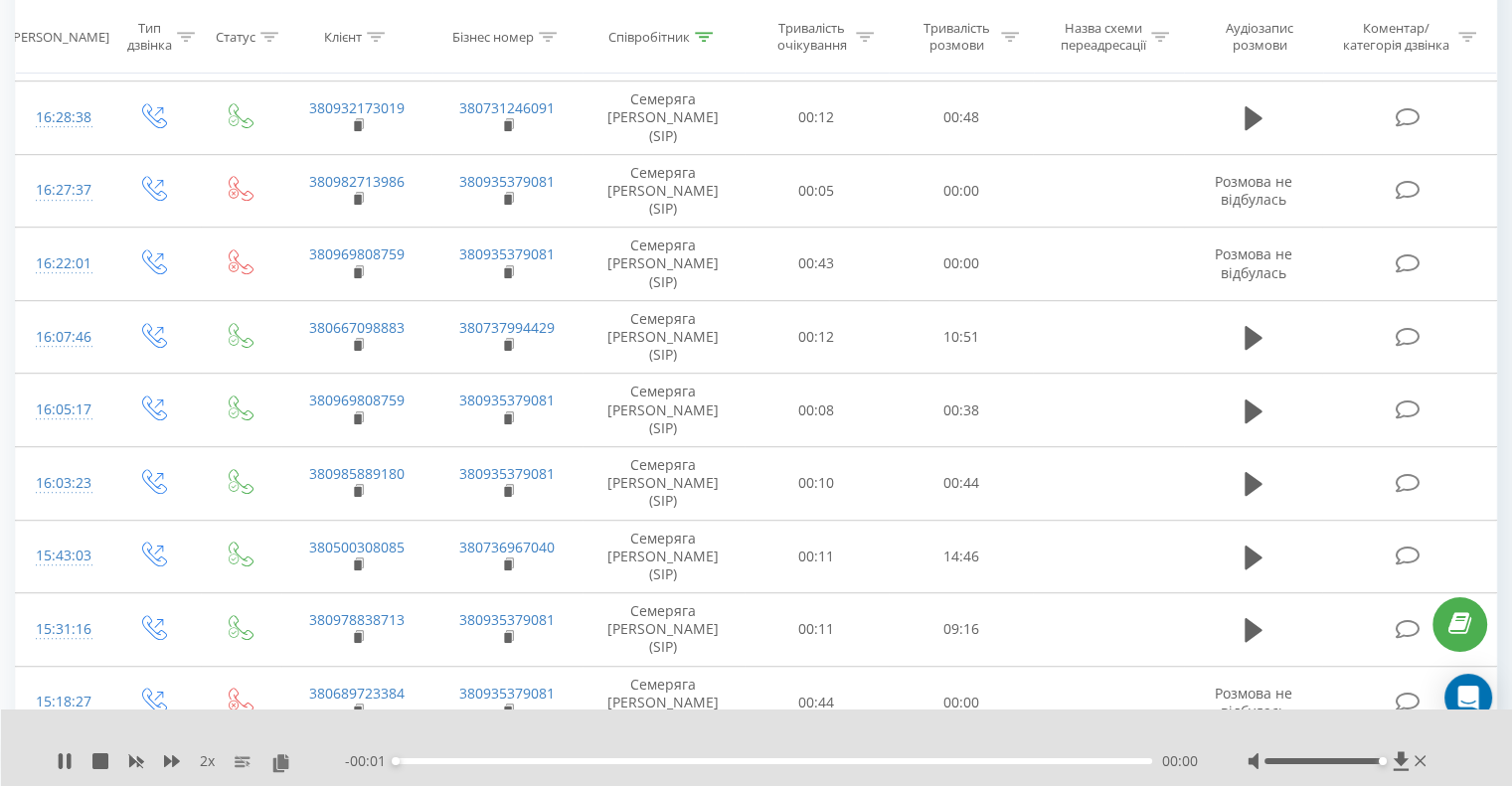 click 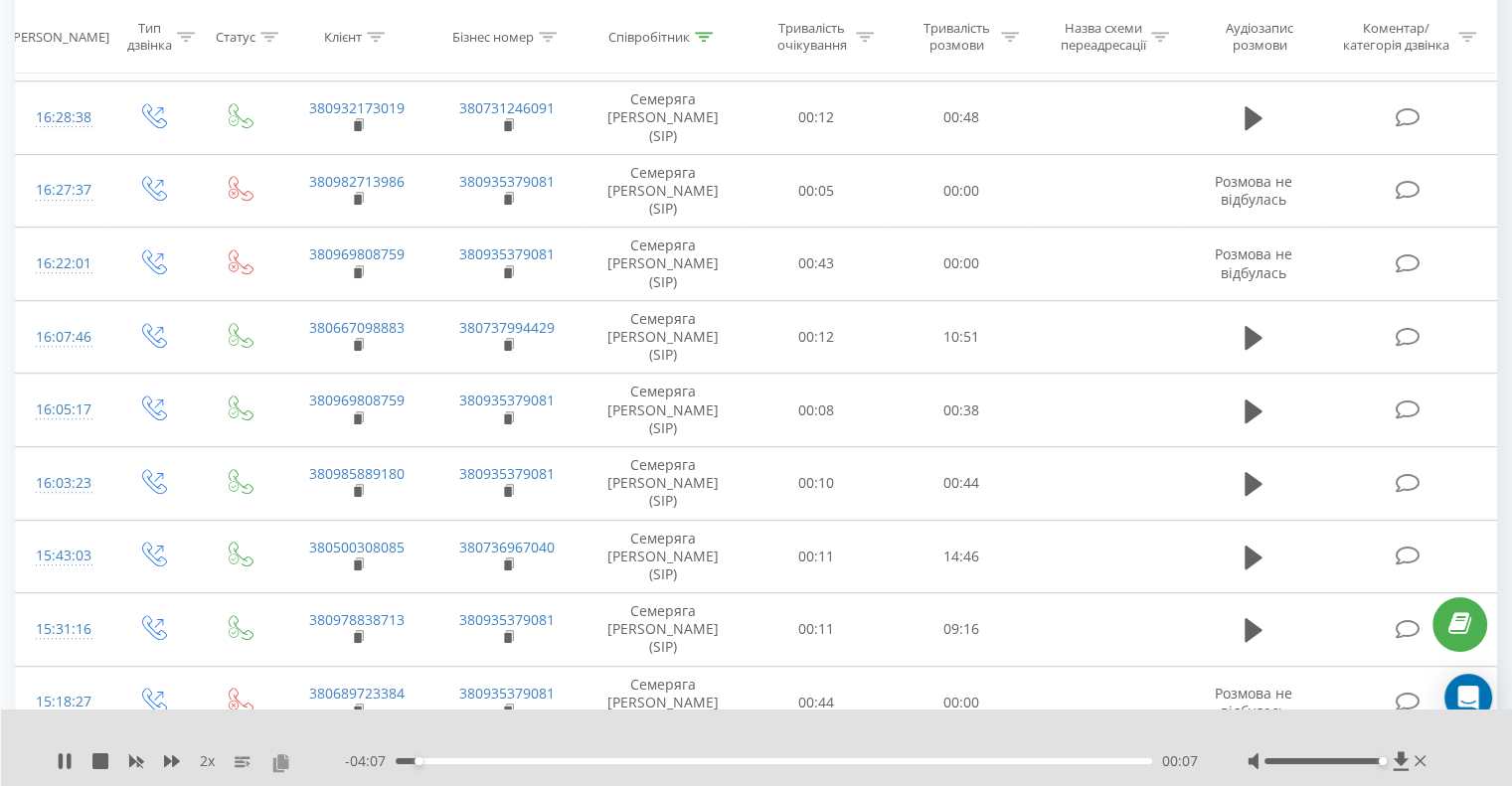click at bounding box center (280, 762) 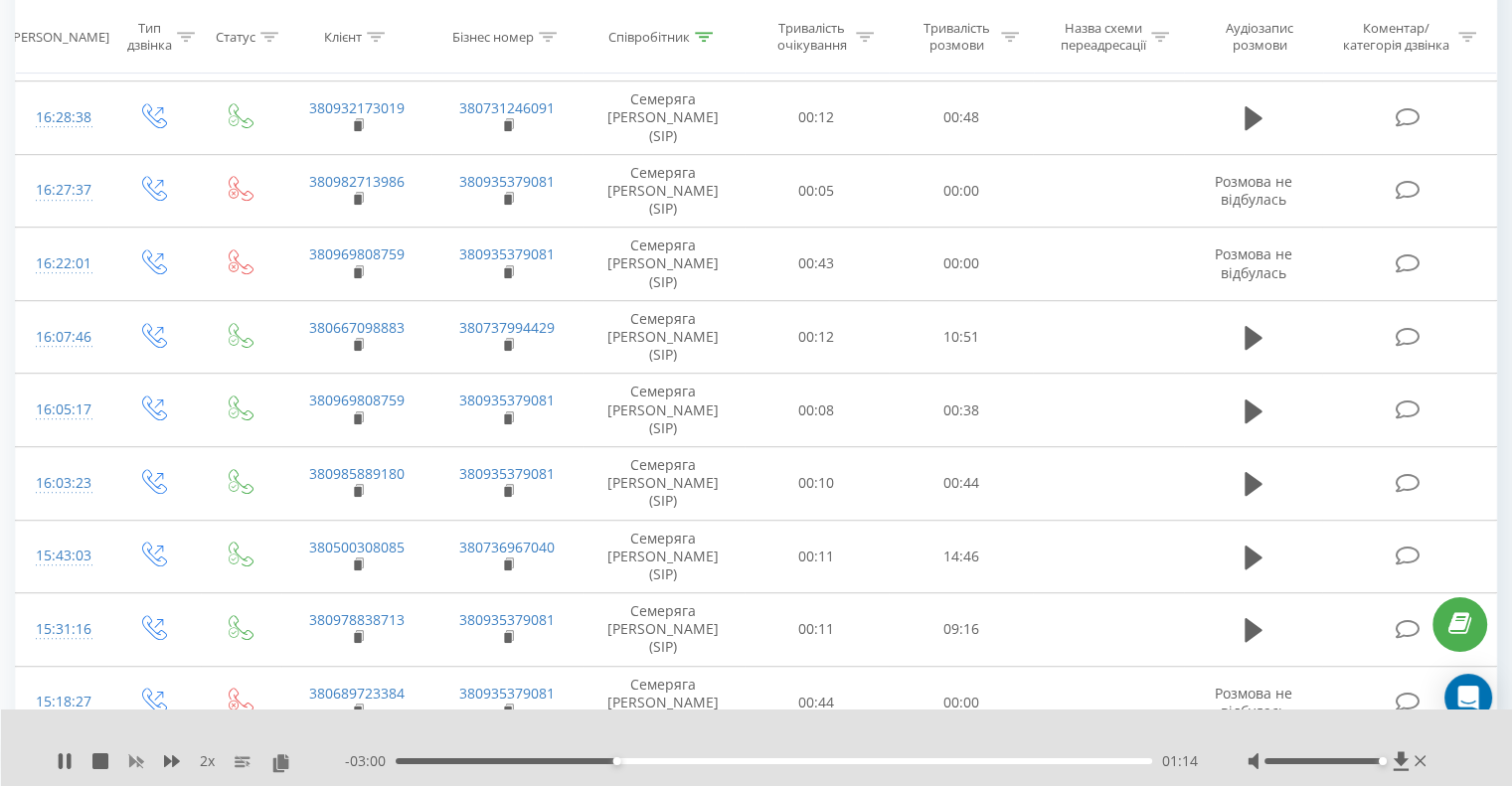 click 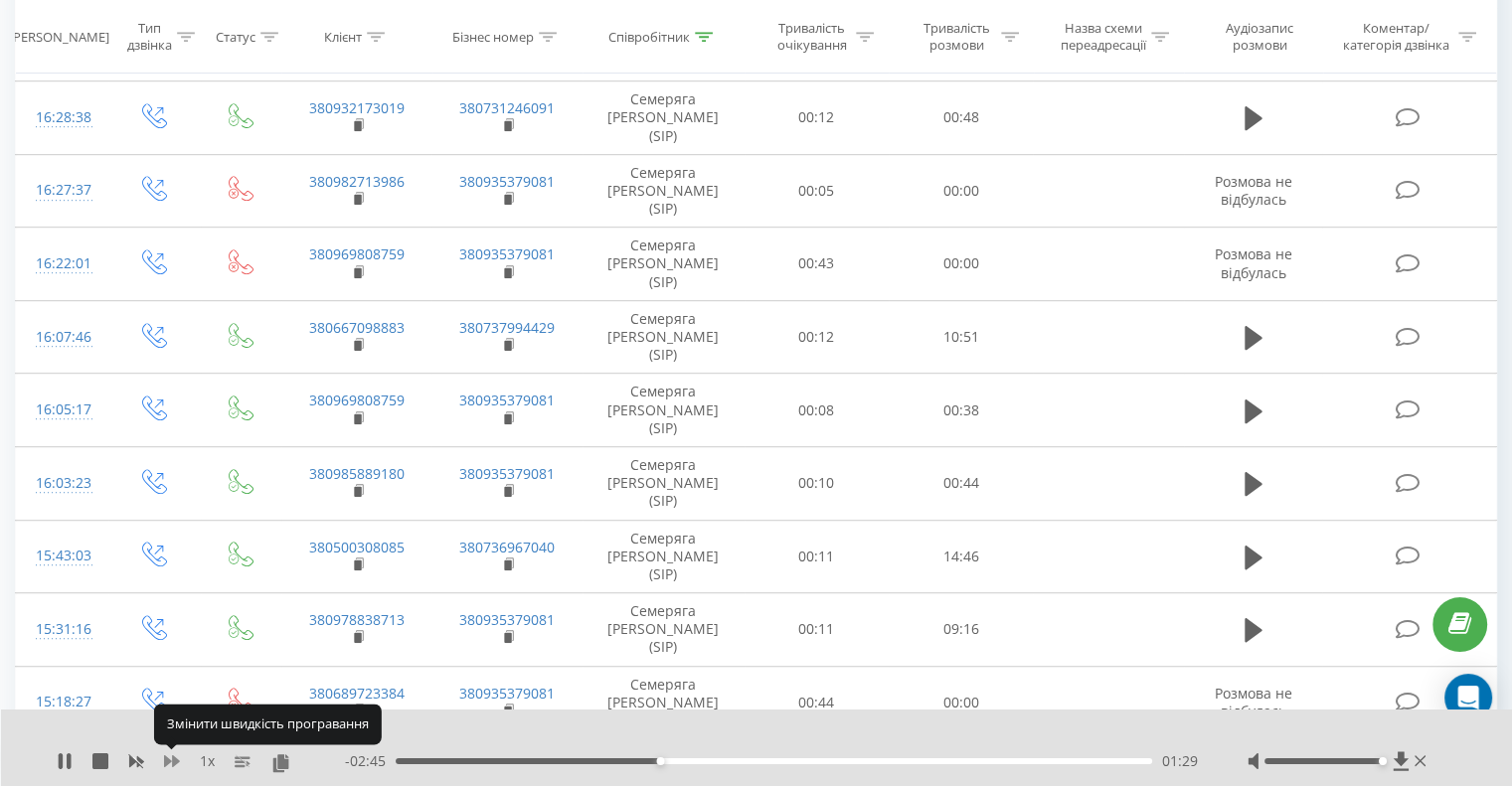 click 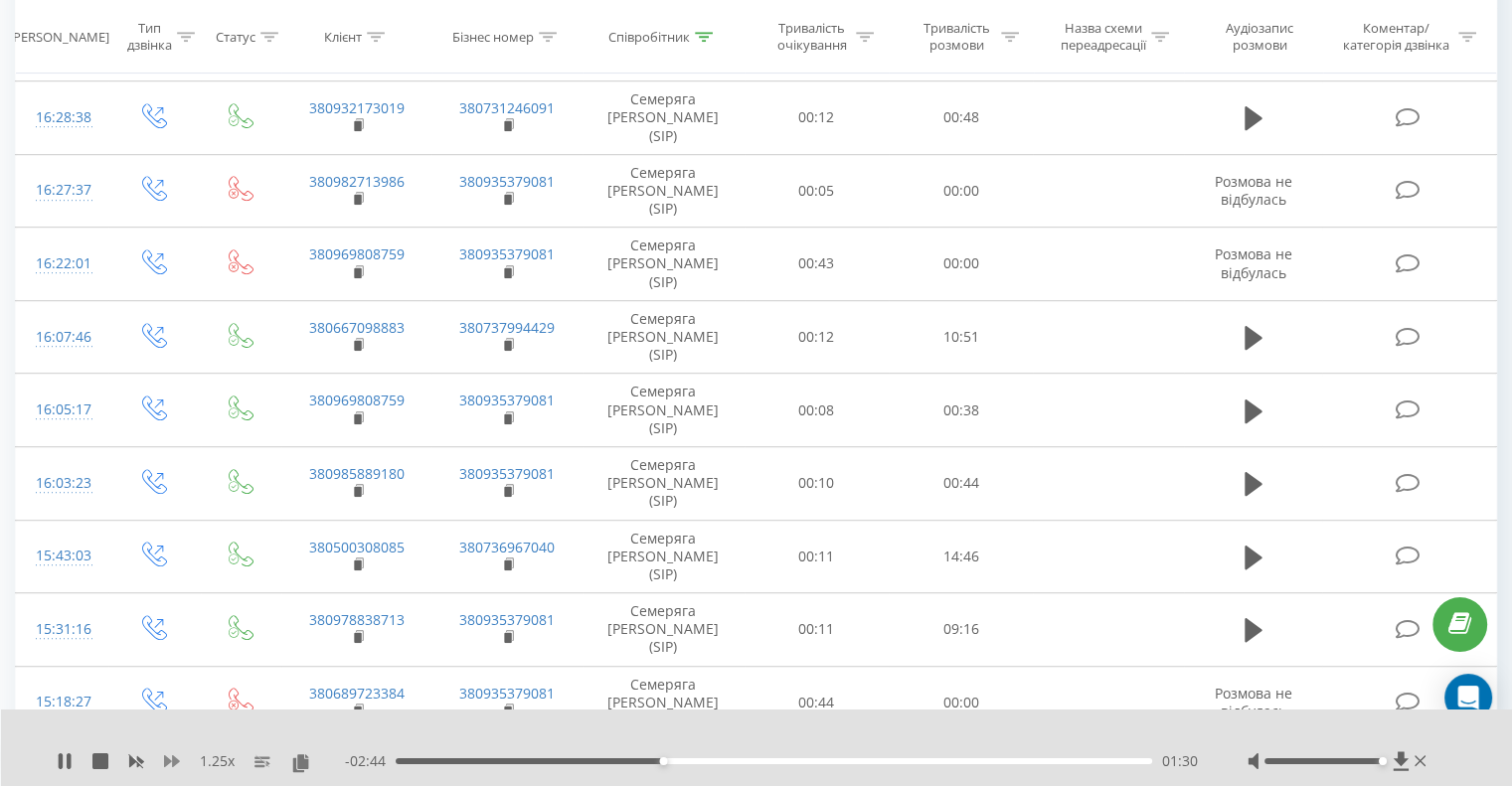 click 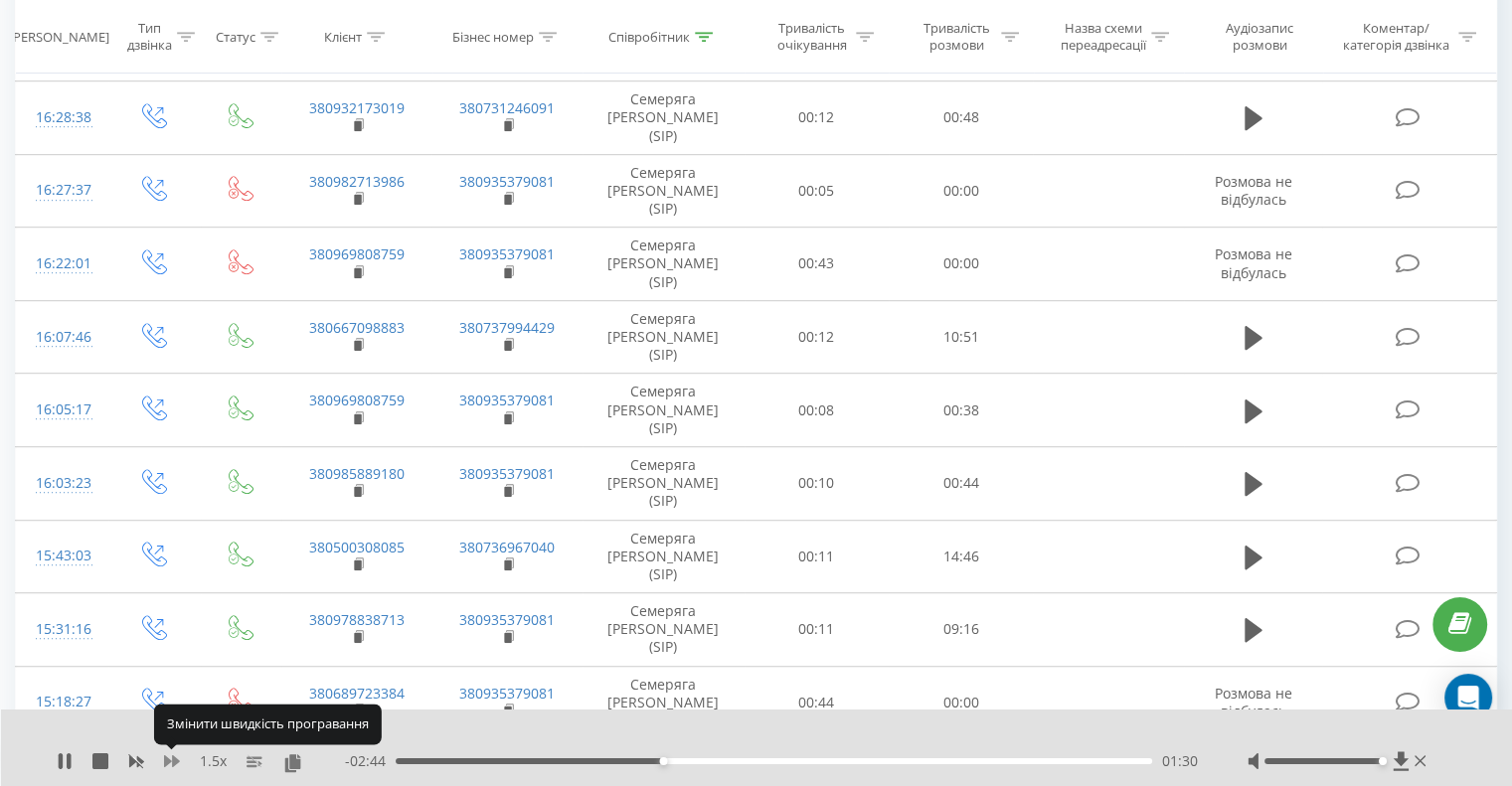 click 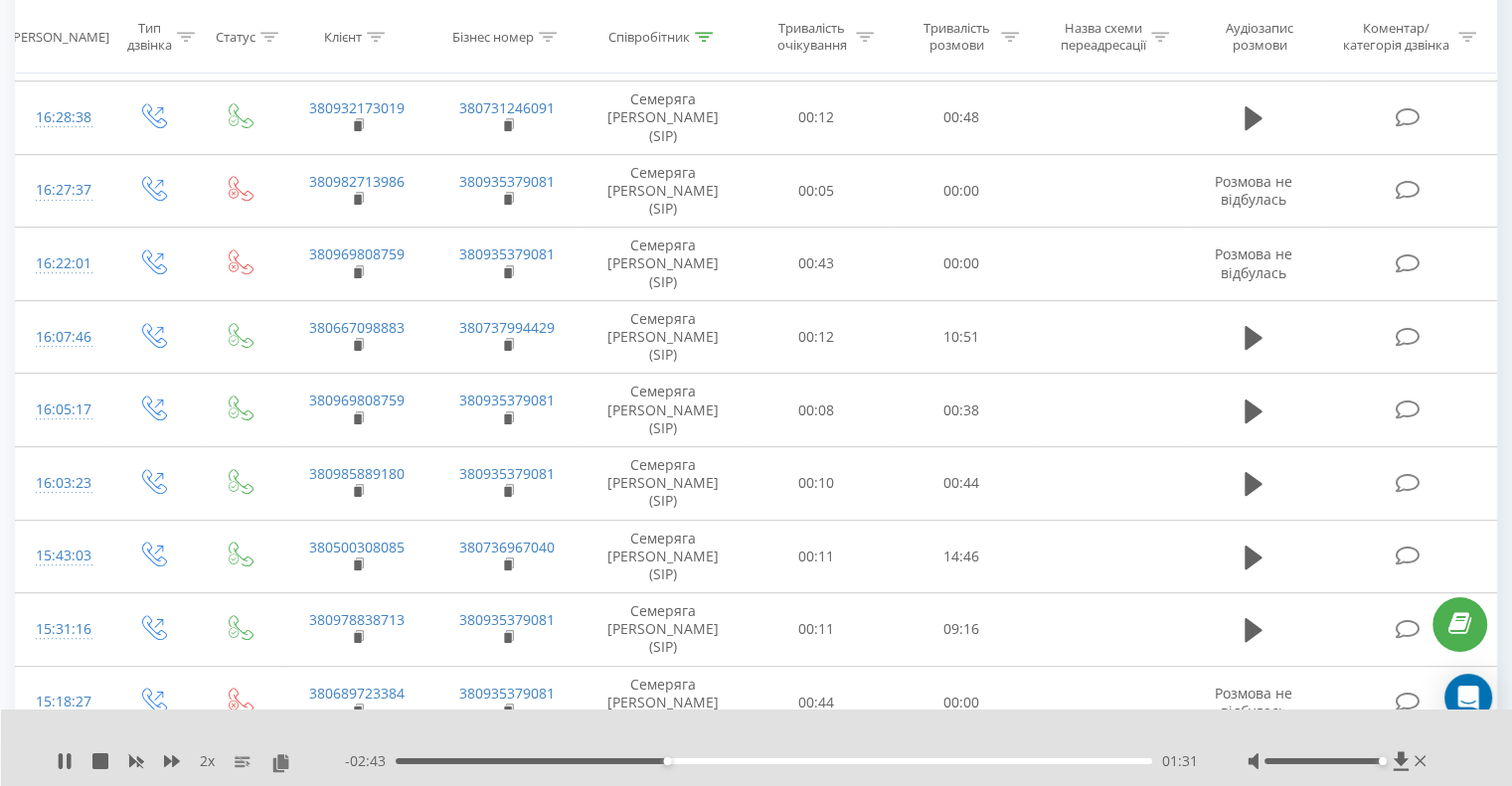 click on "01:31" at bounding box center [773, 761] 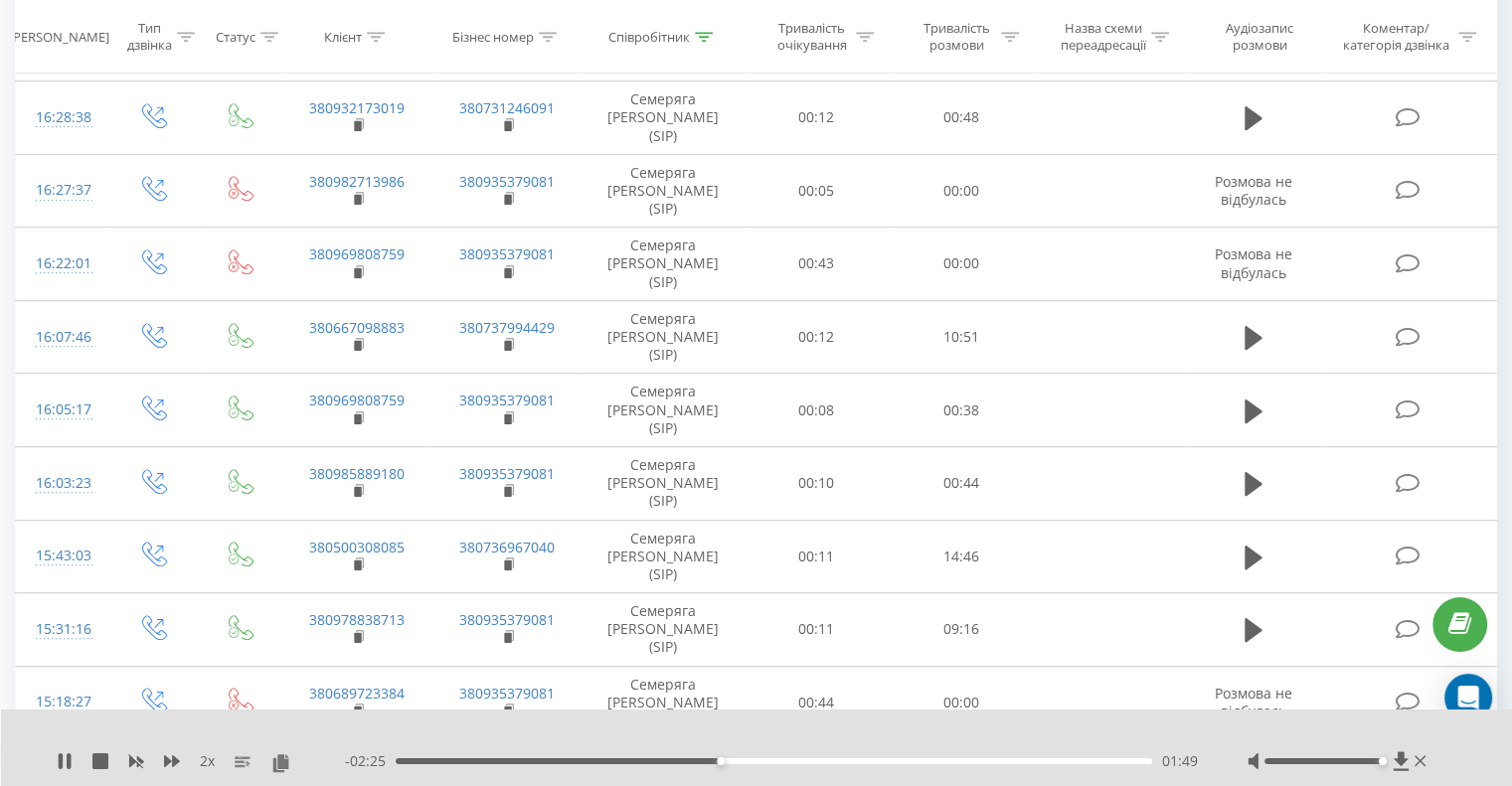 click on "01:49" at bounding box center (773, 761) 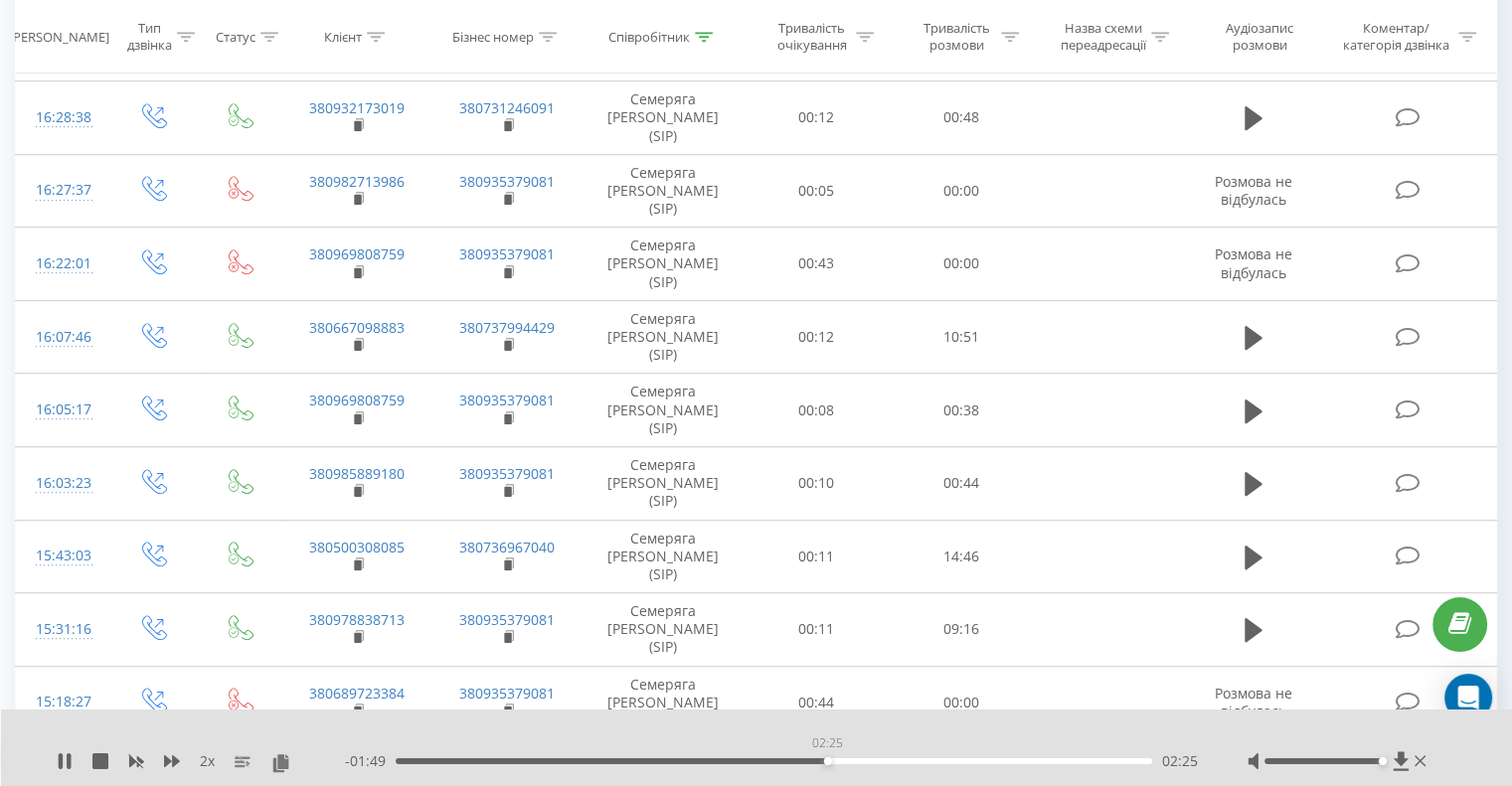 click on "02:25" at bounding box center (773, 761) 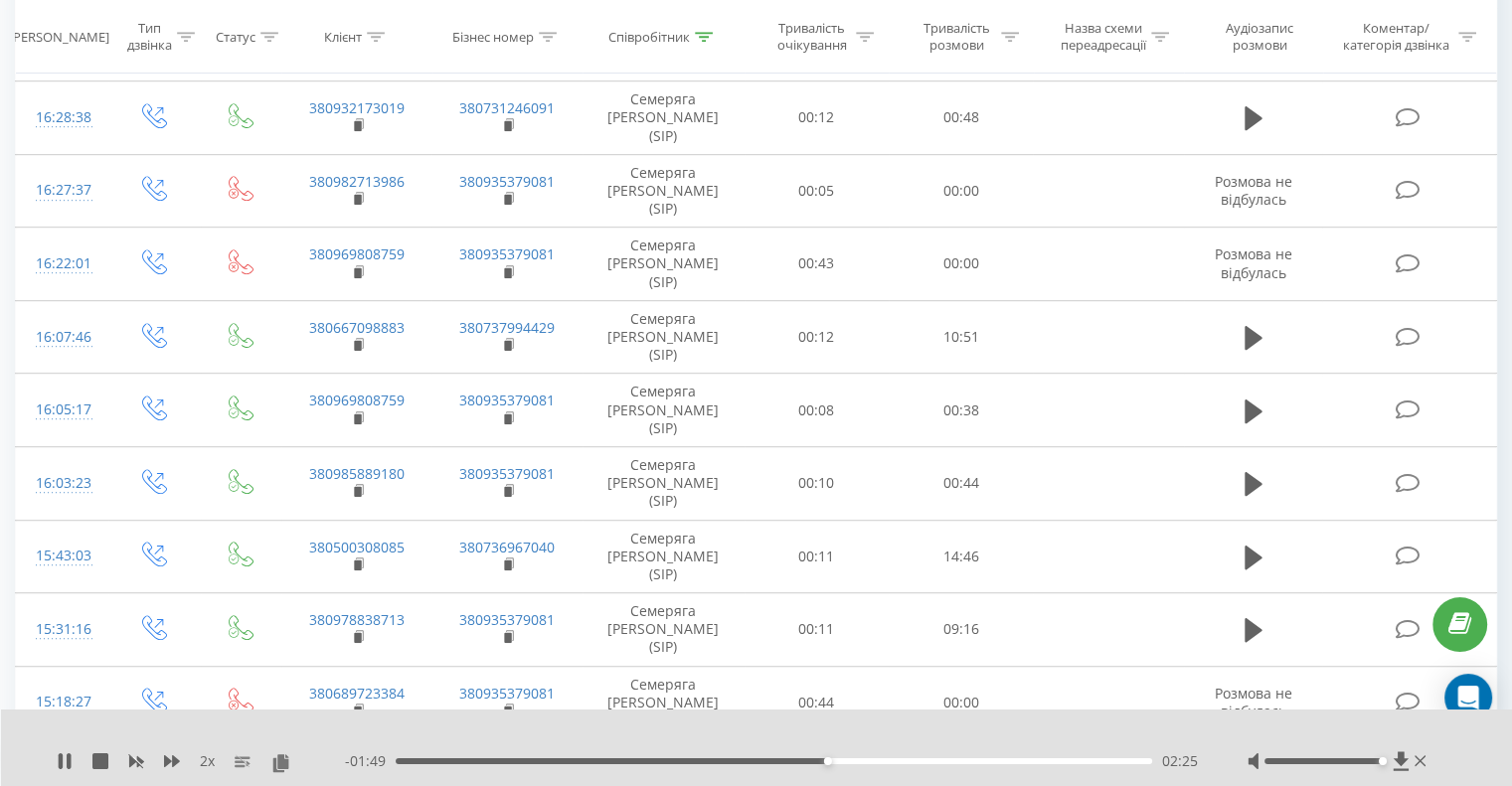 click on "02:25" at bounding box center [773, 761] 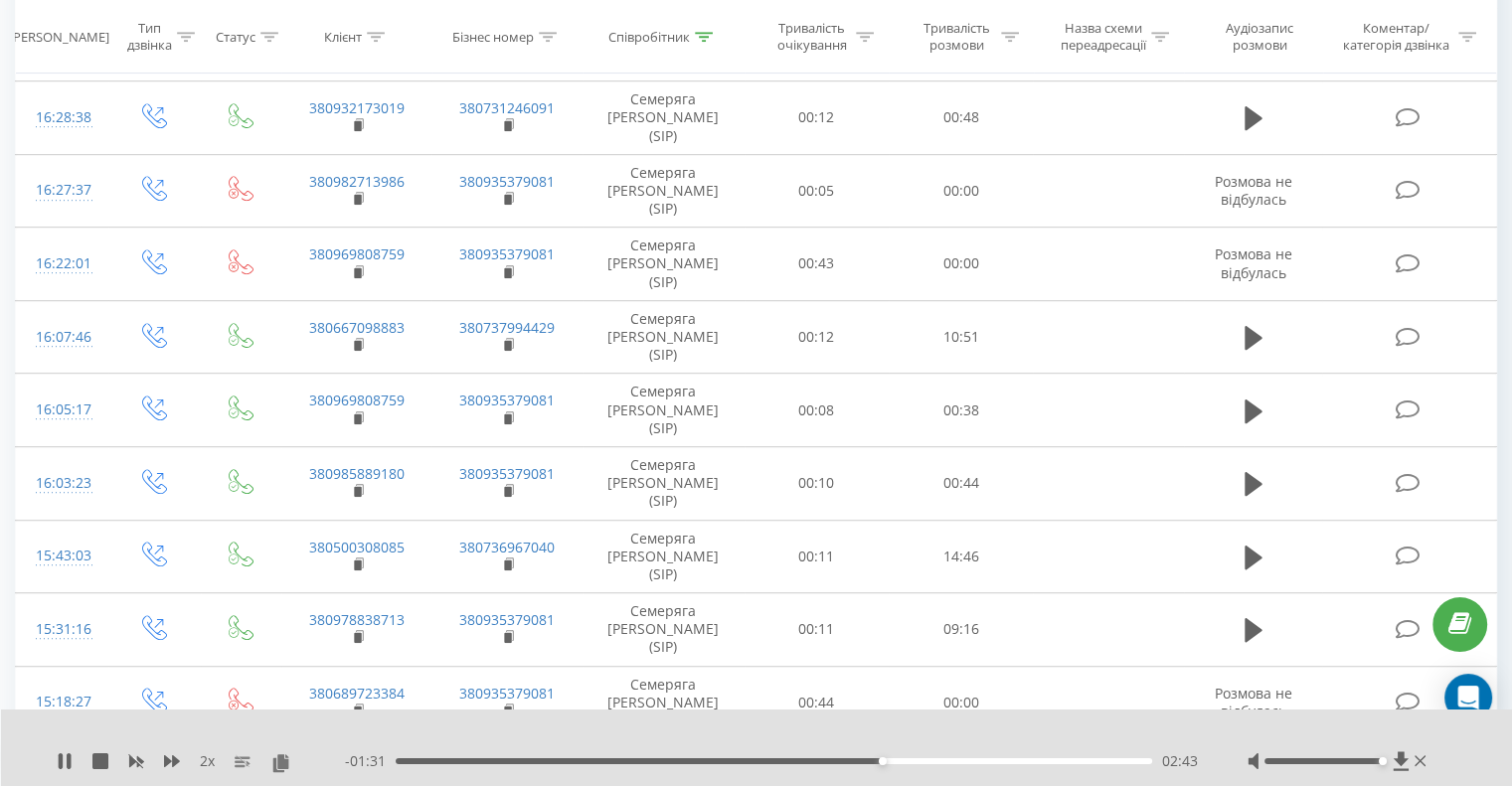 click on "02:43" at bounding box center (773, 761) 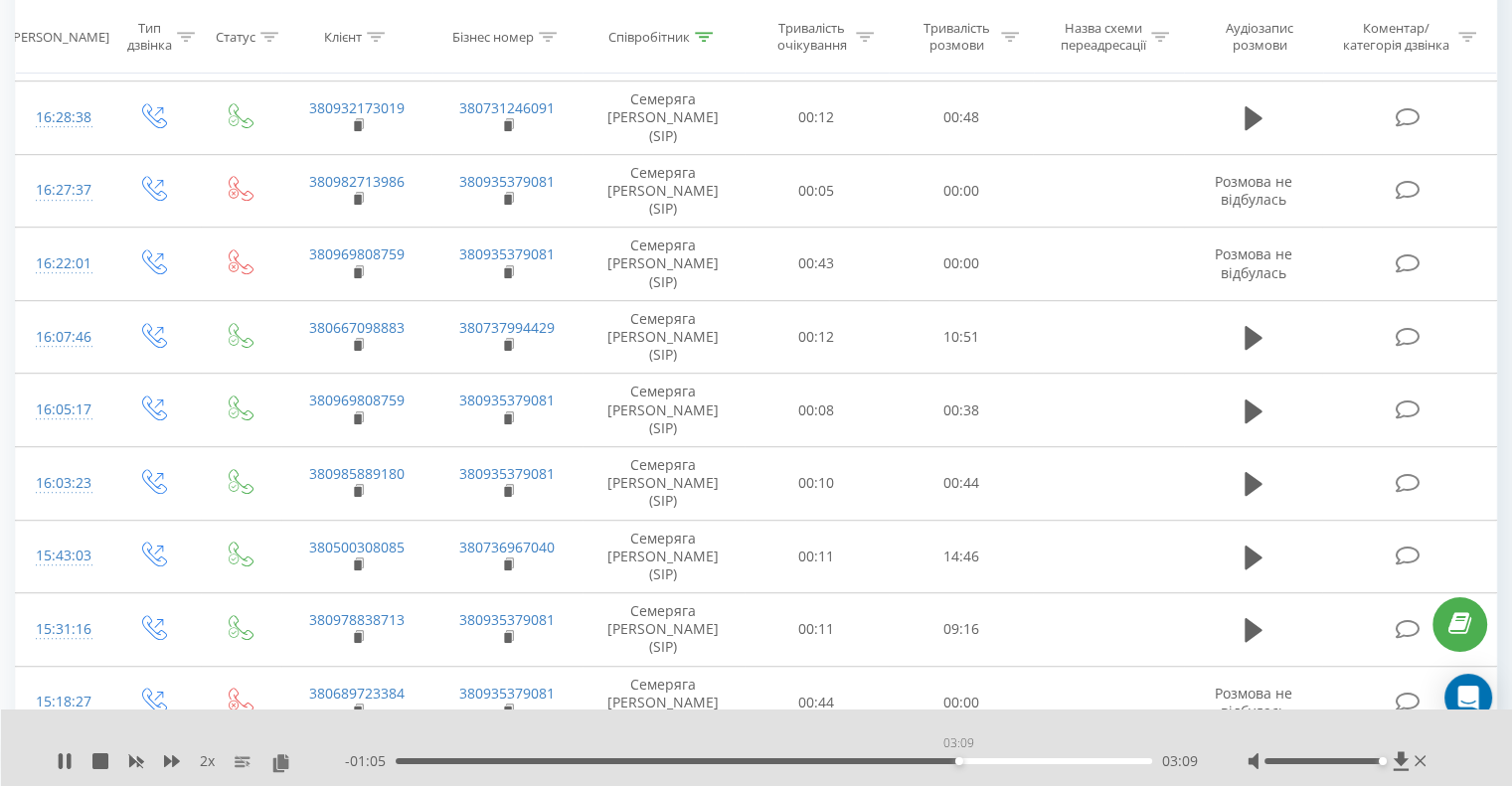 click on "03:09" at bounding box center [773, 761] 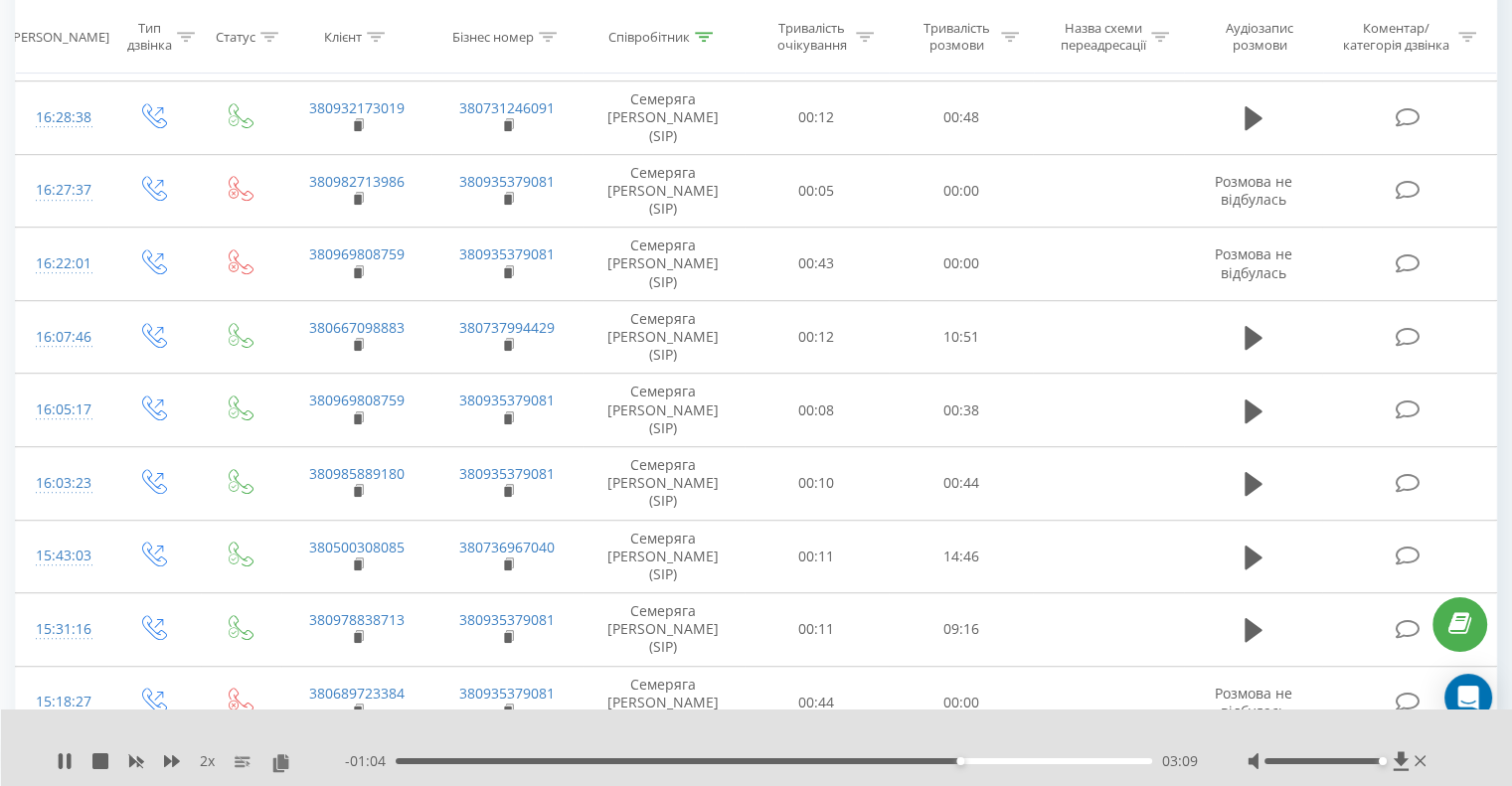 click on "- 01:04 03:09   03:09" at bounding box center (771, 761) 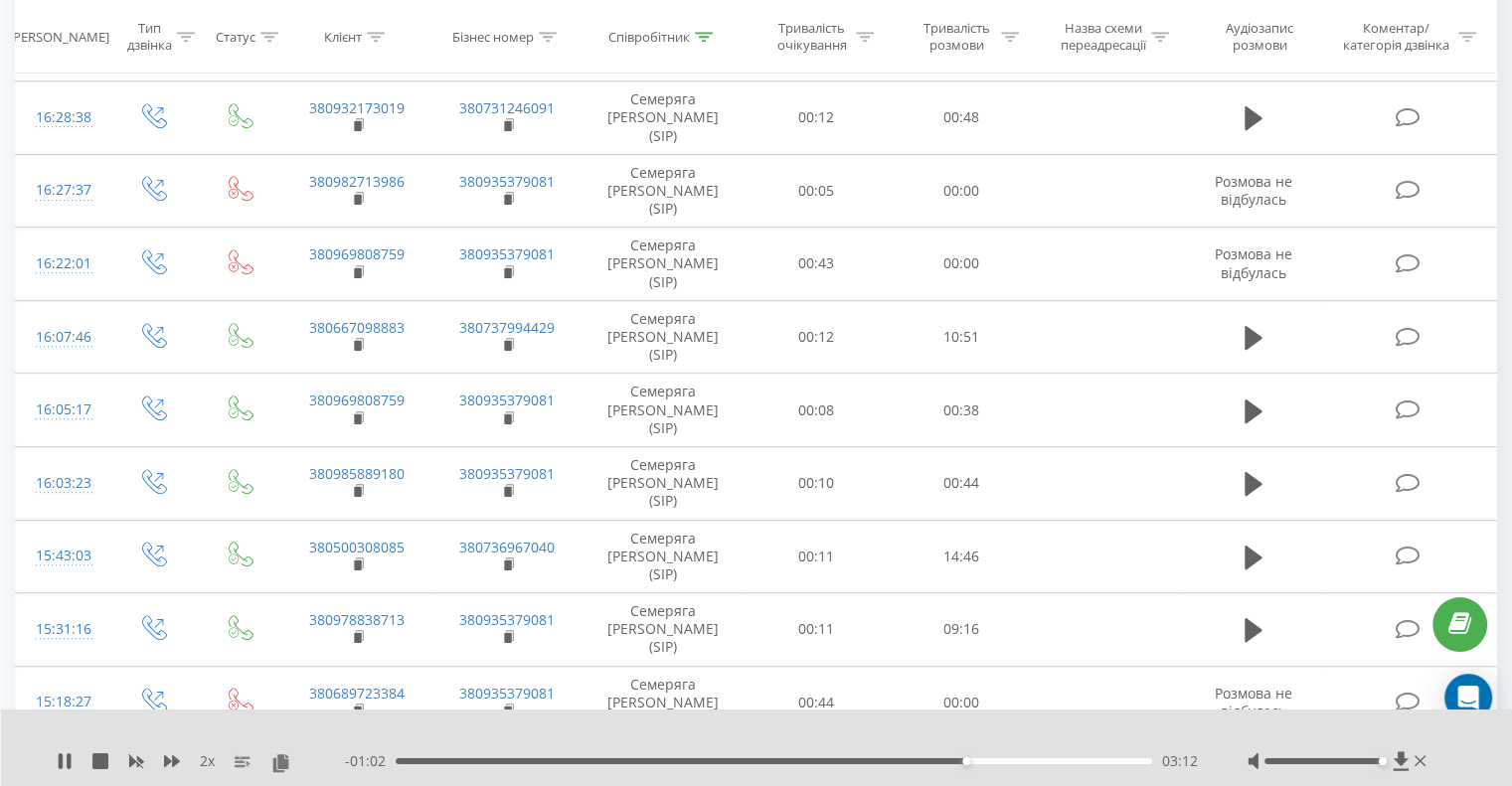 click on "03:12" at bounding box center [773, 761] 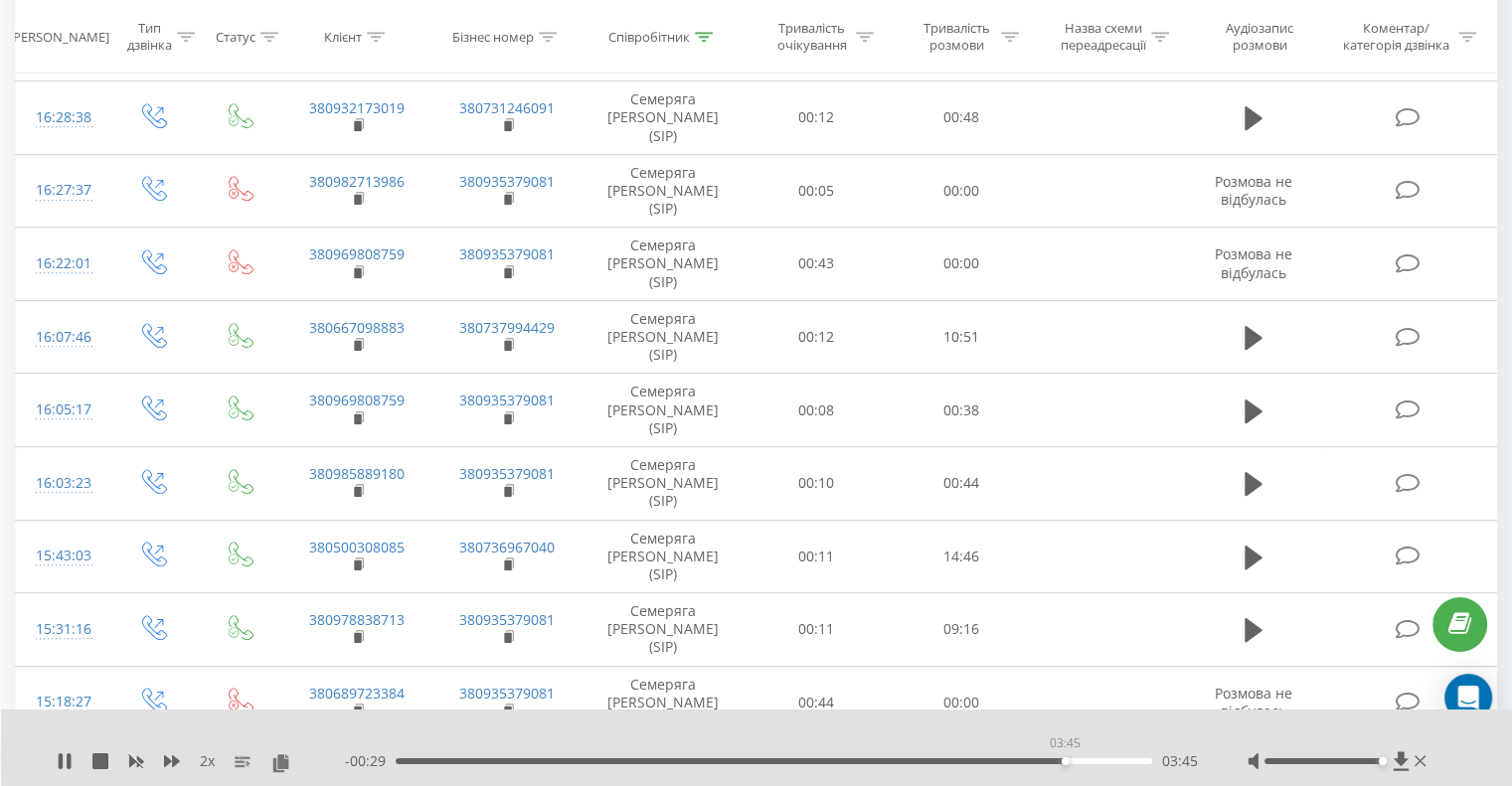 click on "03:45" at bounding box center [773, 761] 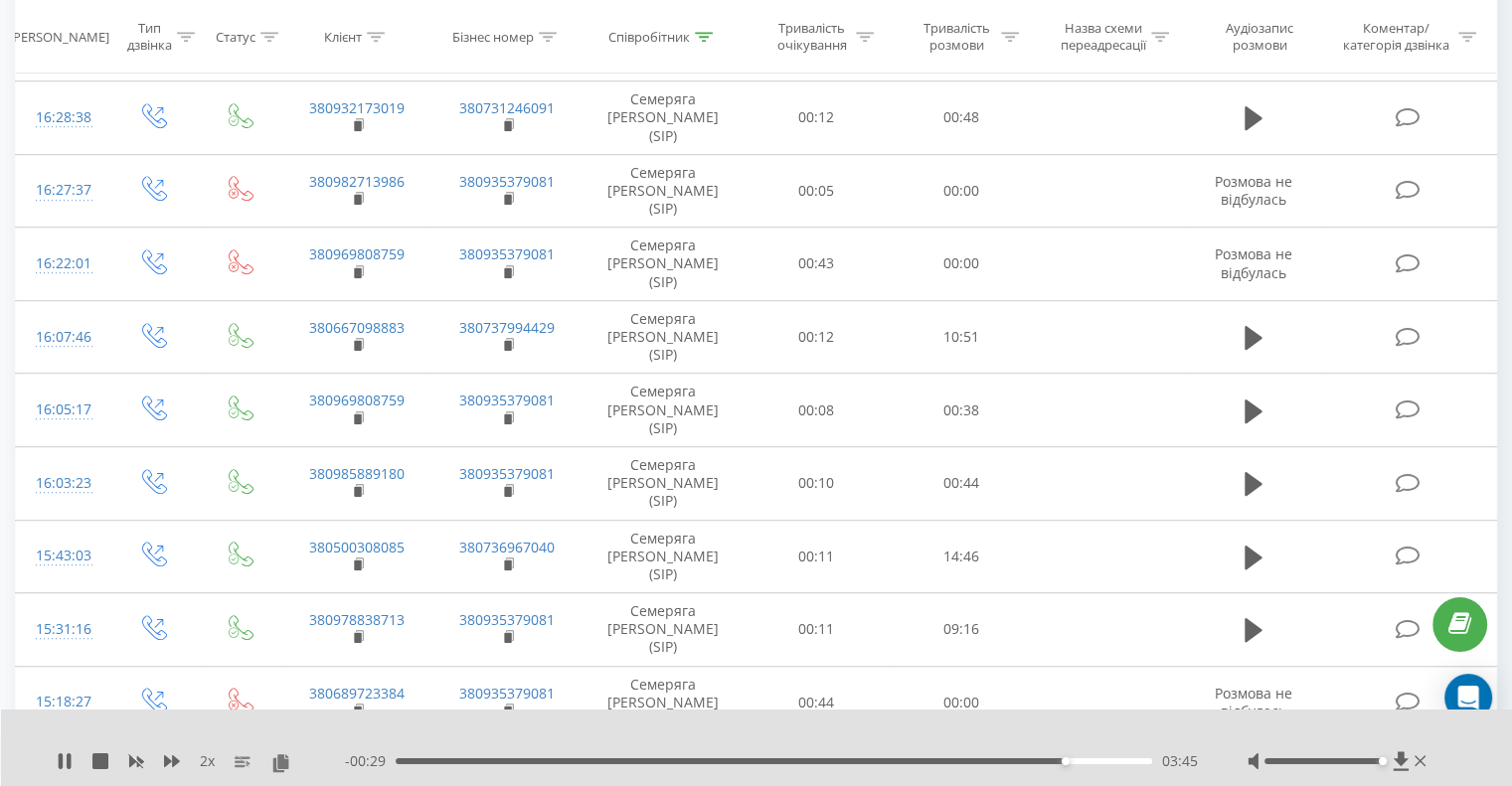 click on "03:45" at bounding box center [773, 761] 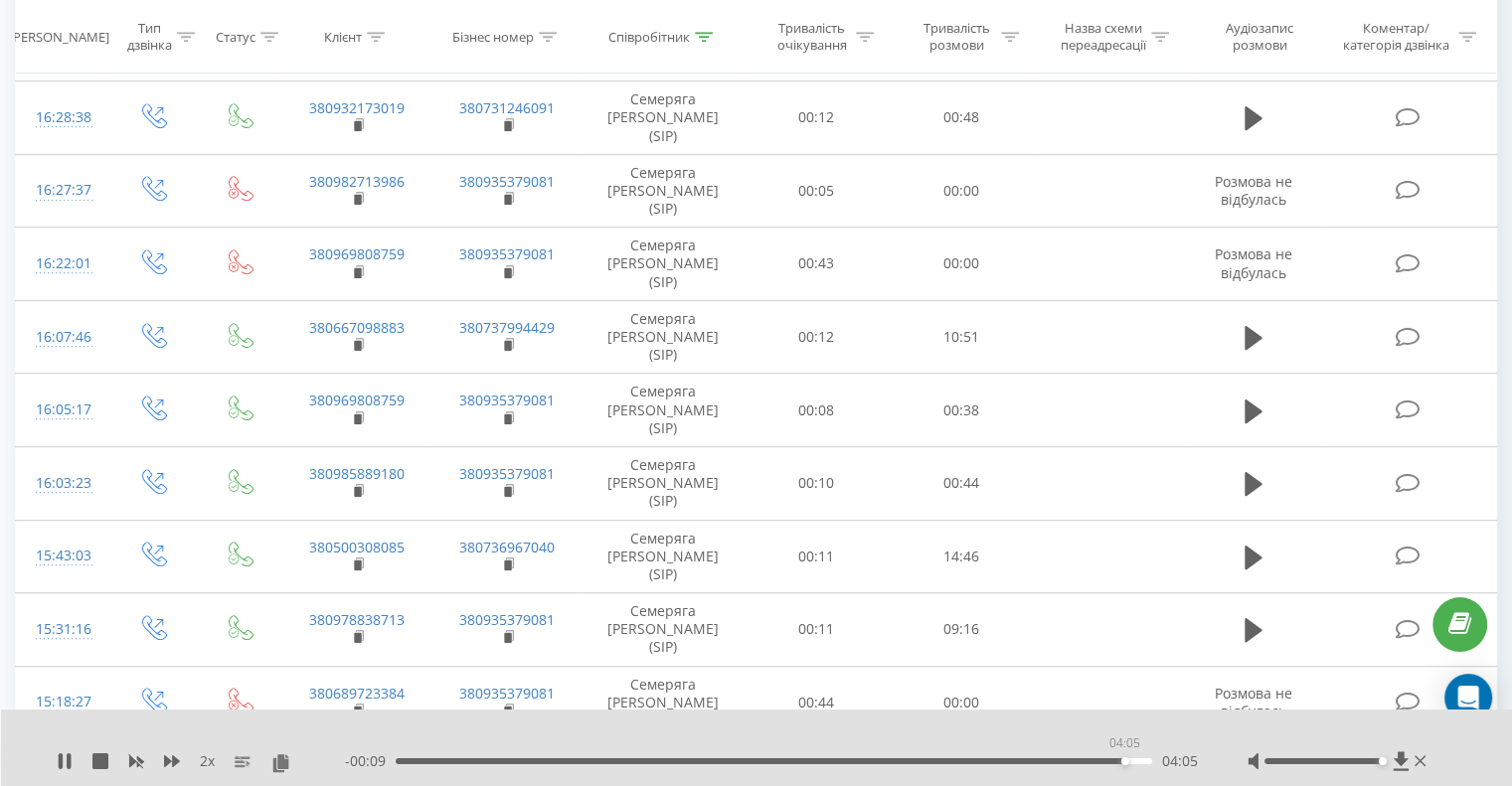 click on "04:05" at bounding box center [773, 761] 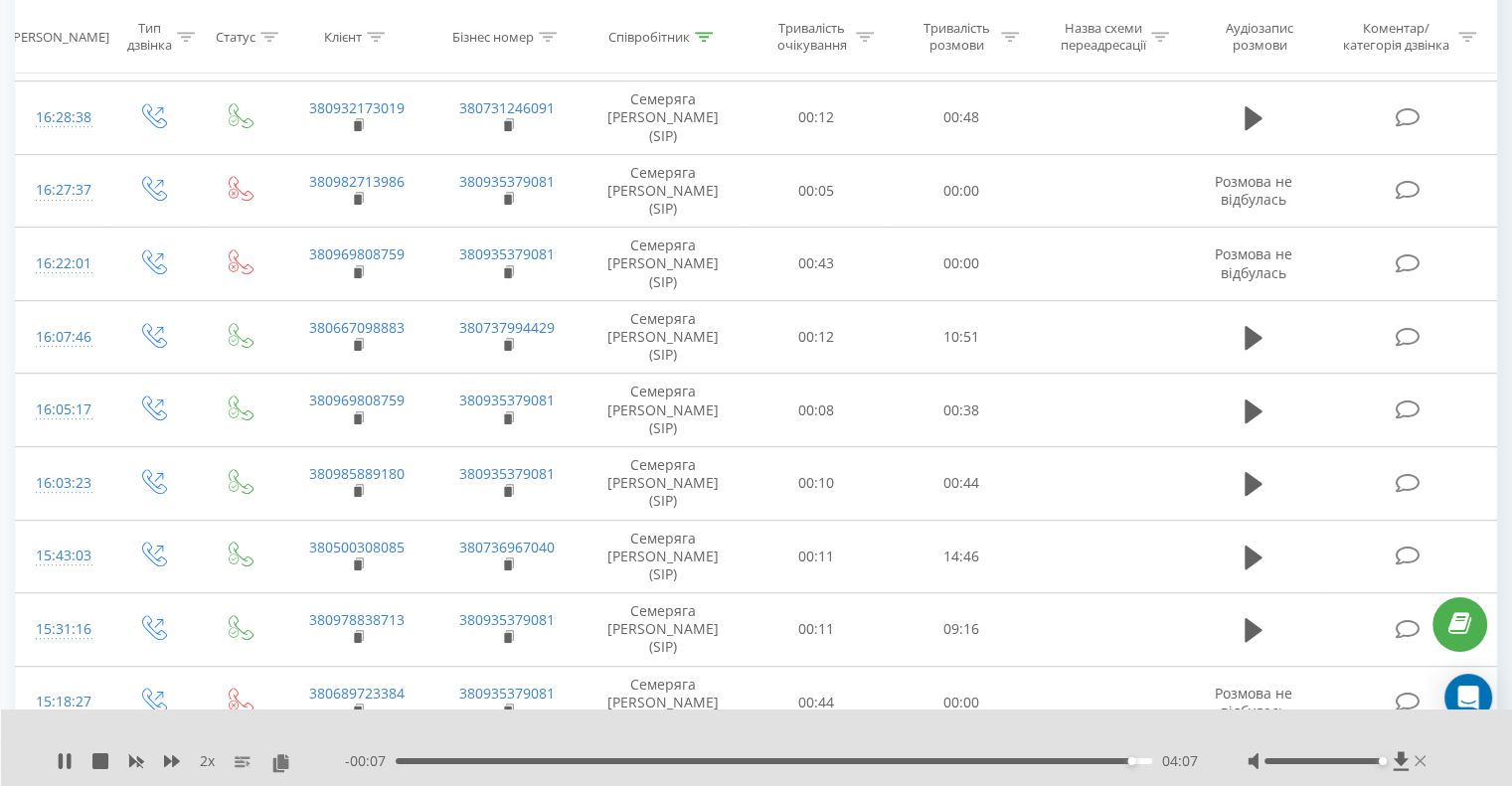click 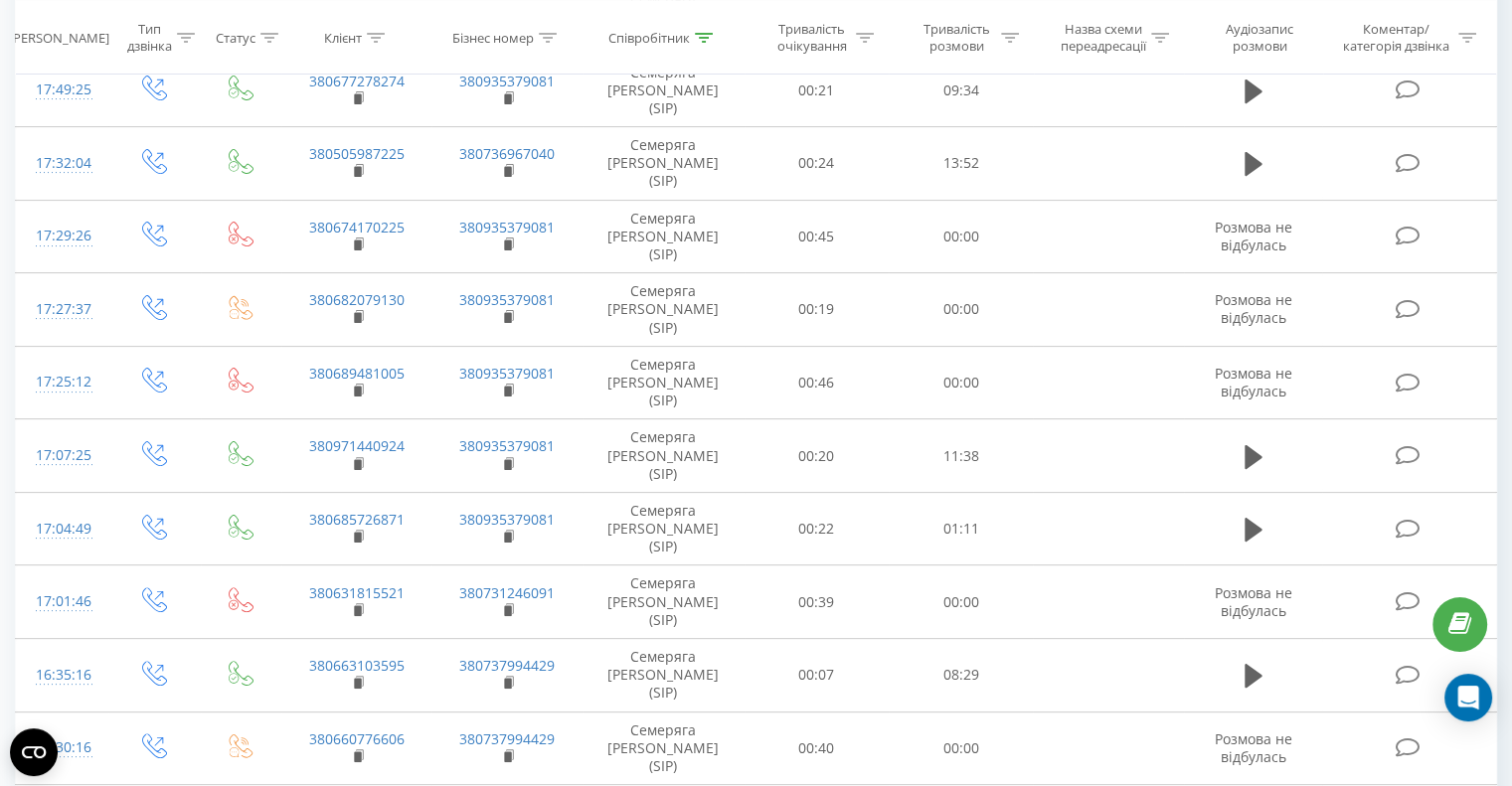 scroll, scrollTop: 0, scrollLeft: 0, axis: both 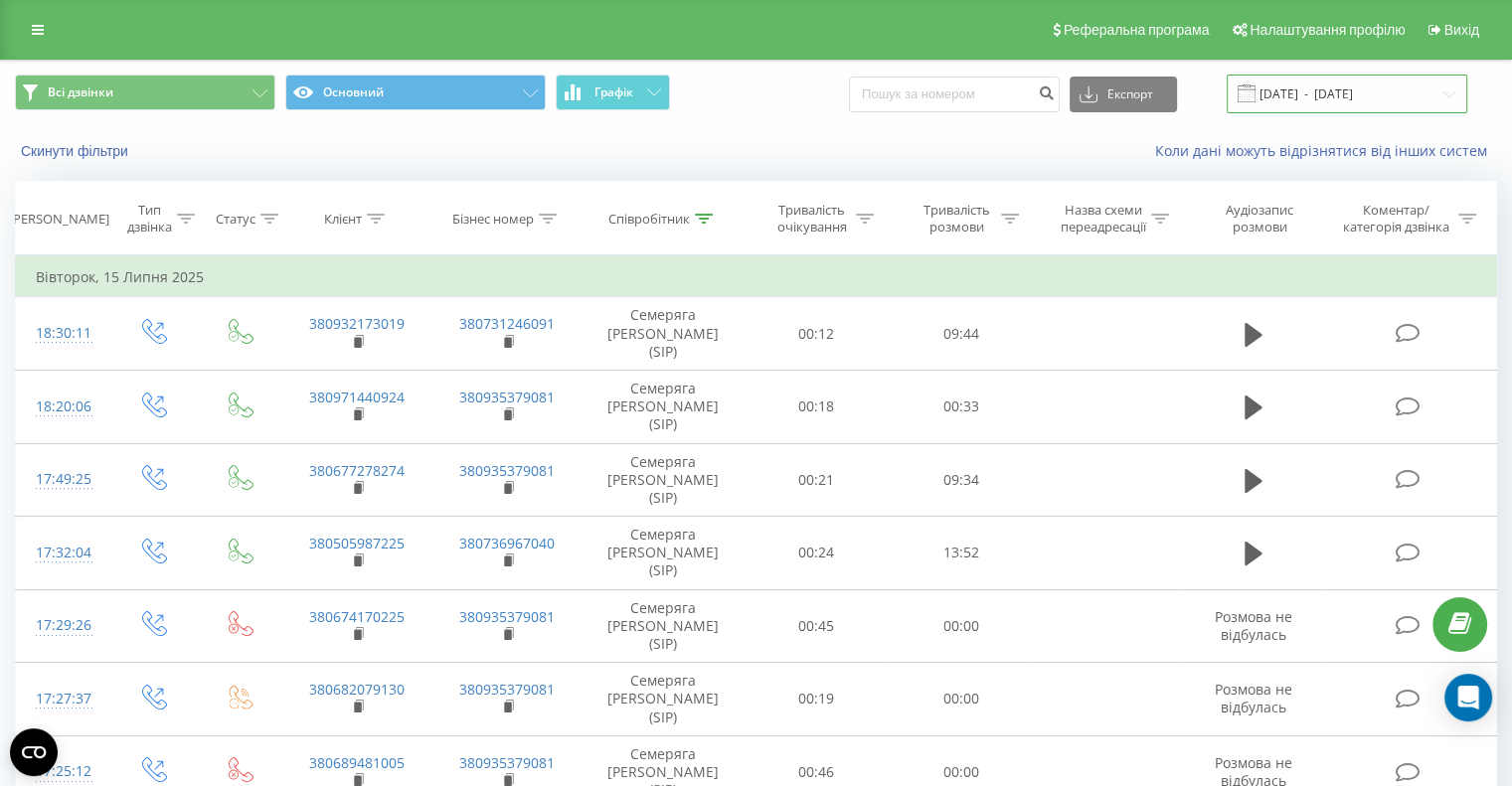 click on "[DATE]  -  [DATE]" at bounding box center (1347, 93) 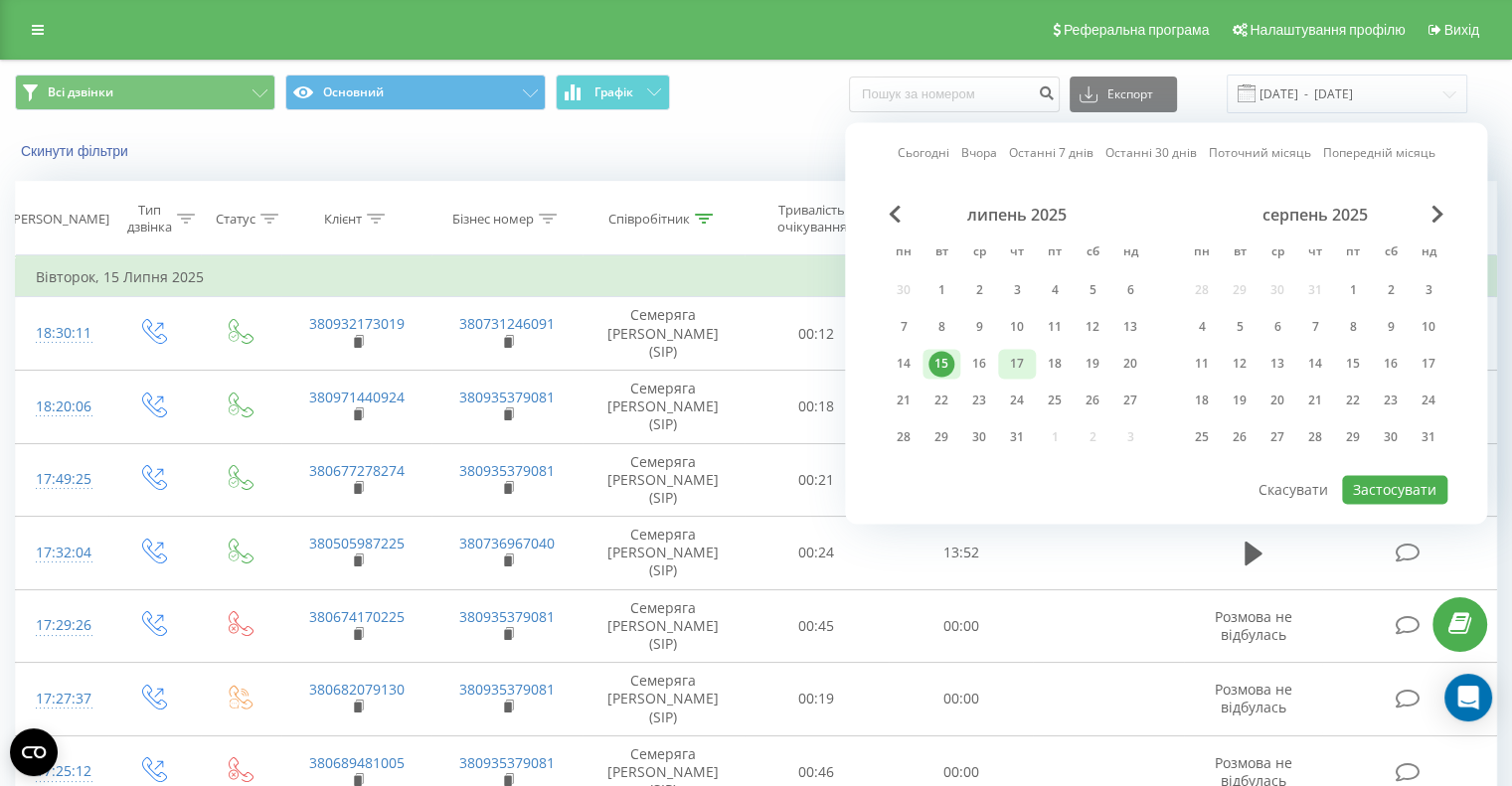 click on "17" at bounding box center [1017, 364] 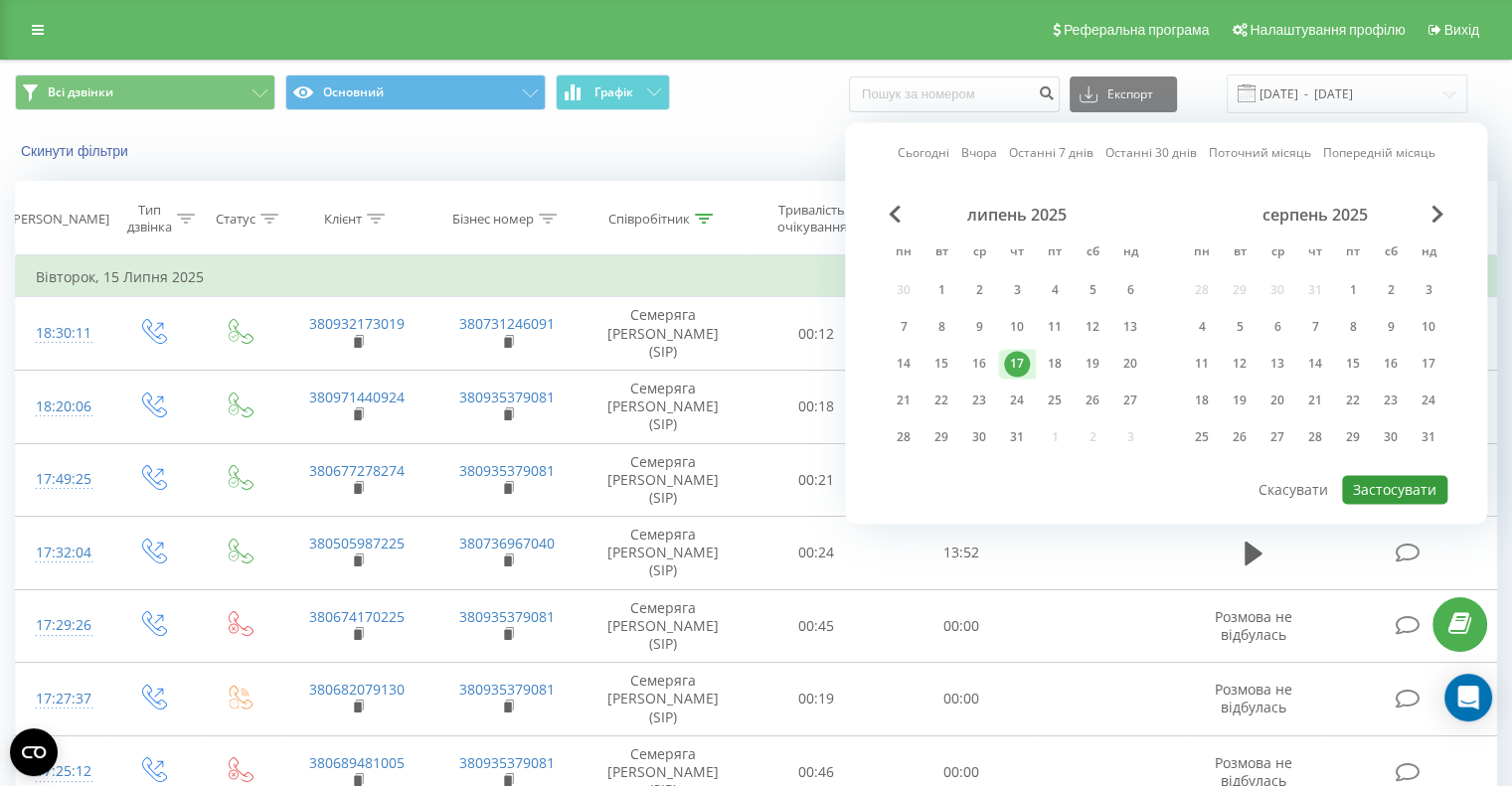 click on "Застосувати" at bounding box center [1395, 489] 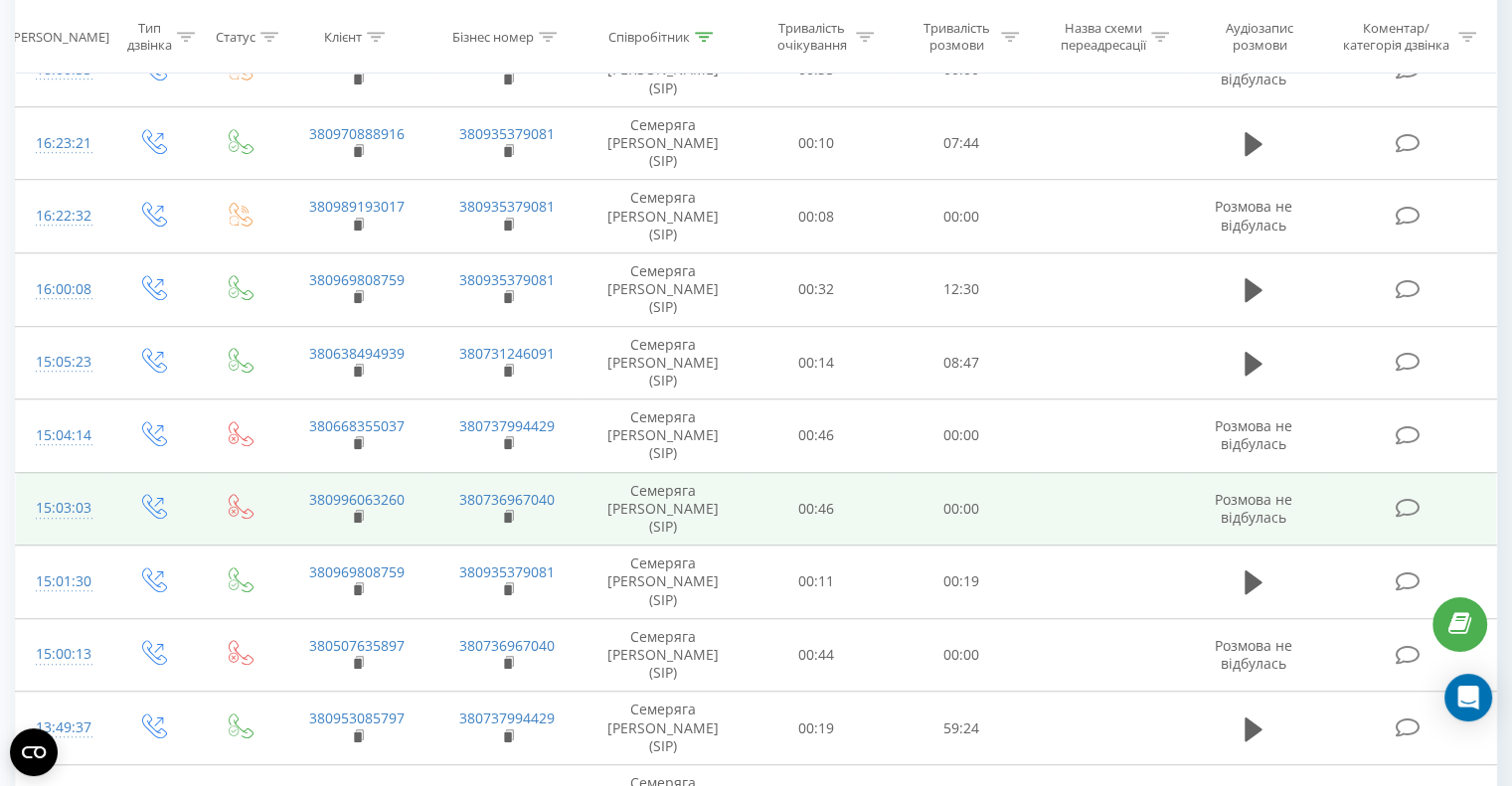 scroll, scrollTop: 1292, scrollLeft: 0, axis: vertical 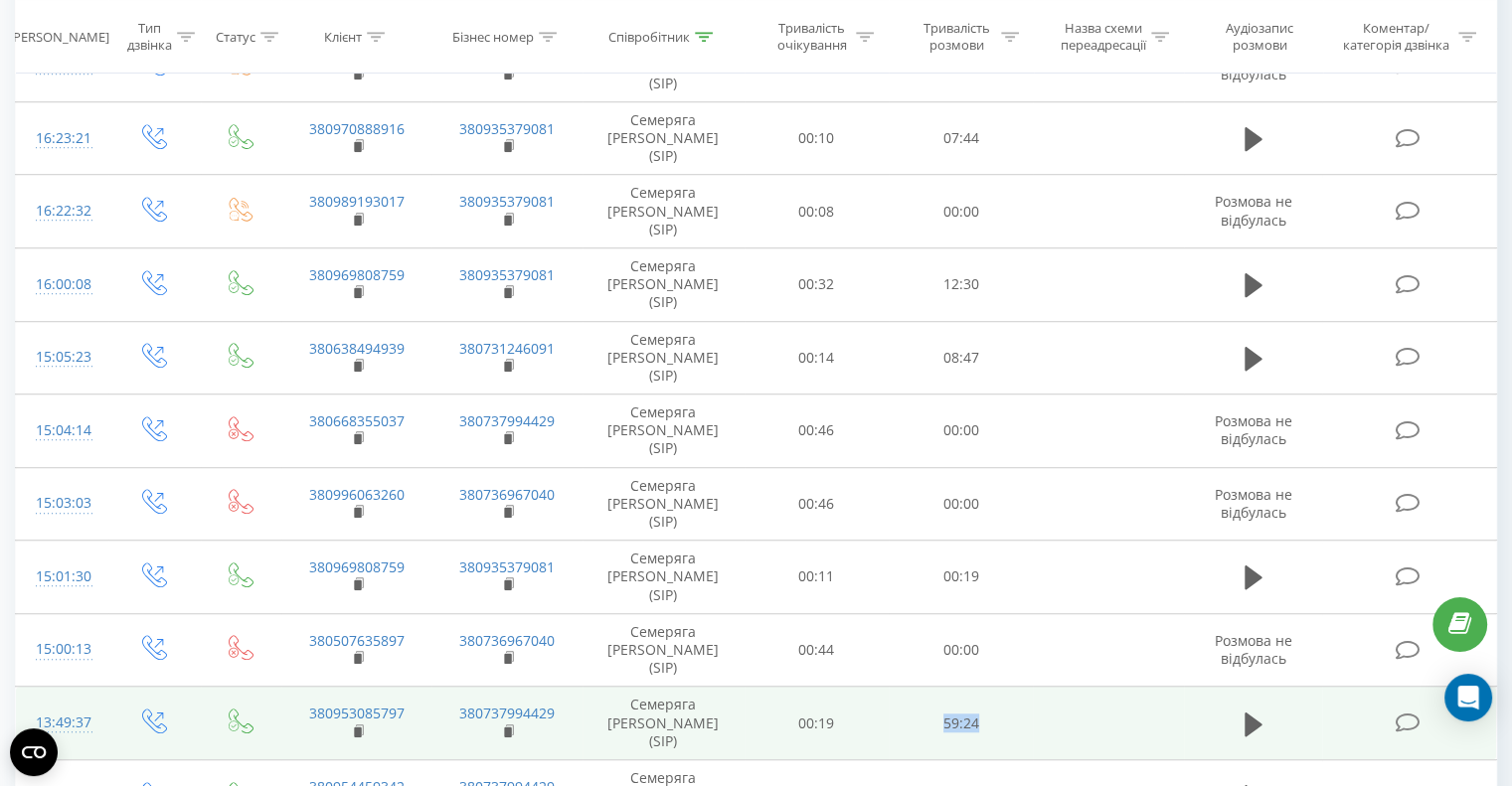 drag, startPoint x: 1009, startPoint y: 356, endPoint x: 1020, endPoint y: 357, distance: 11.045361 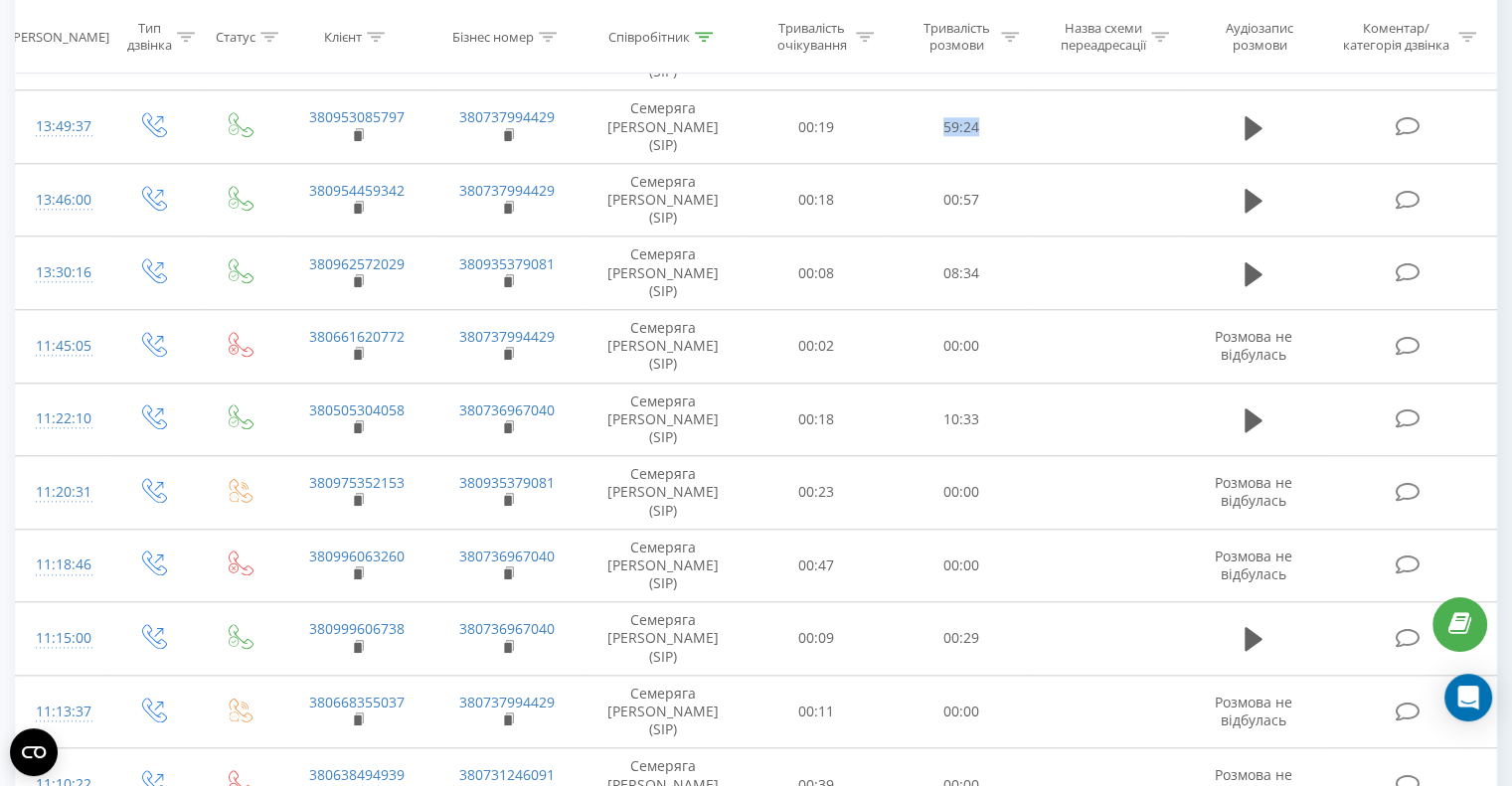 scroll, scrollTop: 1948, scrollLeft: 0, axis: vertical 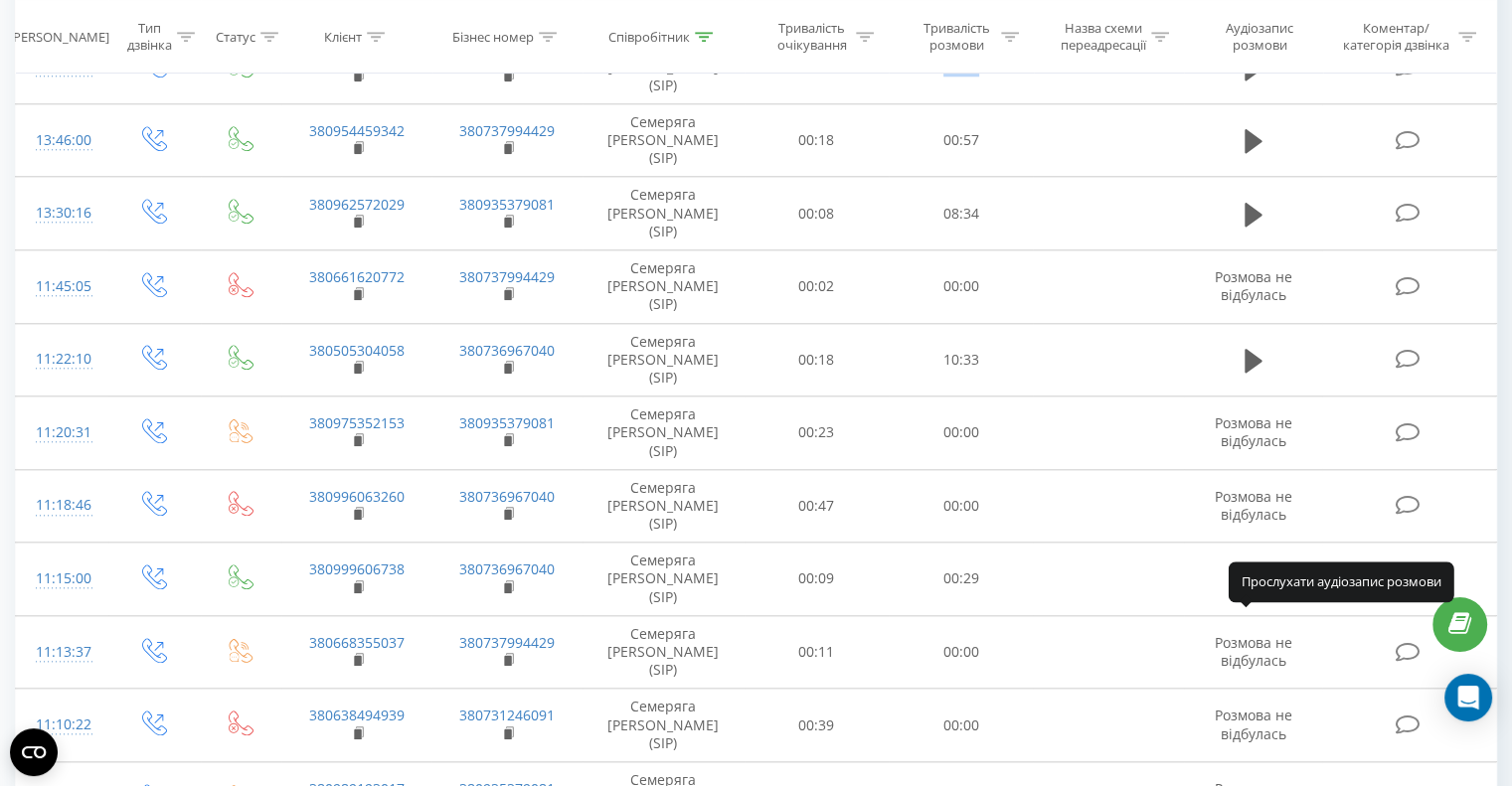 click 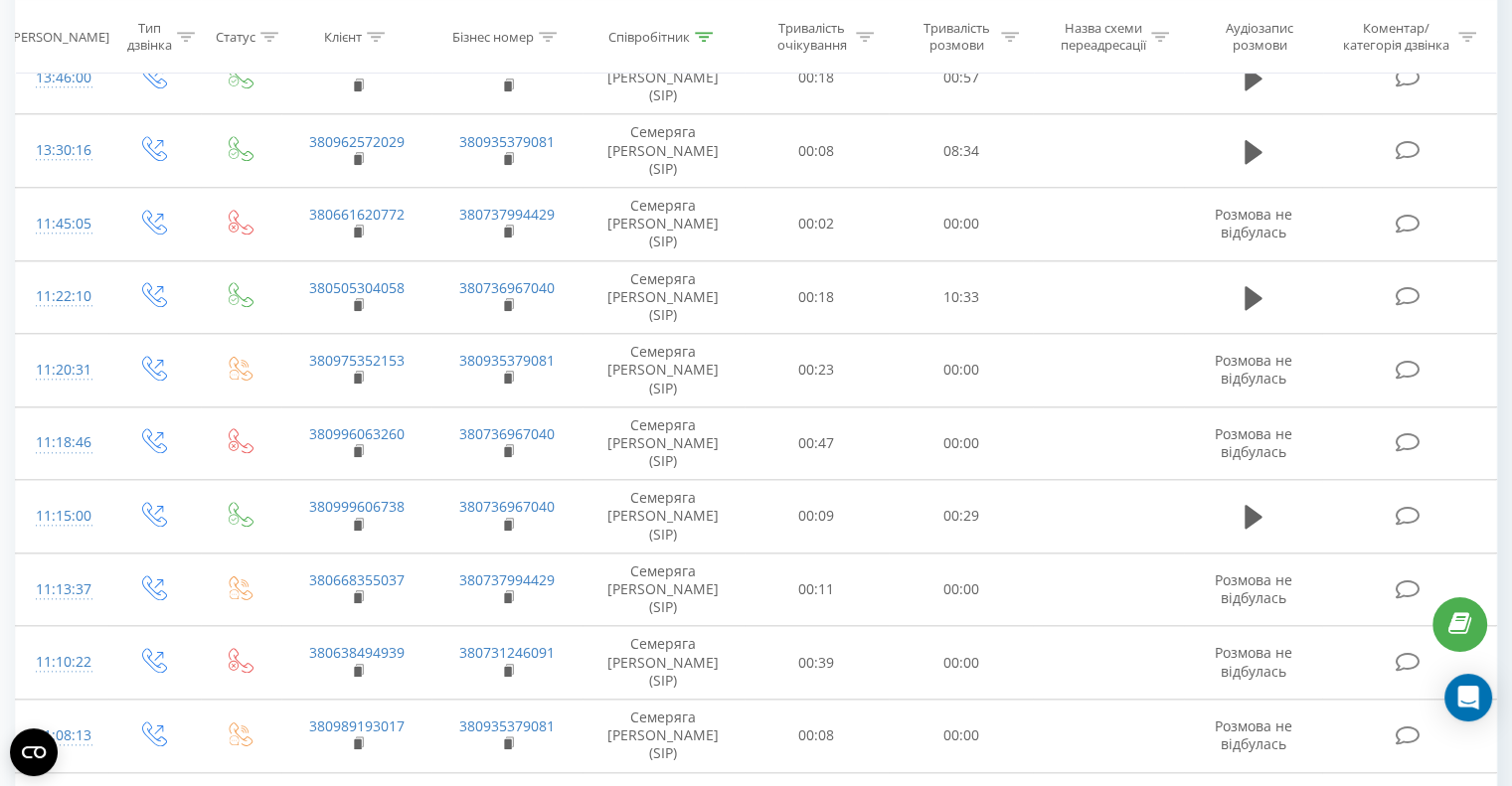 scroll, scrollTop: 2023, scrollLeft: 0, axis: vertical 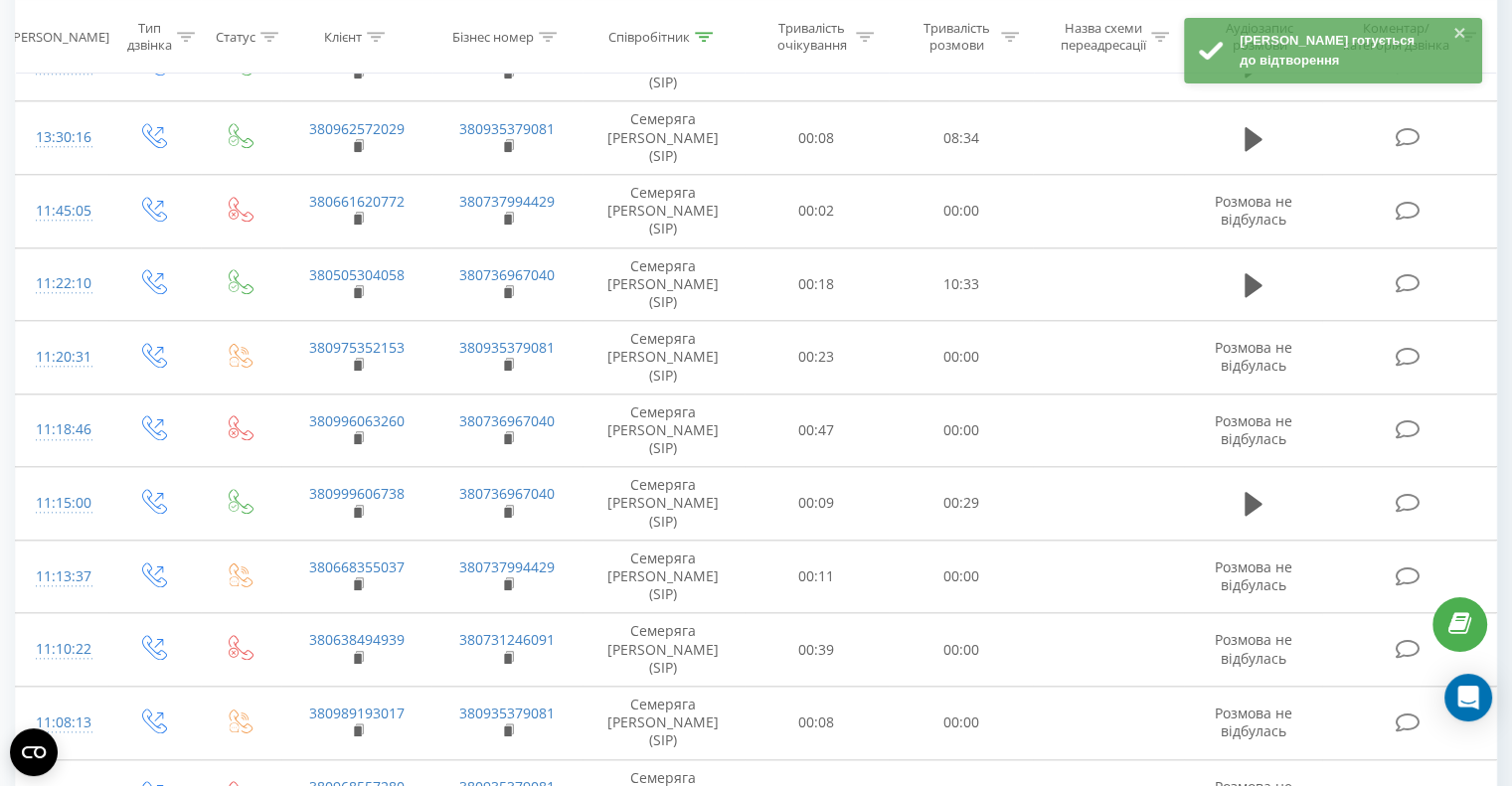 click at bounding box center (280, 1339) 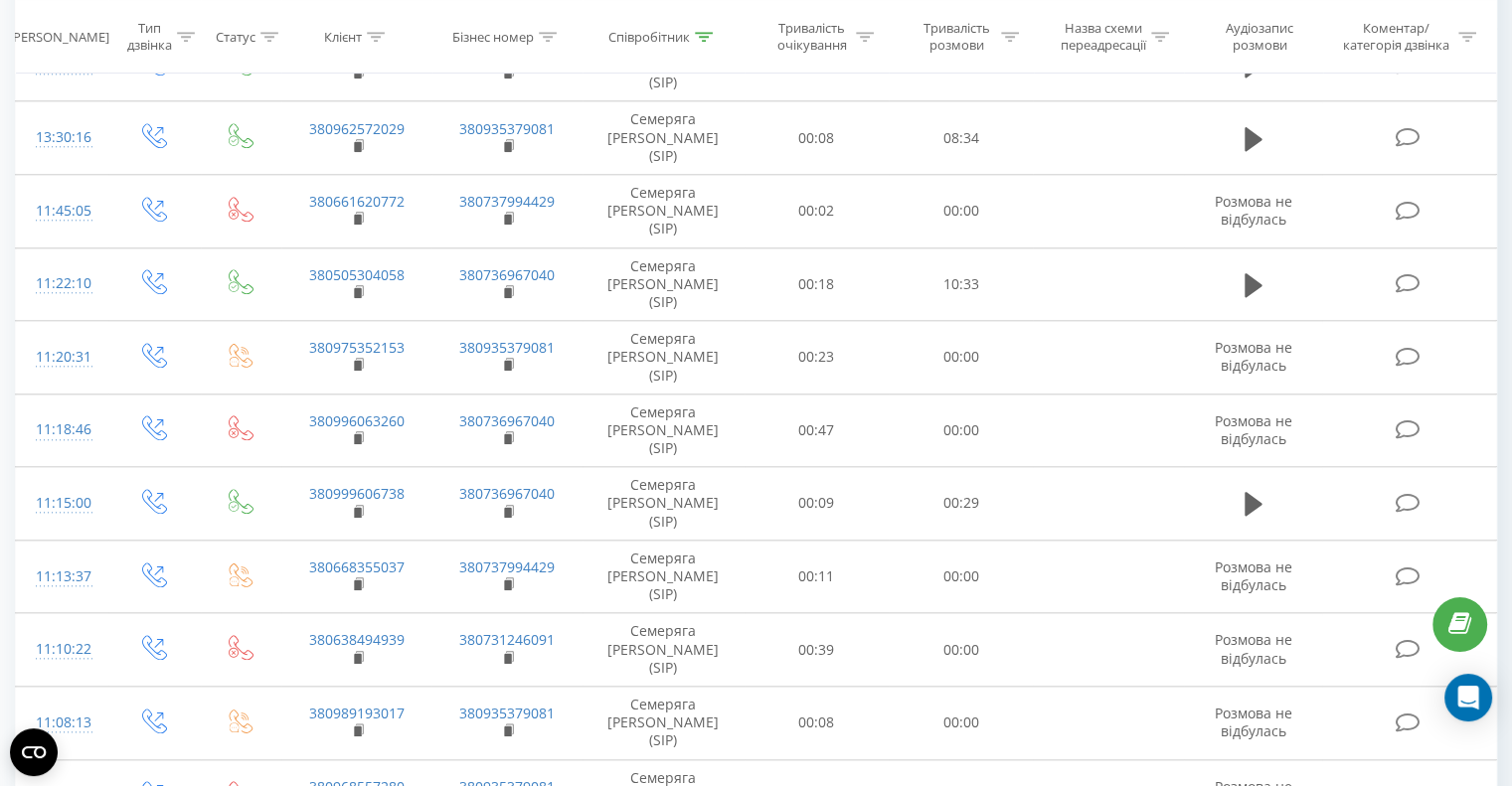 click 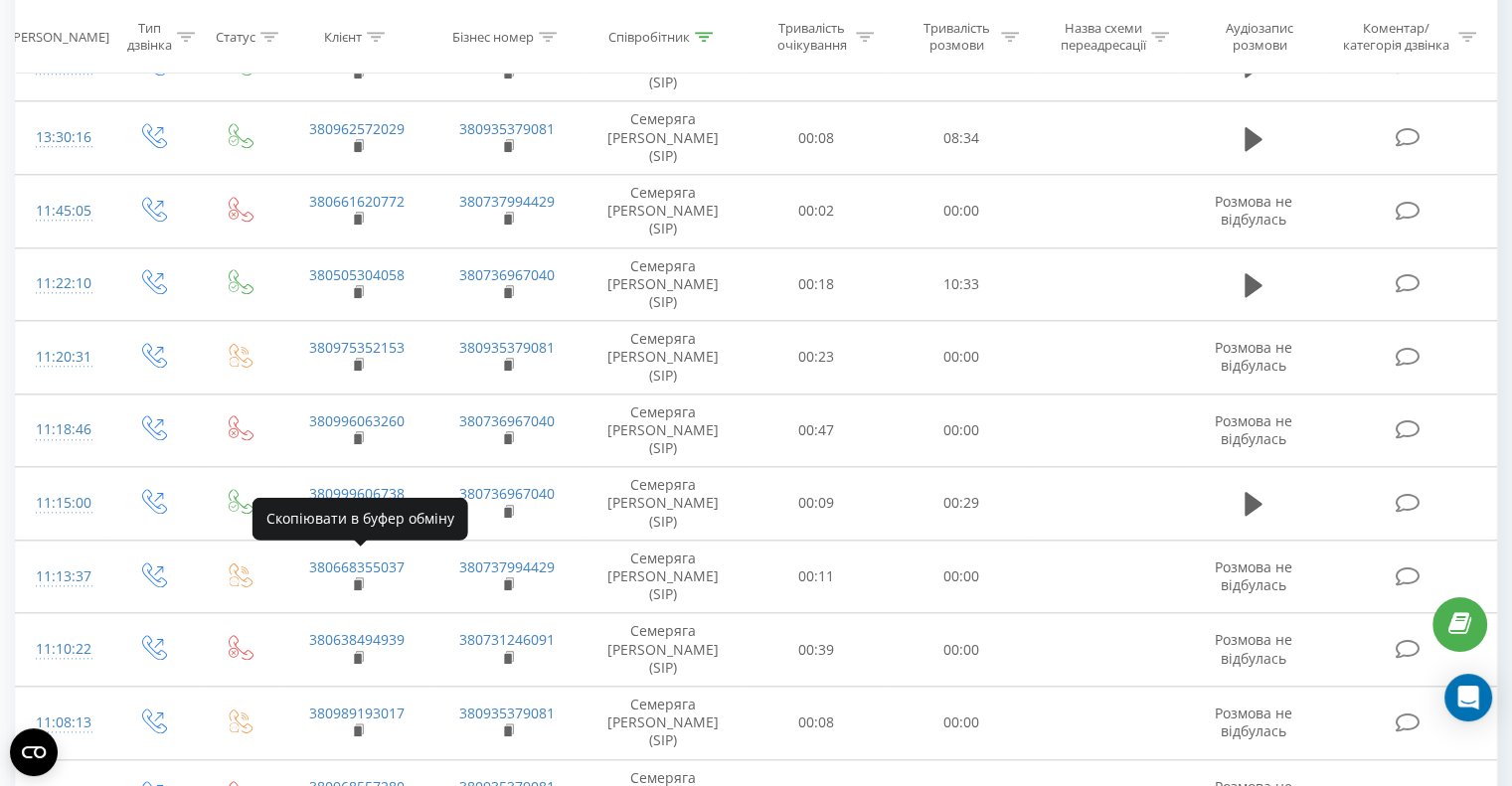 click 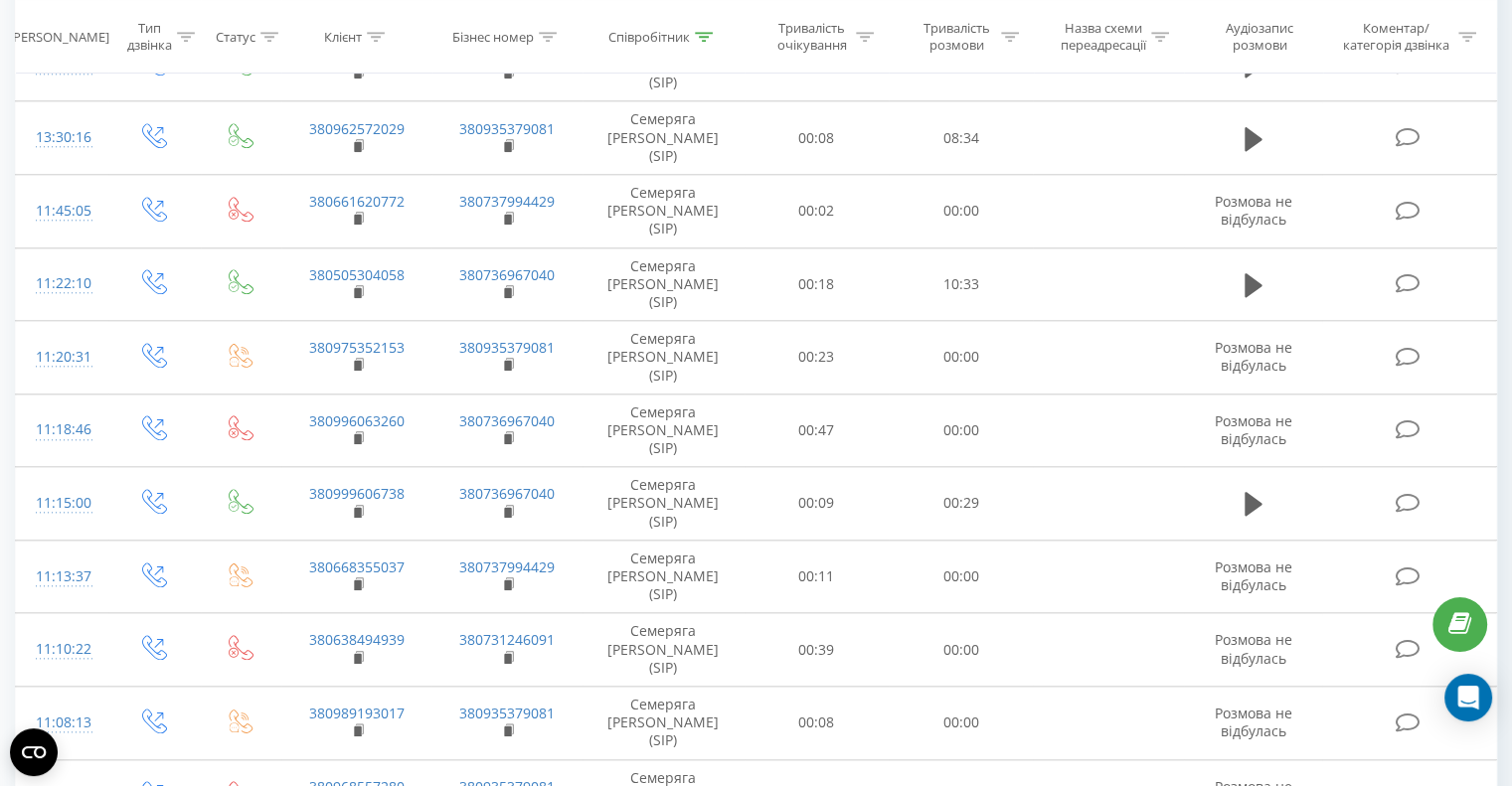 click on "04:43" at bounding box center [772, 1338] 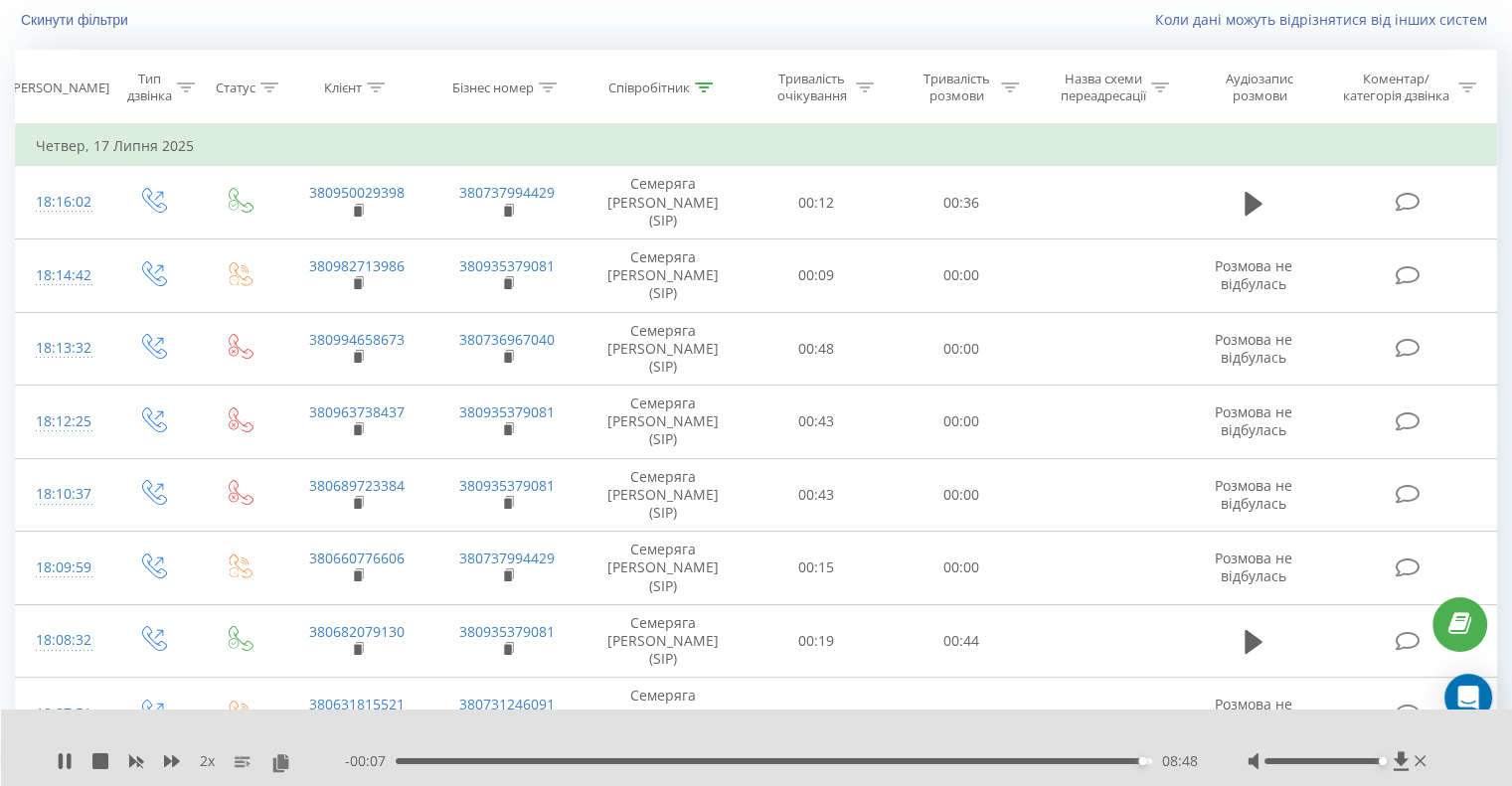 scroll, scrollTop: 0, scrollLeft: 0, axis: both 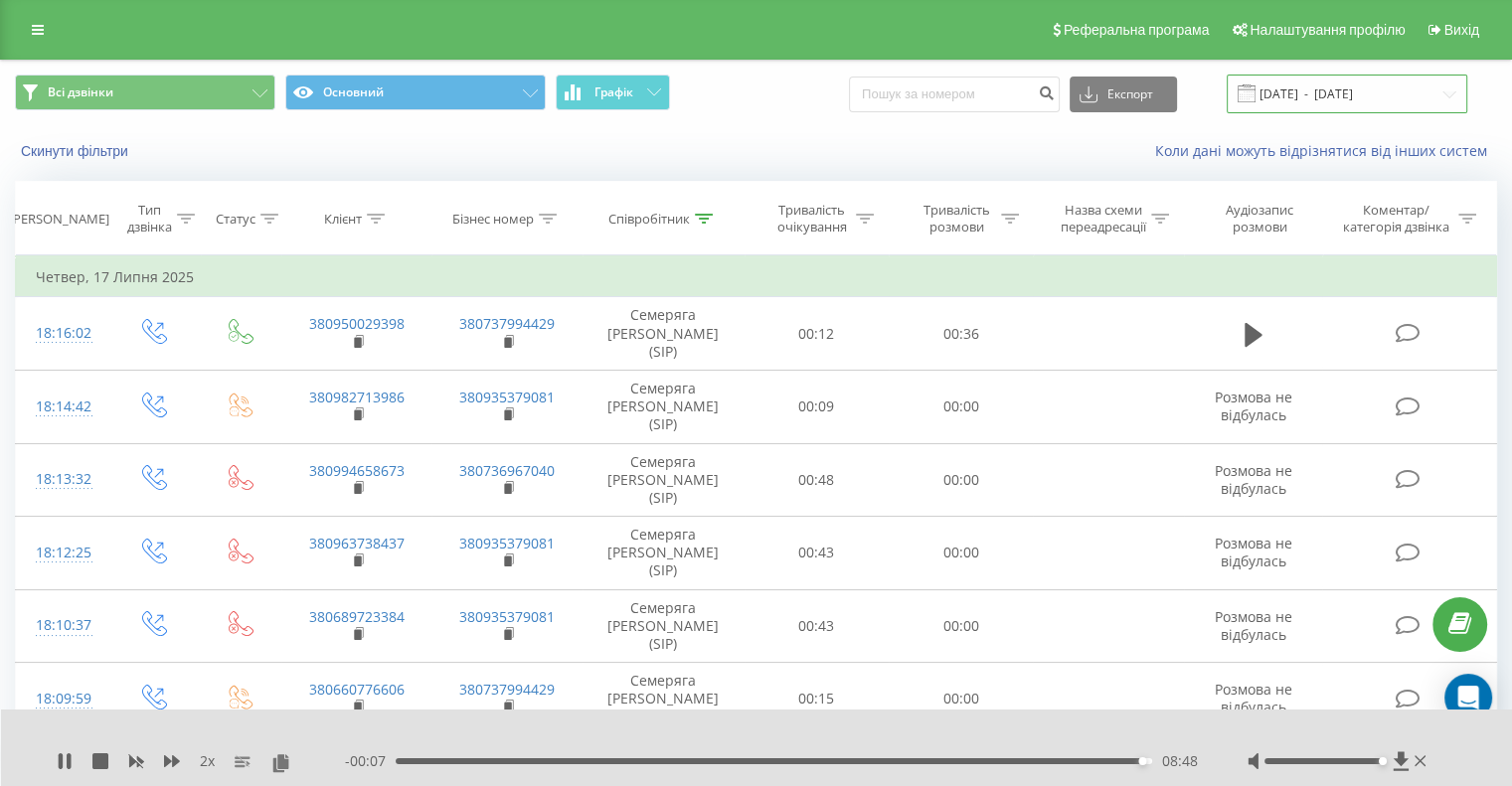 click on "[DATE]  -  [DATE]" at bounding box center [1347, 93] 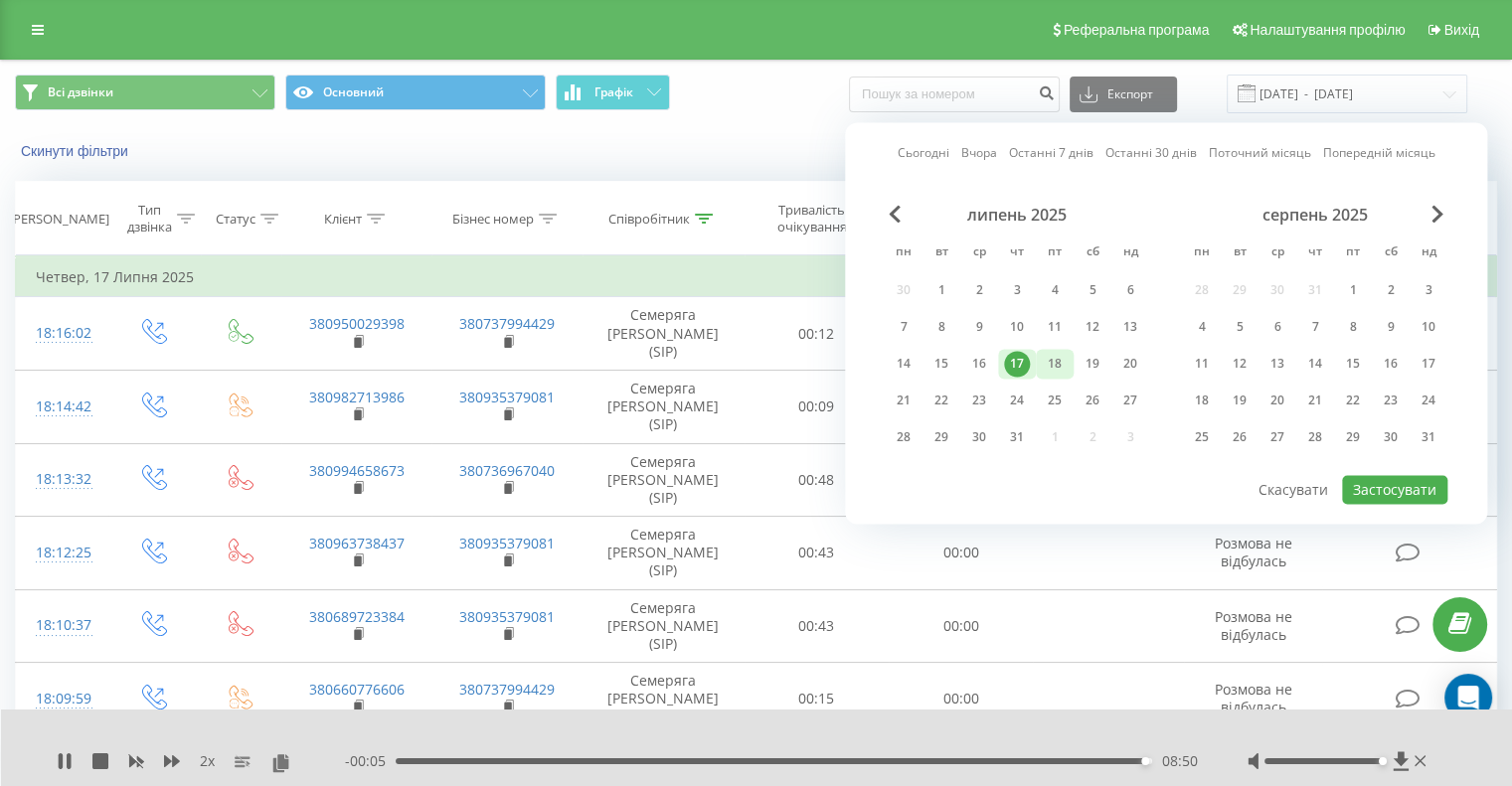 click on "18" at bounding box center [1055, 364] 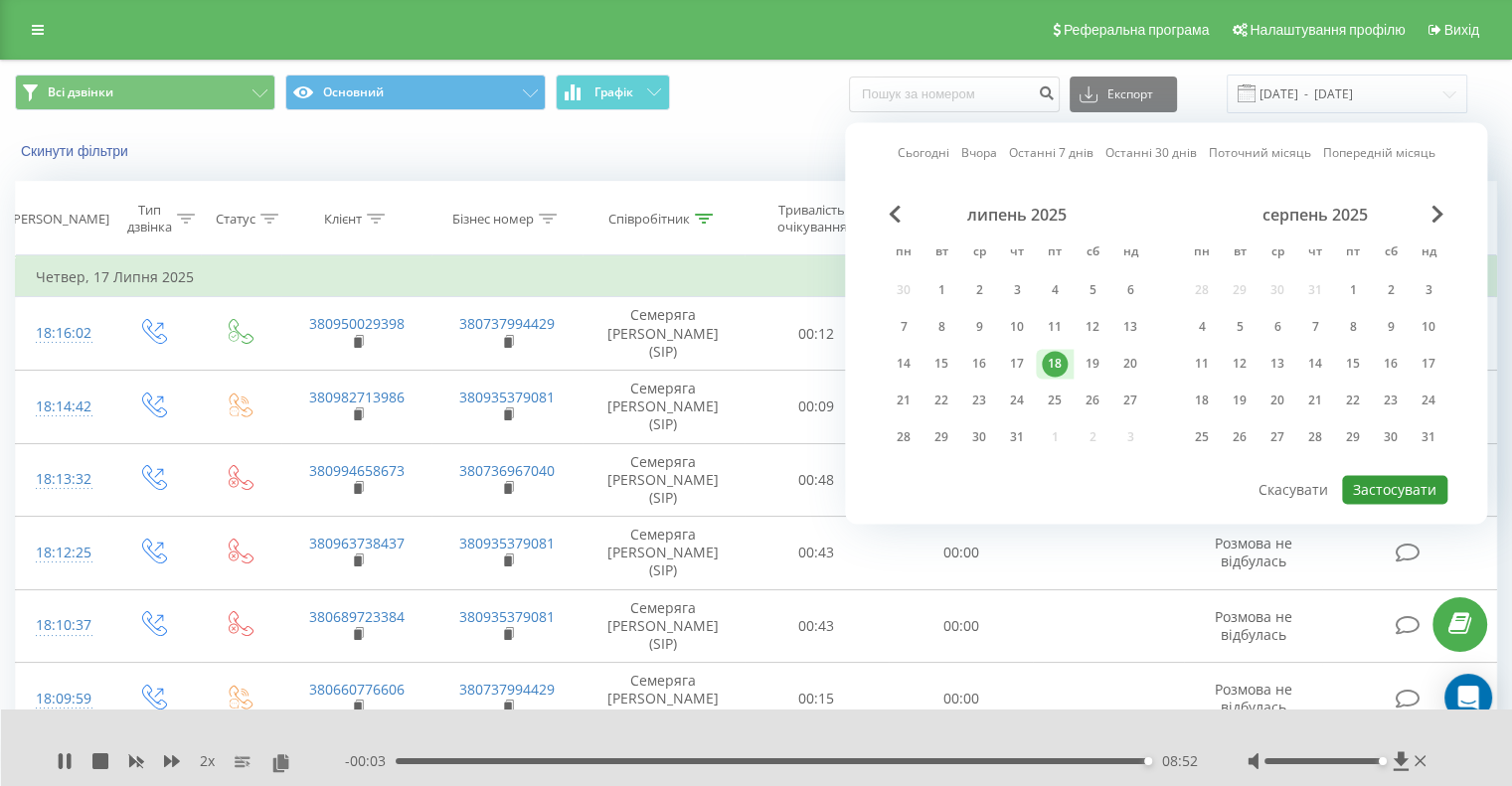 click on "Застосувати" at bounding box center [1395, 489] 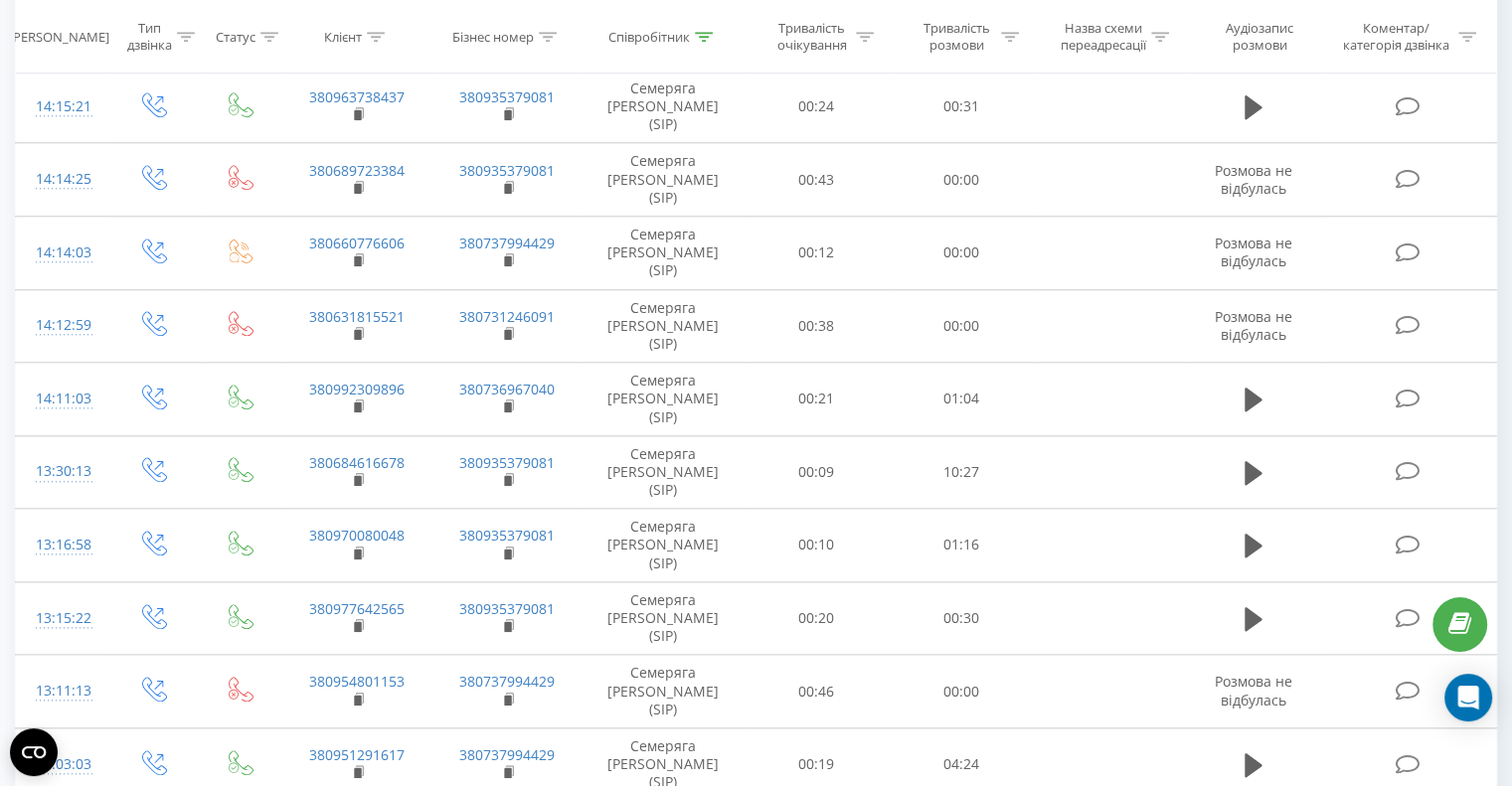 scroll, scrollTop: 1987, scrollLeft: 0, axis: vertical 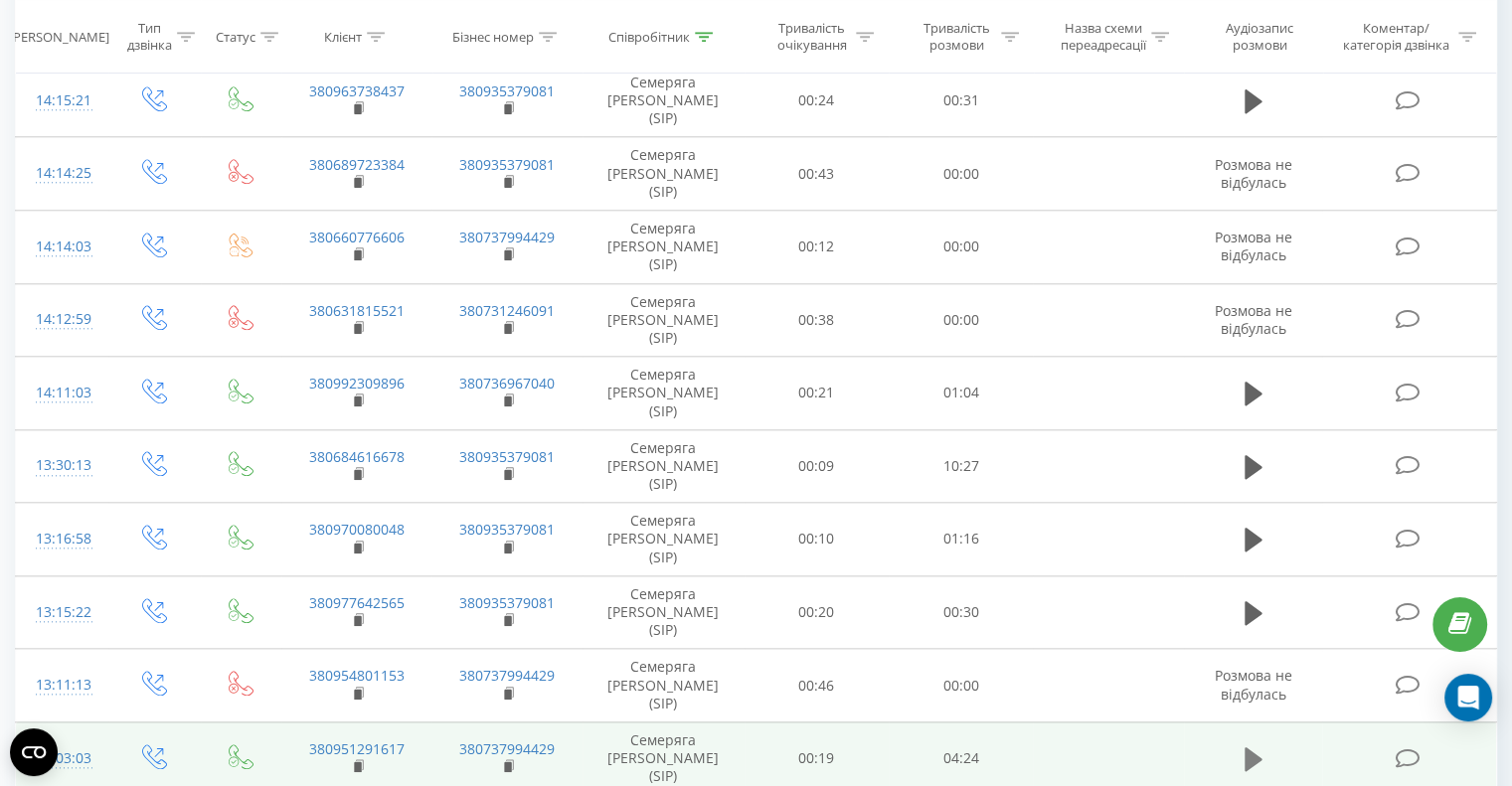 click at bounding box center [1254, 759] 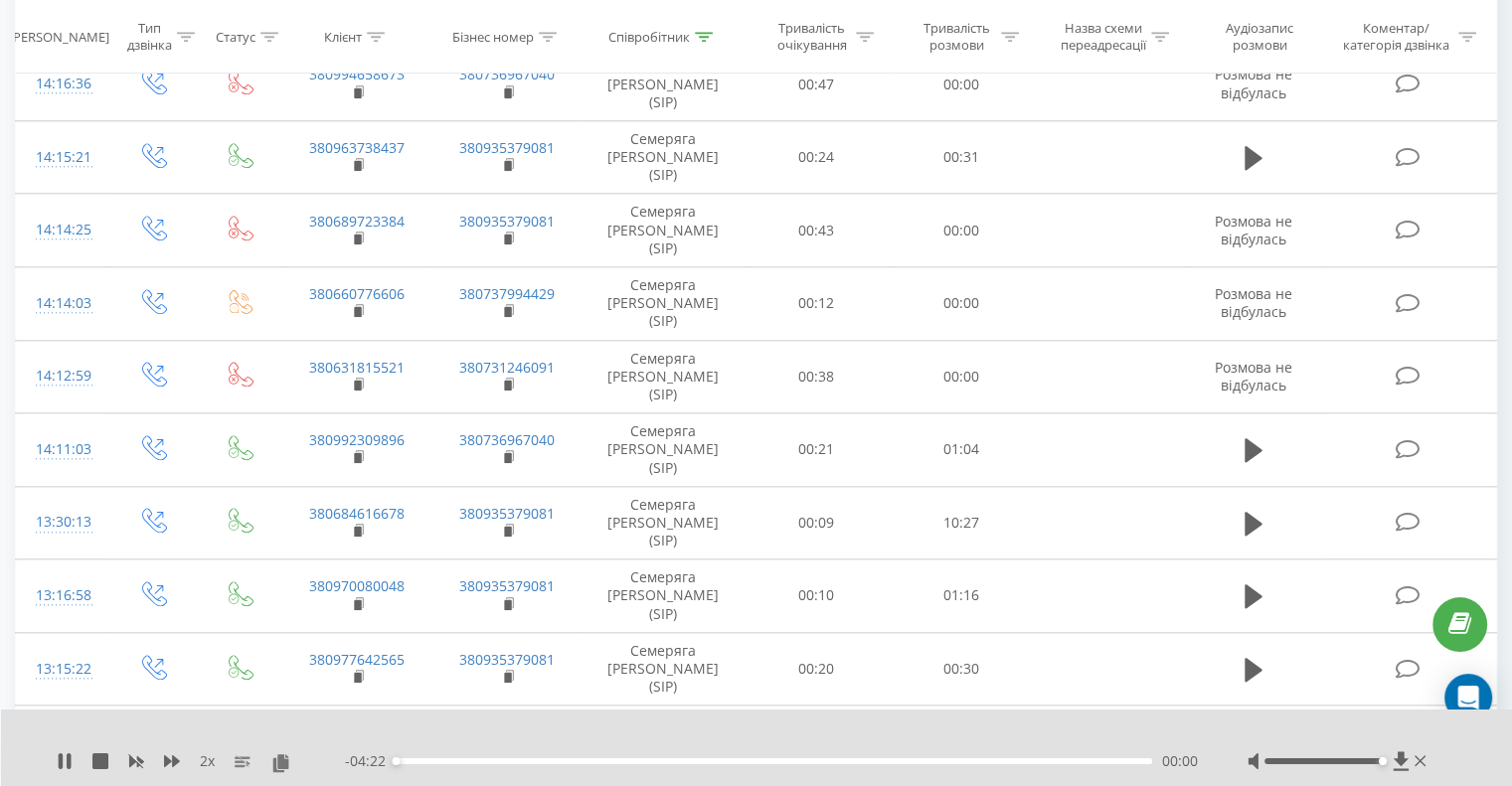 scroll, scrollTop: 1732, scrollLeft: 0, axis: vertical 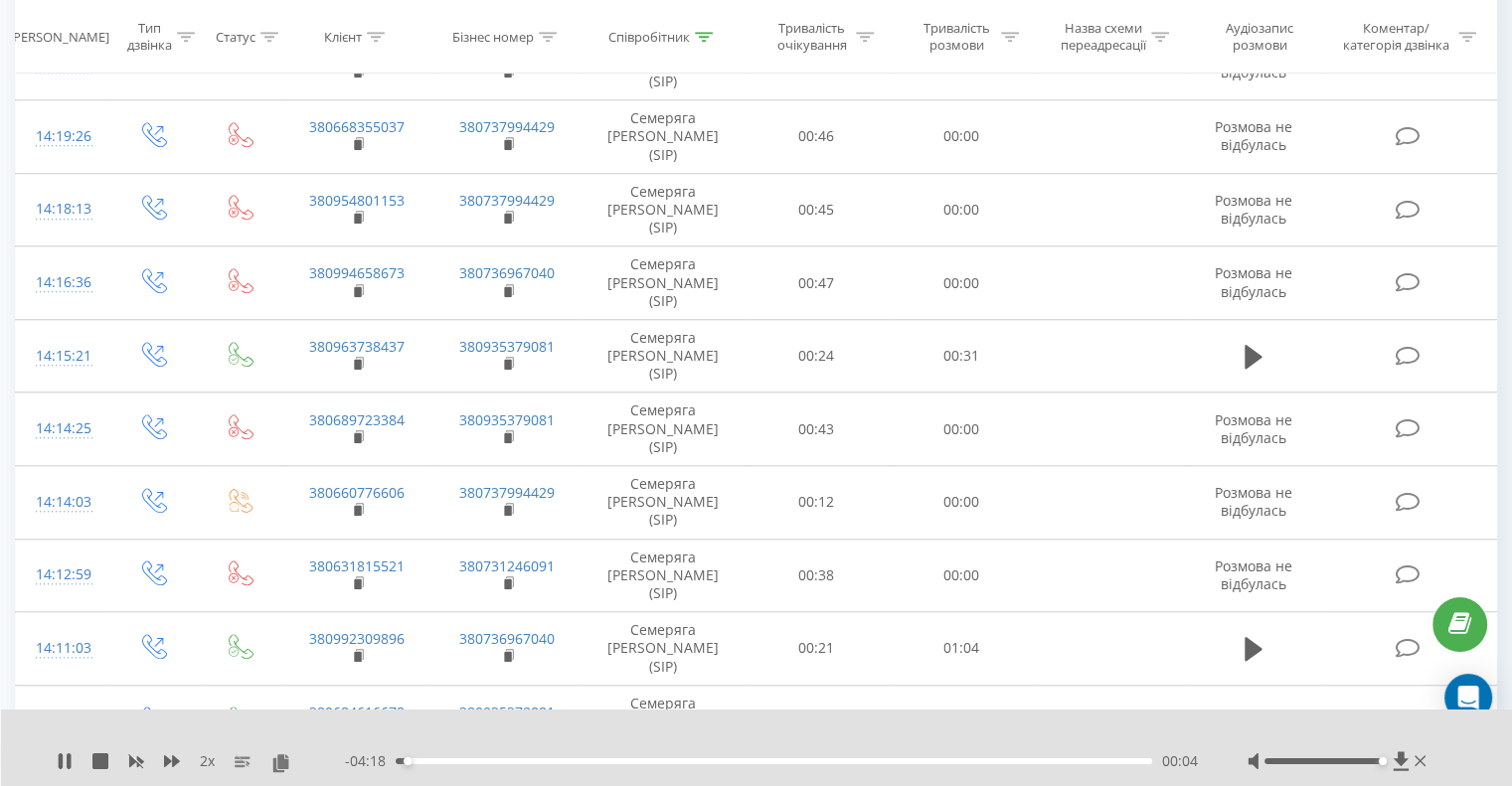 click 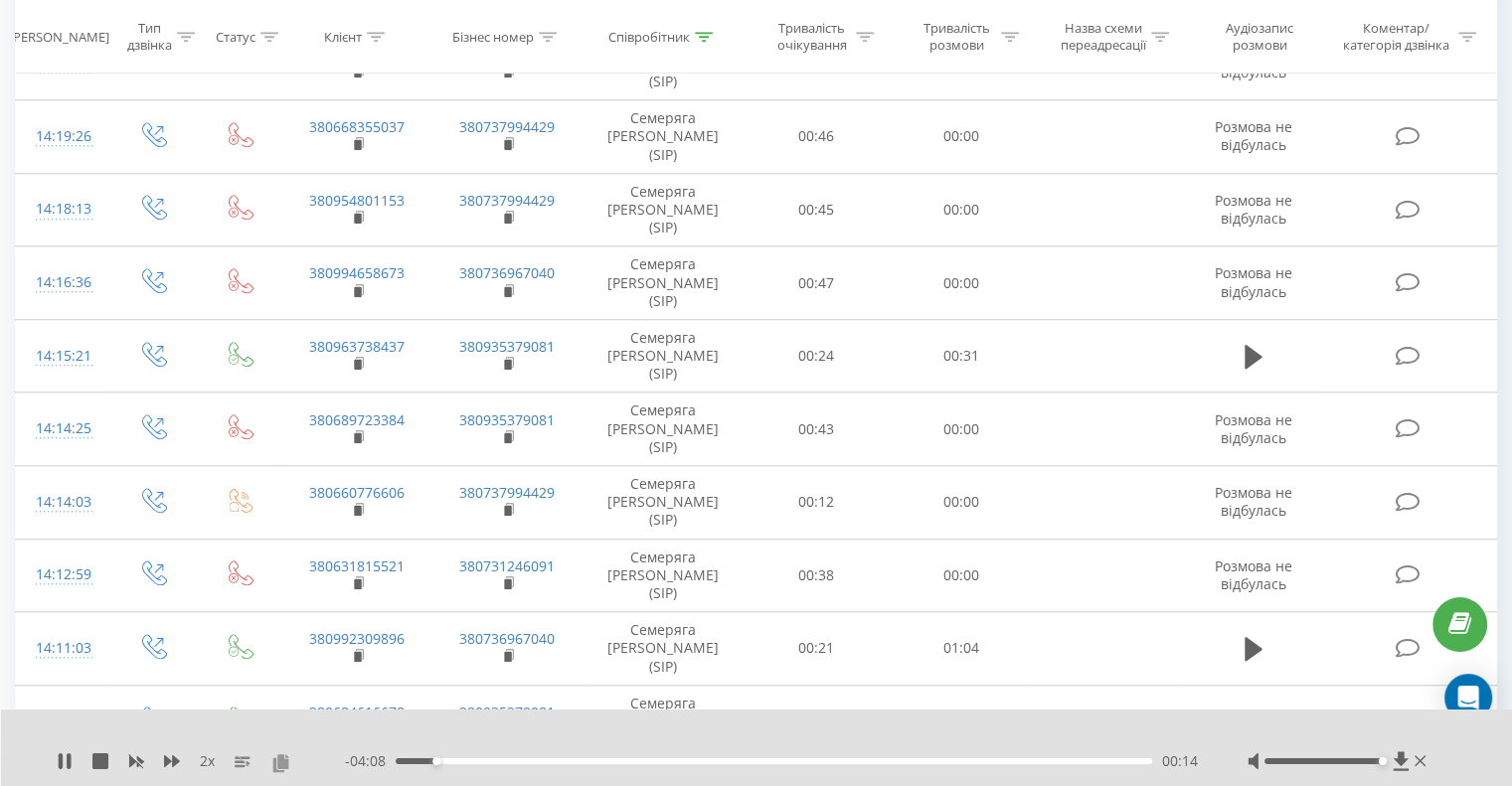 click at bounding box center [280, 762] 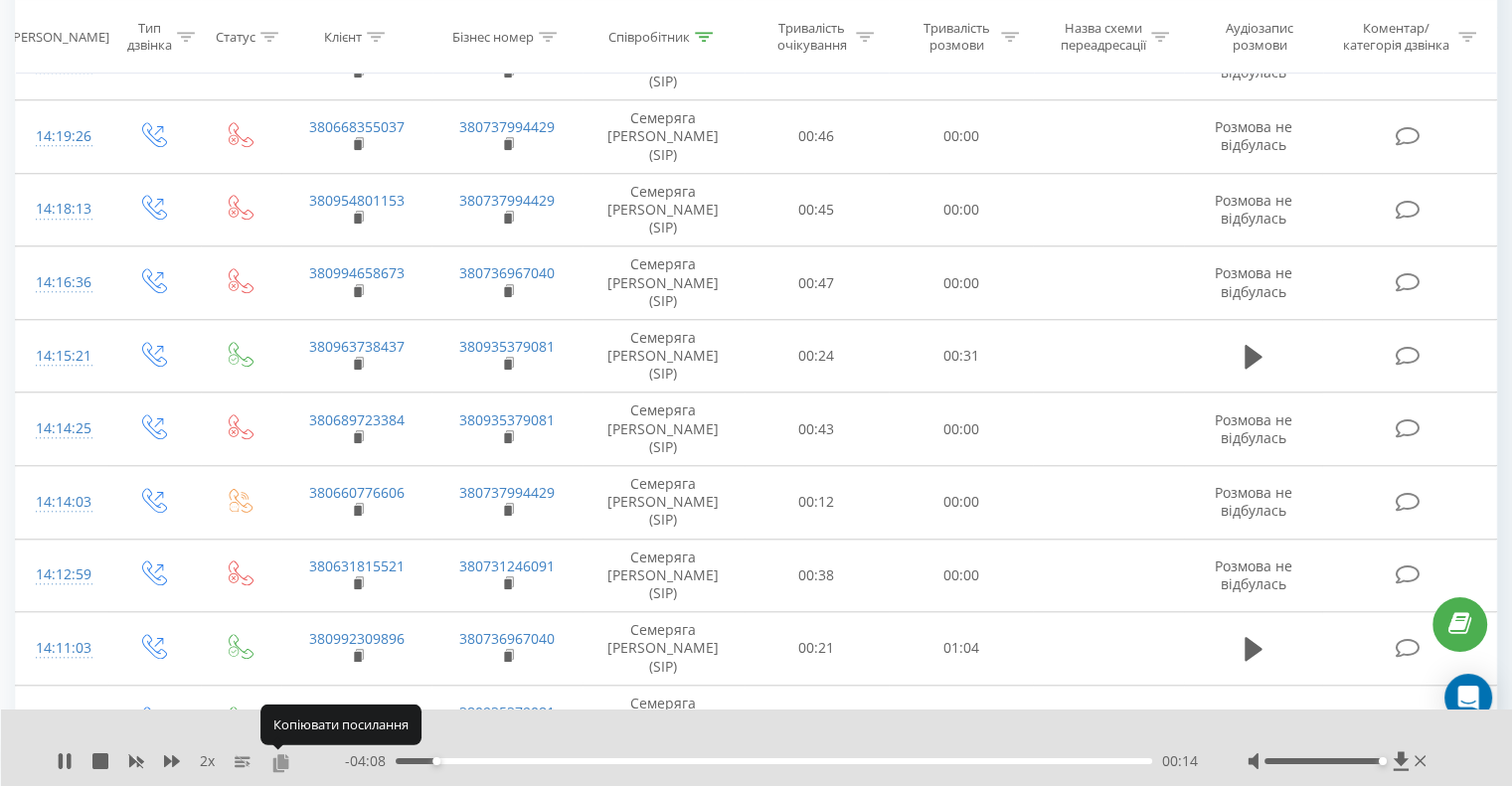 click at bounding box center [280, 762] 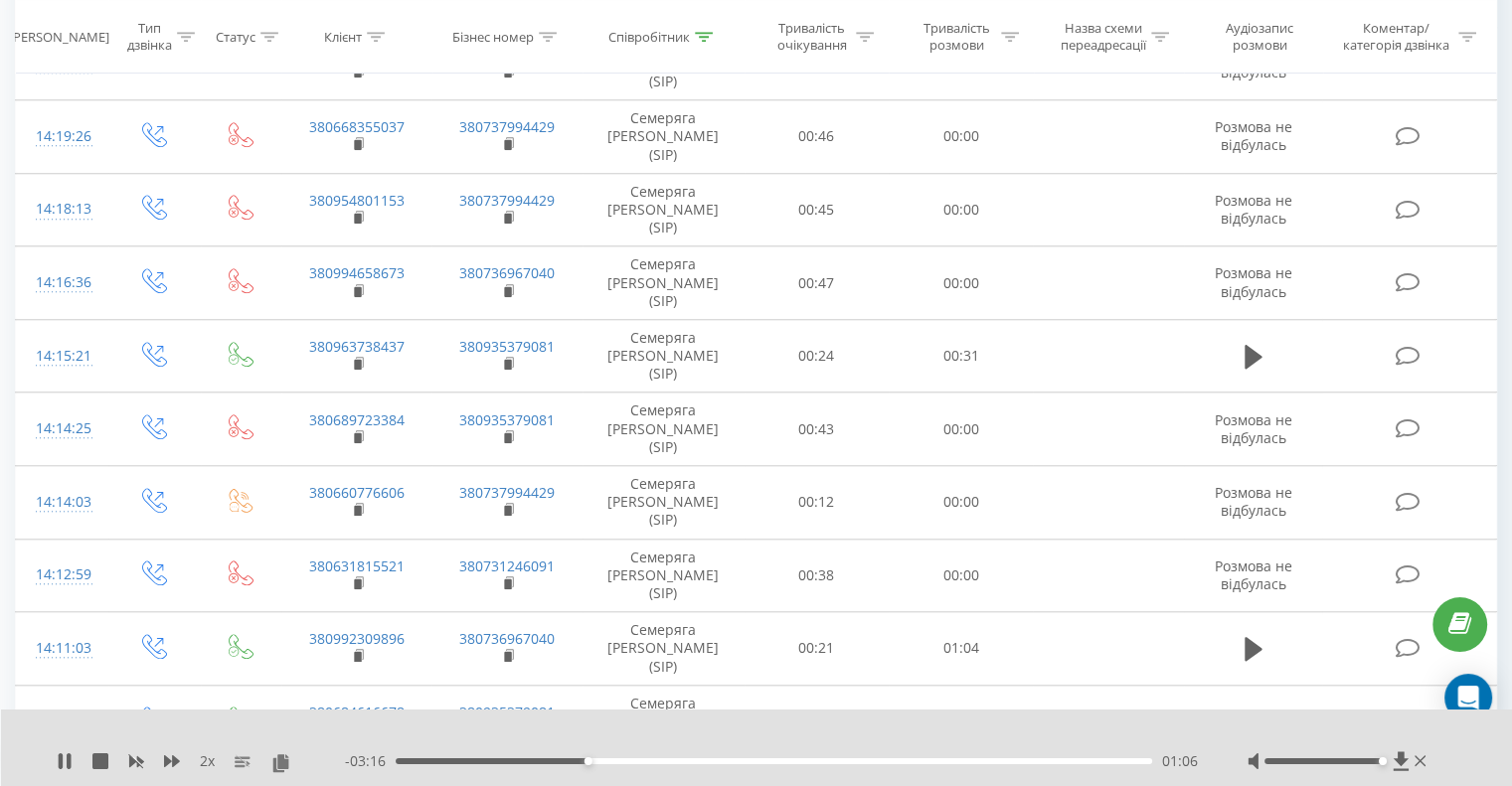 click on "2 x" at bounding box center (201, 761) 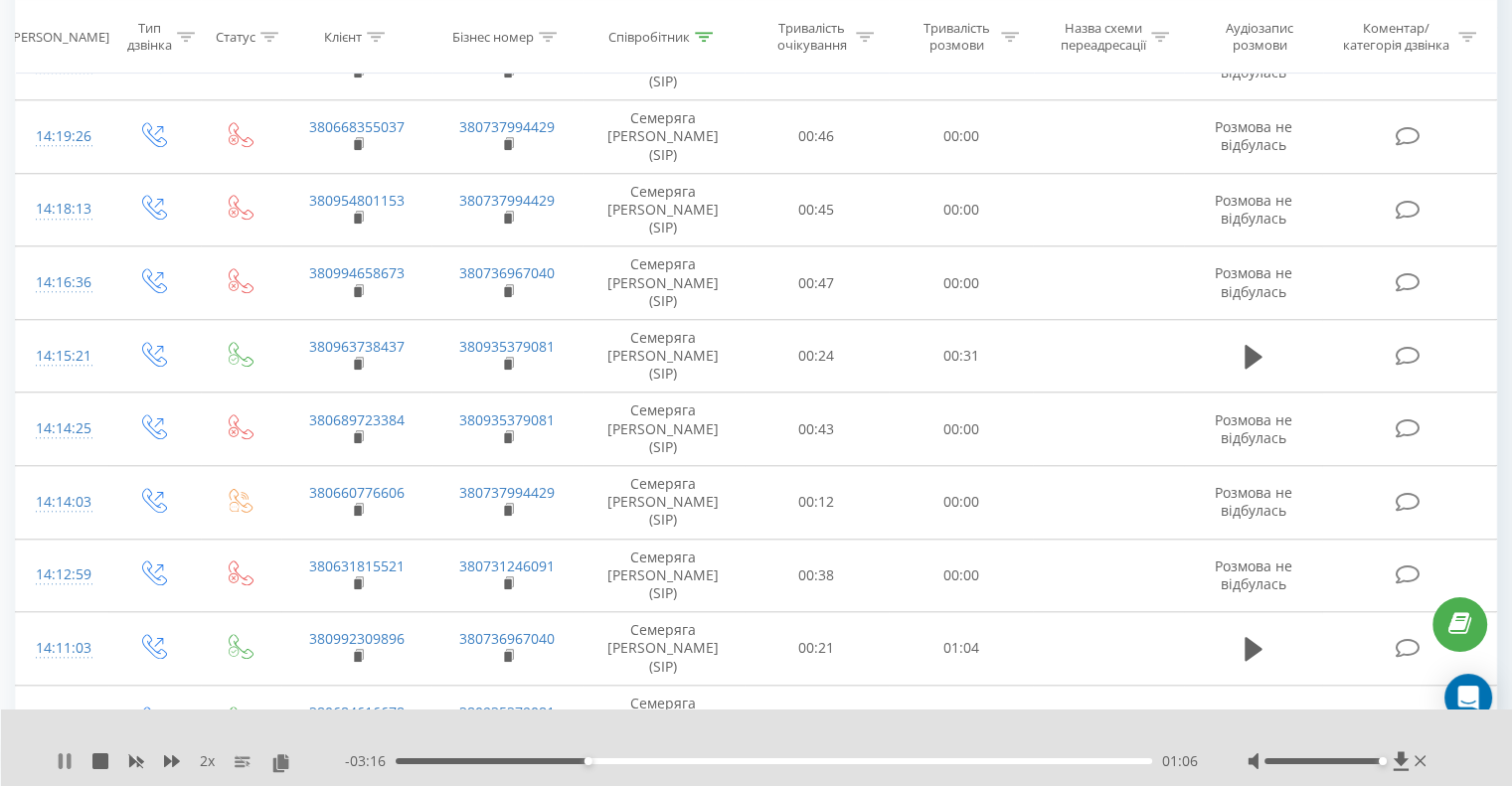 click 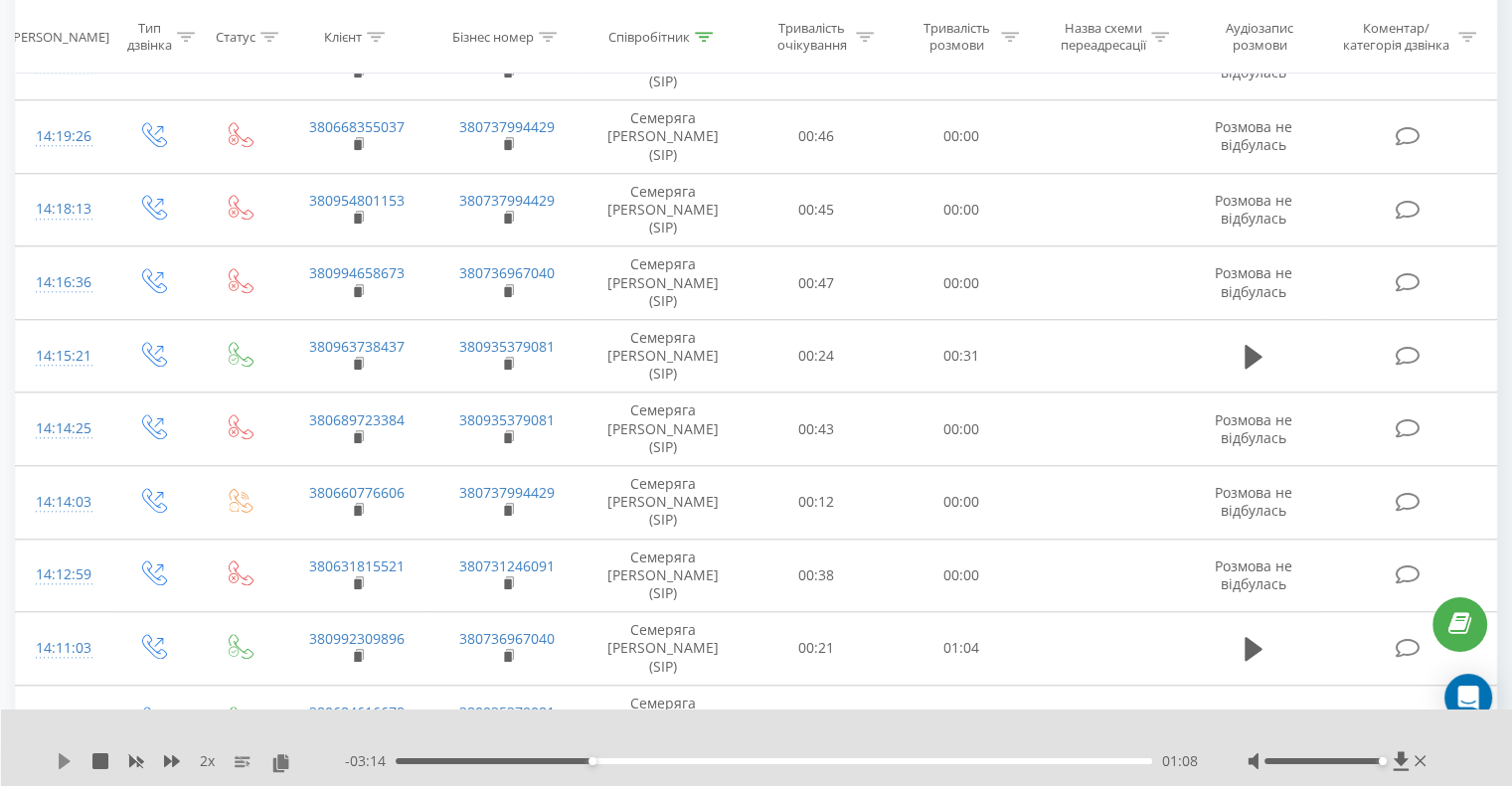 click 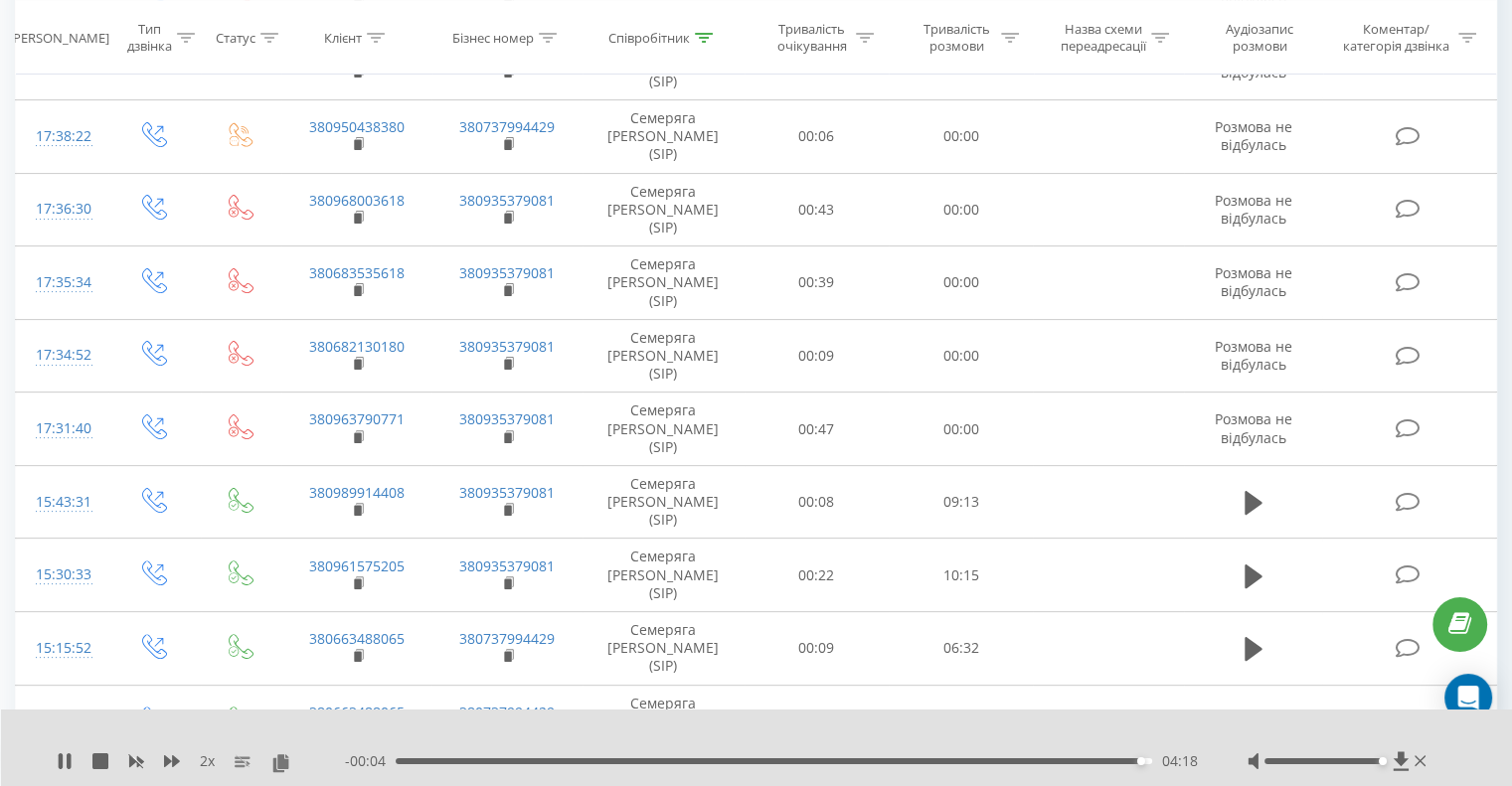 scroll, scrollTop: 0, scrollLeft: 0, axis: both 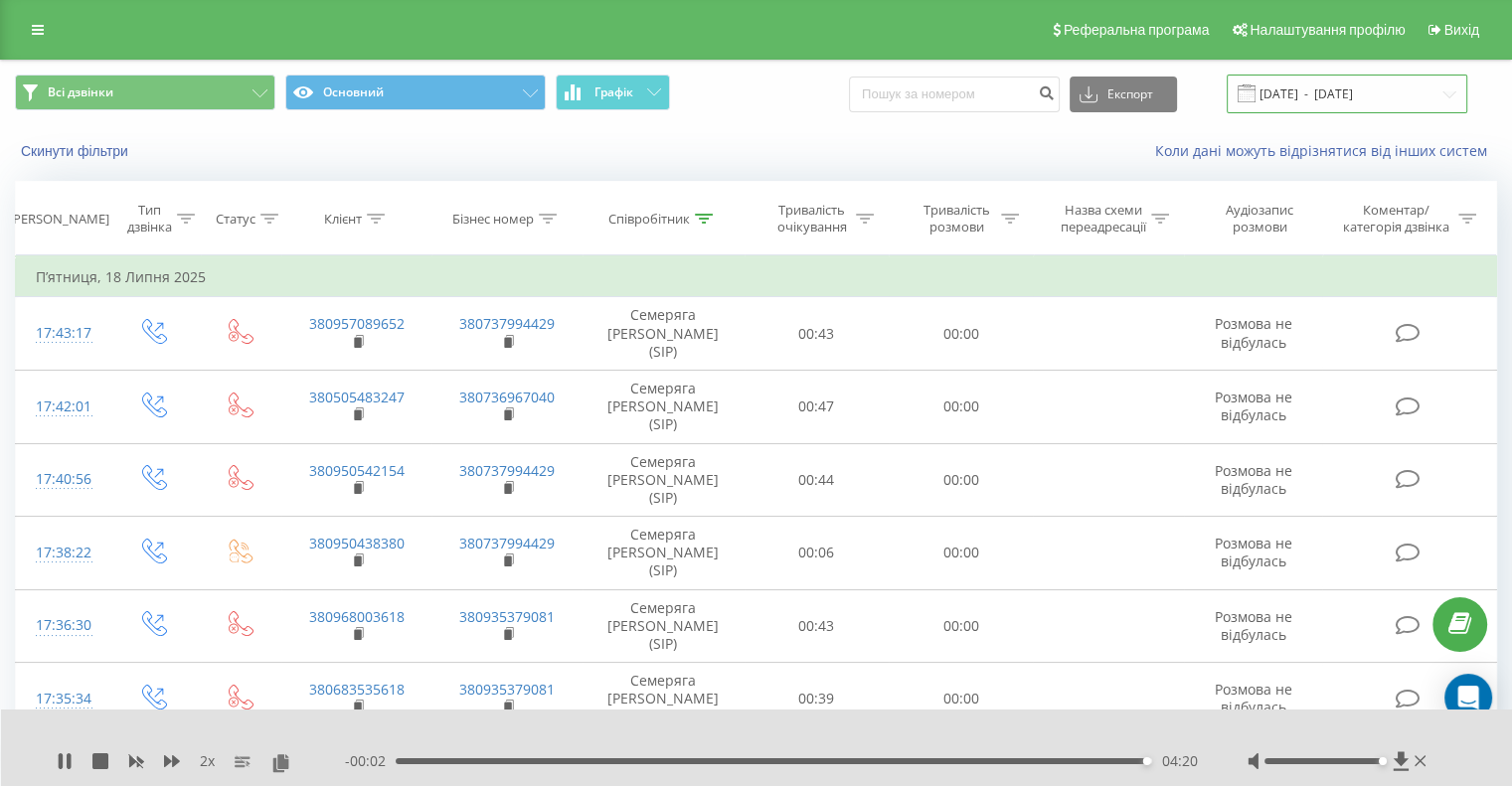 click on "[DATE]  -  [DATE]" at bounding box center [1347, 93] 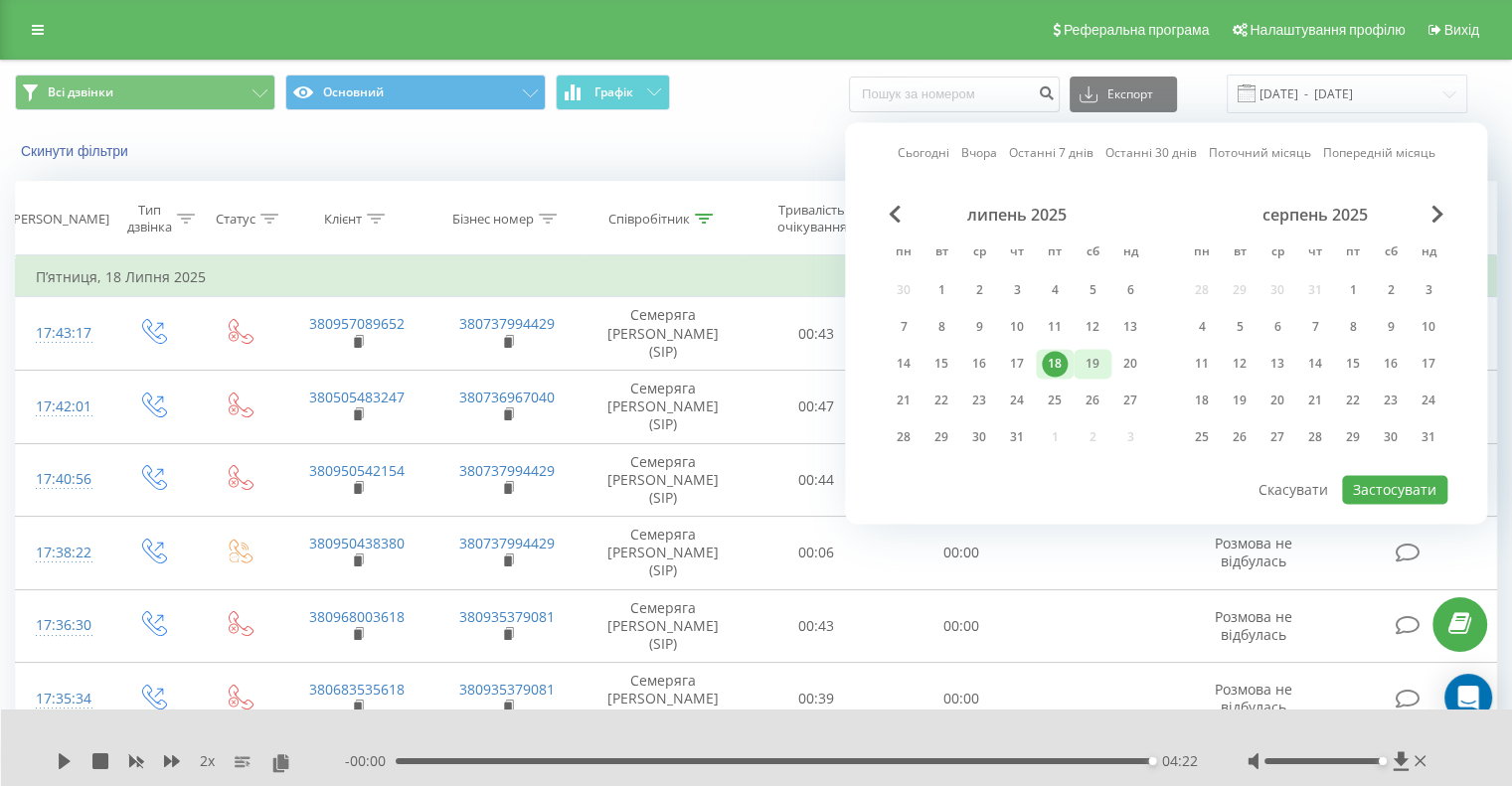 click on "19" at bounding box center (1092, 364) 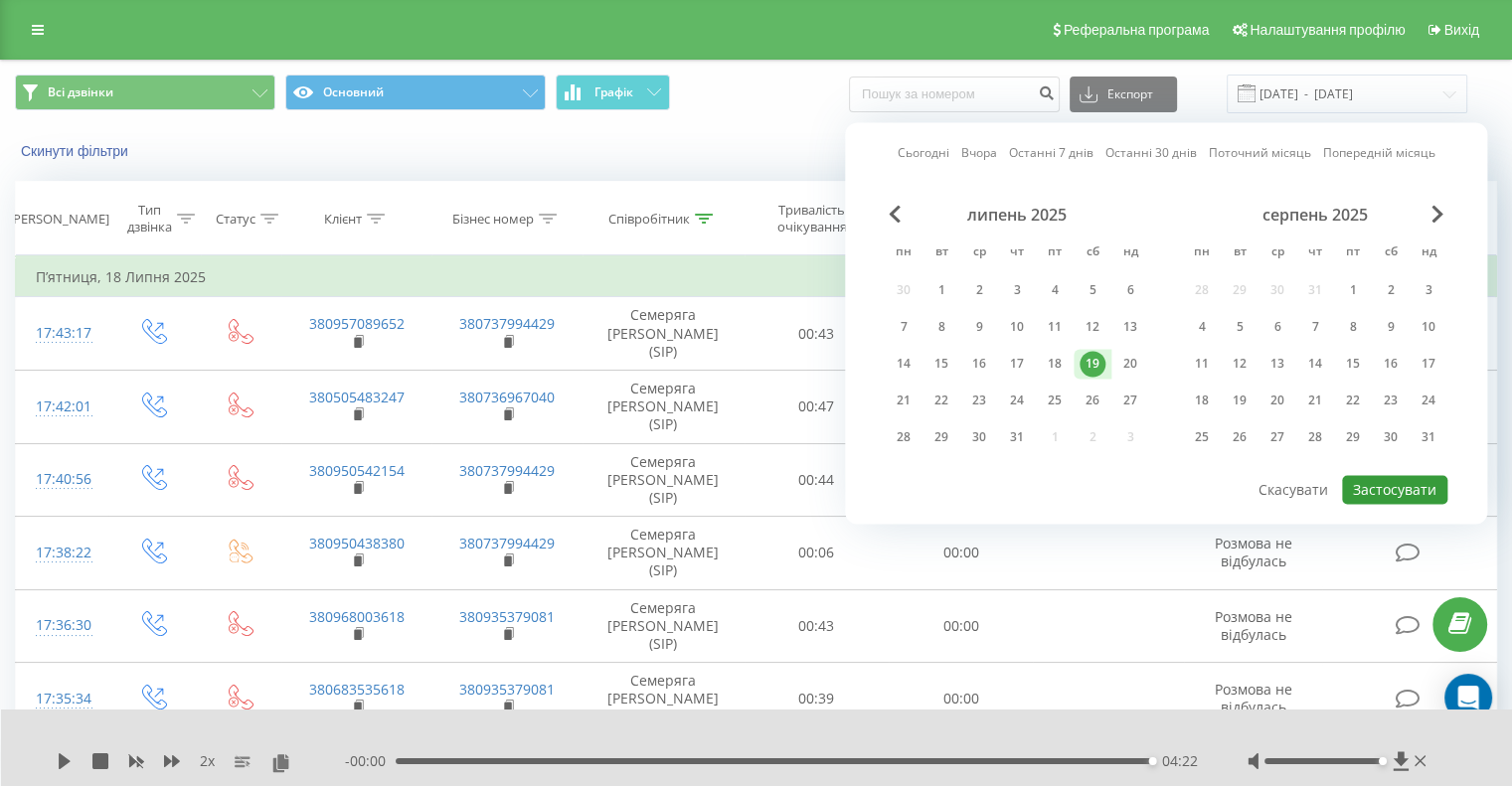click on "Застосувати" at bounding box center [1395, 489] 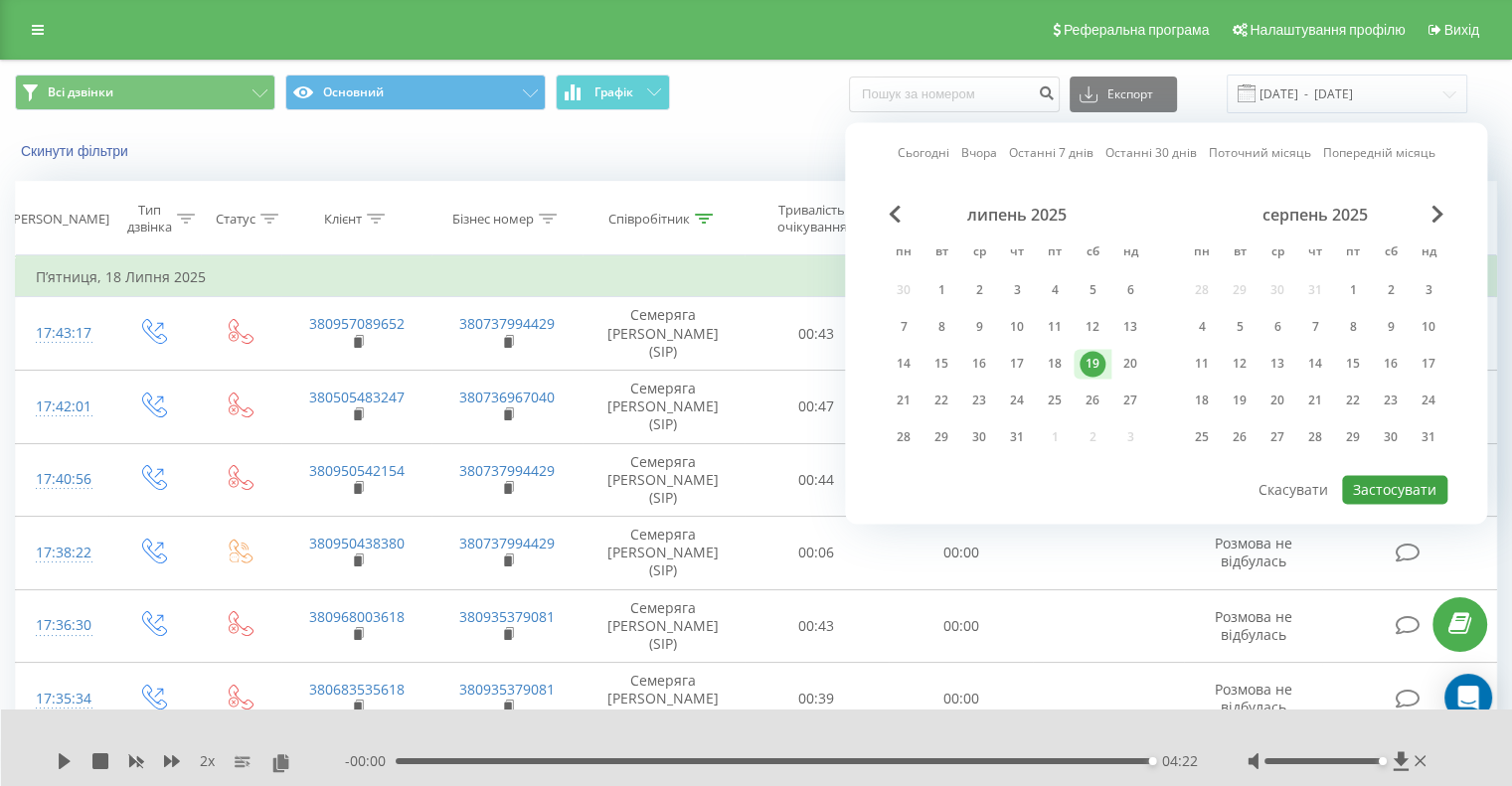 type on "[DATE]  -  [DATE]" 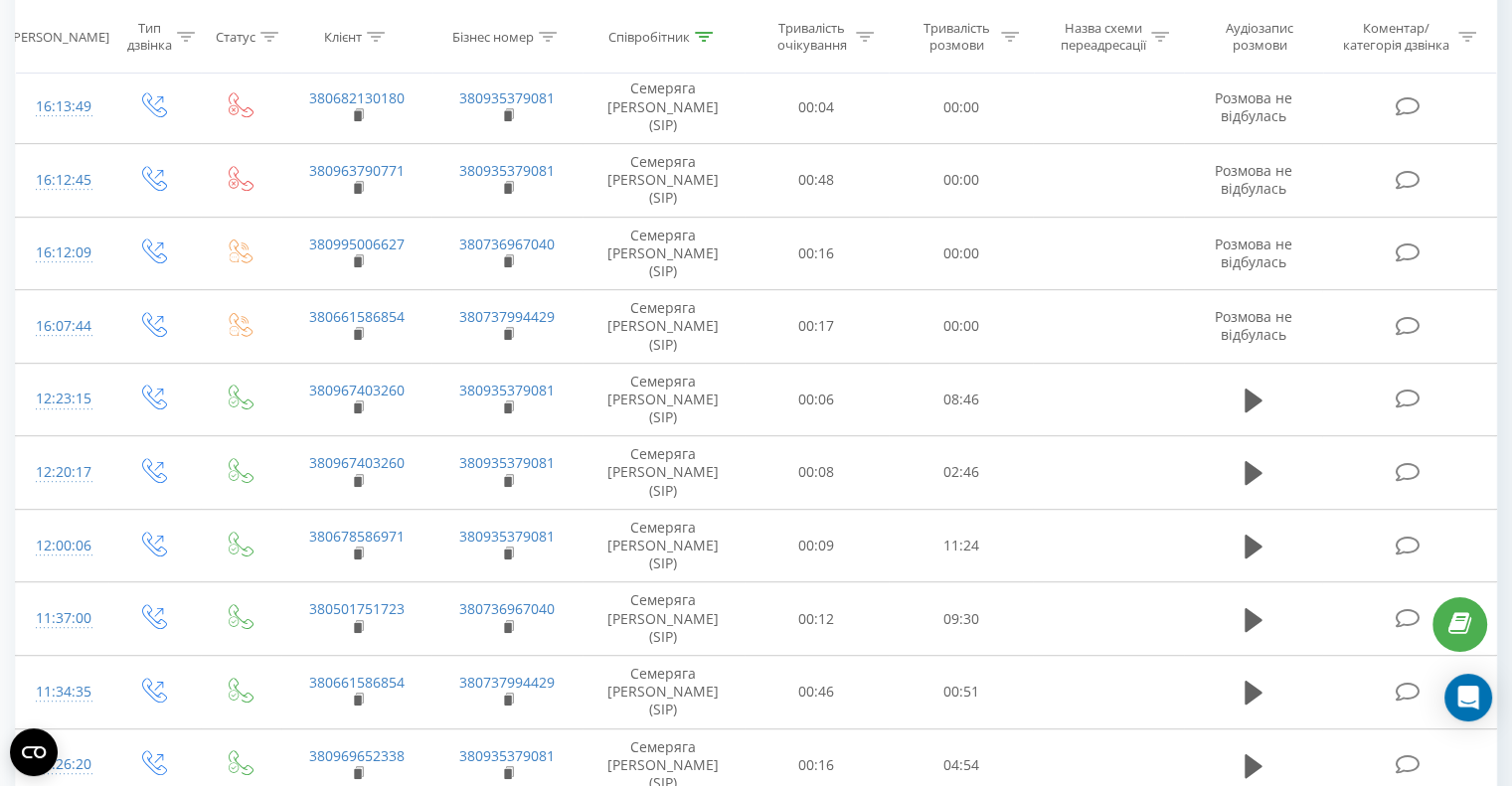 scroll, scrollTop: 1082, scrollLeft: 0, axis: vertical 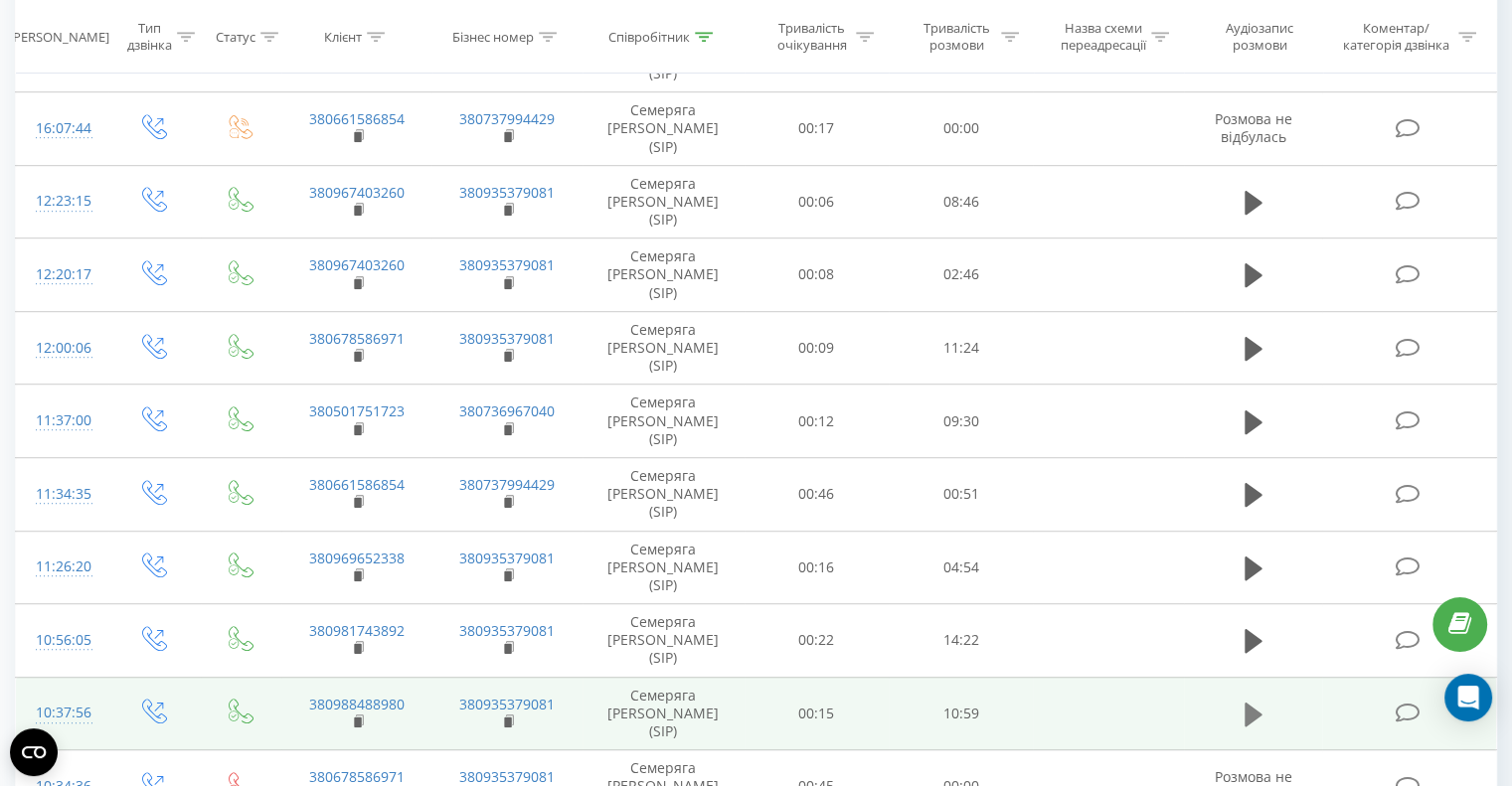 click 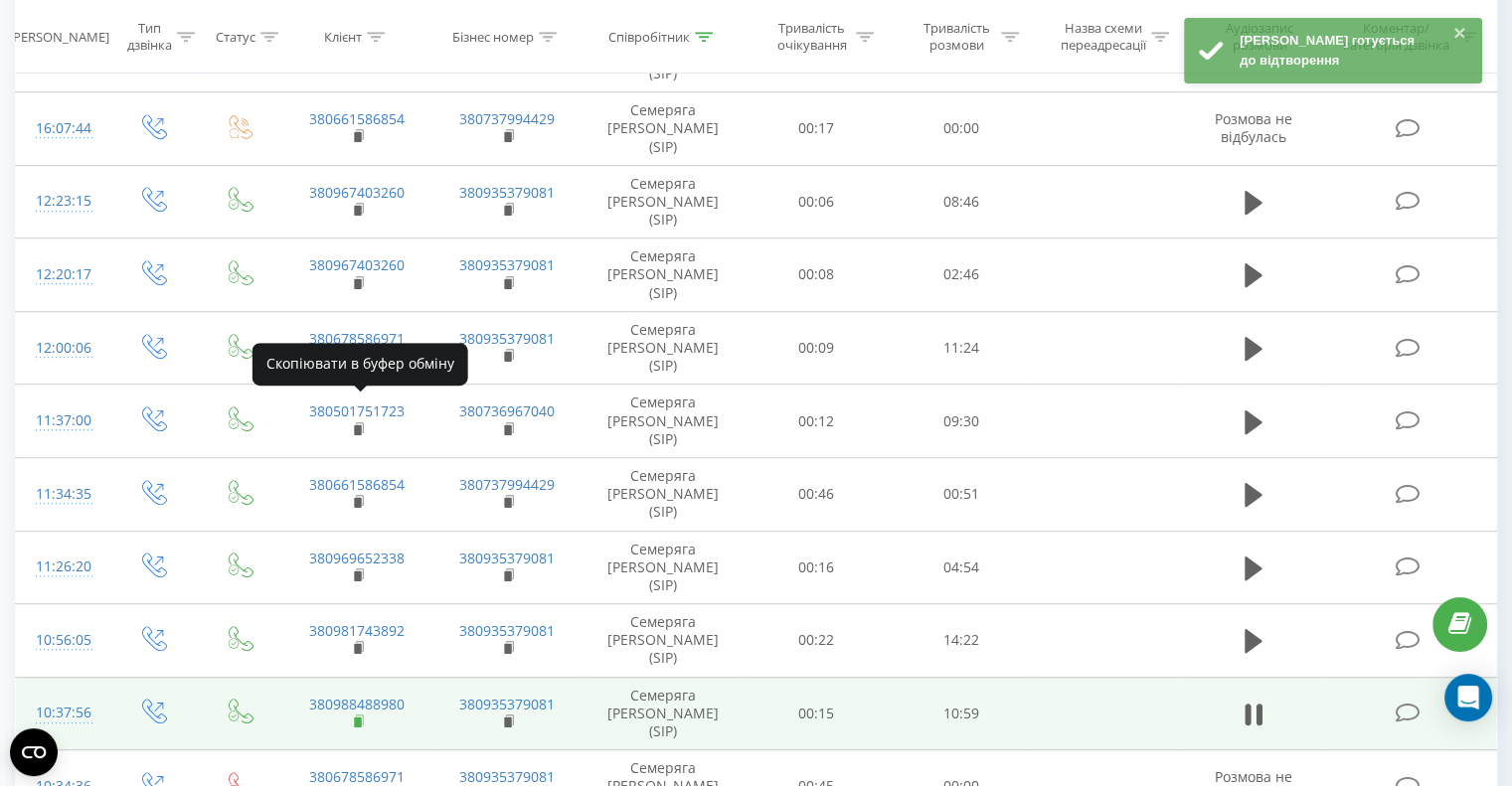 click 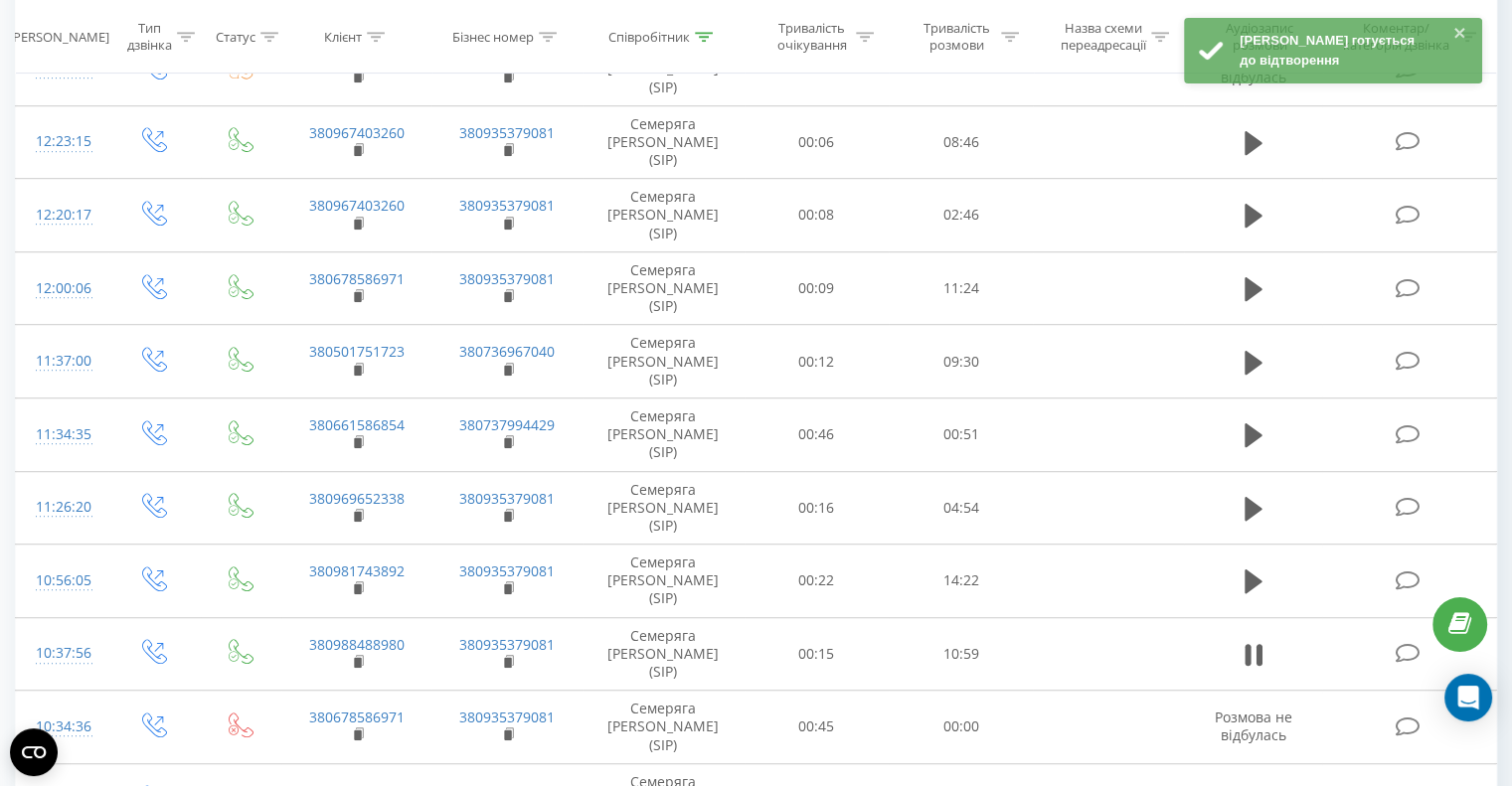 scroll, scrollTop: 1160, scrollLeft: 0, axis: vertical 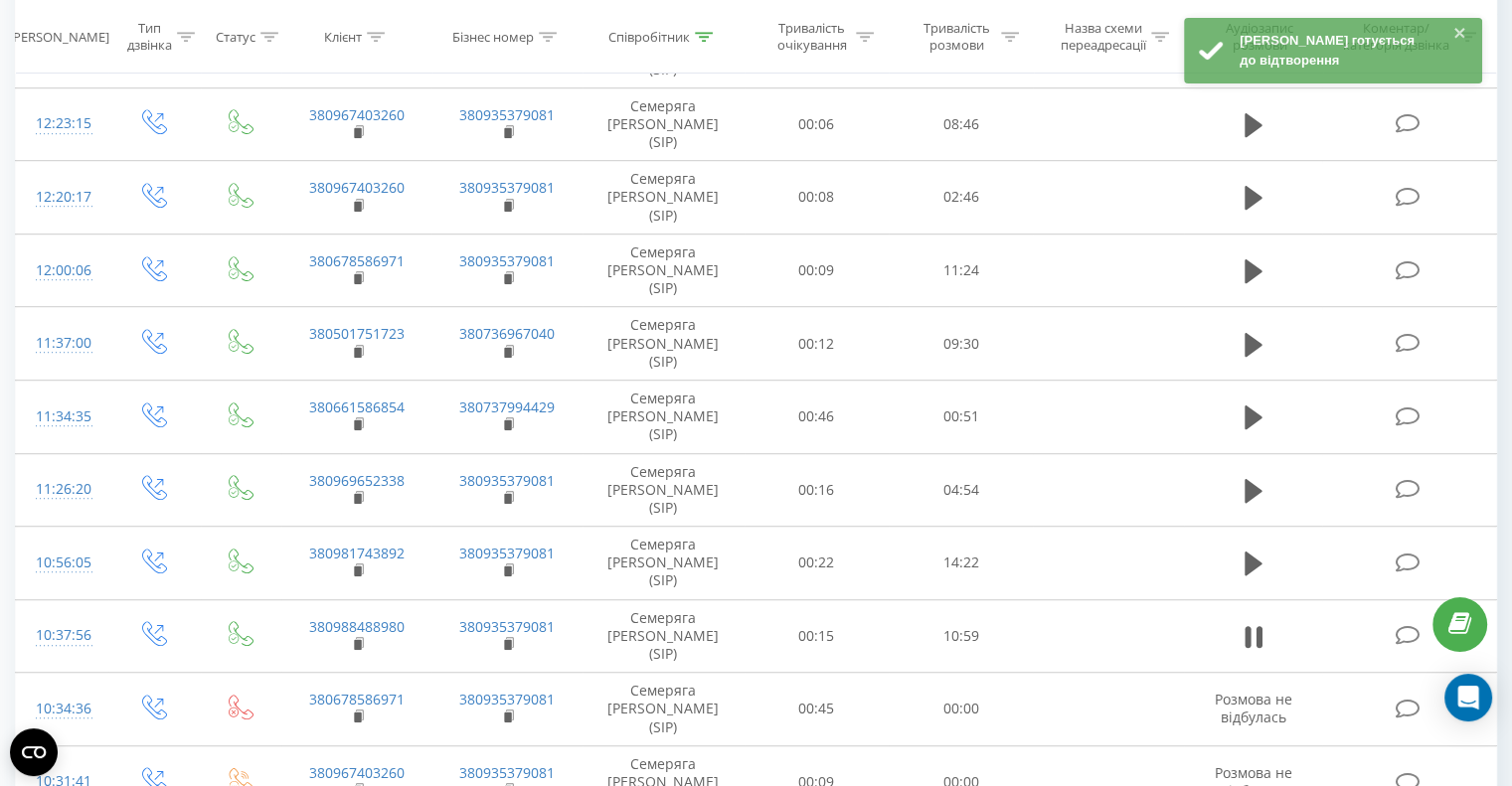 click at bounding box center [280, 1107] 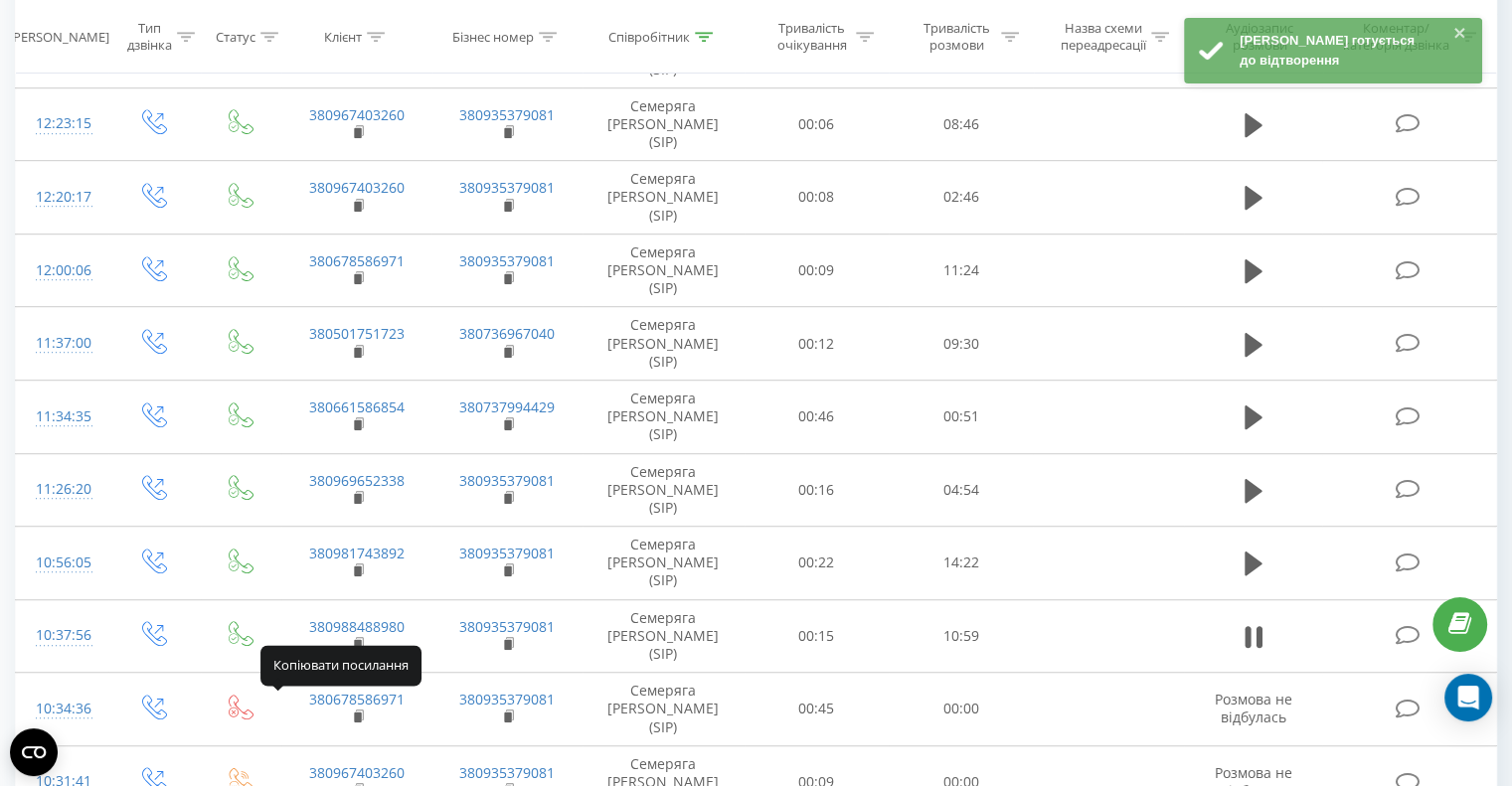 click at bounding box center [280, 1107] 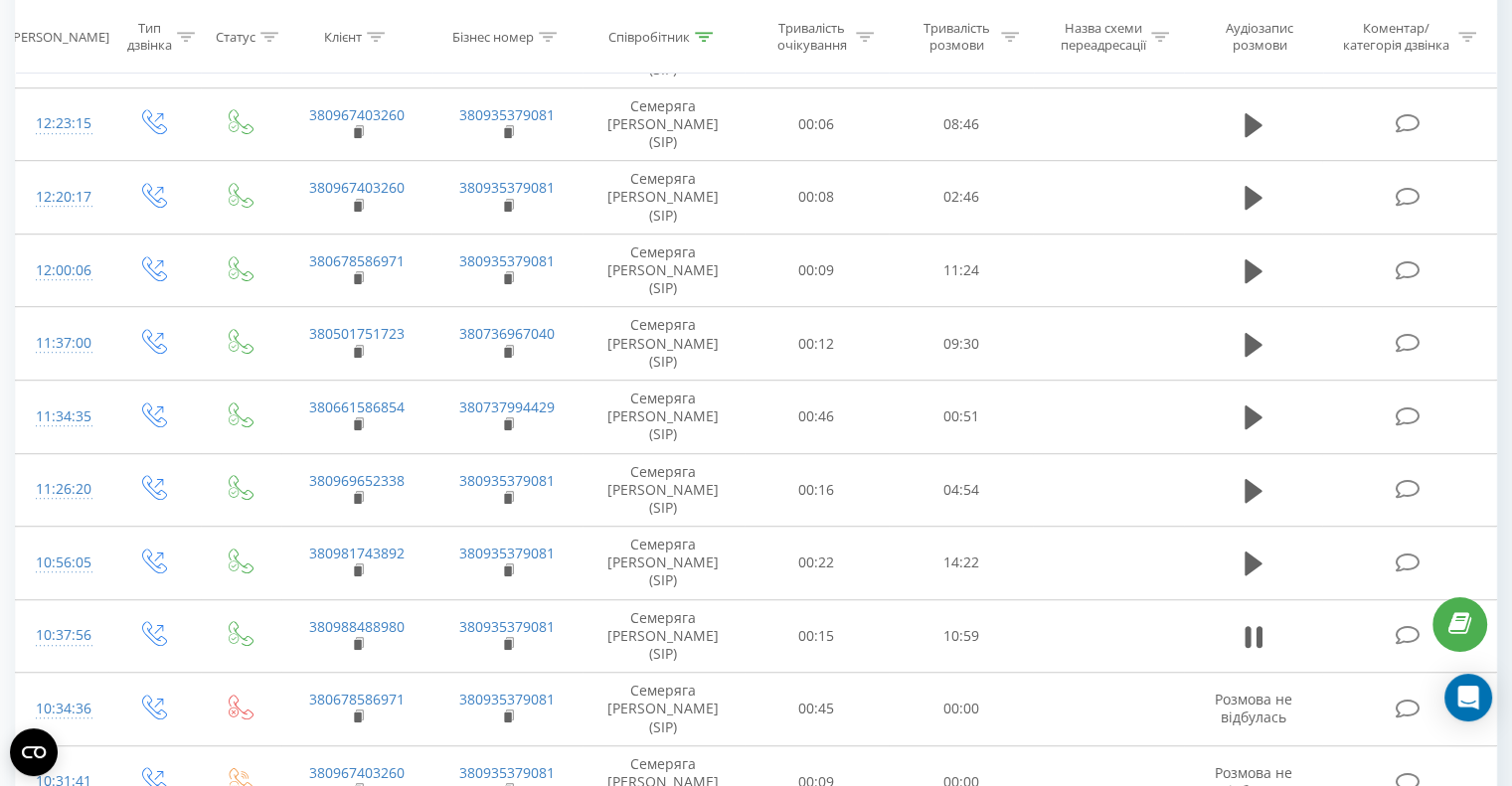 click at bounding box center (280, 1107) 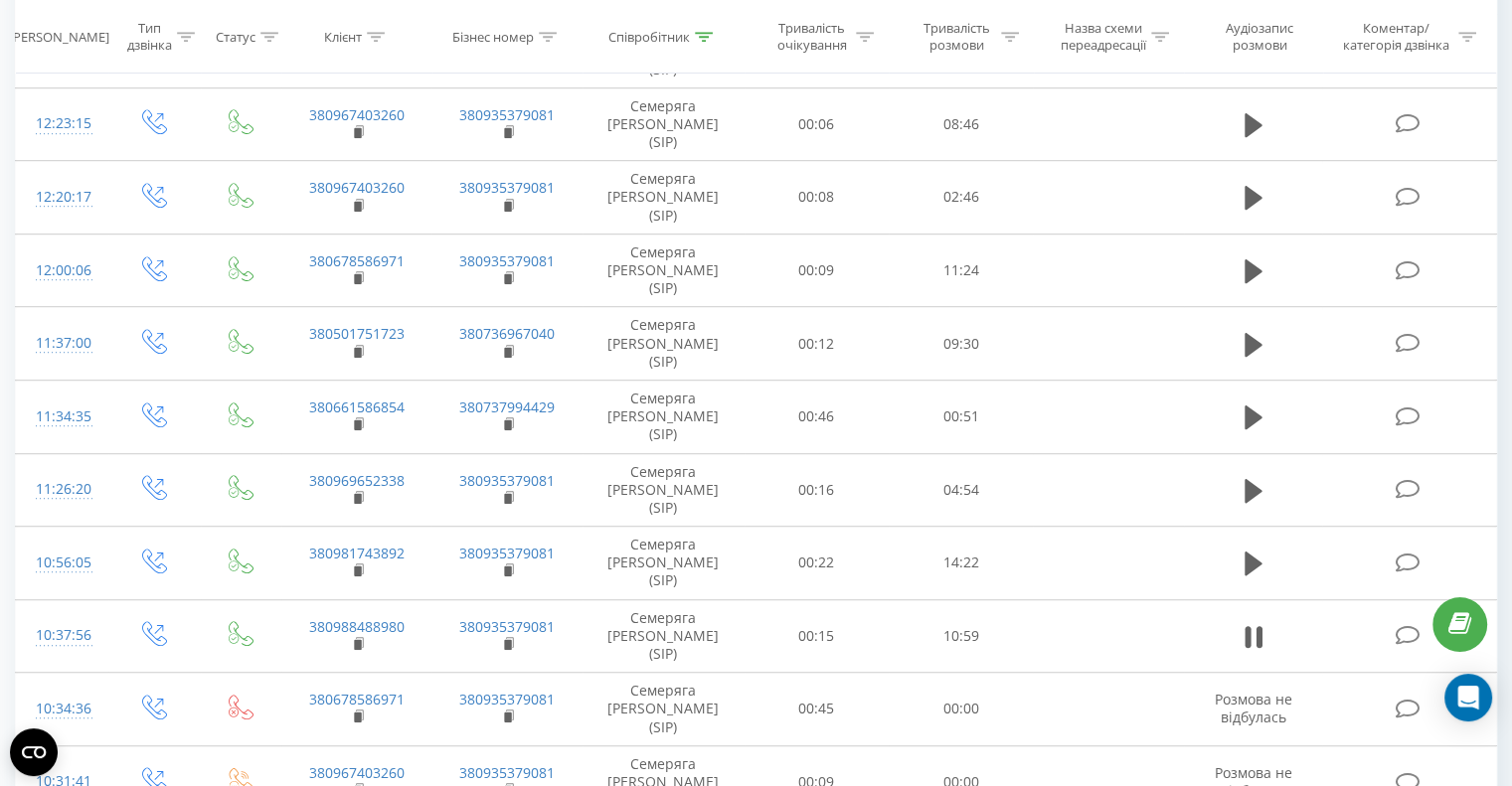 click on "- 04:50 06:06   06:06" at bounding box center (770, 1106) 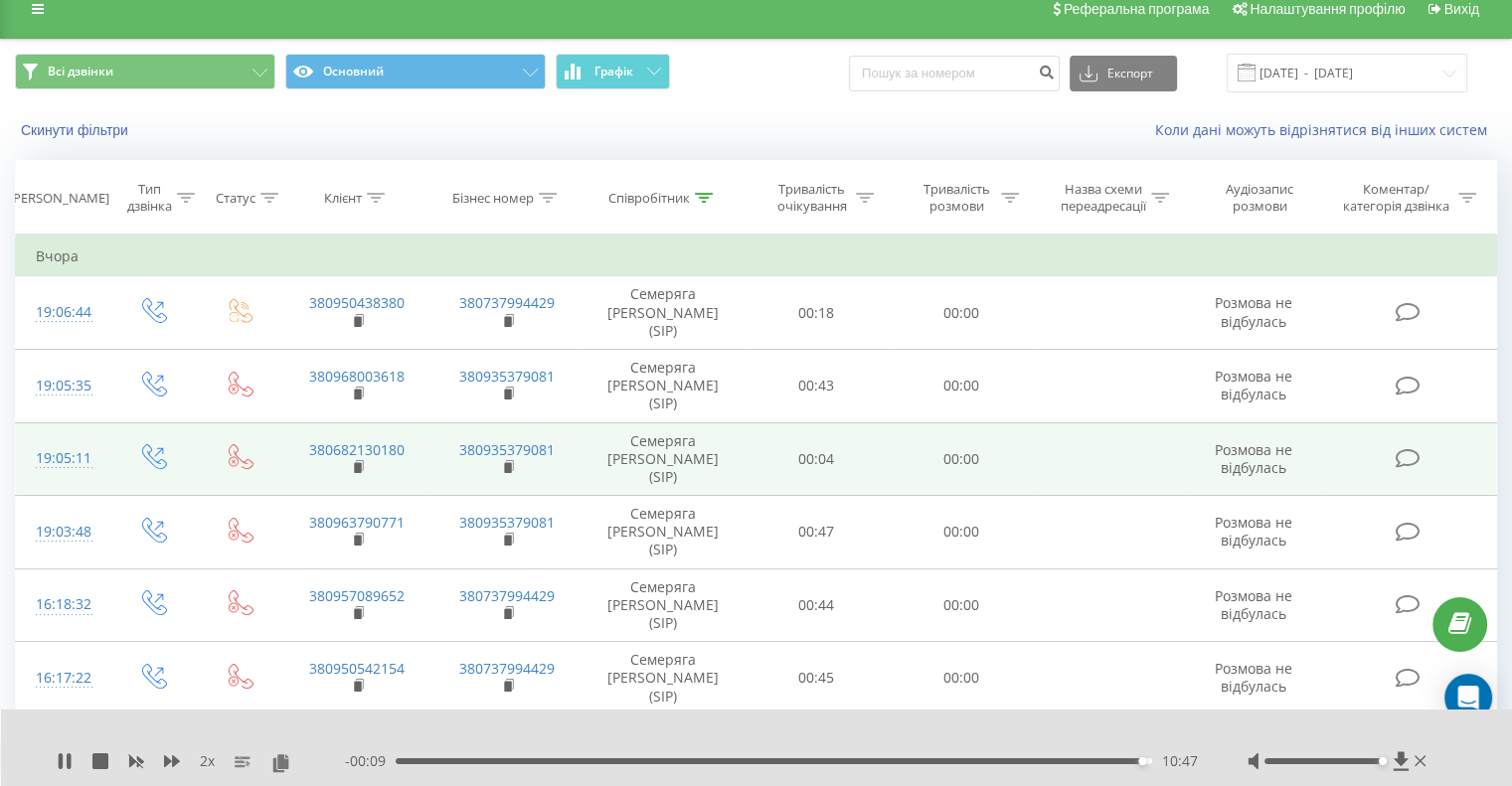 scroll, scrollTop: 0, scrollLeft: 0, axis: both 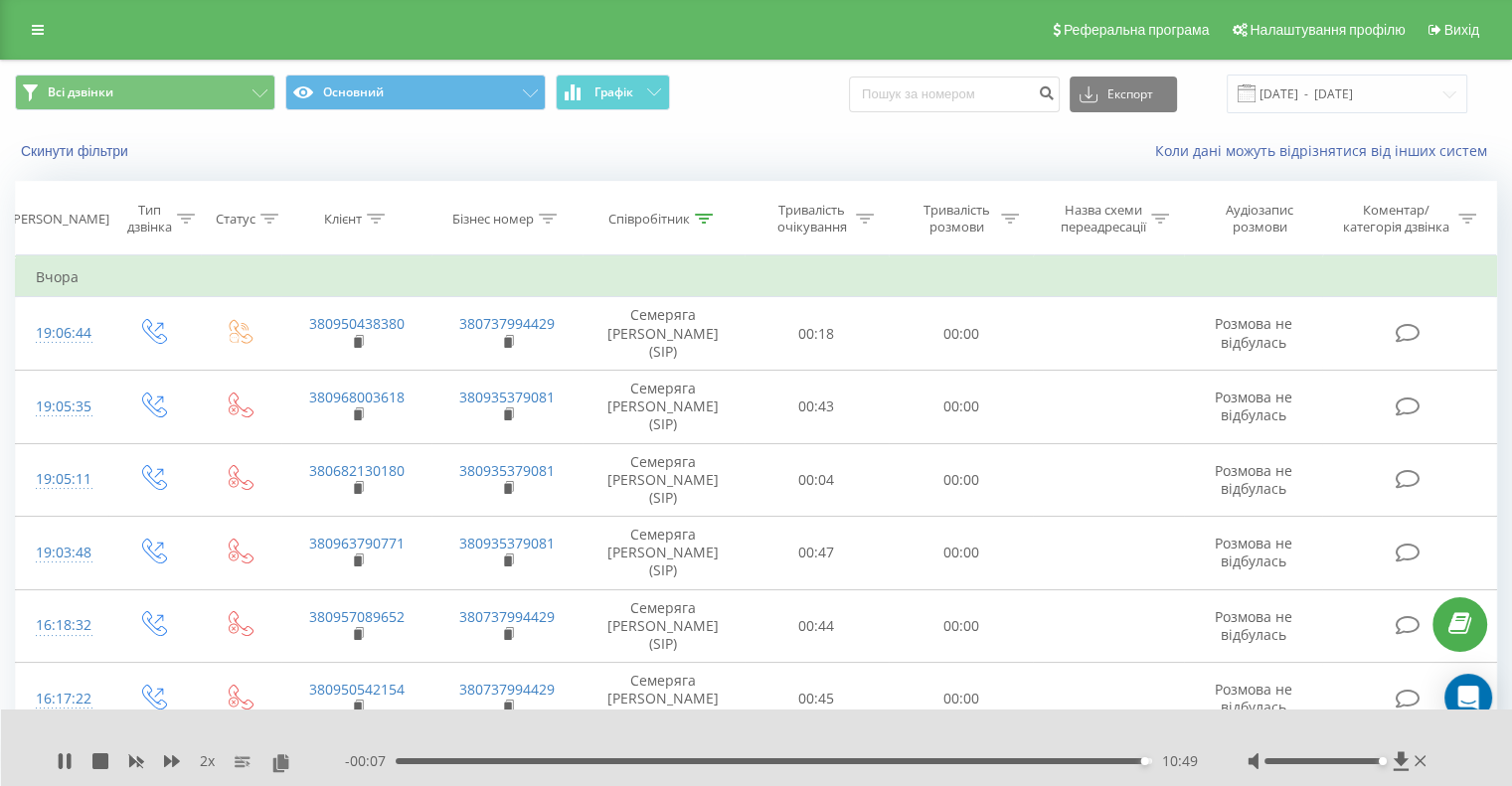 click on "Співробітник" at bounding box center (663, 219) 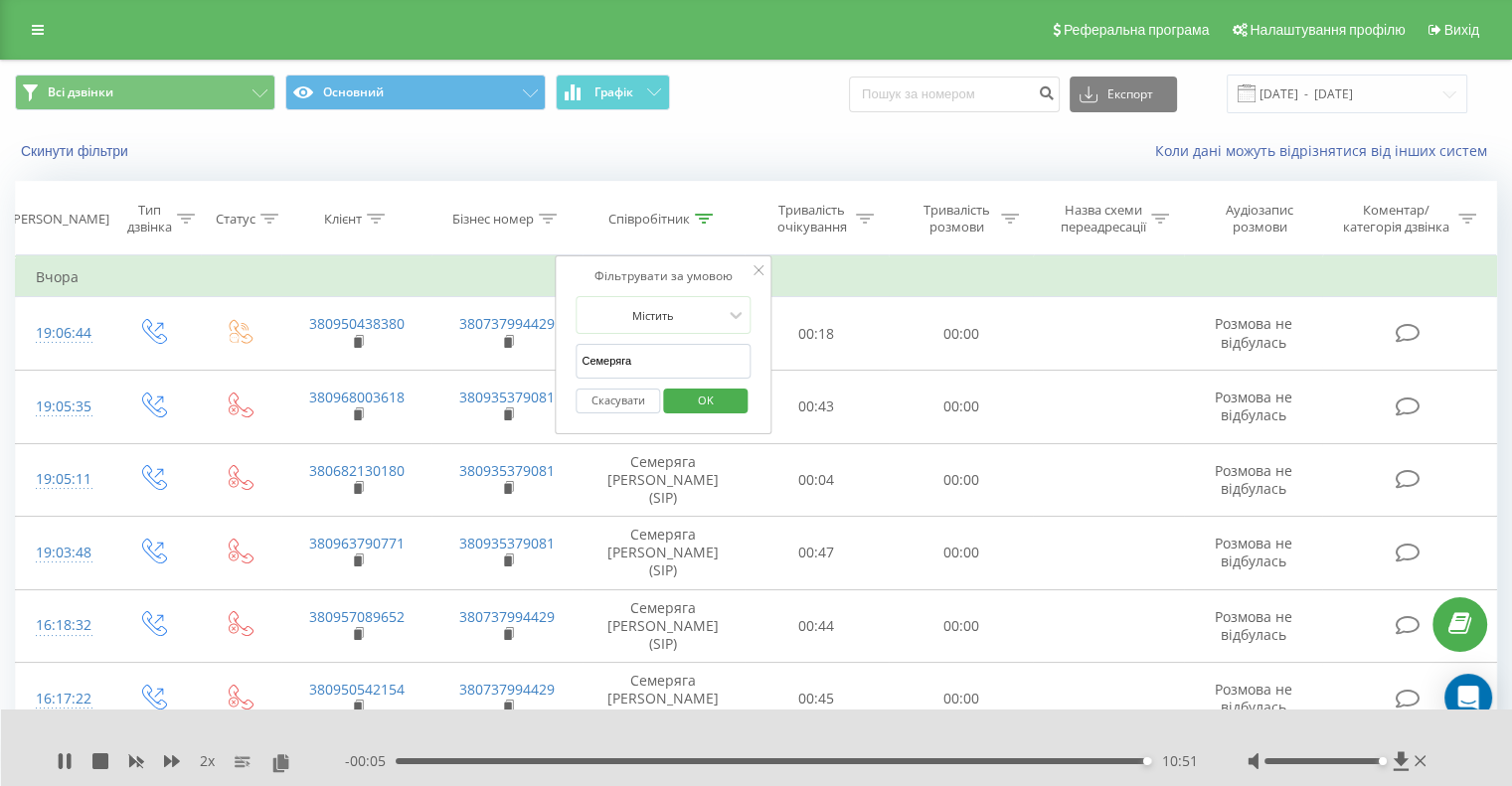 drag, startPoint x: 629, startPoint y: 365, endPoint x: 577, endPoint y: 358, distance: 52.469038 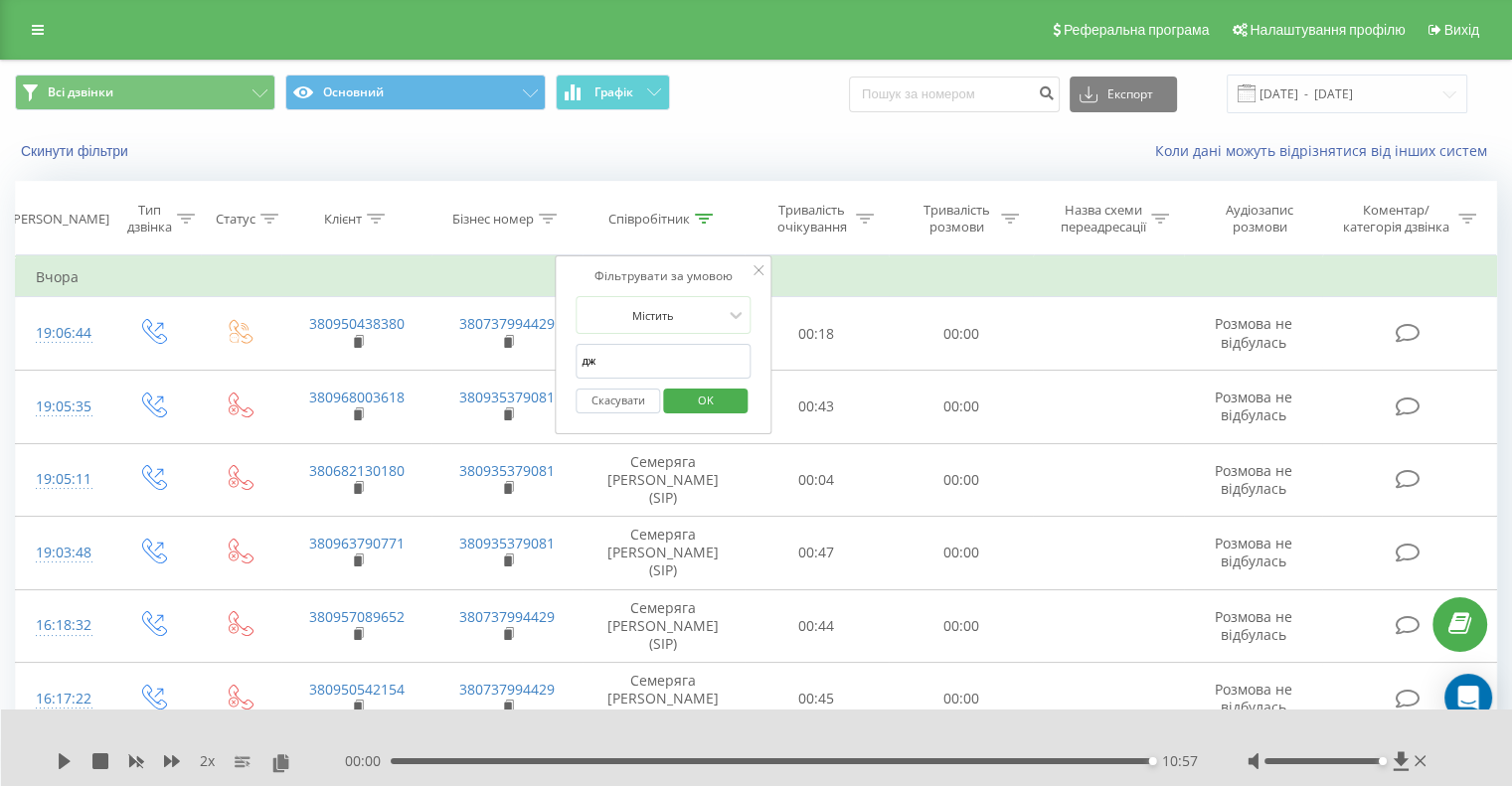 type on "[PERSON_NAME]" 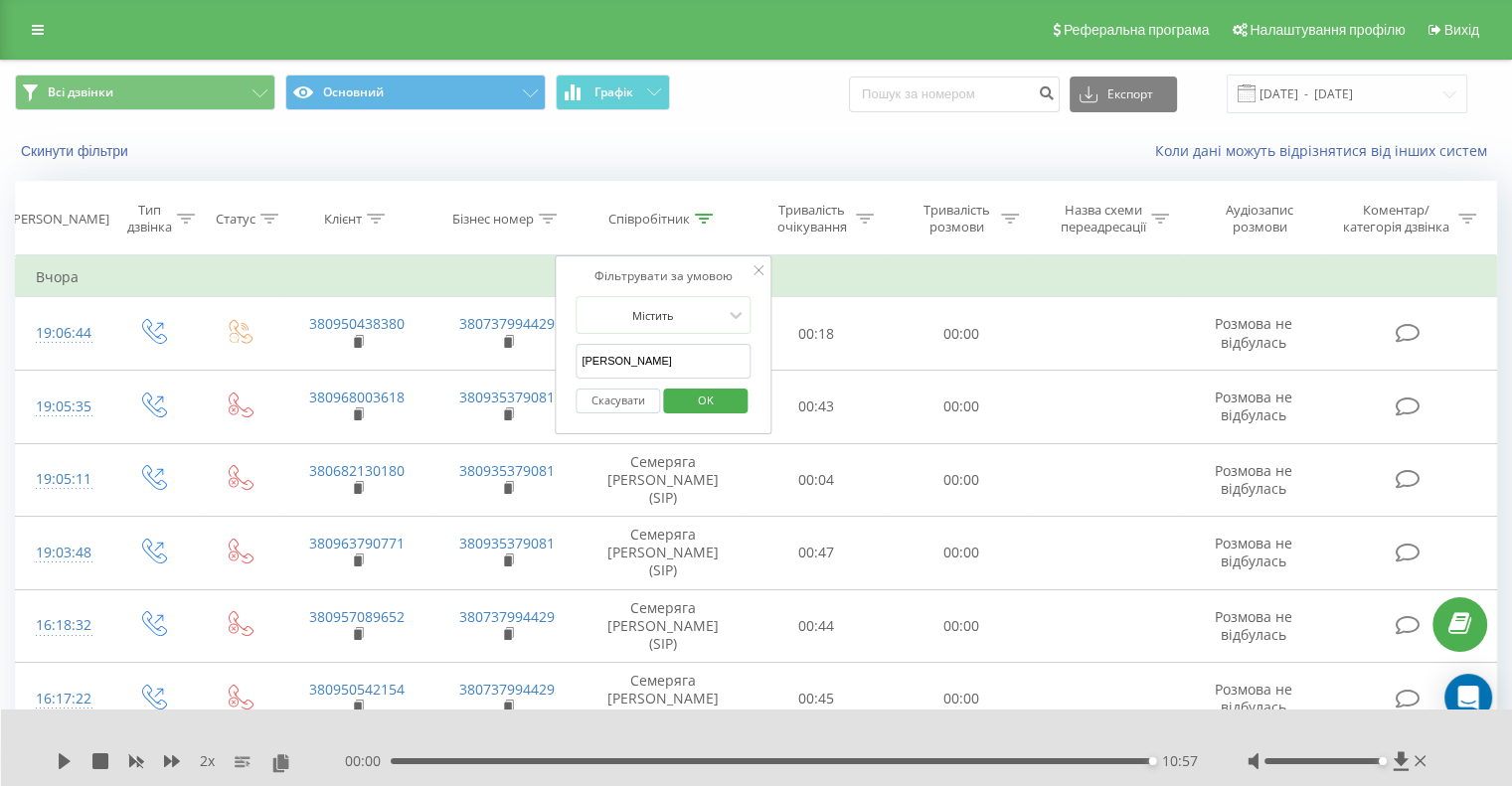click on "OK" at bounding box center [706, 399] 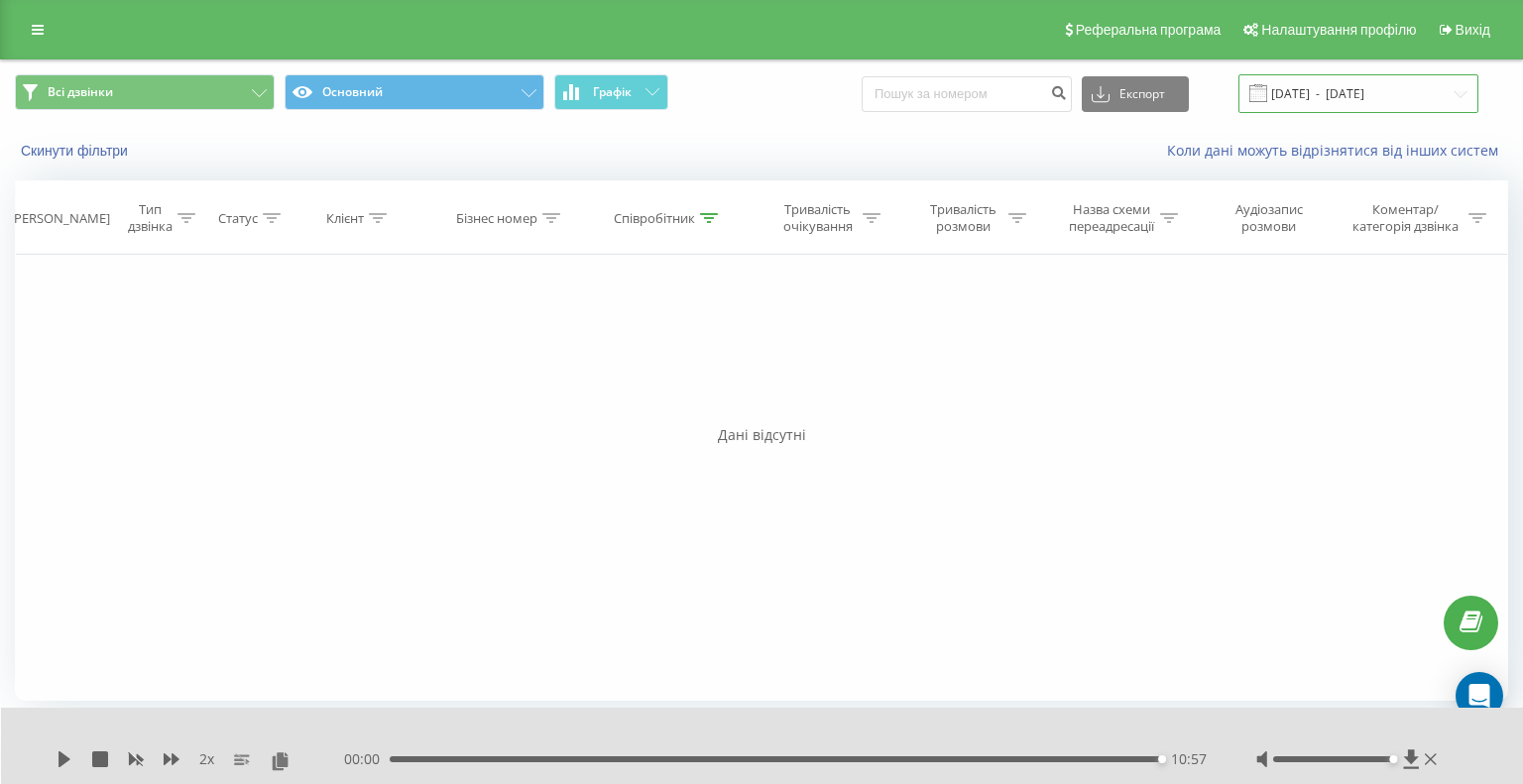 click on "[DATE]  -  [DATE]" at bounding box center [1358, 93] 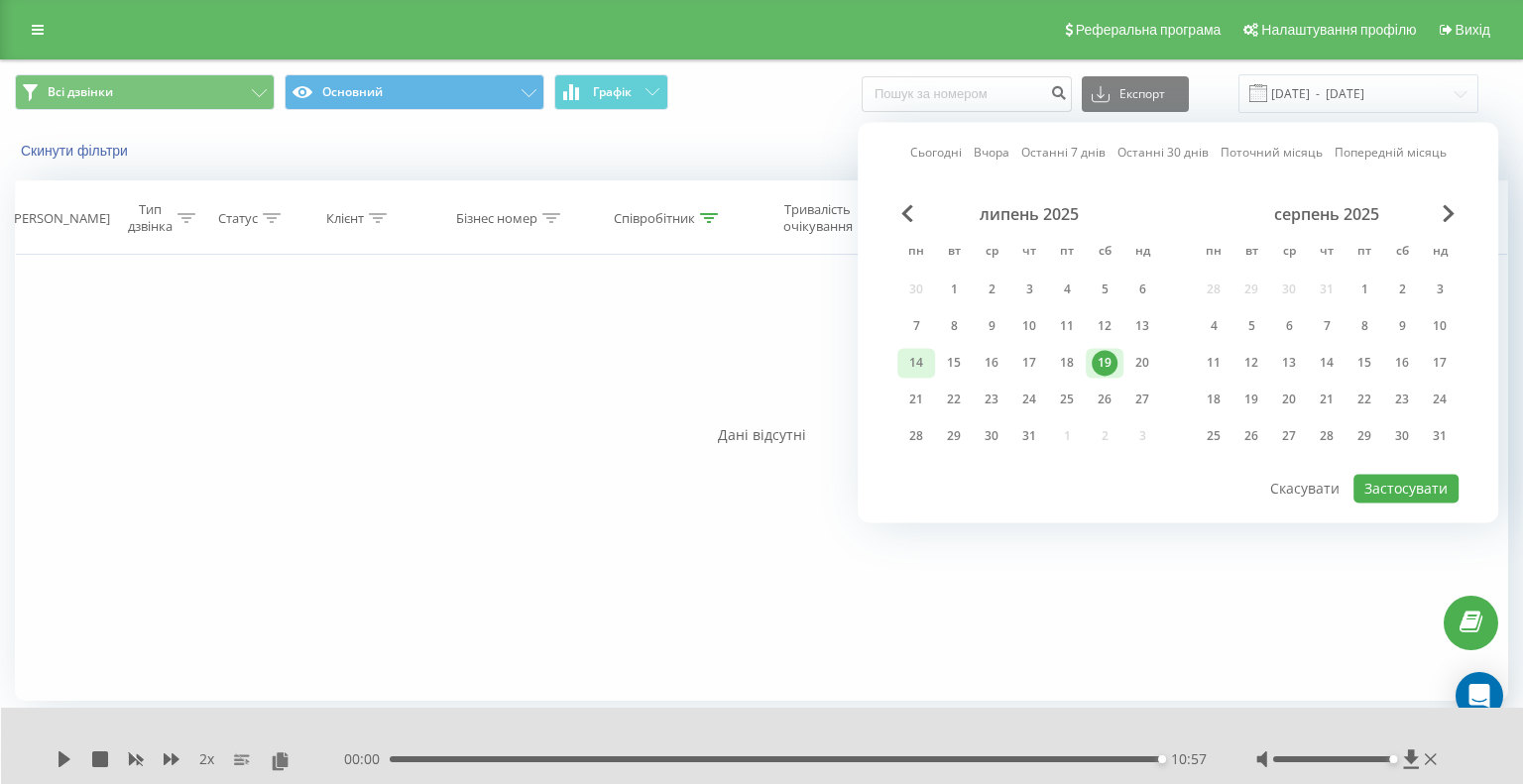 click on "14" at bounding box center (916, 363) 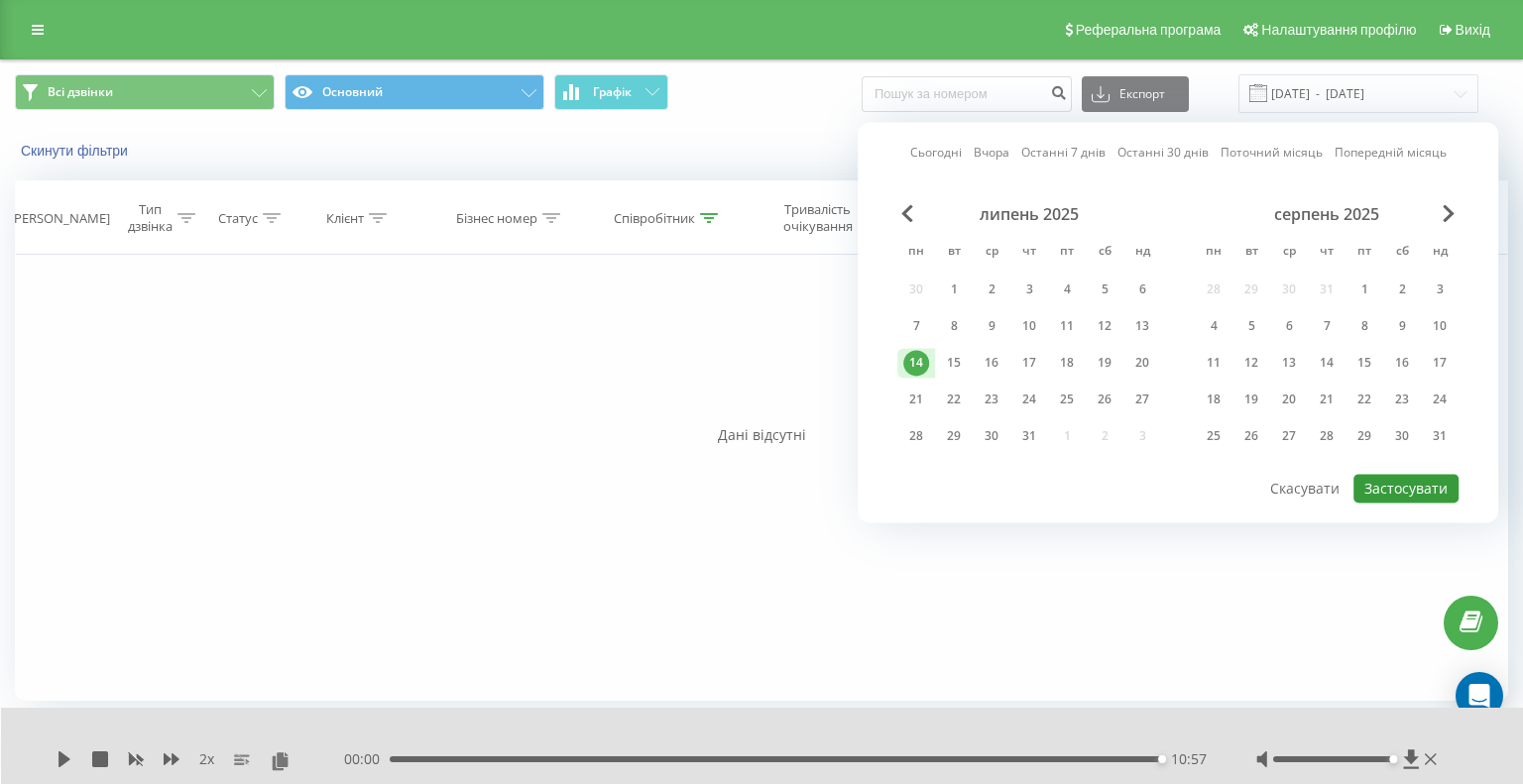 click on "Застосувати" at bounding box center [1406, 488] 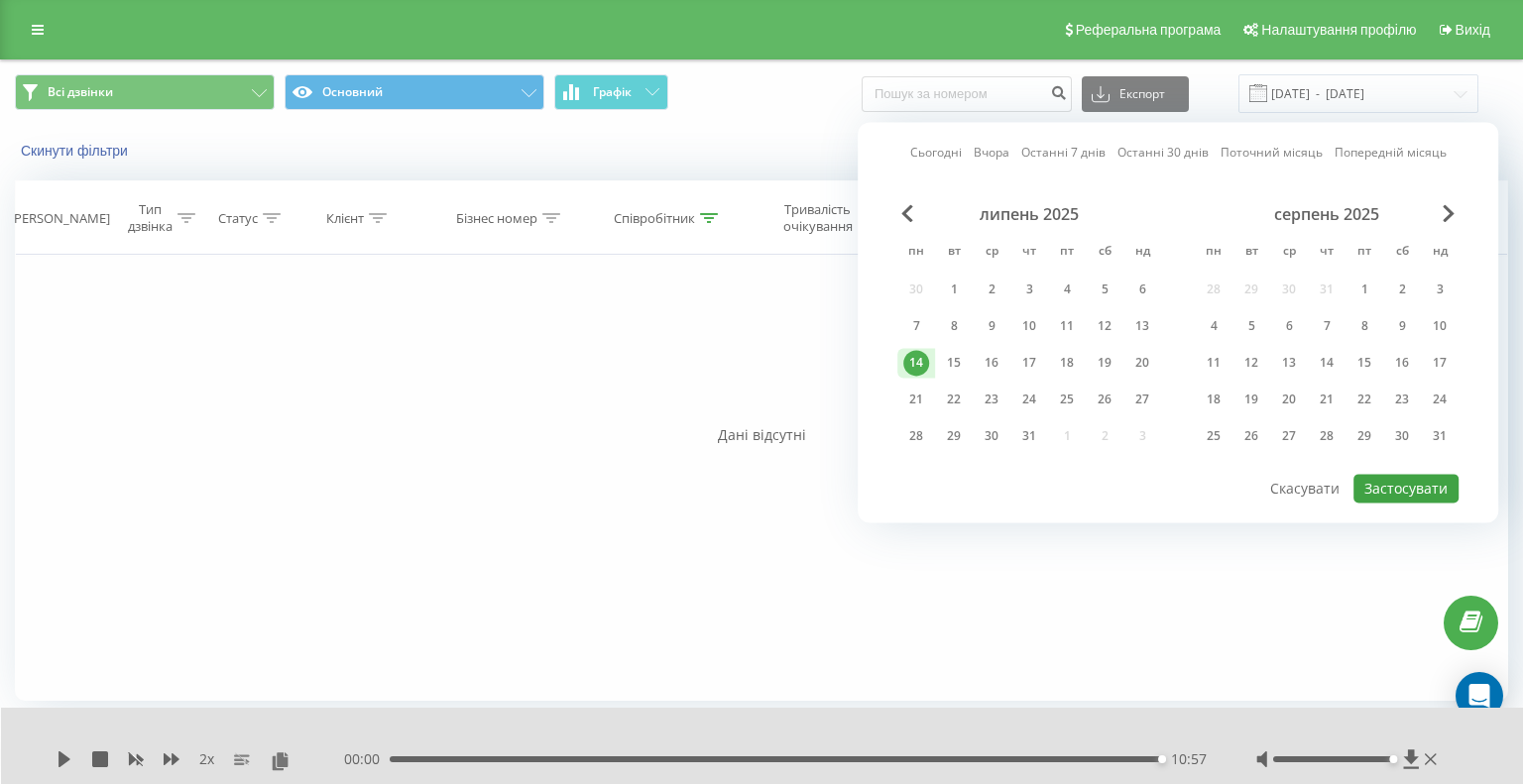 type on "[DATE]  -  [DATE]" 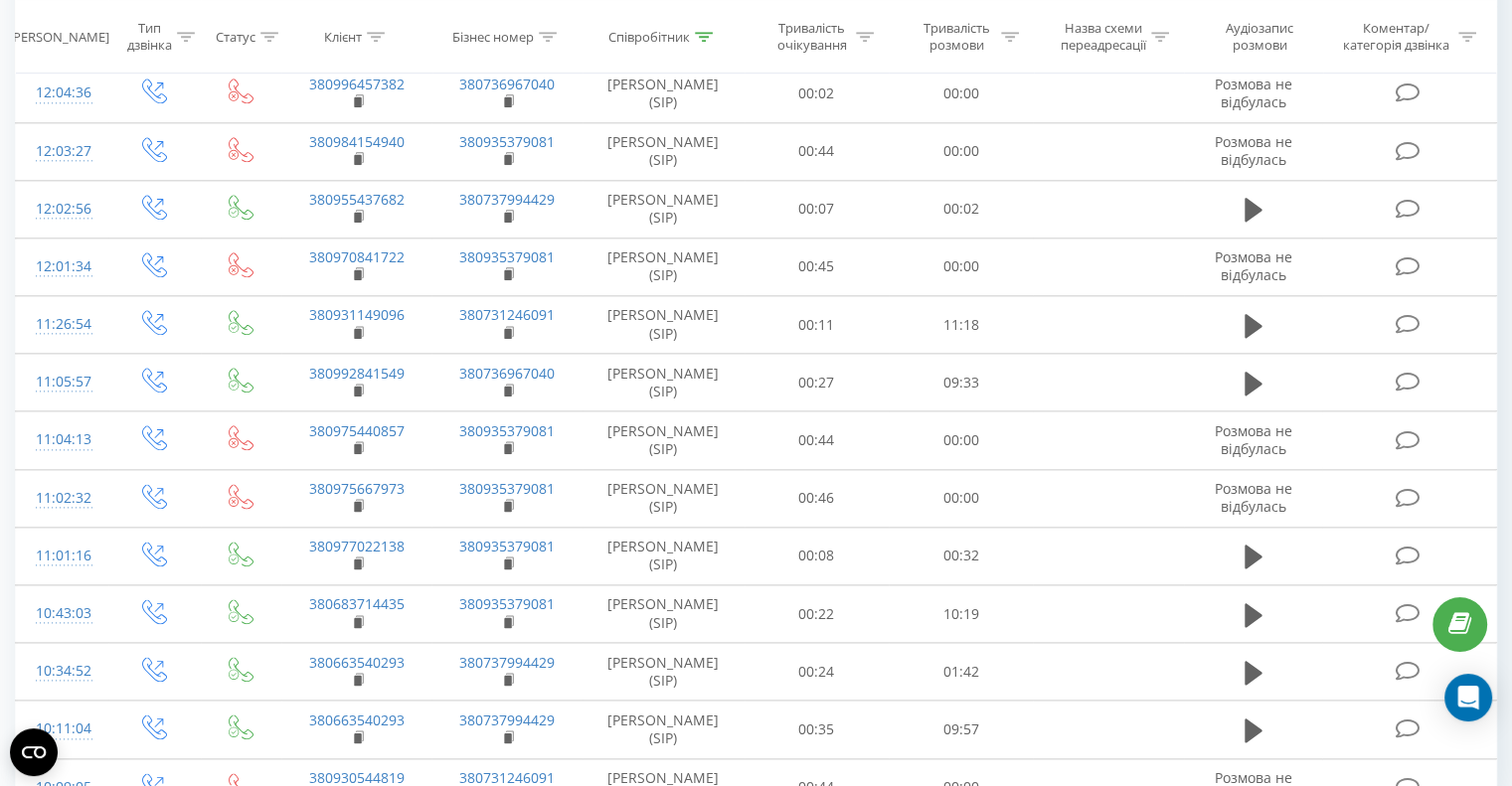 scroll, scrollTop: 2465, scrollLeft: 0, axis: vertical 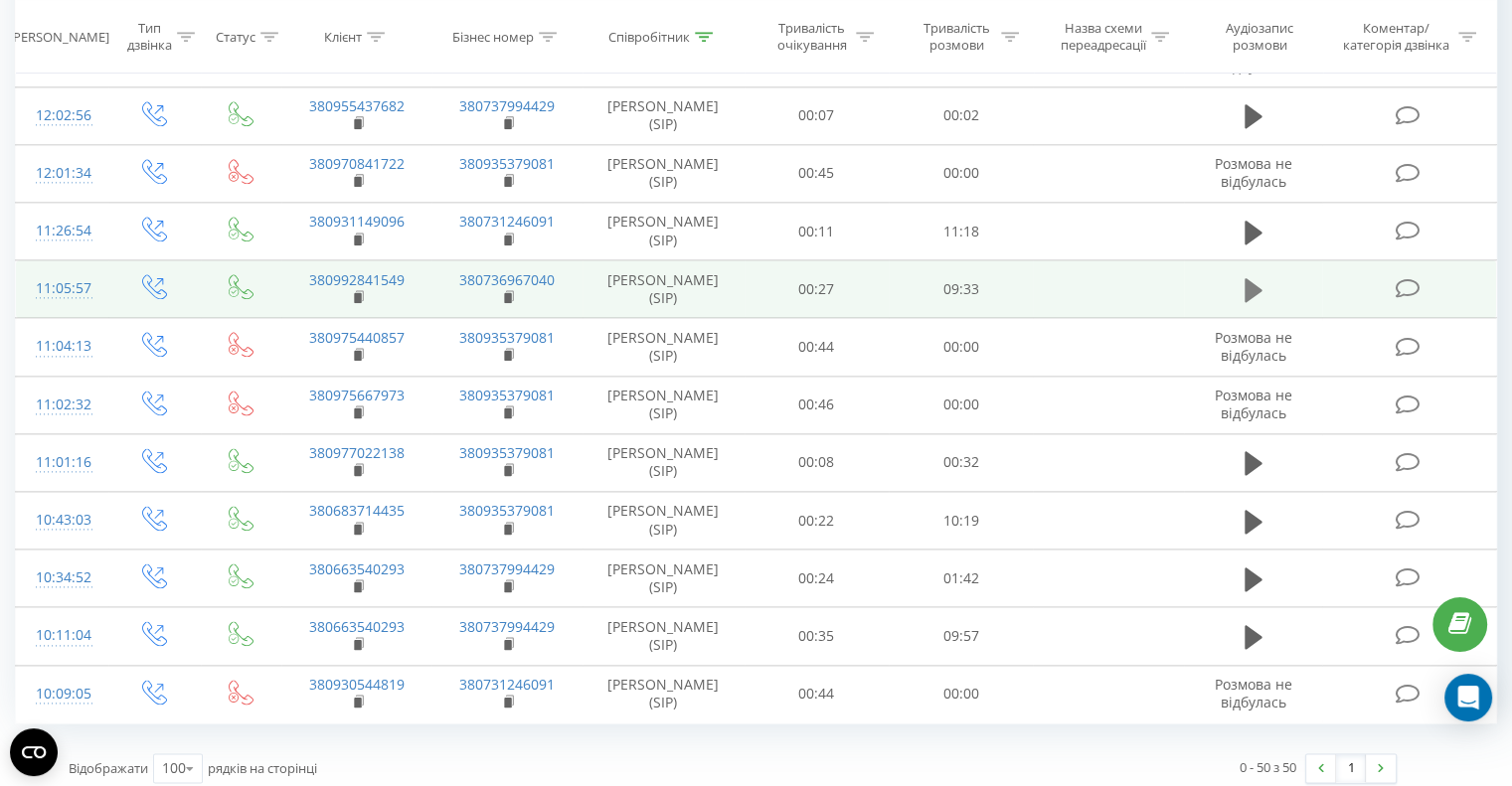 click 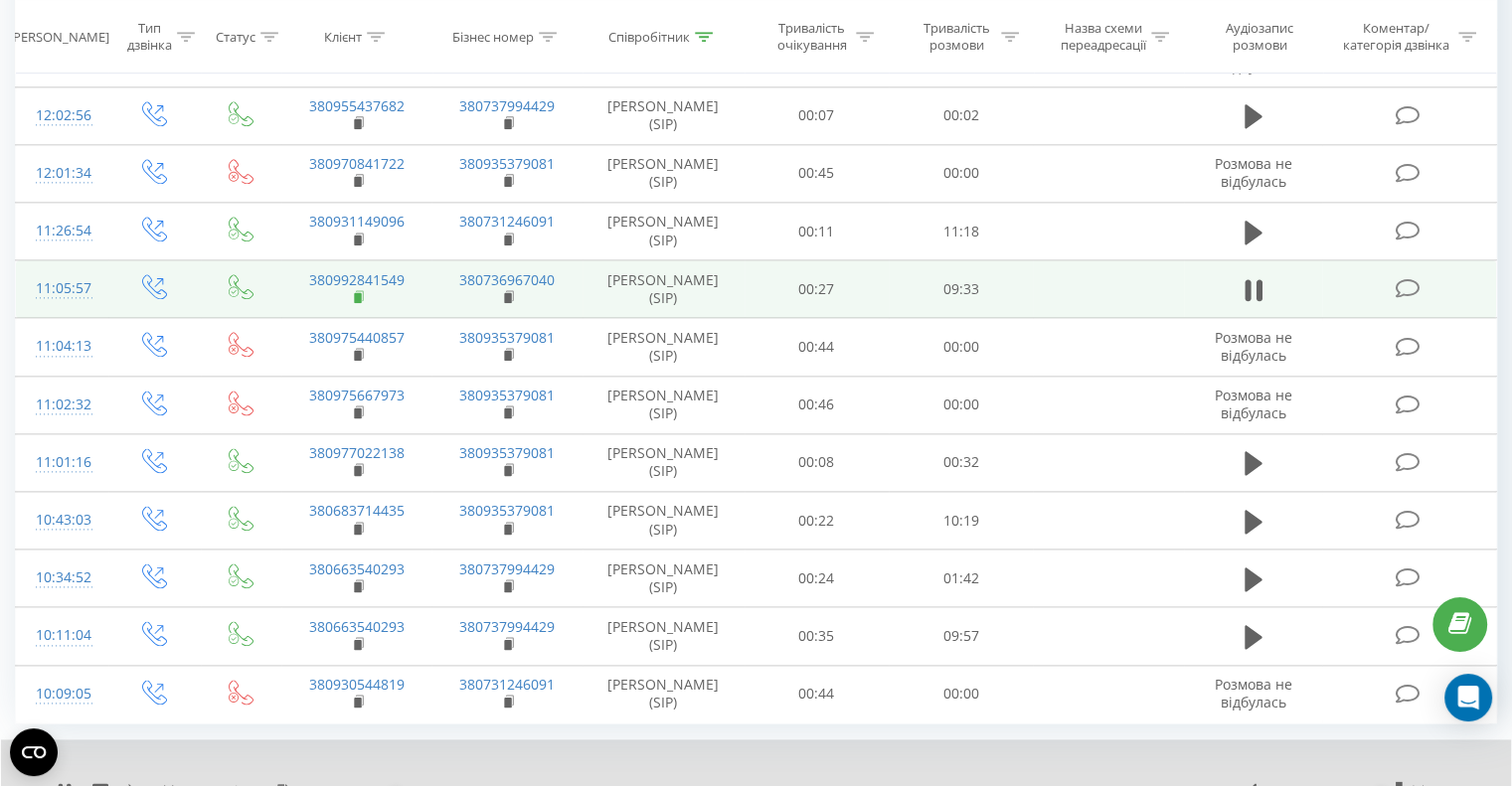 click 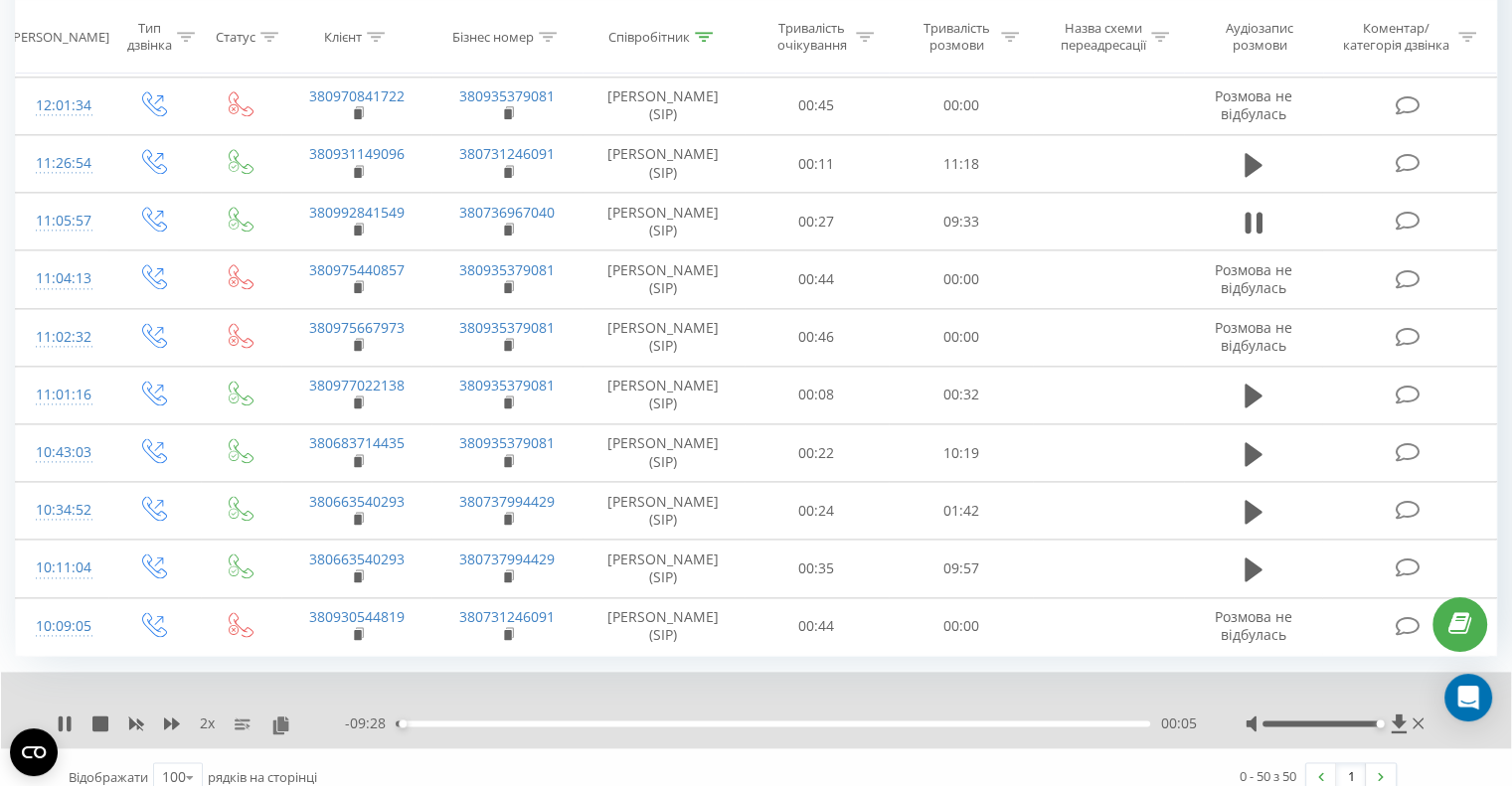 scroll, scrollTop: 2543, scrollLeft: 0, axis: vertical 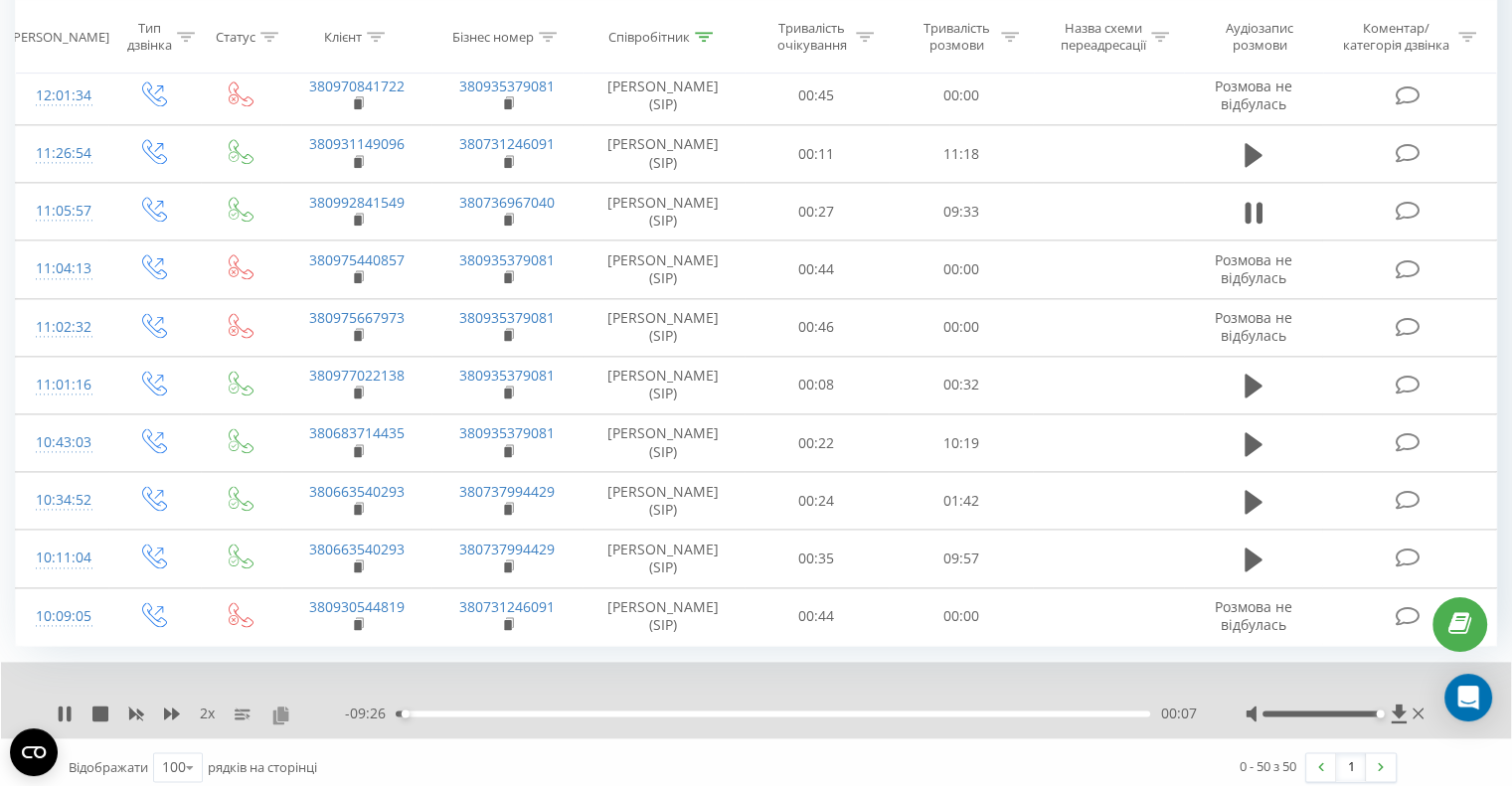 click at bounding box center [280, 714] 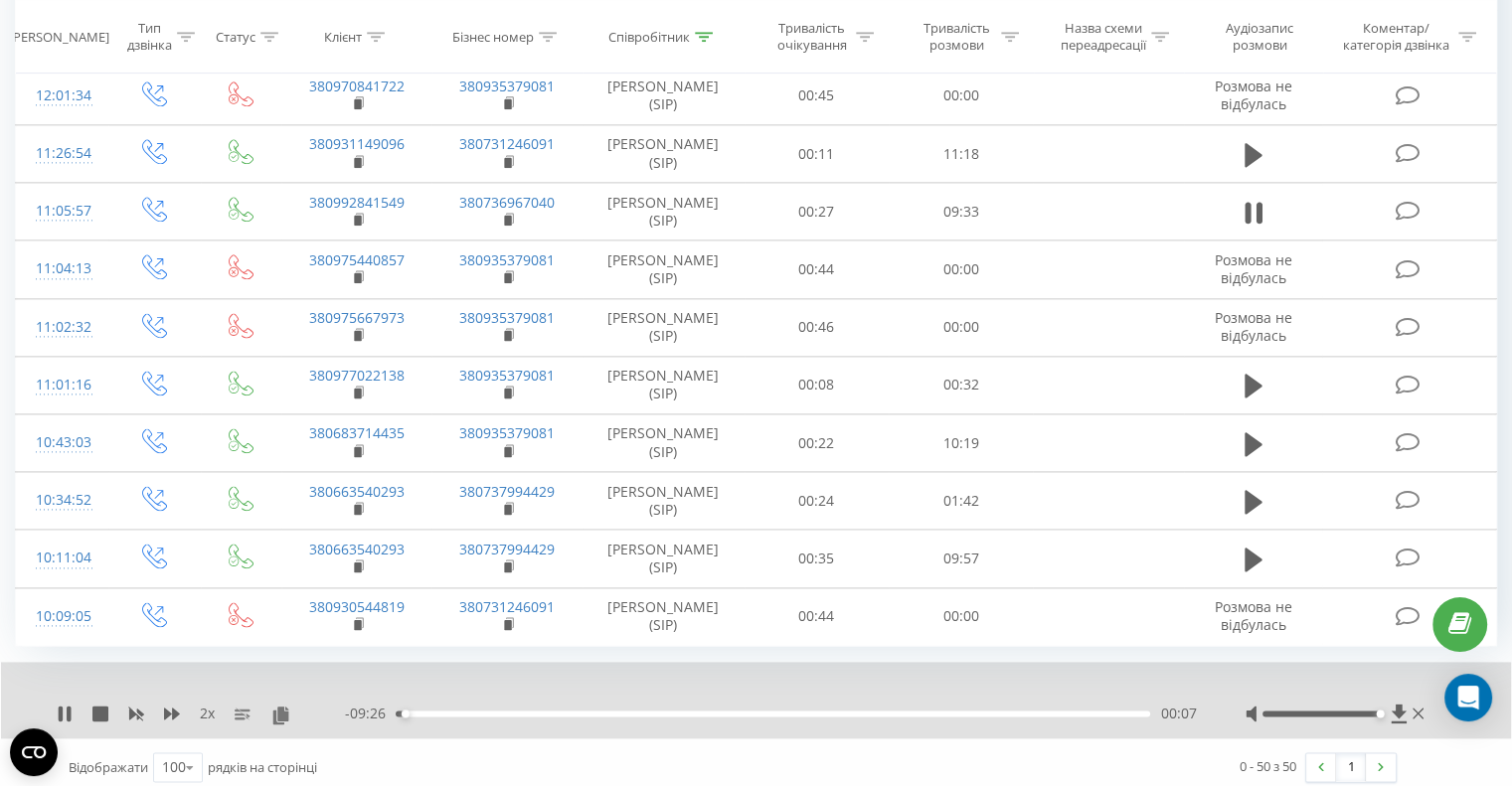 type 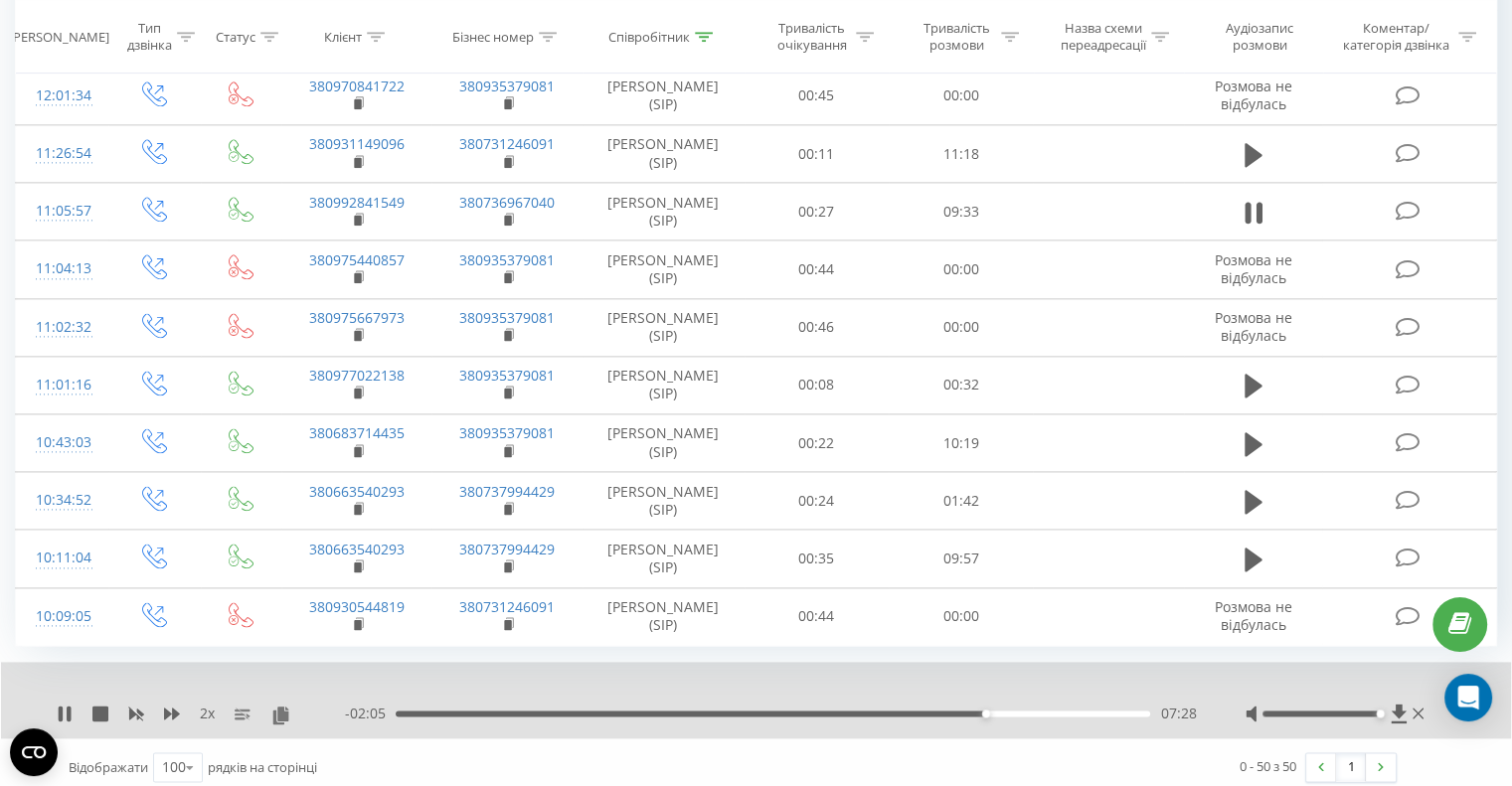 click on "07:28" at bounding box center (772, 713) 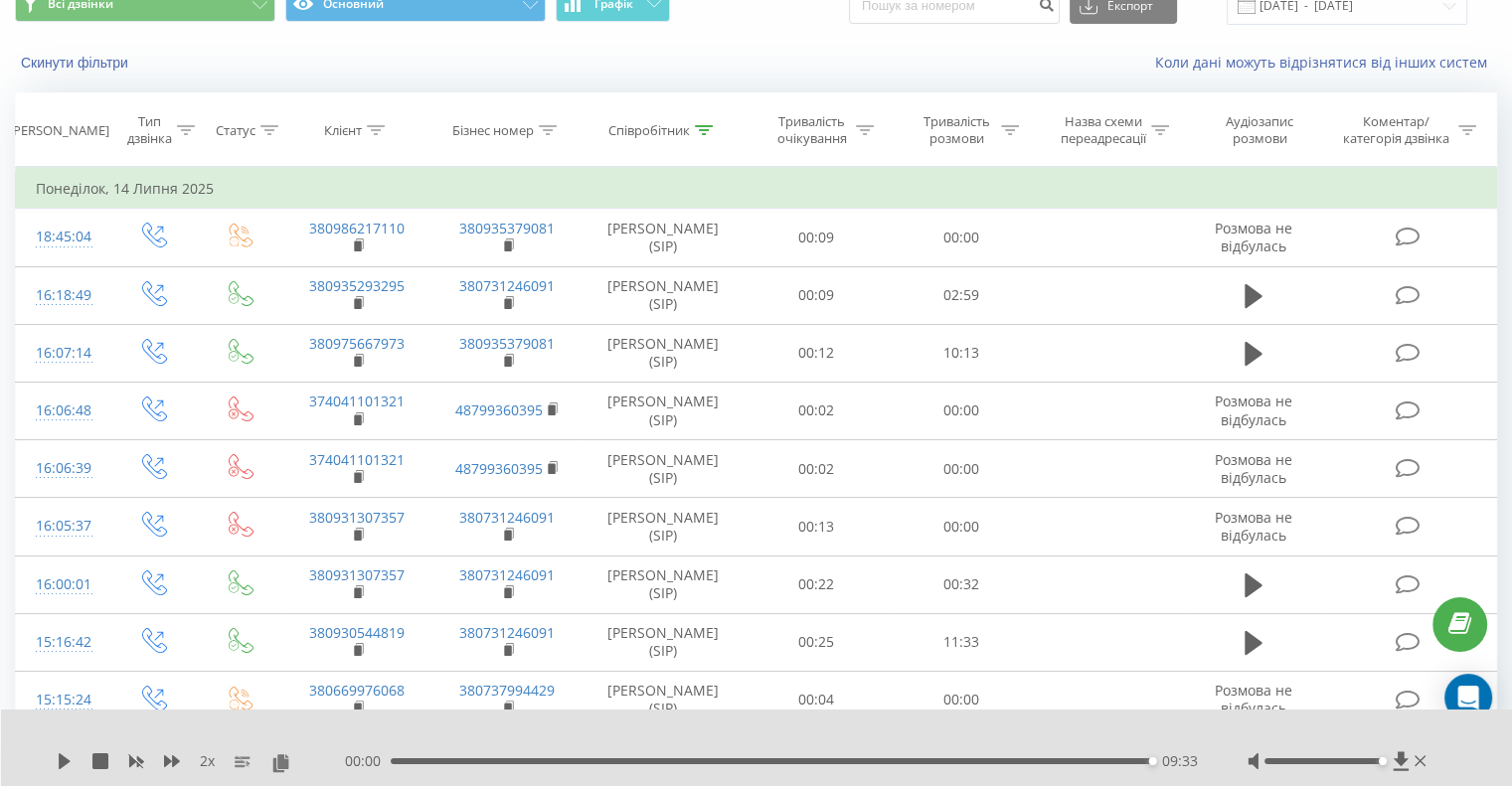 scroll, scrollTop: 0, scrollLeft: 0, axis: both 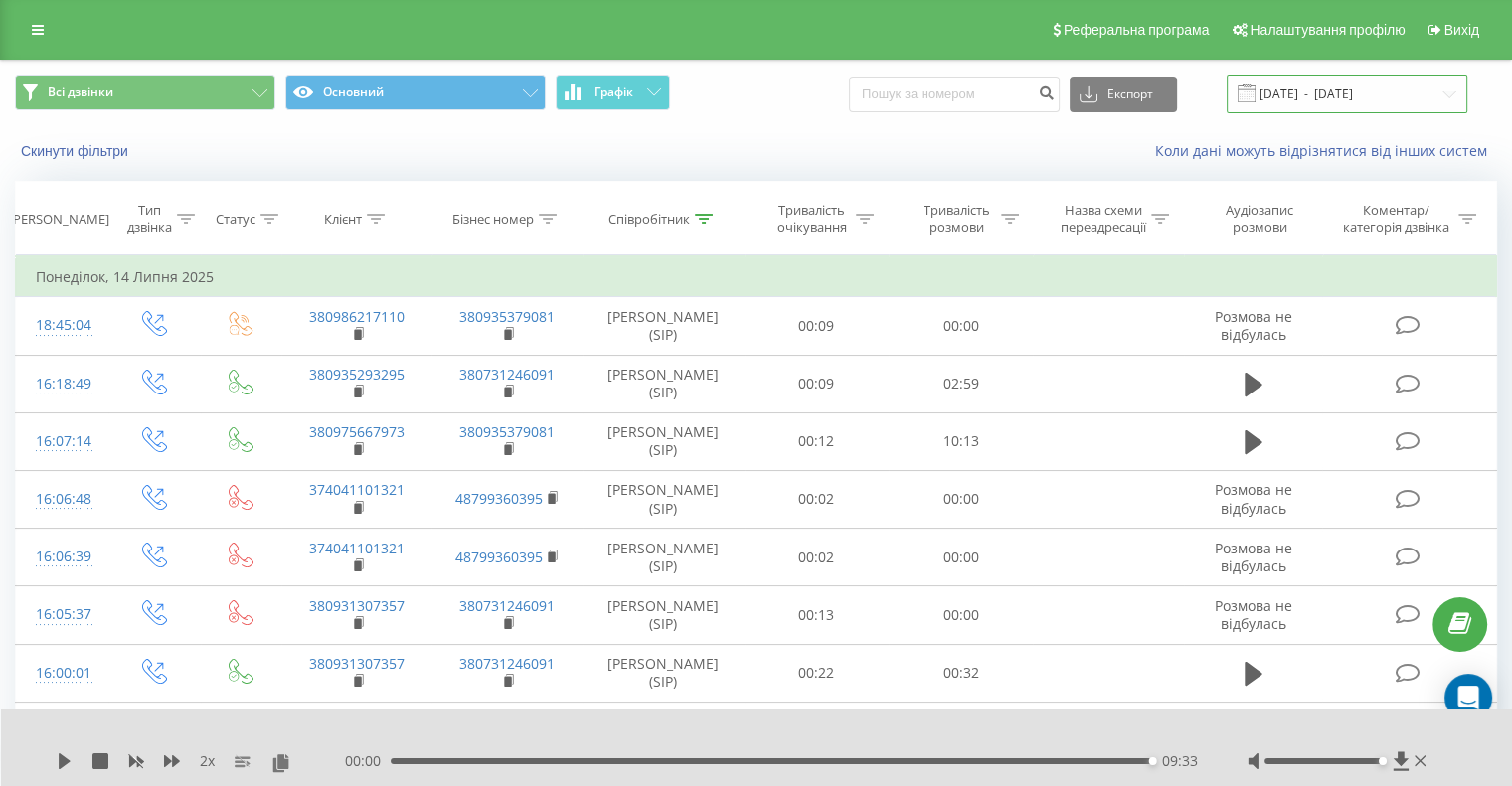 click on "[DATE]  -  [DATE]" at bounding box center (1347, 93) 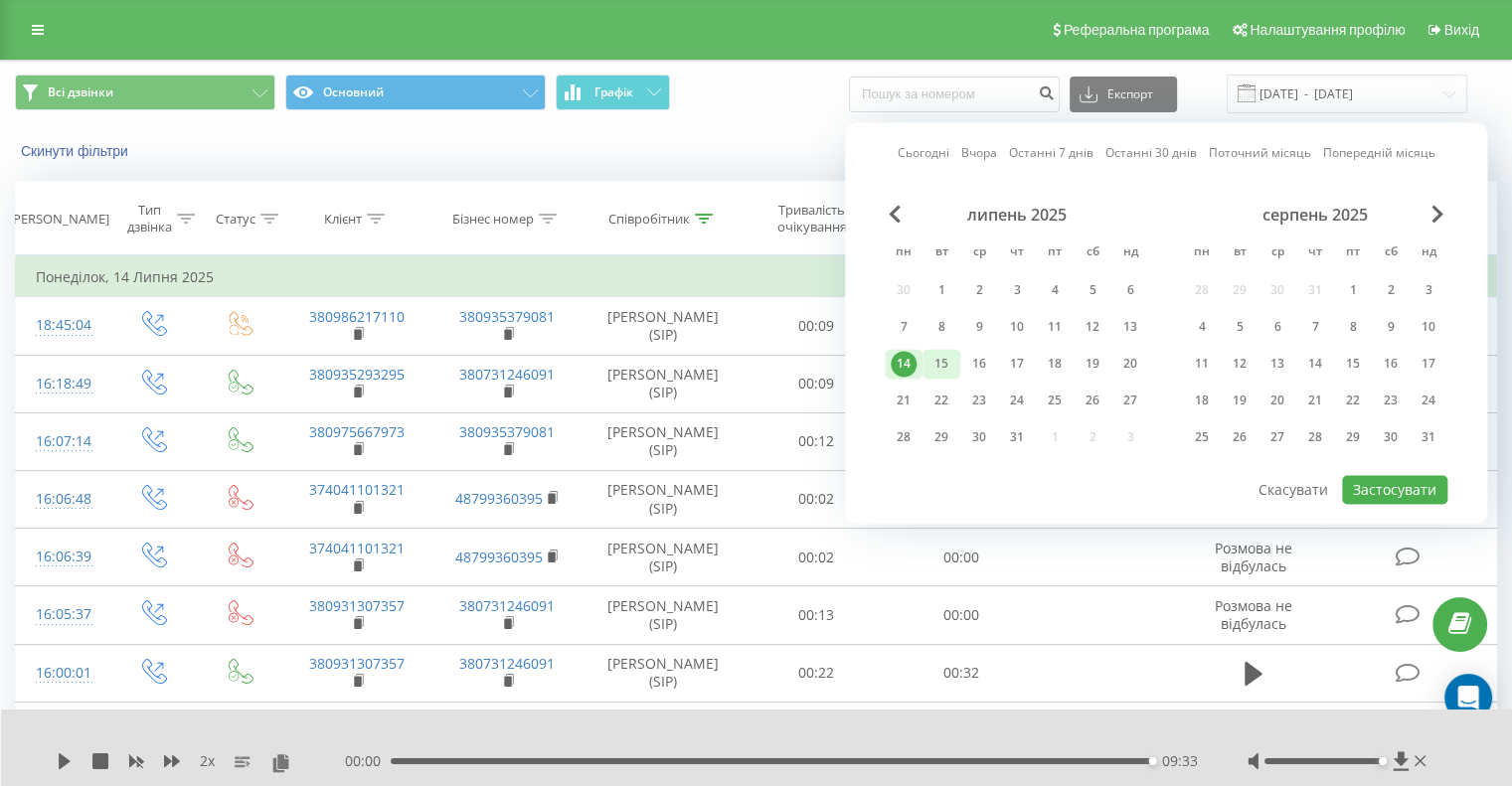 click on "15" at bounding box center (941, 364) 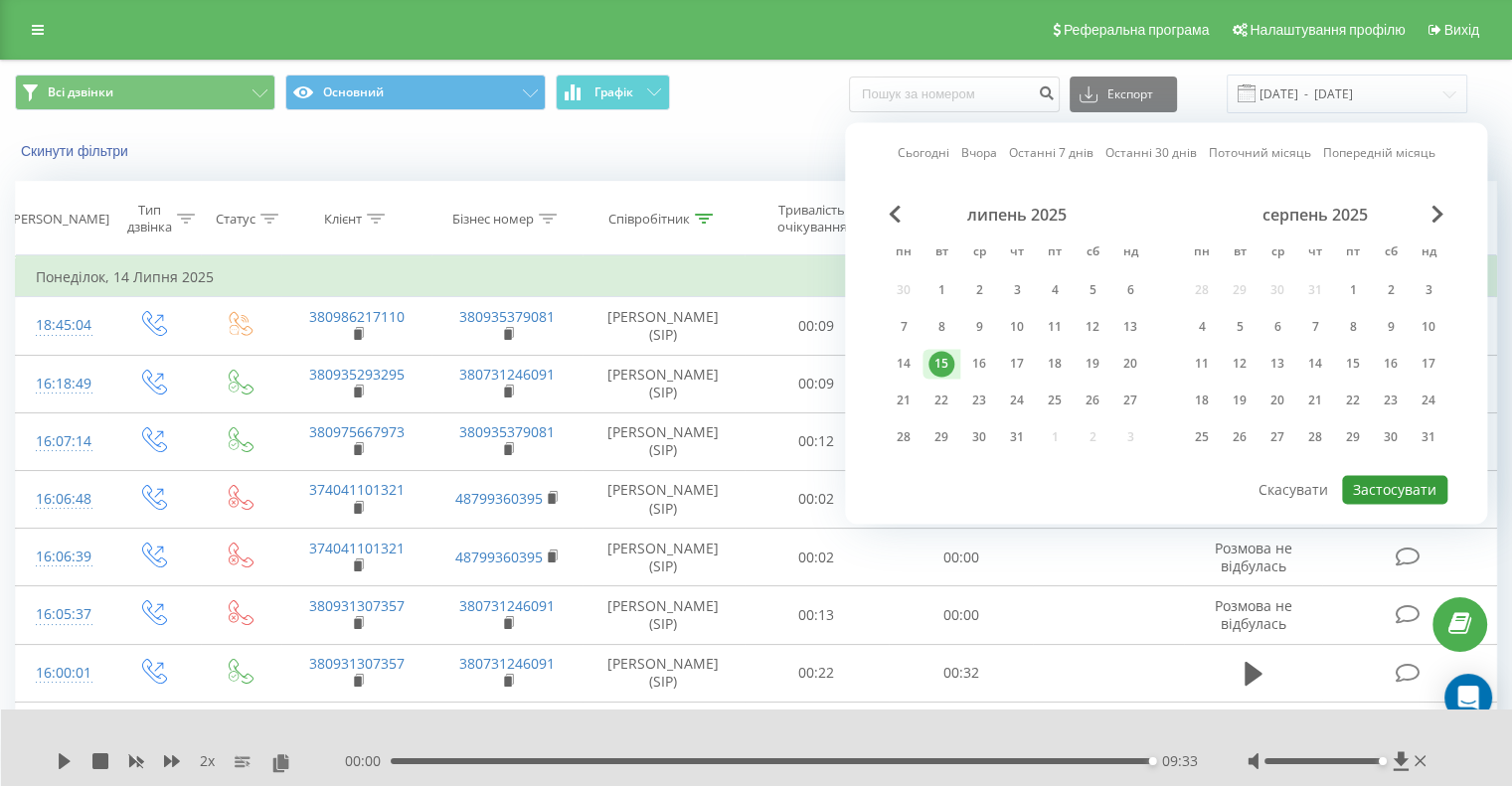 click on "Застосувати" at bounding box center [1395, 489] 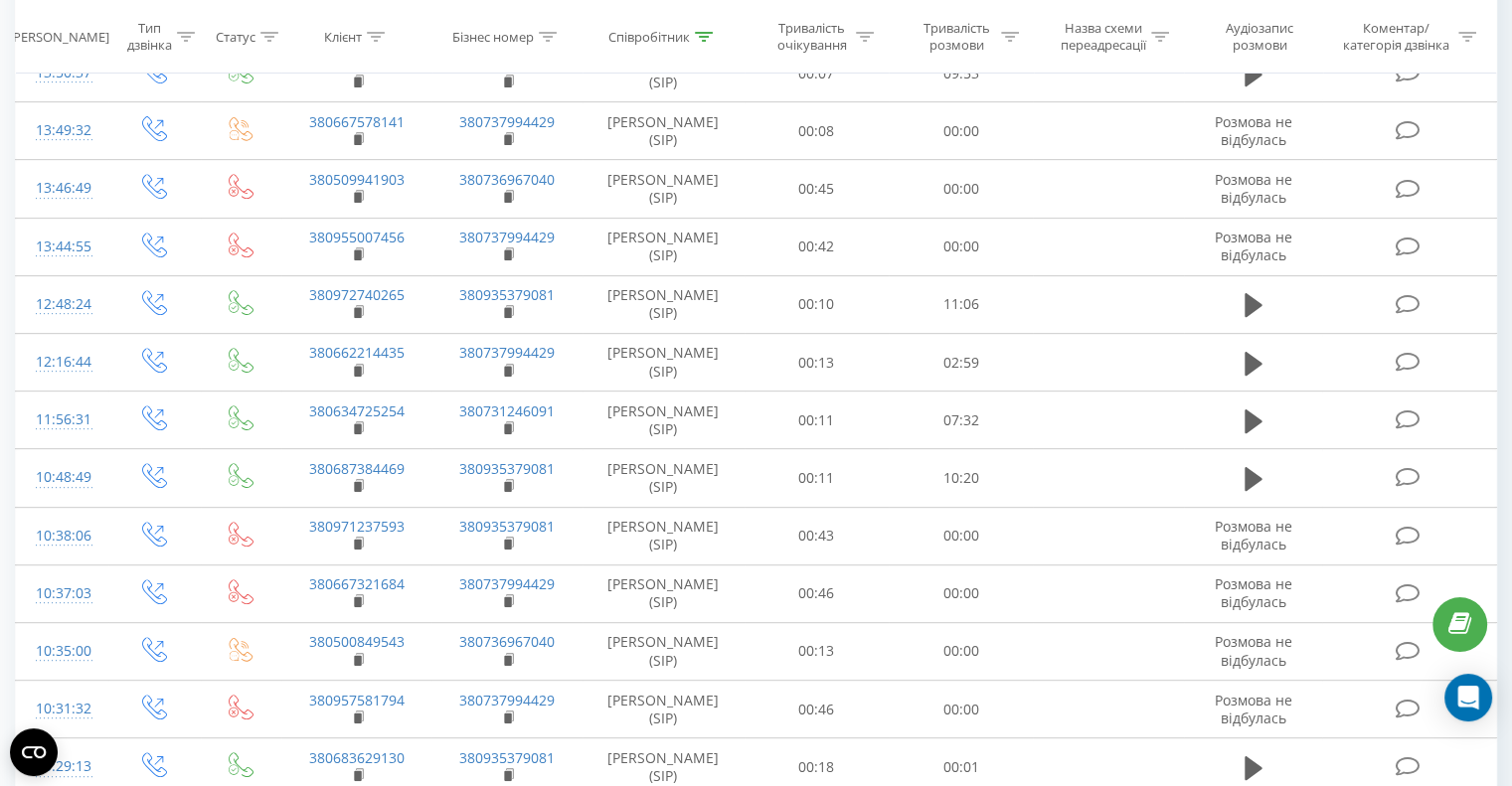 scroll, scrollTop: 743, scrollLeft: 0, axis: vertical 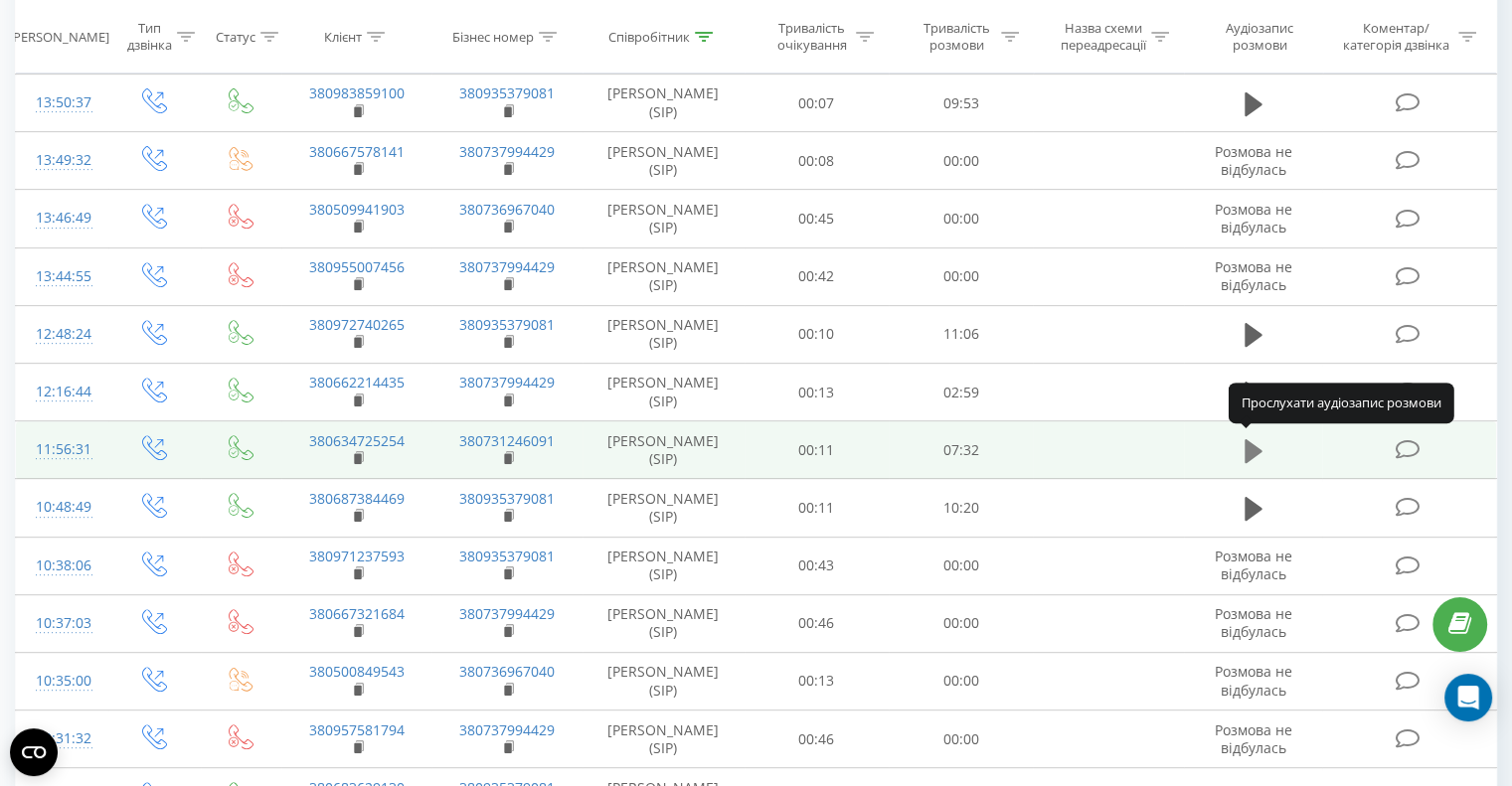 click 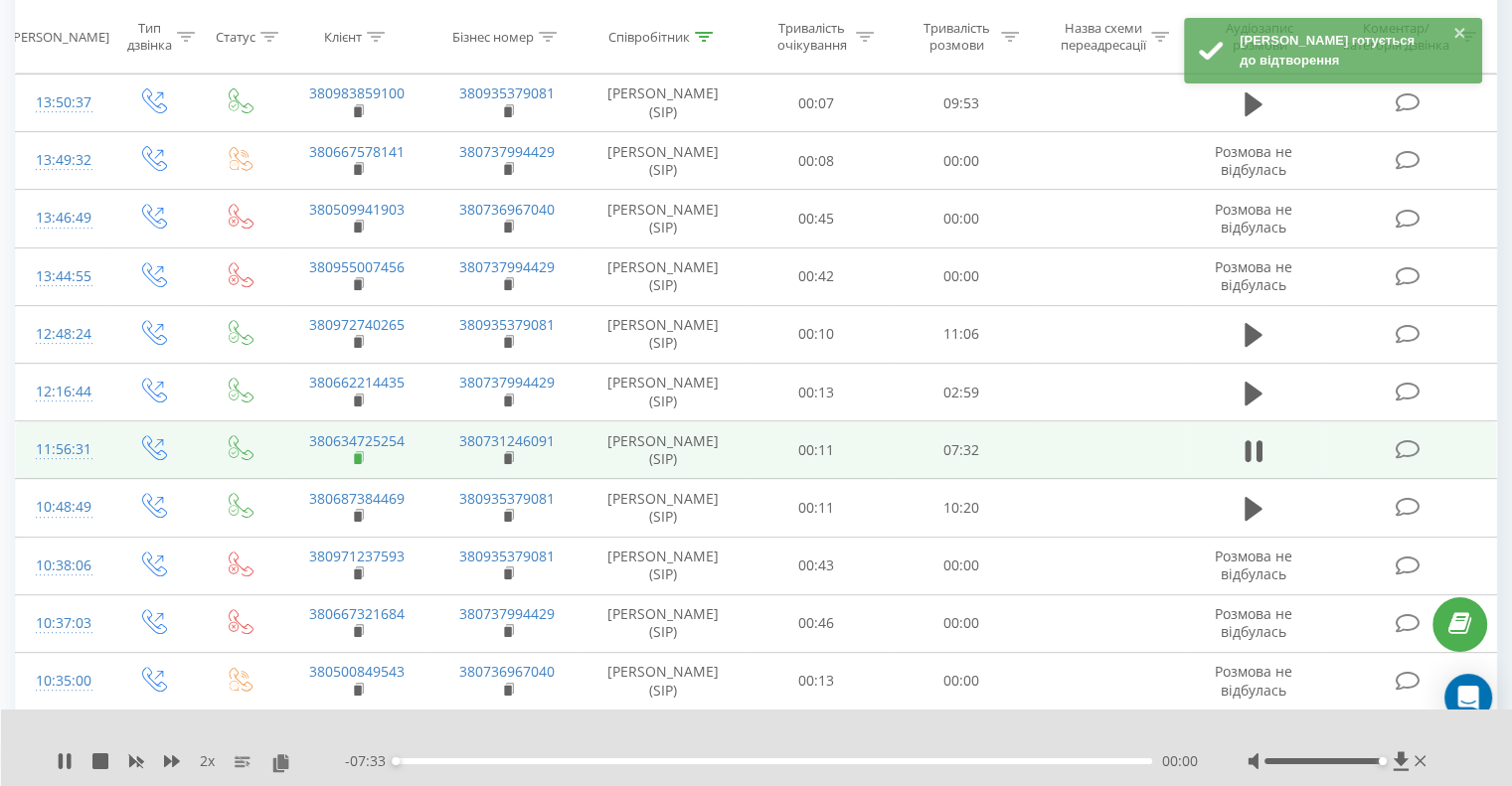 click 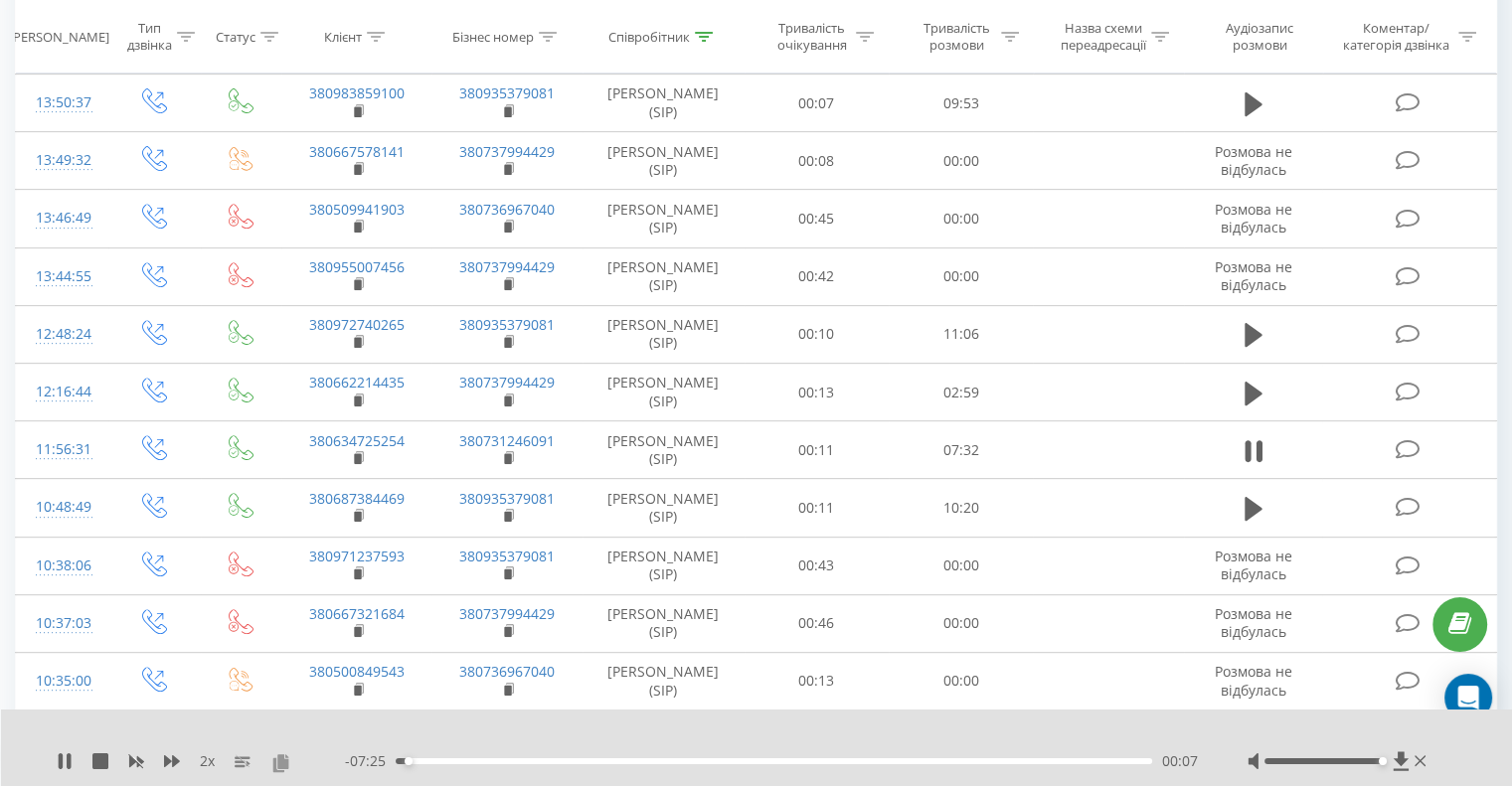 click at bounding box center [280, 762] 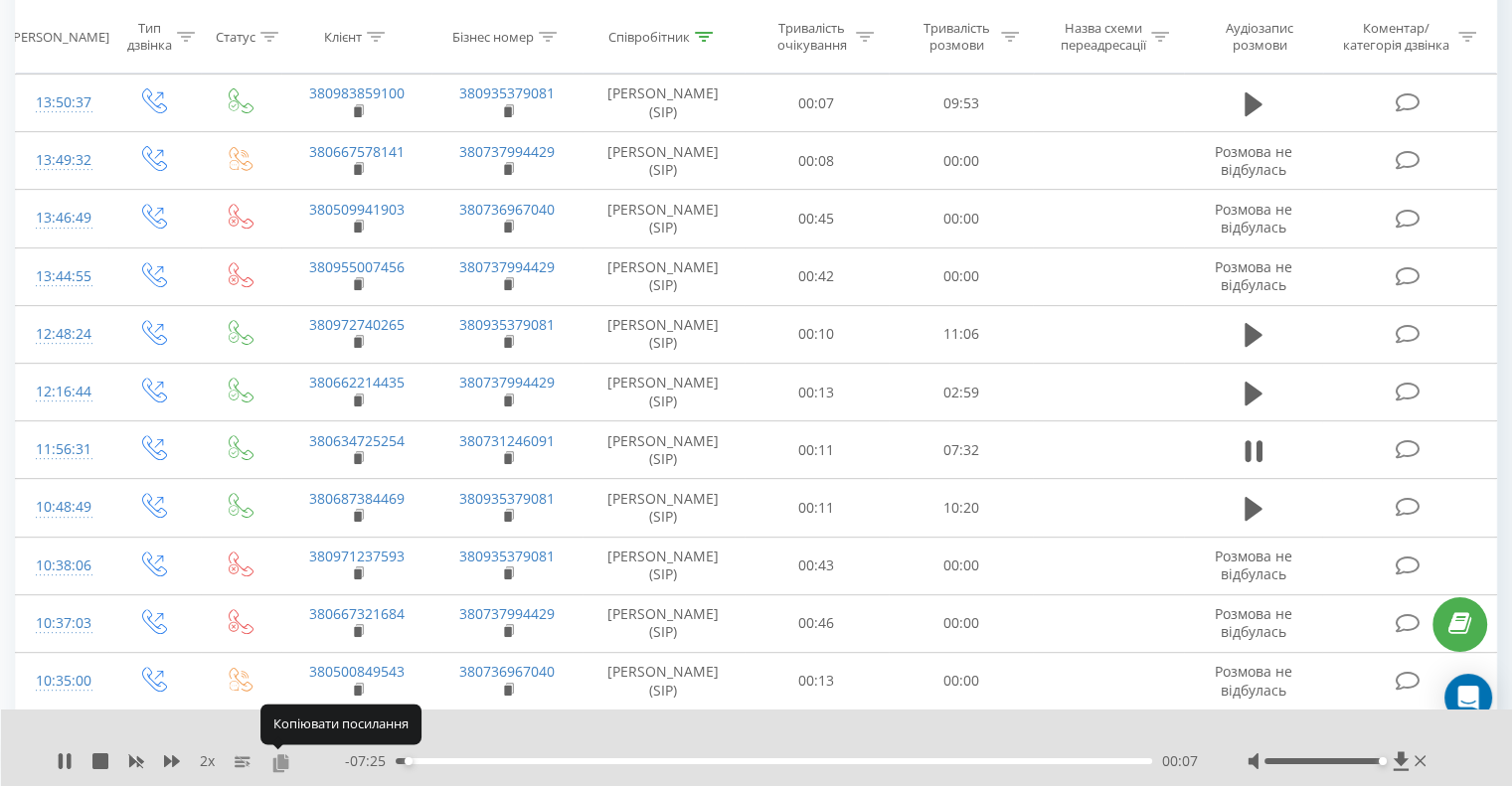 click at bounding box center (280, 762) 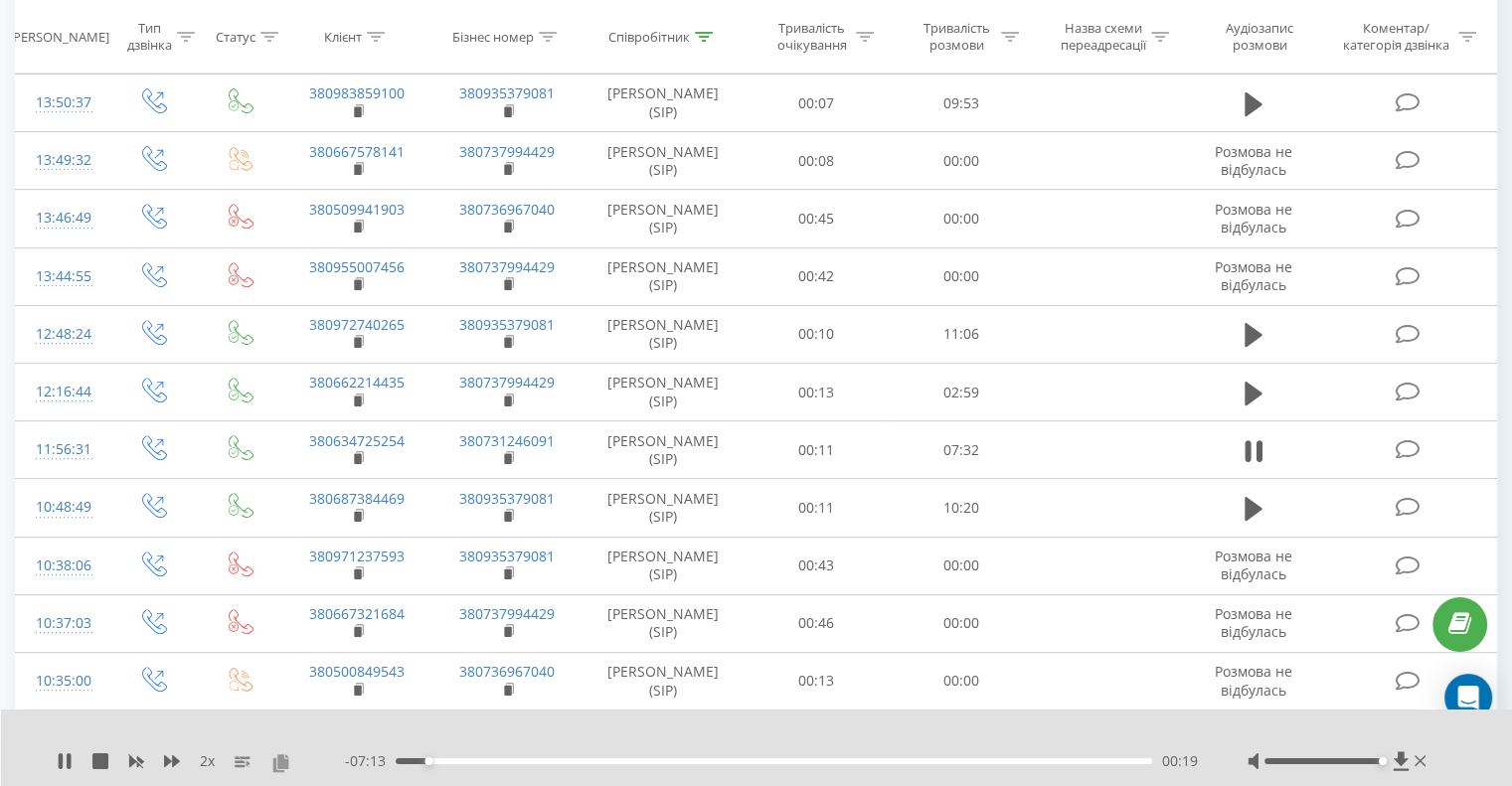 click at bounding box center (280, 762) 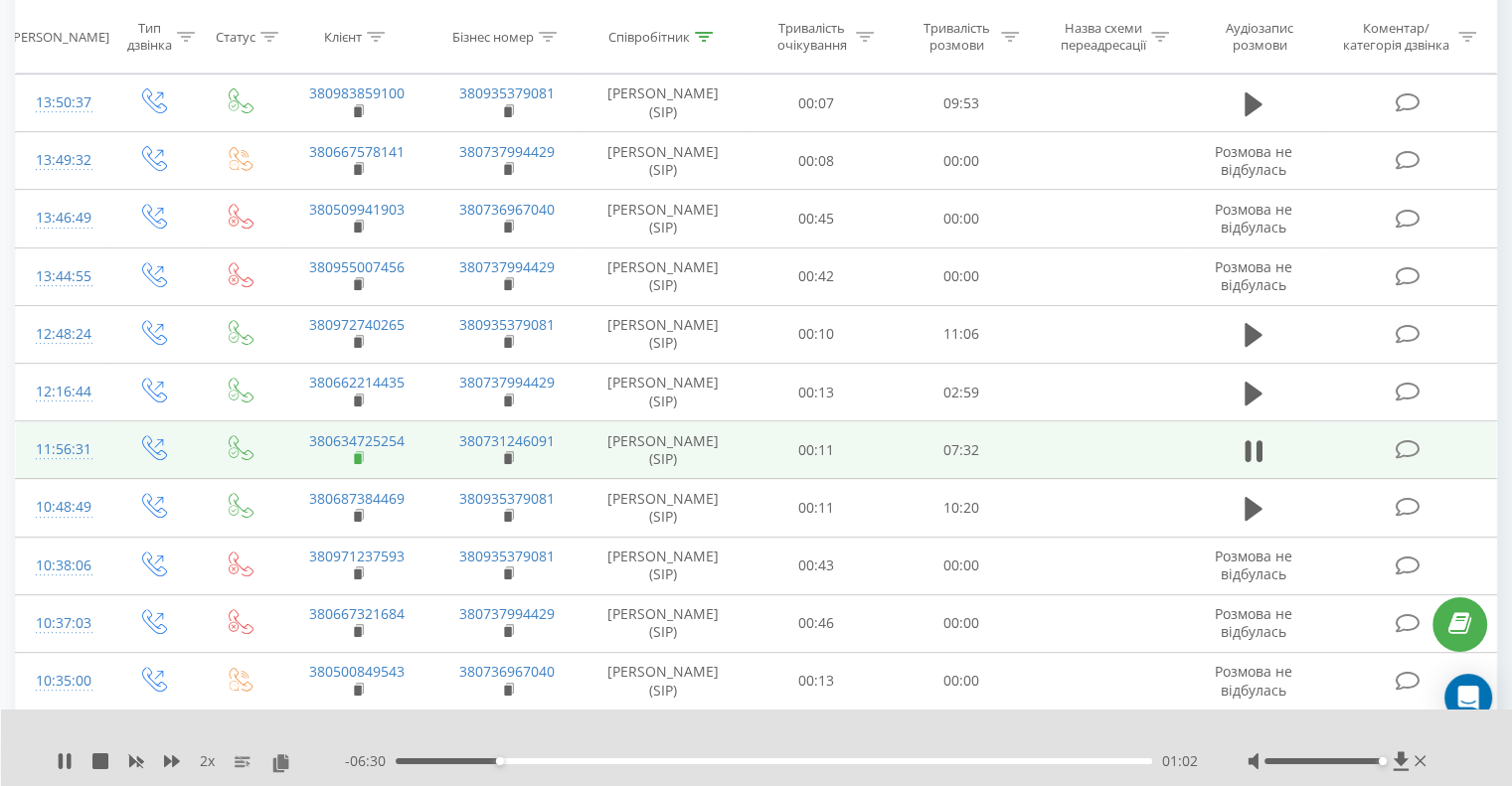 click 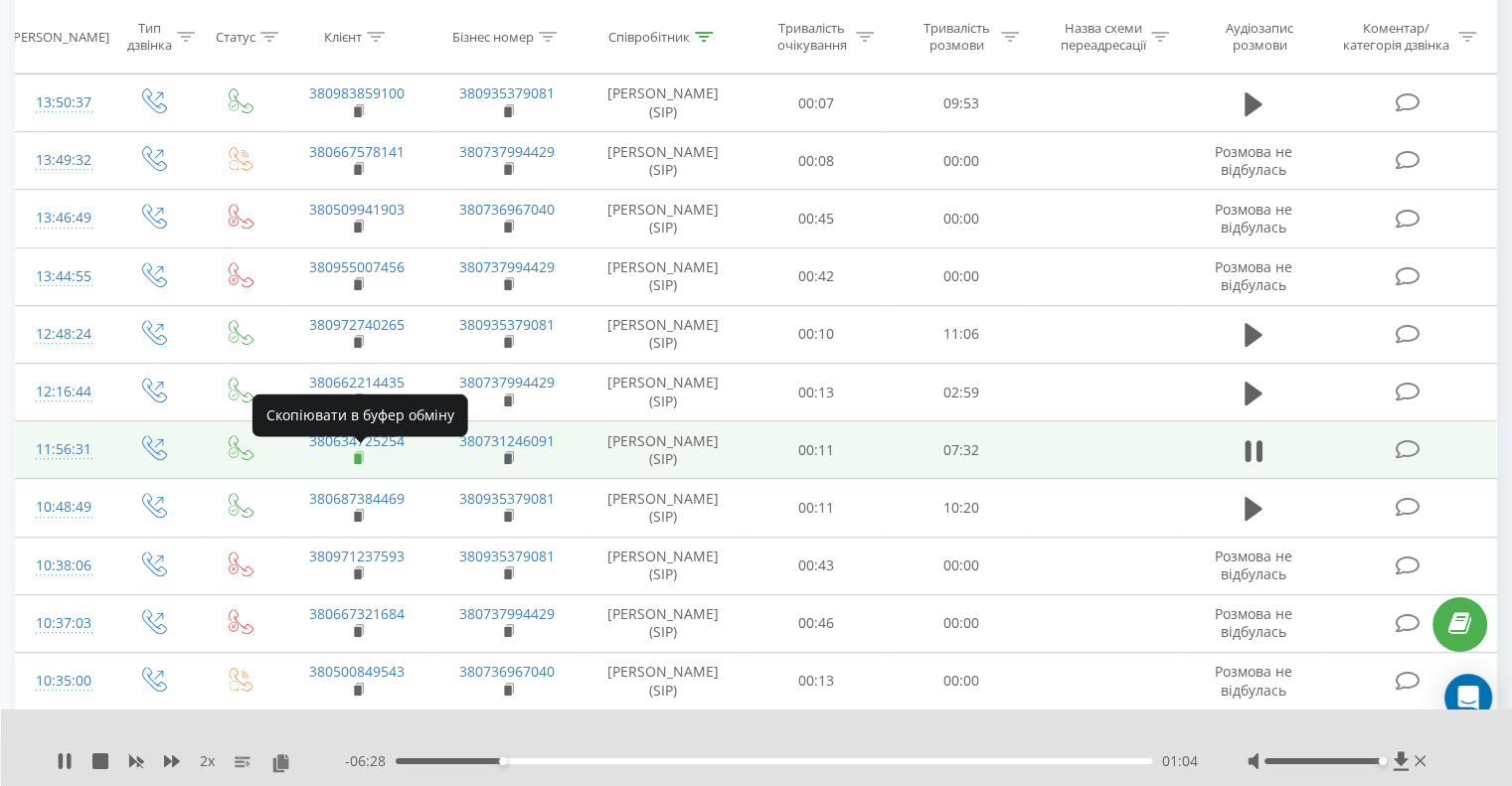 click 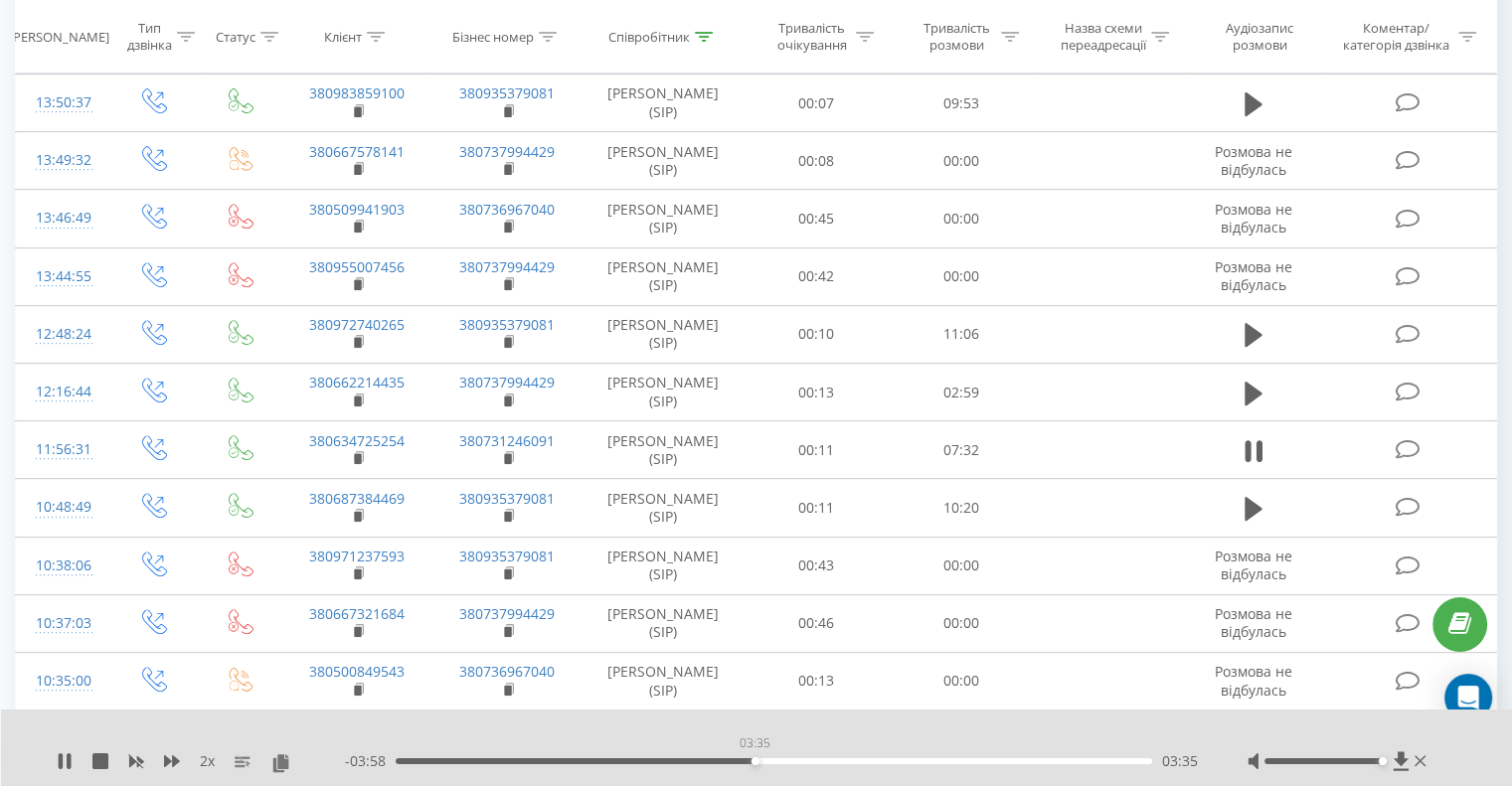 click on "03:35" at bounding box center [773, 761] 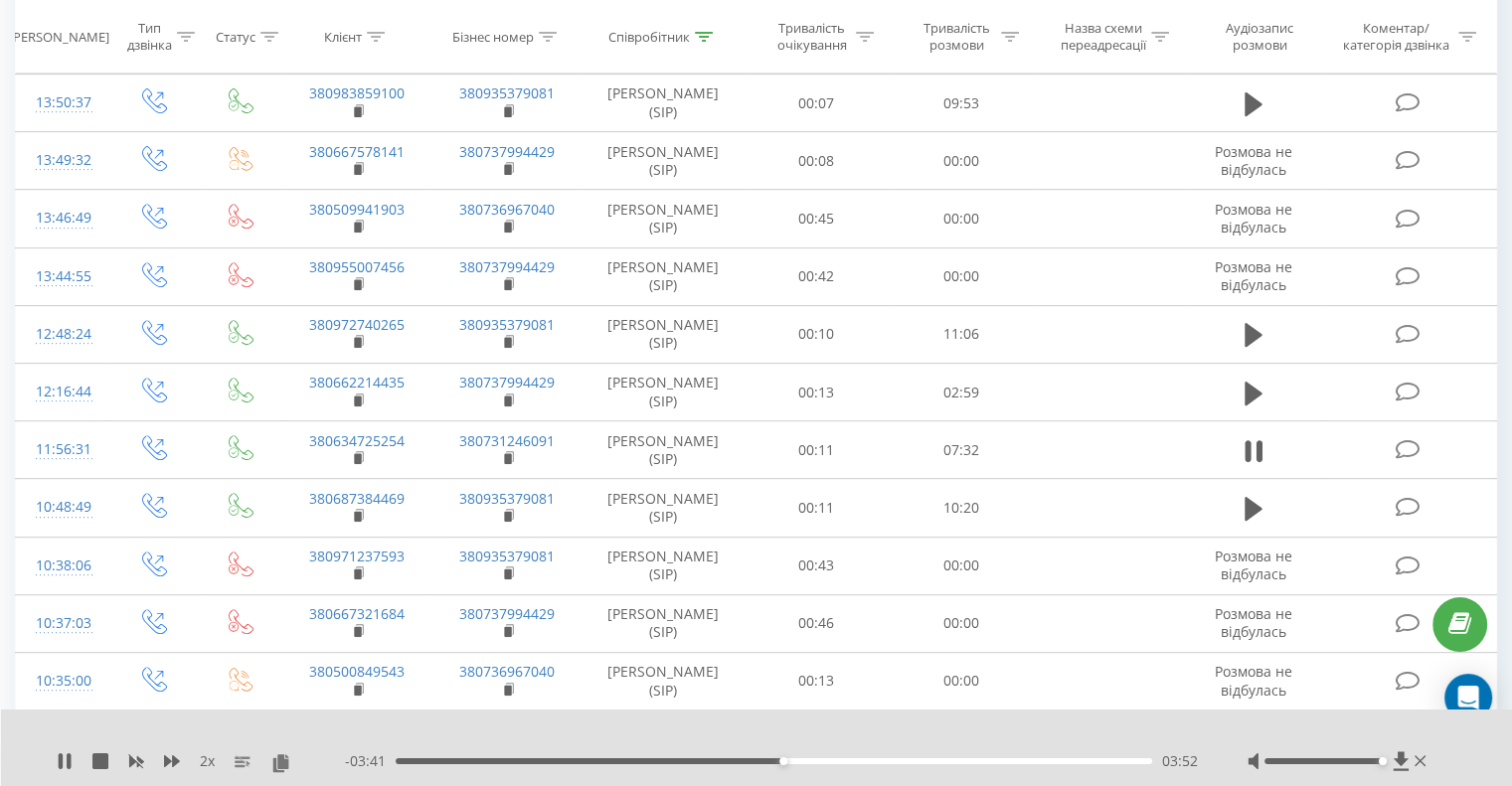 click on "- 03:41 03:52   03:52" at bounding box center [771, 761] 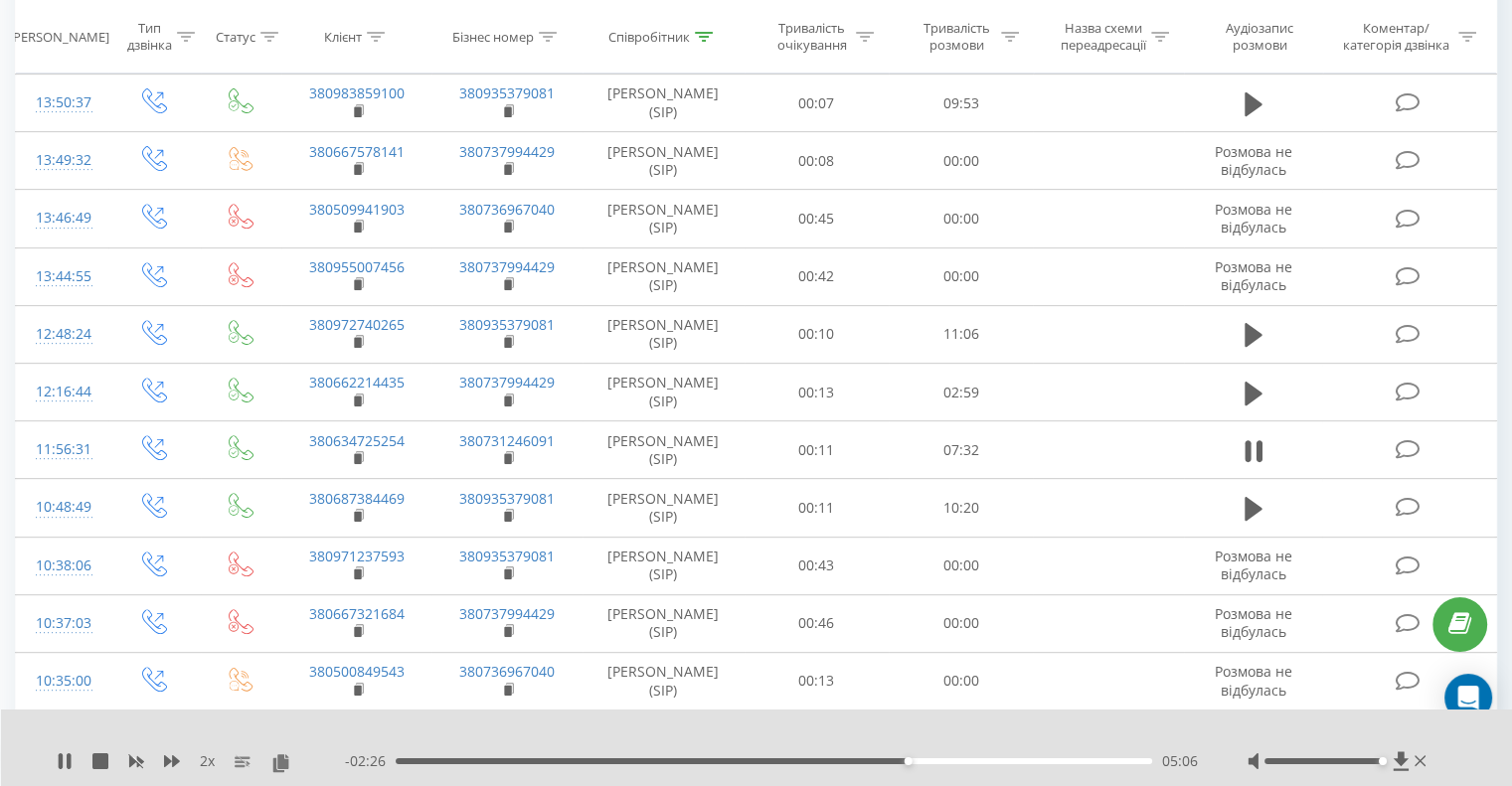 click on "05:06" at bounding box center (773, 761) 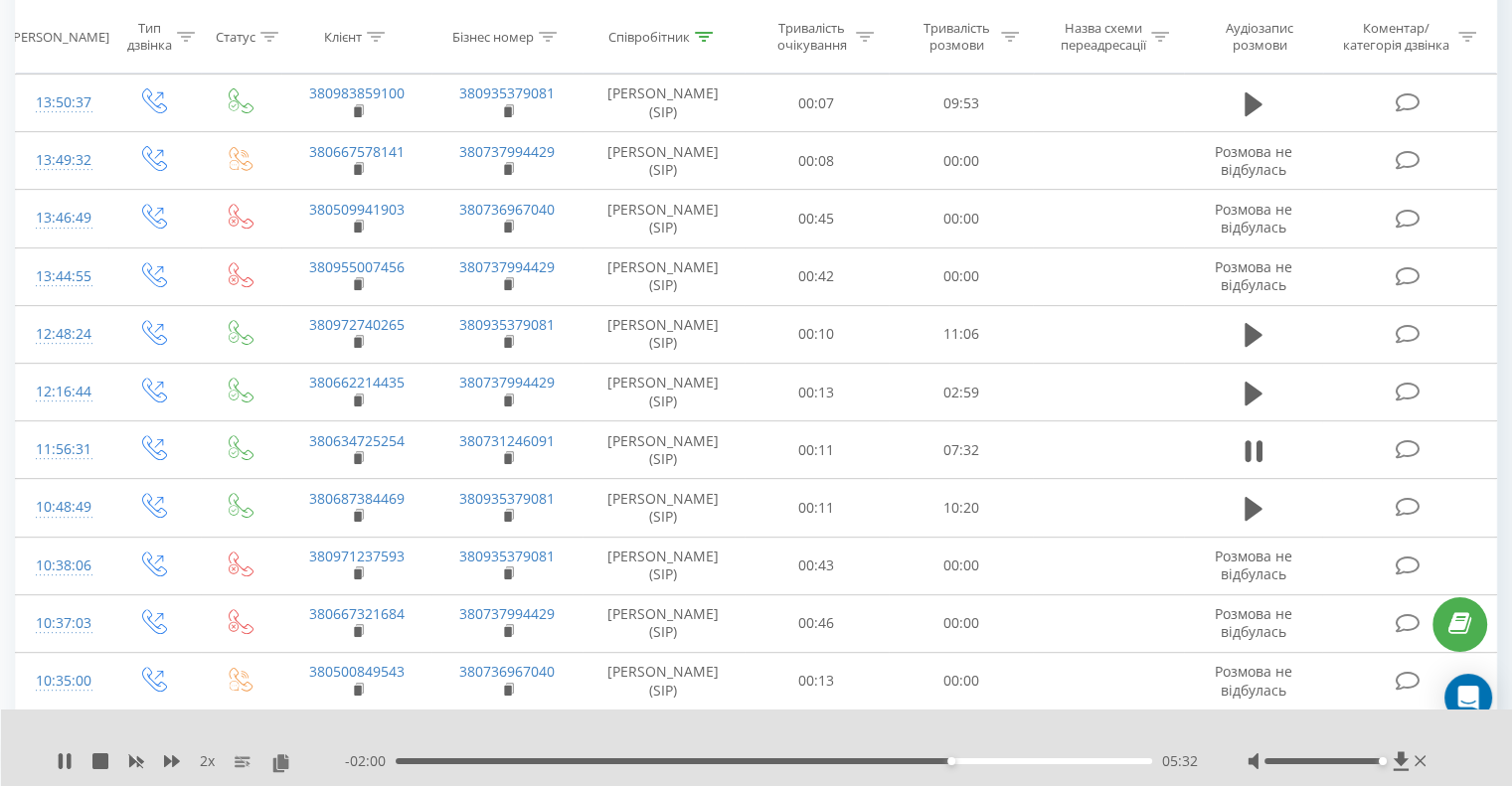 click on "05:32" at bounding box center [773, 761] 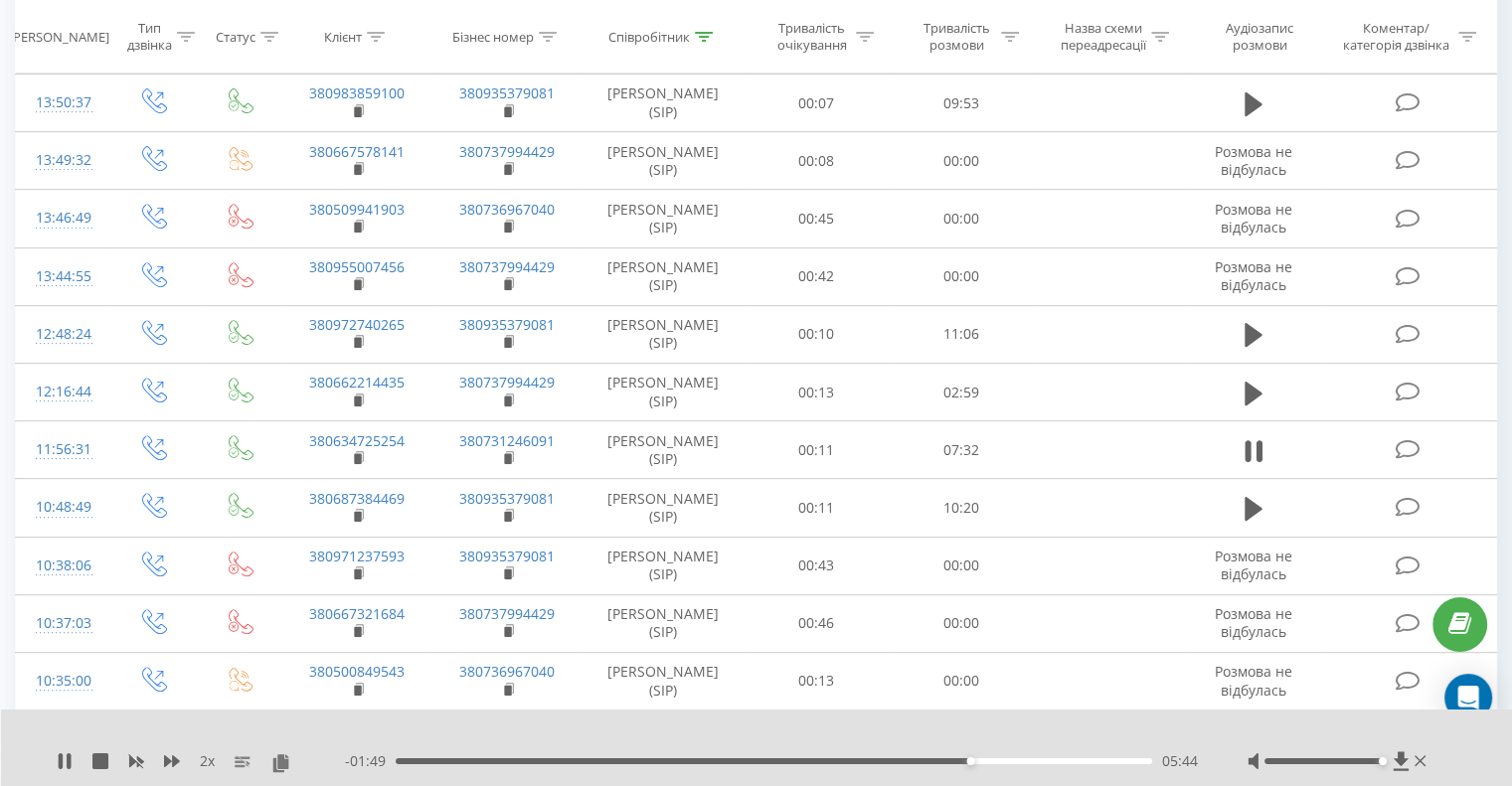 click on "05:44" at bounding box center [773, 761] 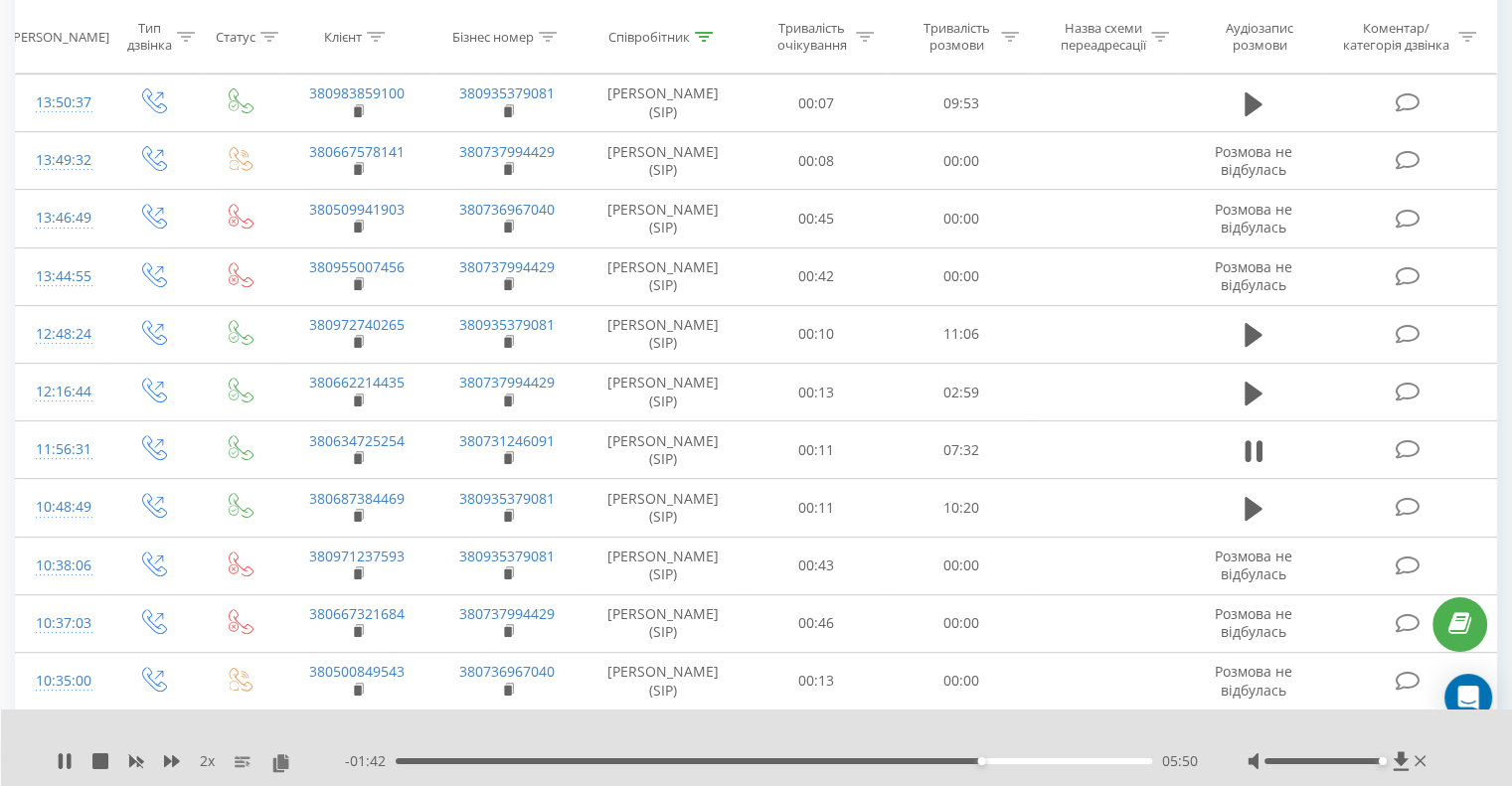 click on "05:50" at bounding box center [773, 761] 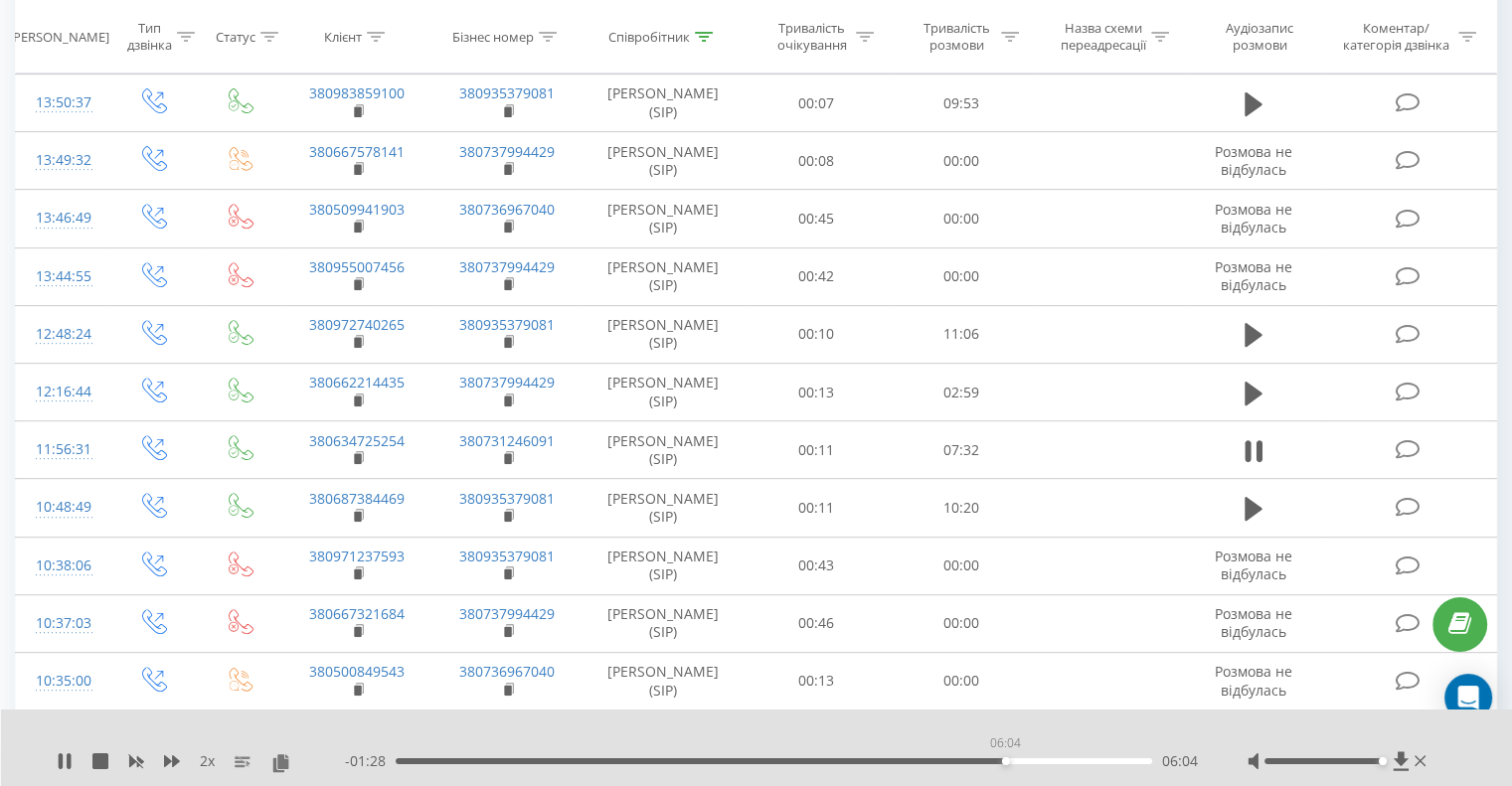 click on "06:04" at bounding box center [773, 761] 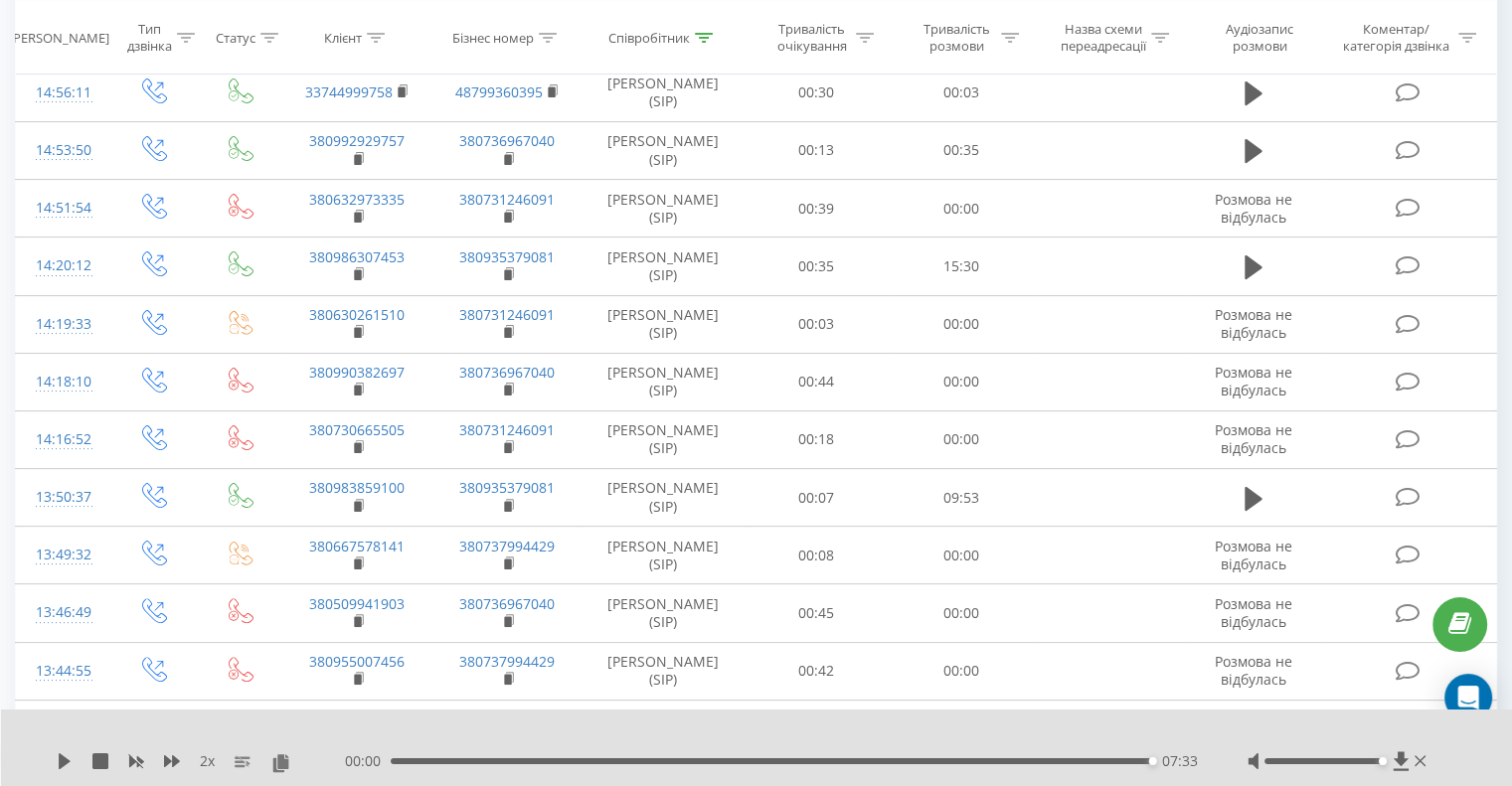 scroll, scrollTop: 0, scrollLeft: 0, axis: both 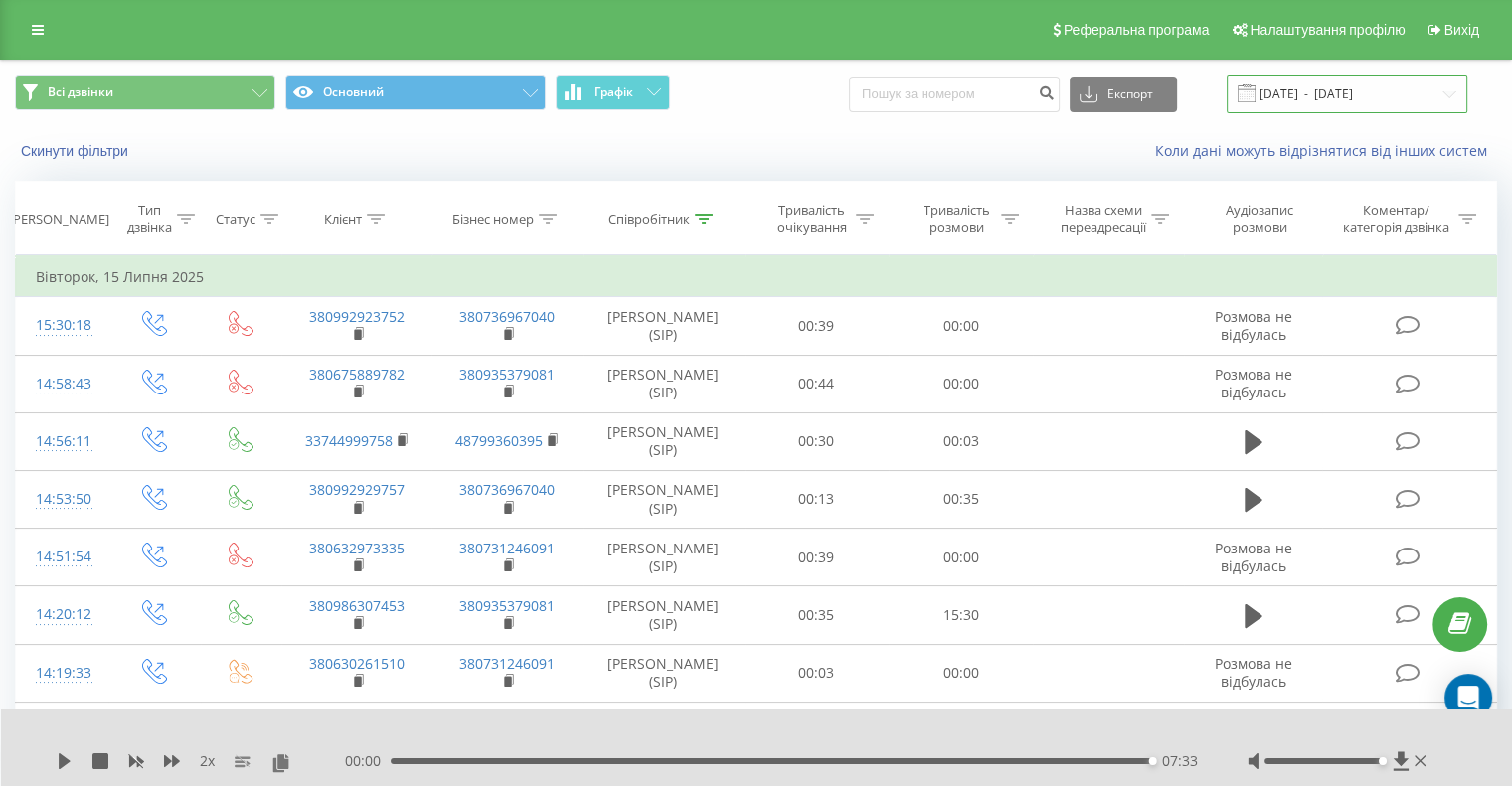 click on "[DATE]  -  [DATE]" at bounding box center [1347, 93] 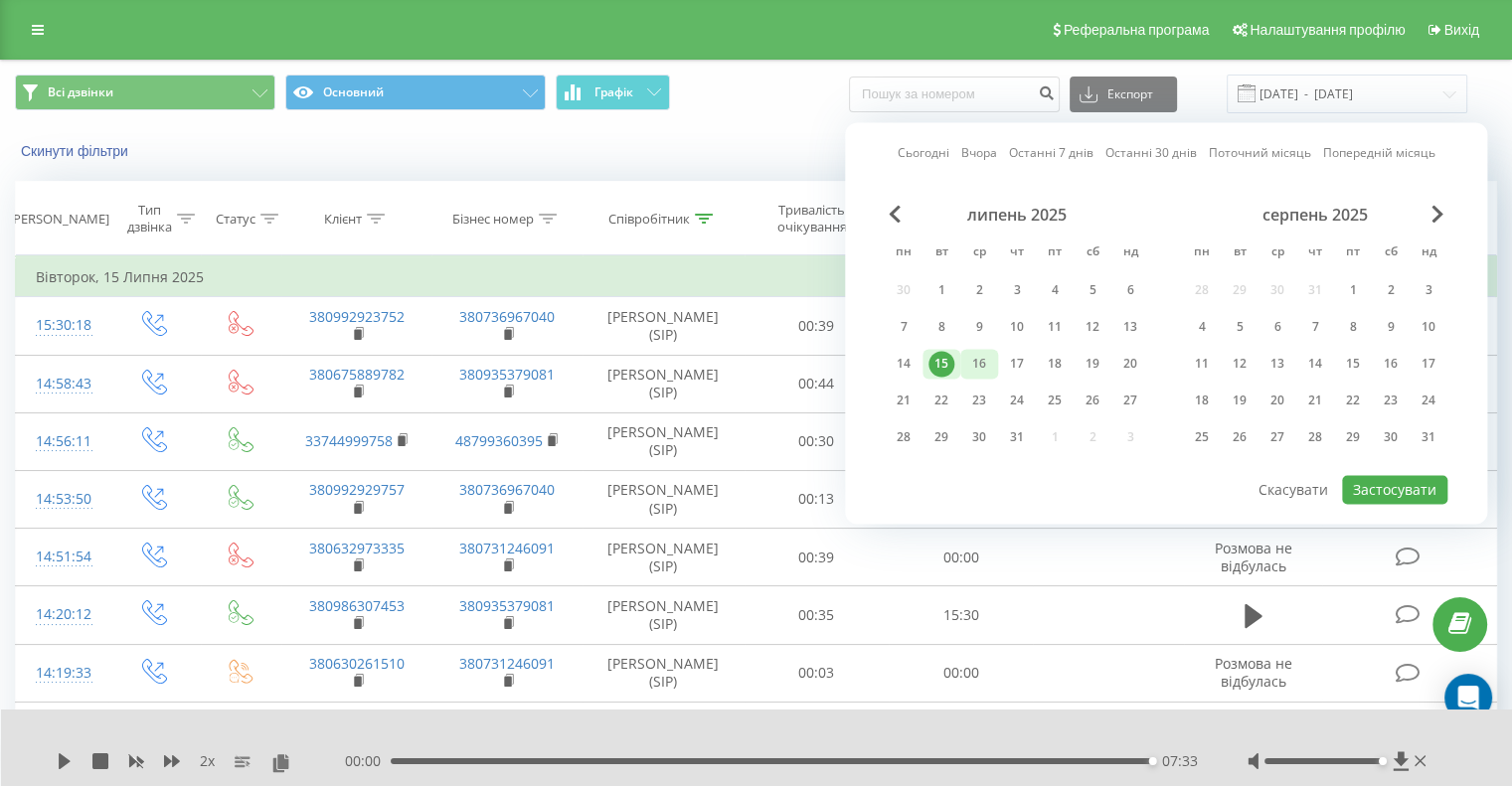 click on "16" at bounding box center [979, 364] 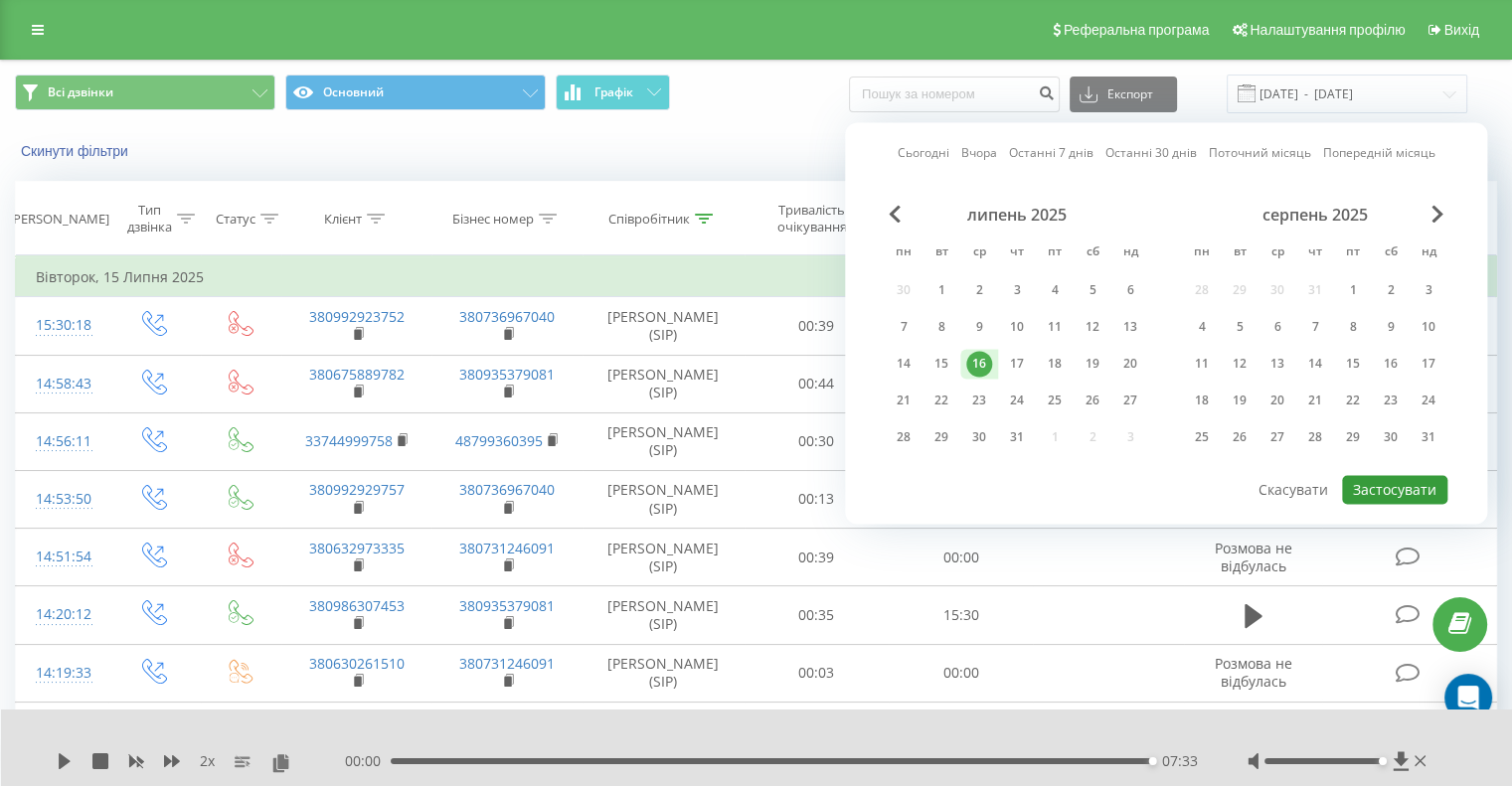 click on "Застосувати" at bounding box center [1395, 489] 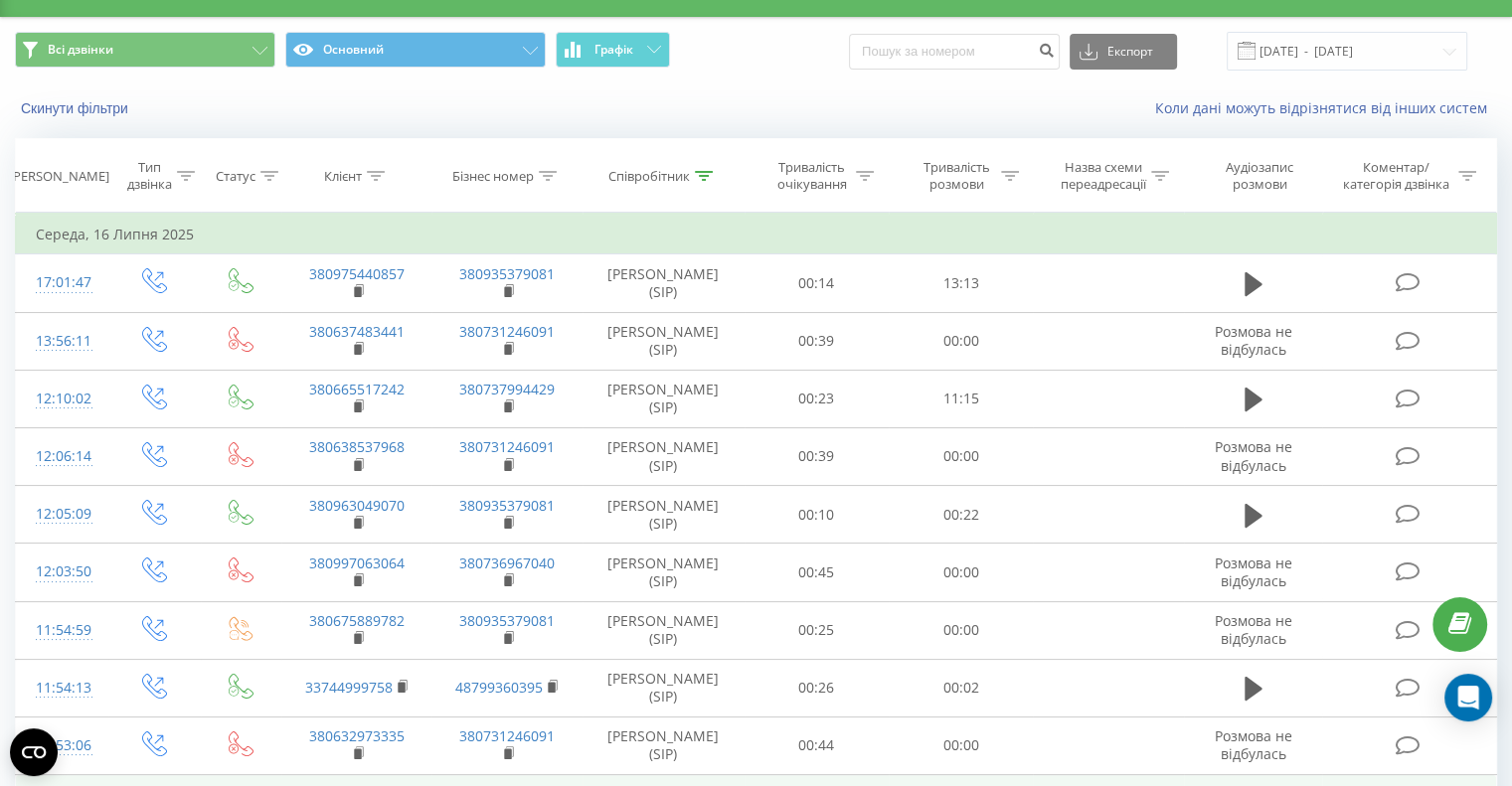 scroll, scrollTop: 33, scrollLeft: 0, axis: vertical 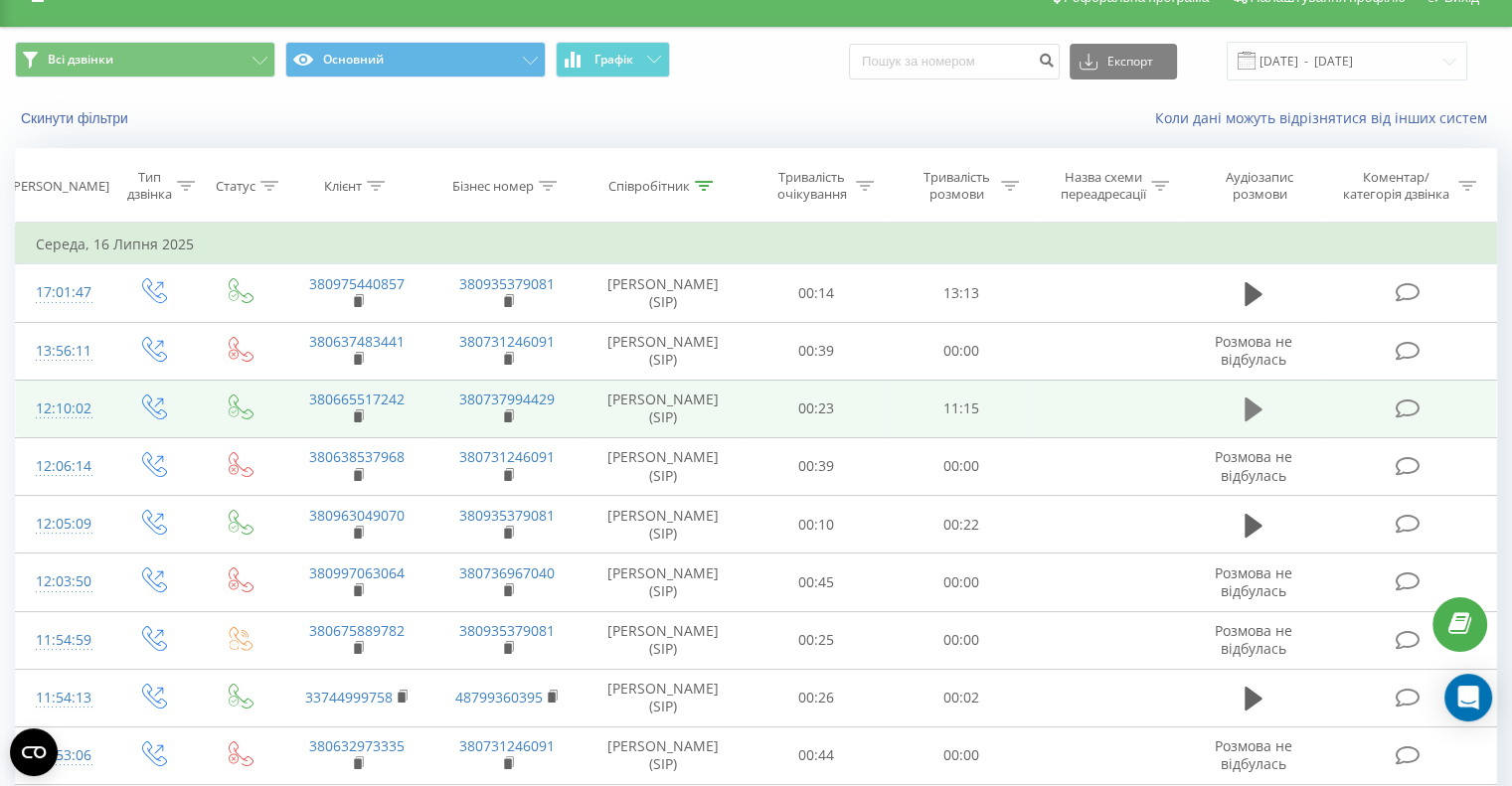 click 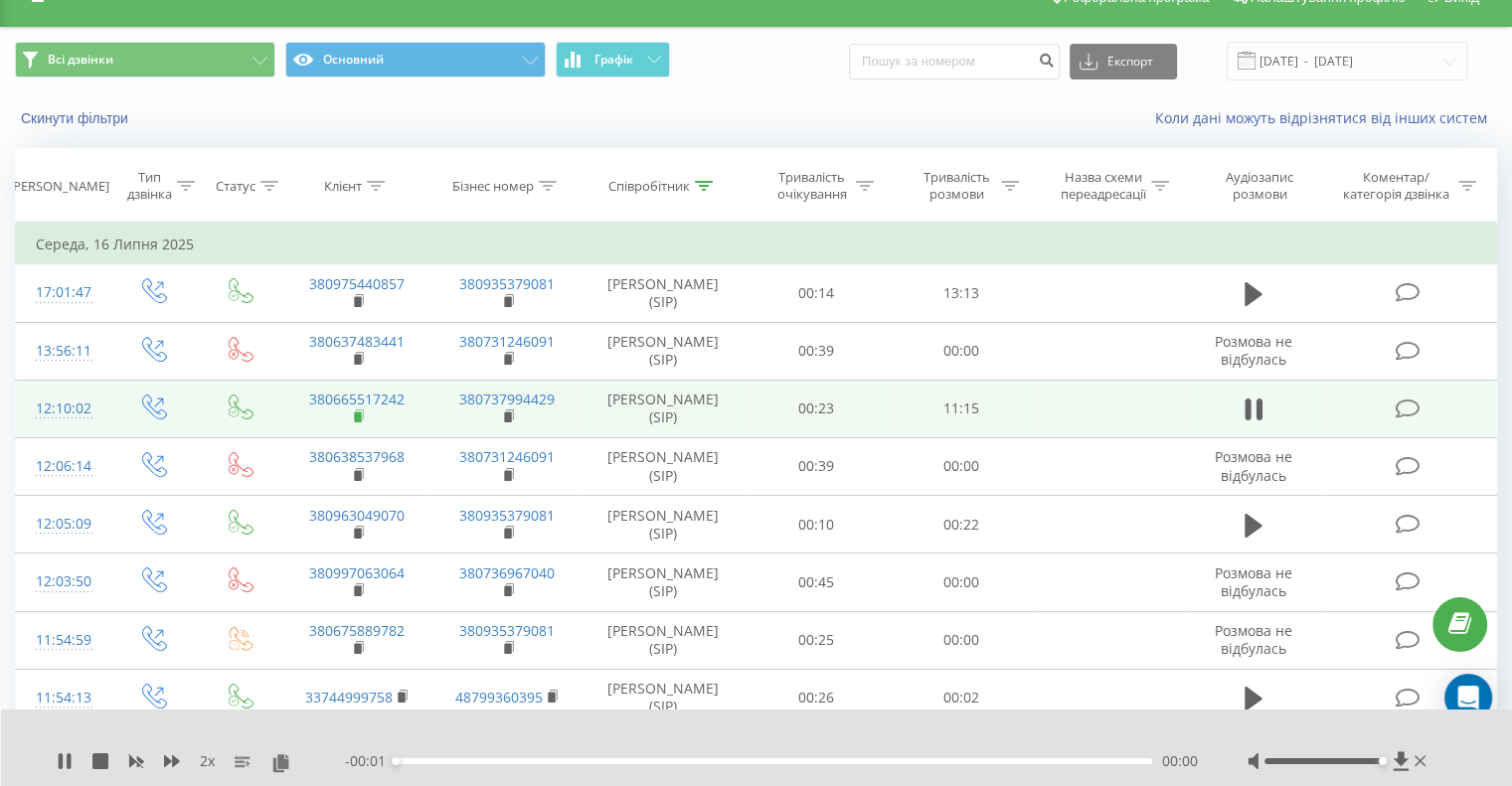 click 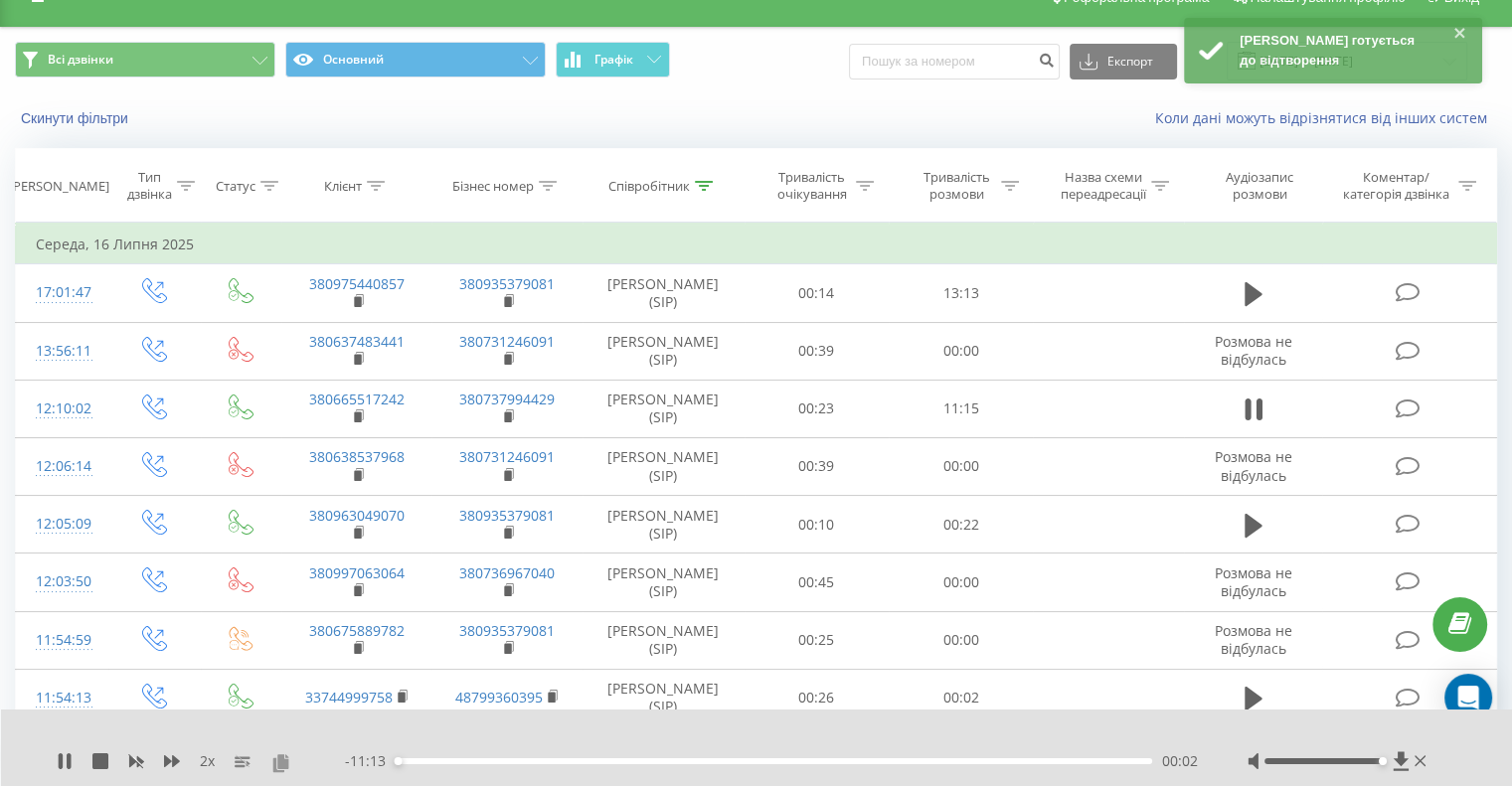 click at bounding box center [280, 762] 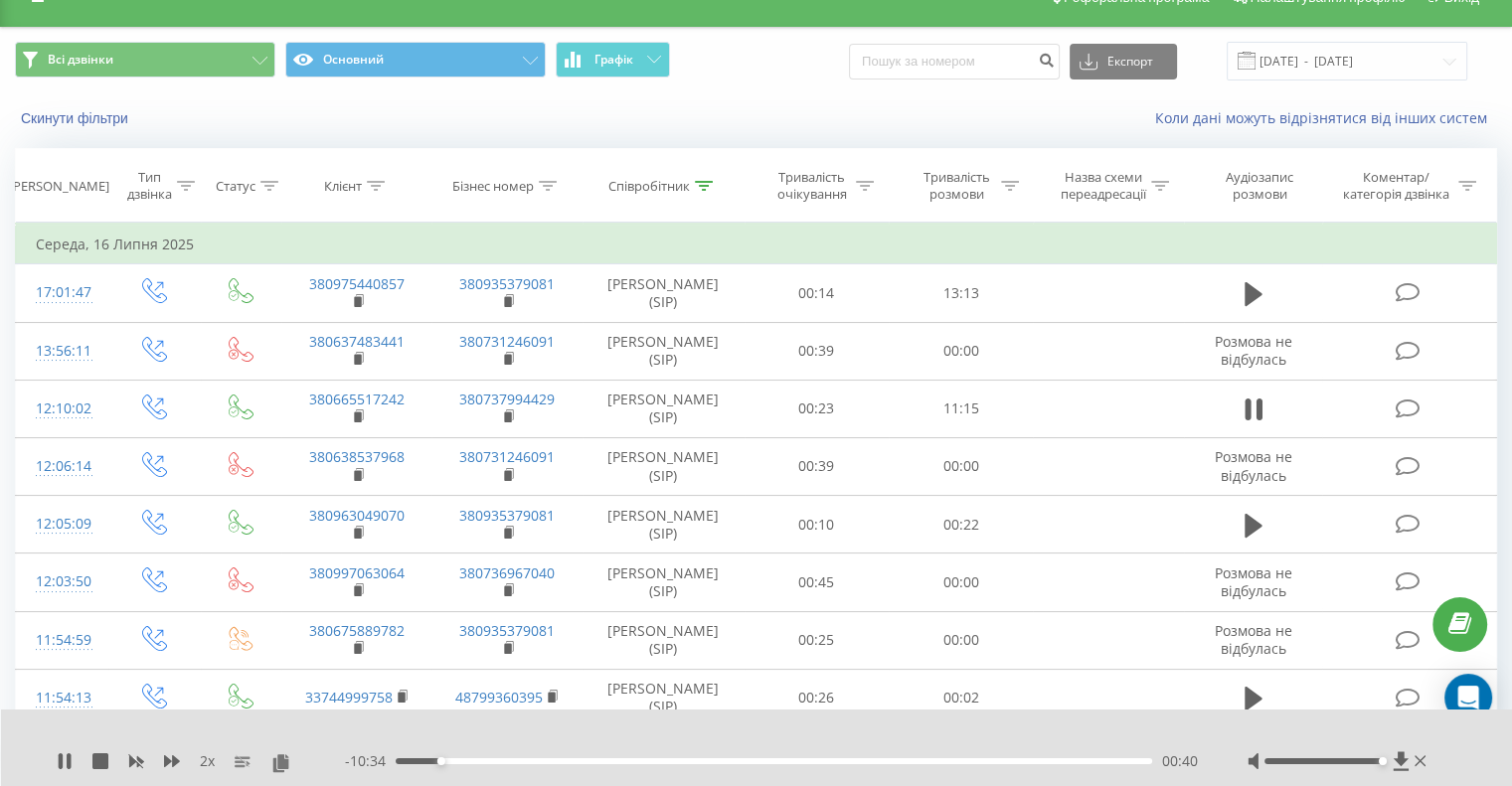 click on "00:40" at bounding box center (773, 761) 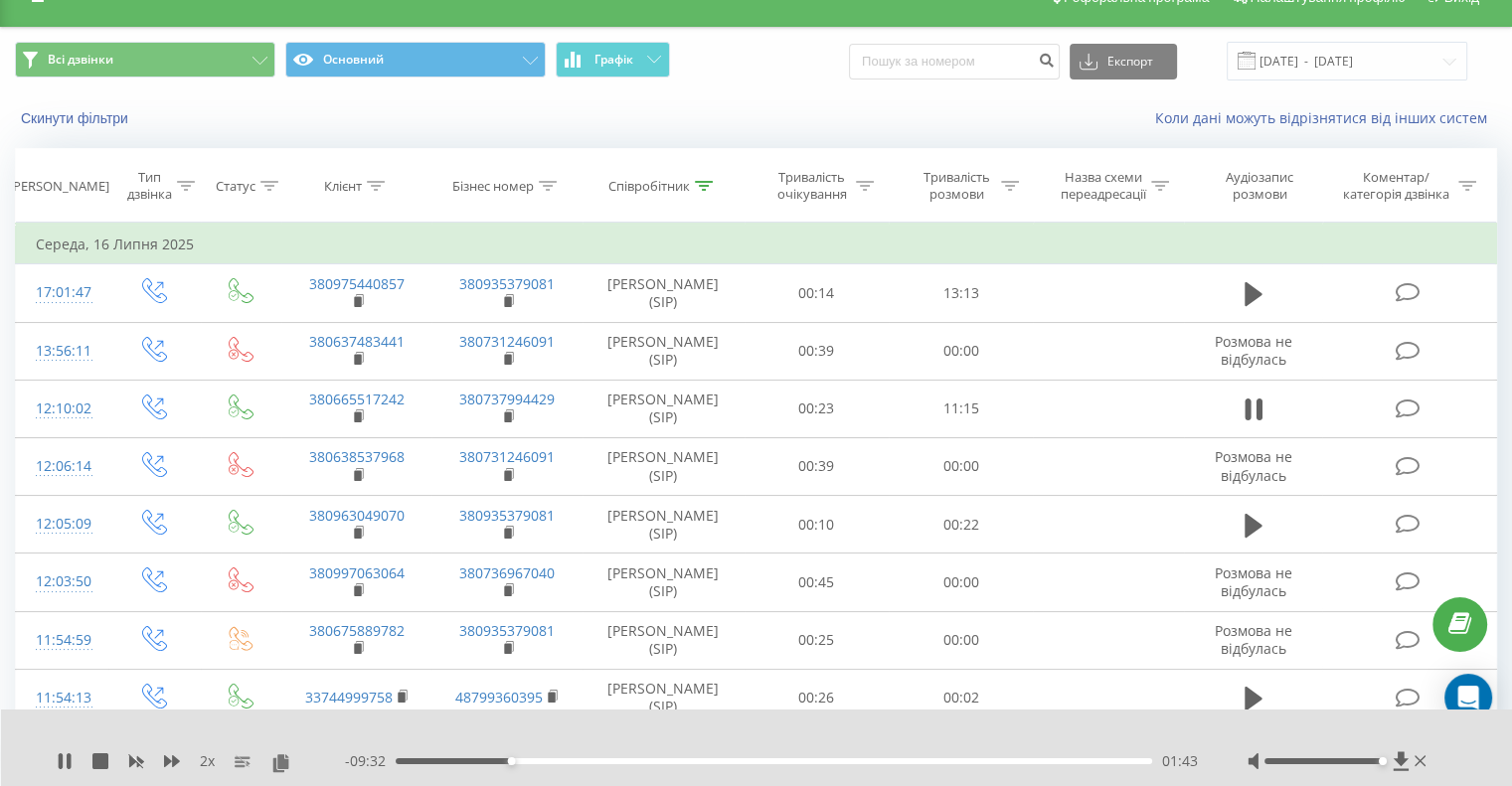 click on "01:43" at bounding box center (773, 761) 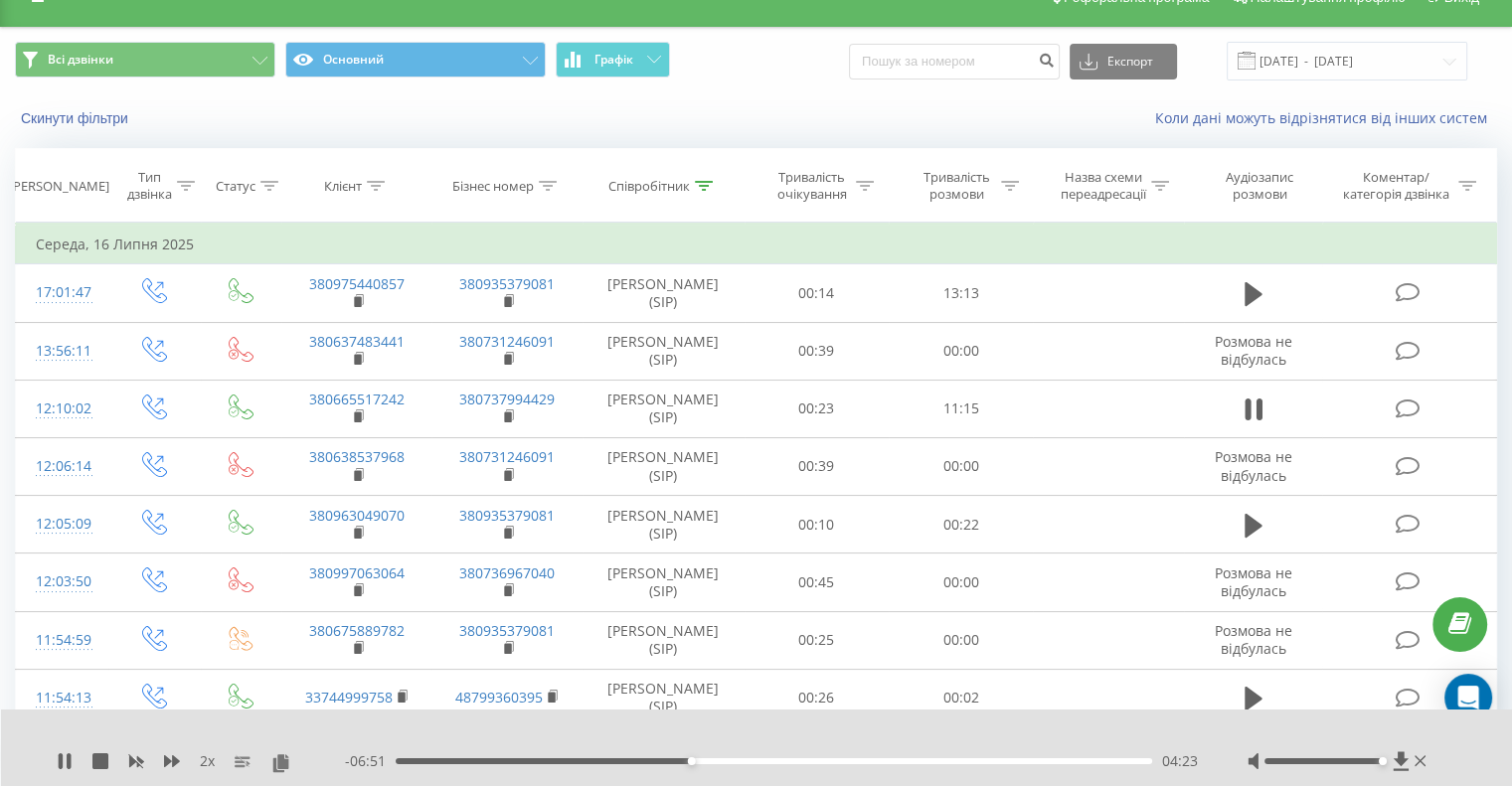 click on "04:23" at bounding box center (773, 761) 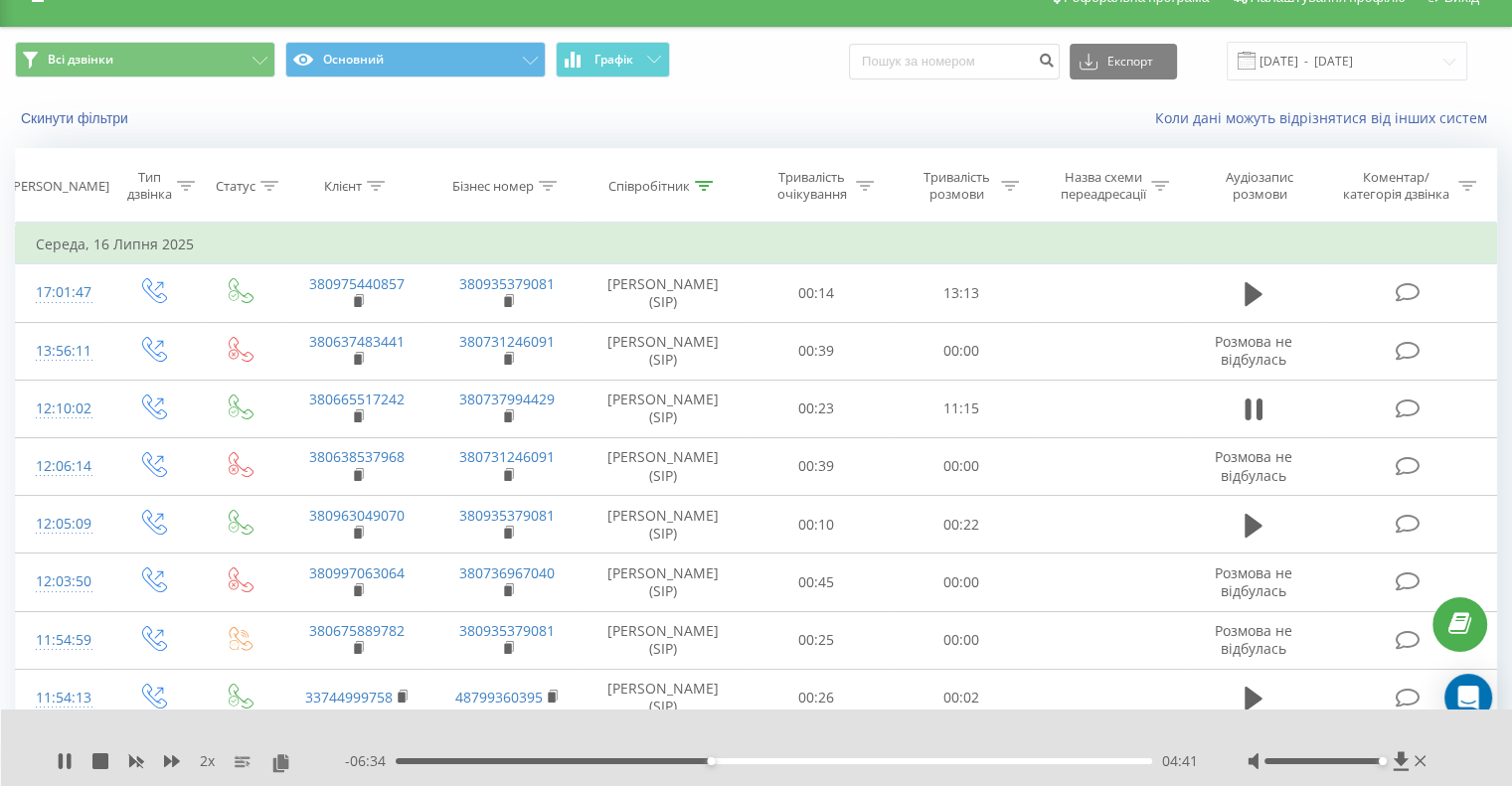 click on "04:41" at bounding box center (773, 761) 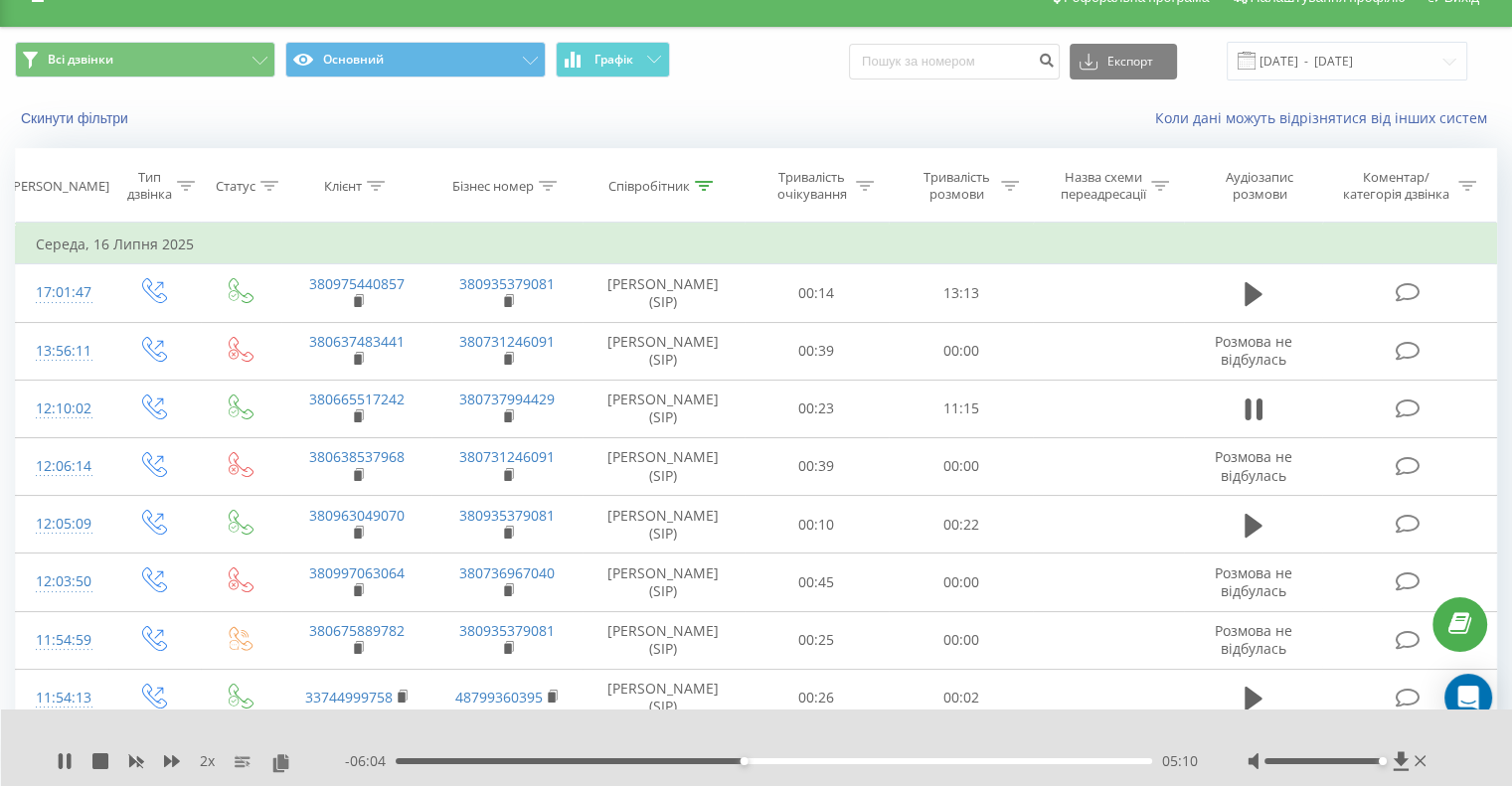 click on "05:10" at bounding box center [773, 761] 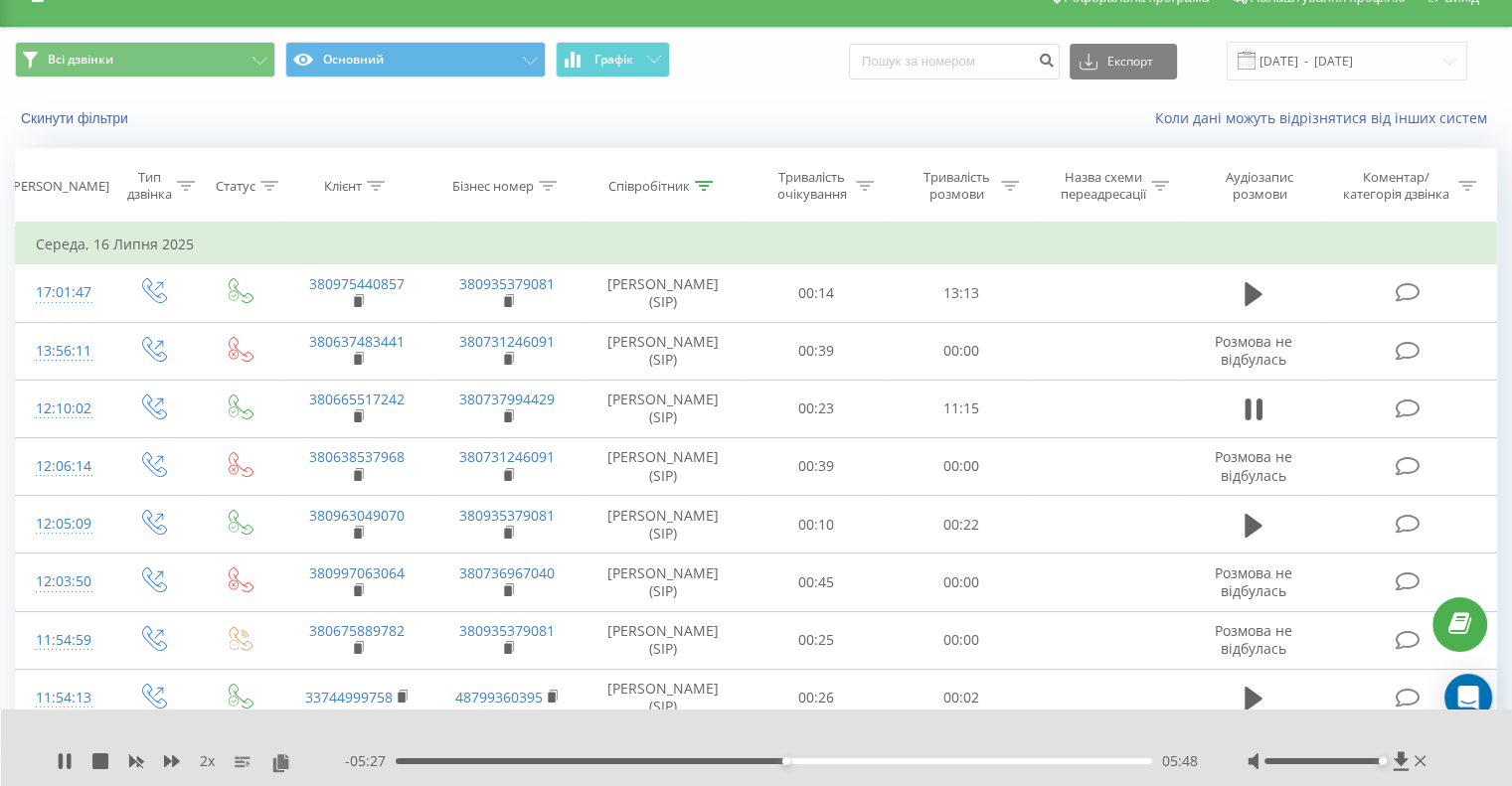 click on "05:48" at bounding box center [773, 761] 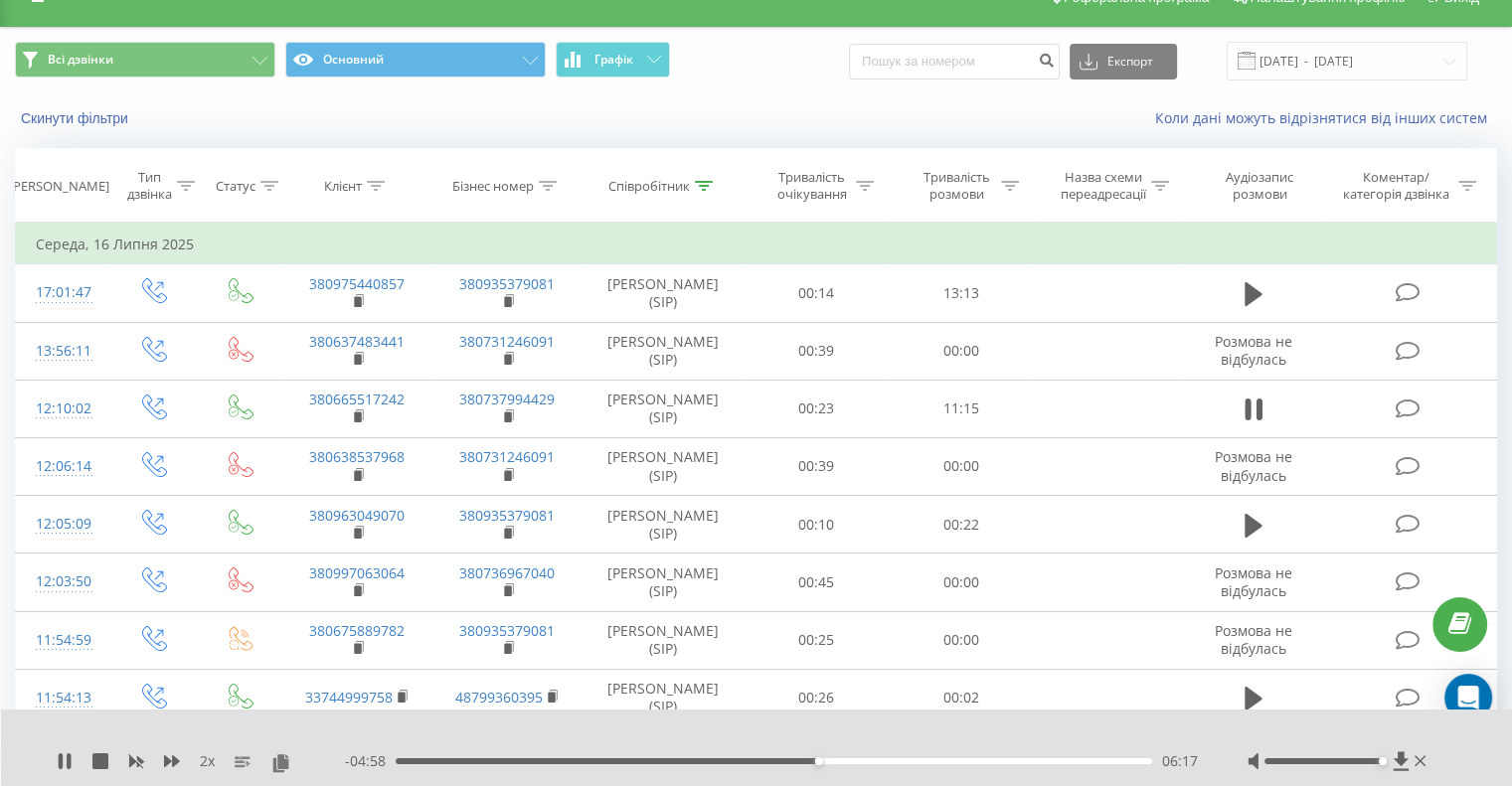 click on "06:17" at bounding box center [773, 761] 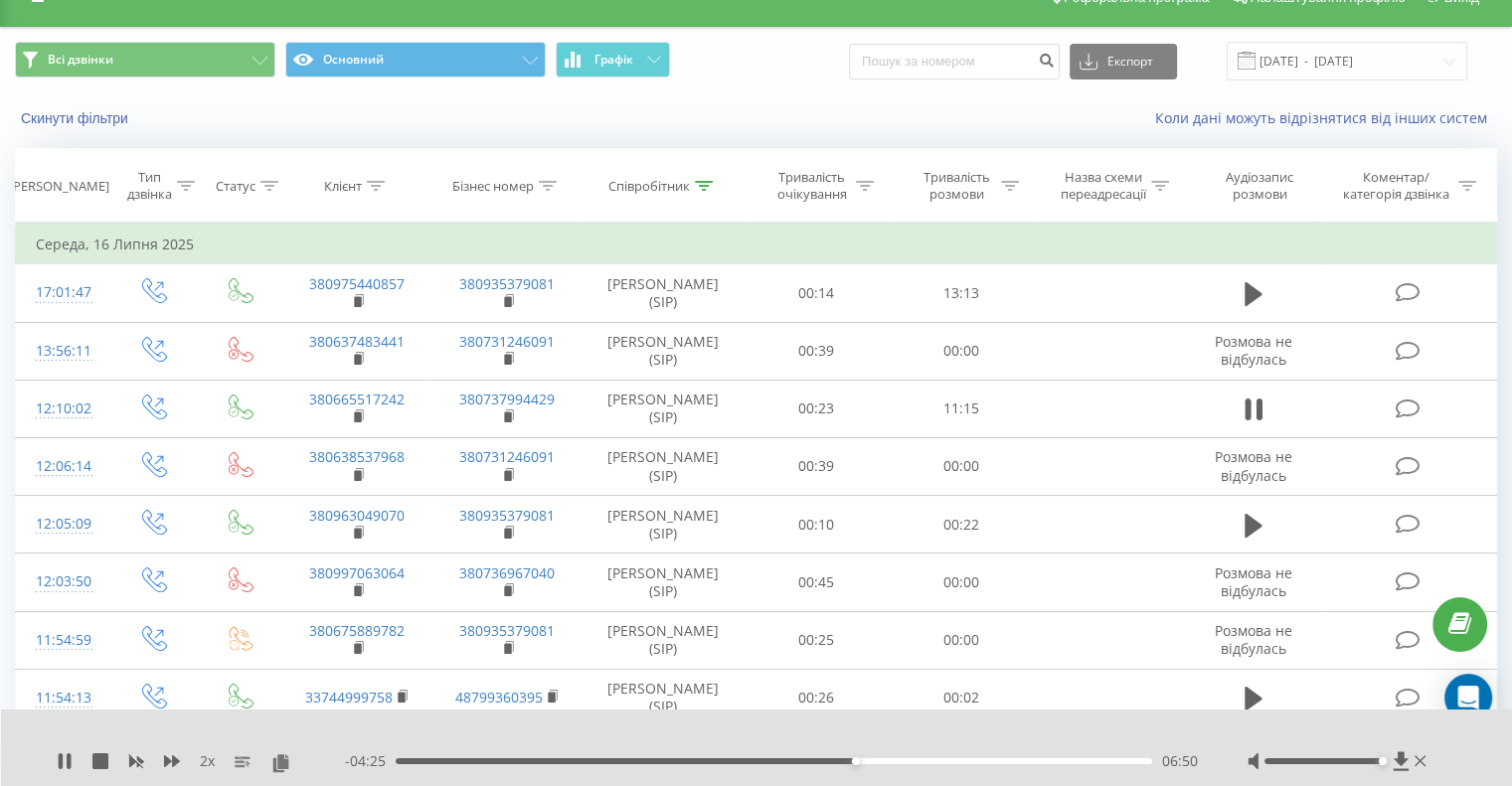 click on "06:50" at bounding box center [773, 761] 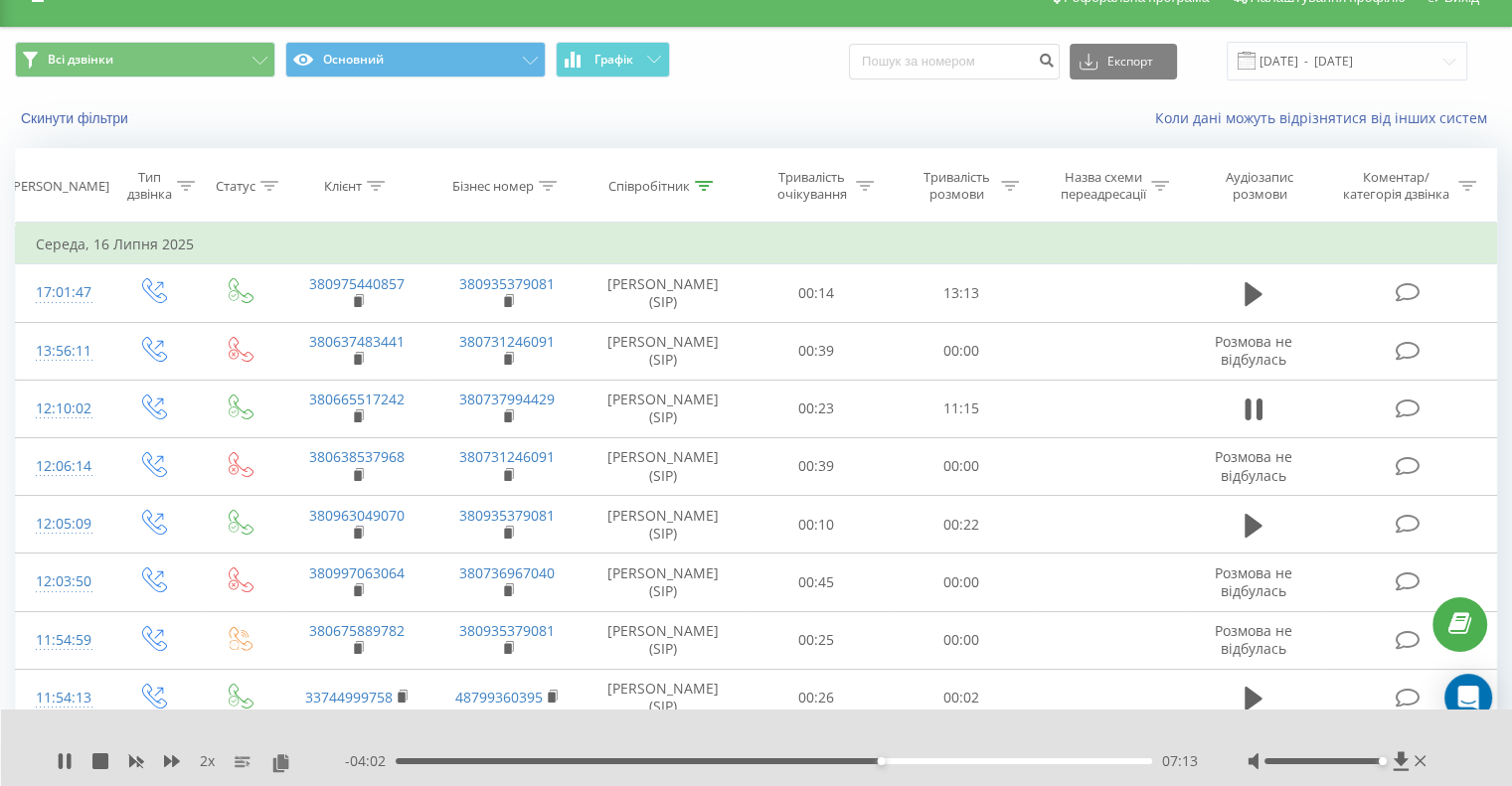 click on "07:13" at bounding box center [773, 761] 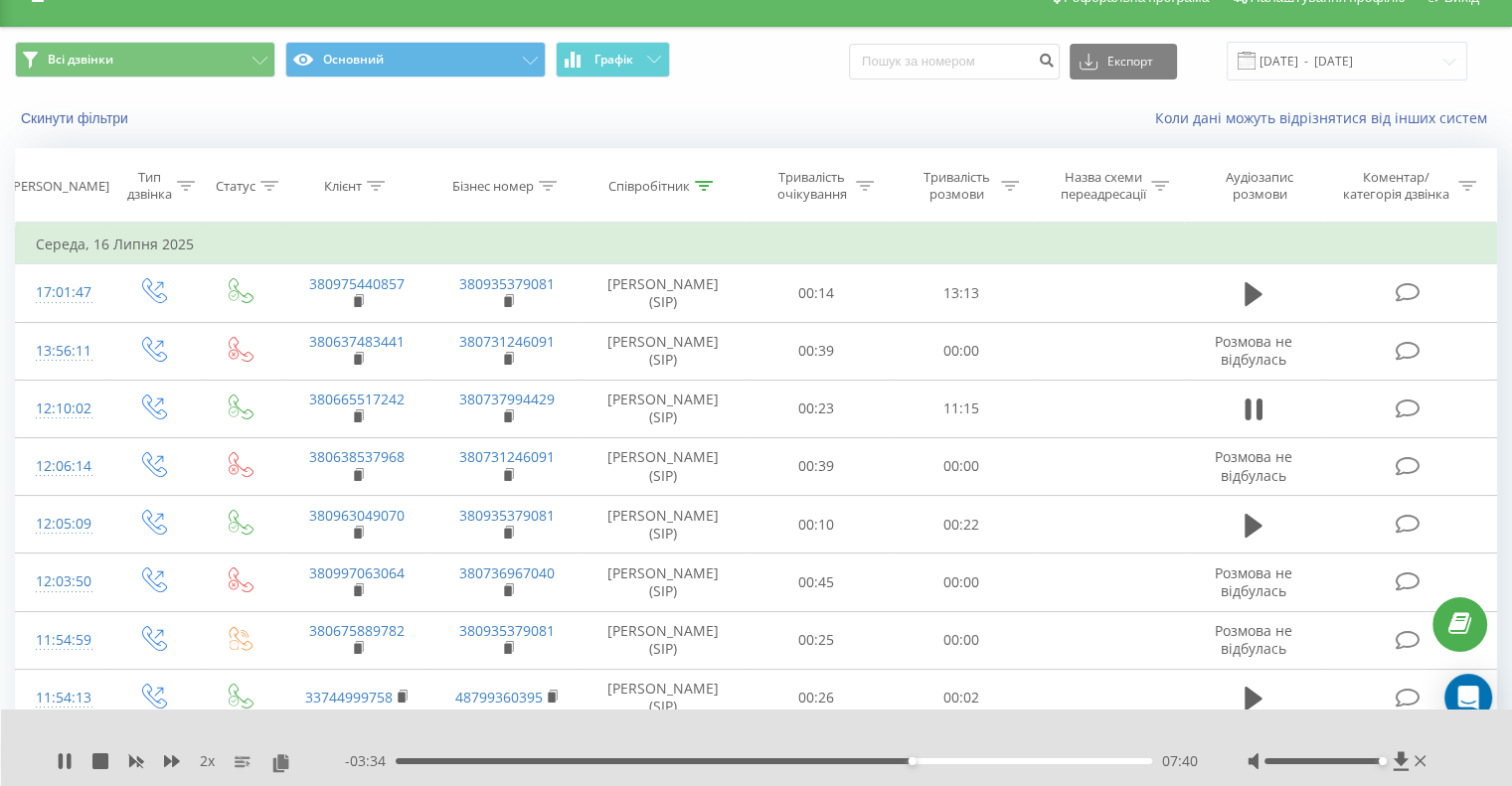 click on "07:40" at bounding box center [773, 761] 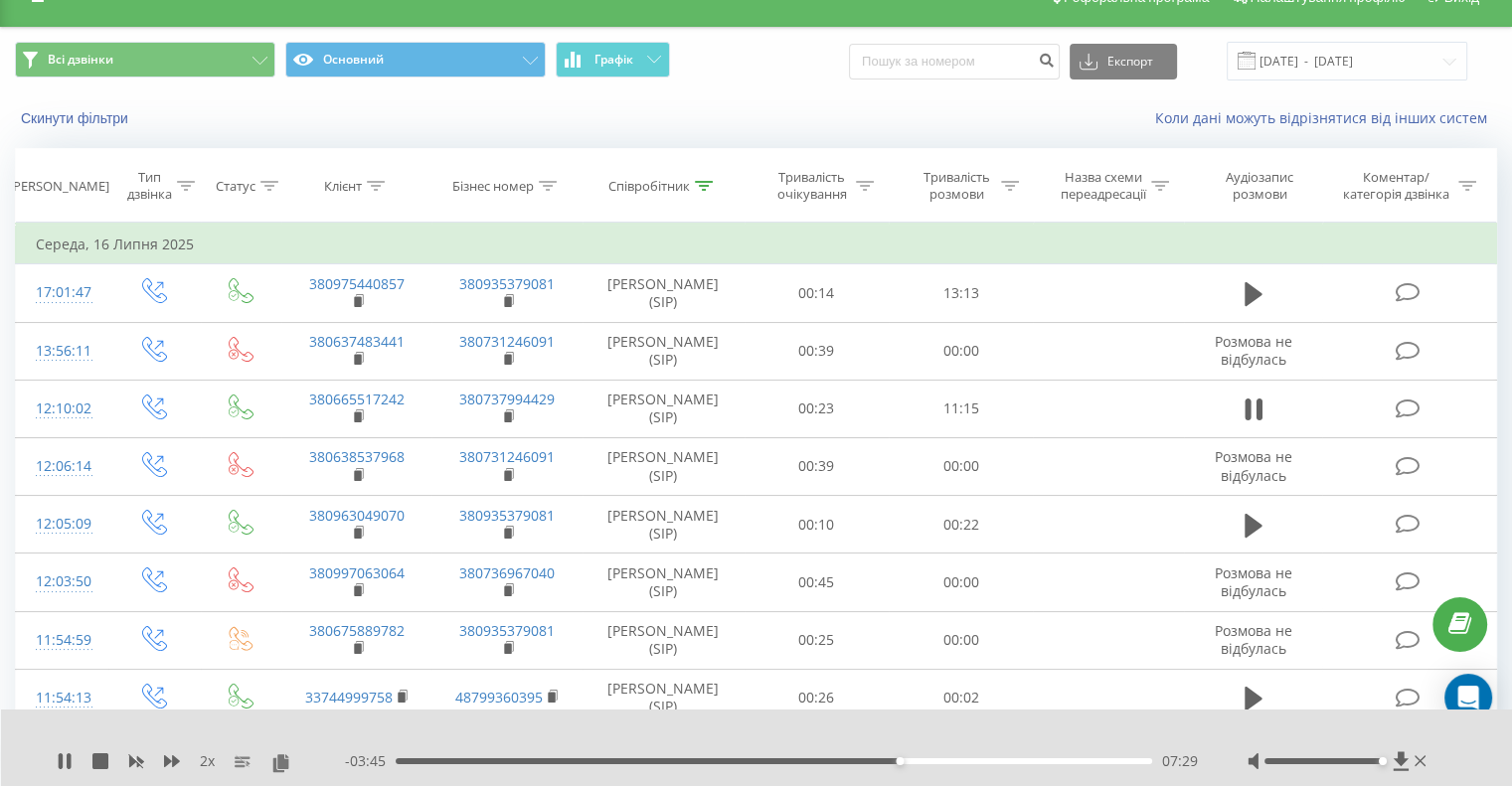 click on "07:29" at bounding box center (773, 761) 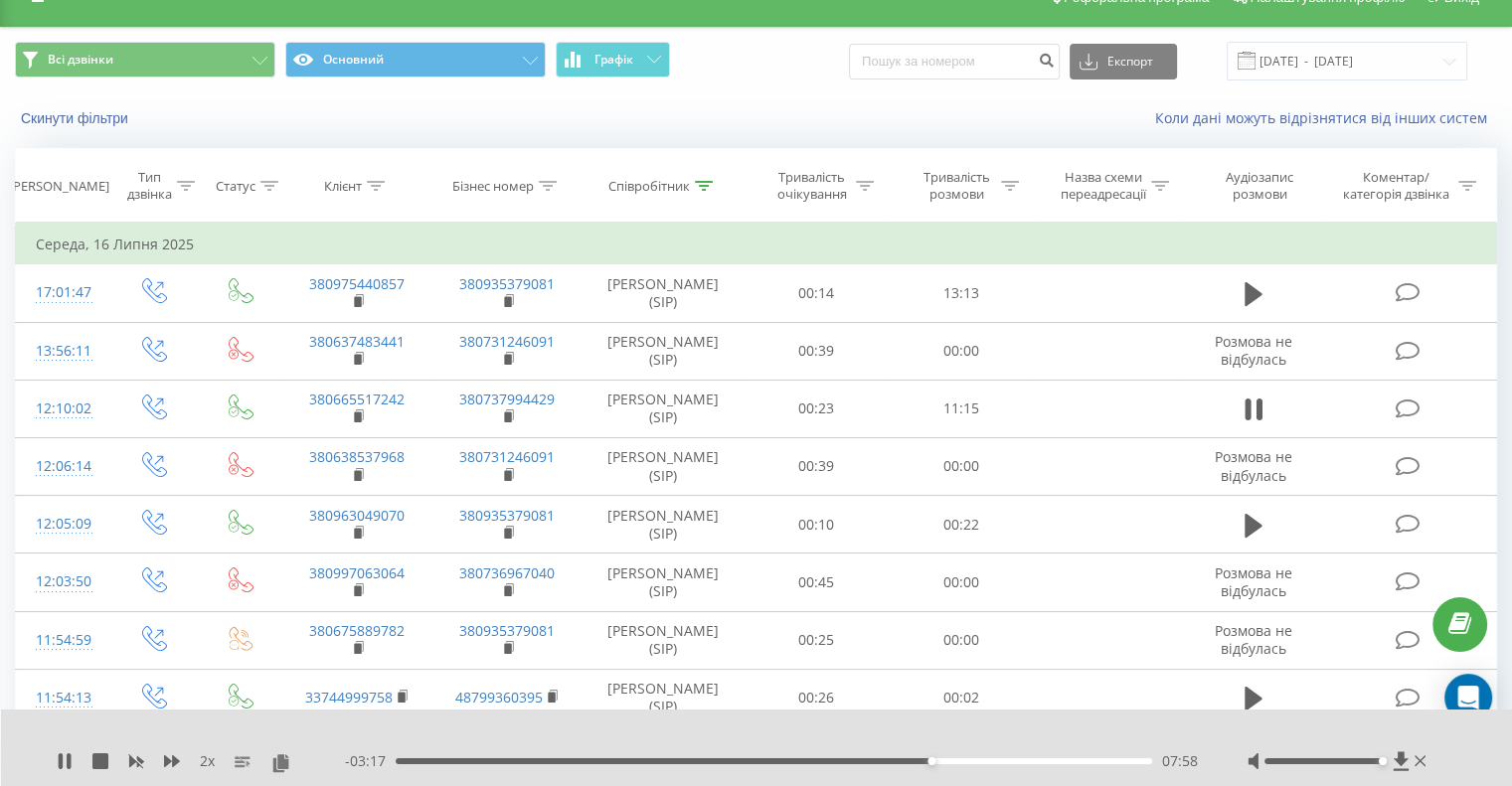 click on "07:58" at bounding box center (773, 761) 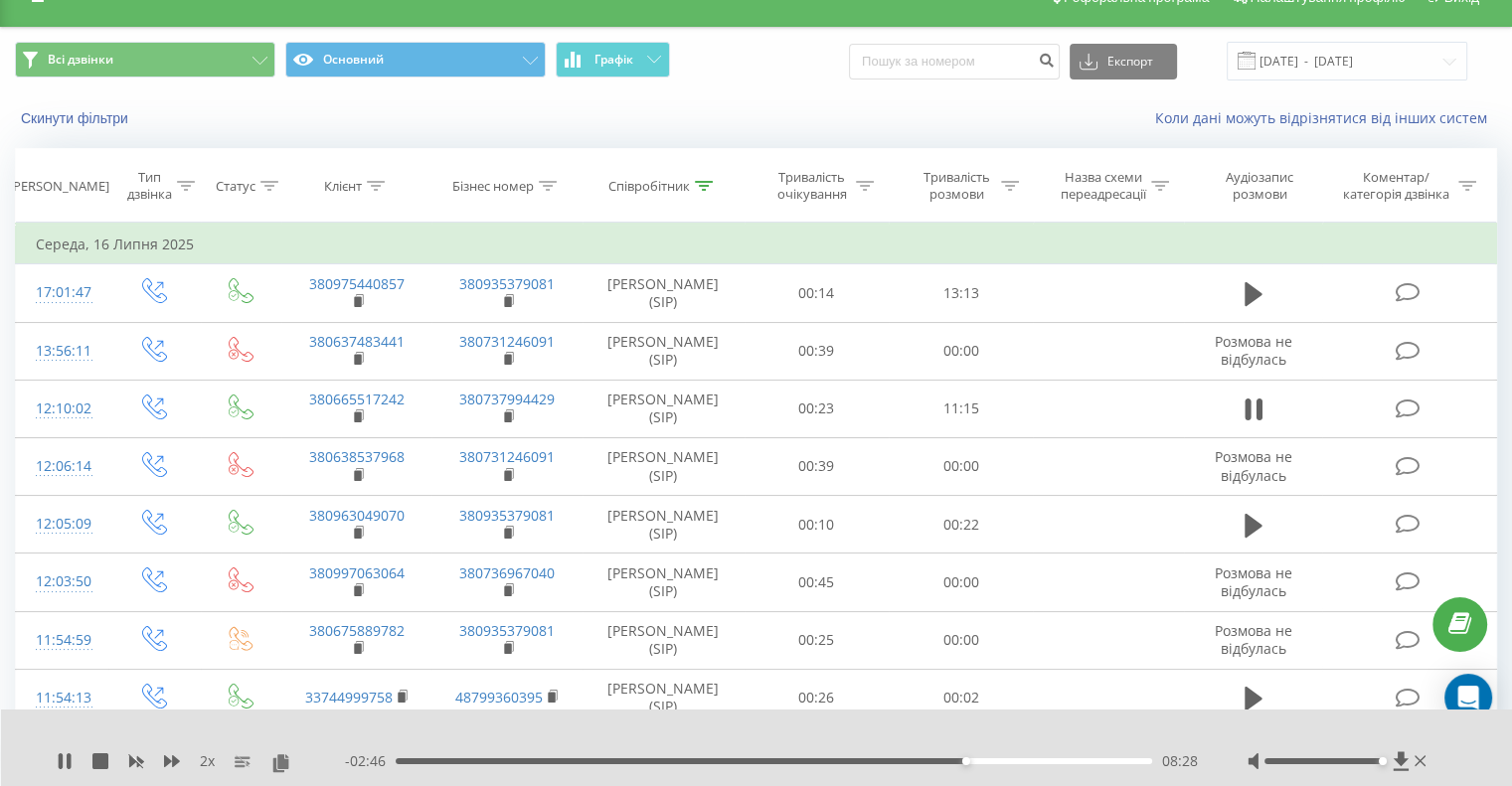 click on "08:28" at bounding box center [773, 761] 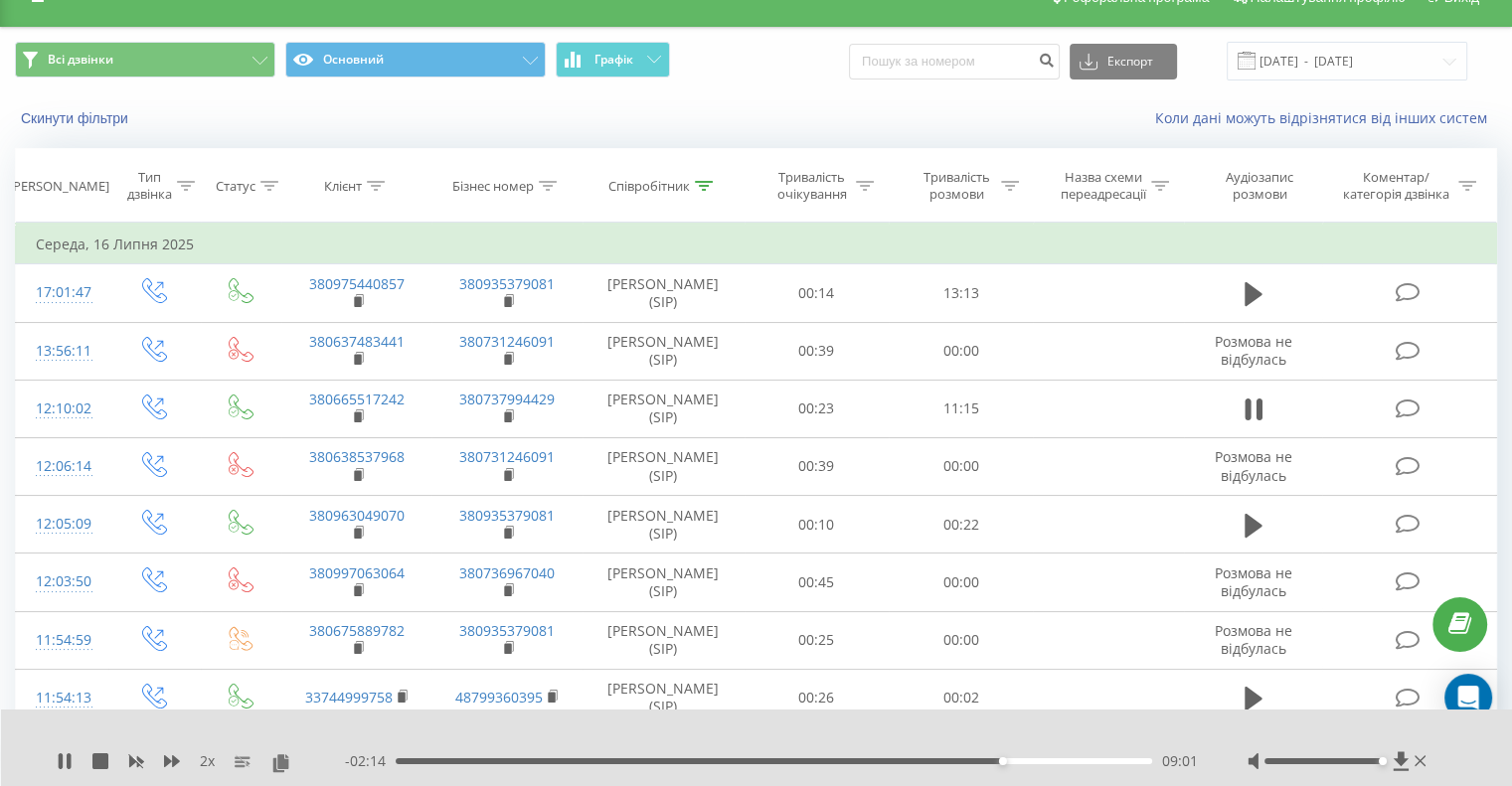 click on "09:01" at bounding box center [773, 761] 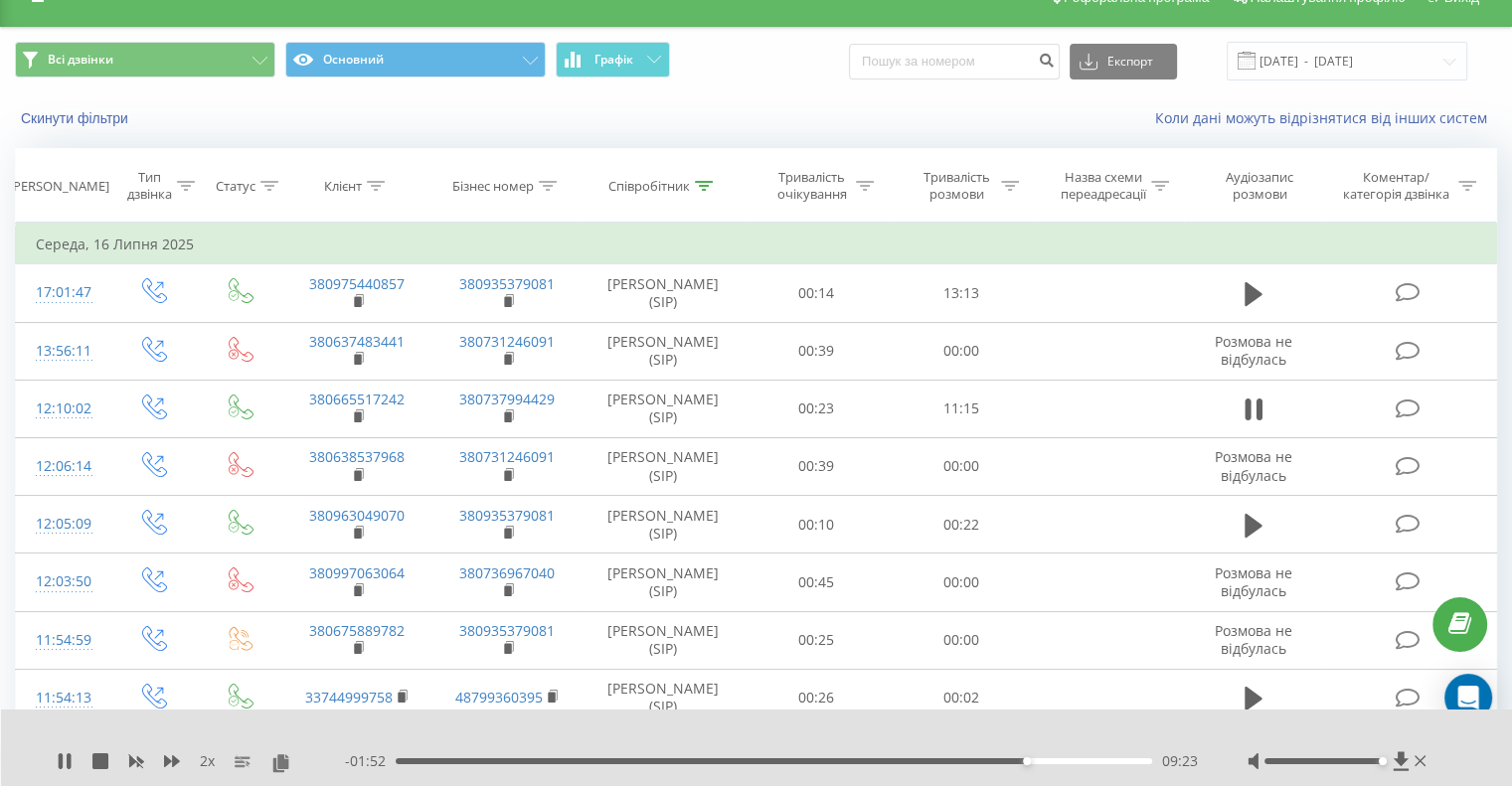 click on "09:23" at bounding box center [773, 761] 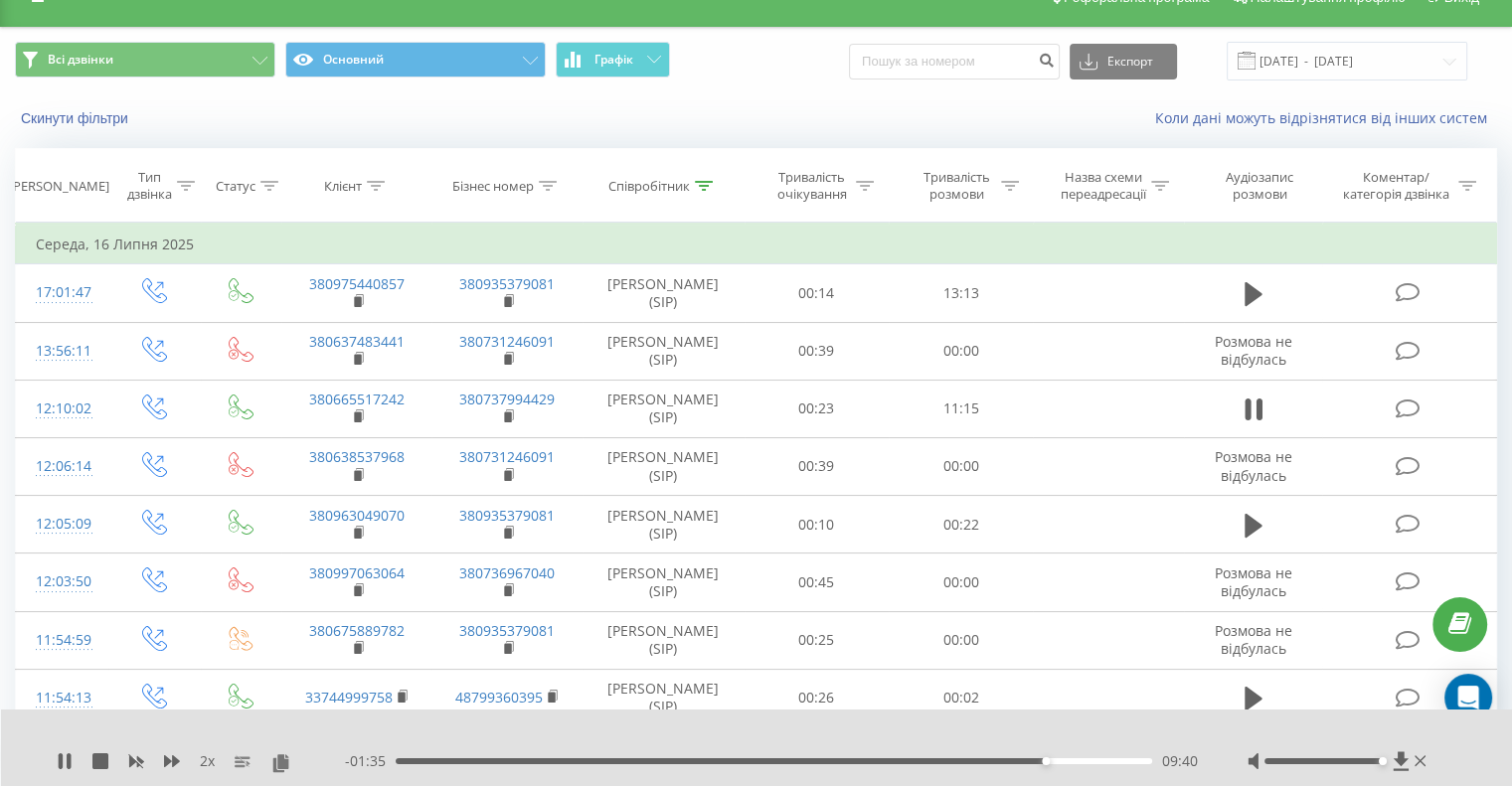 click on "09:40" at bounding box center [773, 761] 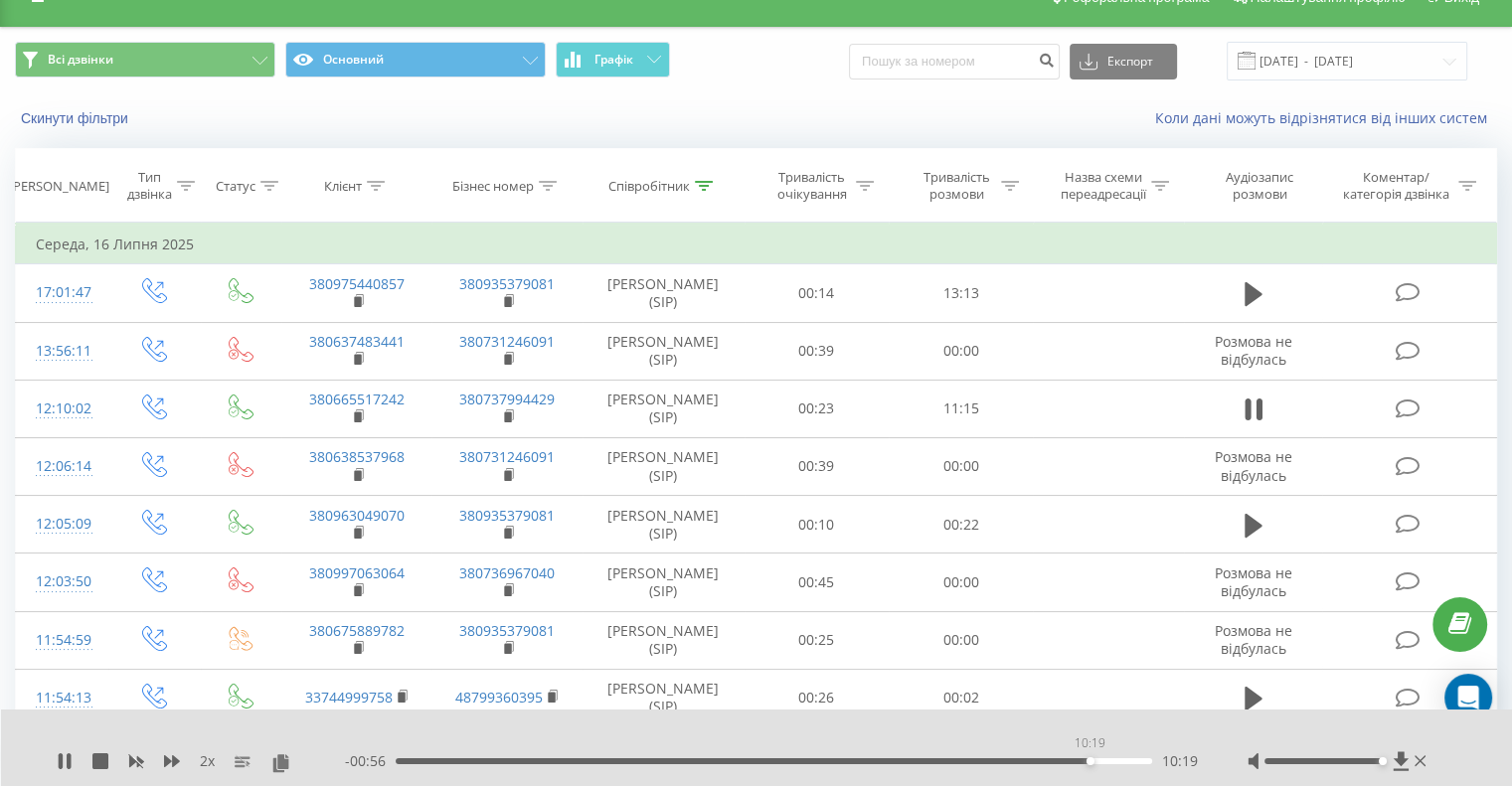 click on "10:19" at bounding box center (773, 761) 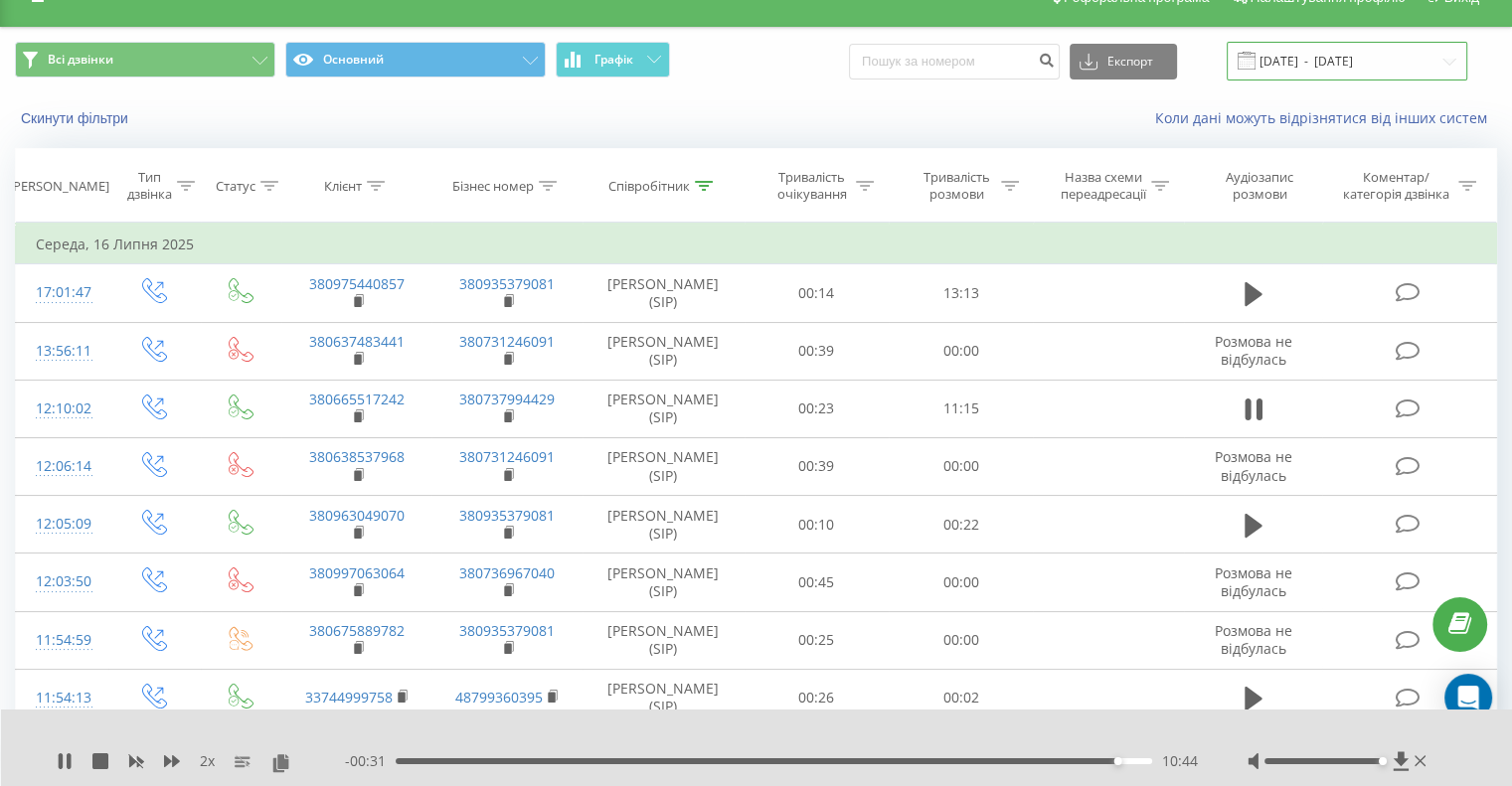 click on "[DATE]  -  [DATE]" at bounding box center [1347, 61] 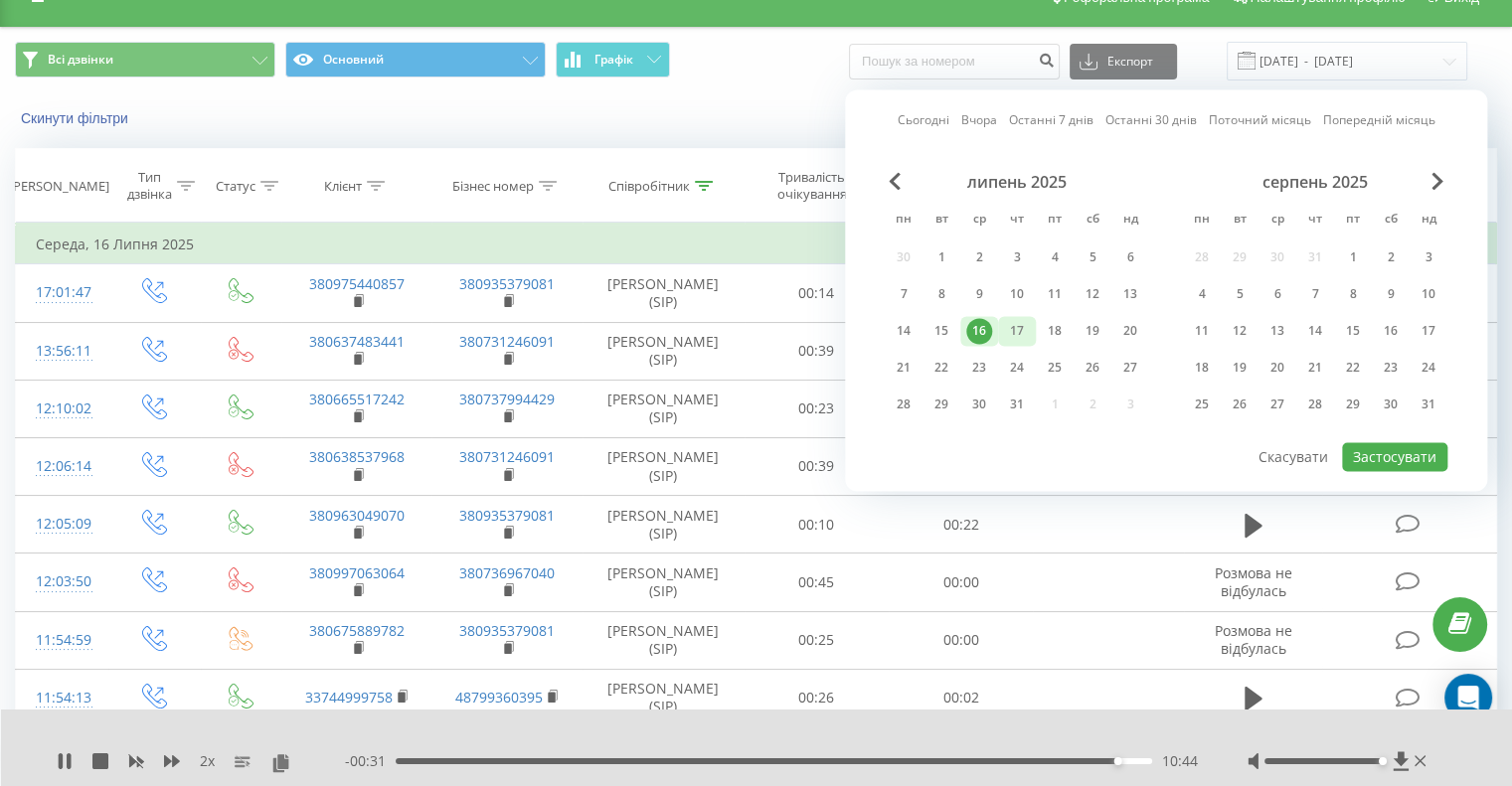 click on "17" at bounding box center (1017, 331) 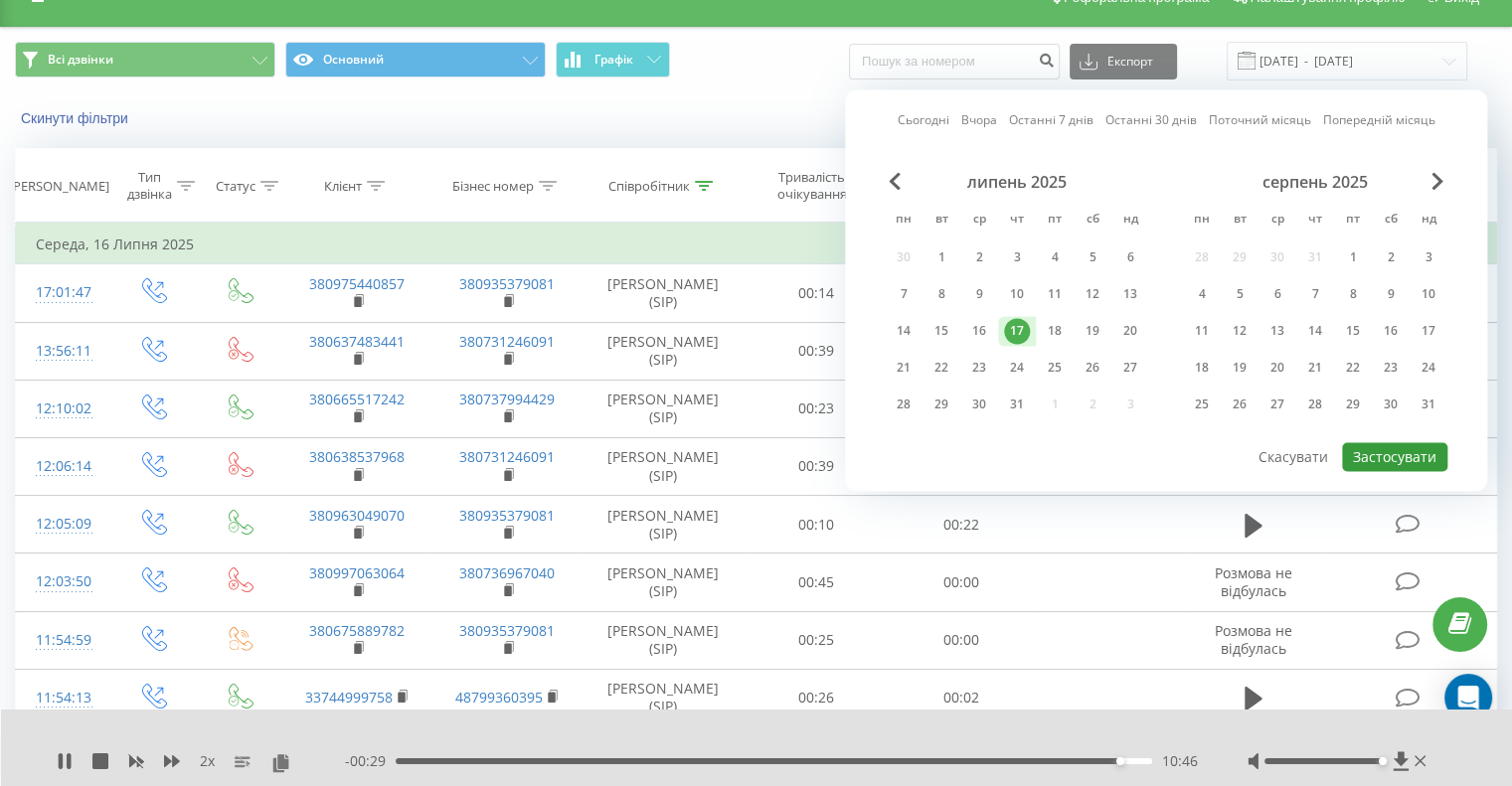 click on "Застосувати" at bounding box center [1395, 456] 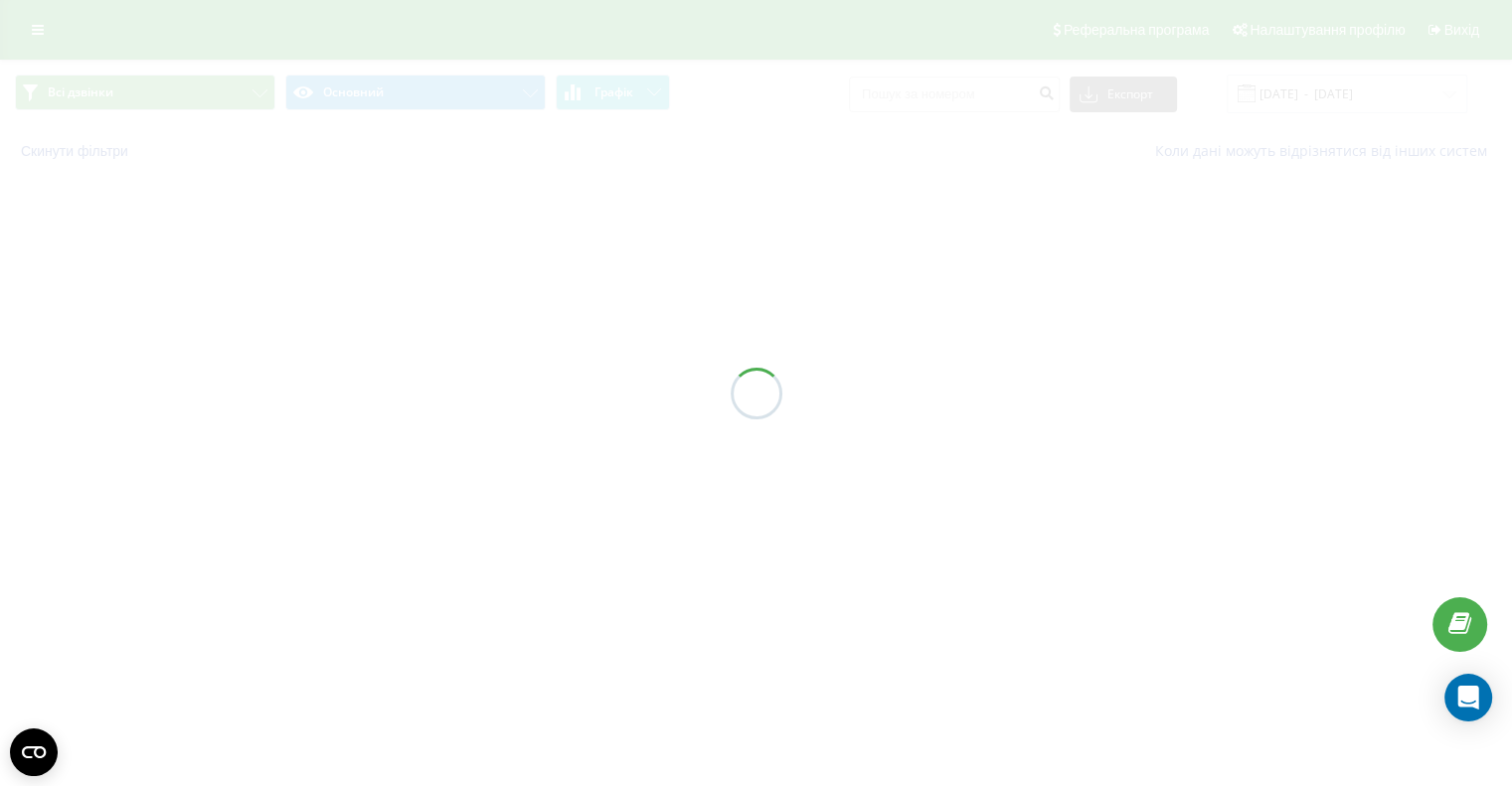 scroll, scrollTop: 0, scrollLeft: 0, axis: both 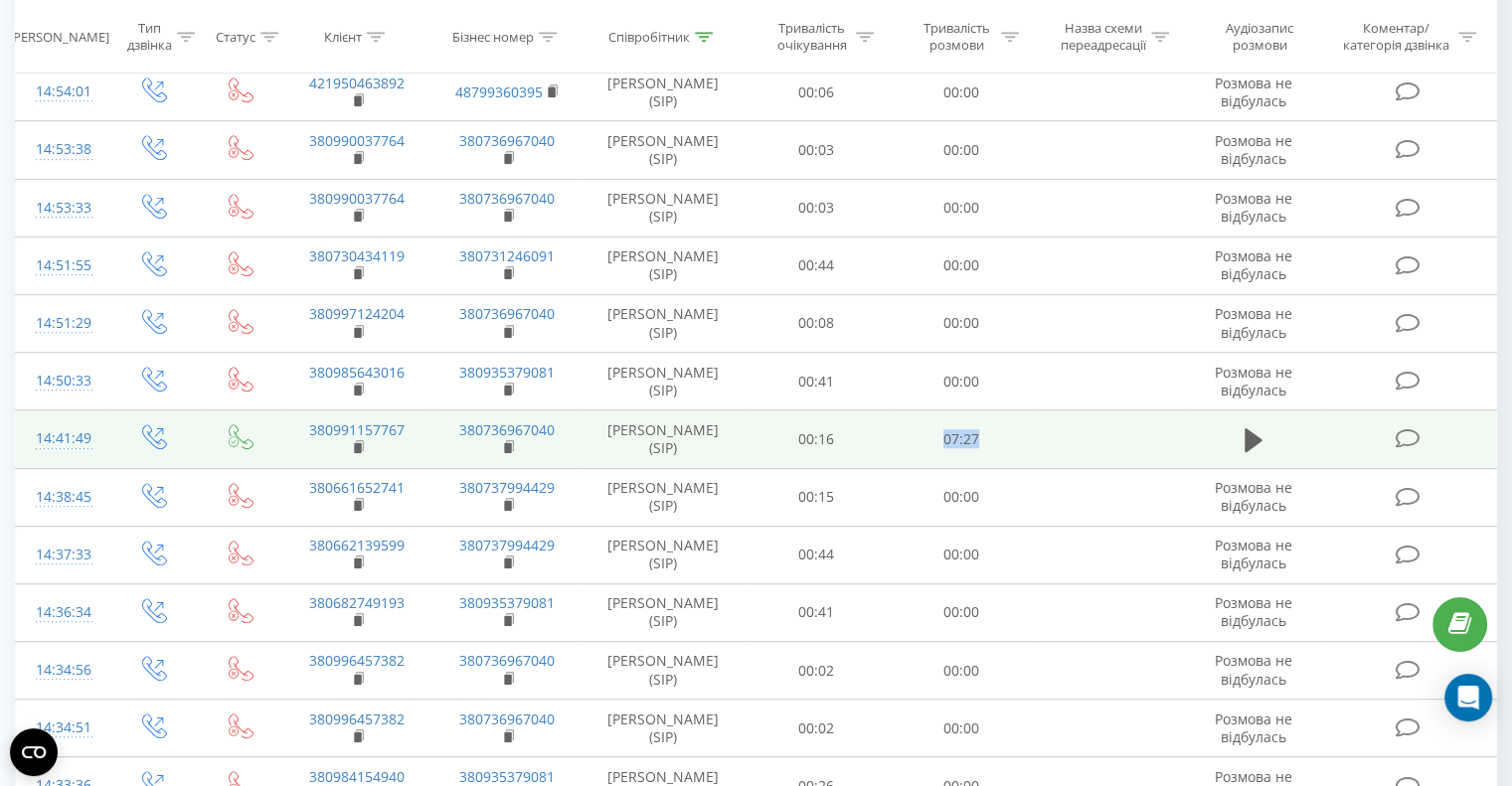 drag, startPoint x: 940, startPoint y: 437, endPoint x: 1031, endPoint y: 437, distance: 91 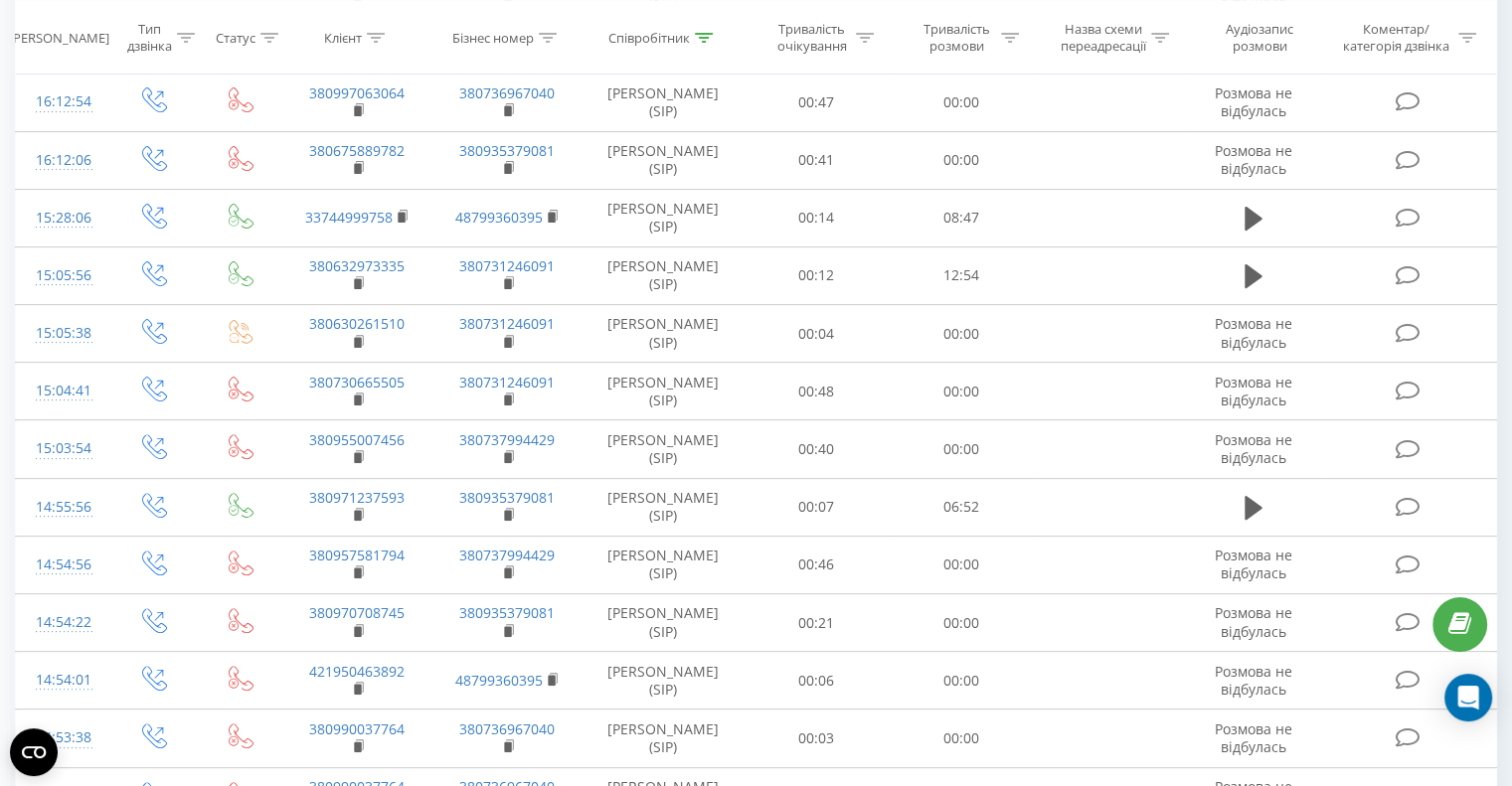 scroll, scrollTop: 505, scrollLeft: 0, axis: vertical 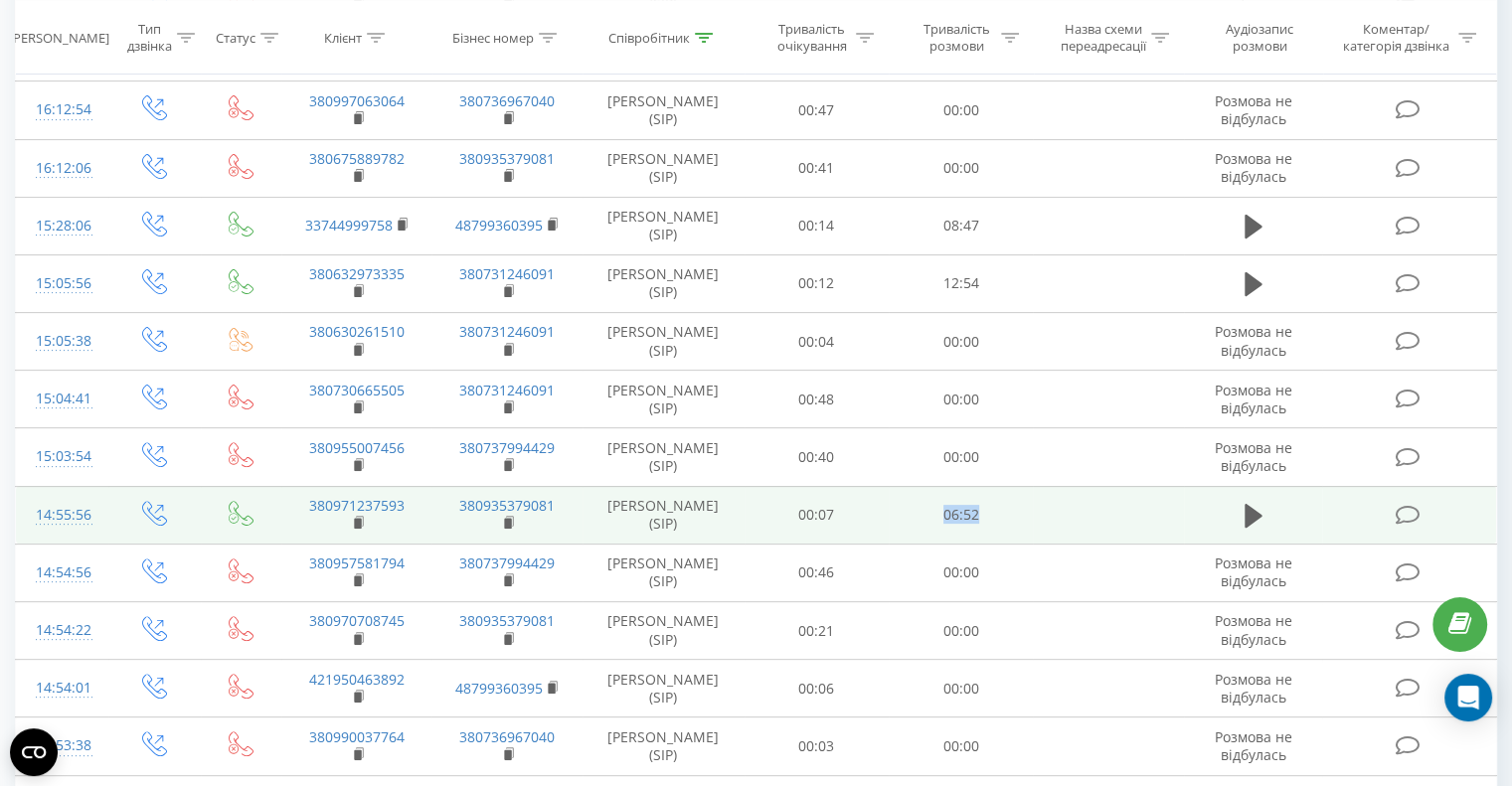 drag, startPoint x: 916, startPoint y: 508, endPoint x: 1030, endPoint y: 508, distance: 114 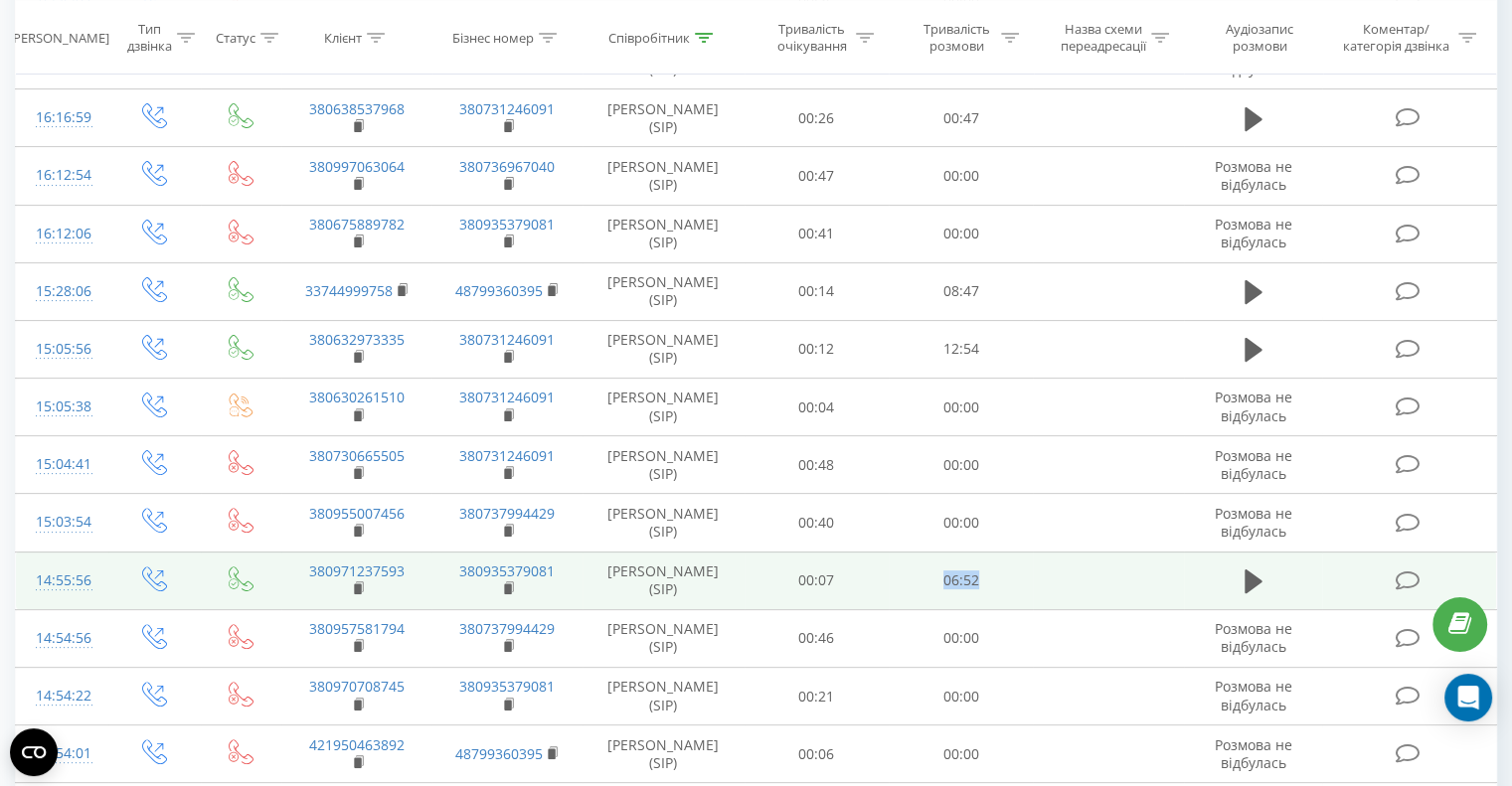 scroll, scrollTop: 505, scrollLeft: 0, axis: vertical 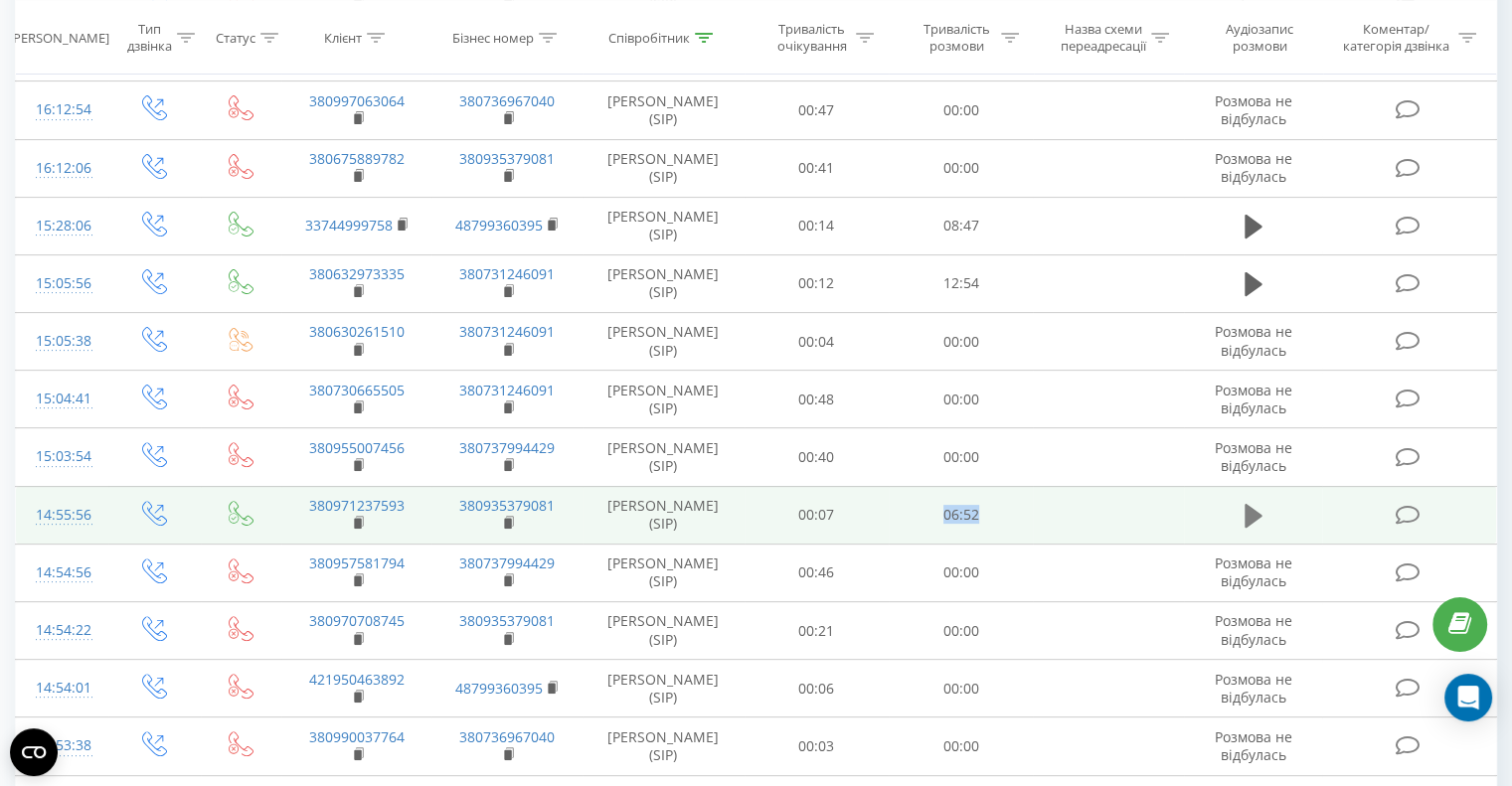 click 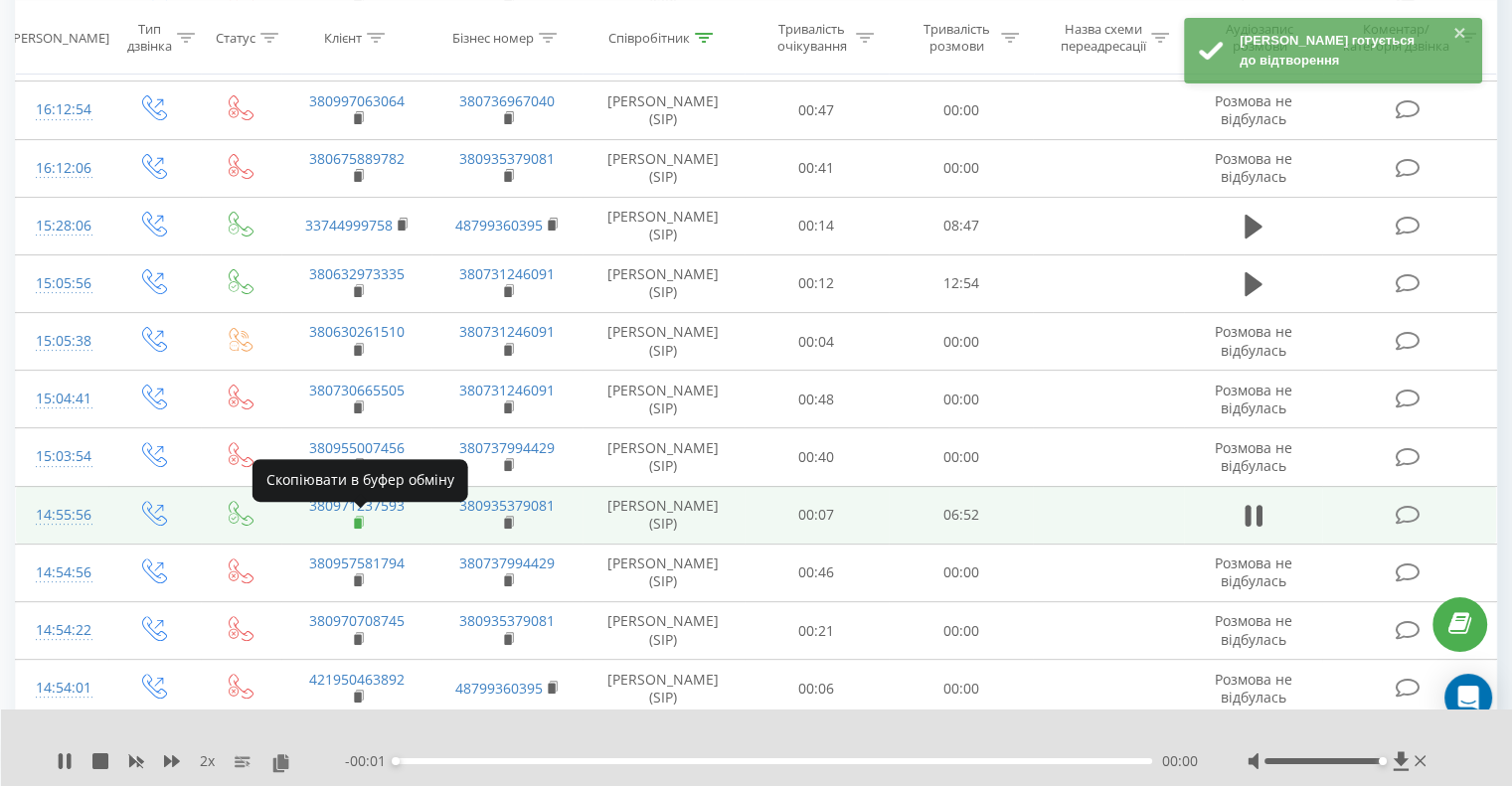 click 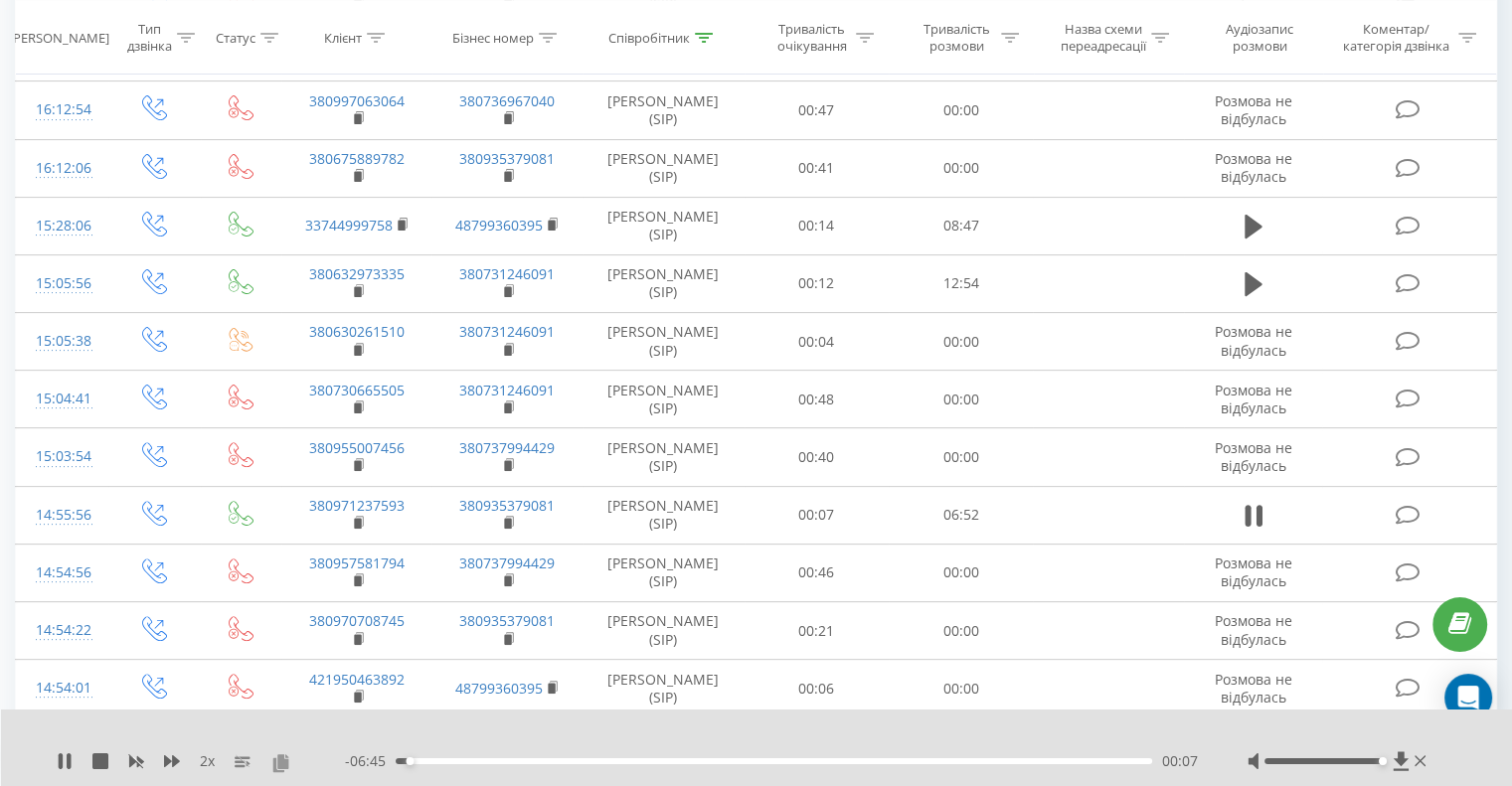 click at bounding box center [280, 762] 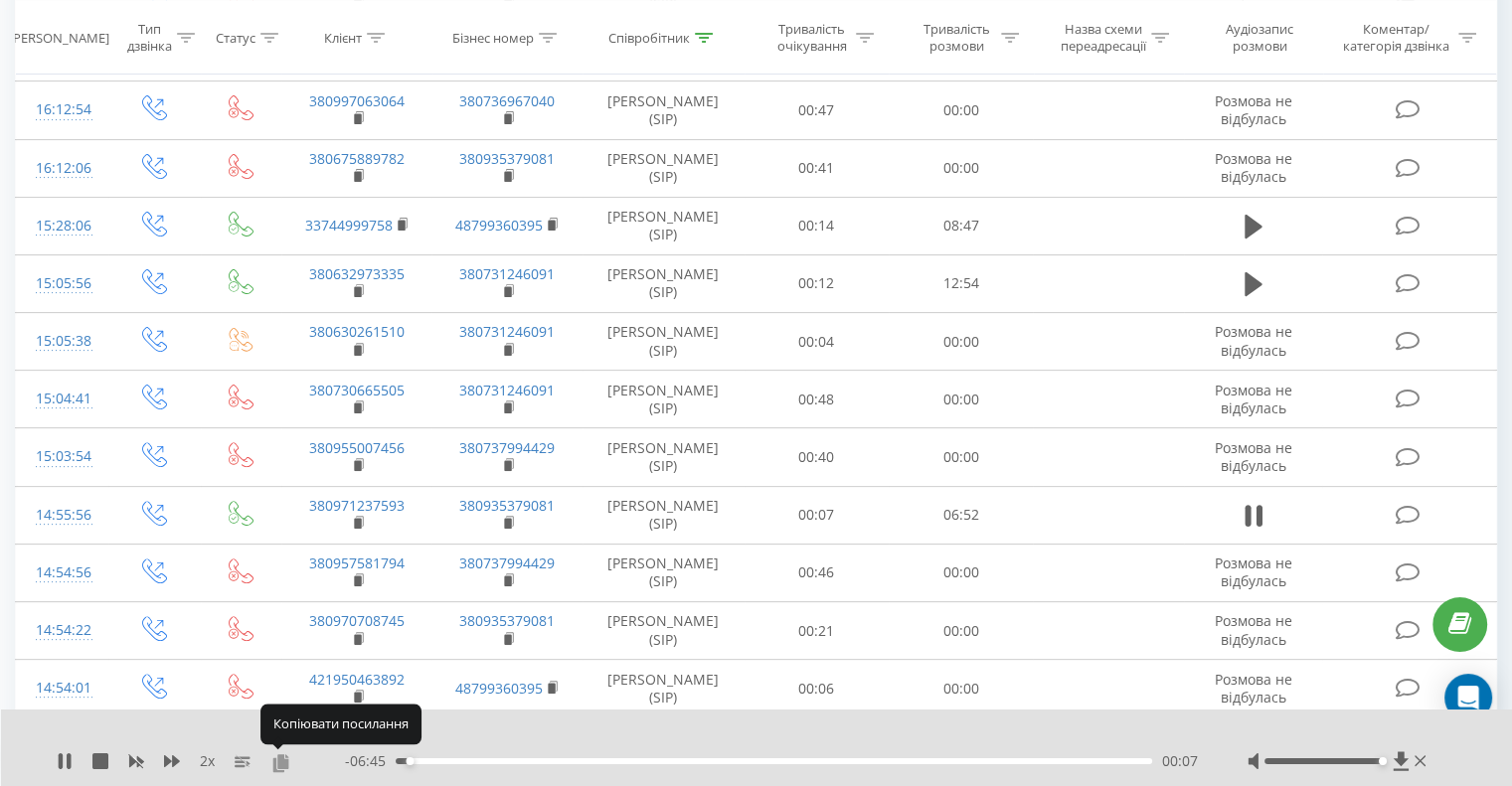 click at bounding box center [280, 762] 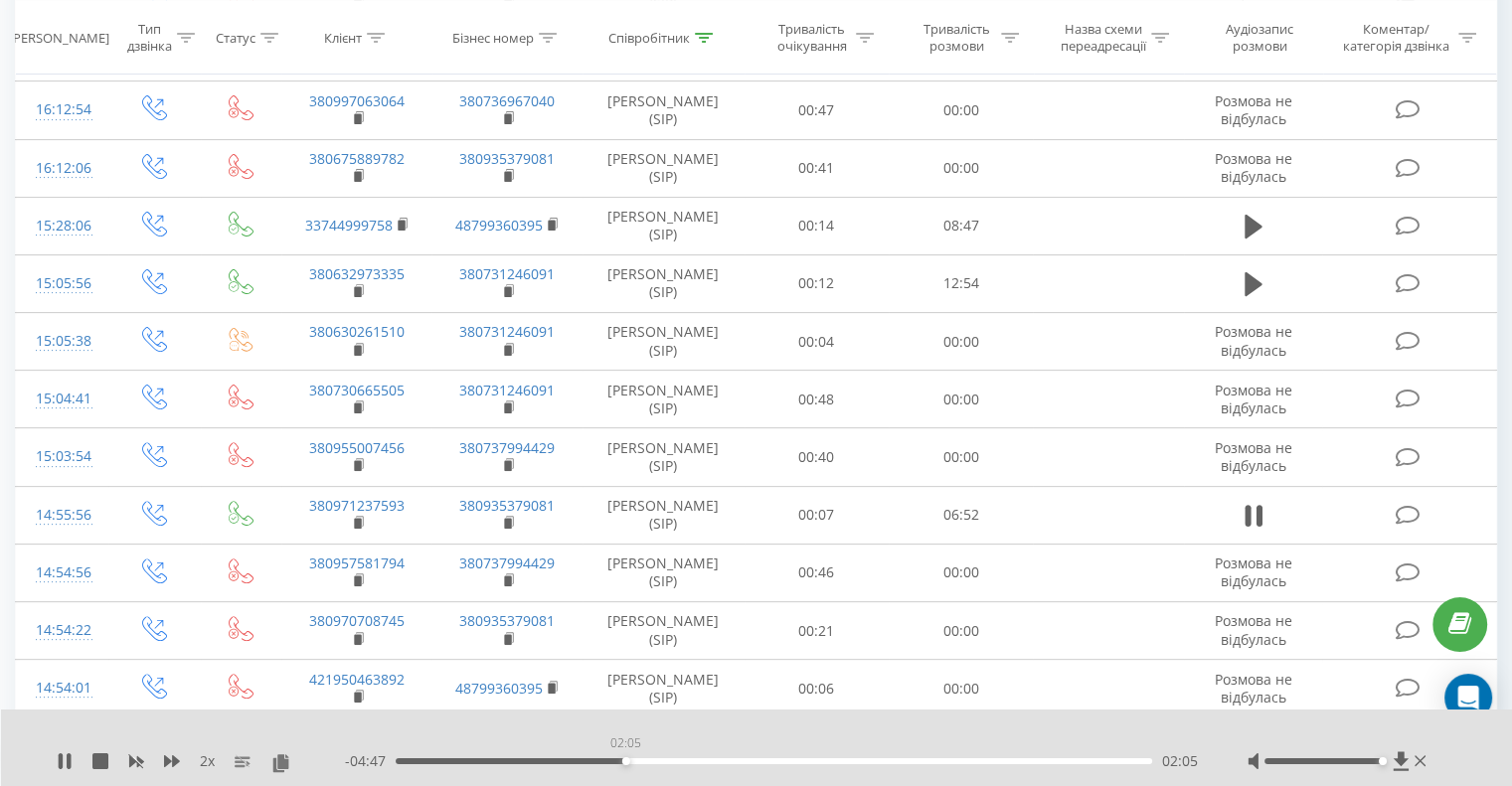 click on "02:05" at bounding box center [773, 761] 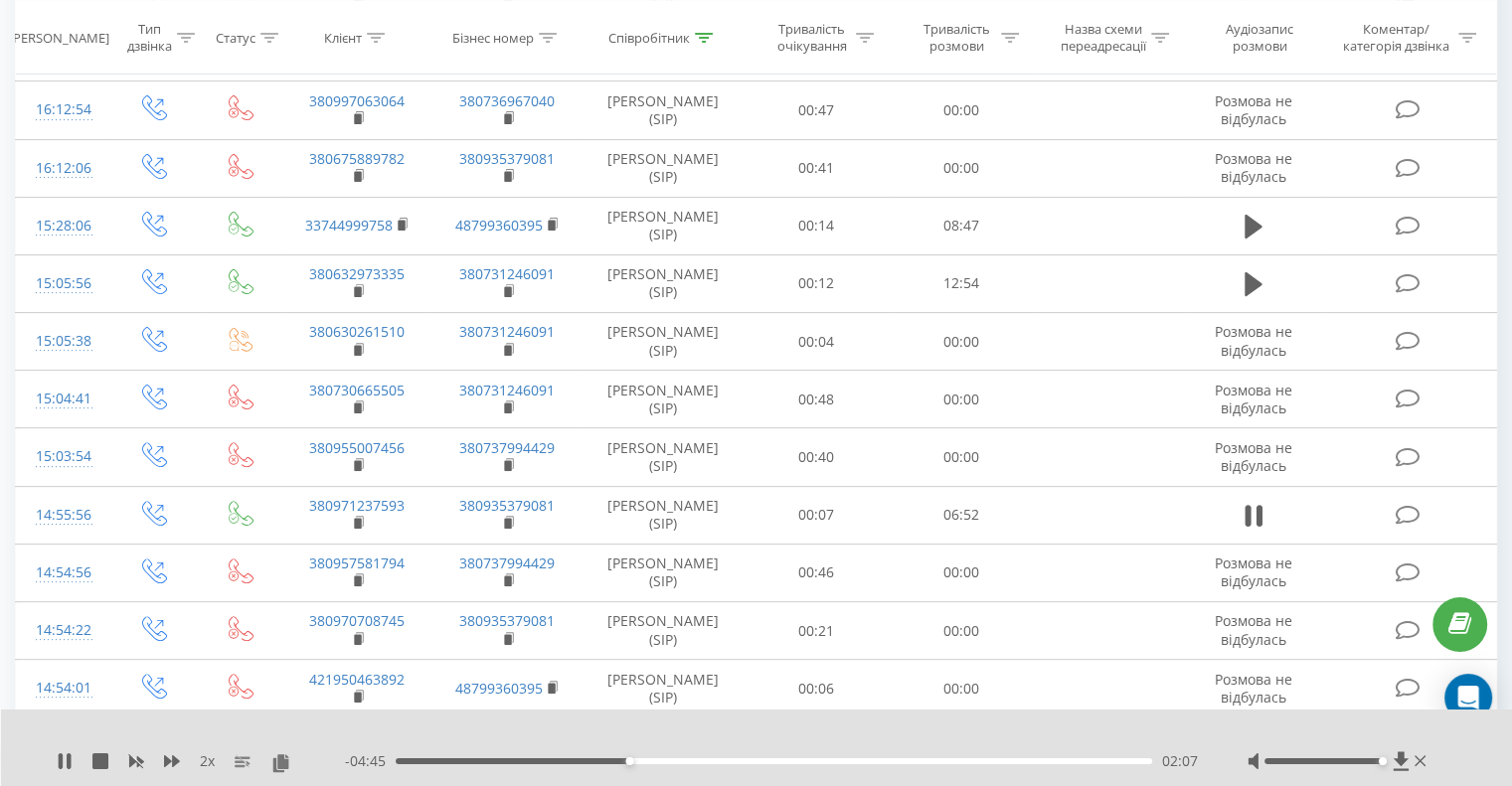 click on "02:07" at bounding box center [773, 761] 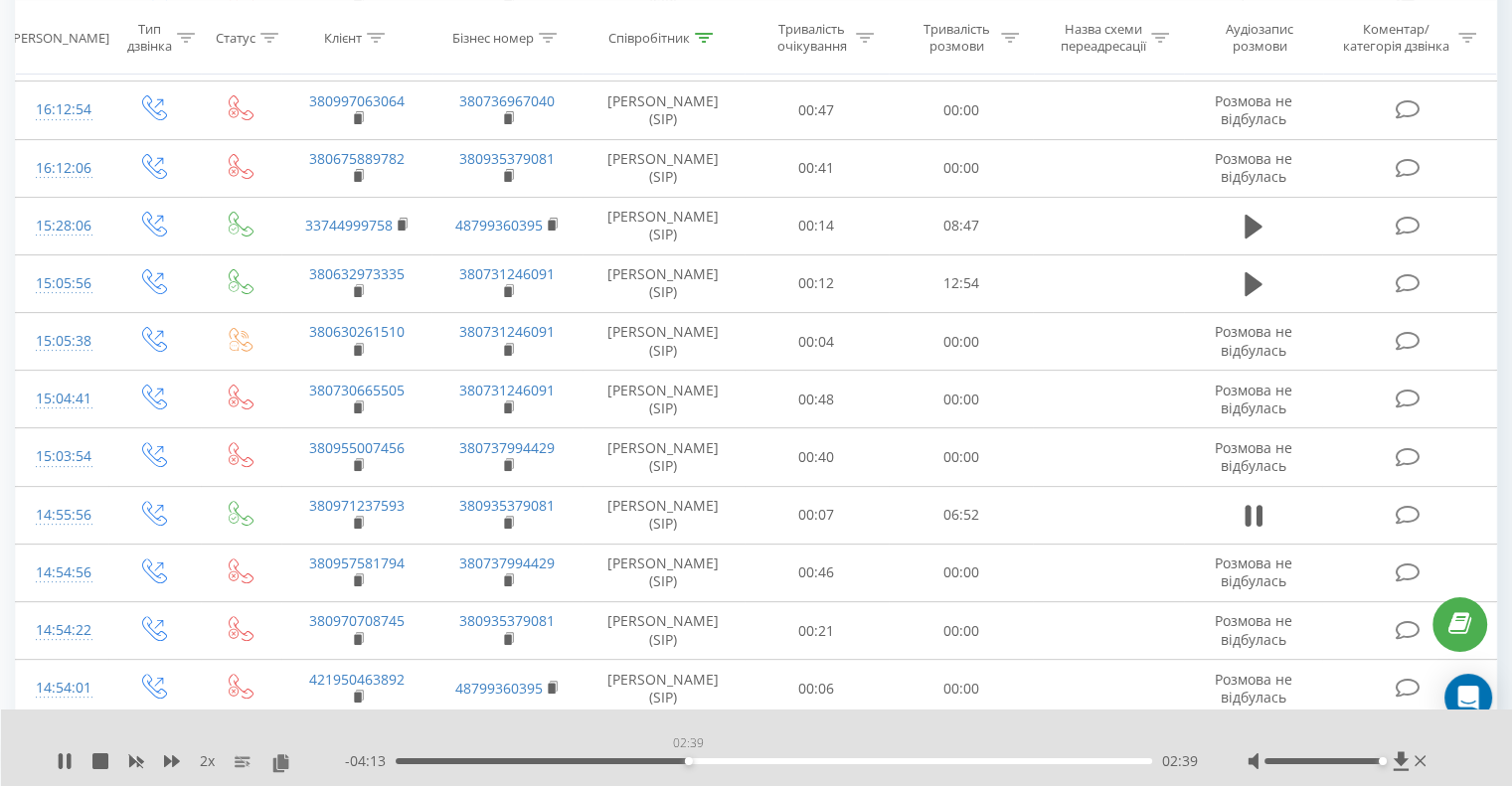 click on "02:39" at bounding box center [773, 761] 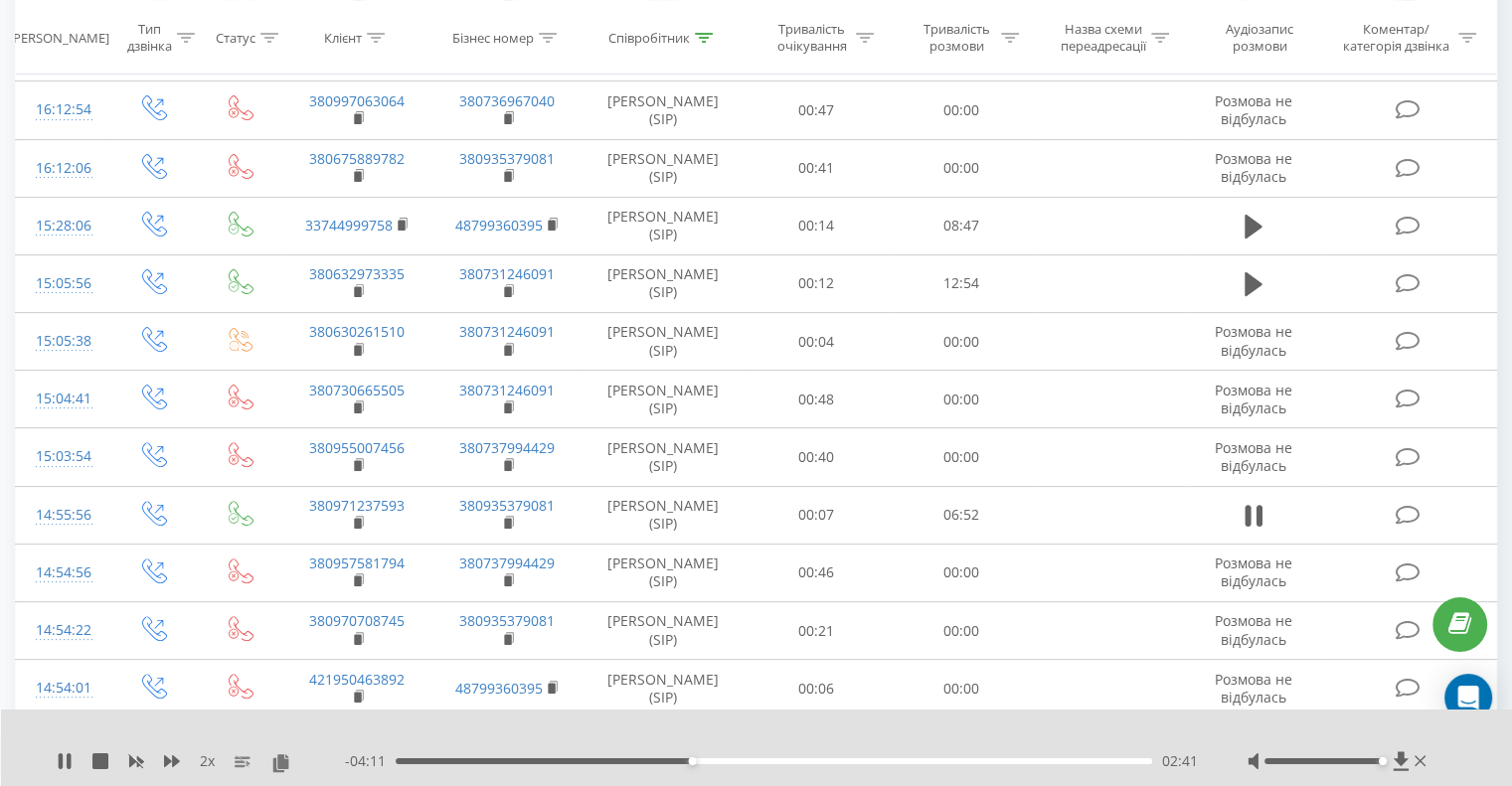 click on "02:41" at bounding box center [773, 761] 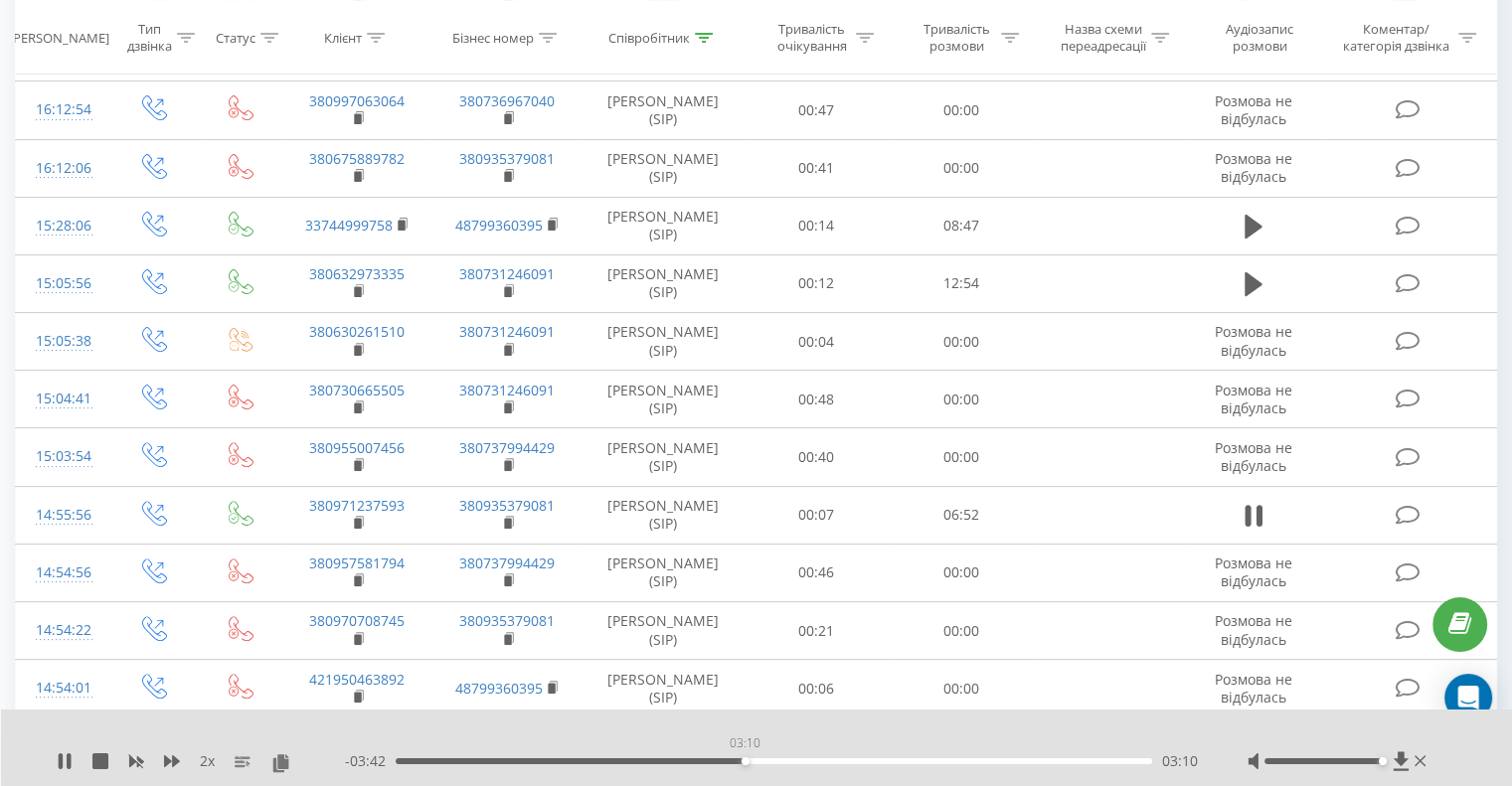 click on "03:10" at bounding box center [773, 761] 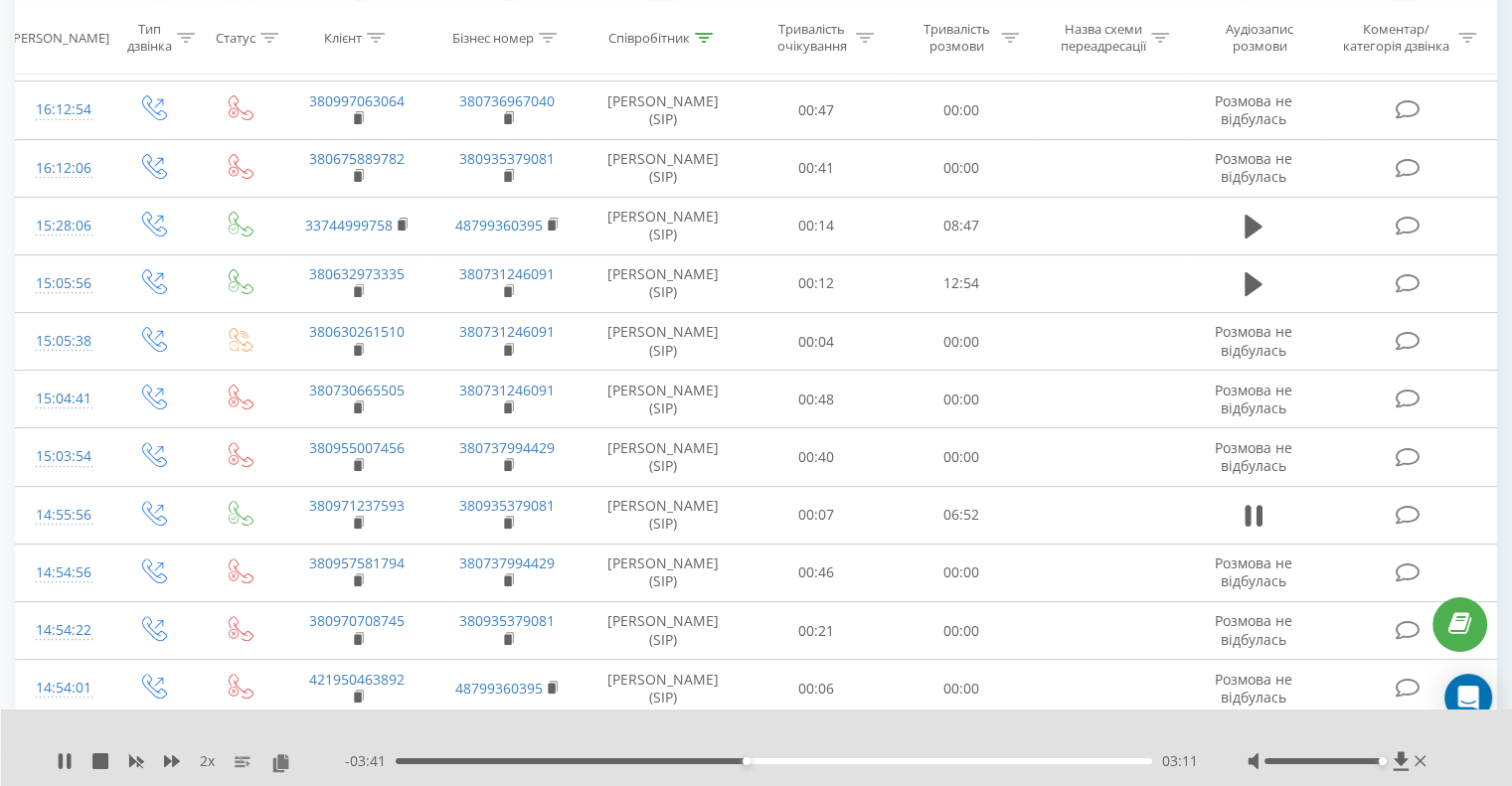 click on "03:11" at bounding box center [773, 761] 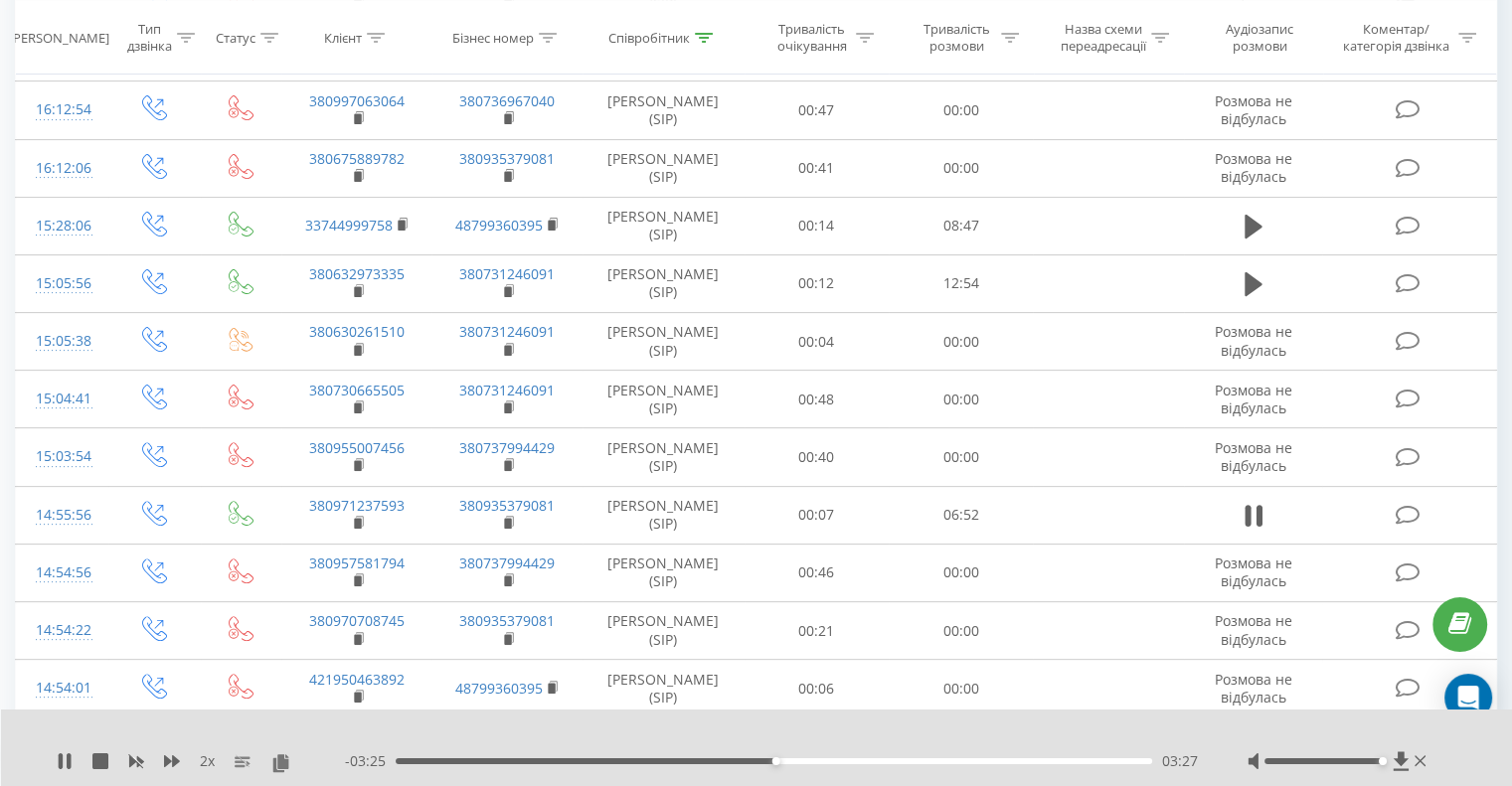 click on "03:27" at bounding box center (773, 761) 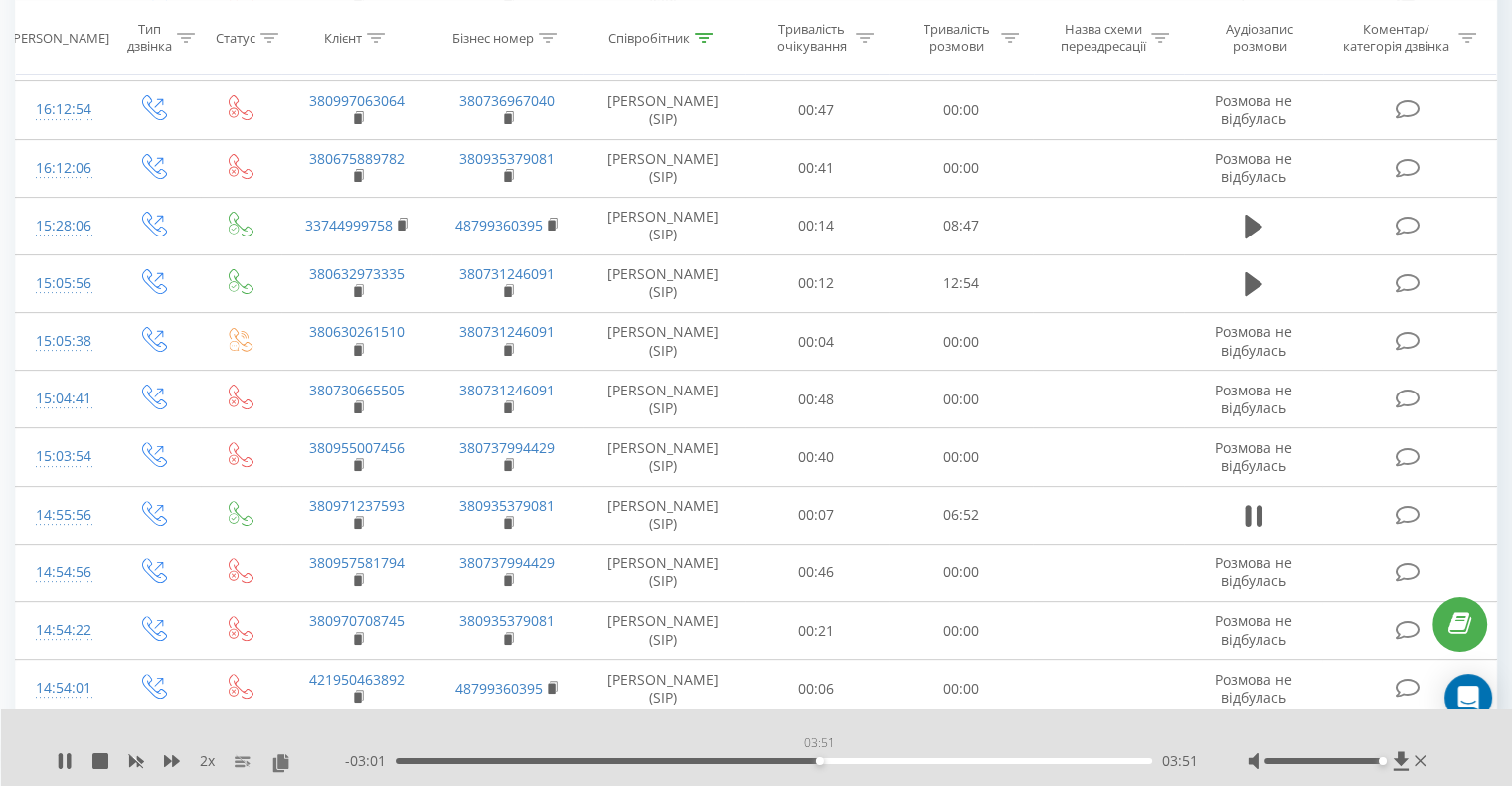 click on "03:51" at bounding box center (773, 761) 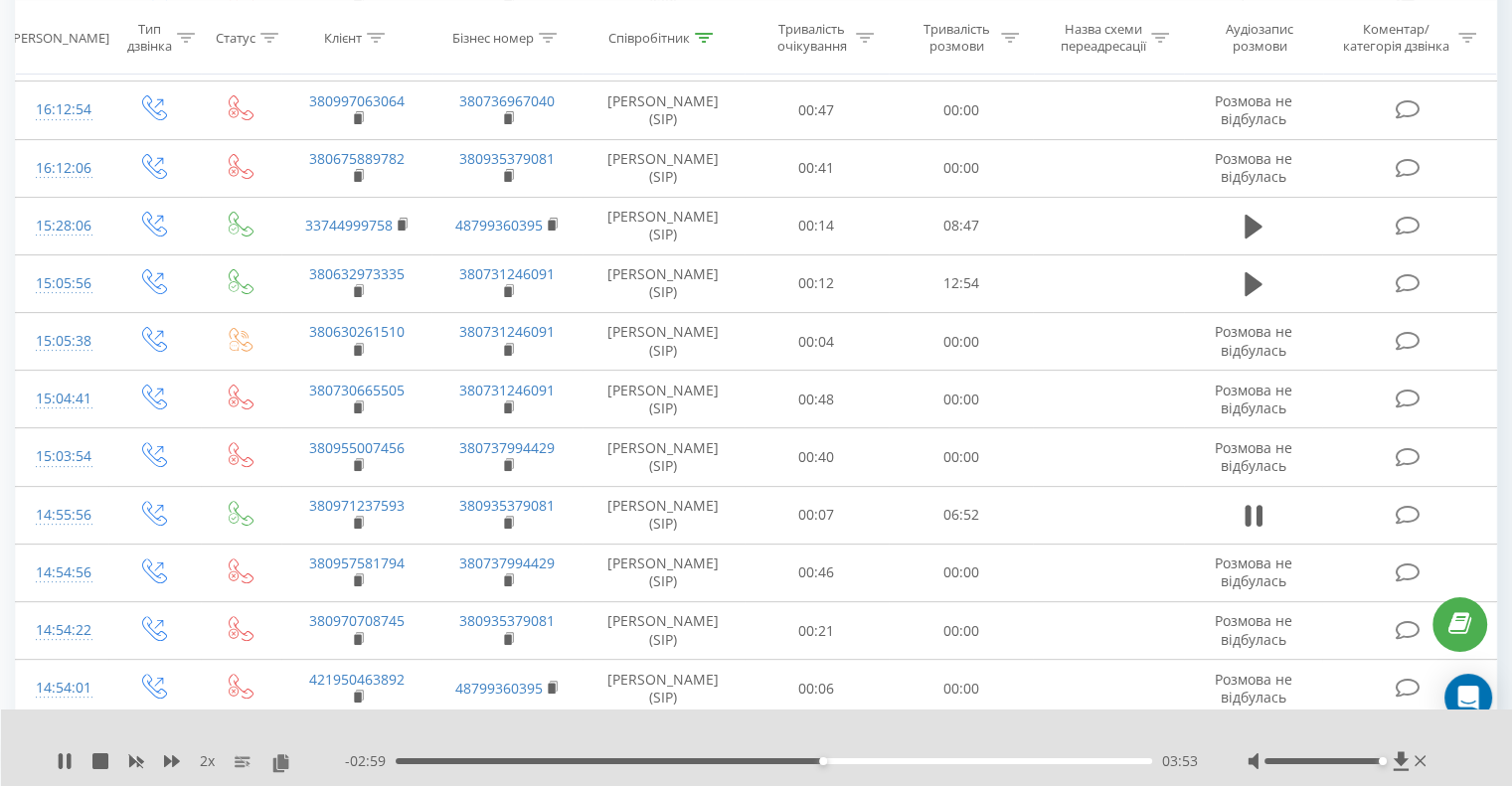 click on "03:53" at bounding box center (773, 761) 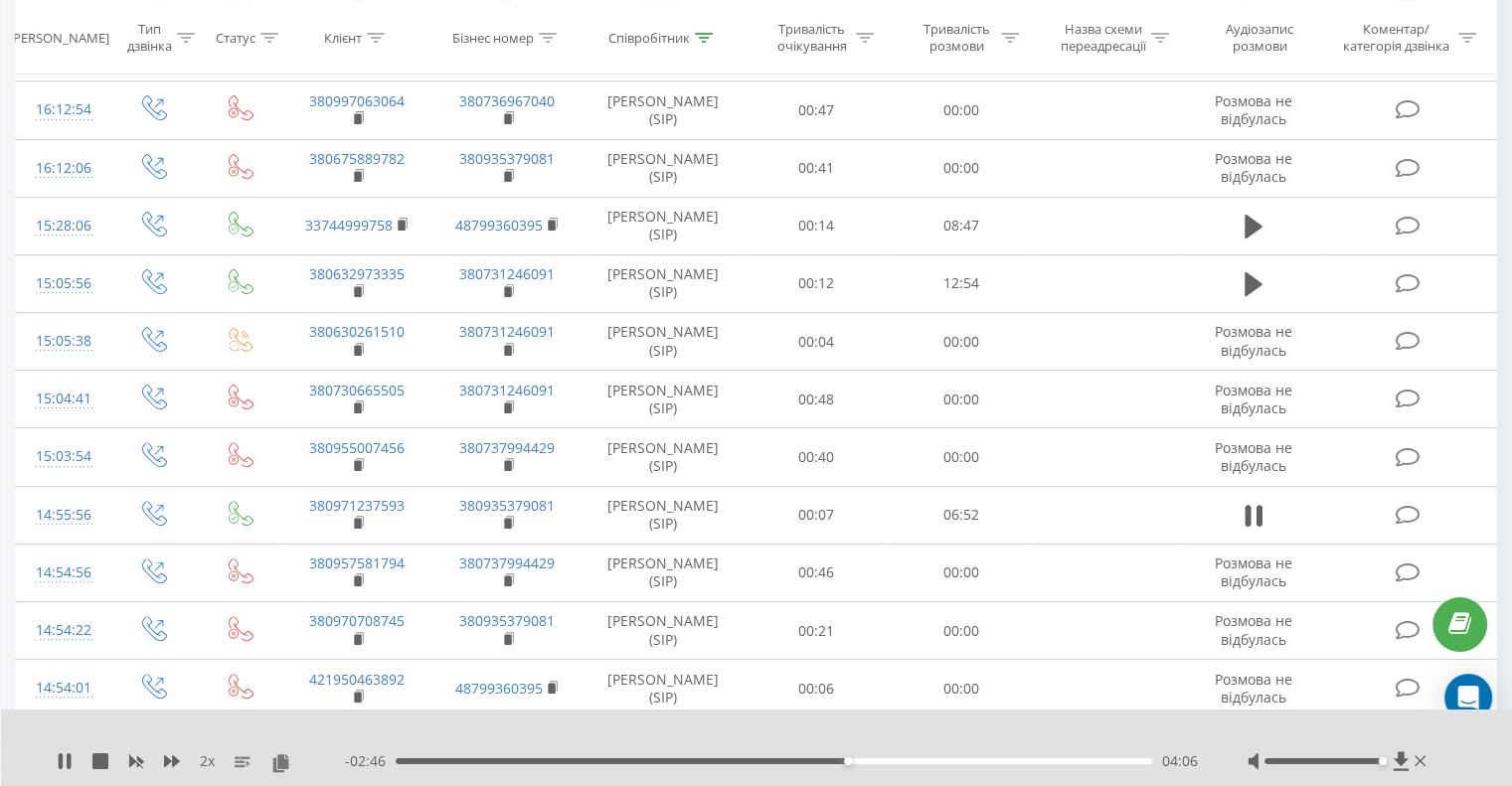 click on "04:06" at bounding box center (773, 761) 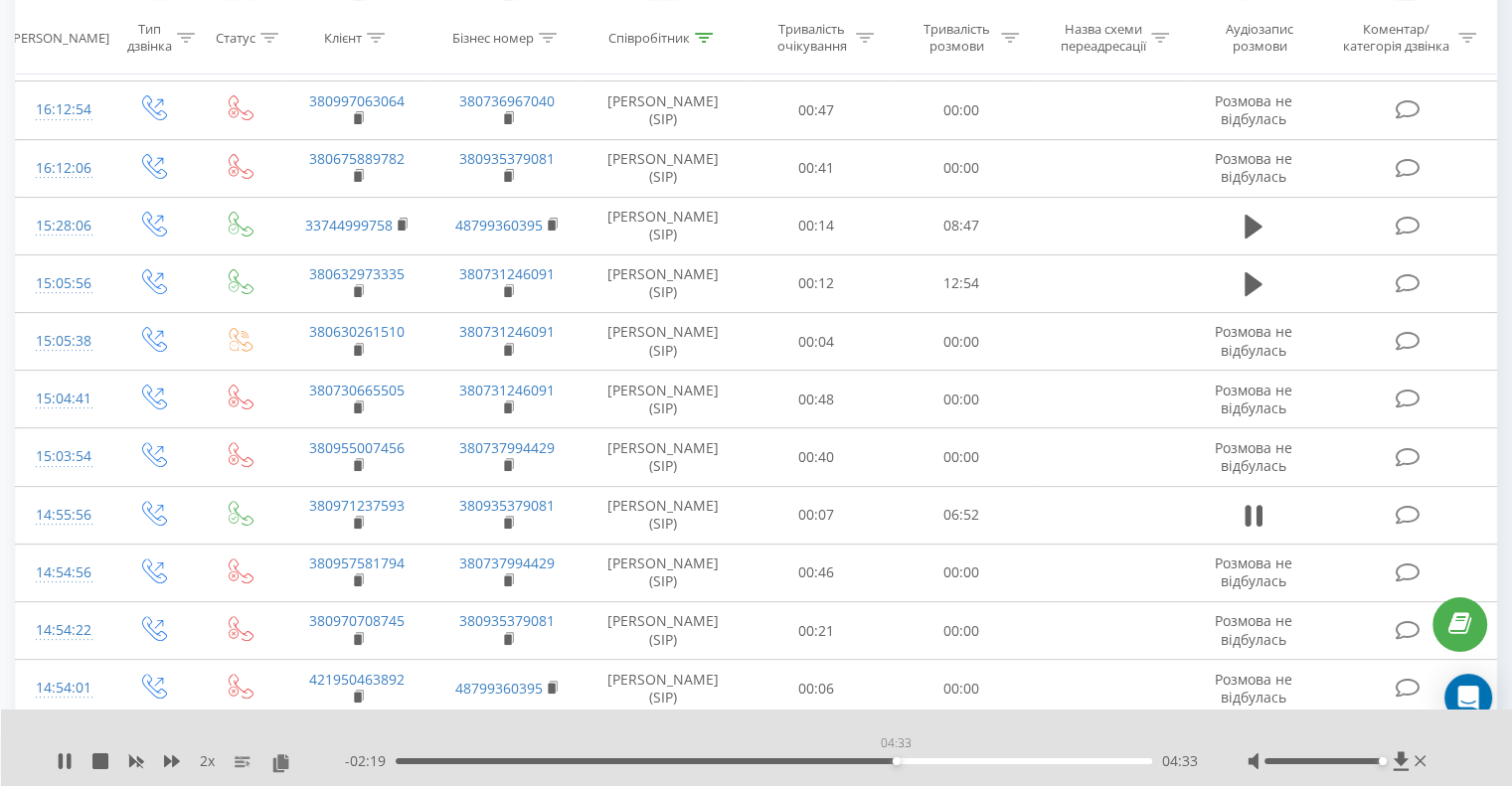 click on "04:33" at bounding box center (773, 761) 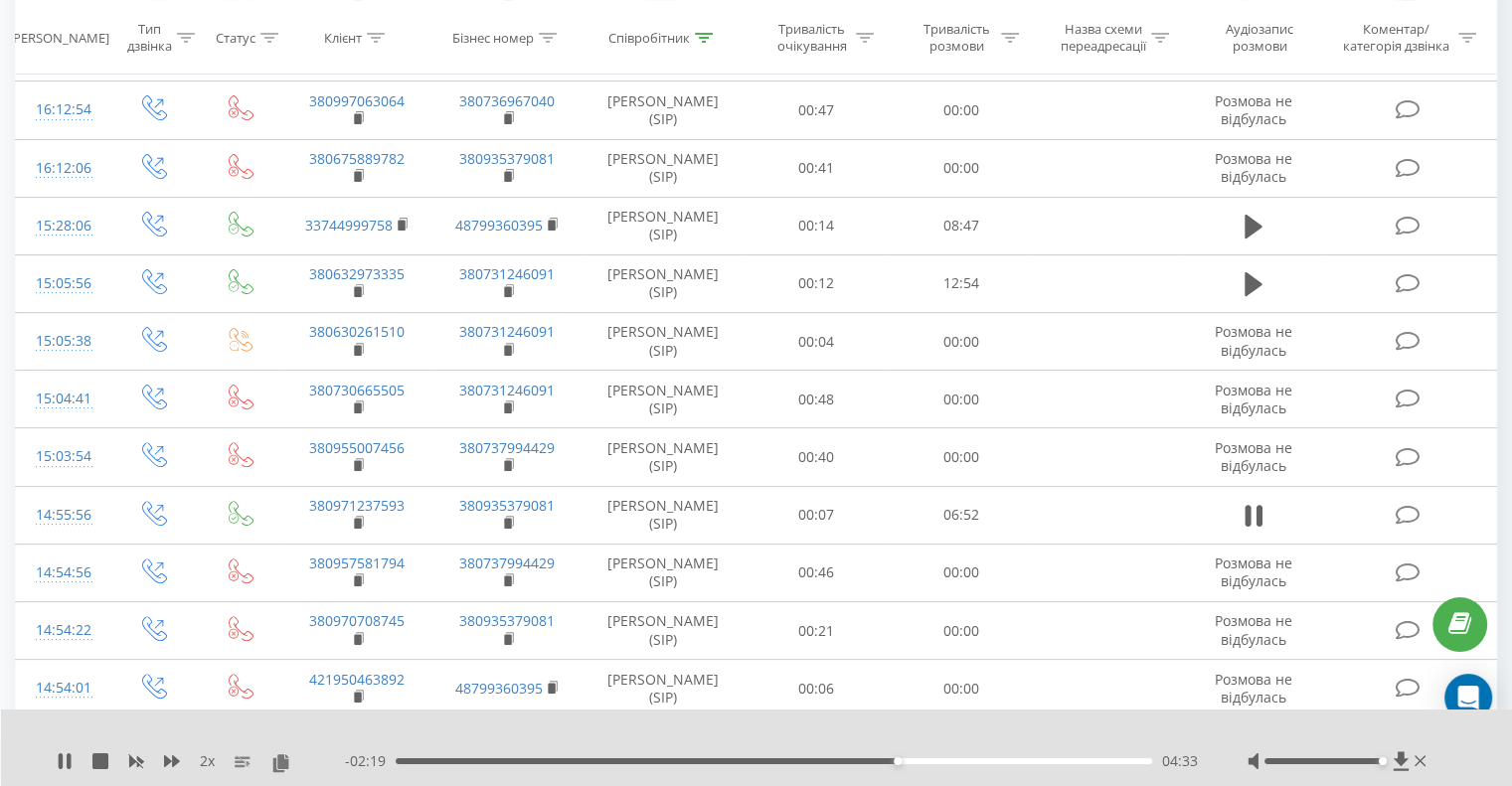 click on "04:33" at bounding box center (773, 761) 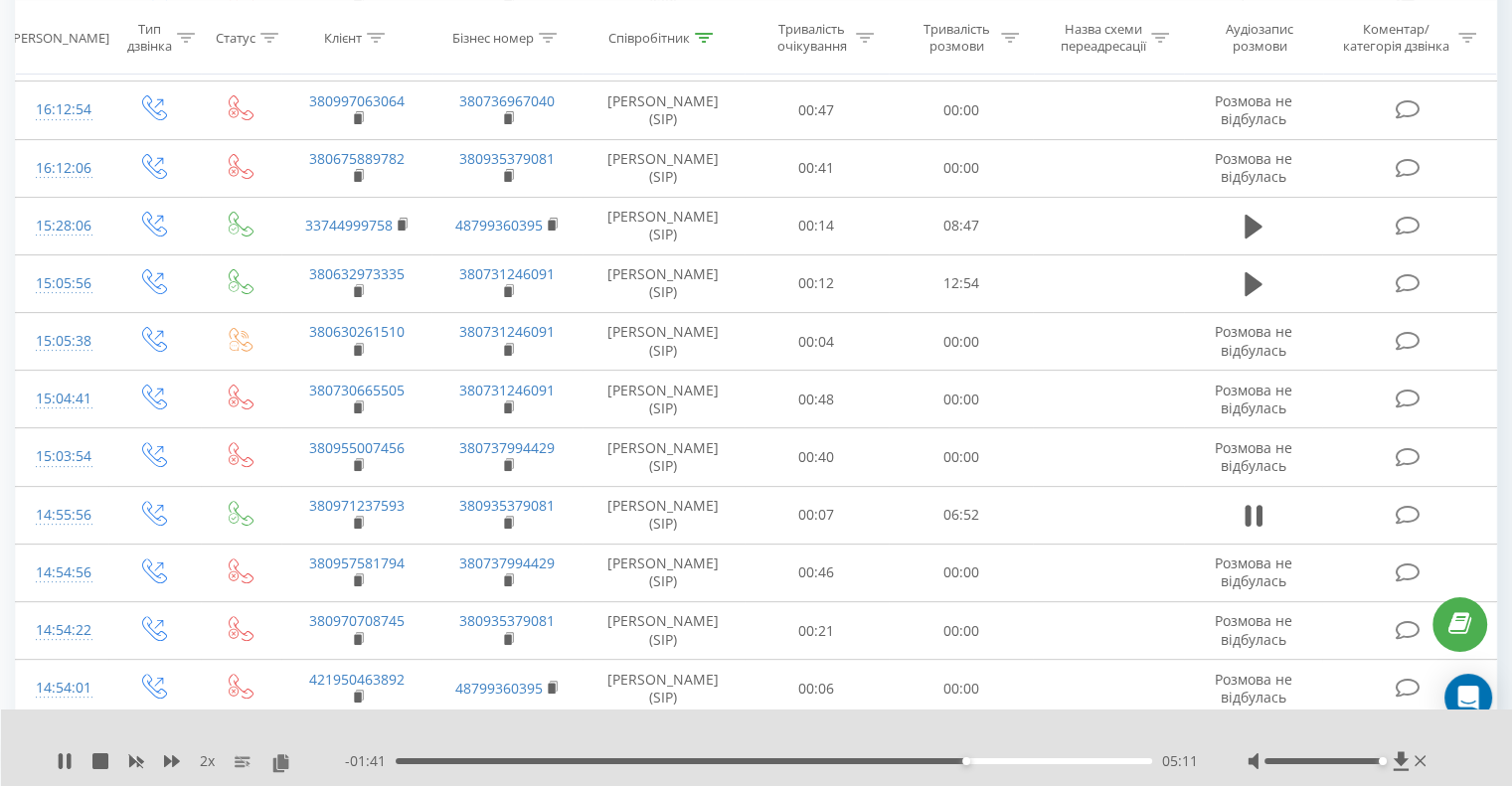 click on "05:11" at bounding box center (773, 761) 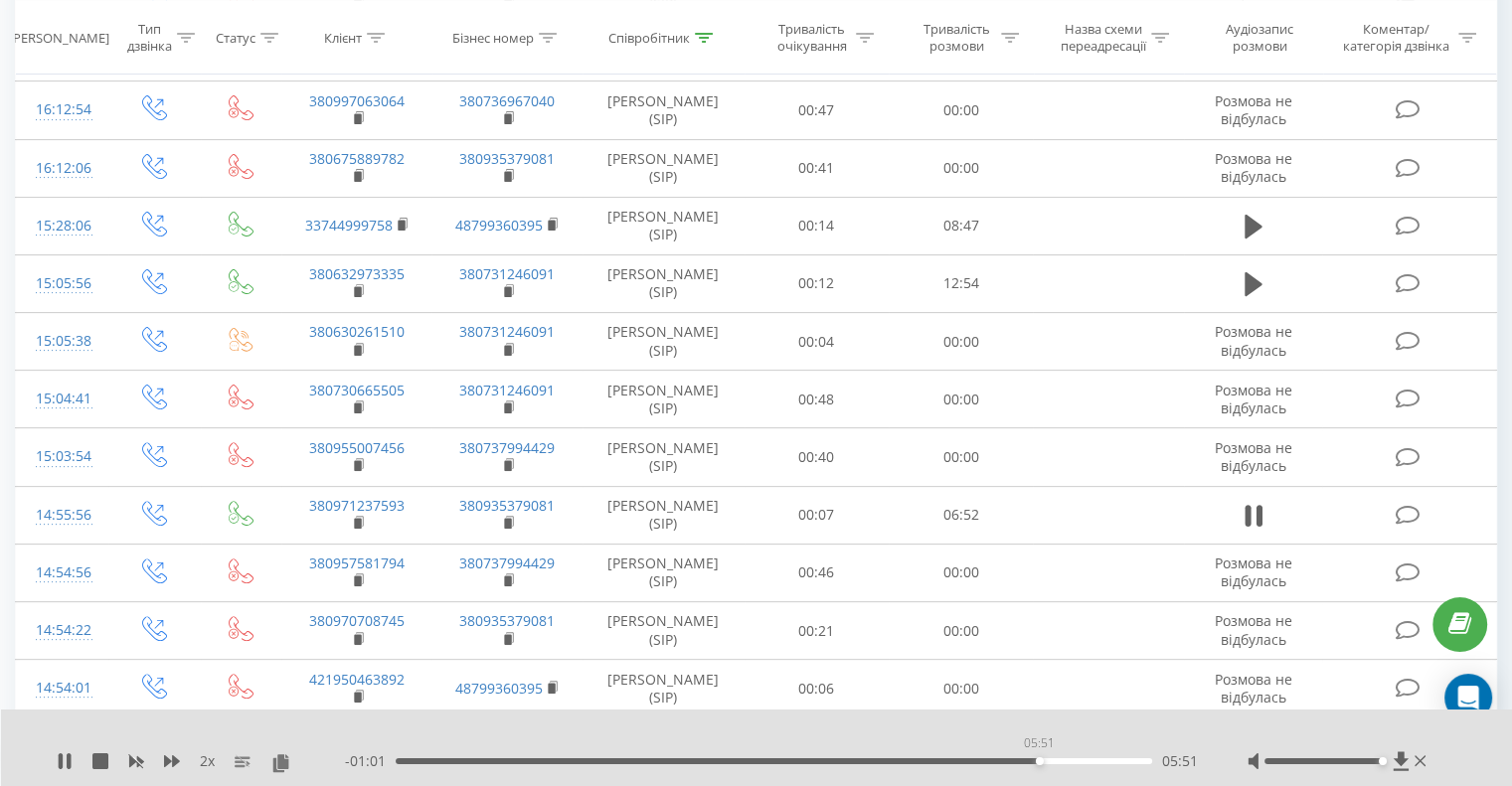 click on "05:51" at bounding box center (773, 761) 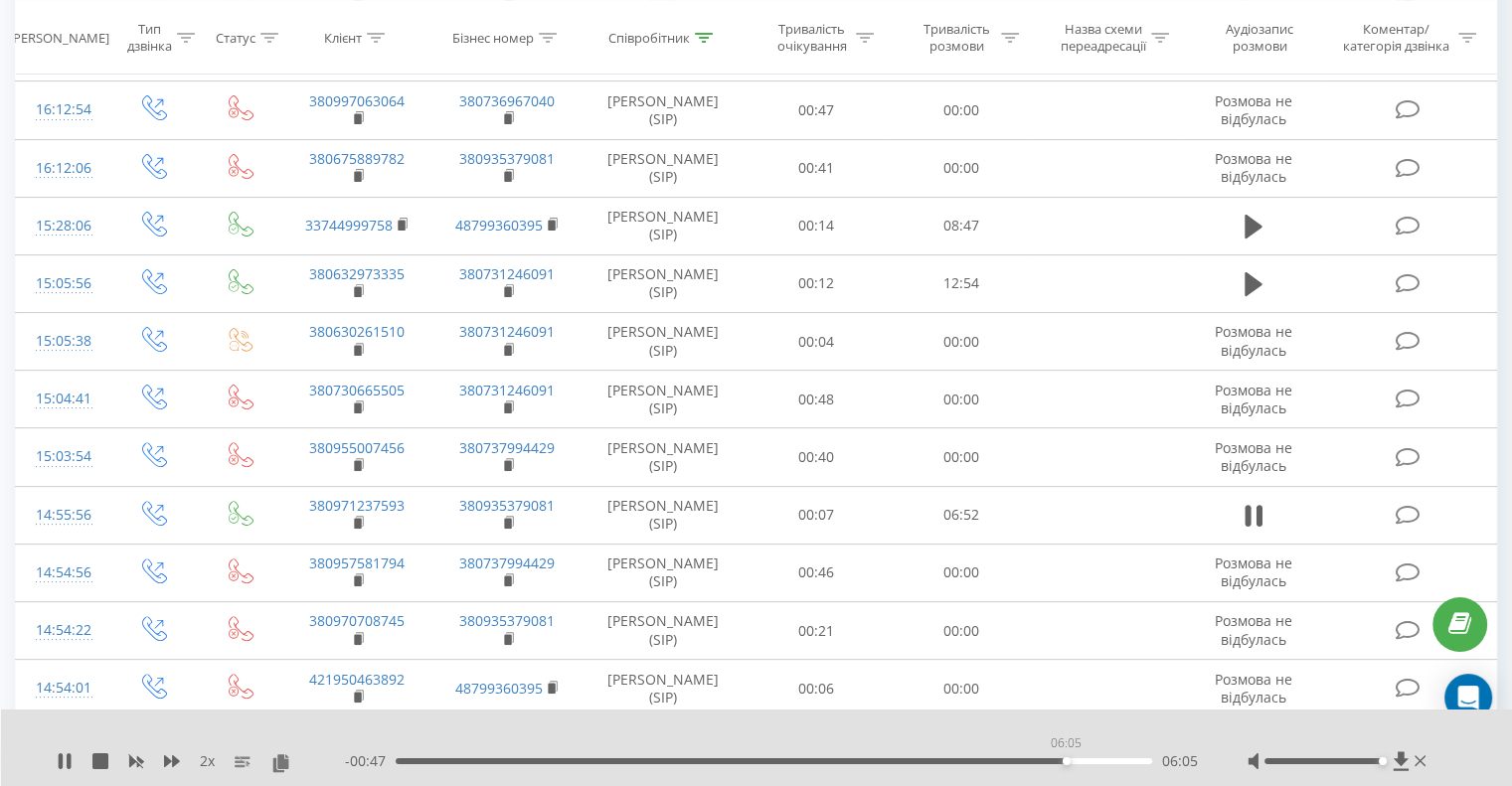 click on "06:05" at bounding box center [773, 761] 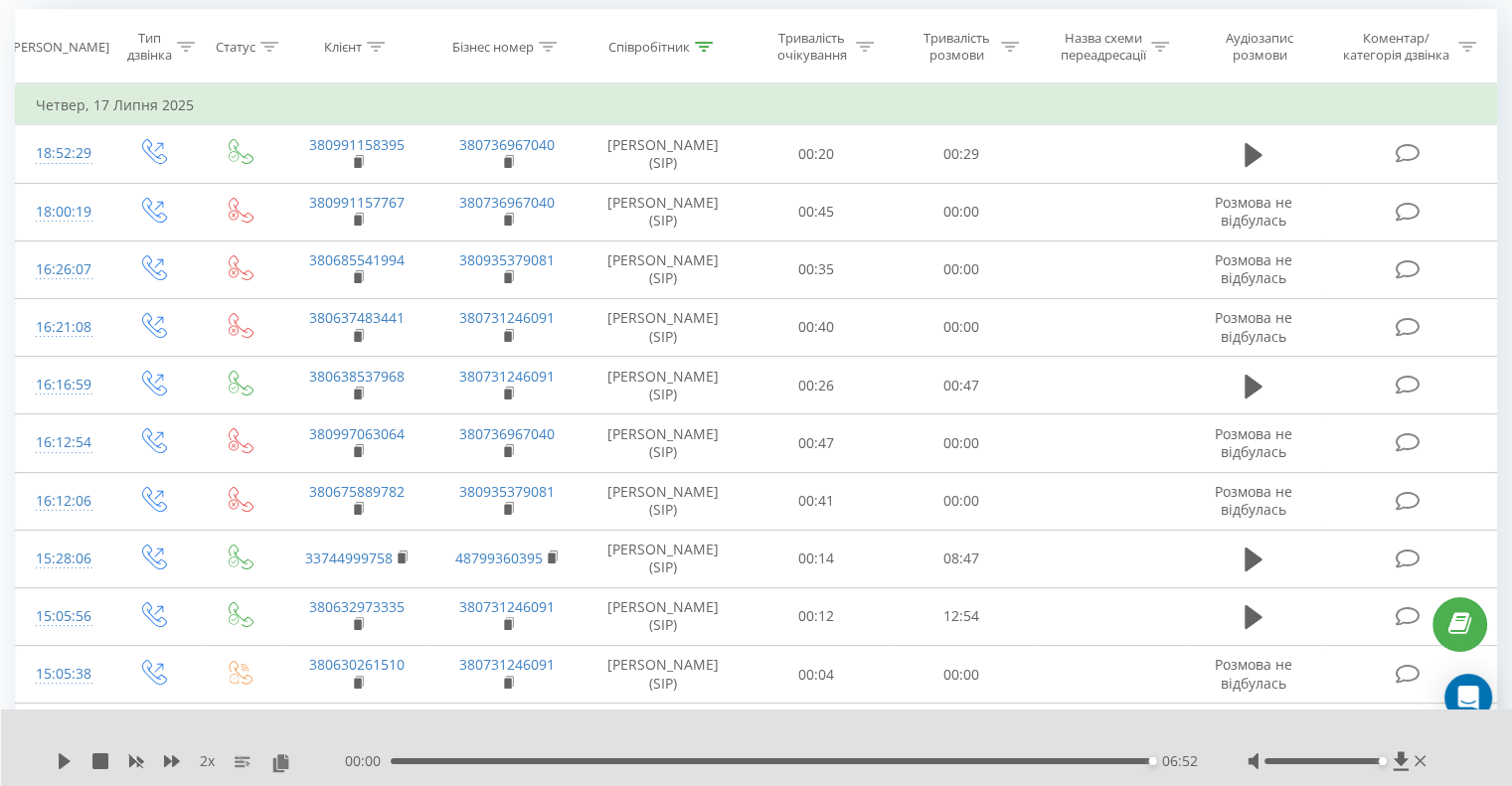 scroll, scrollTop: 0, scrollLeft: 0, axis: both 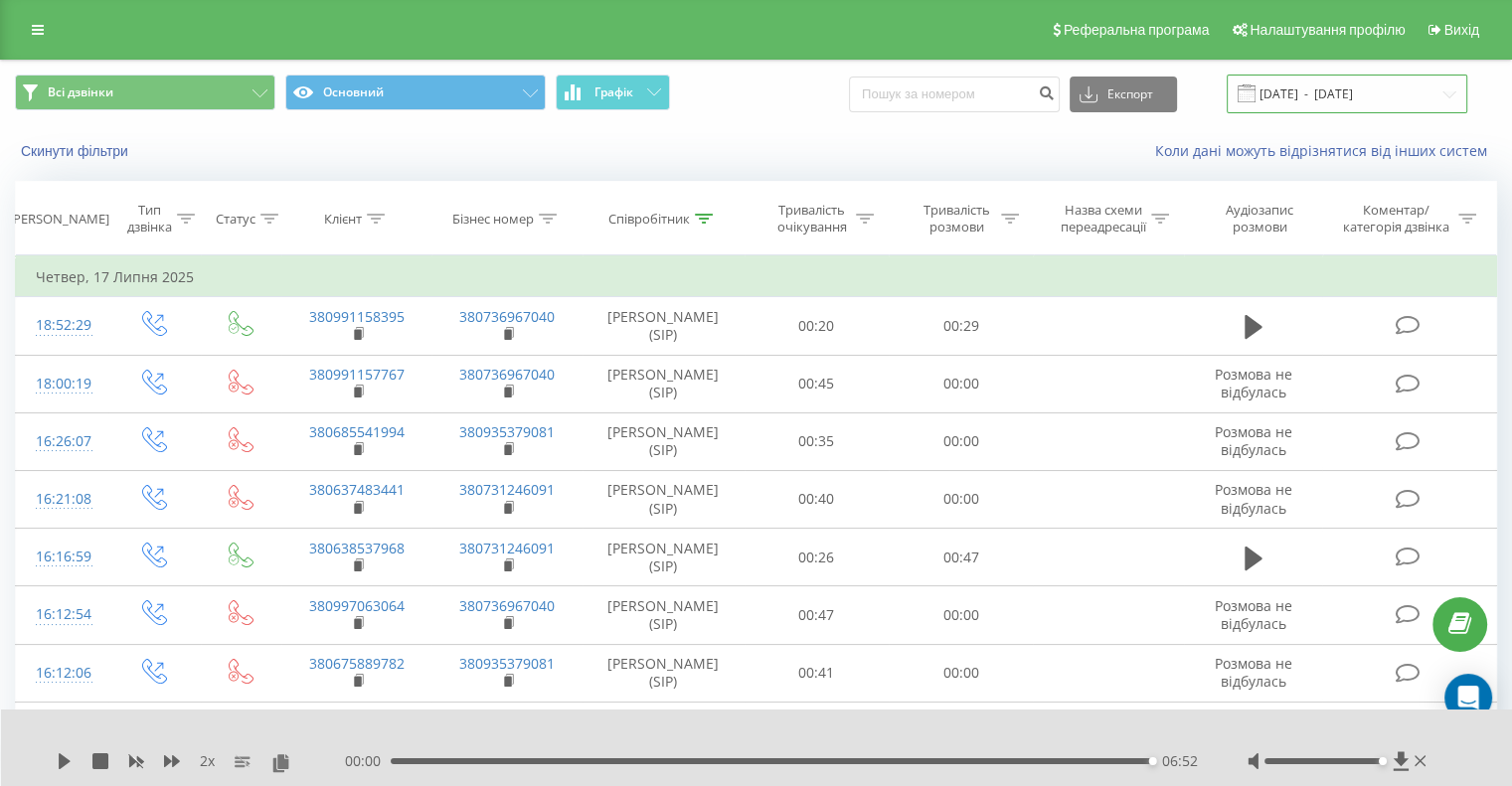 click on "[DATE]  -  [DATE]" at bounding box center [1347, 93] 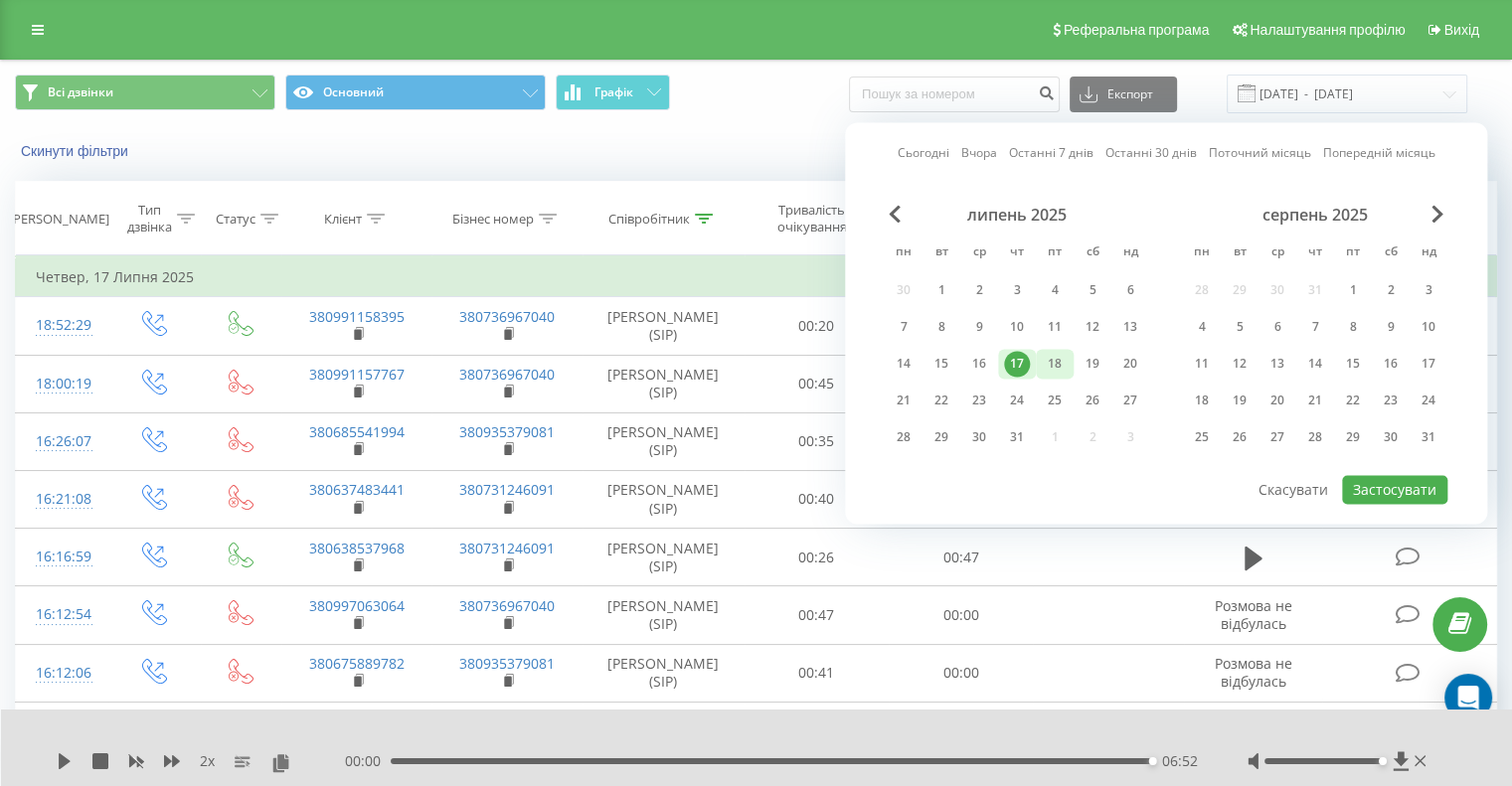 click on "18" at bounding box center [1055, 364] 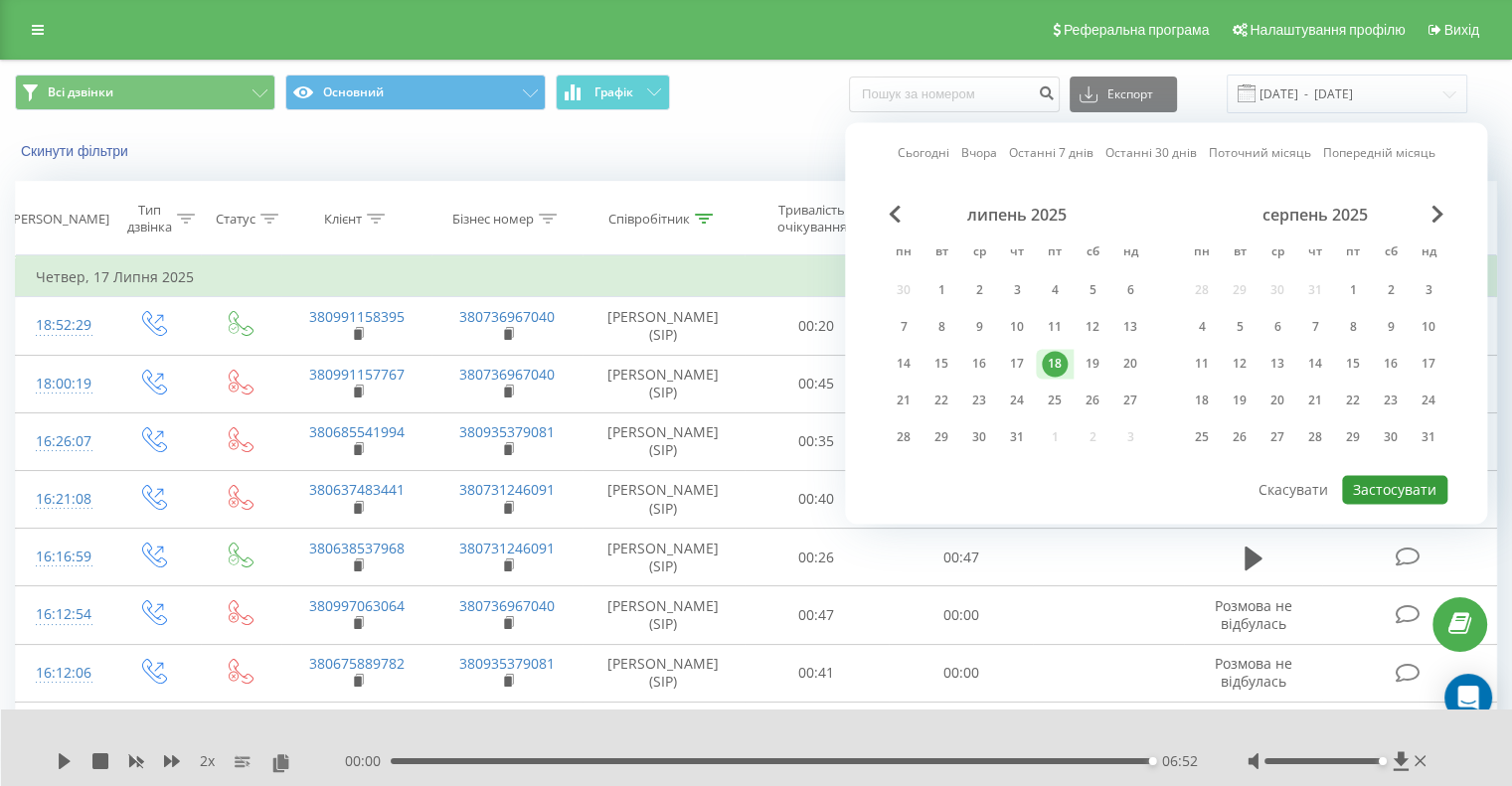 click on "Застосувати" at bounding box center [1395, 489] 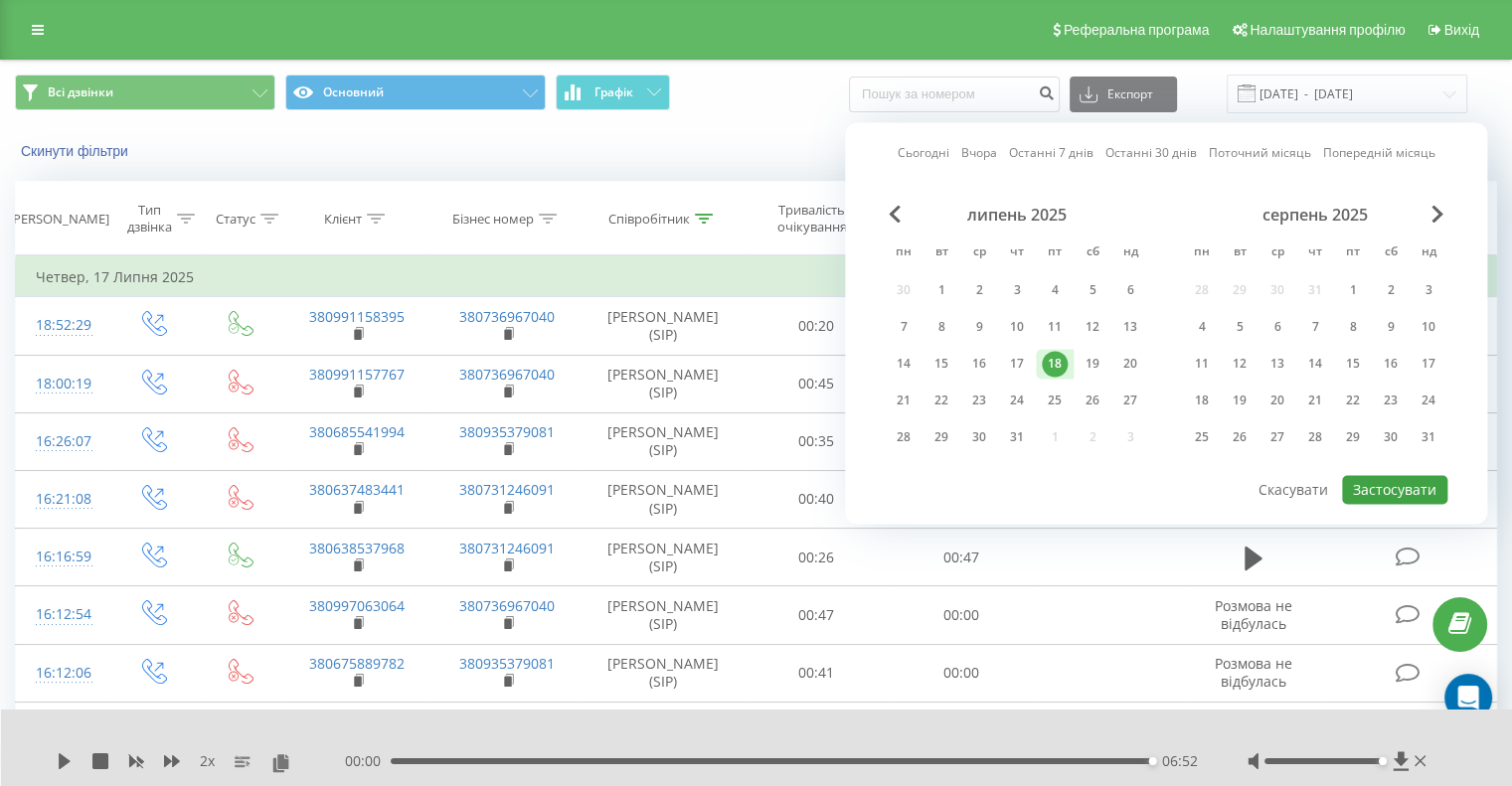 type on "[DATE]  -  [DATE]" 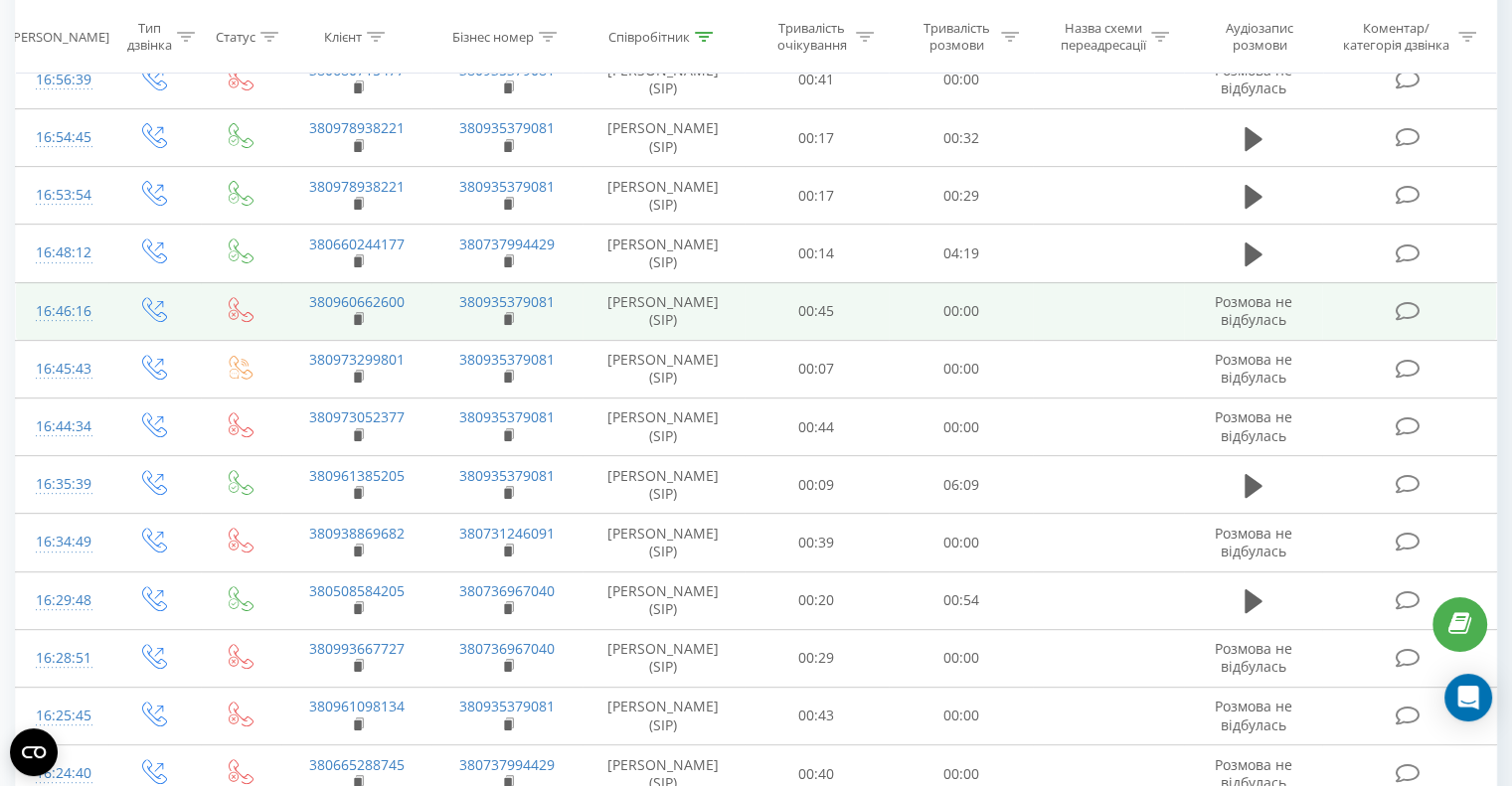 scroll, scrollTop: 584, scrollLeft: 0, axis: vertical 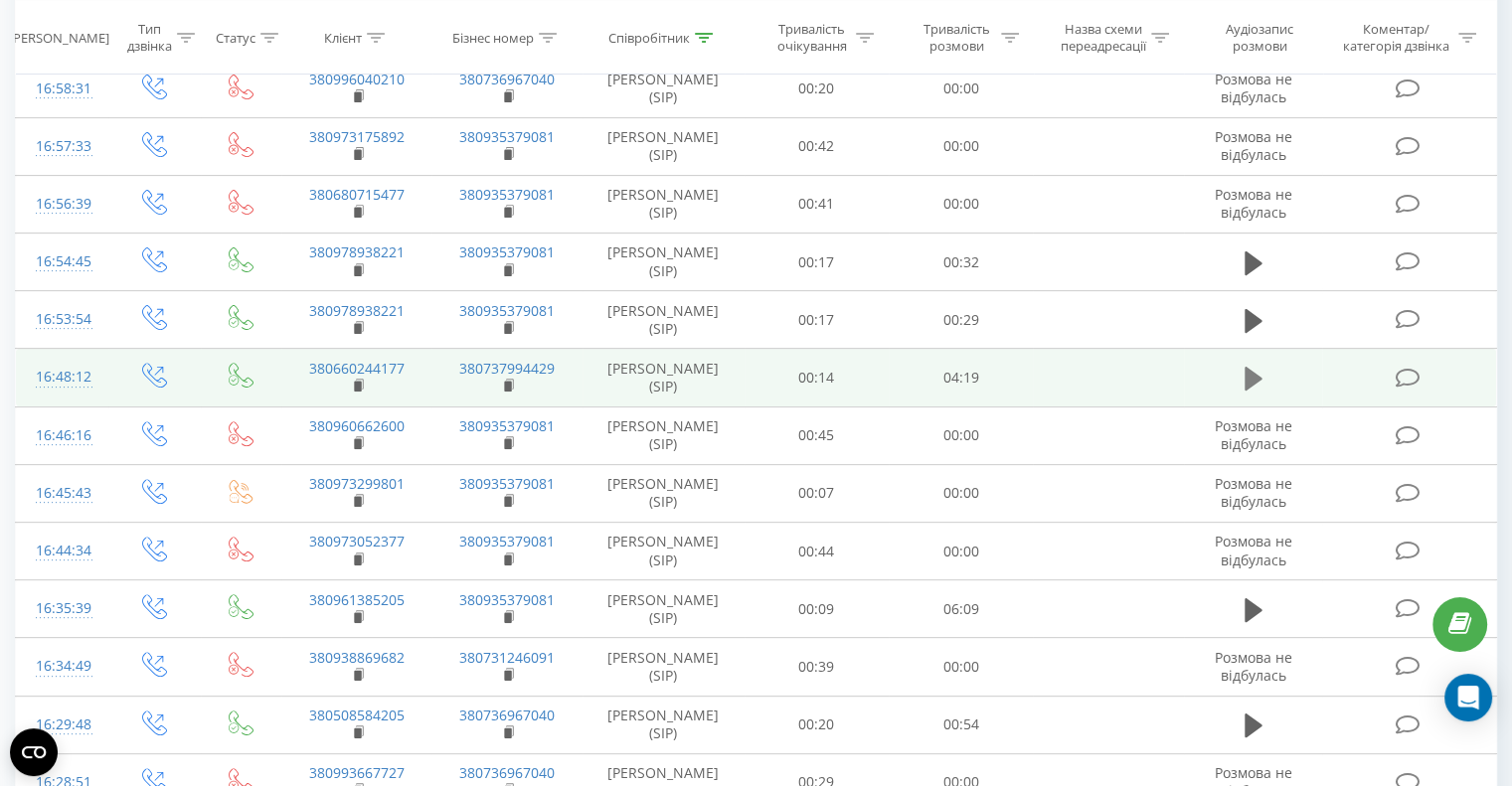 click 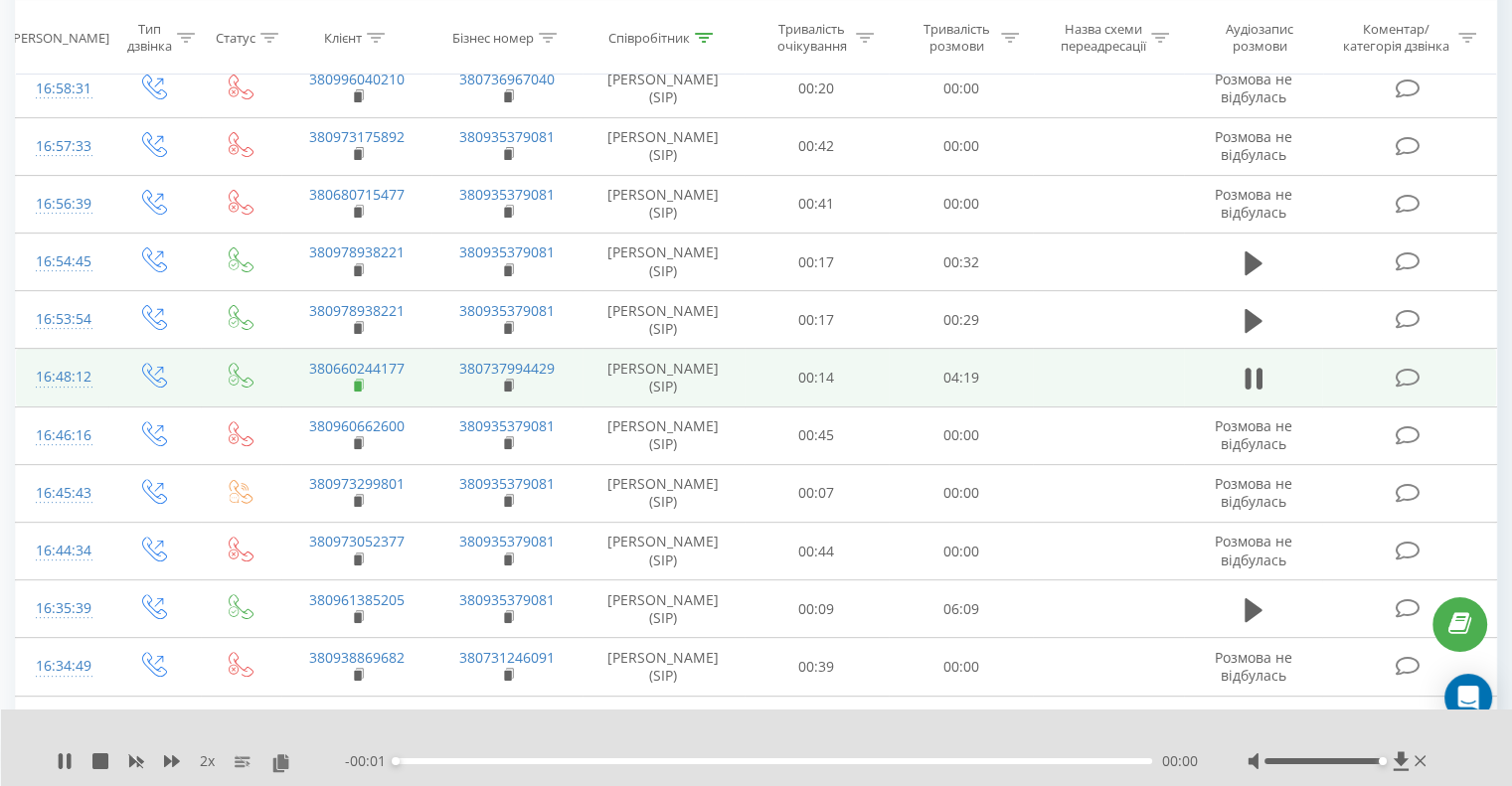 click 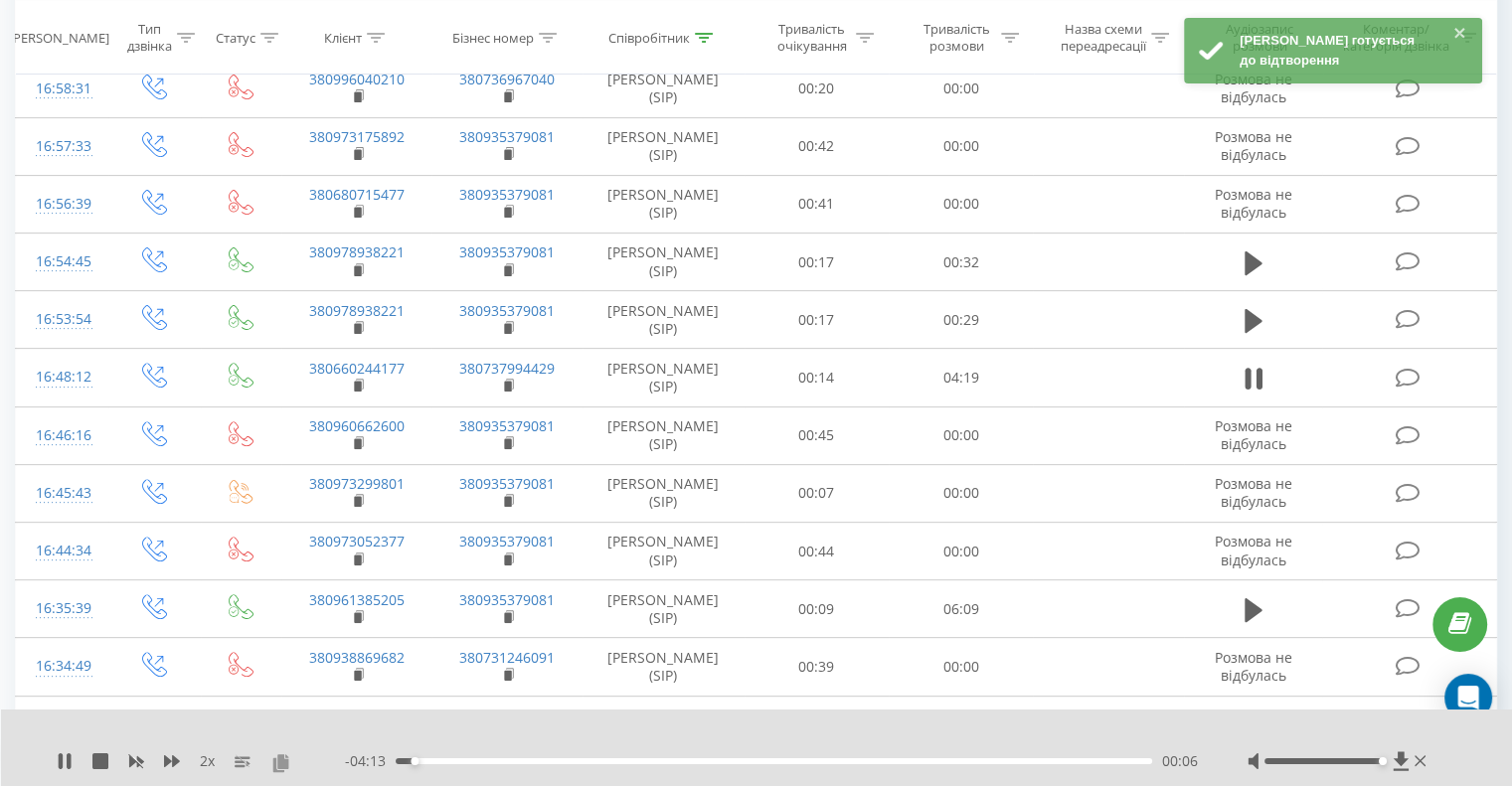 click at bounding box center [280, 762] 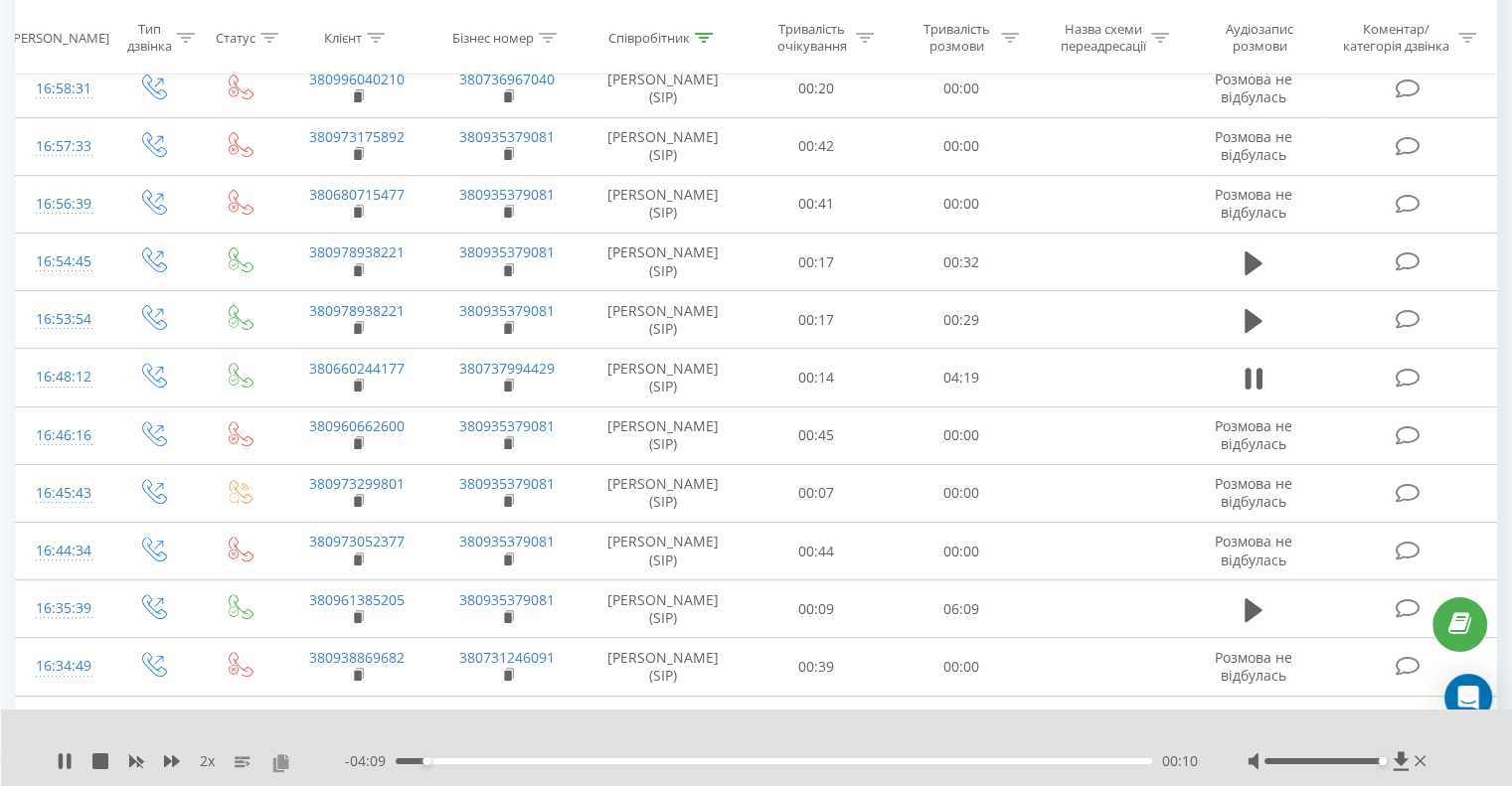 click at bounding box center [280, 762] 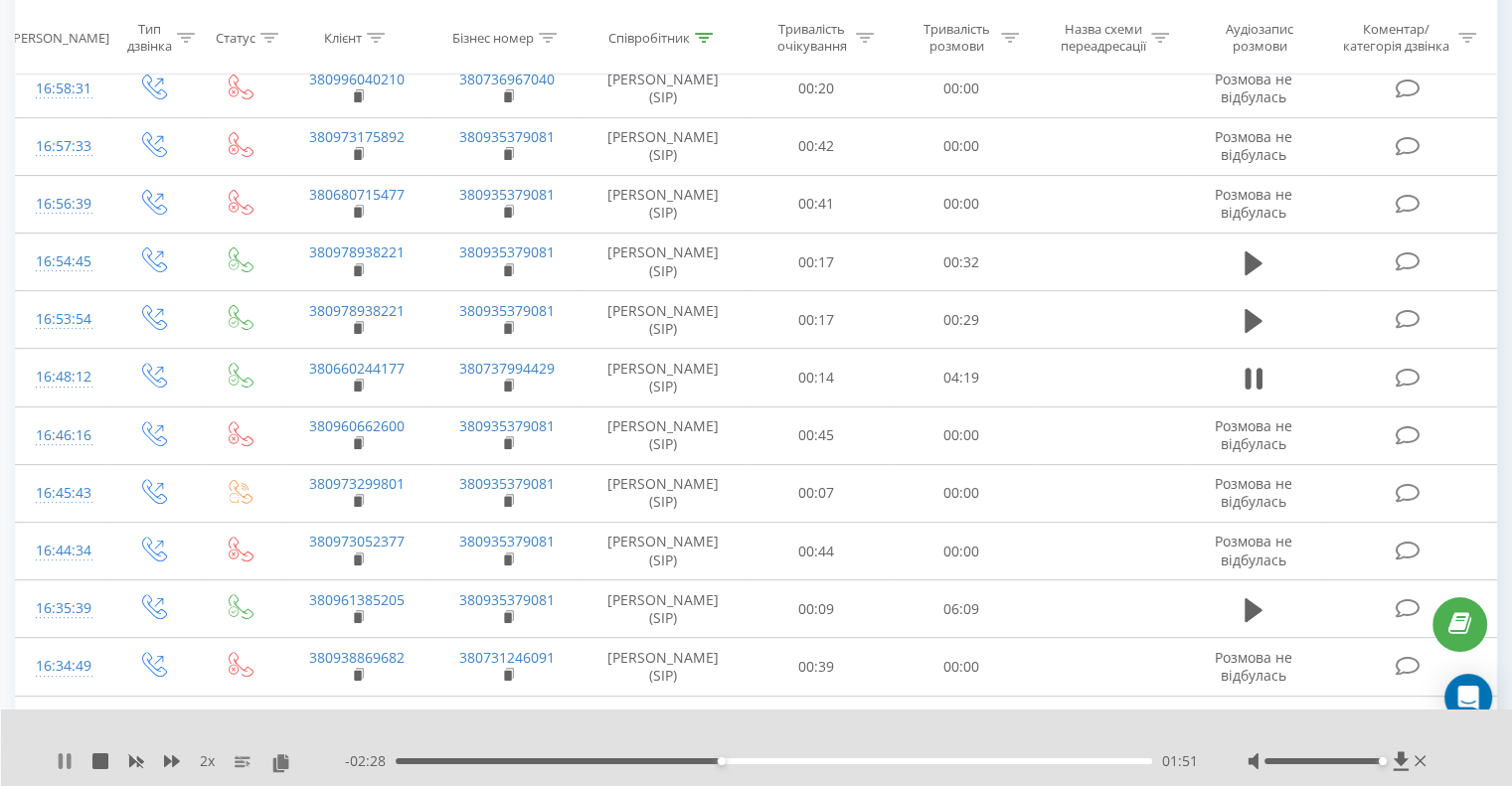 click 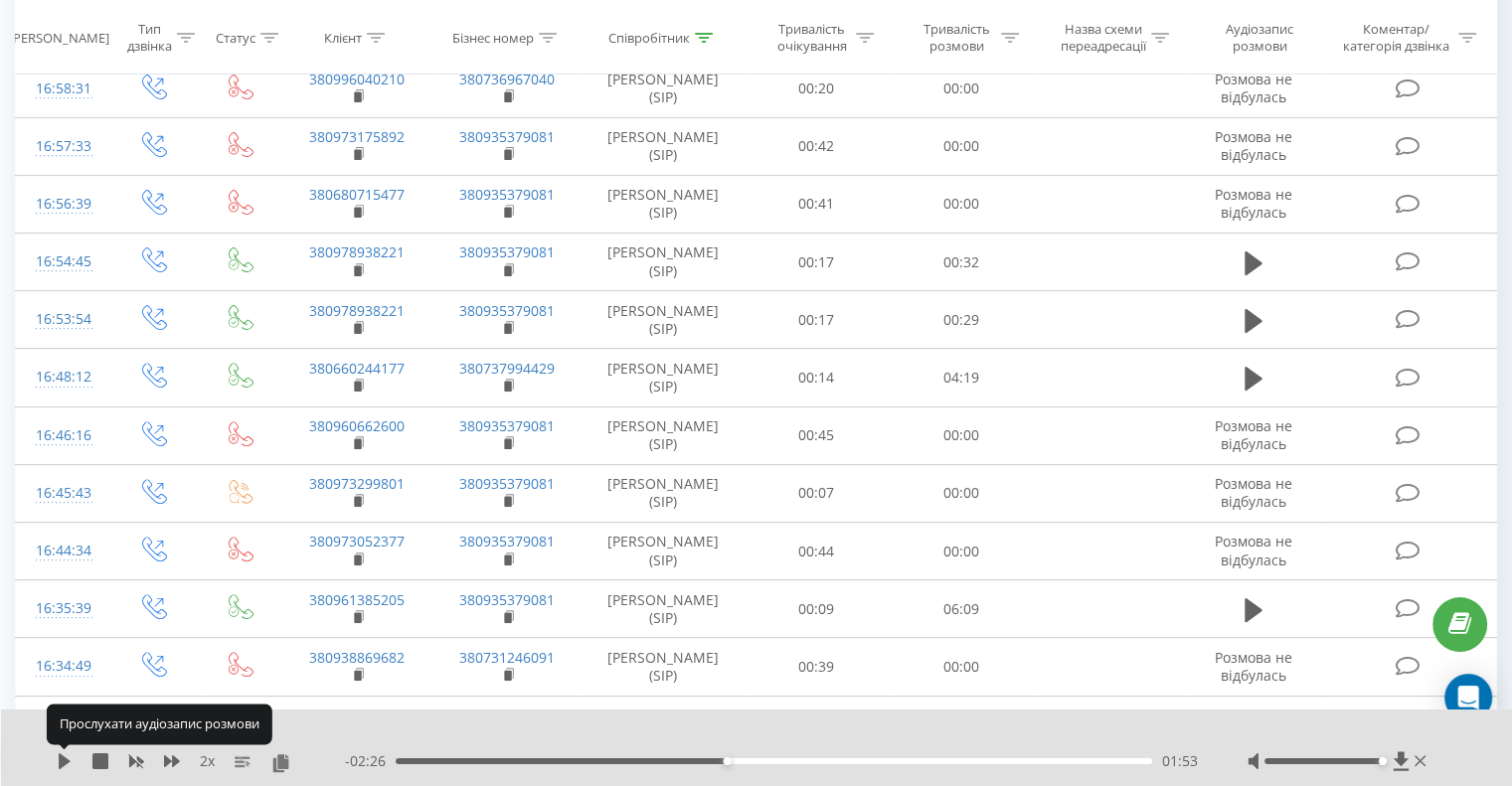 click 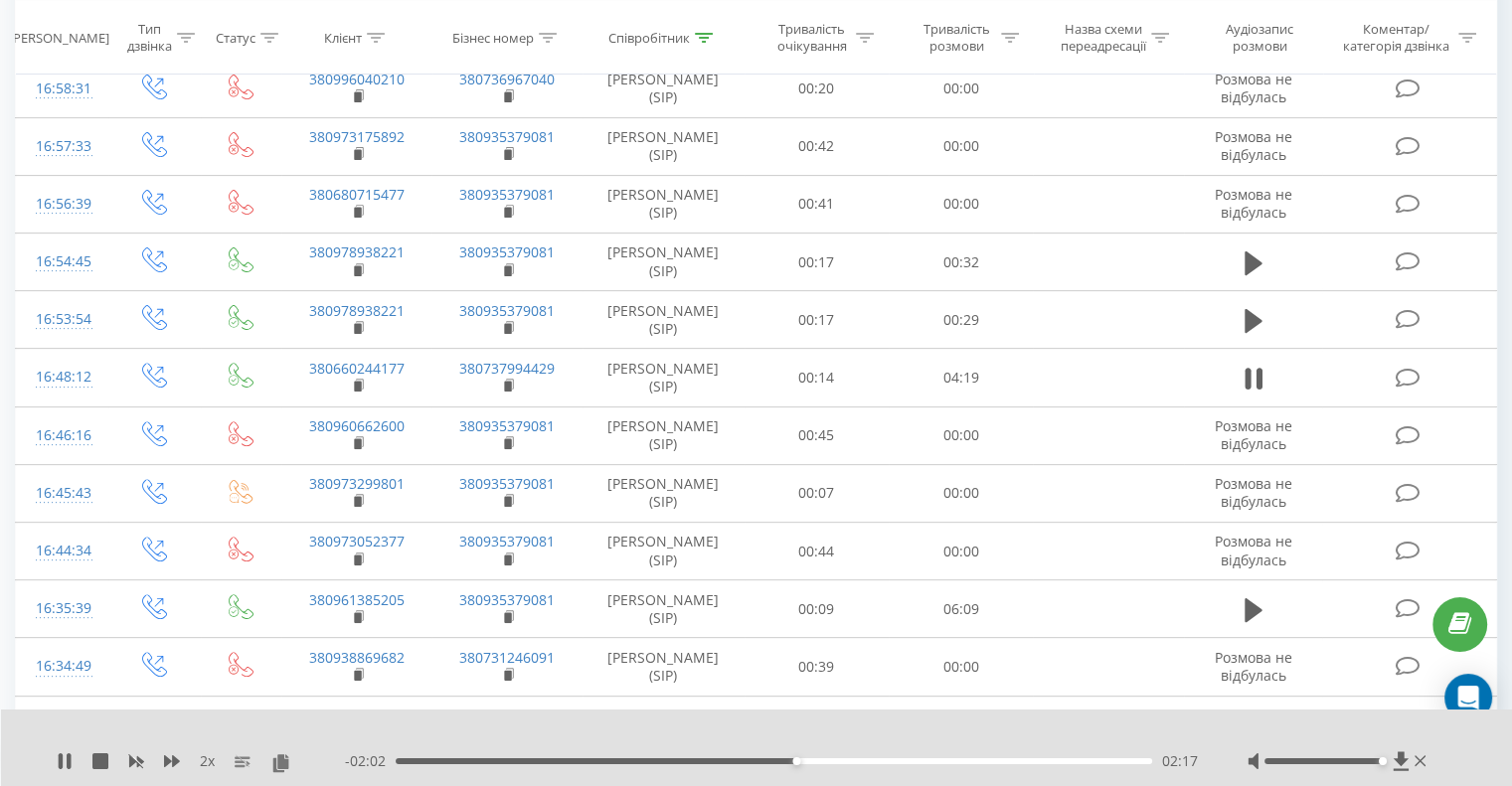 click on "02:17" at bounding box center [773, 761] 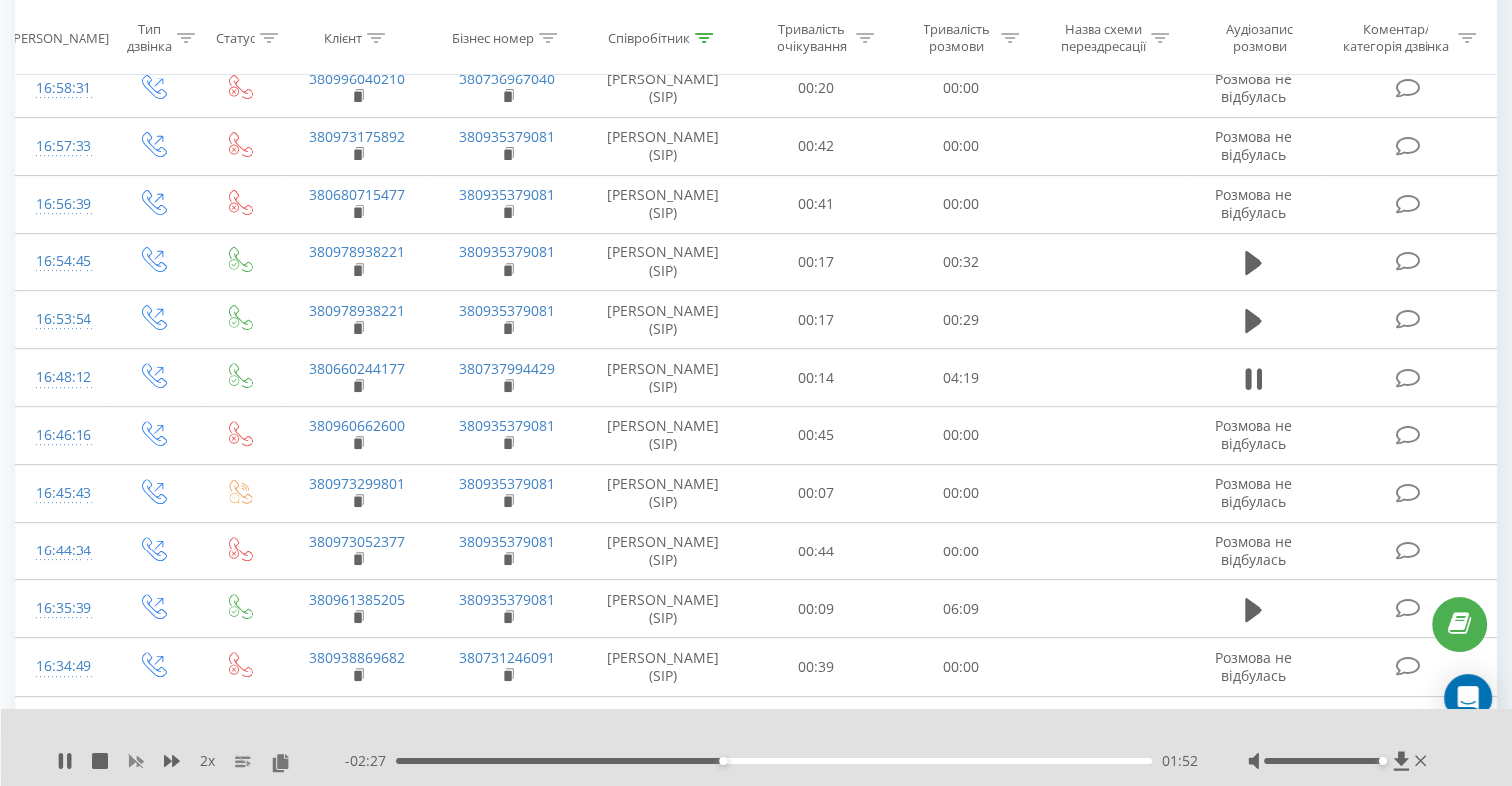 click 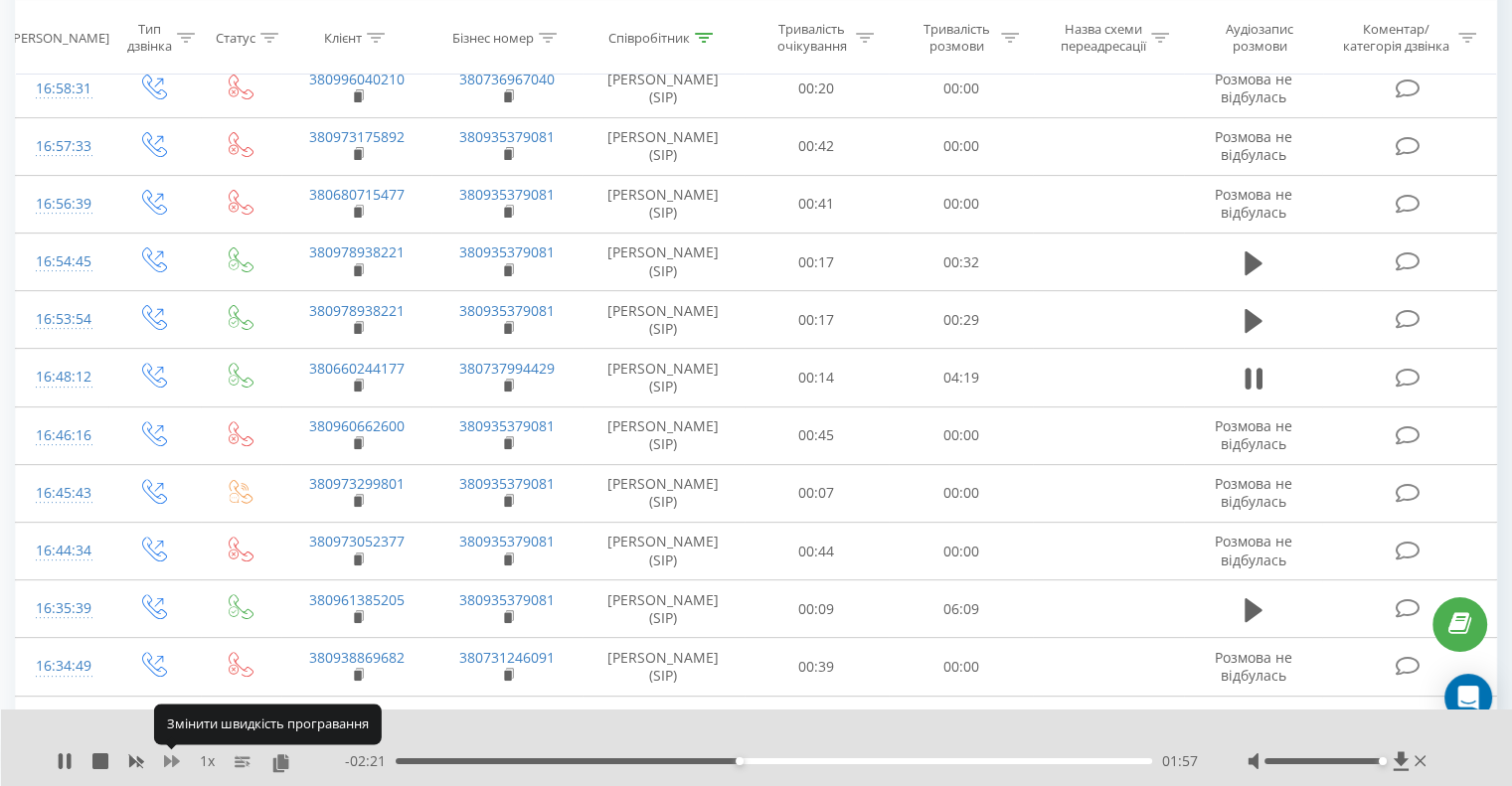 click 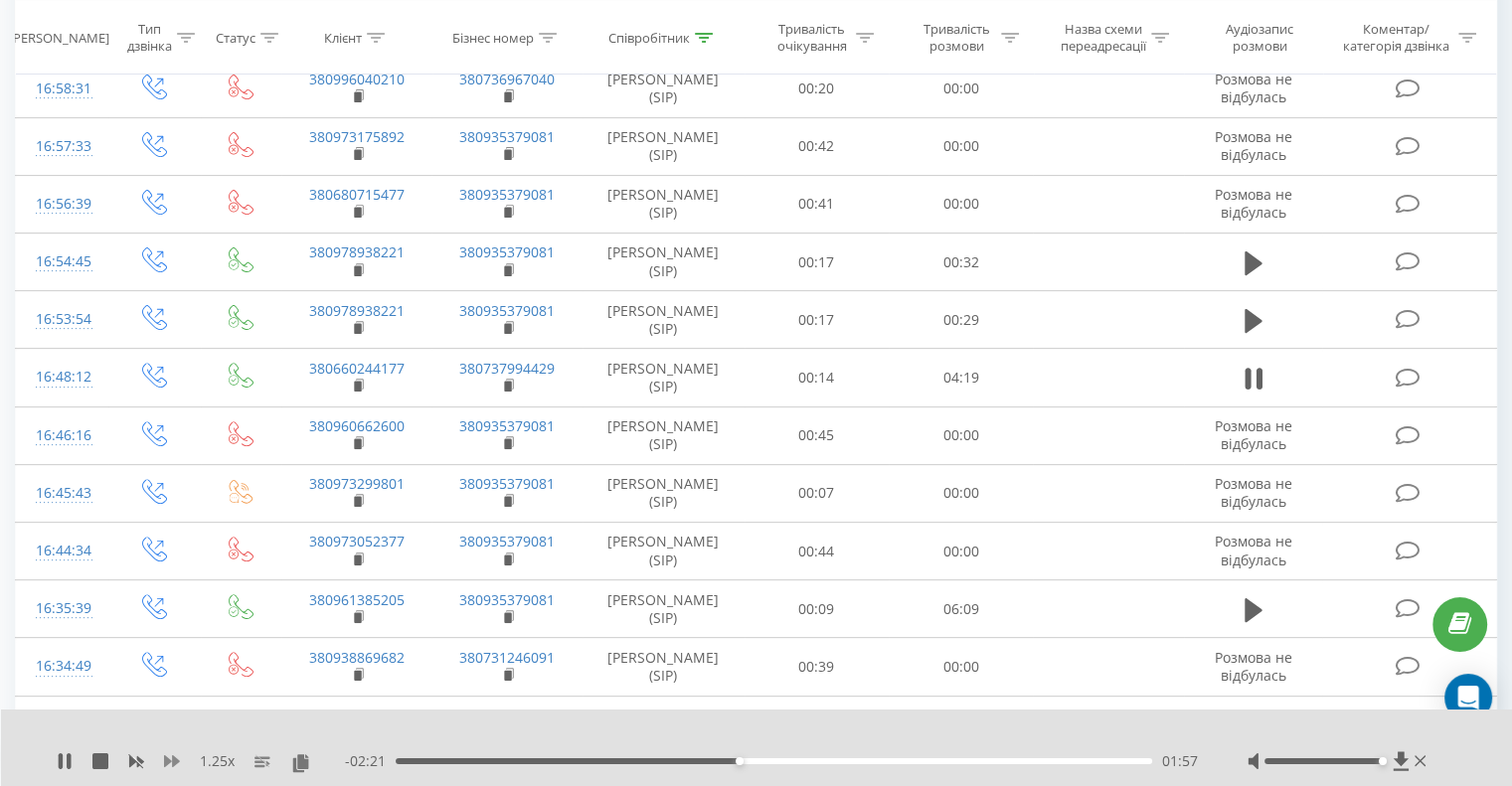 click 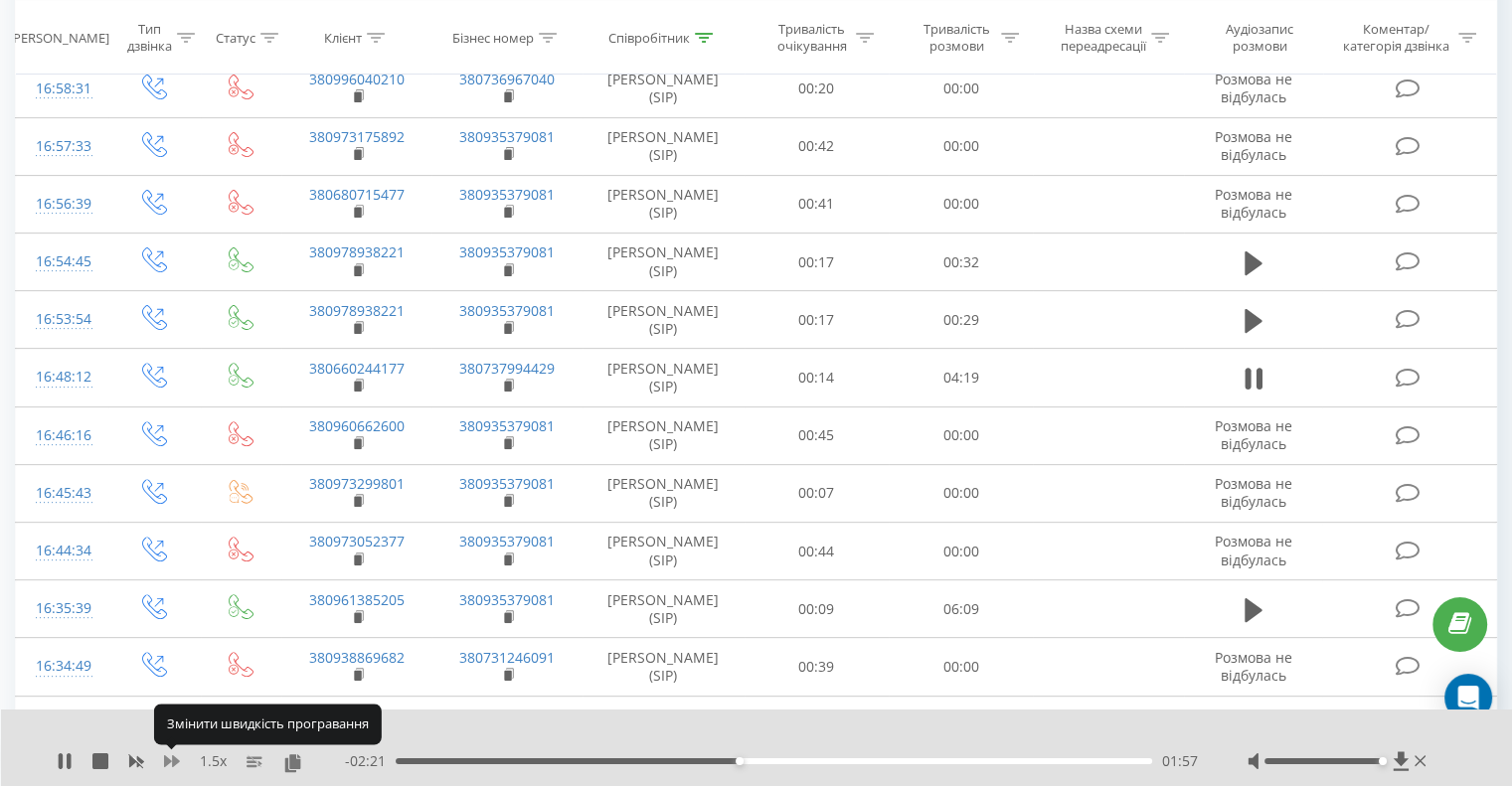 click 